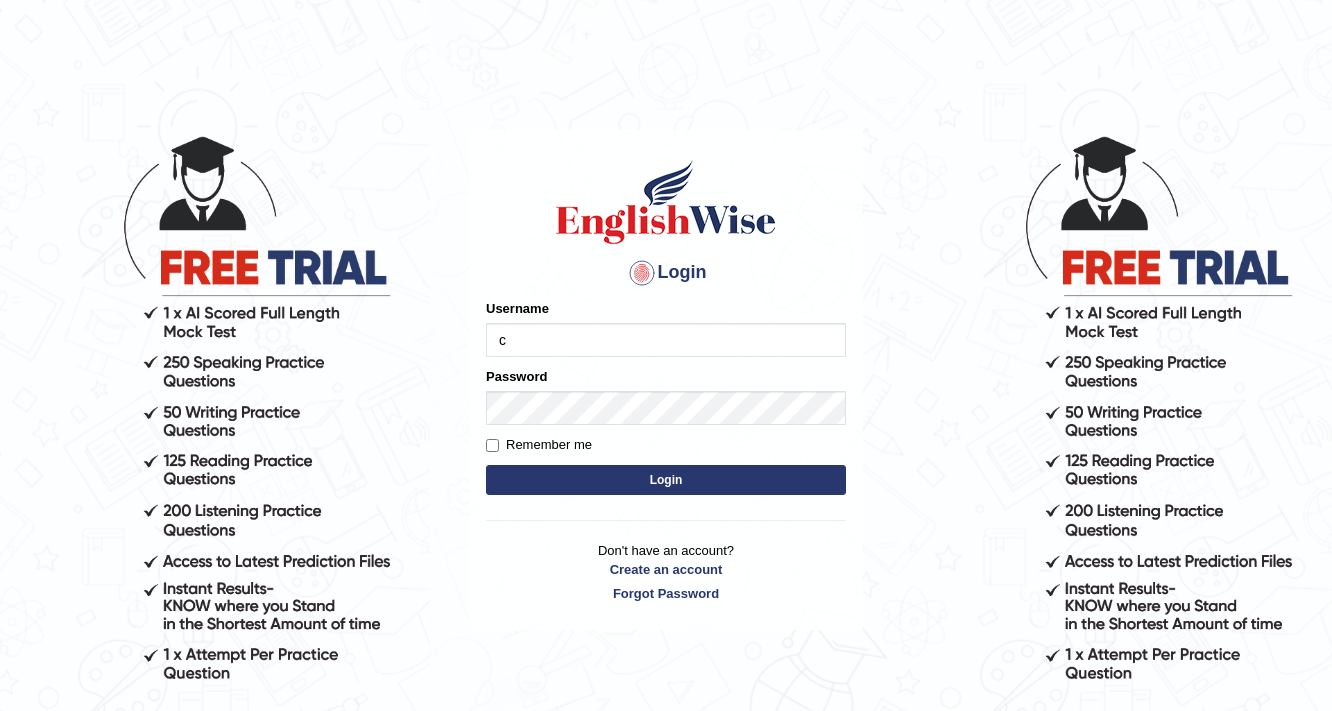 scroll, scrollTop: 0, scrollLeft: 0, axis: both 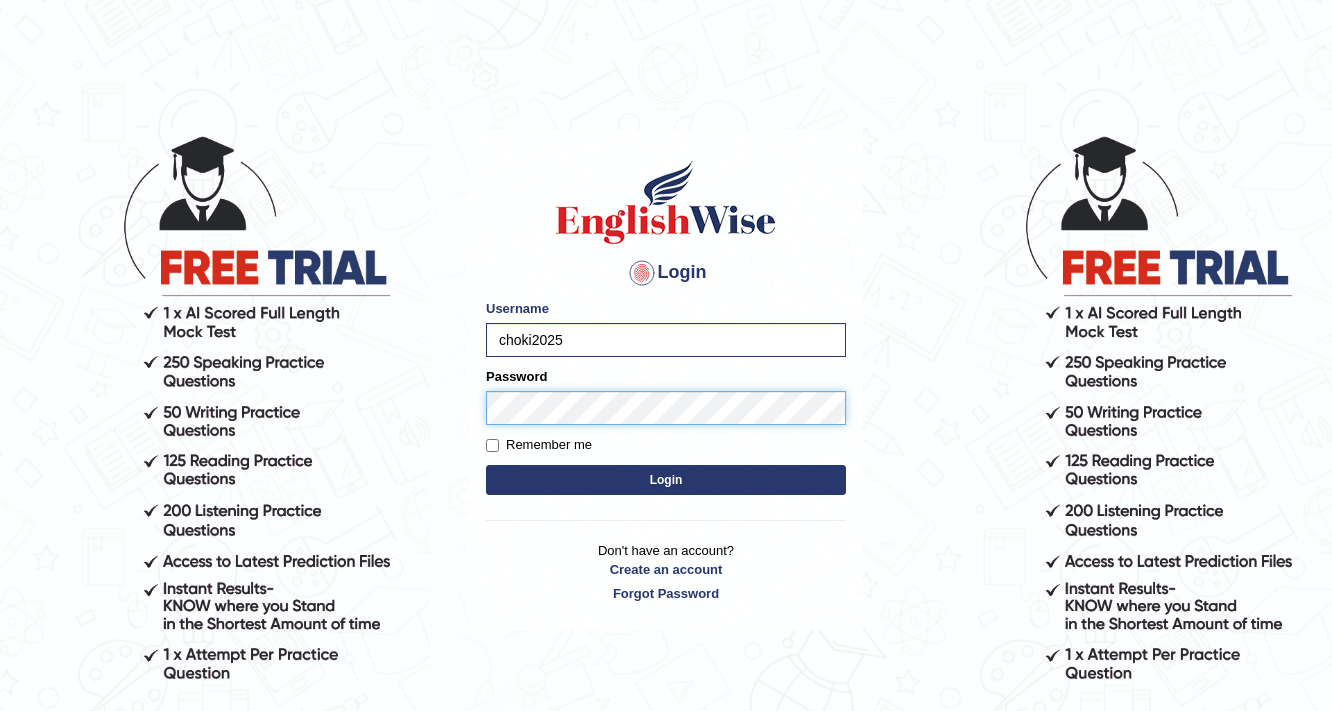 click on "Login" at bounding box center (666, 480) 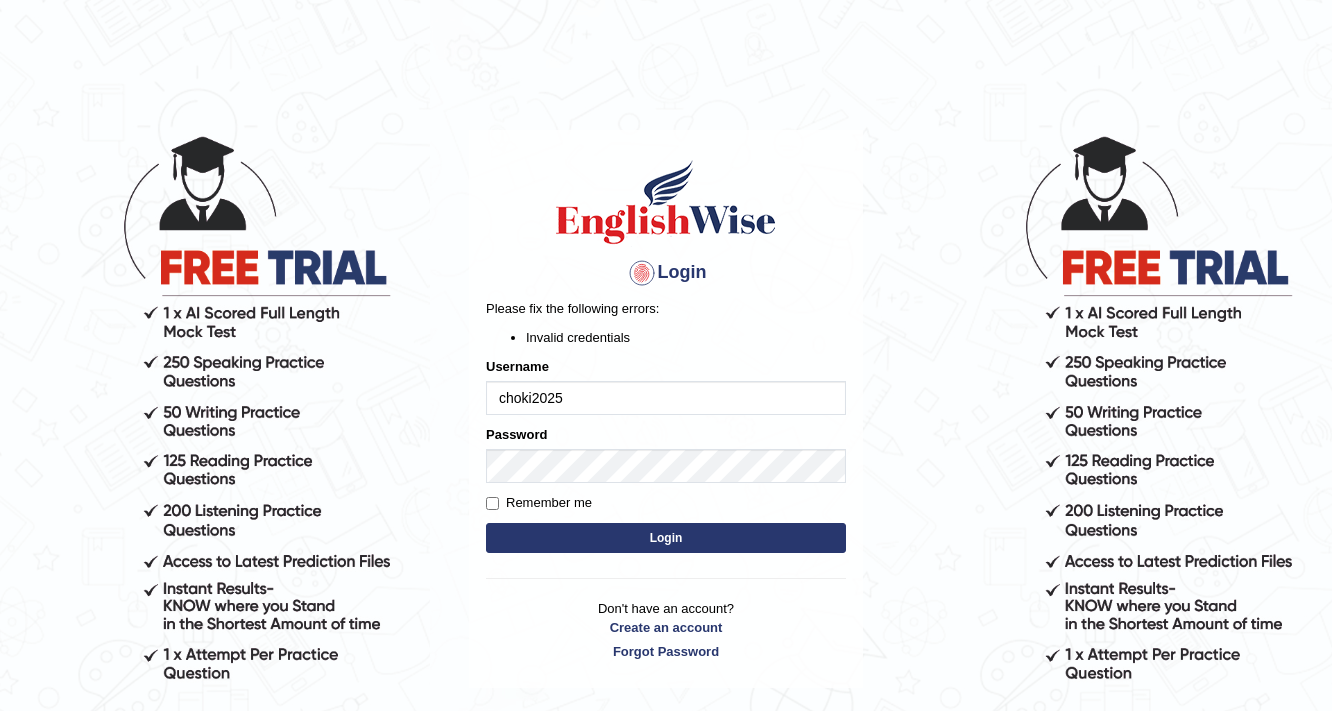 scroll, scrollTop: 0, scrollLeft: 0, axis: both 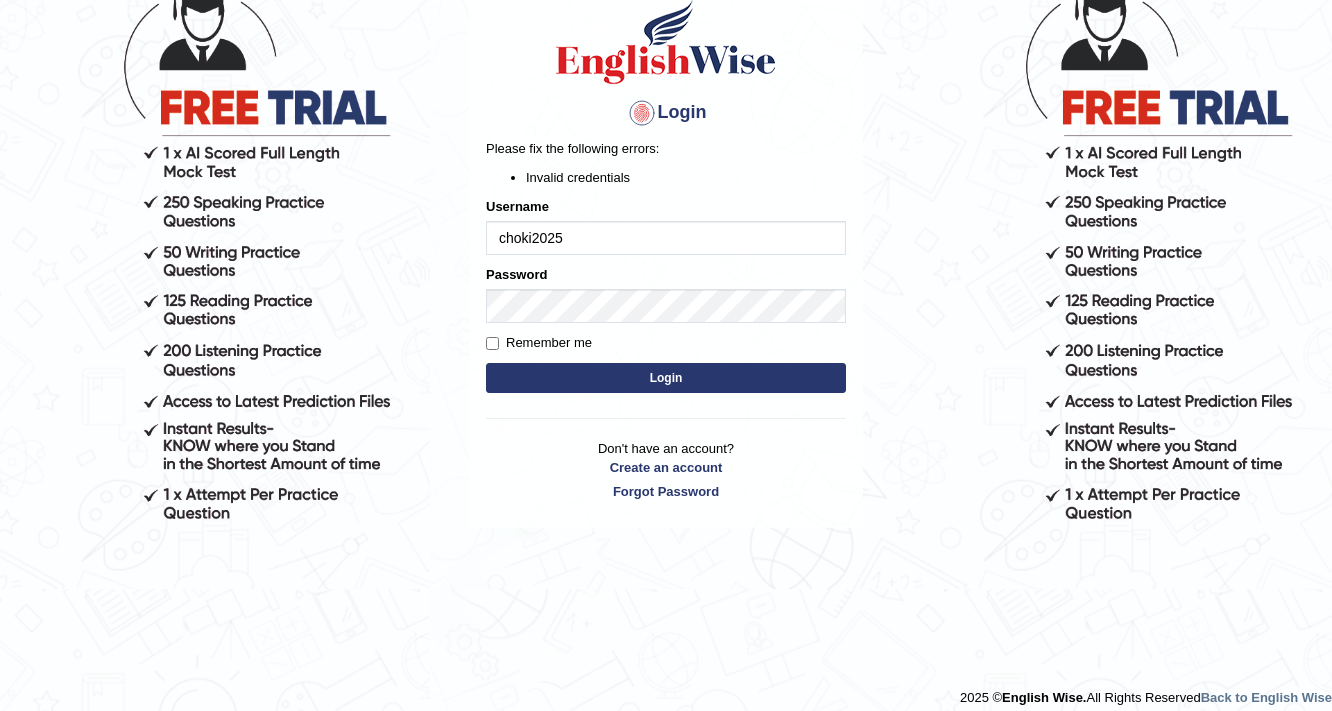 click on "Login" at bounding box center [666, 378] 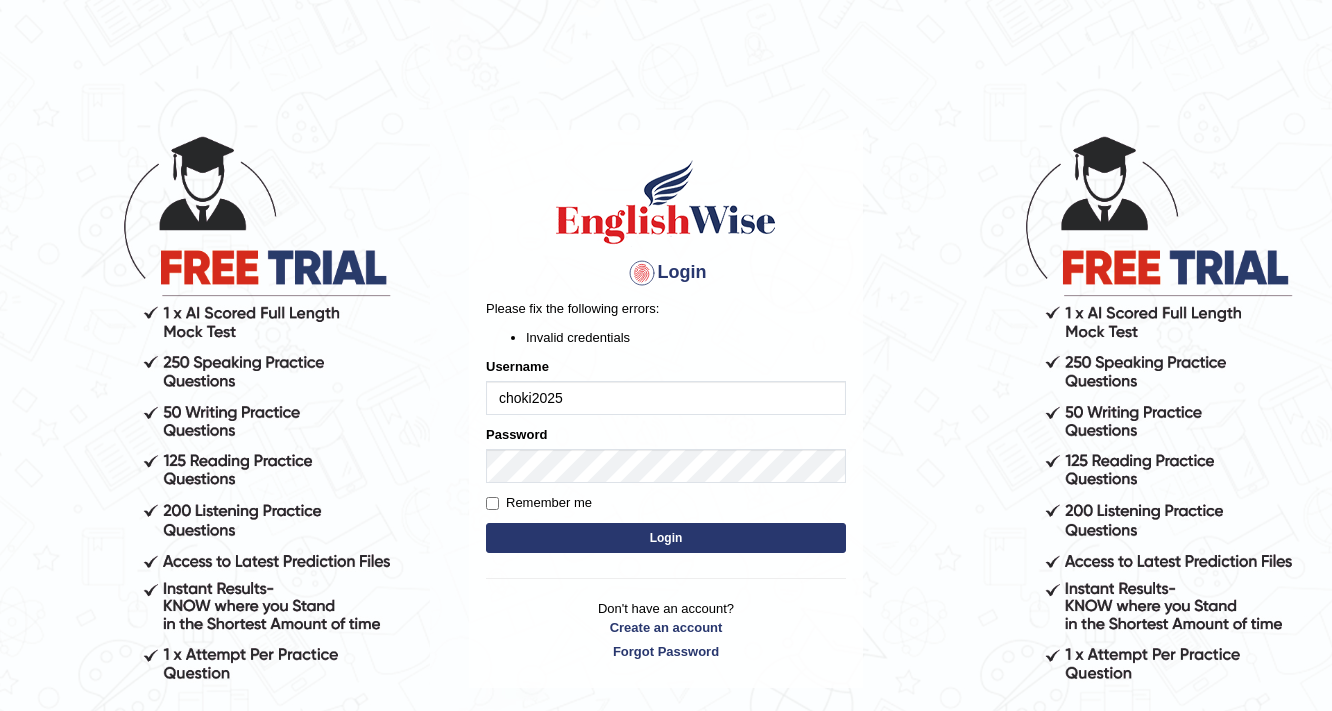 scroll, scrollTop: 0, scrollLeft: 0, axis: both 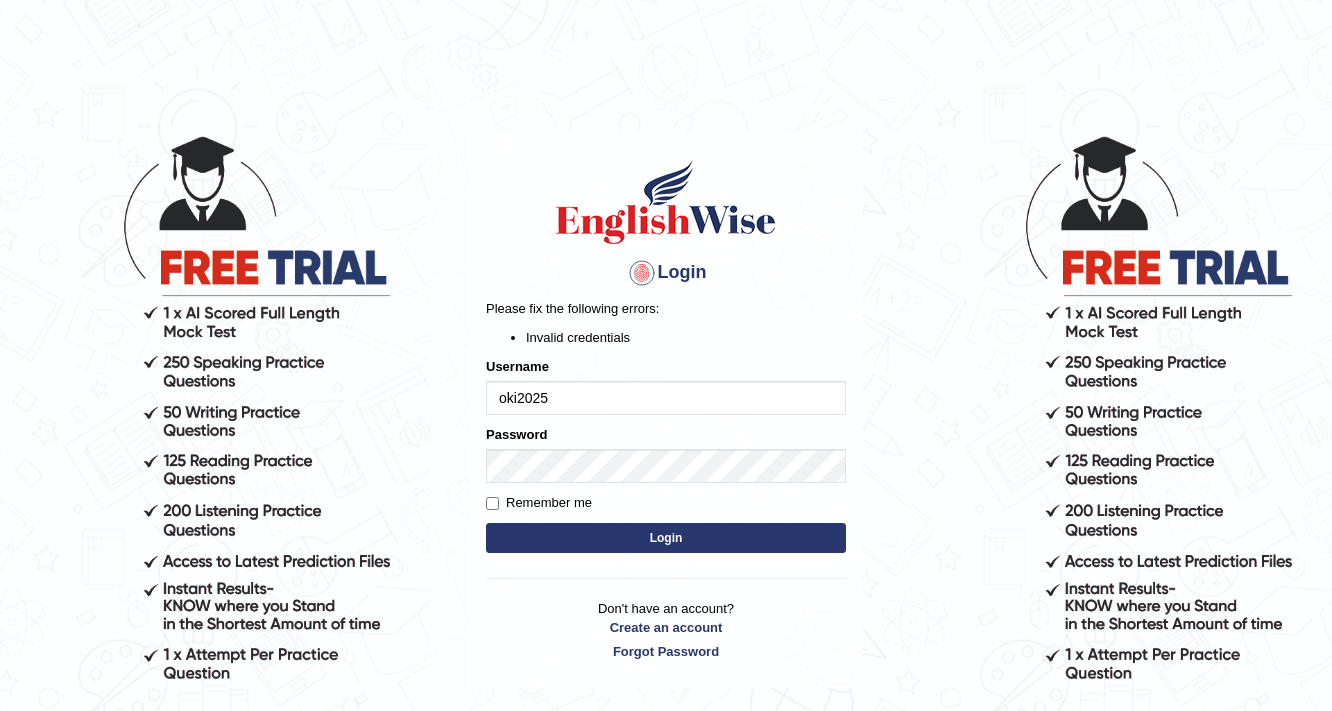 click on "oki2025" at bounding box center [666, 398] 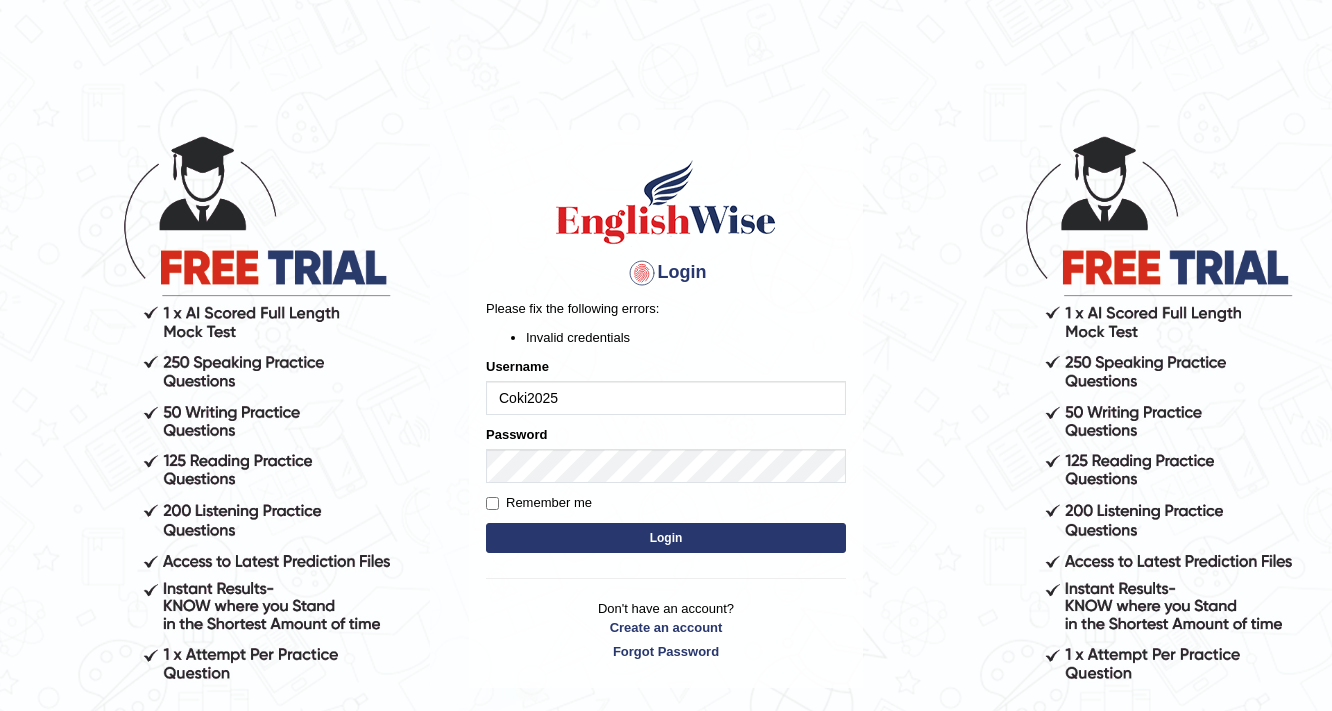 type on "Coki2025" 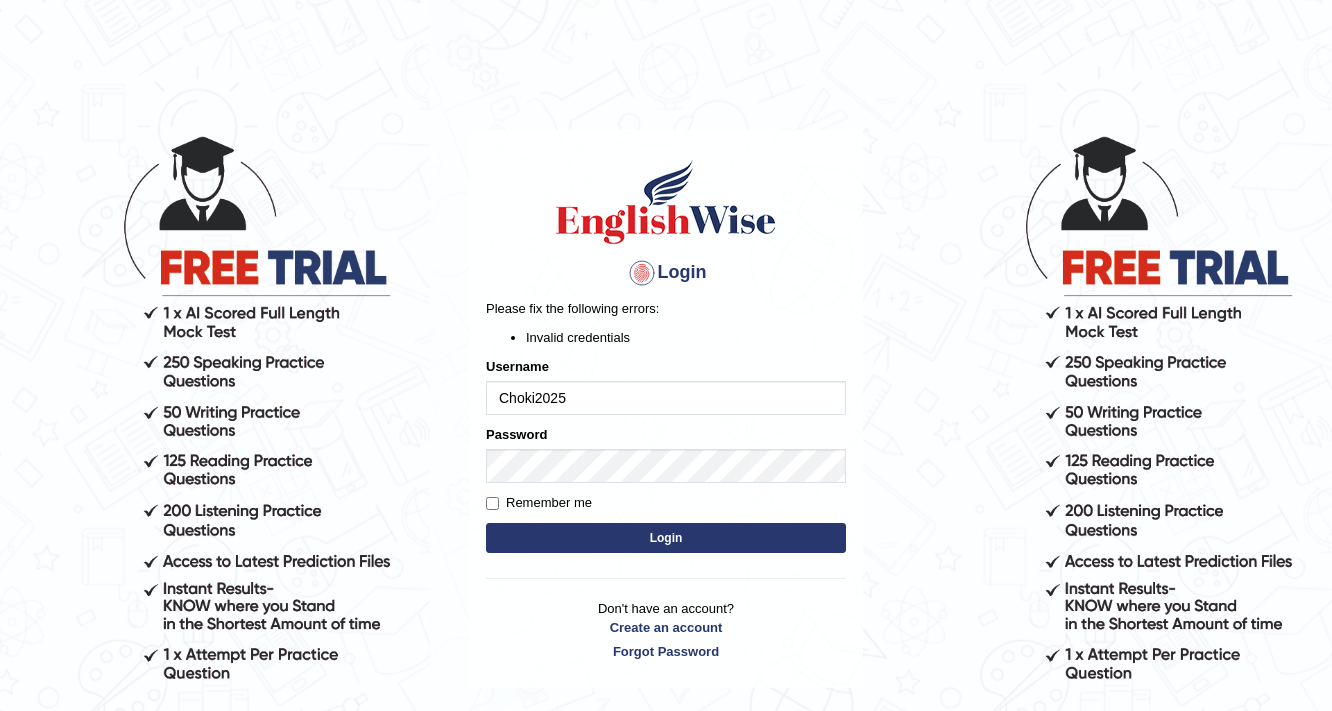 type on "Choki2025" 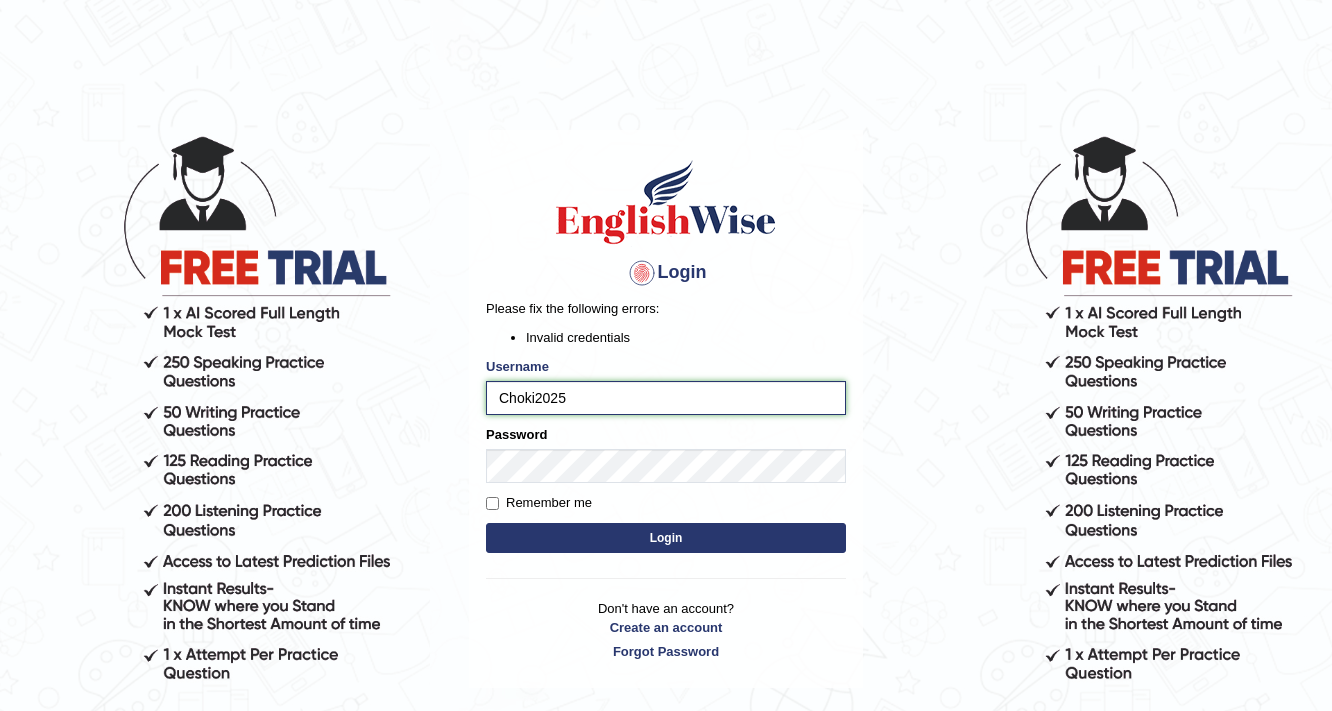 click on "Choki2025" at bounding box center [666, 398] 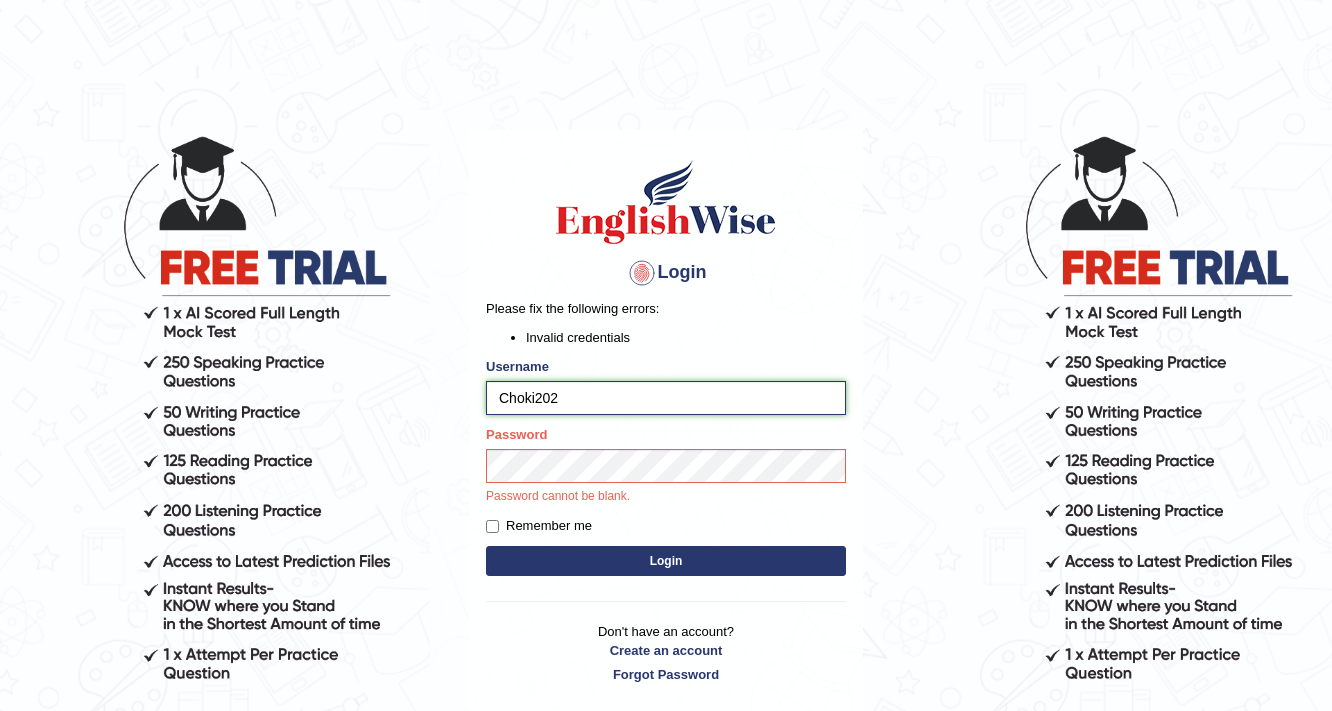 type on "choki2025" 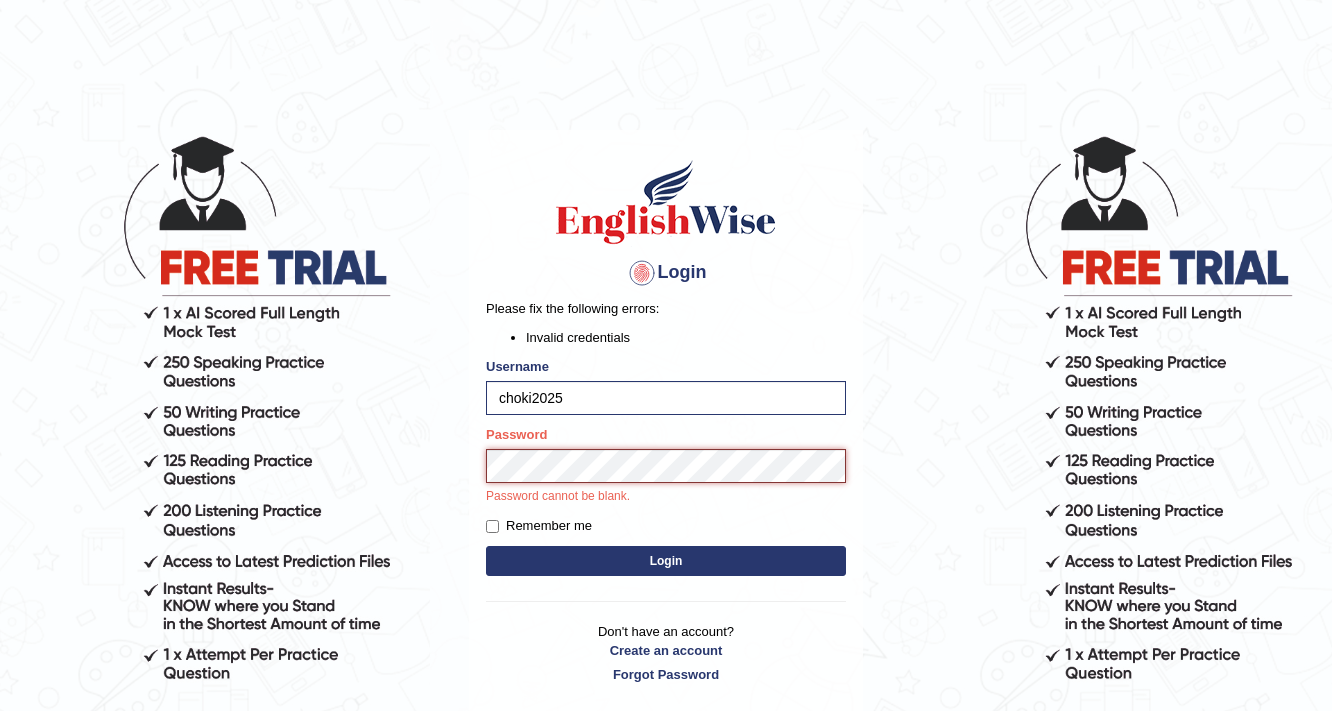 click on "Login" at bounding box center [666, 561] 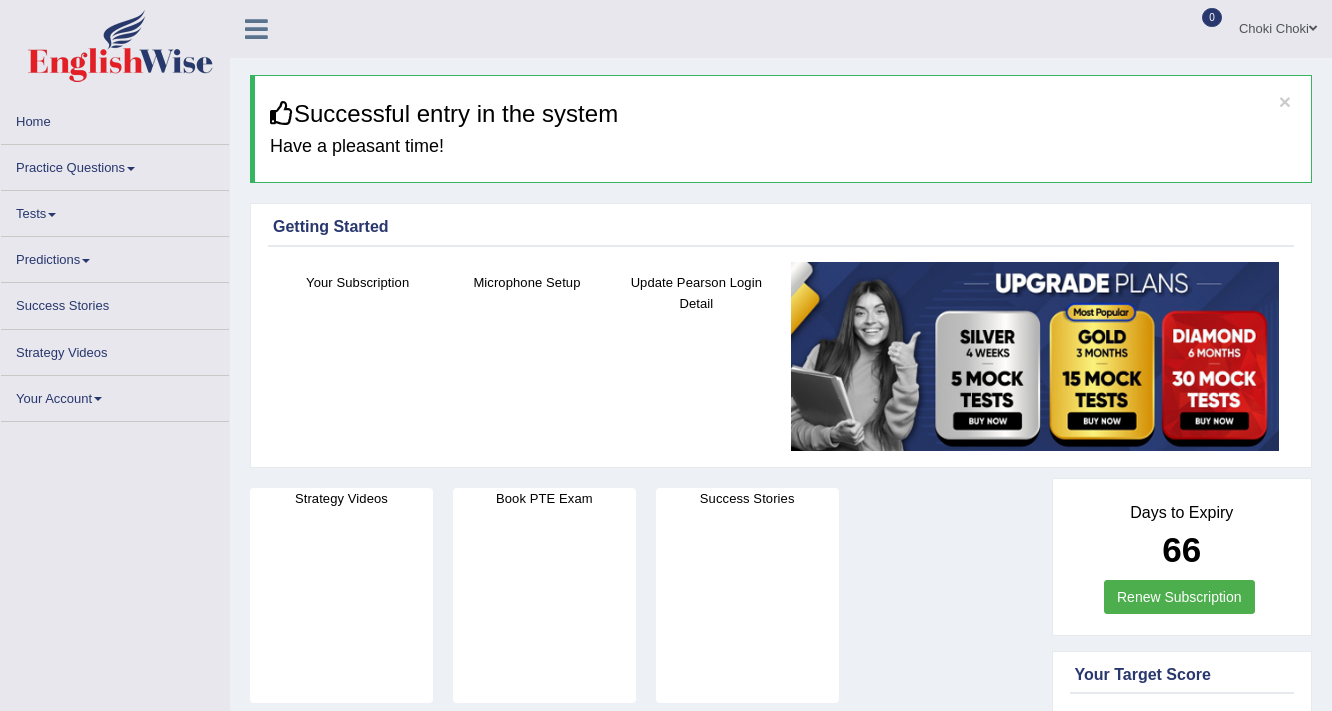 scroll, scrollTop: 0, scrollLeft: 0, axis: both 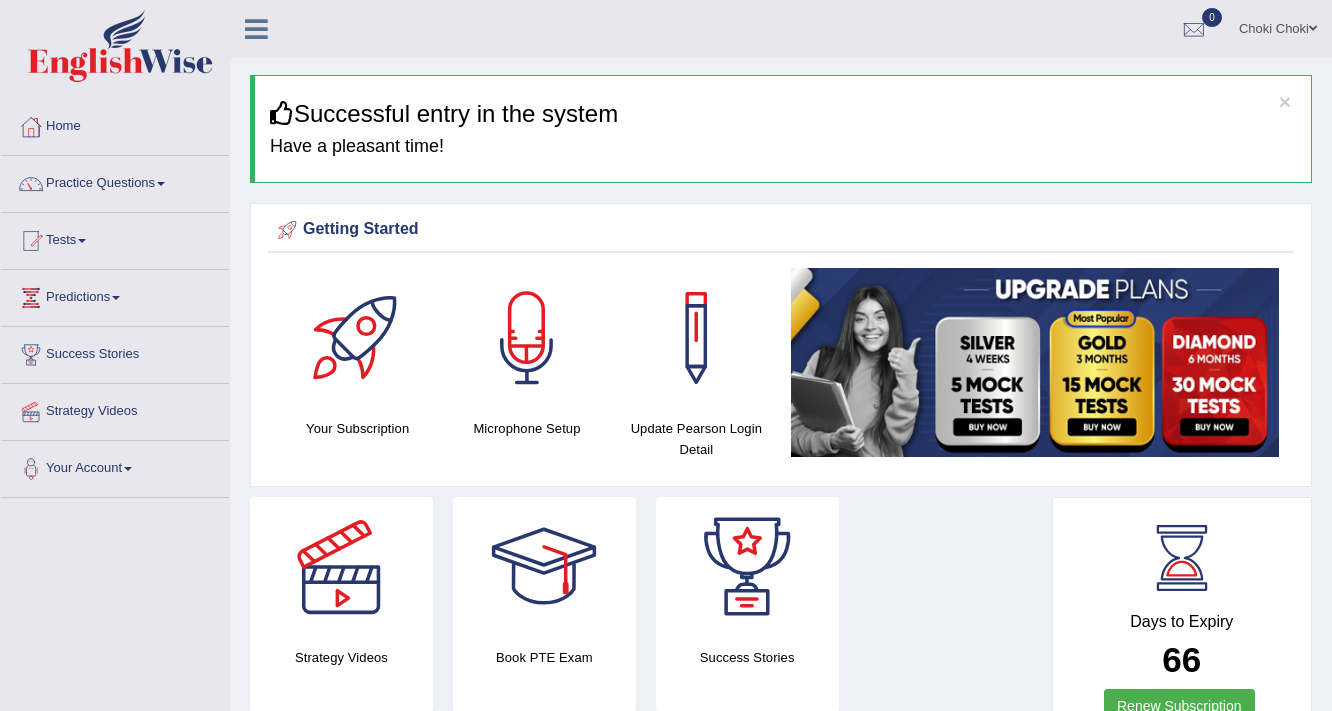 click on "Practice Questions" at bounding box center [115, 181] 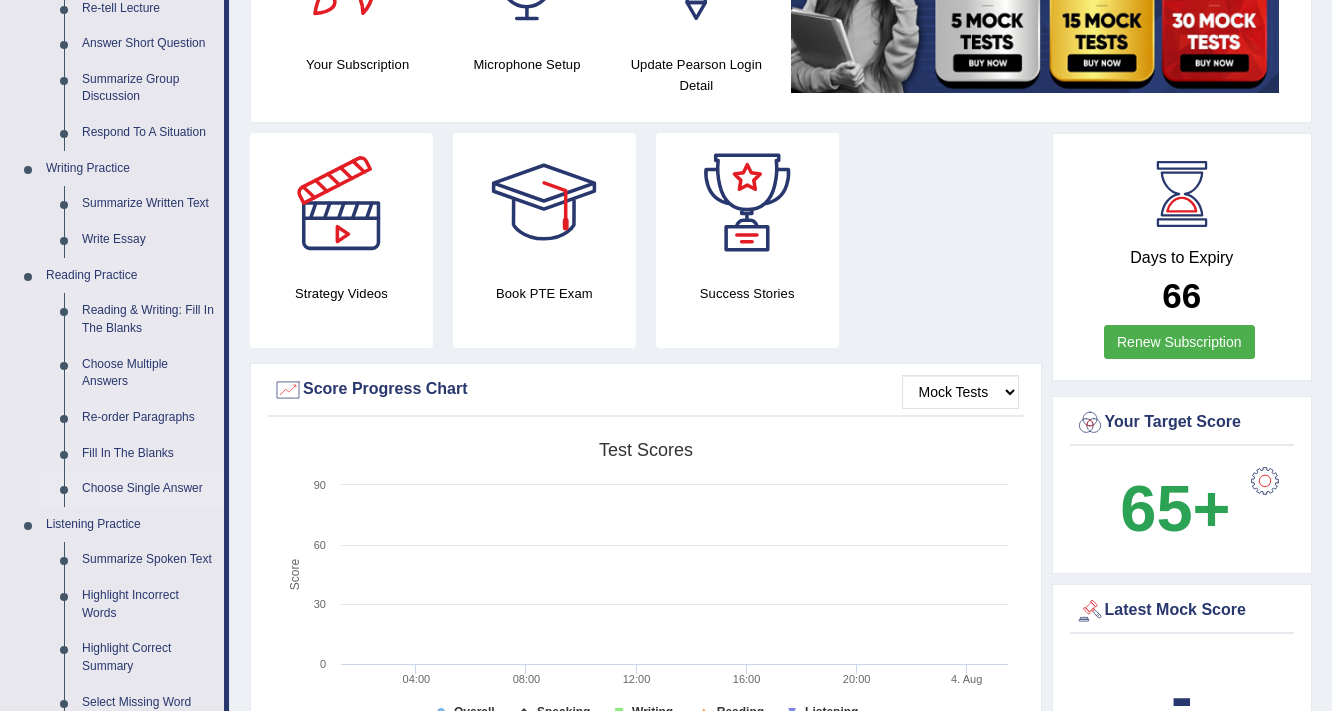 scroll, scrollTop: 400, scrollLeft: 0, axis: vertical 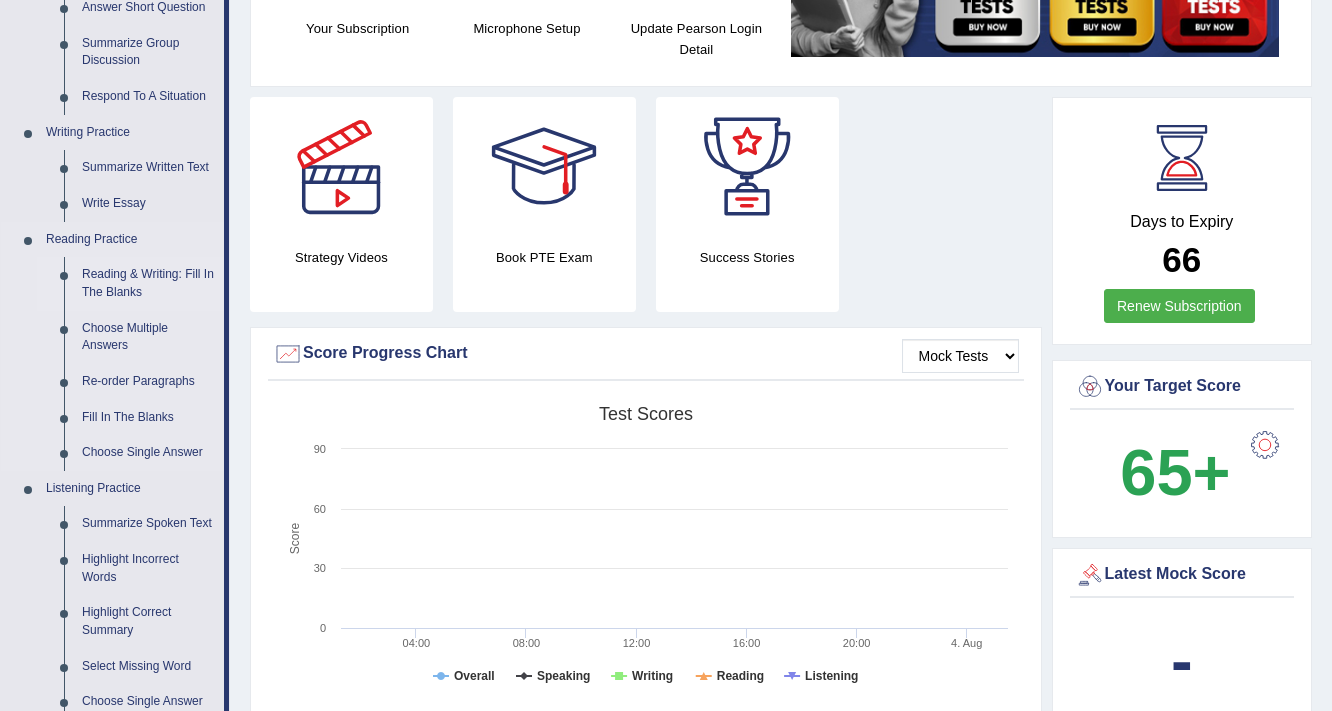 click on "Reading & Writing: Fill In The Blanks" at bounding box center (148, 283) 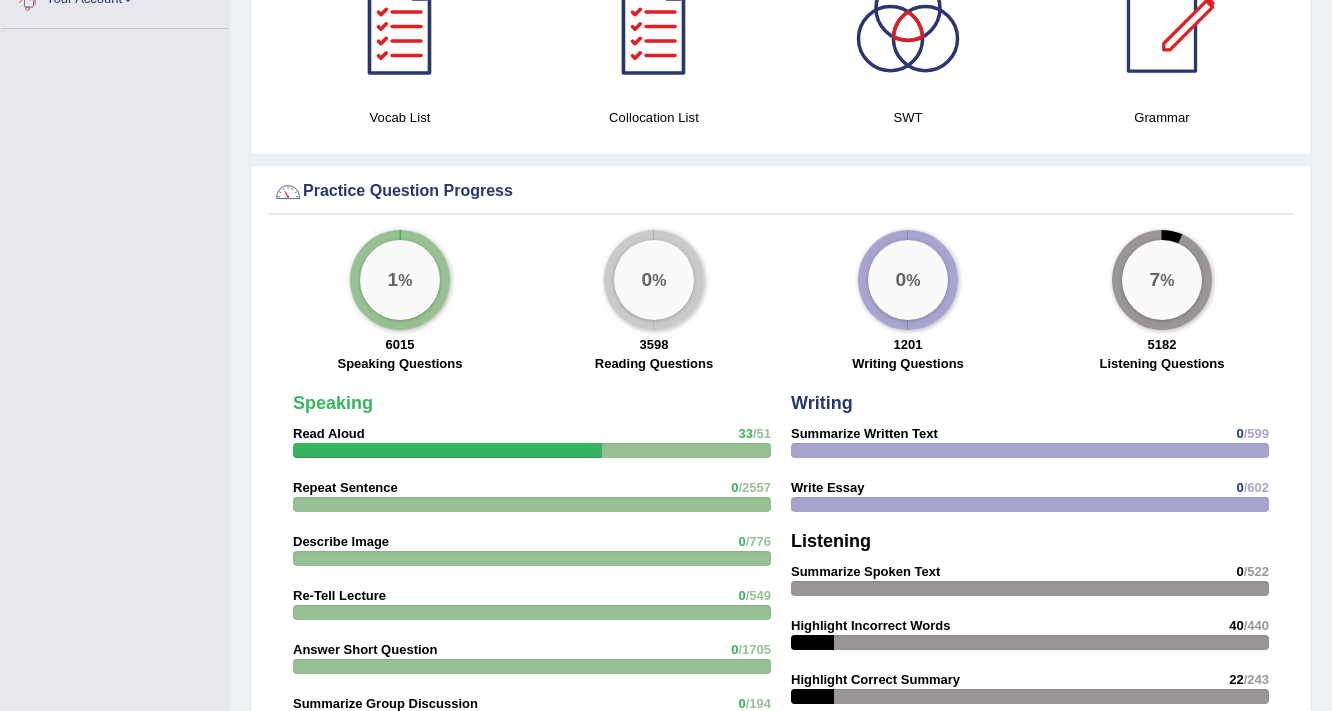 scroll, scrollTop: 1291, scrollLeft: 0, axis: vertical 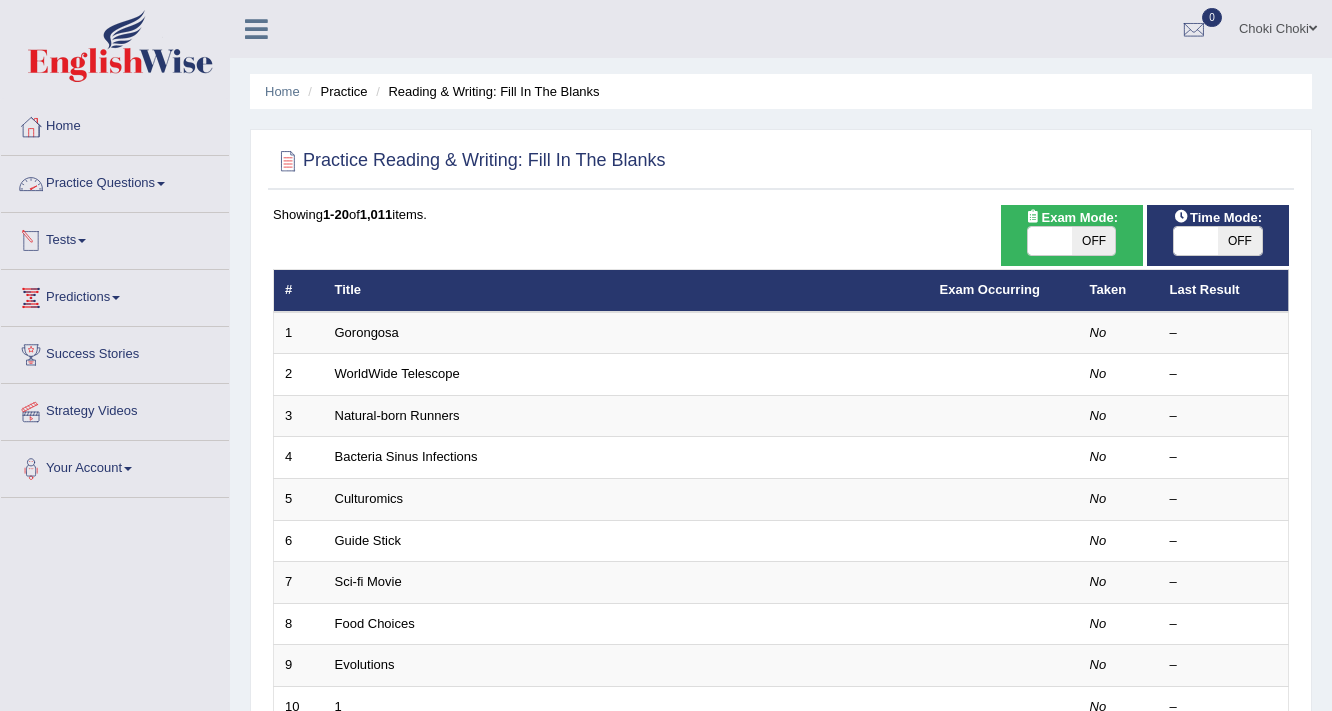 click on "Practice Questions" at bounding box center [115, 181] 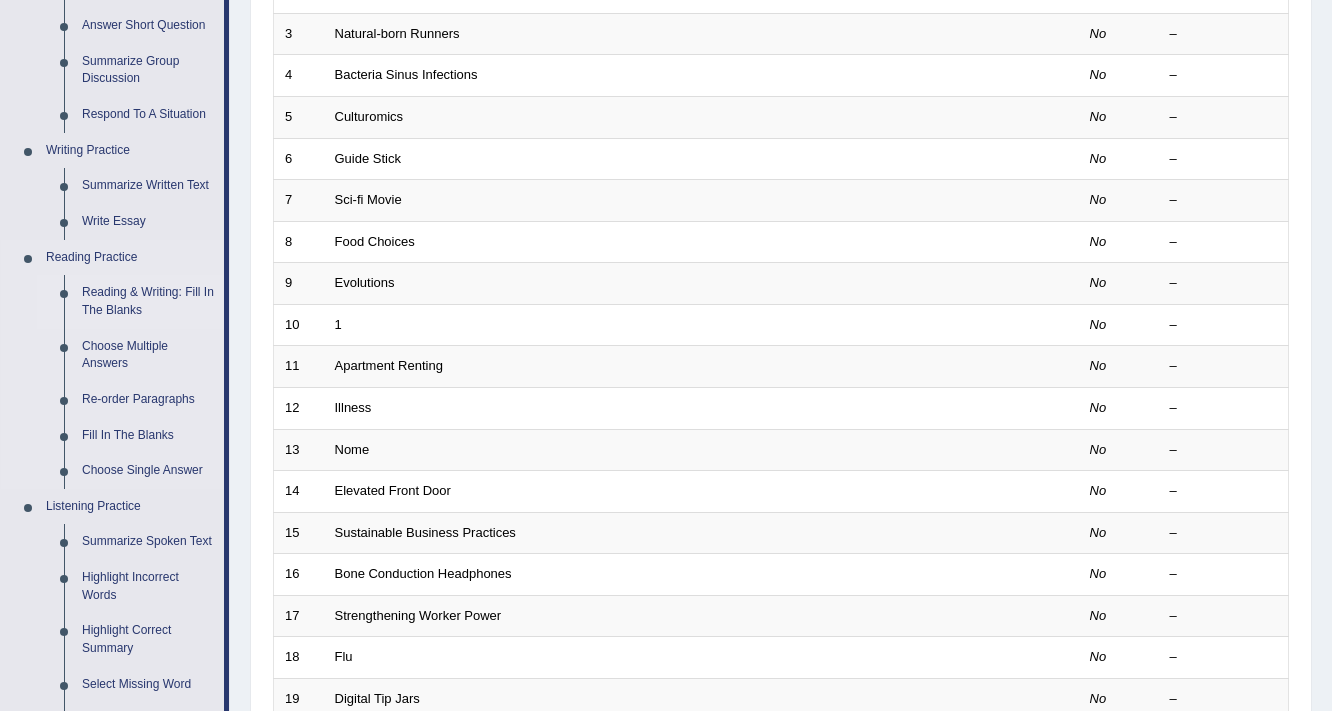 scroll, scrollTop: 480, scrollLeft: 0, axis: vertical 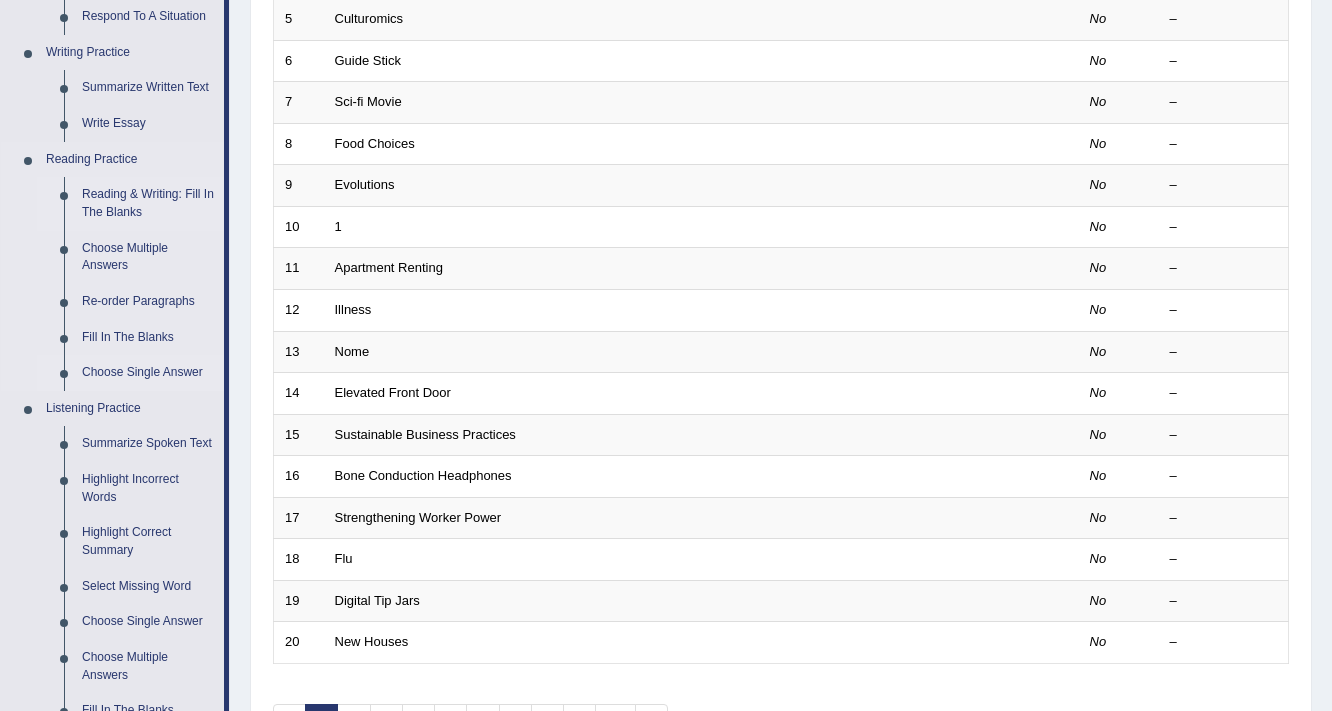 click on "Choose Single Answer" at bounding box center (148, 373) 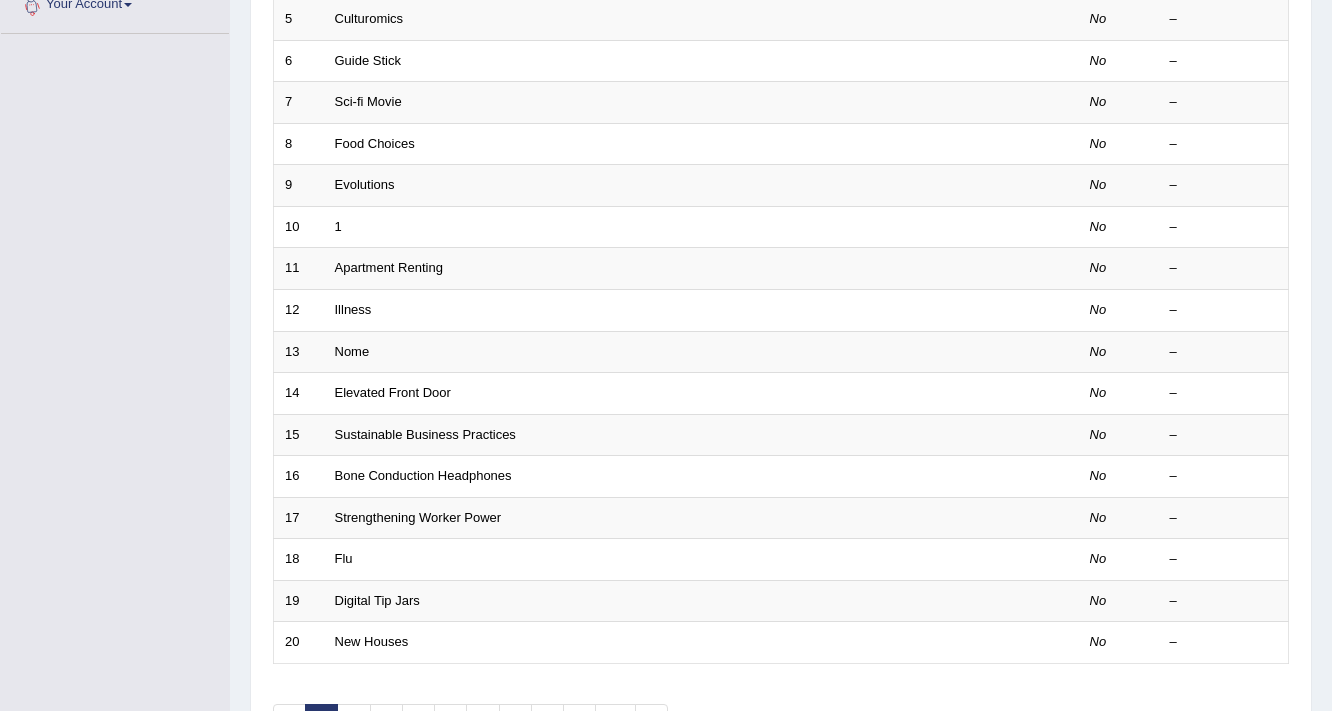 scroll, scrollTop: 504, scrollLeft: 0, axis: vertical 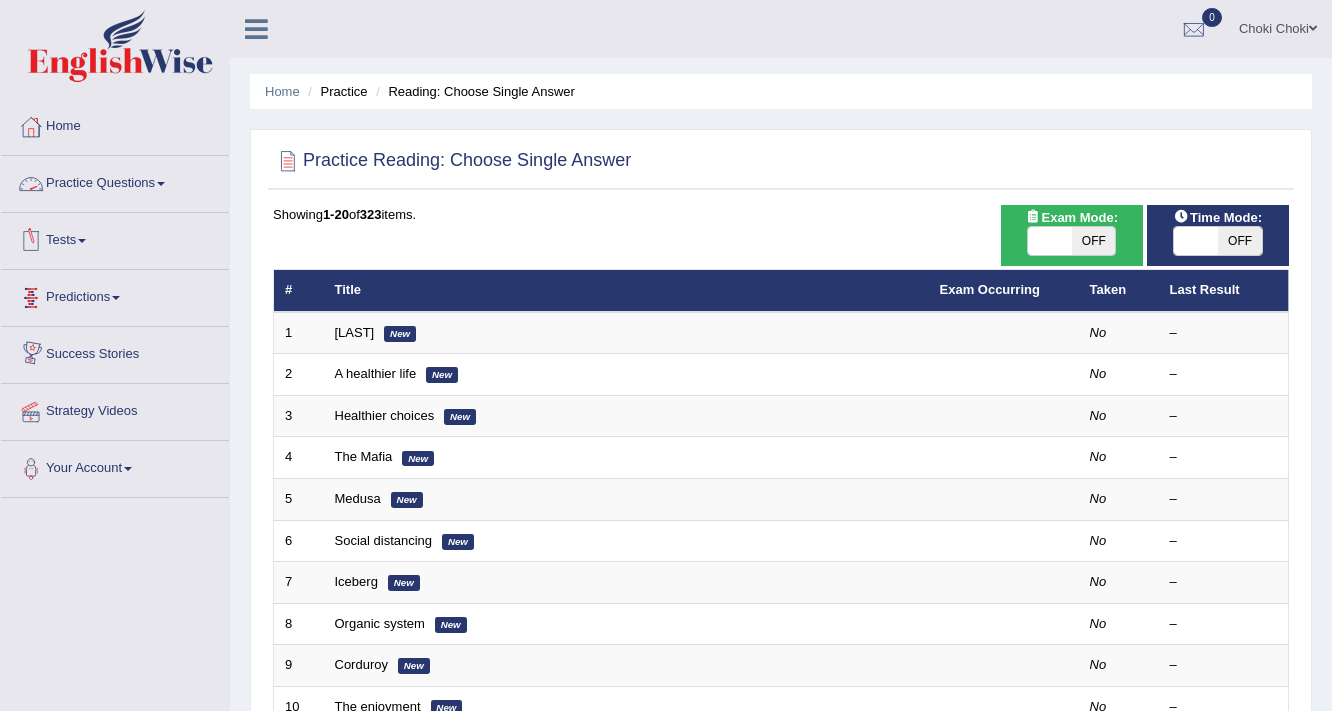 click on "Practice Questions" at bounding box center (115, 181) 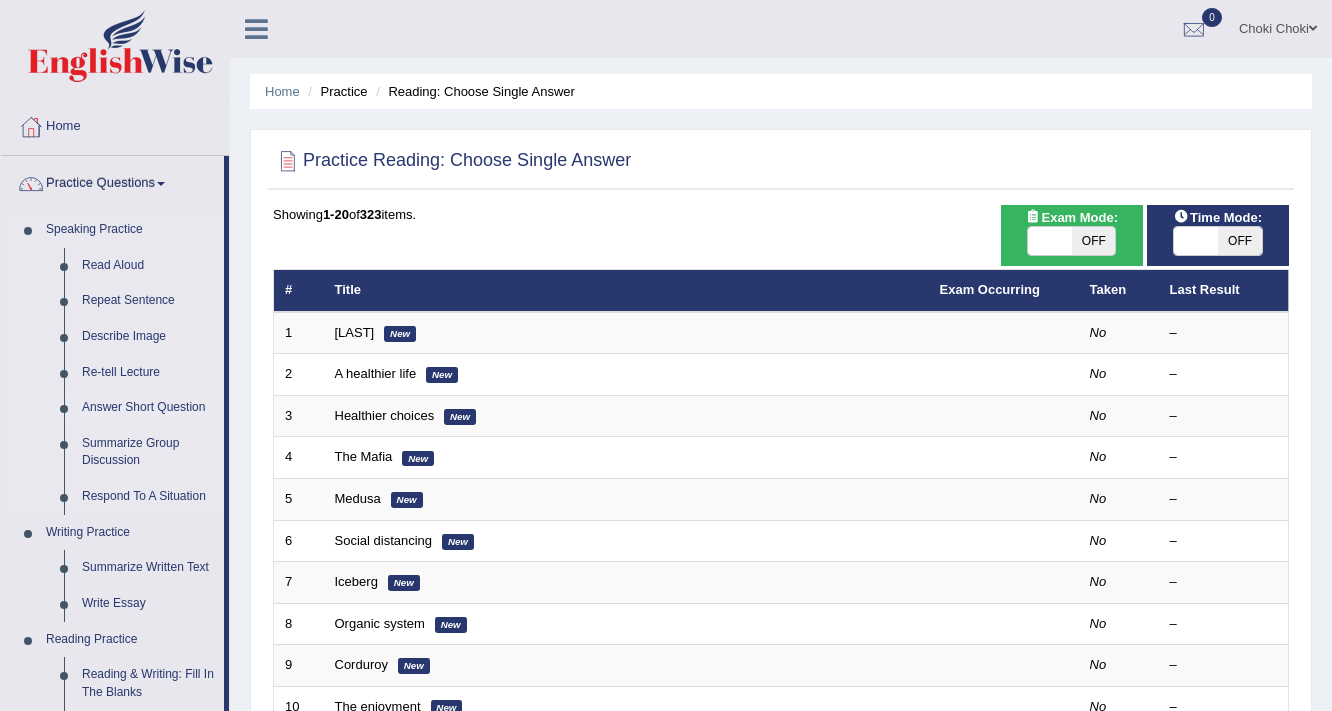 click on "Answer Short Question" at bounding box center (148, 408) 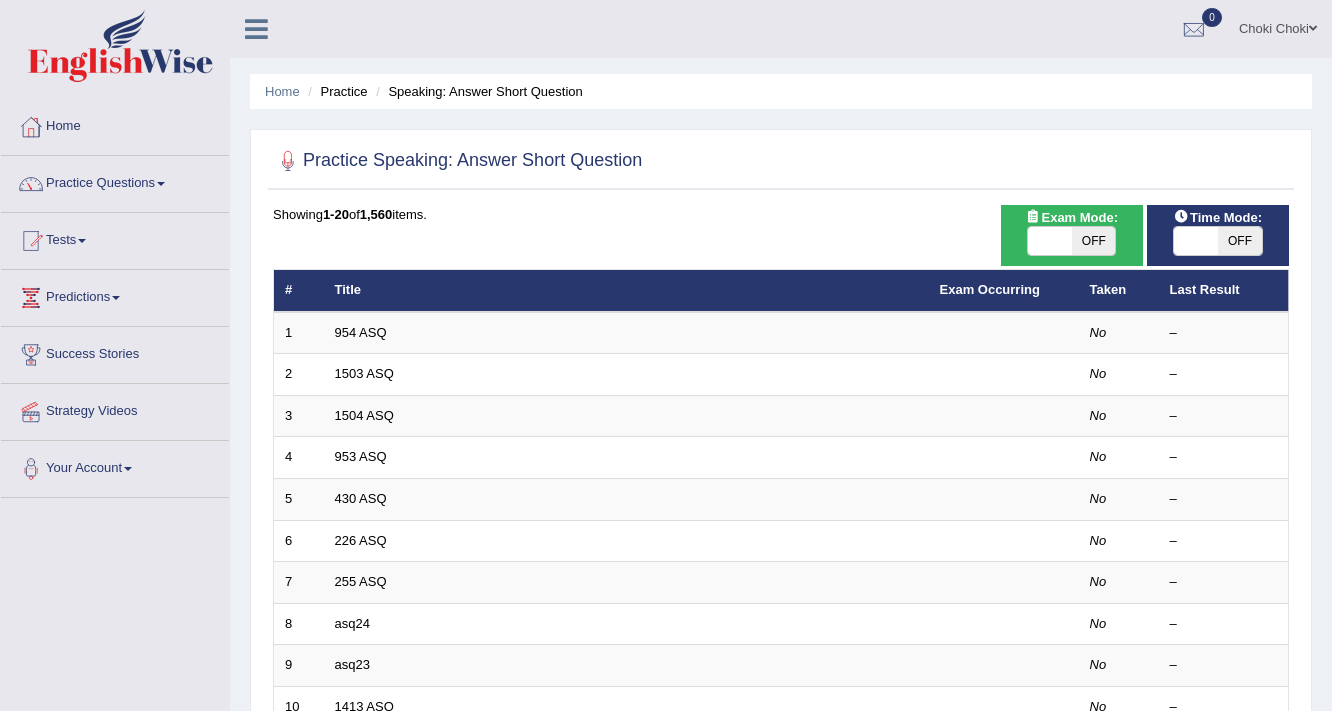 scroll, scrollTop: 0, scrollLeft: 0, axis: both 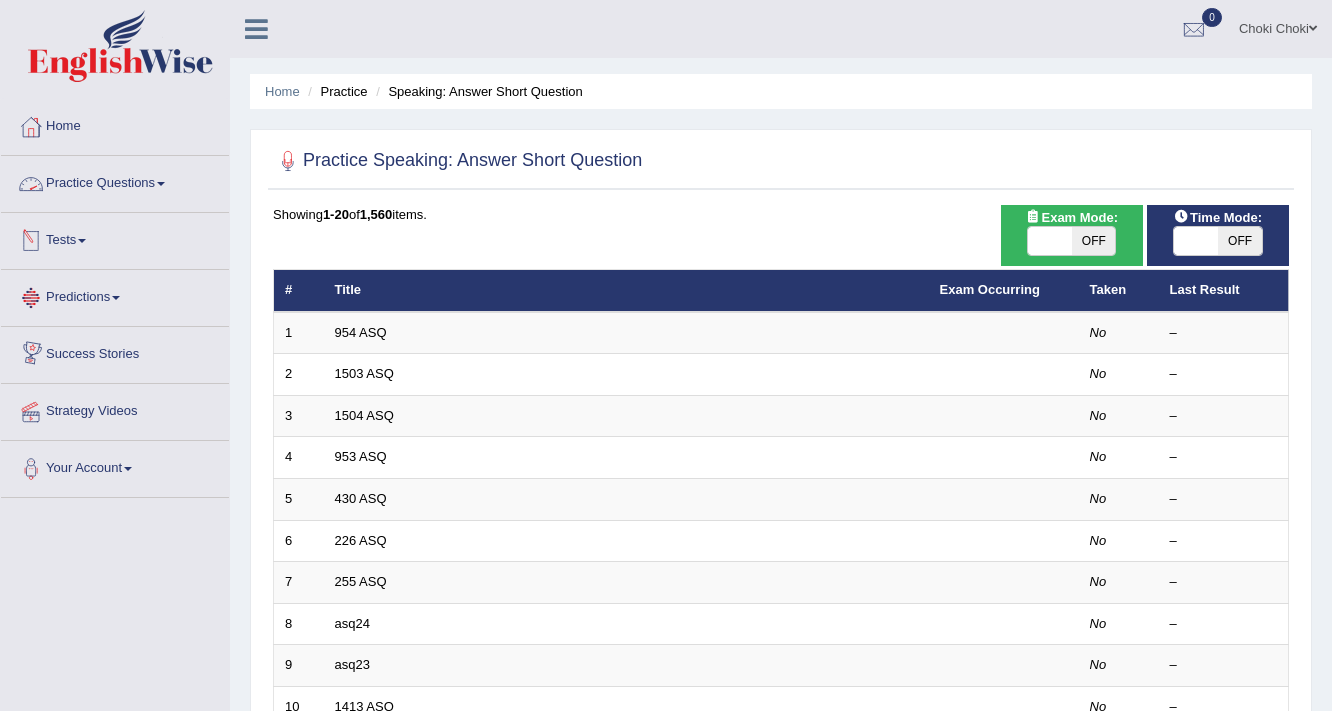 click on "Practice Questions" at bounding box center [115, 181] 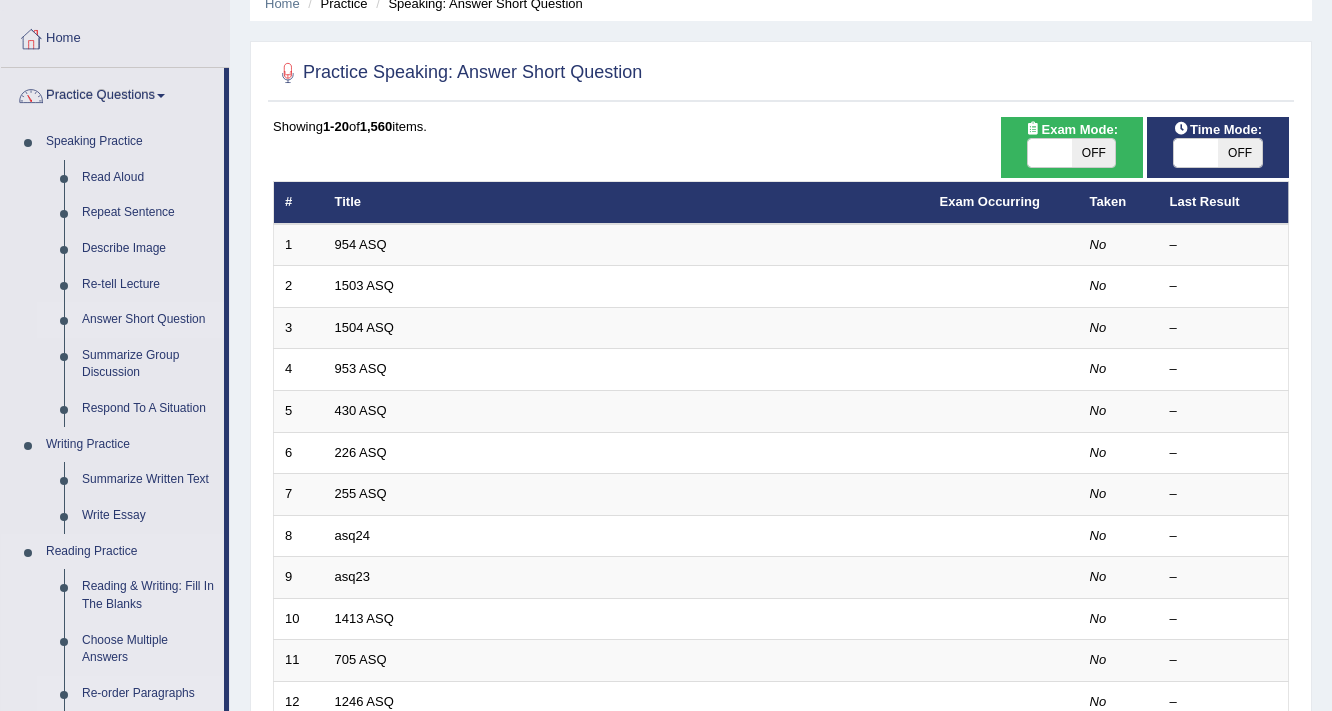 scroll, scrollTop: 80, scrollLeft: 0, axis: vertical 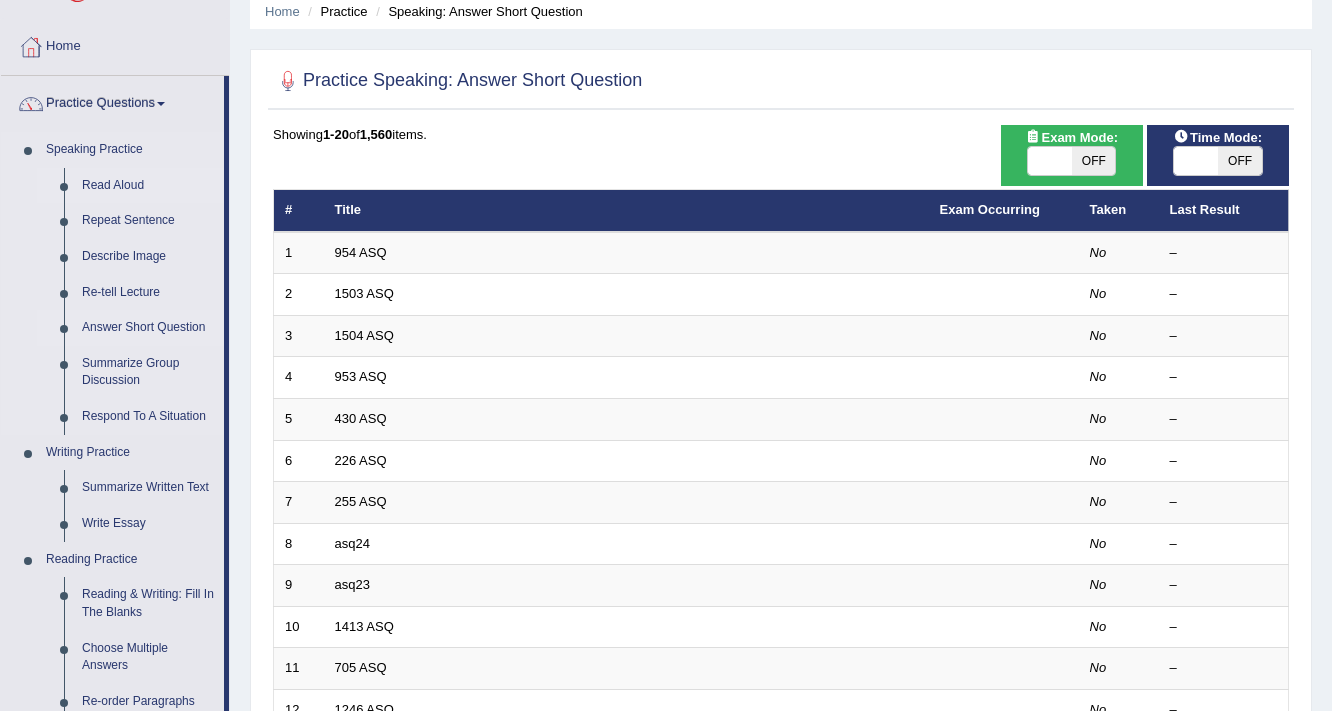 click on "Read Aloud" at bounding box center (148, 186) 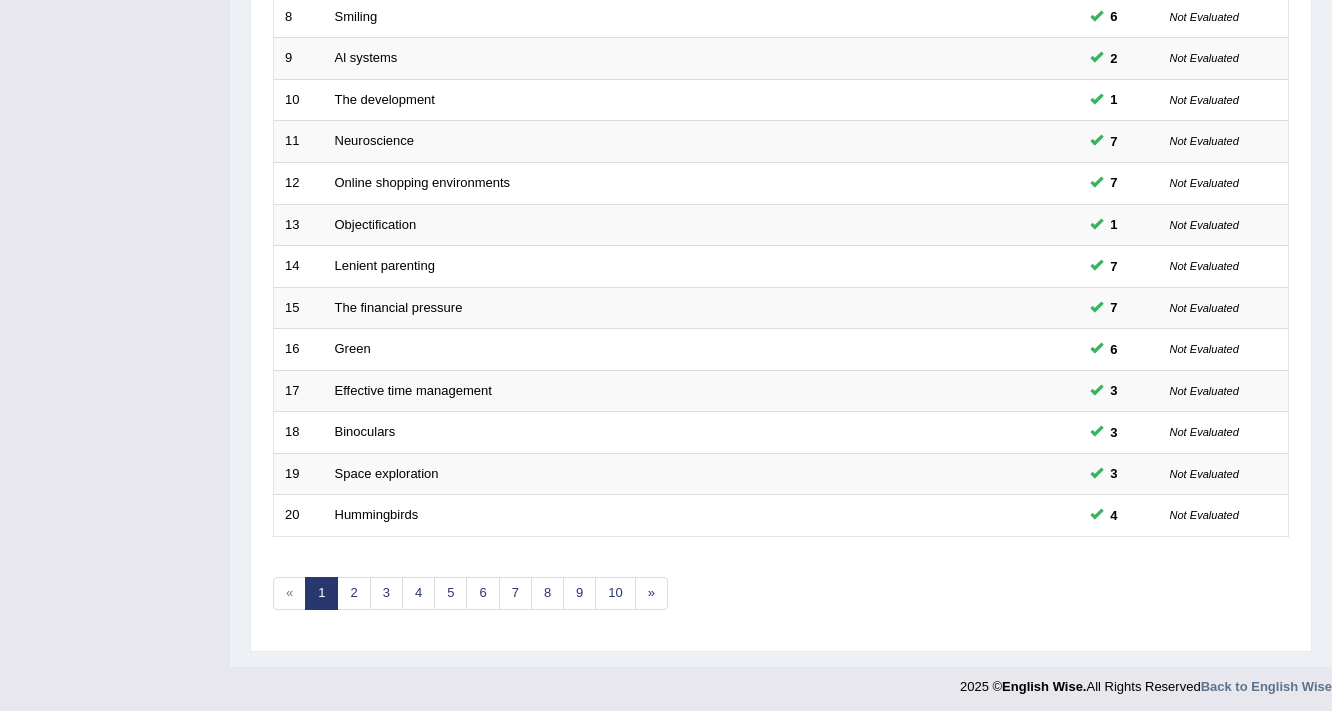 scroll, scrollTop: 607, scrollLeft: 0, axis: vertical 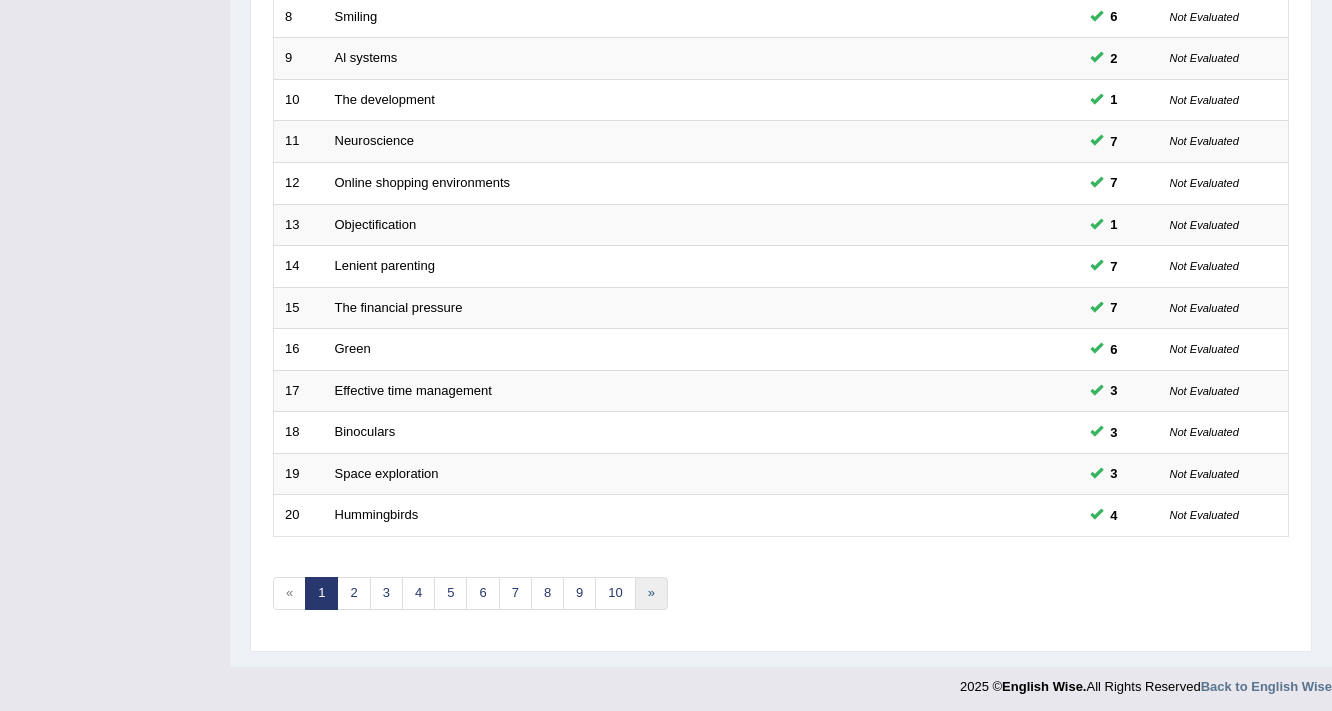 click on "»" at bounding box center [651, 593] 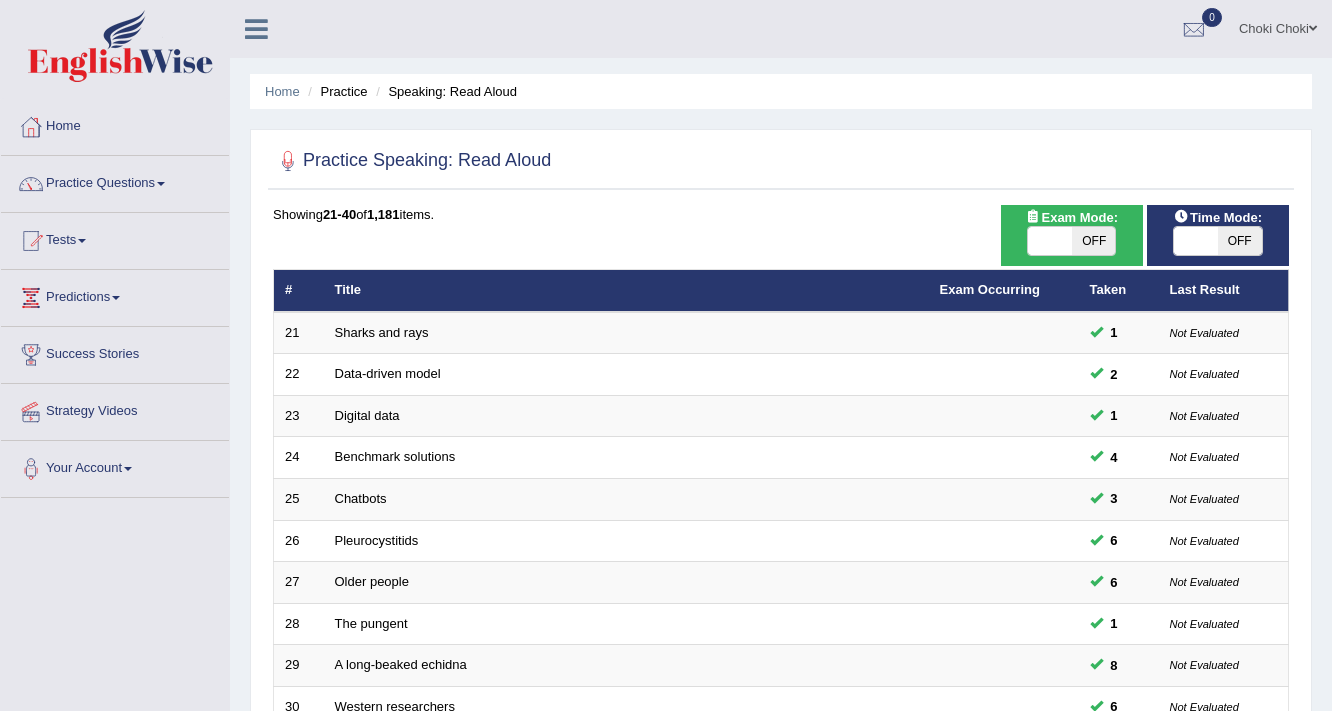 scroll, scrollTop: 476, scrollLeft: 0, axis: vertical 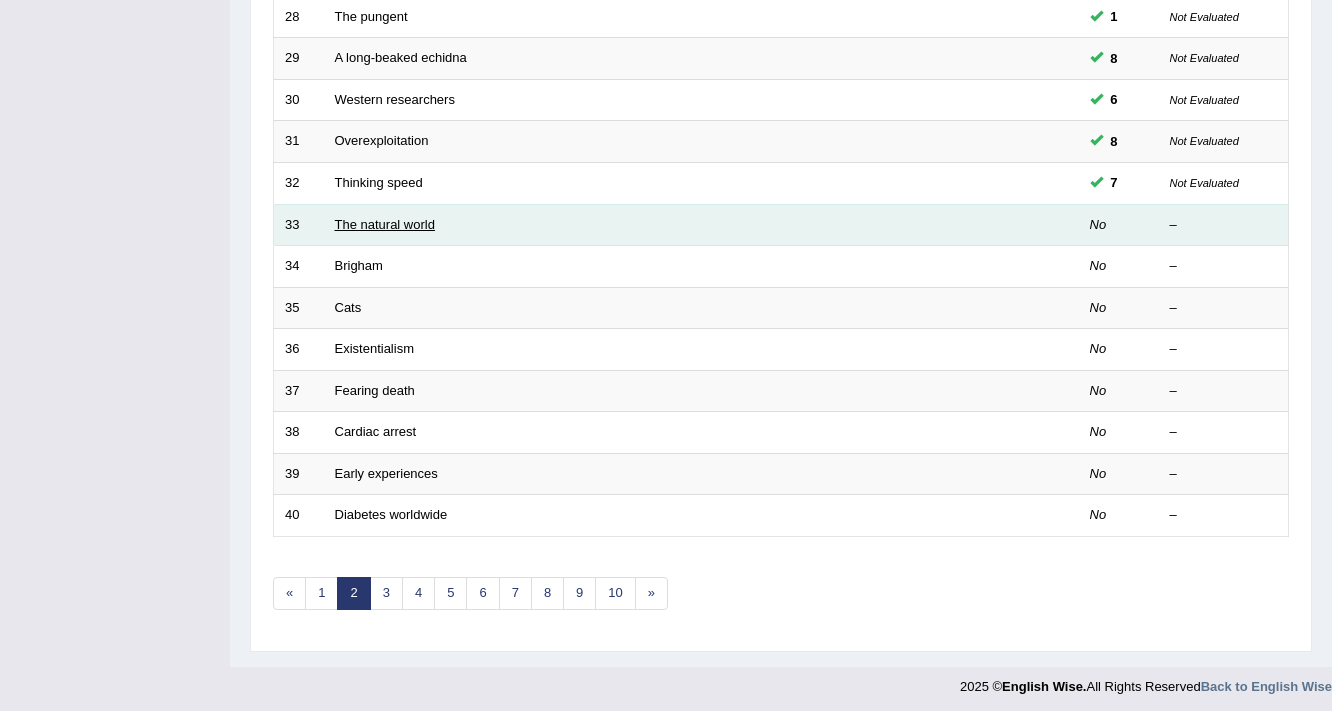 click on "The natural world" at bounding box center (385, 224) 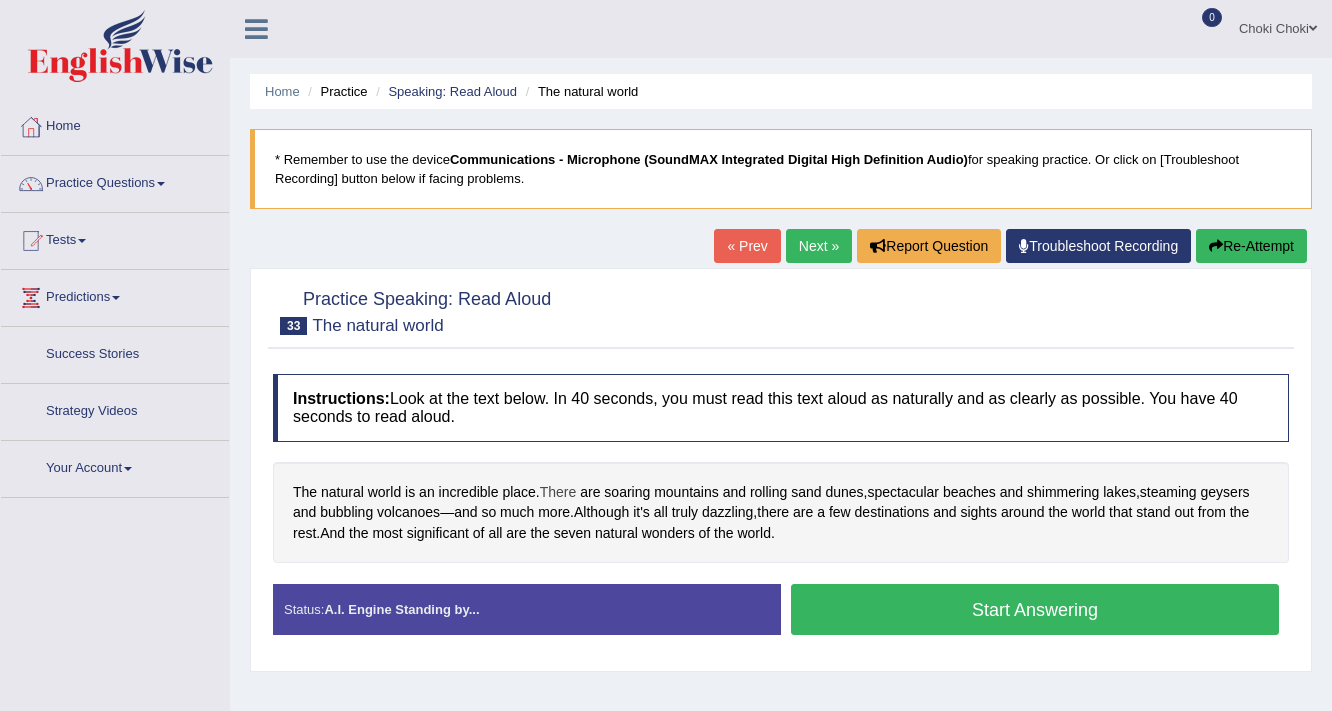 scroll, scrollTop: 160, scrollLeft: 0, axis: vertical 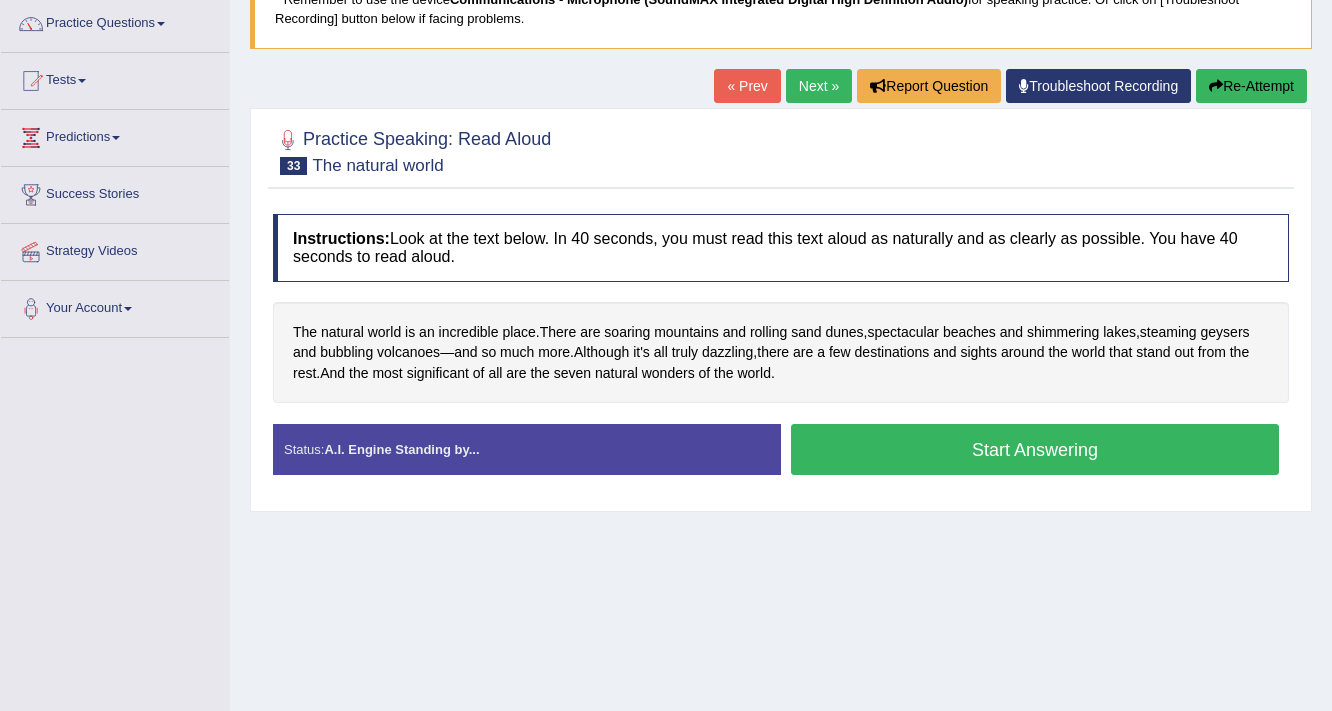 click on "Start Answering" at bounding box center [1035, 449] 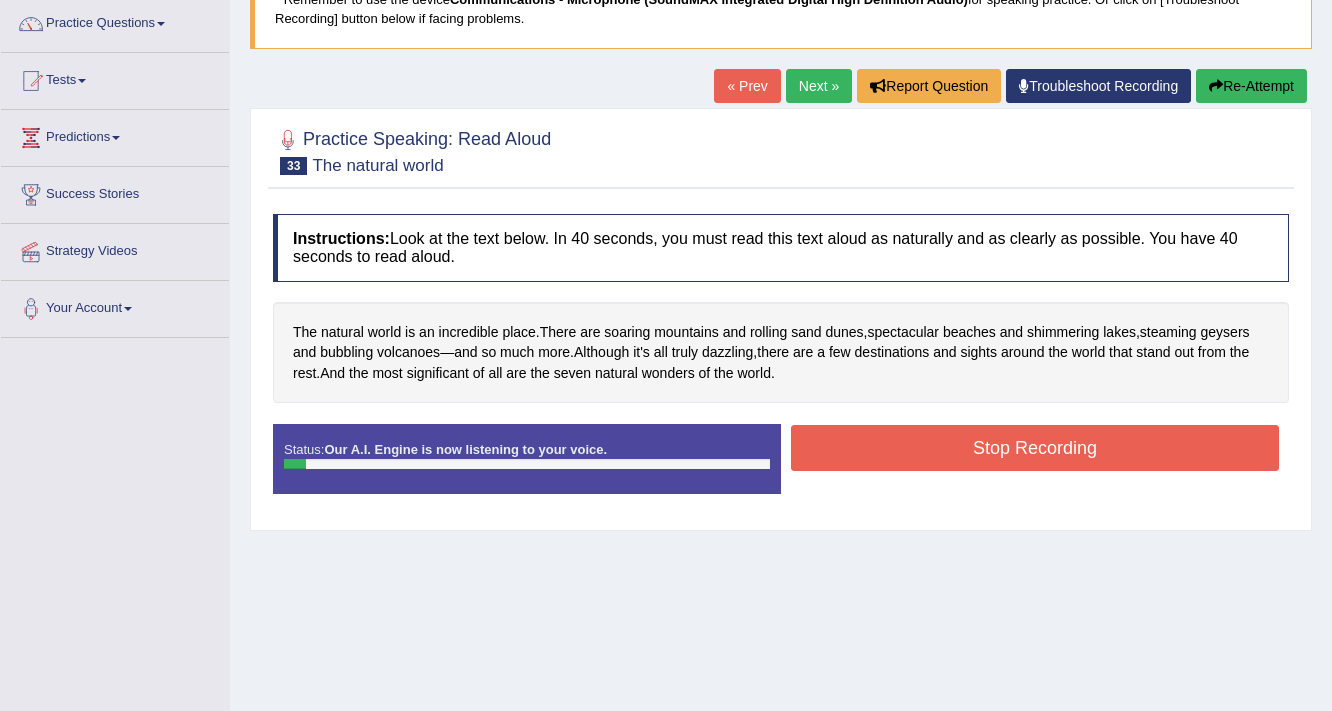 click on "Re-Attempt" at bounding box center [1251, 86] 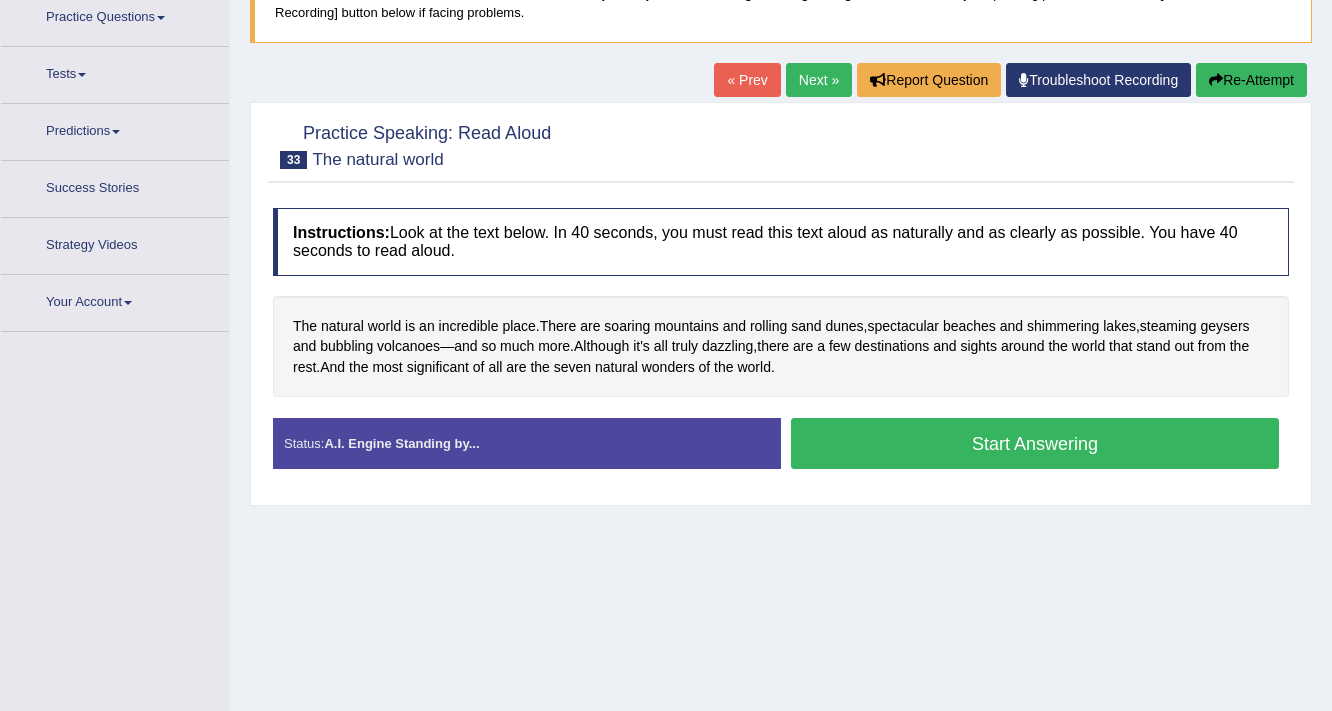 scroll, scrollTop: 166, scrollLeft: 0, axis: vertical 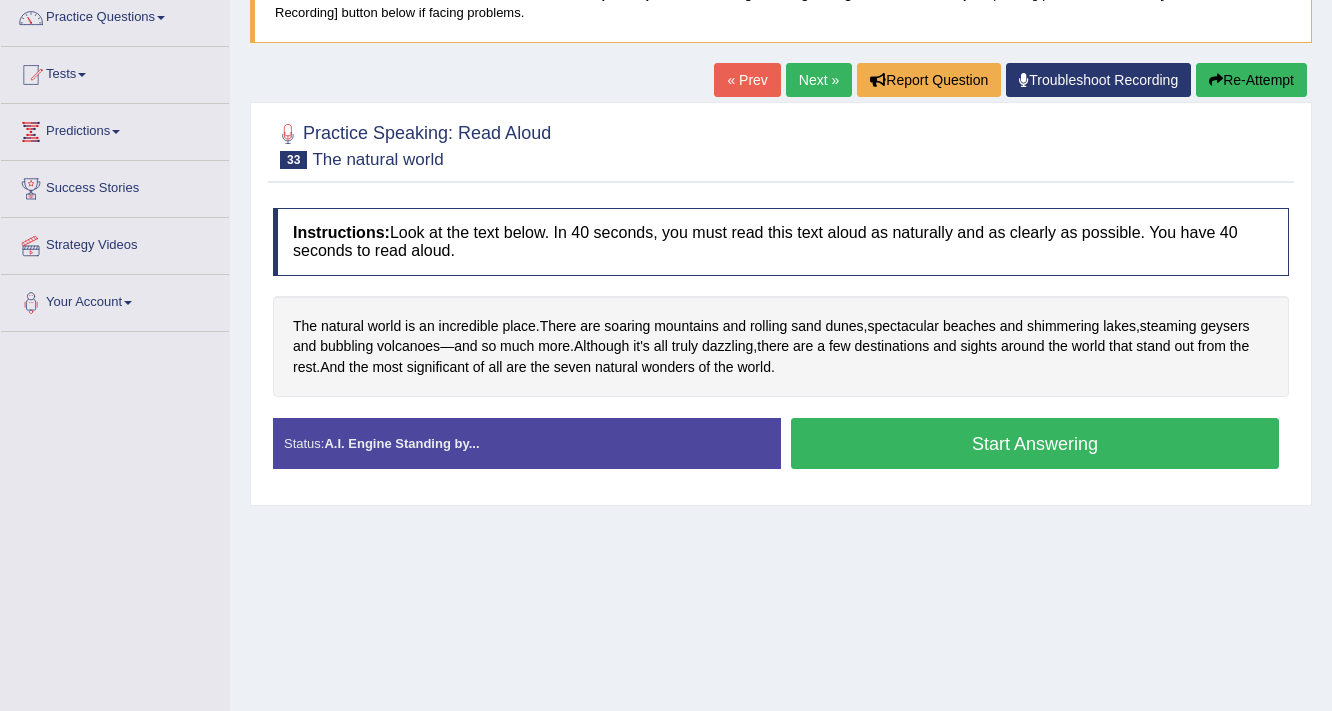 click on "Start Answering" at bounding box center (1035, 443) 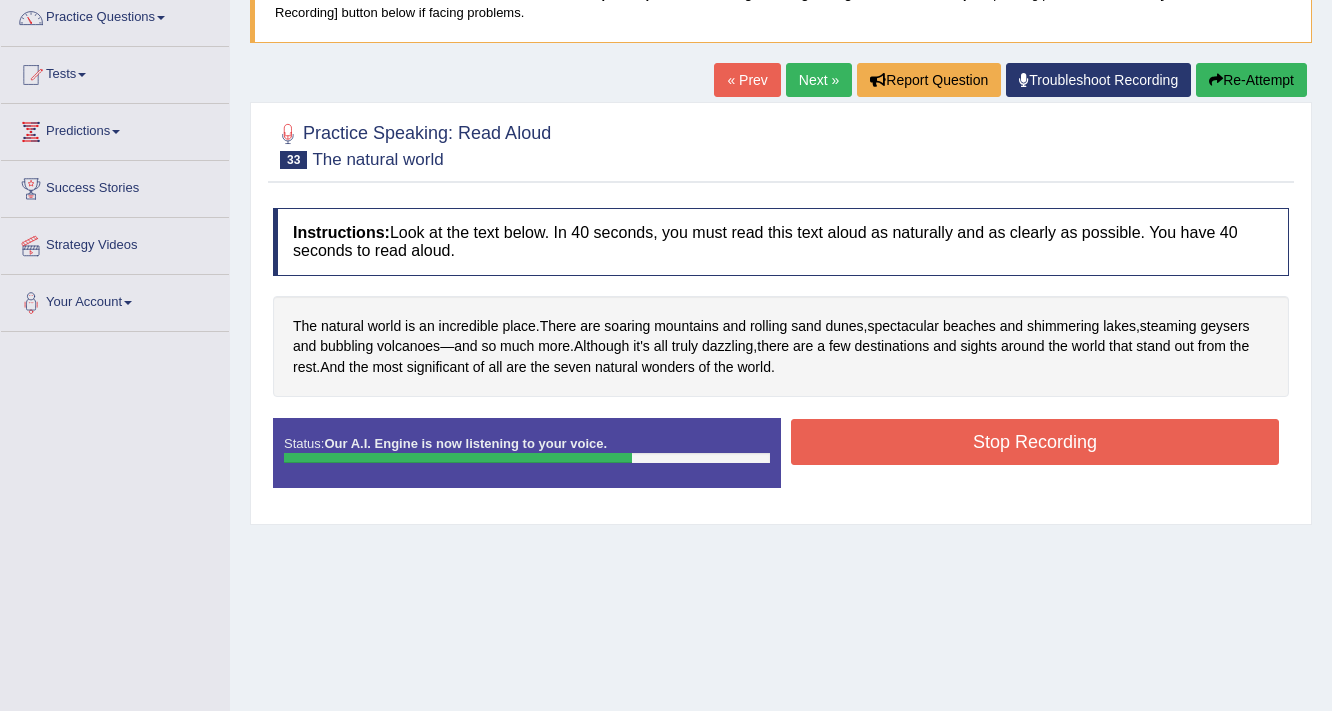 click on "Stop Recording" at bounding box center (1035, 442) 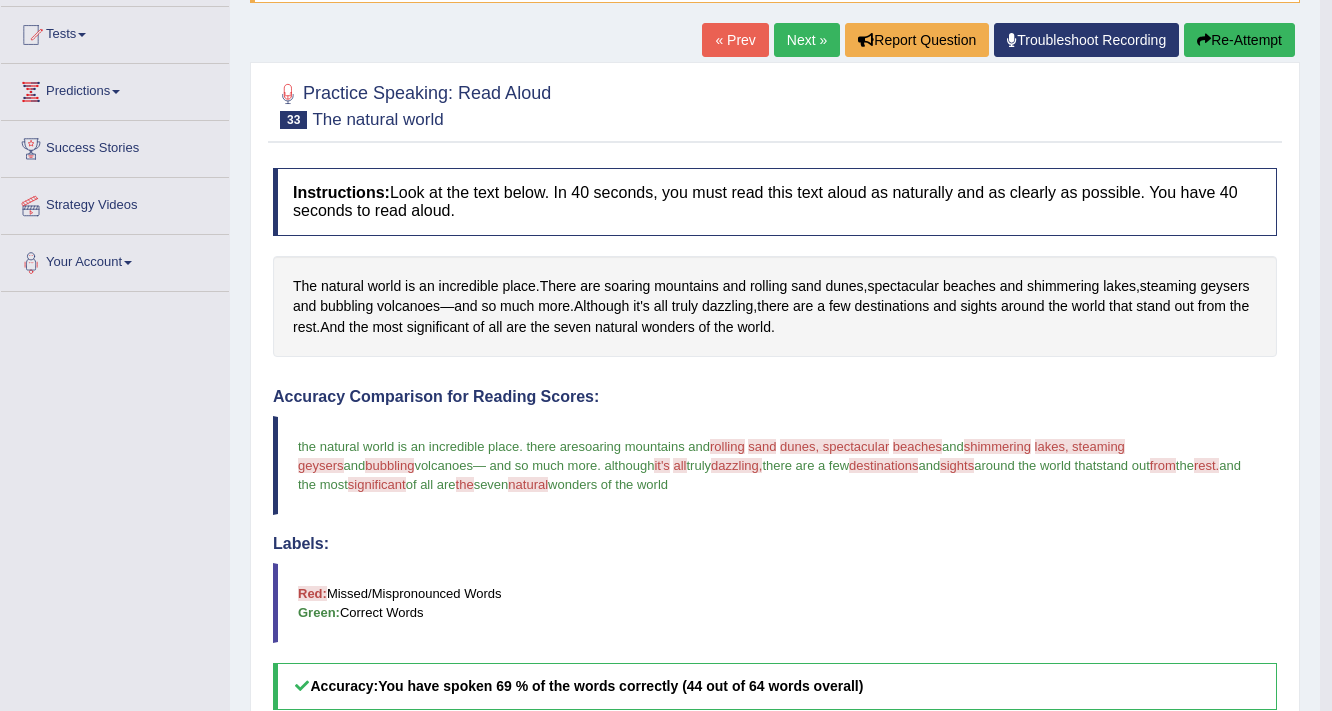 scroll, scrollTop: 166, scrollLeft: 0, axis: vertical 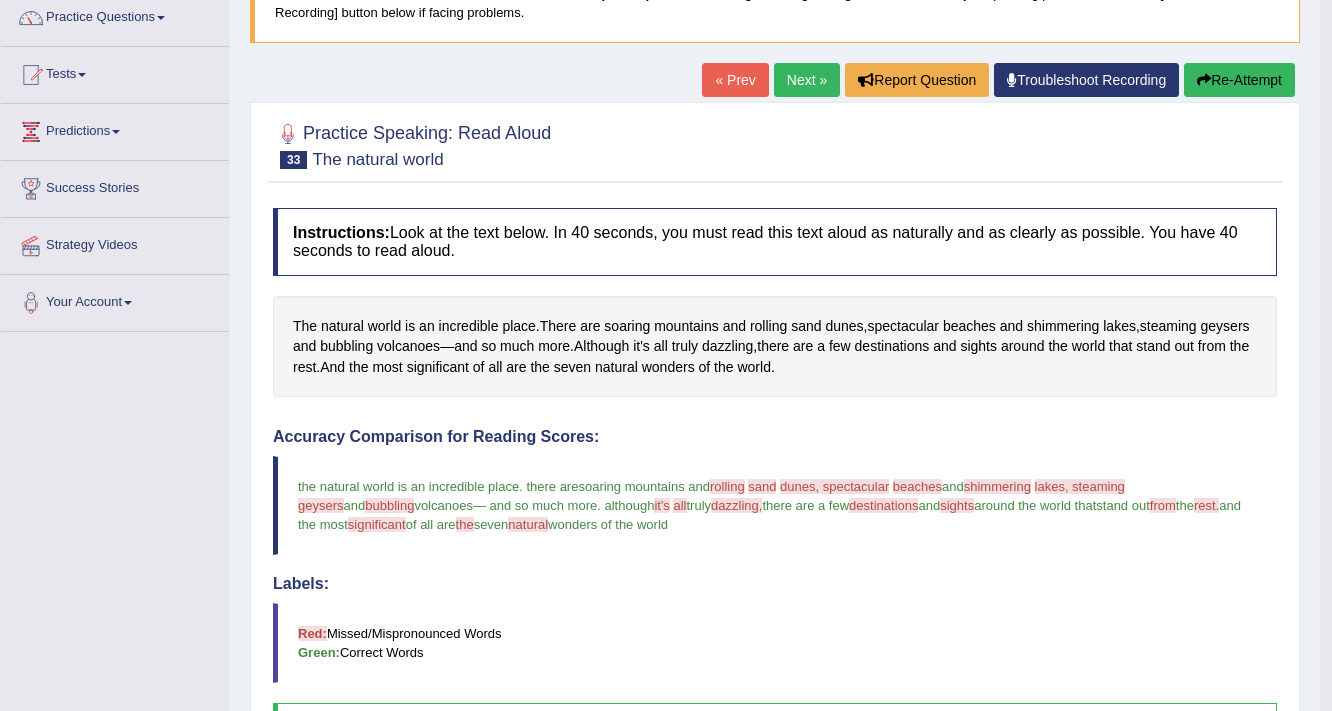 click on "Re-Attempt" at bounding box center [1239, 80] 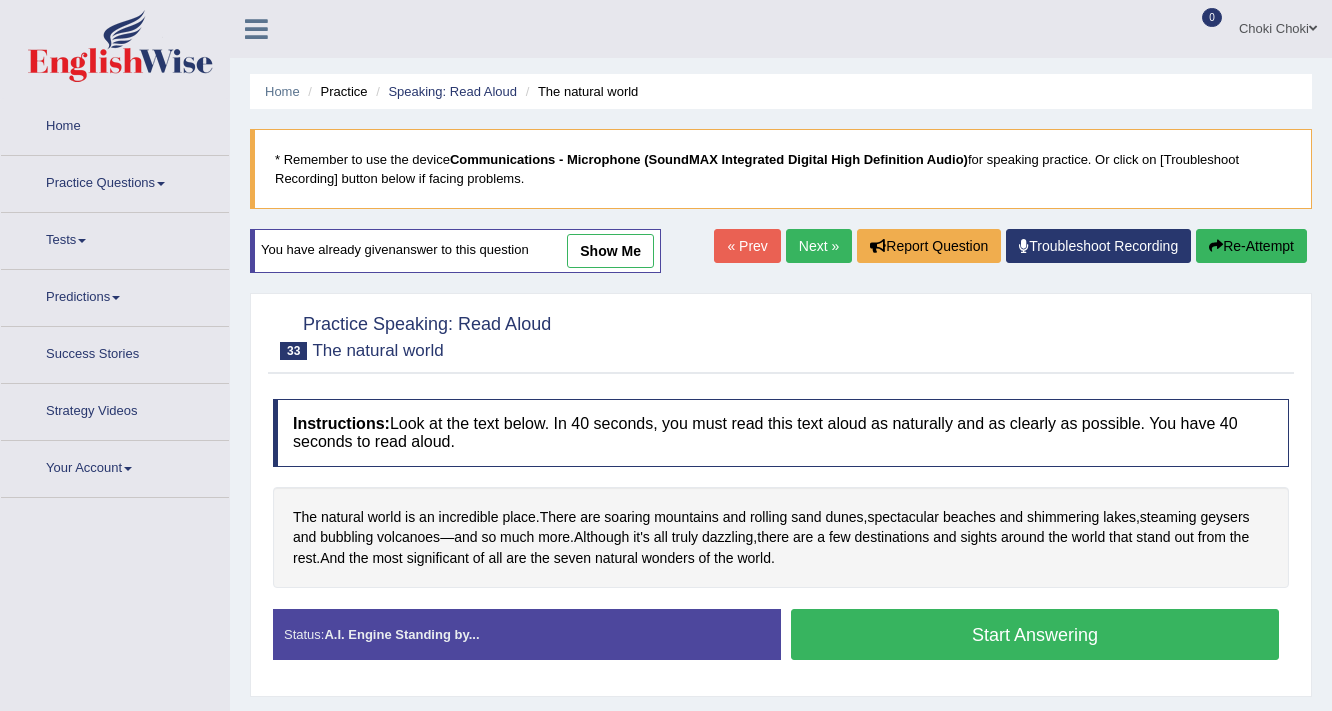 scroll, scrollTop: 172, scrollLeft: 0, axis: vertical 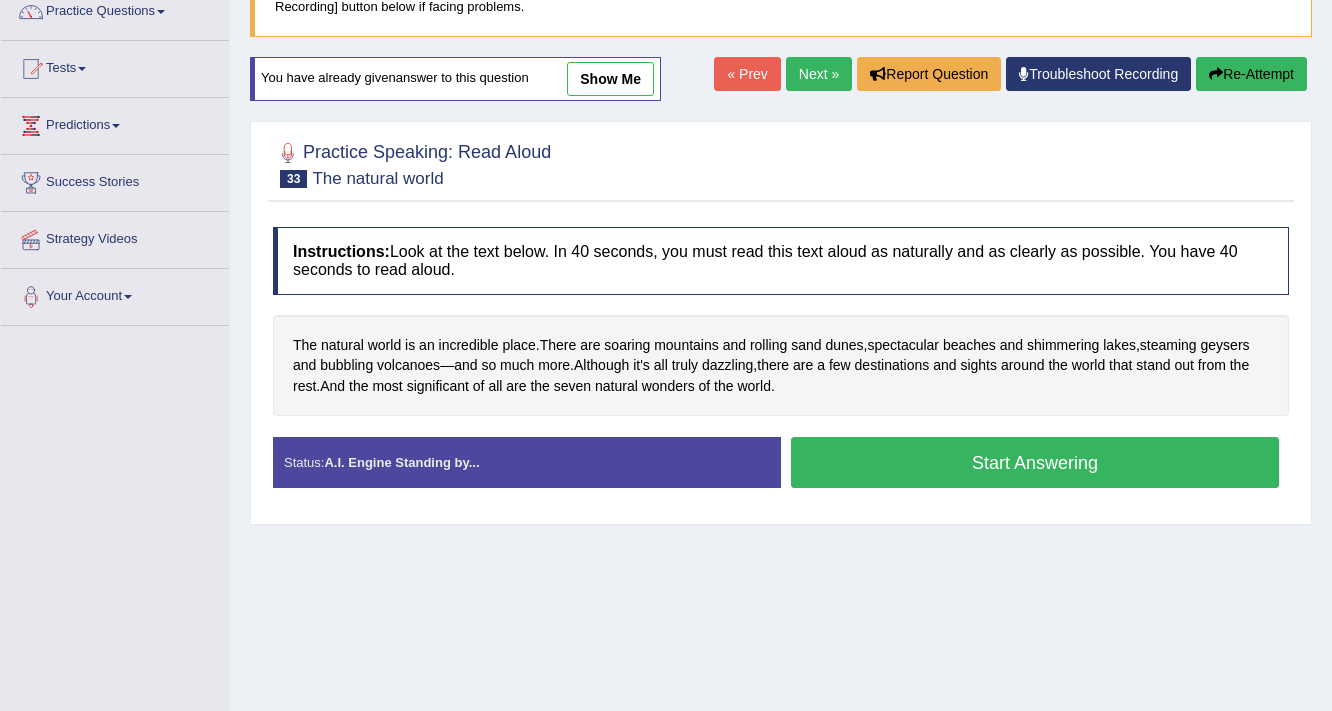 click on "Start Answering" at bounding box center (1035, 462) 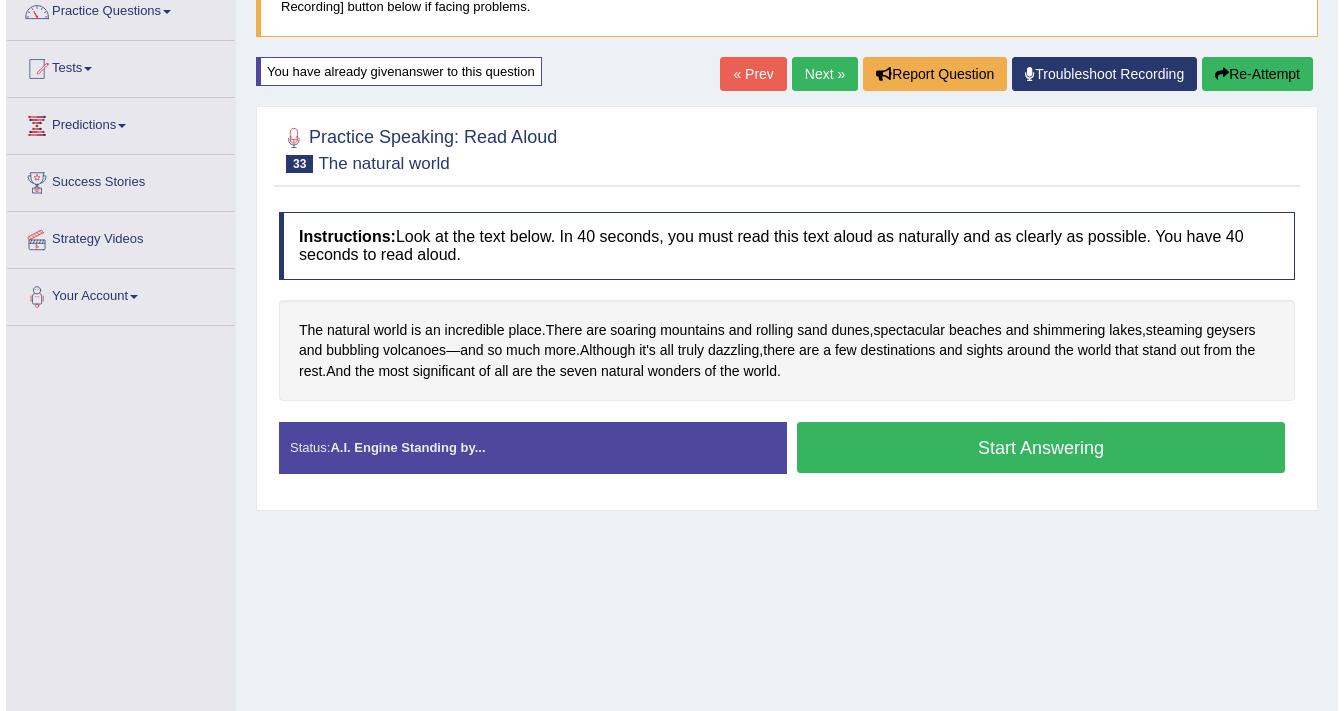 scroll, scrollTop: 166, scrollLeft: 0, axis: vertical 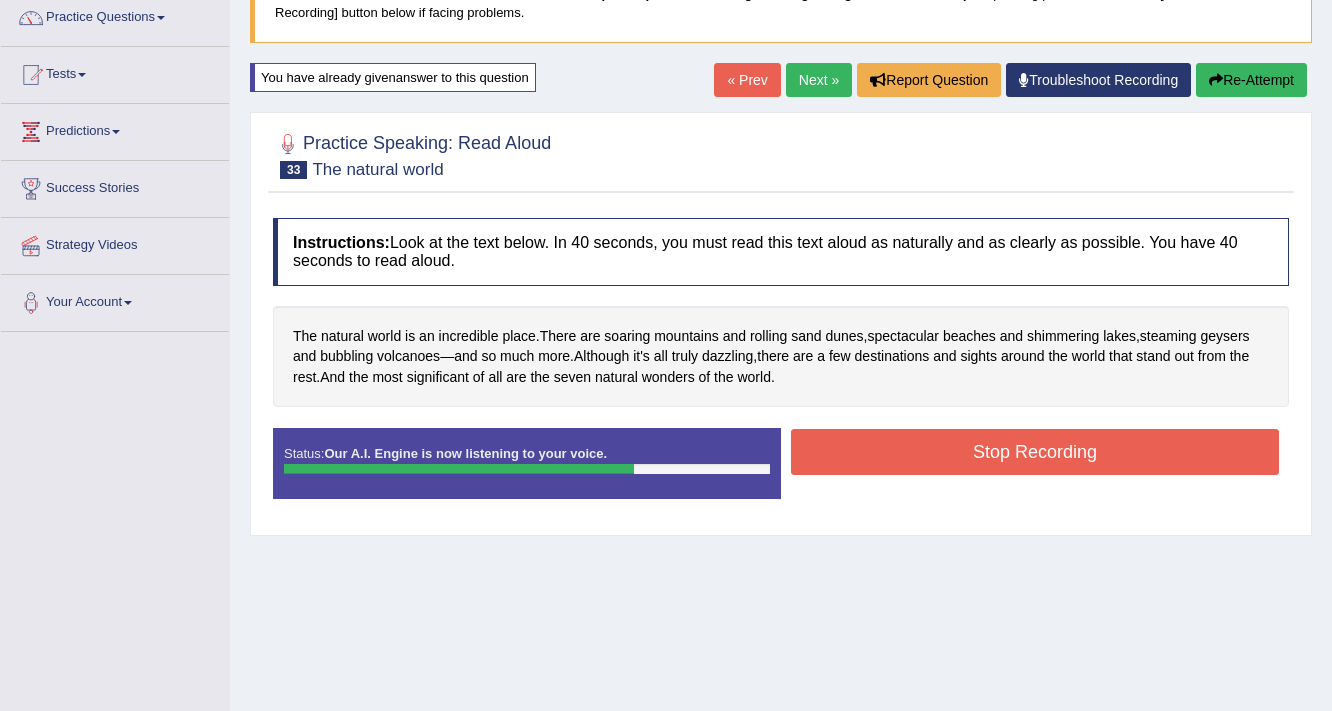 click on "Stop Recording" at bounding box center (1035, 452) 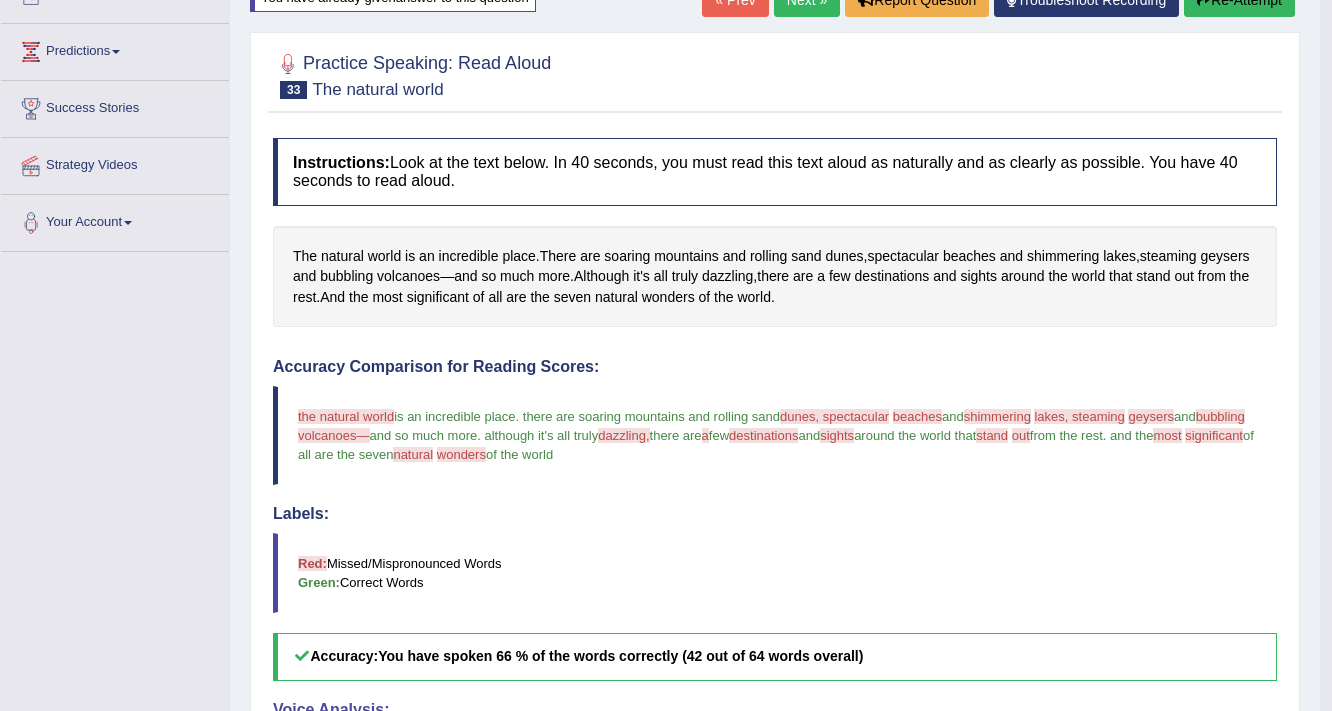 scroll, scrollTop: 166, scrollLeft: 0, axis: vertical 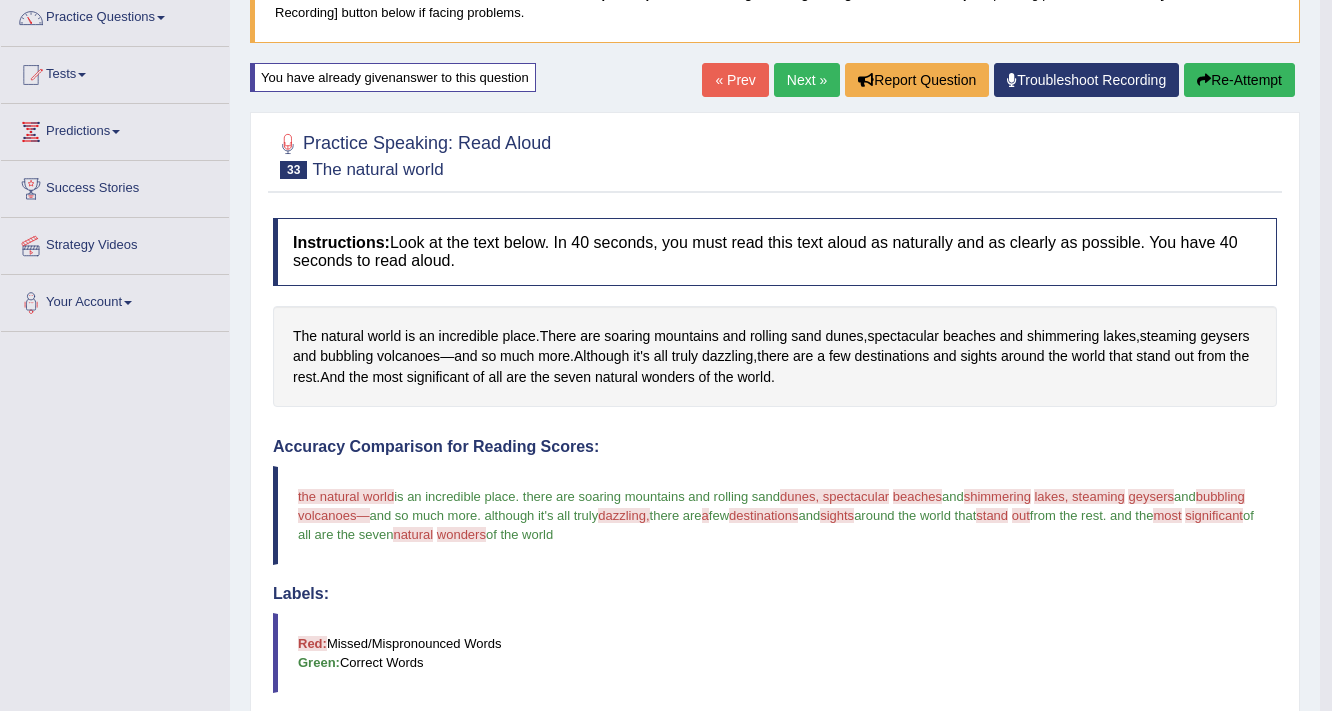 click on "Re-Attempt" at bounding box center (1239, 80) 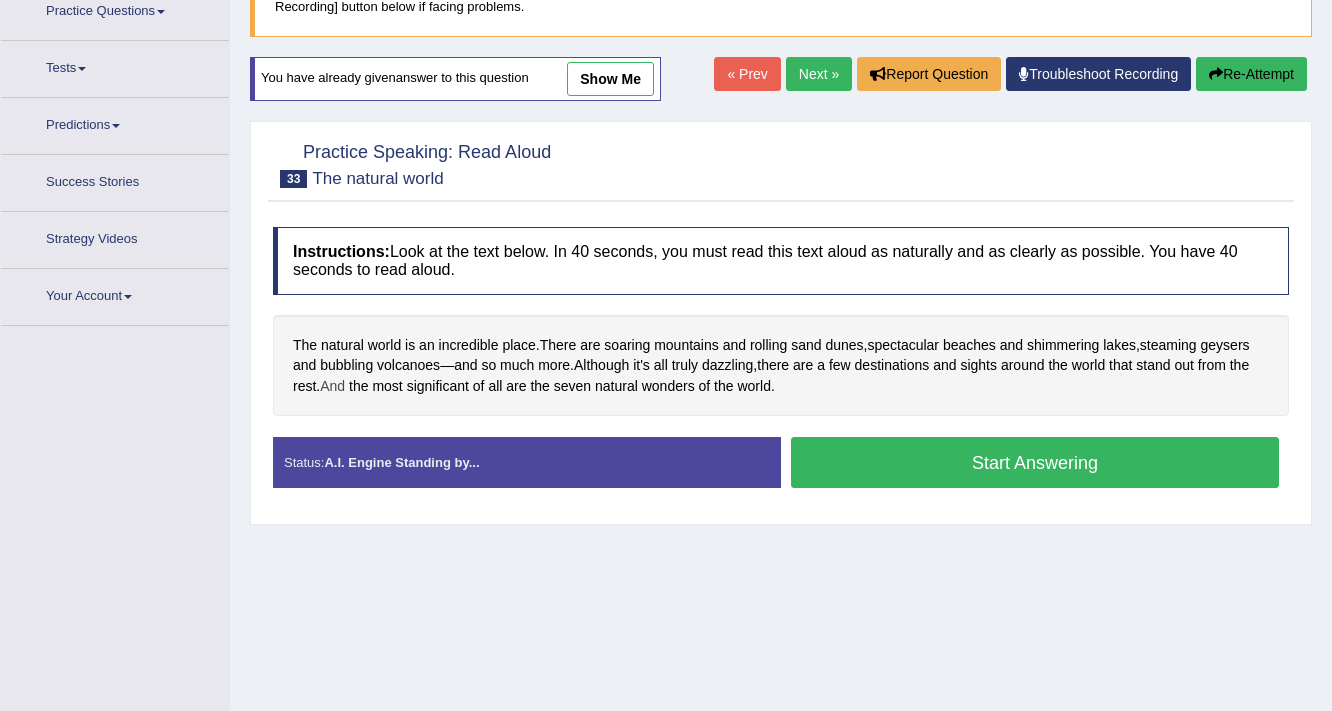 scroll, scrollTop: 172, scrollLeft: 0, axis: vertical 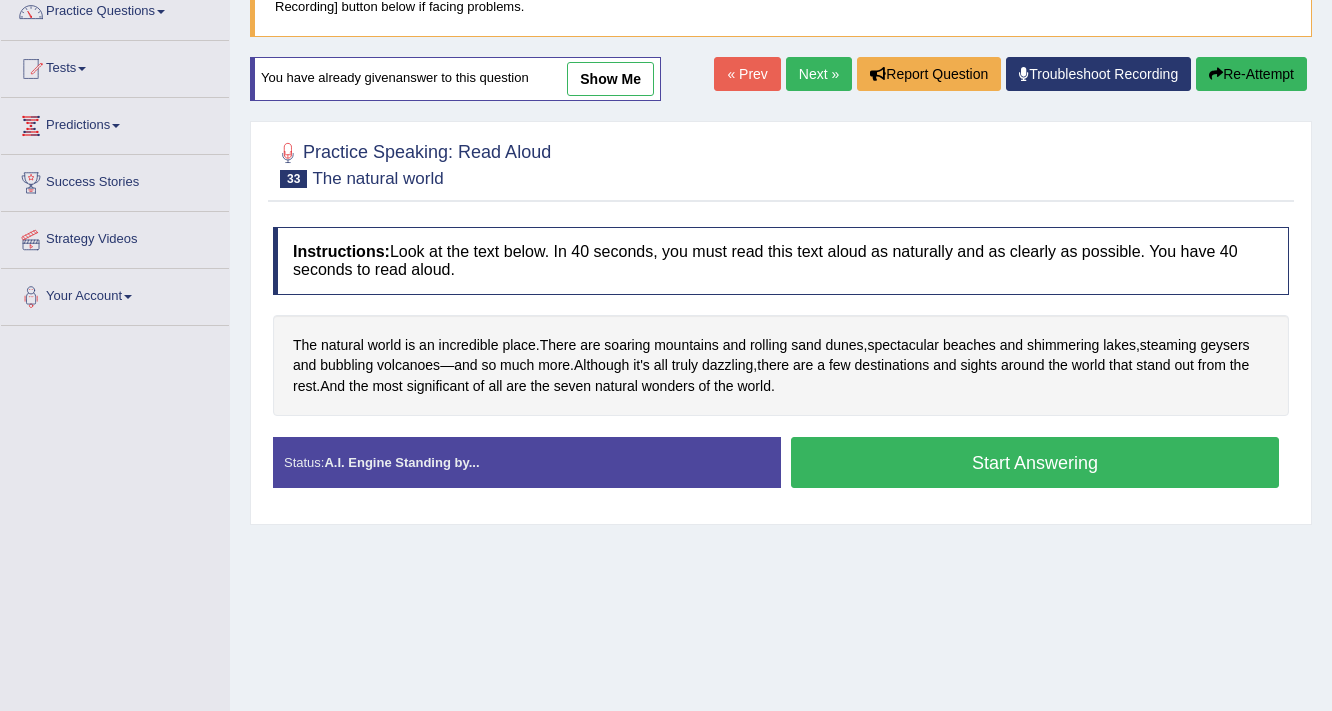 click on "Start Answering" at bounding box center (1035, 462) 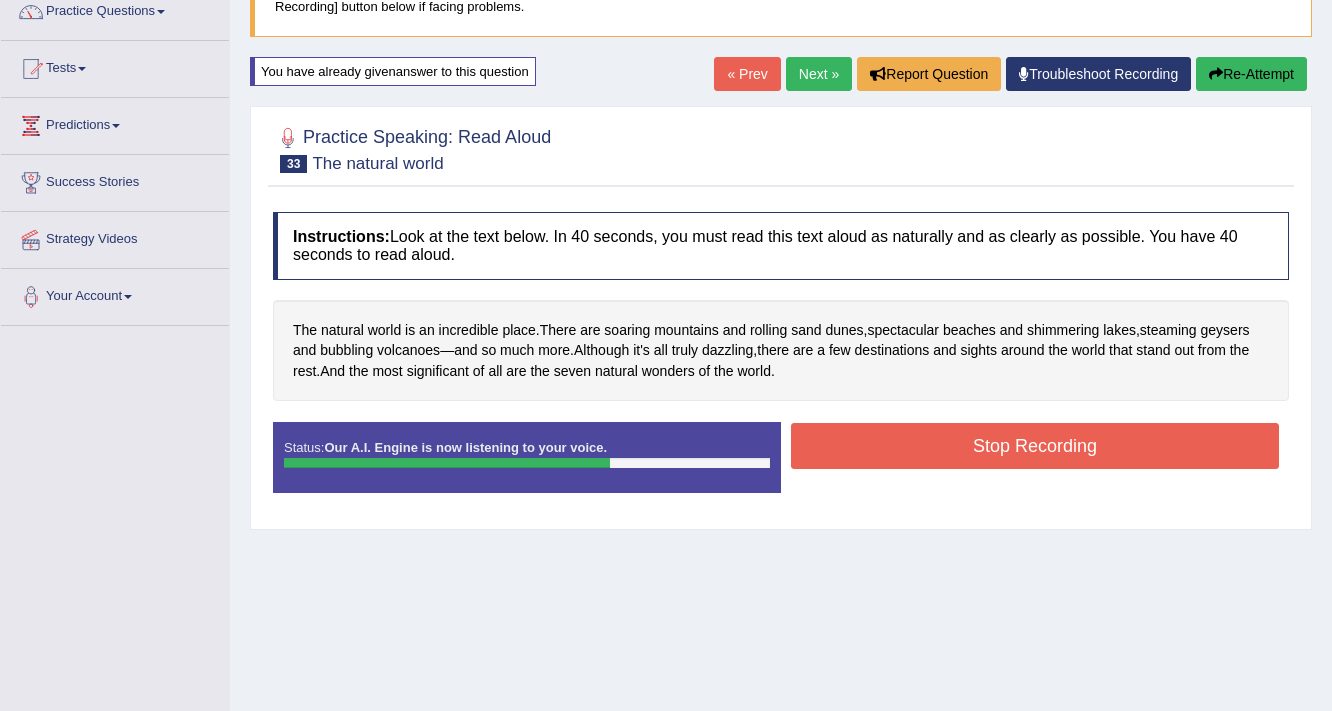 click on "Stop Recording" at bounding box center (1035, 446) 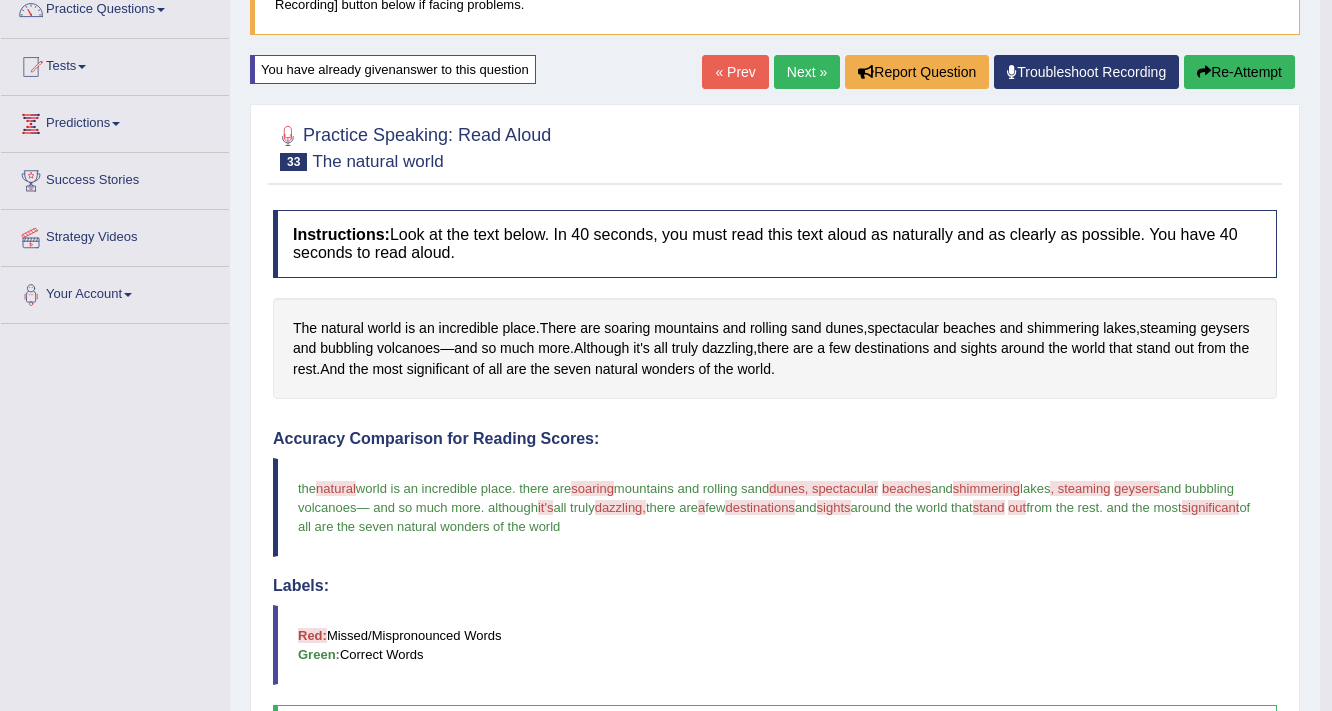 scroll, scrollTop: 172, scrollLeft: 0, axis: vertical 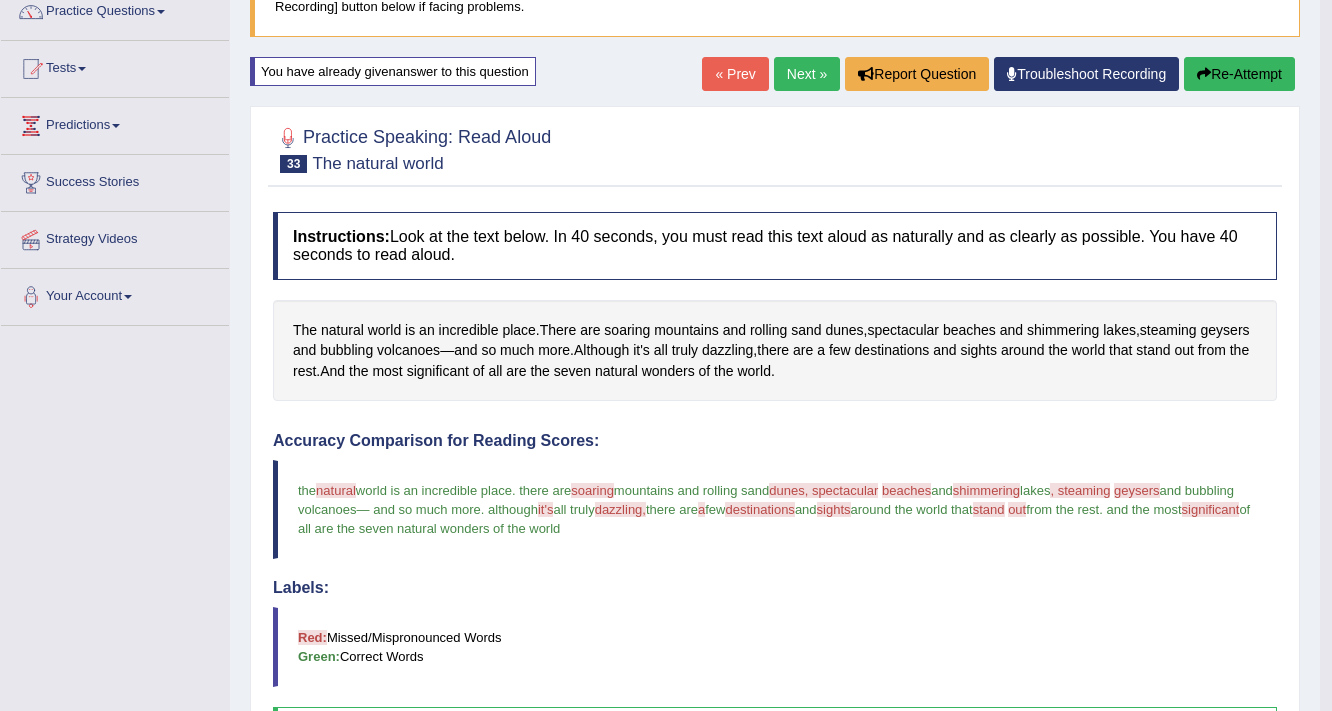 click on "Re-Attempt" at bounding box center (1239, 74) 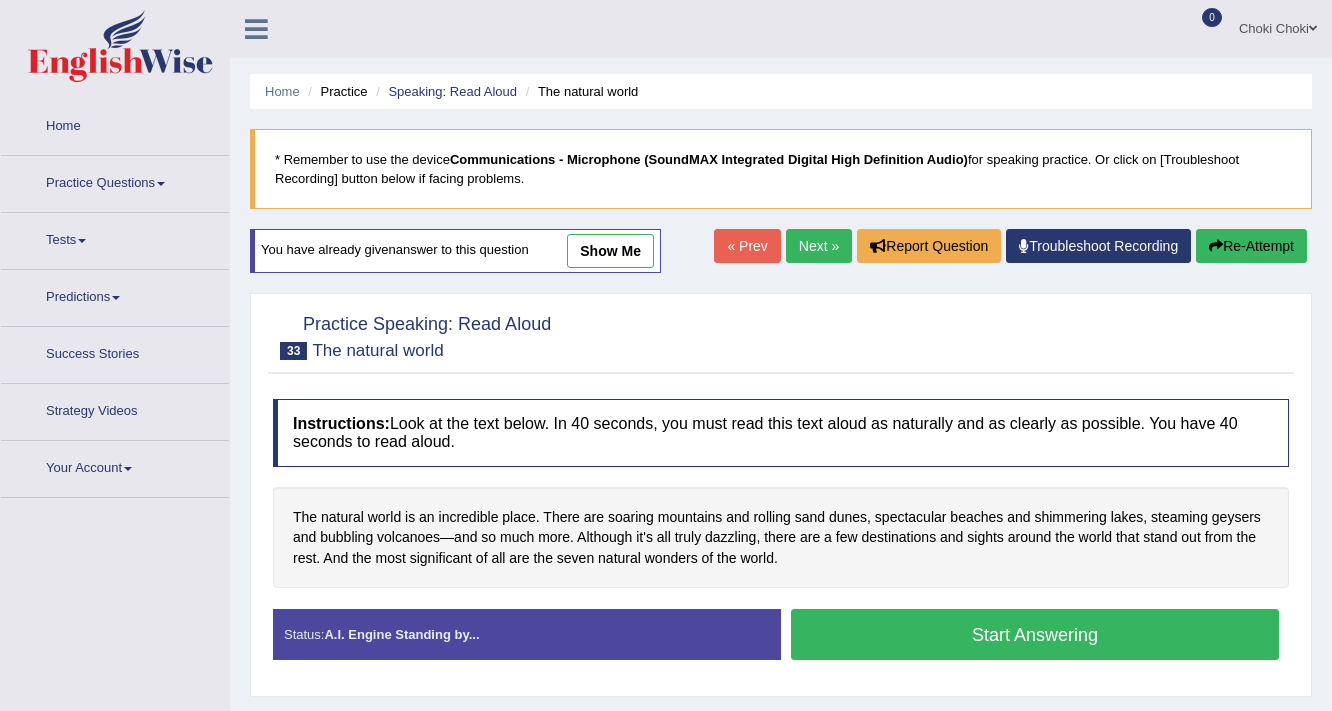scroll, scrollTop: 172, scrollLeft: 0, axis: vertical 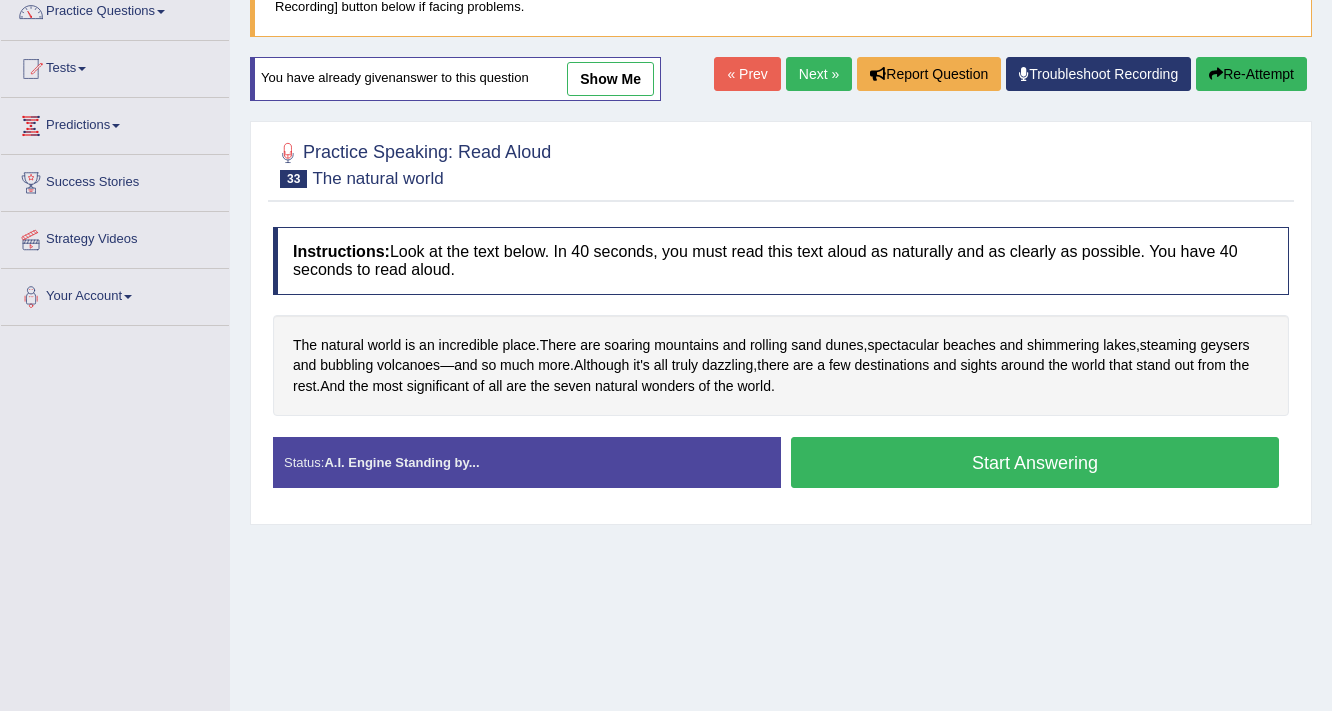 click on "Start Answering" at bounding box center (1035, 462) 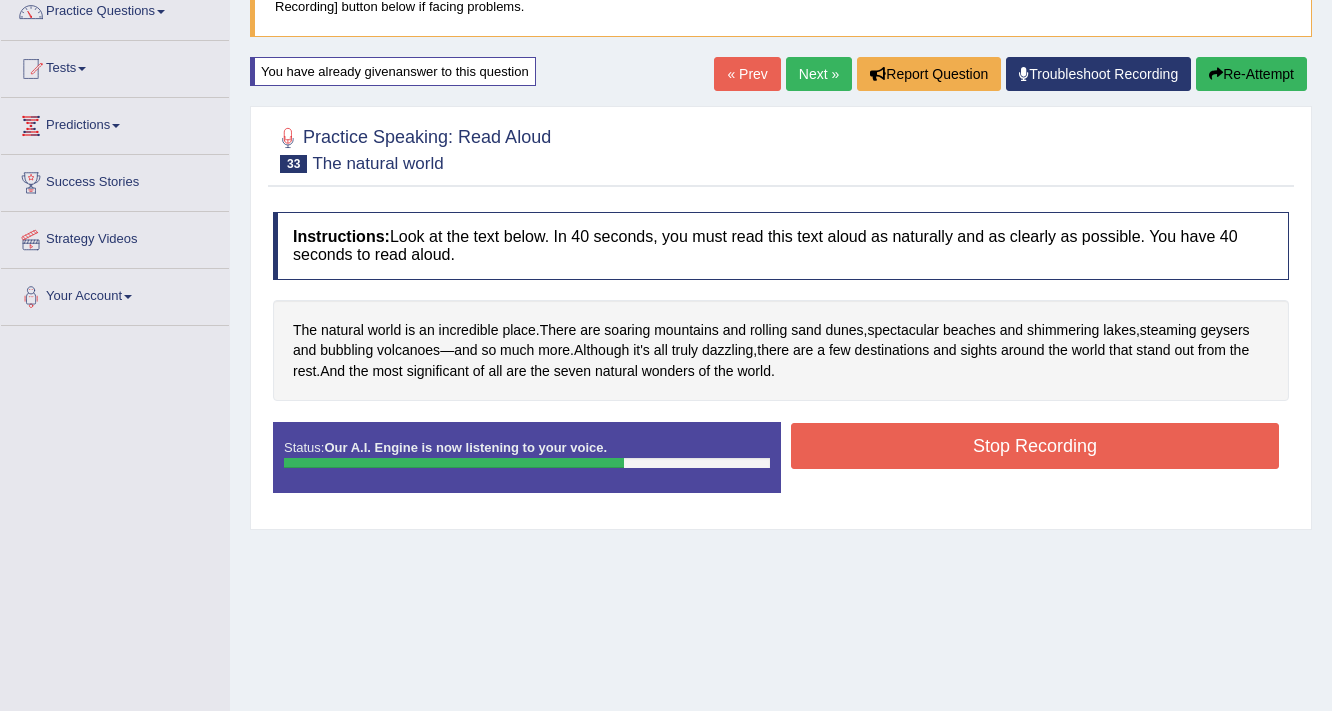 click on "Stop Recording" at bounding box center [1035, 446] 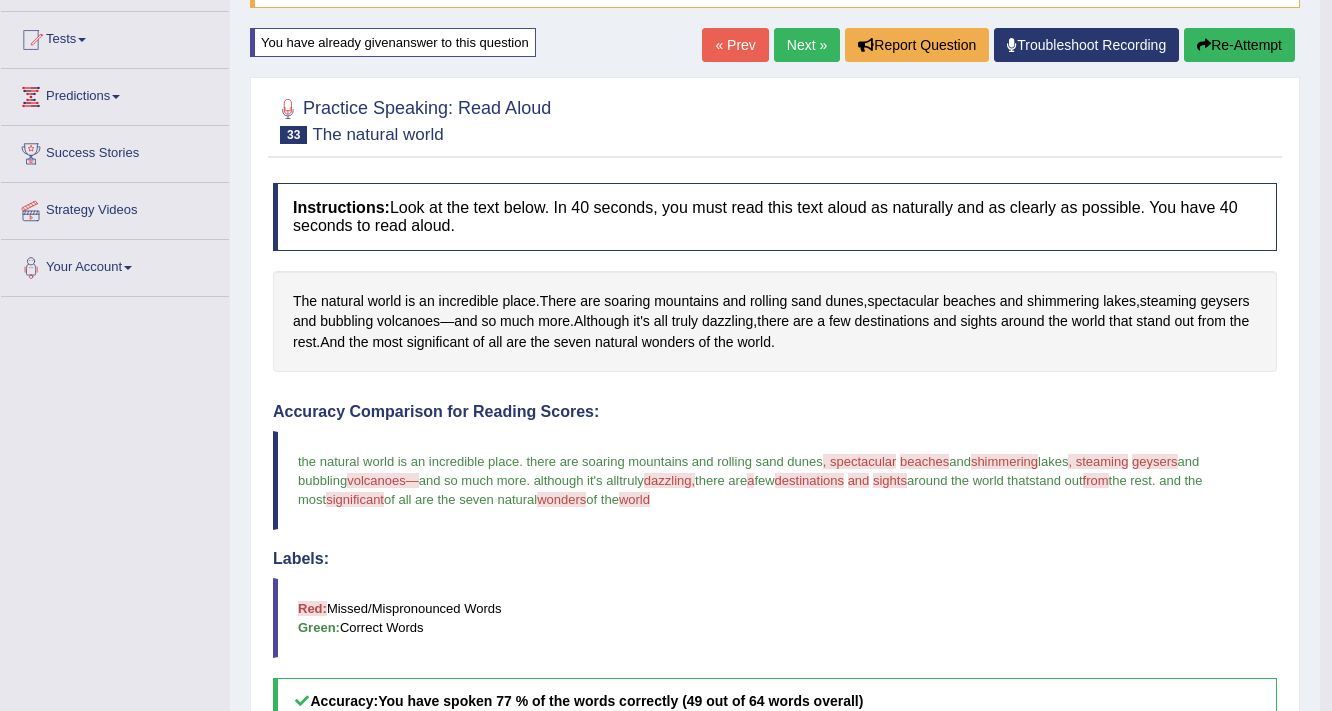 scroll, scrollTop: 172, scrollLeft: 0, axis: vertical 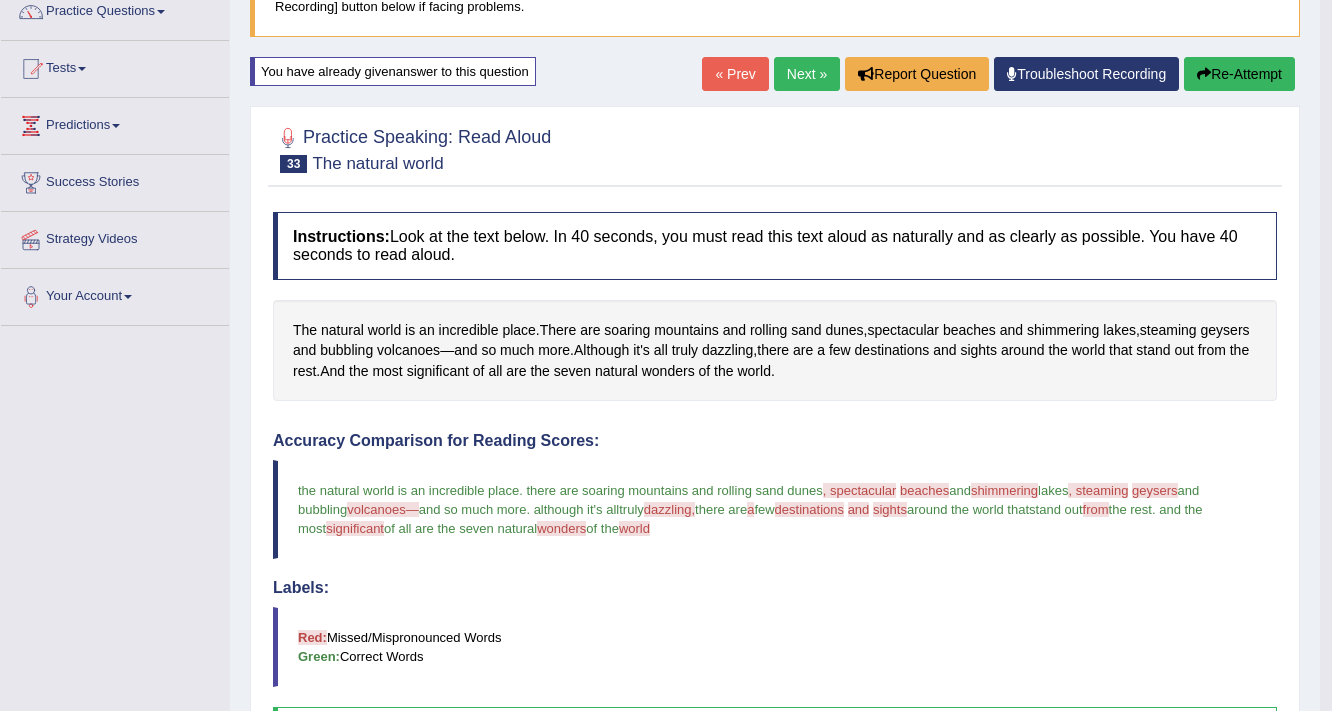 click on "Re-Attempt" at bounding box center (1239, 74) 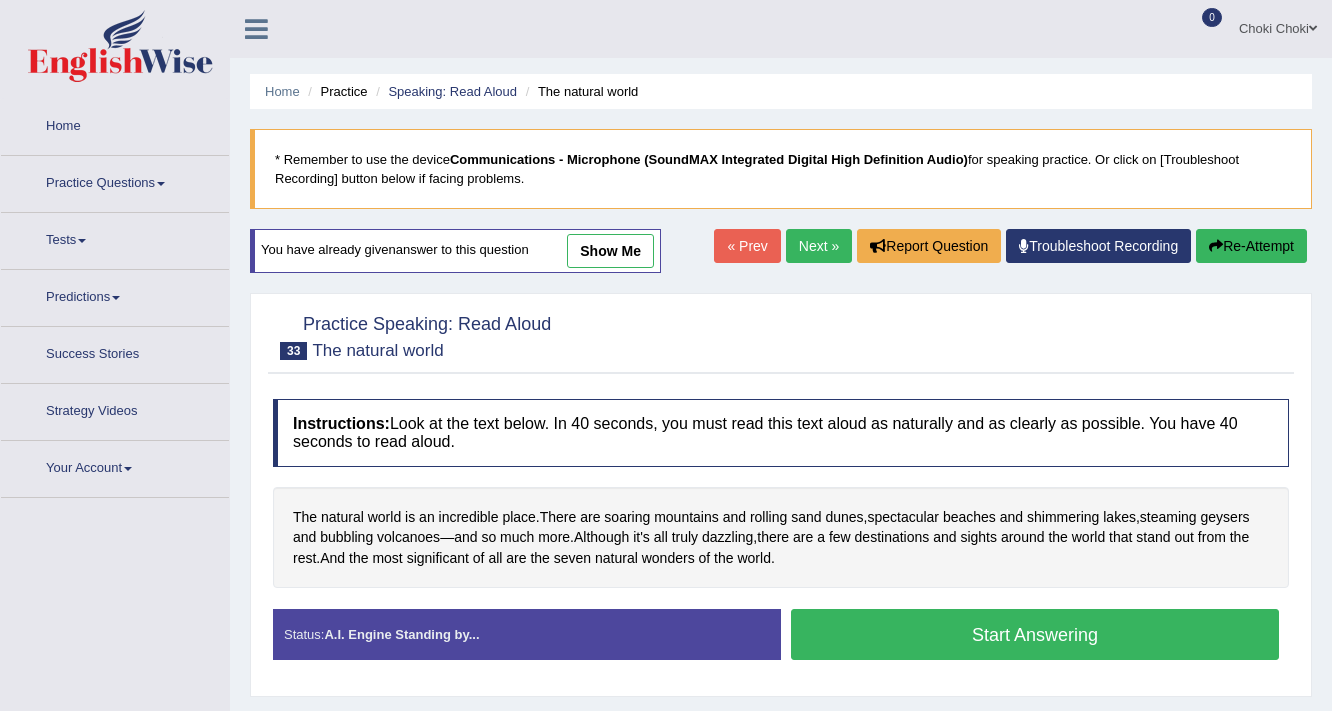 scroll, scrollTop: 188, scrollLeft: 0, axis: vertical 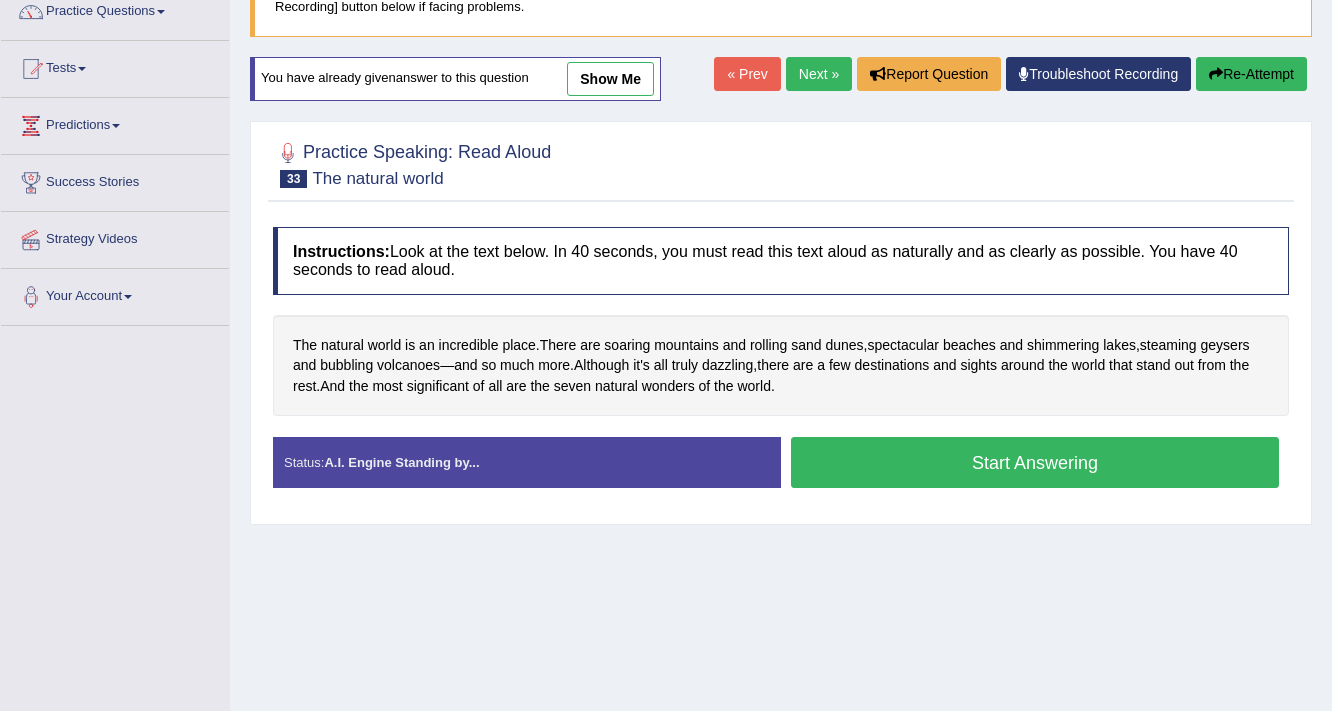 click on "Start Answering" at bounding box center [1035, 462] 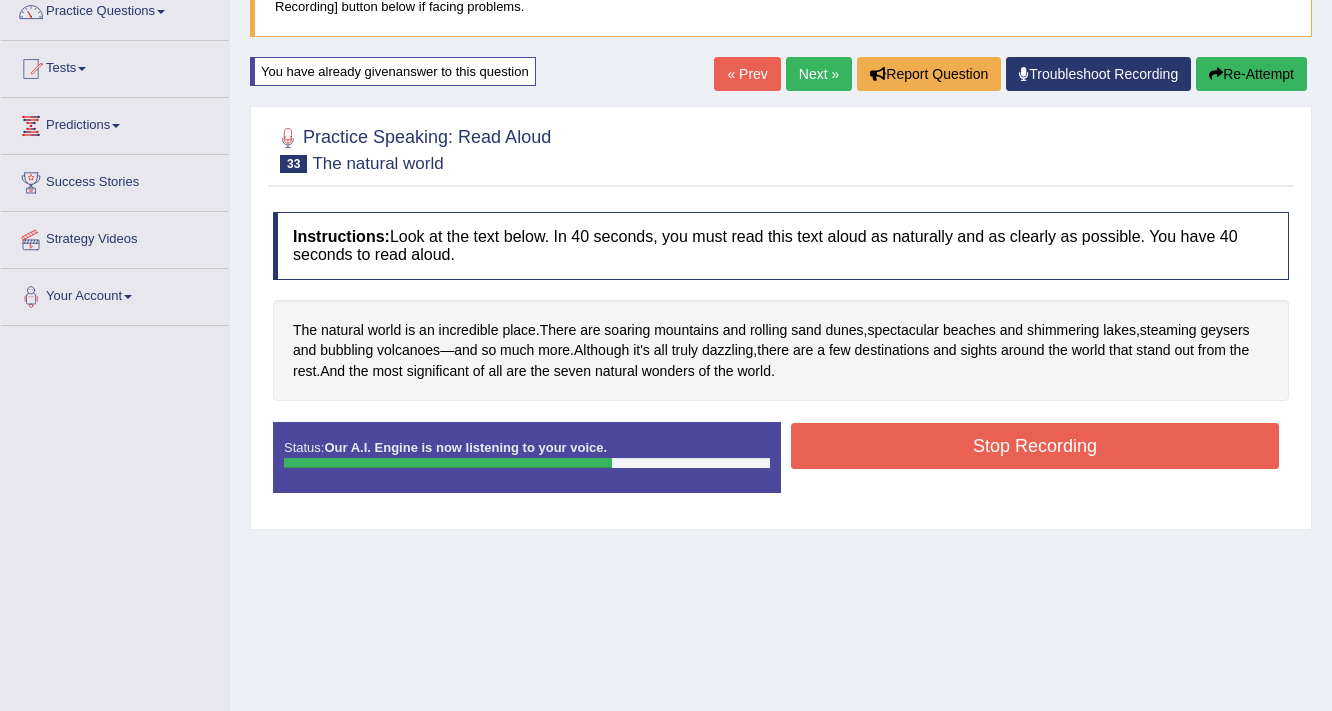 click on "Stop Recording" at bounding box center (1035, 446) 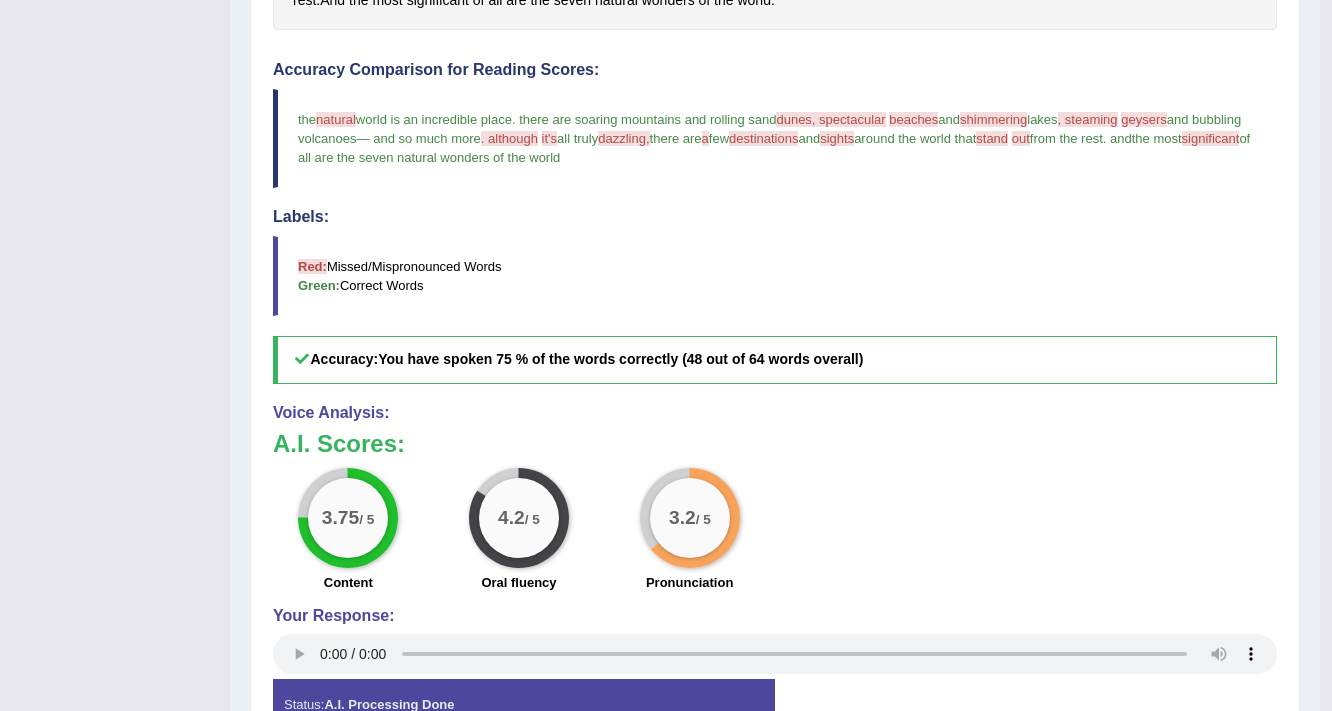 scroll, scrollTop: 572, scrollLeft: 0, axis: vertical 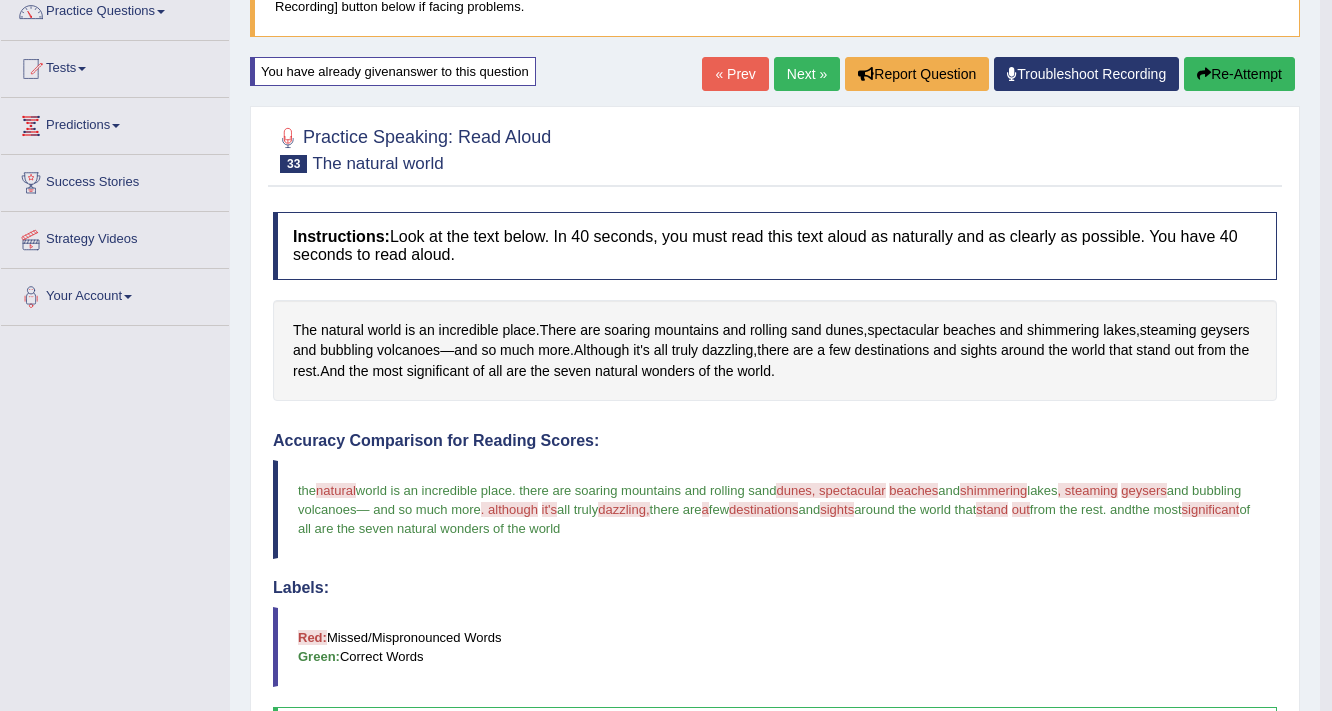 click on "Re-Attempt" at bounding box center (1239, 74) 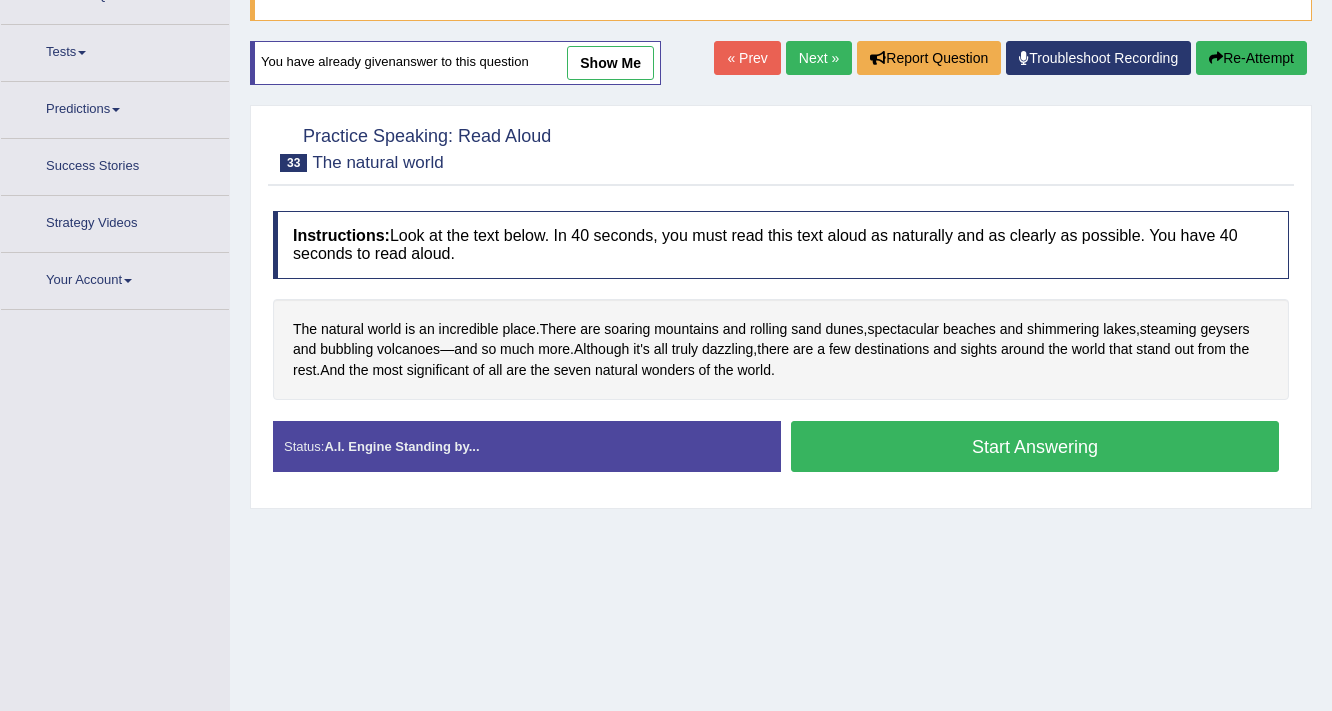scroll, scrollTop: 188, scrollLeft: 0, axis: vertical 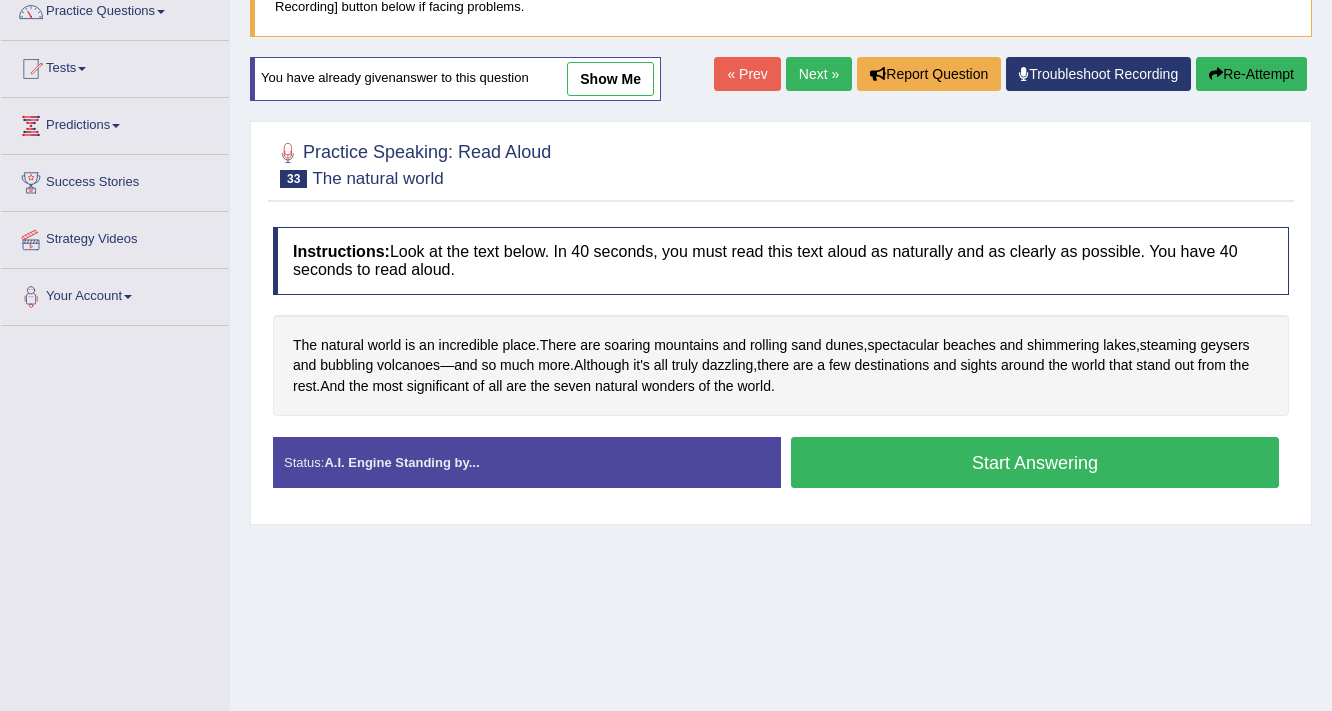 click on "Start Answering" at bounding box center [1035, 462] 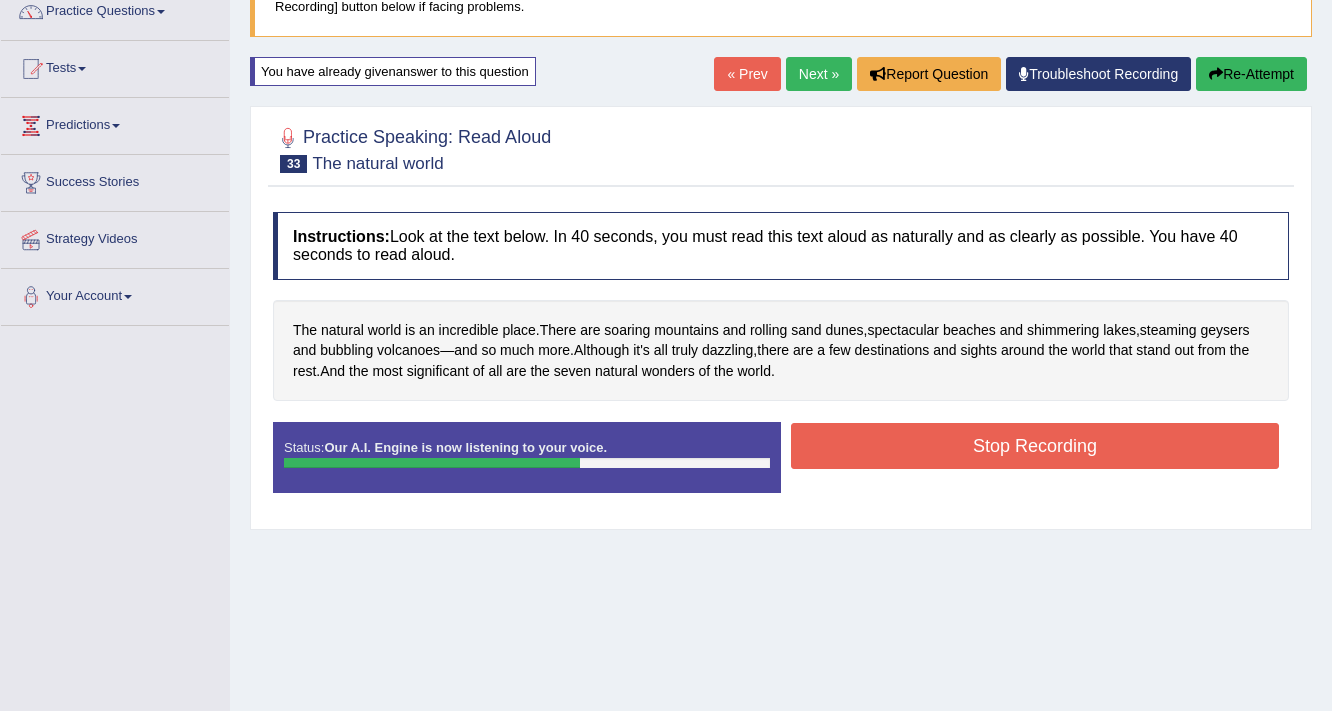 click on "Stop Recording" at bounding box center [1035, 446] 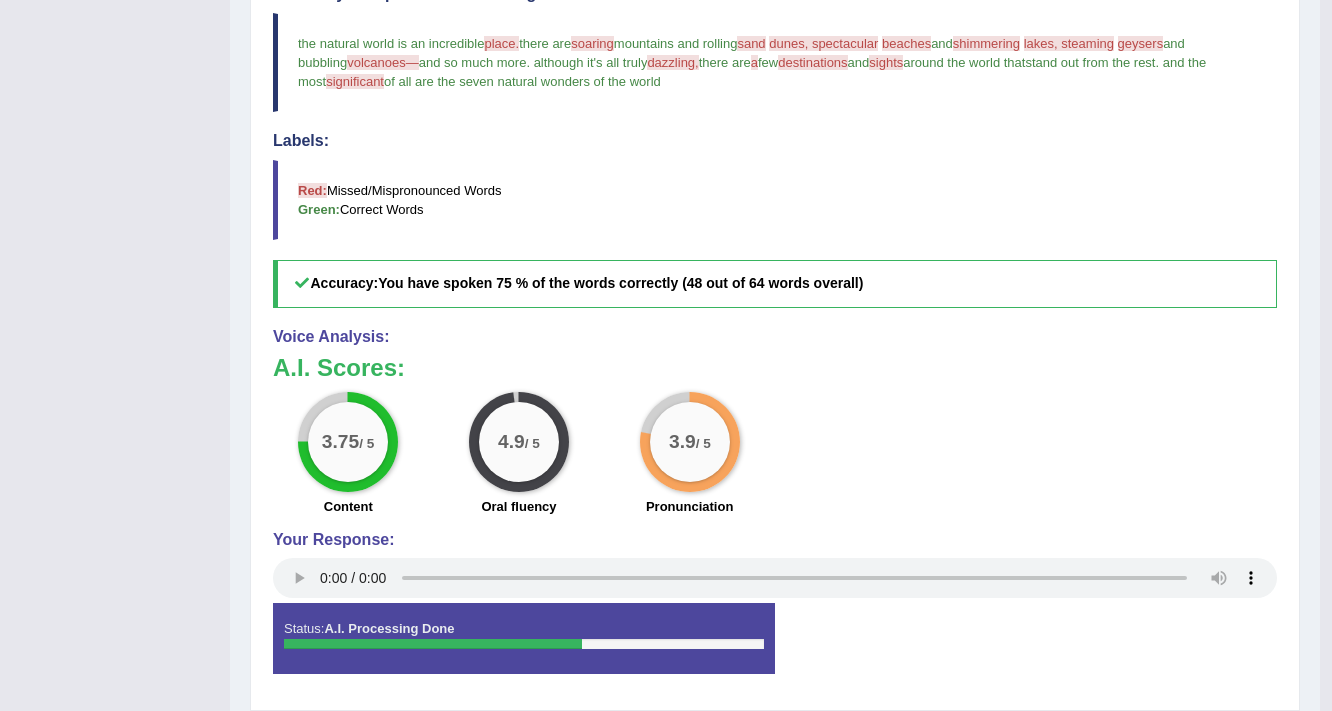 scroll, scrollTop: 652, scrollLeft: 0, axis: vertical 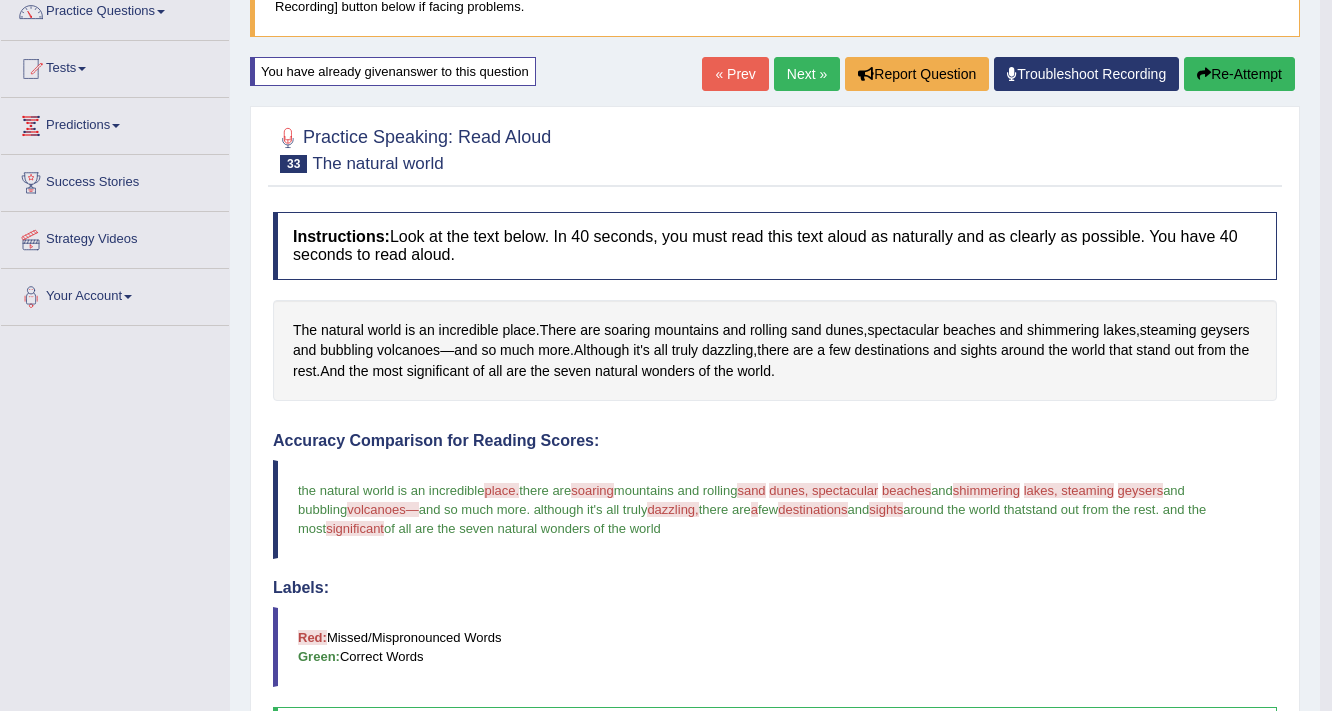 click on "Next »" at bounding box center [807, 74] 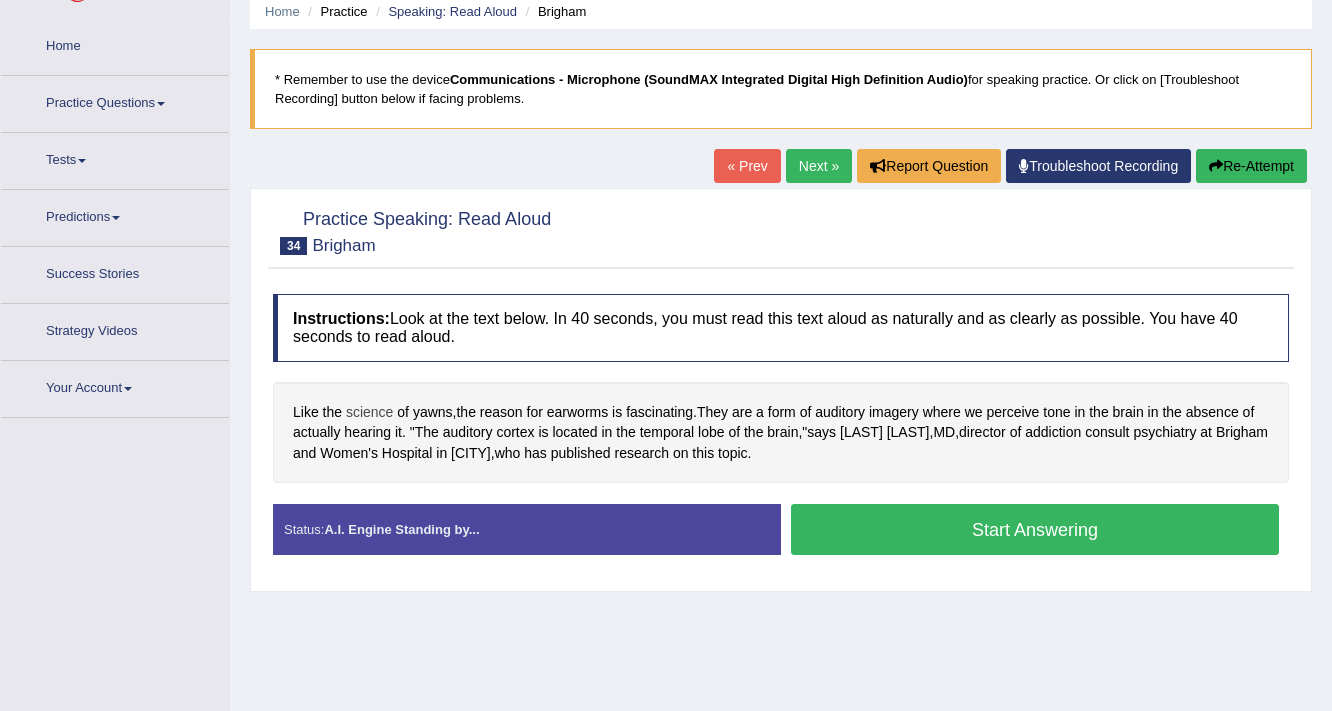 scroll, scrollTop: 80, scrollLeft: 0, axis: vertical 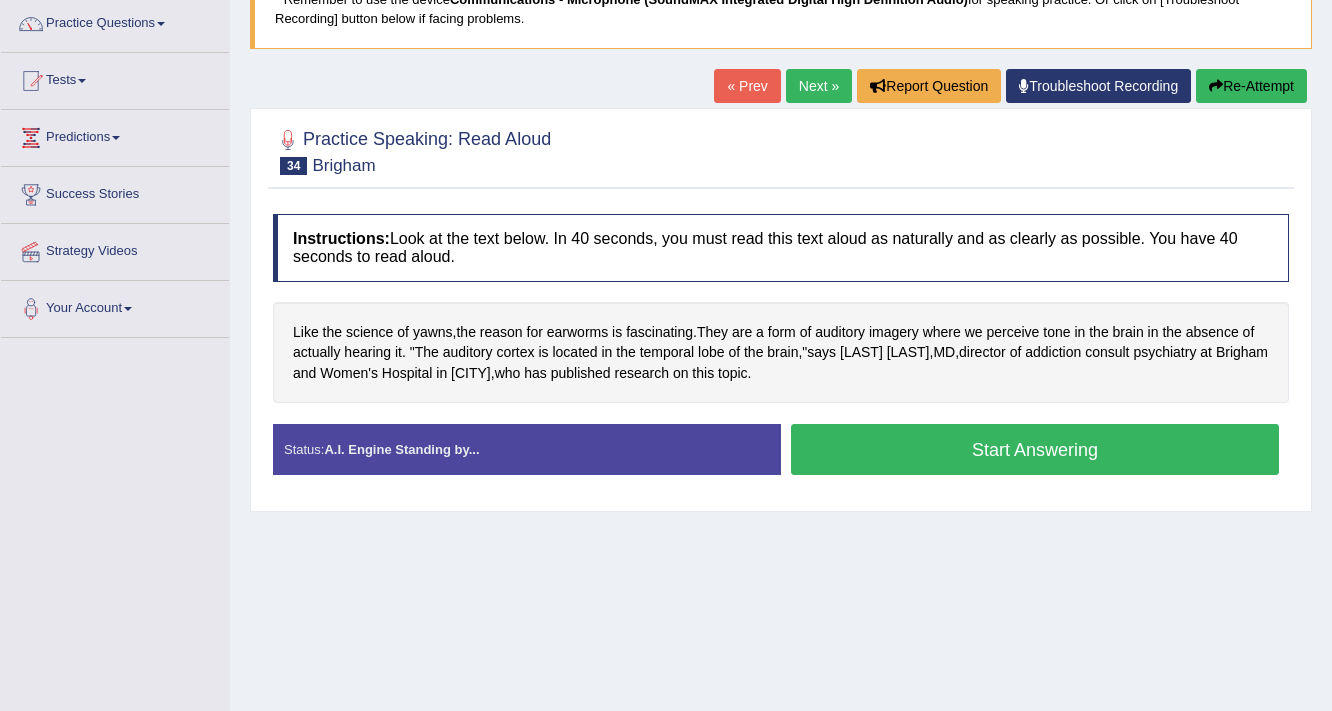 click on "Start Answering" at bounding box center [1035, 449] 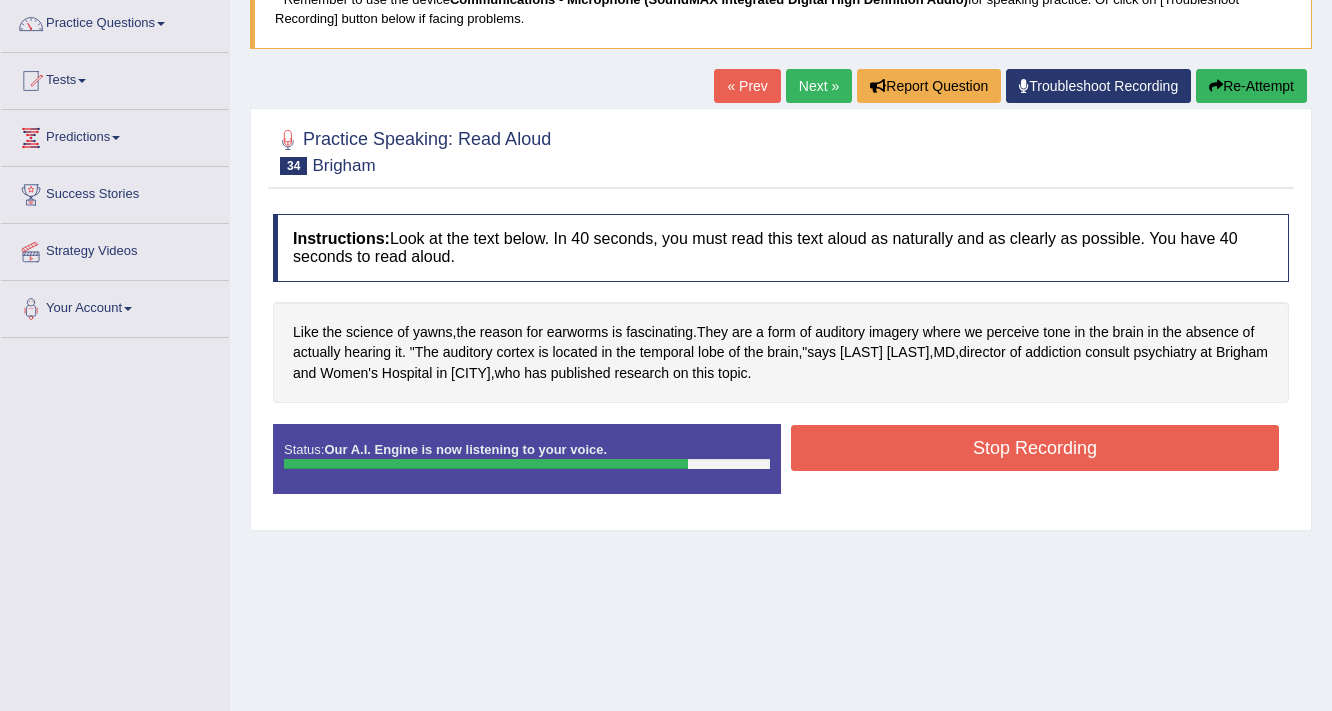 click on "Stop Recording" at bounding box center (1035, 448) 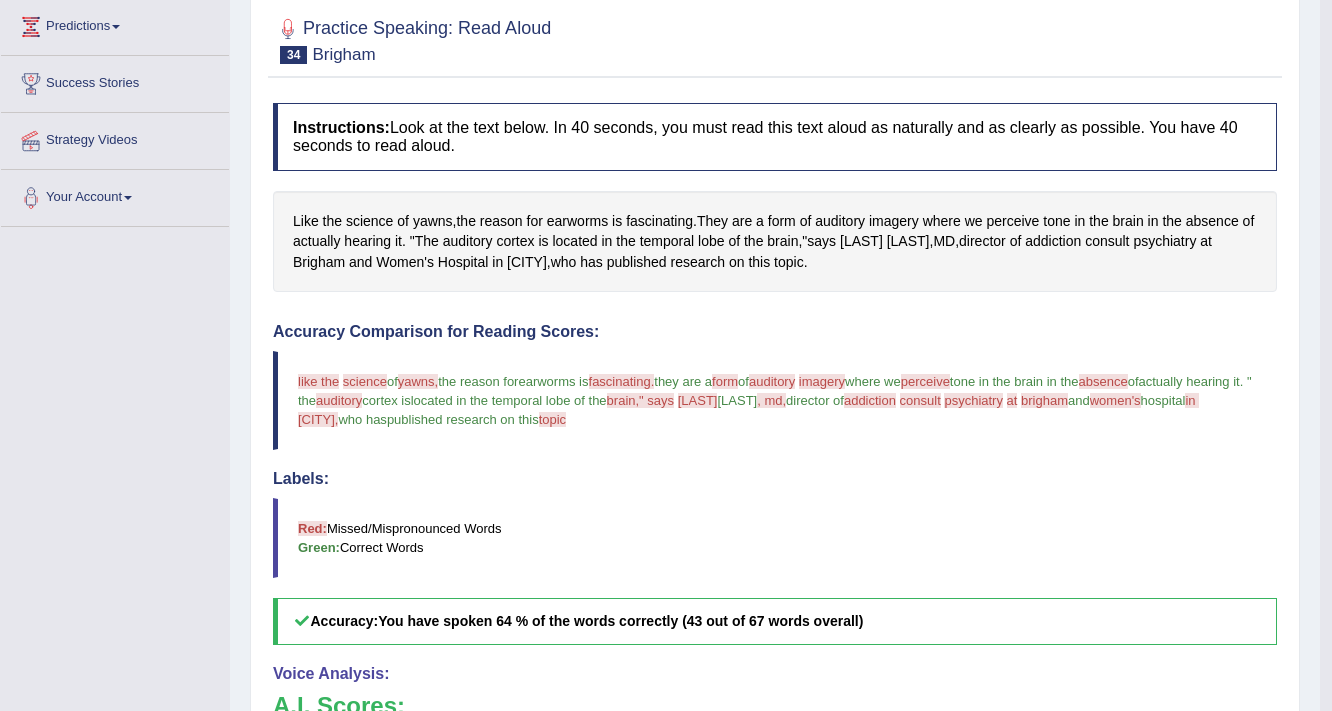 scroll, scrollTop: 240, scrollLeft: 0, axis: vertical 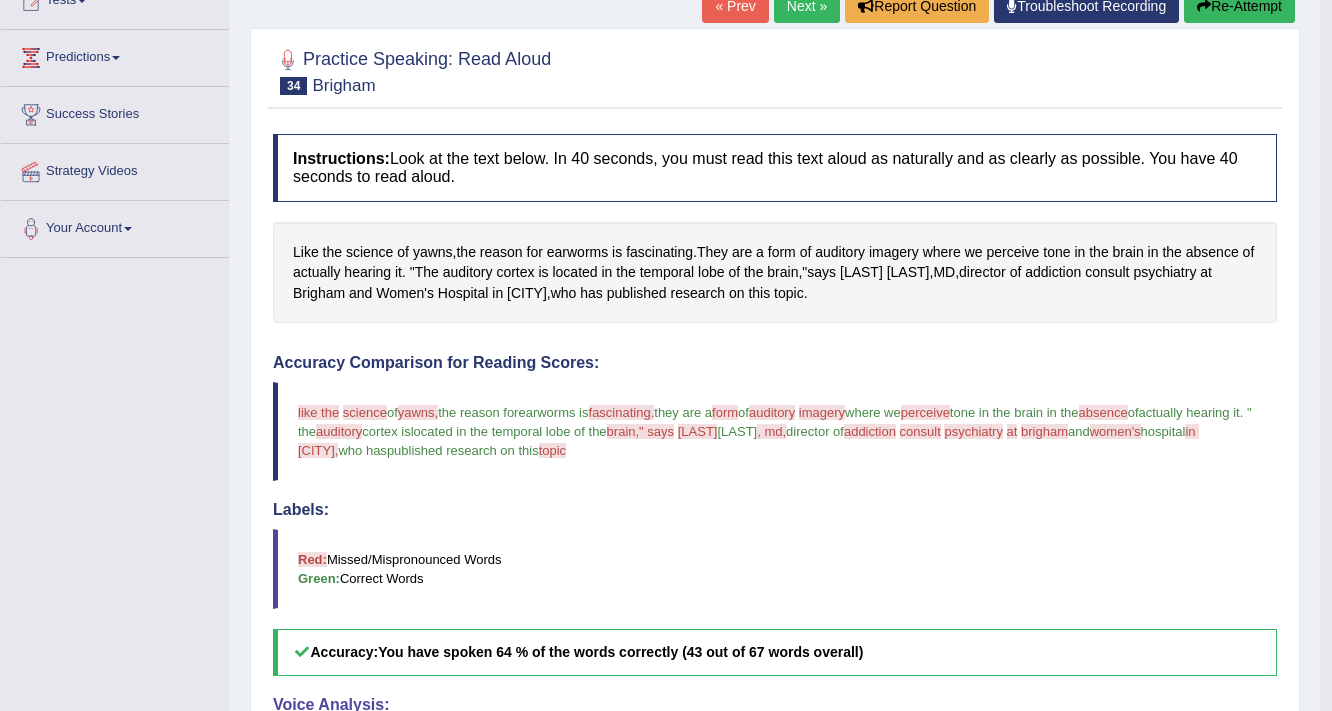 click on "Re-Attempt" at bounding box center [1239, 6] 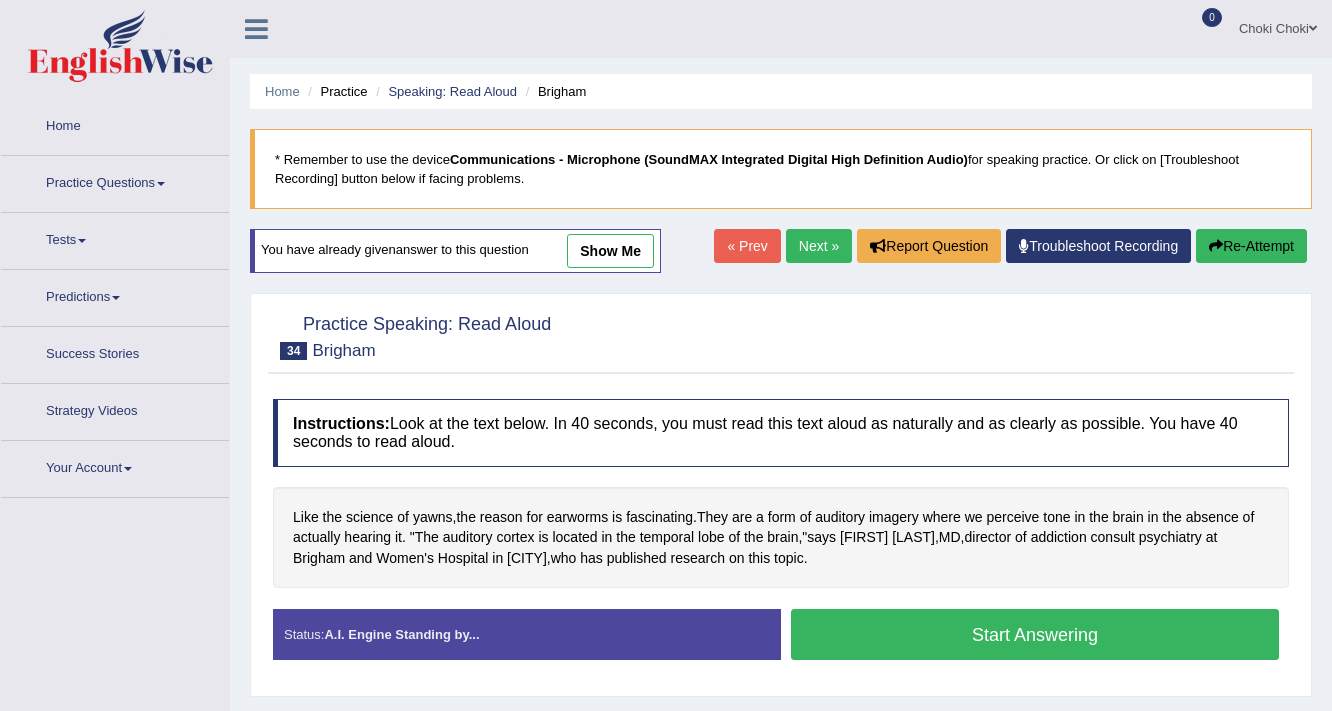scroll, scrollTop: 277, scrollLeft: 0, axis: vertical 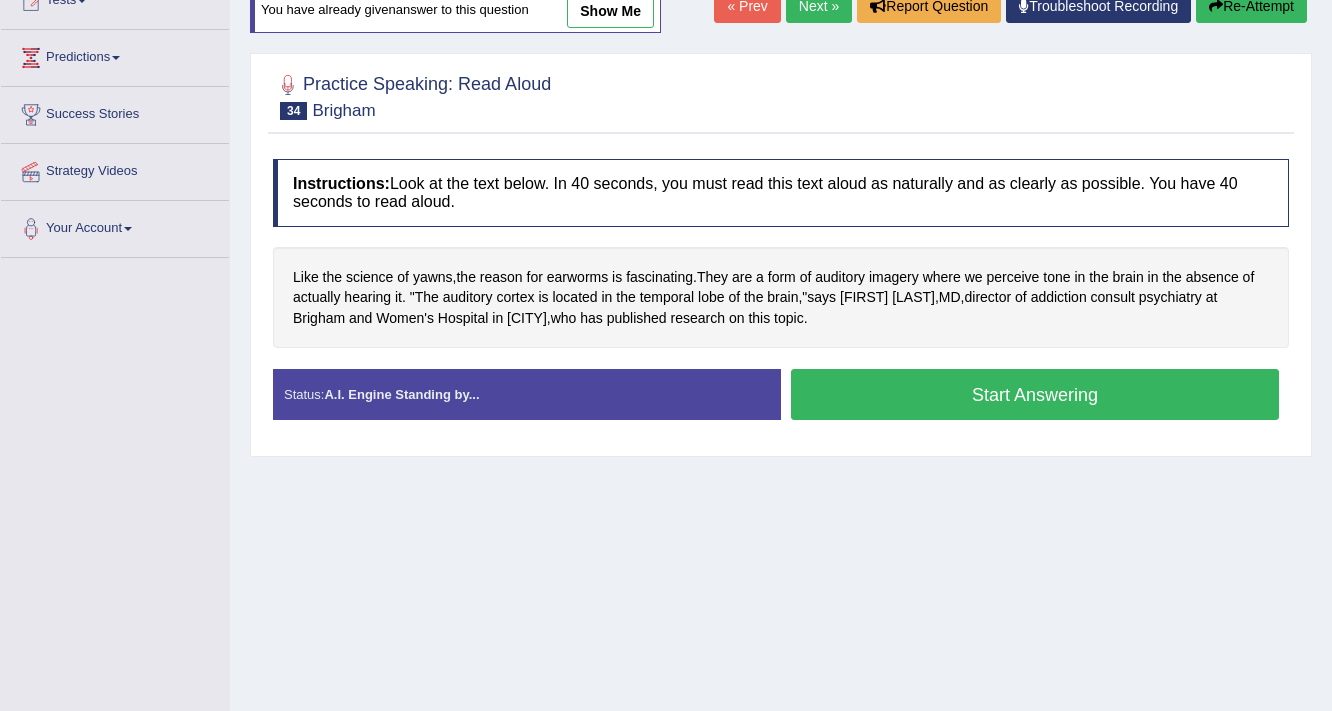 click on "Start Answering" at bounding box center (1035, 394) 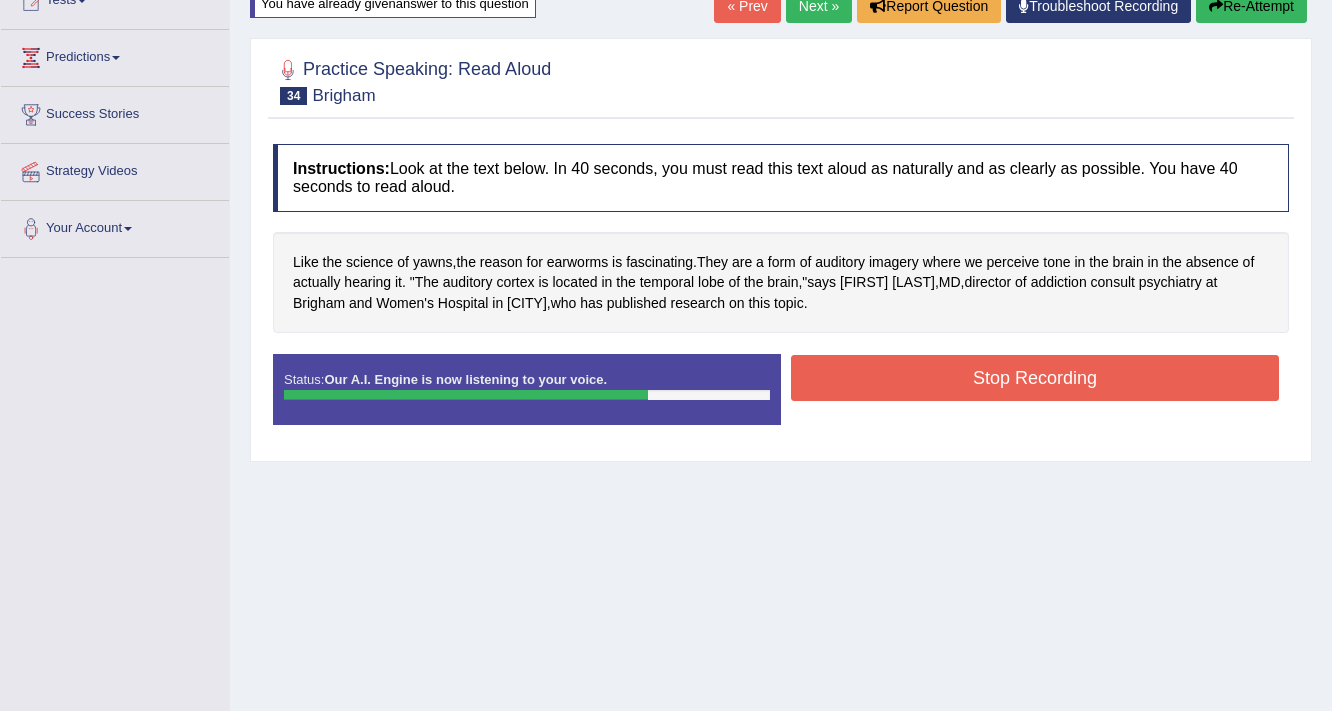click on "Stop Recording" at bounding box center (1035, 378) 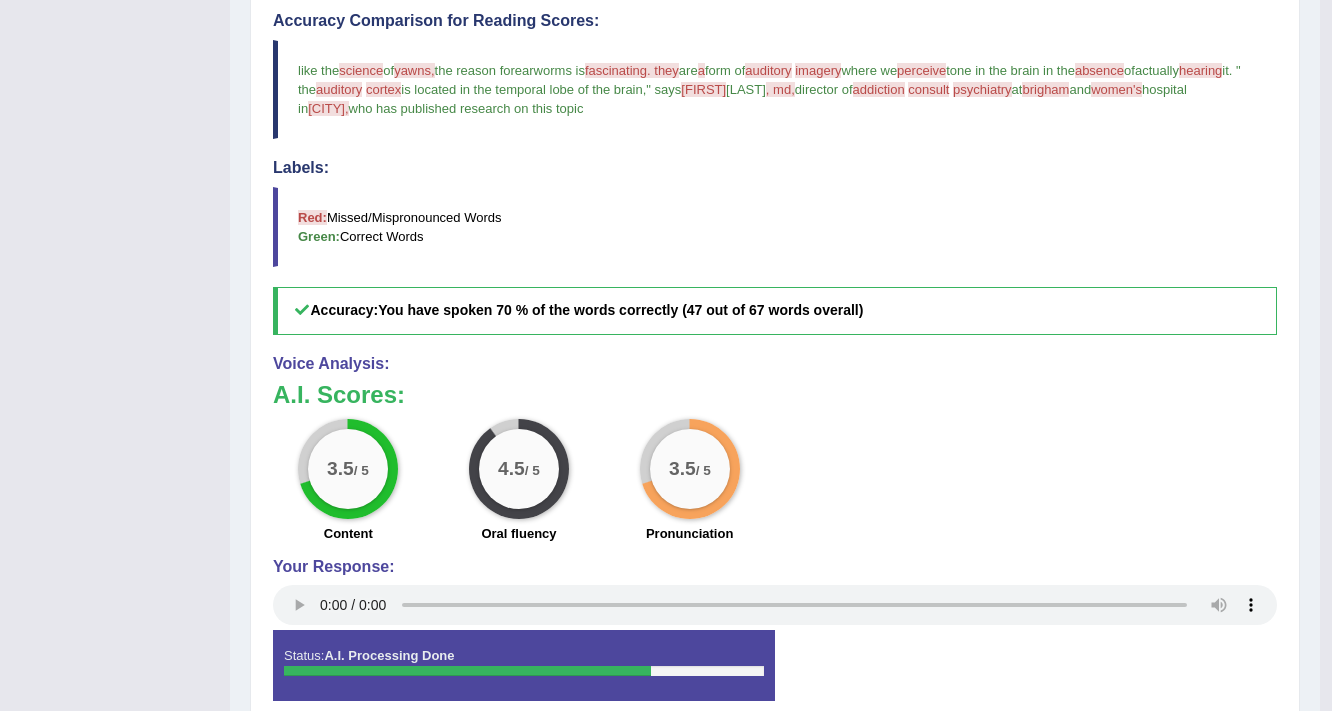 scroll, scrollTop: 640, scrollLeft: 0, axis: vertical 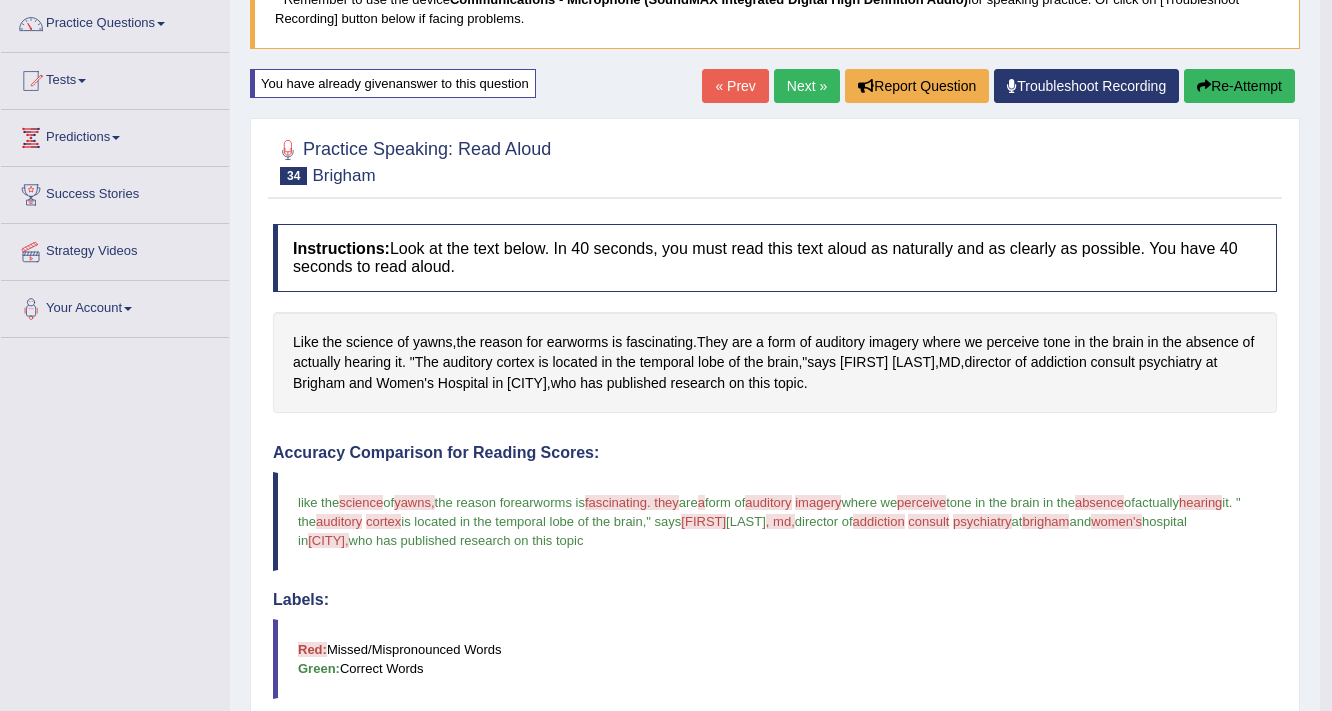 click on "Re-Attempt" at bounding box center (1239, 86) 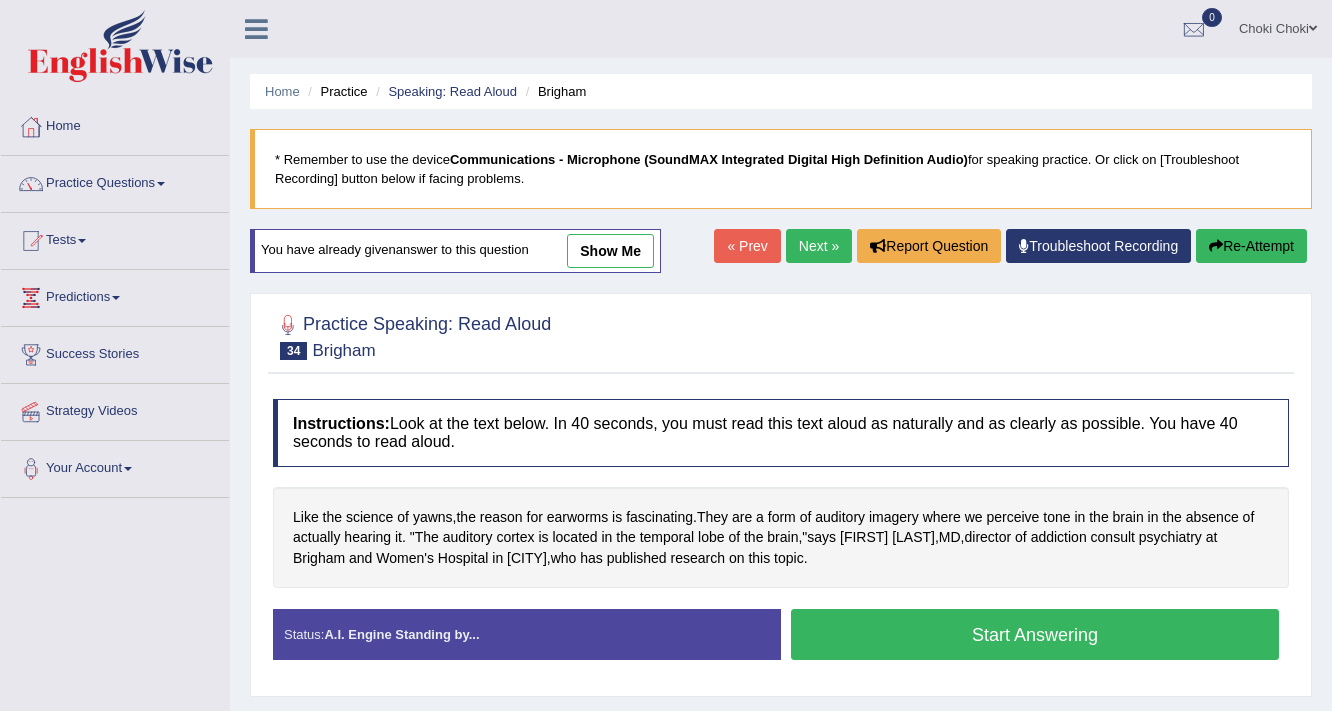 scroll, scrollTop: 166, scrollLeft: 0, axis: vertical 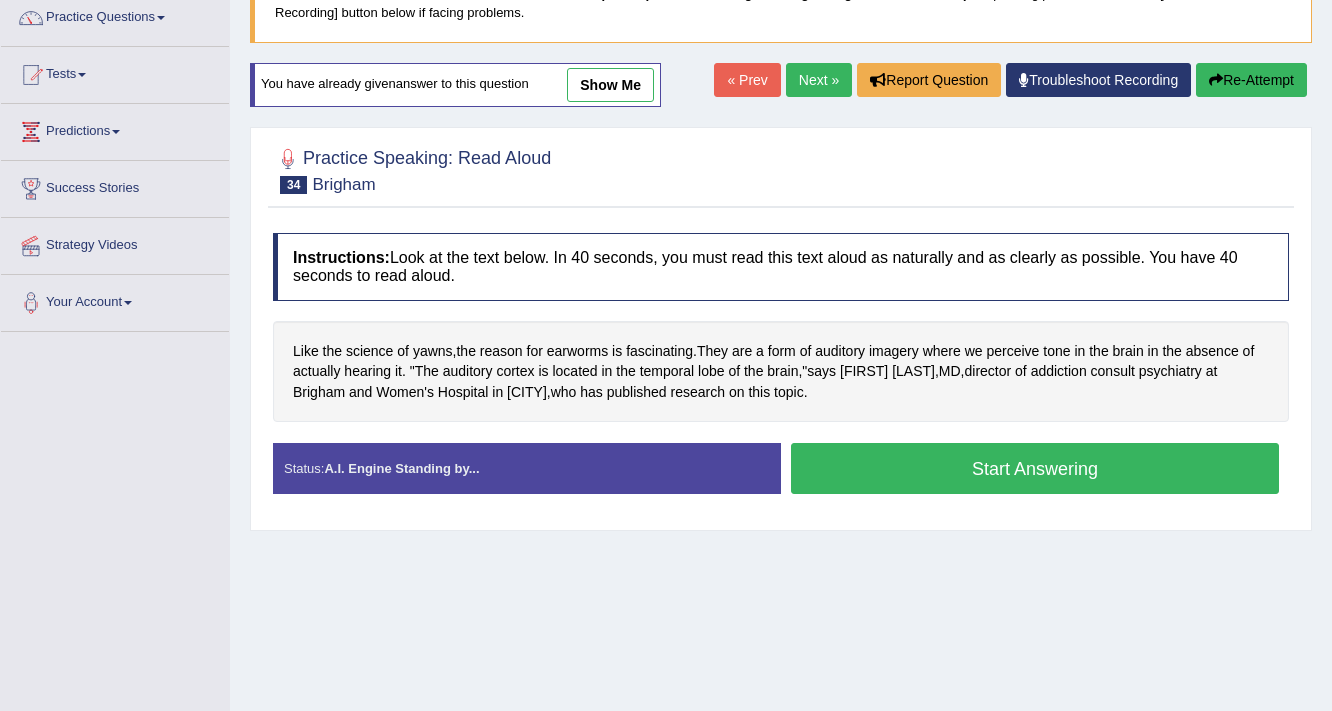 click on "Start Answering" at bounding box center [1035, 468] 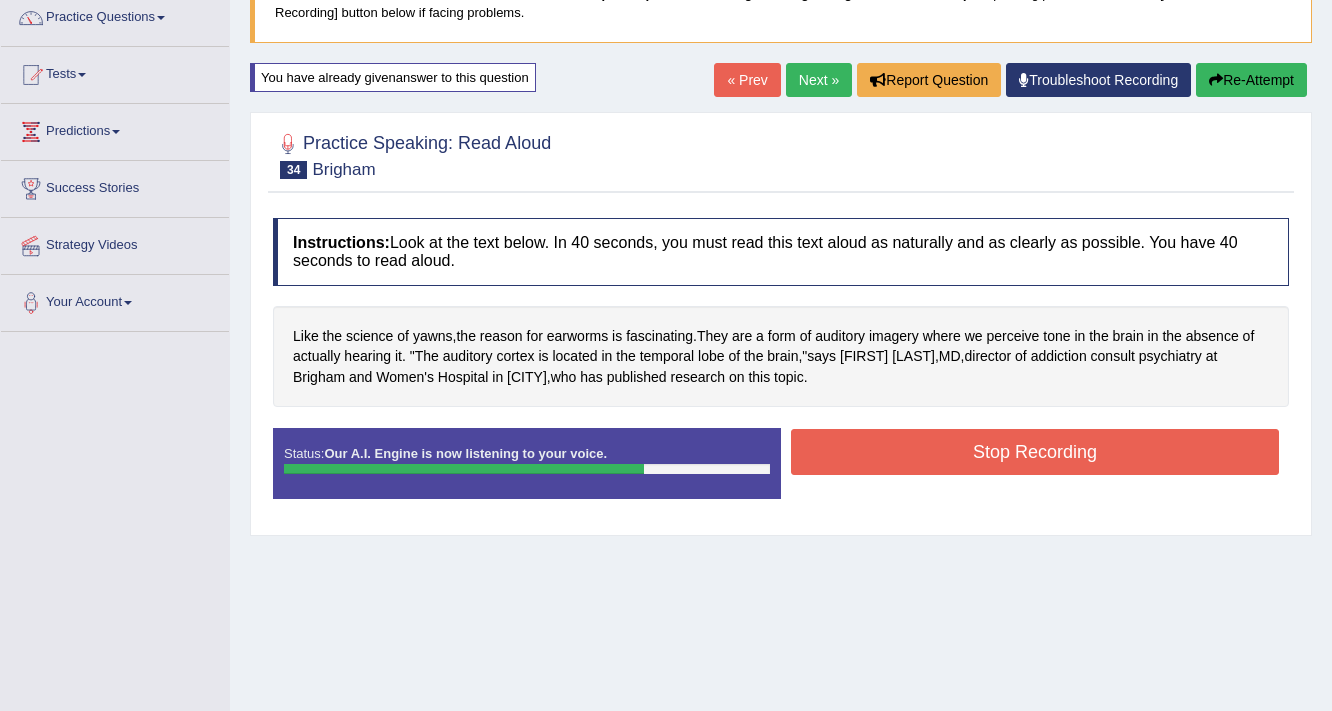 click on "Stop Recording" at bounding box center (1035, 452) 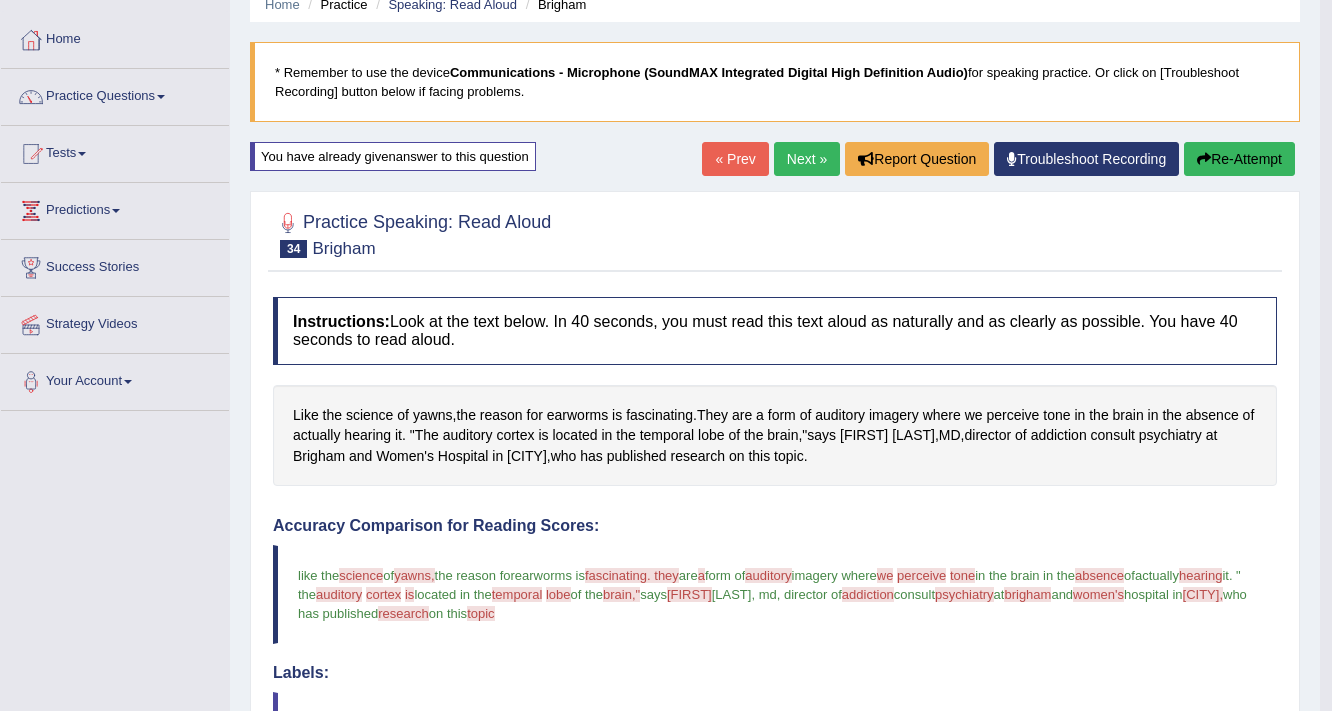 scroll, scrollTop: 6, scrollLeft: 0, axis: vertical 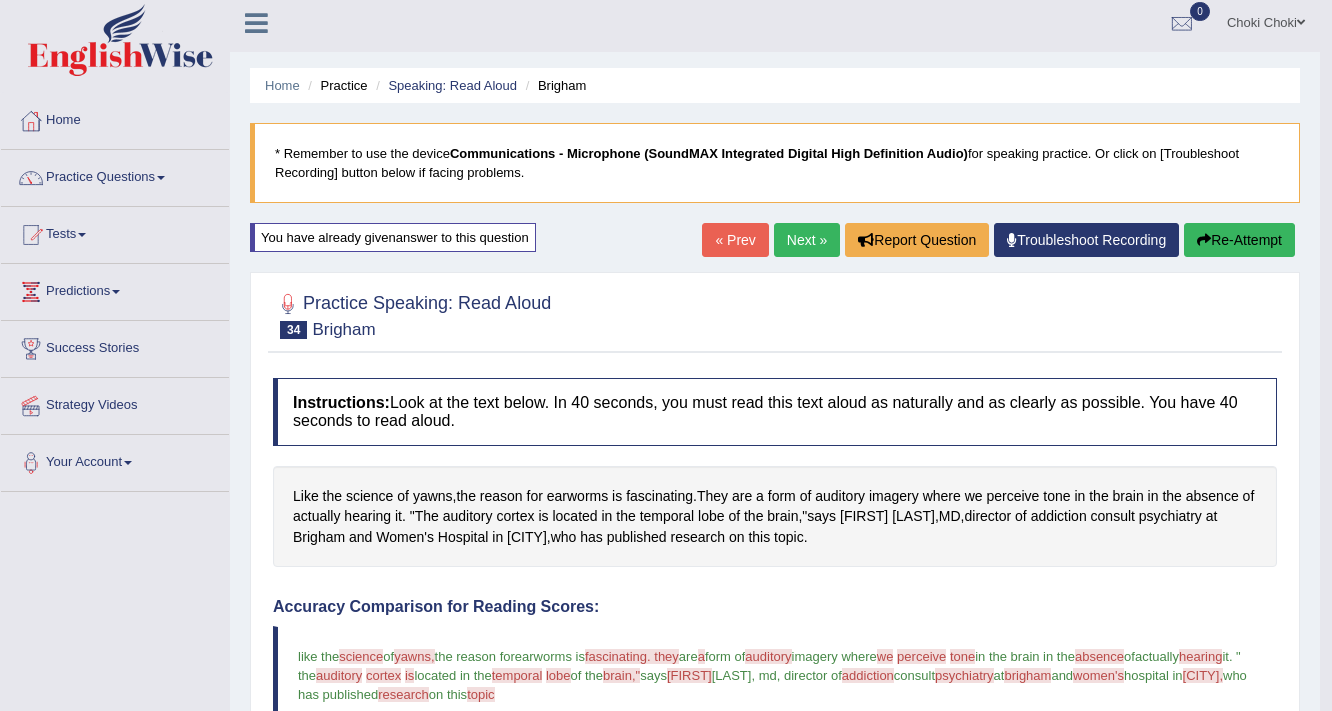 click on "Next »" at bounding box center [807, 240] 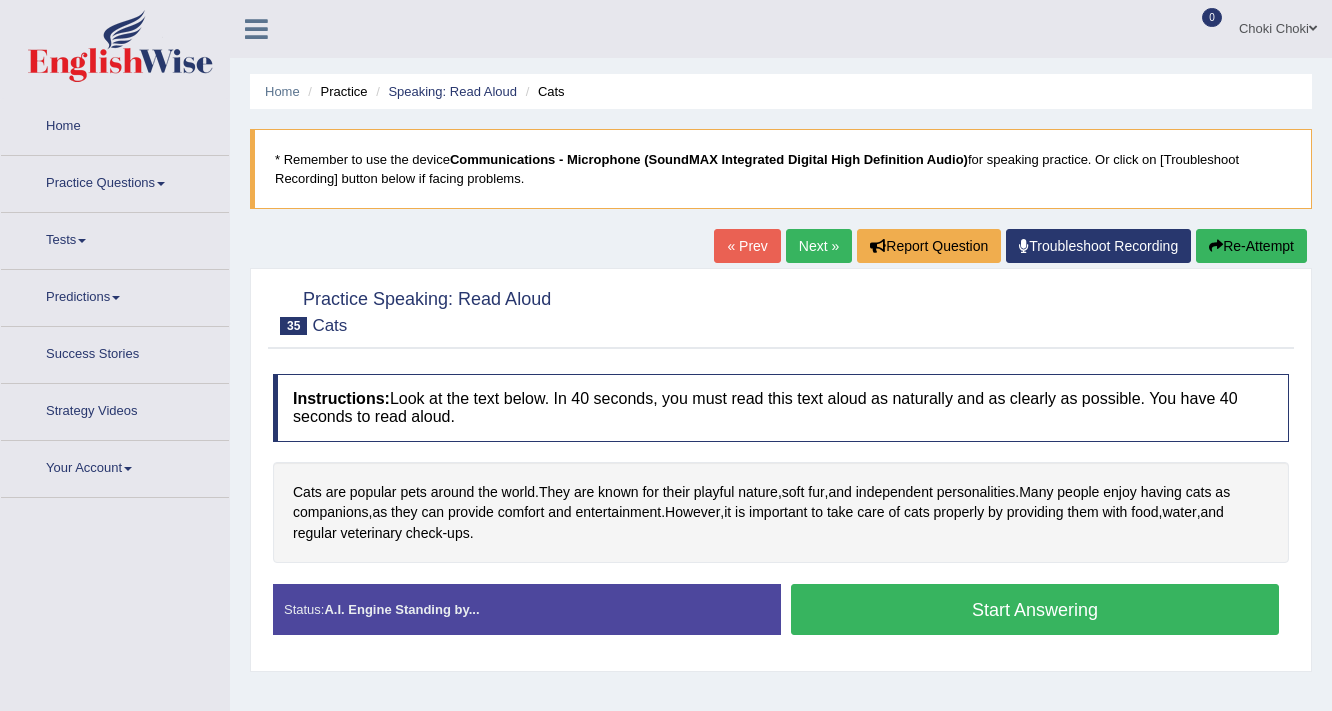 scroll, scrollTop: 0, scrollLeft: 0, axis: both 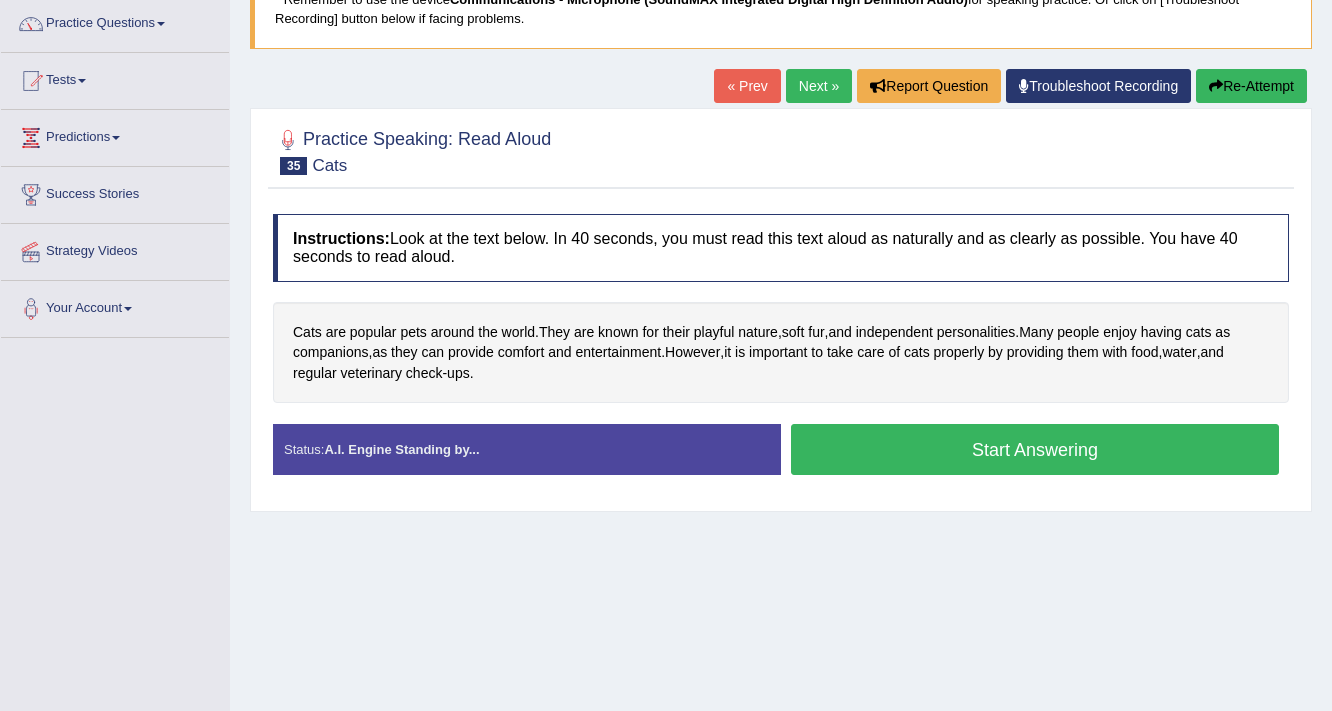 click on "Start Answering" at bounding box center (1035, 449) 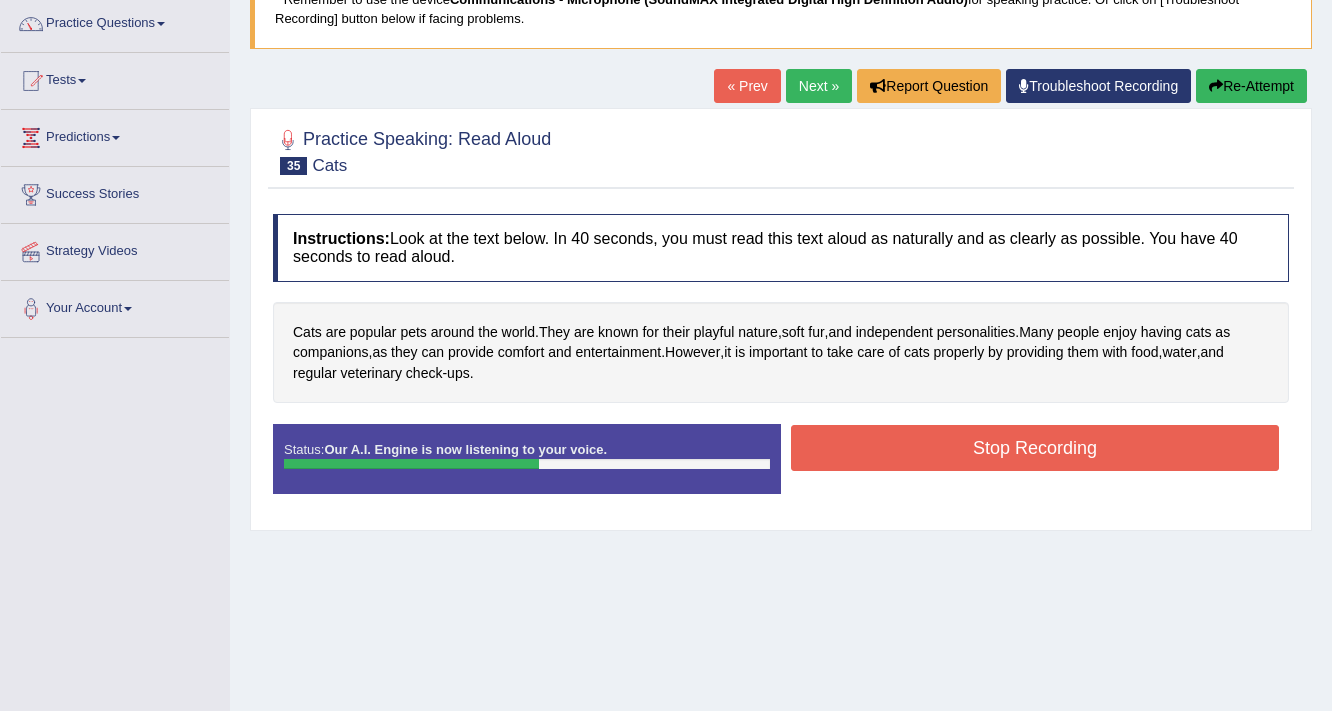 click on "Stop Recording" at bounding box center [1035, 448] 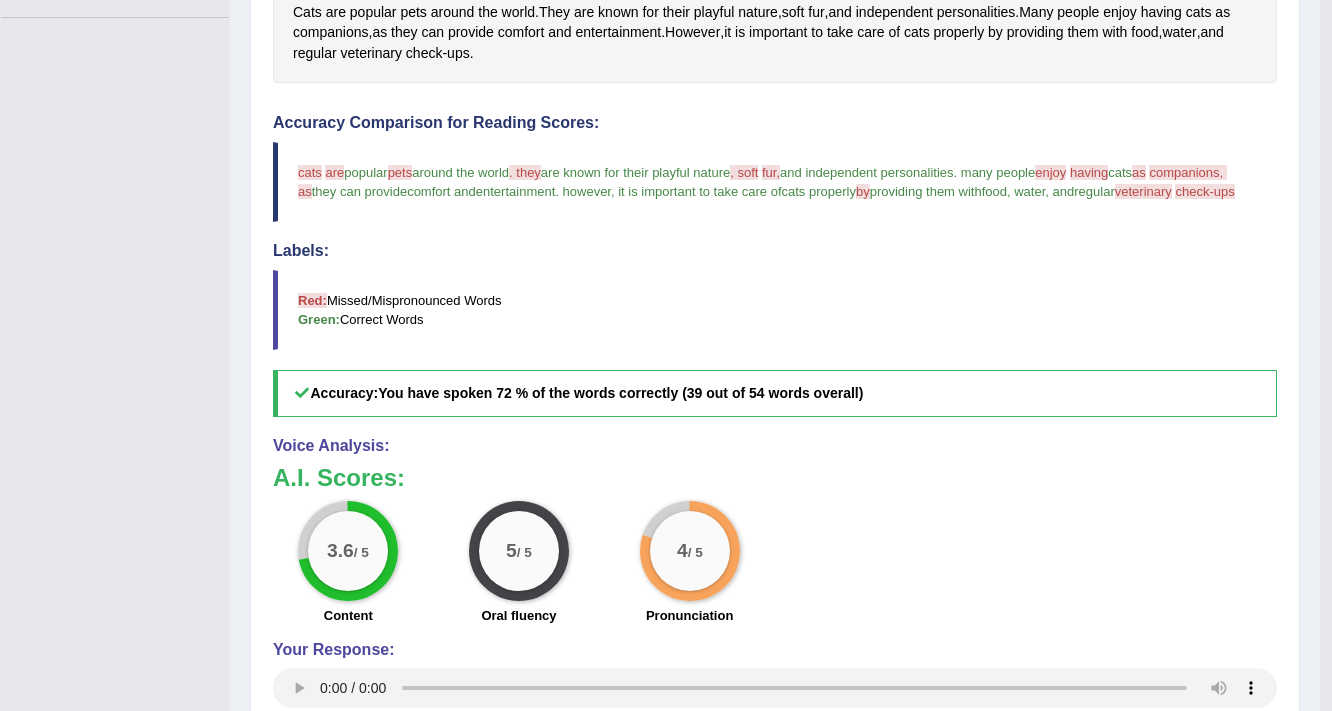 scroll, scrollTop: 80, scrollLeft: 0, axis: vertical 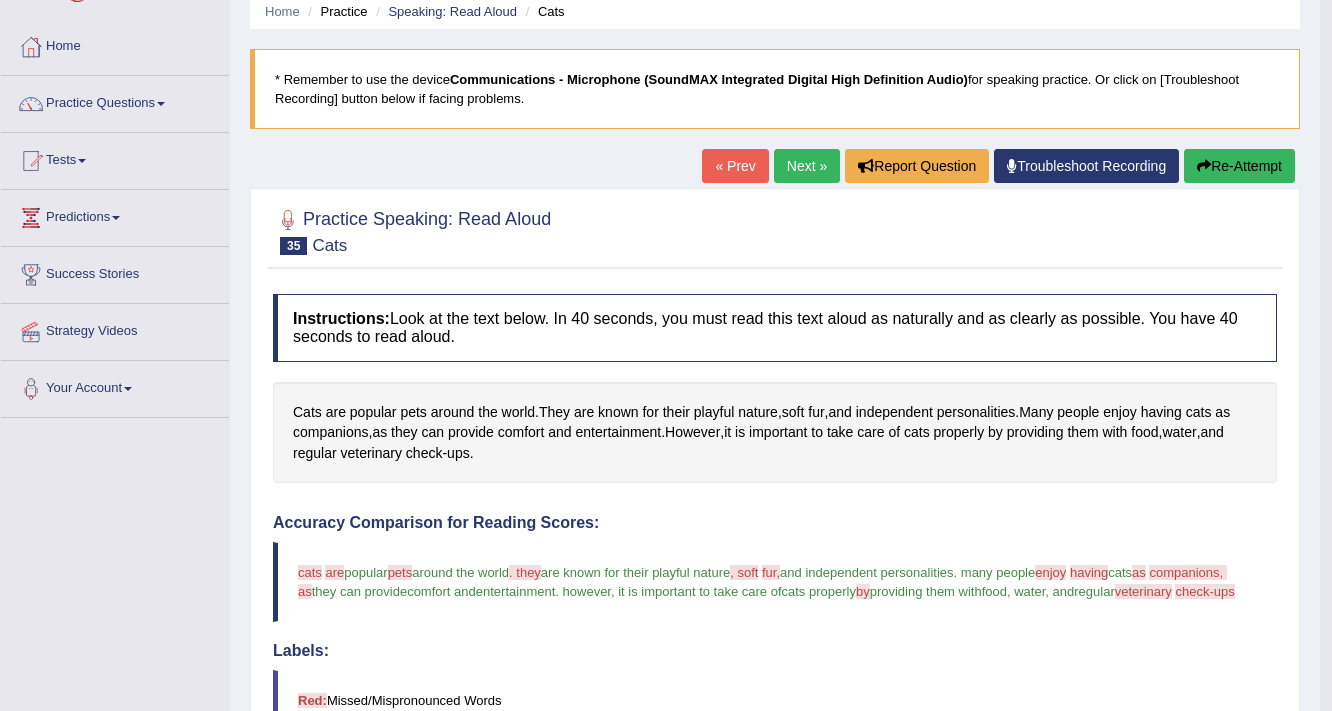 click on "Re-Attempt" at bounding box center [1239, 166] 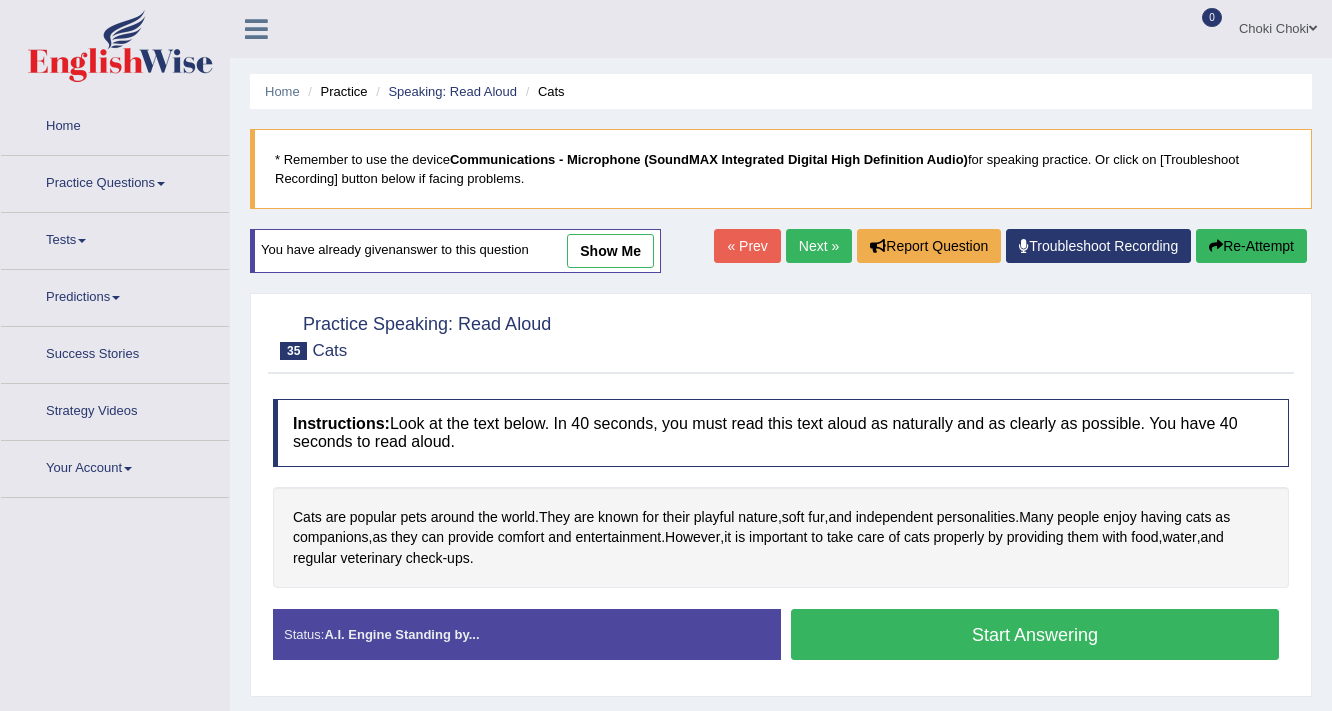 scroll, scrollTop: 80, scrollLeft: 0, axis: vertical 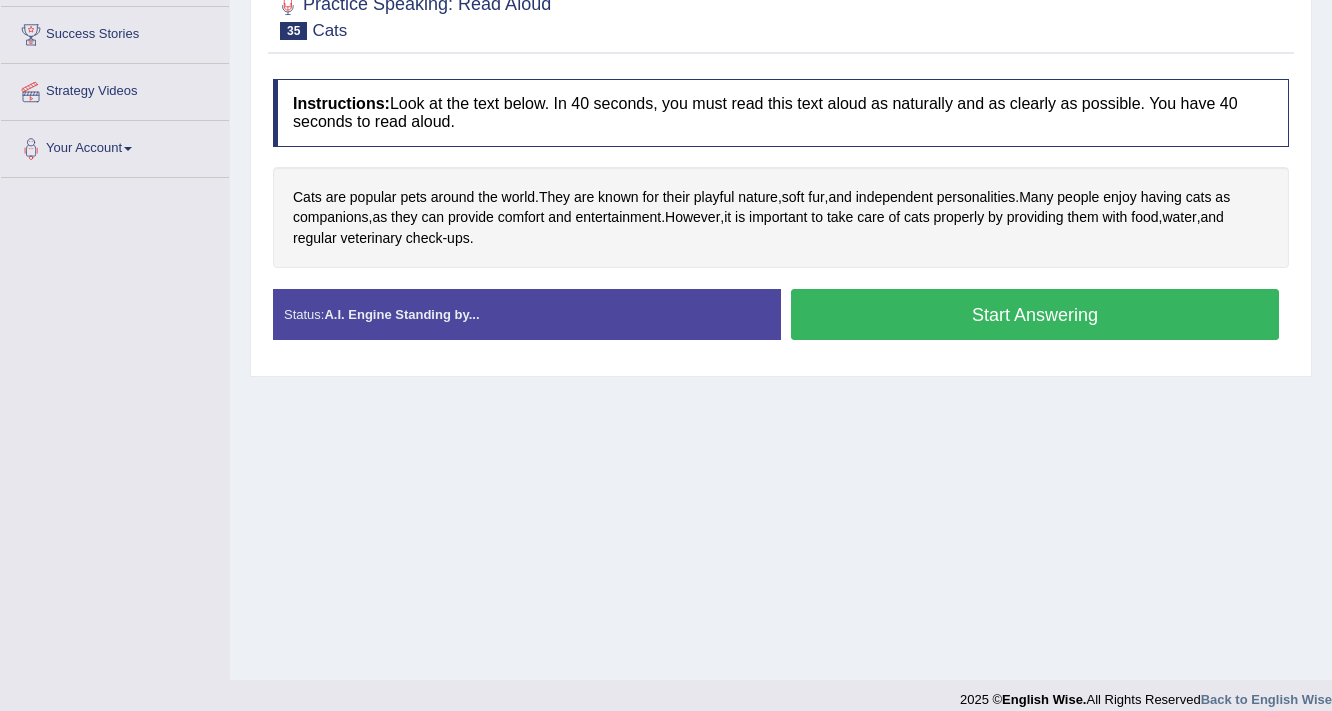 click on "Start Answering" at bounding box center (1035, 314) 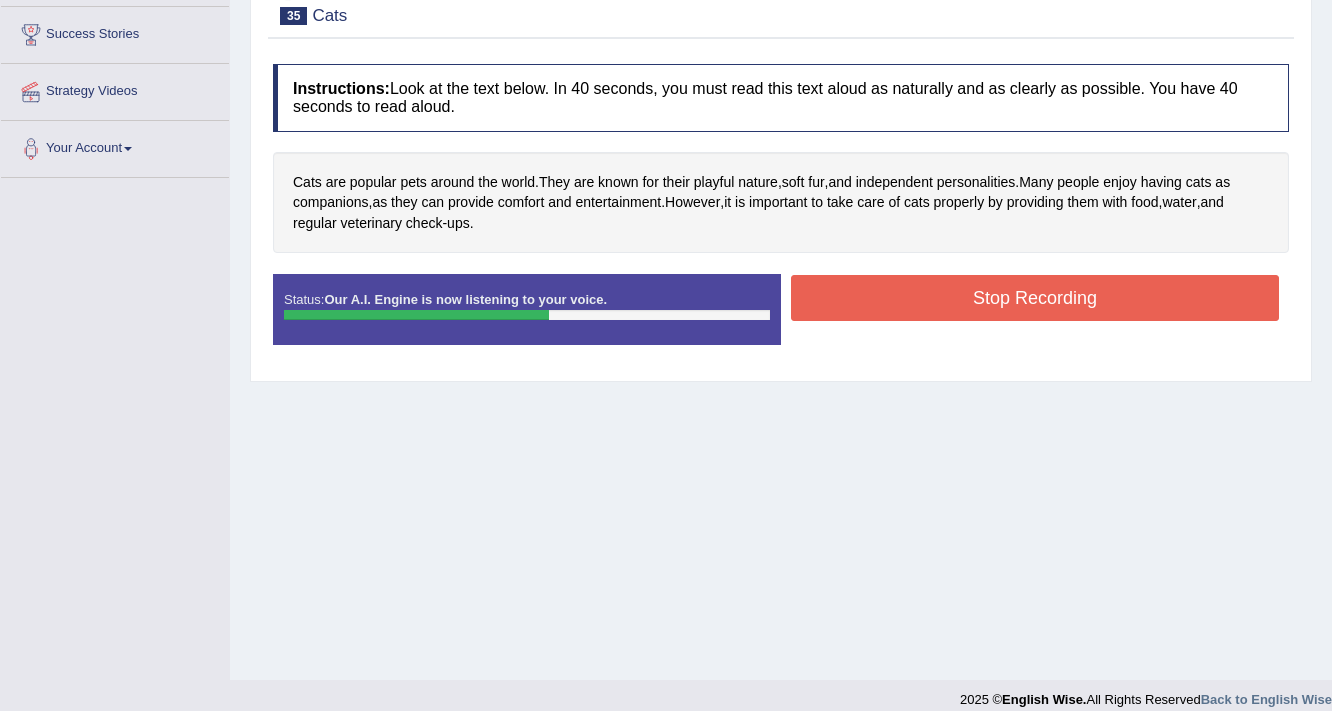click on "Stop Recording" at bounding box center (1035, 298) 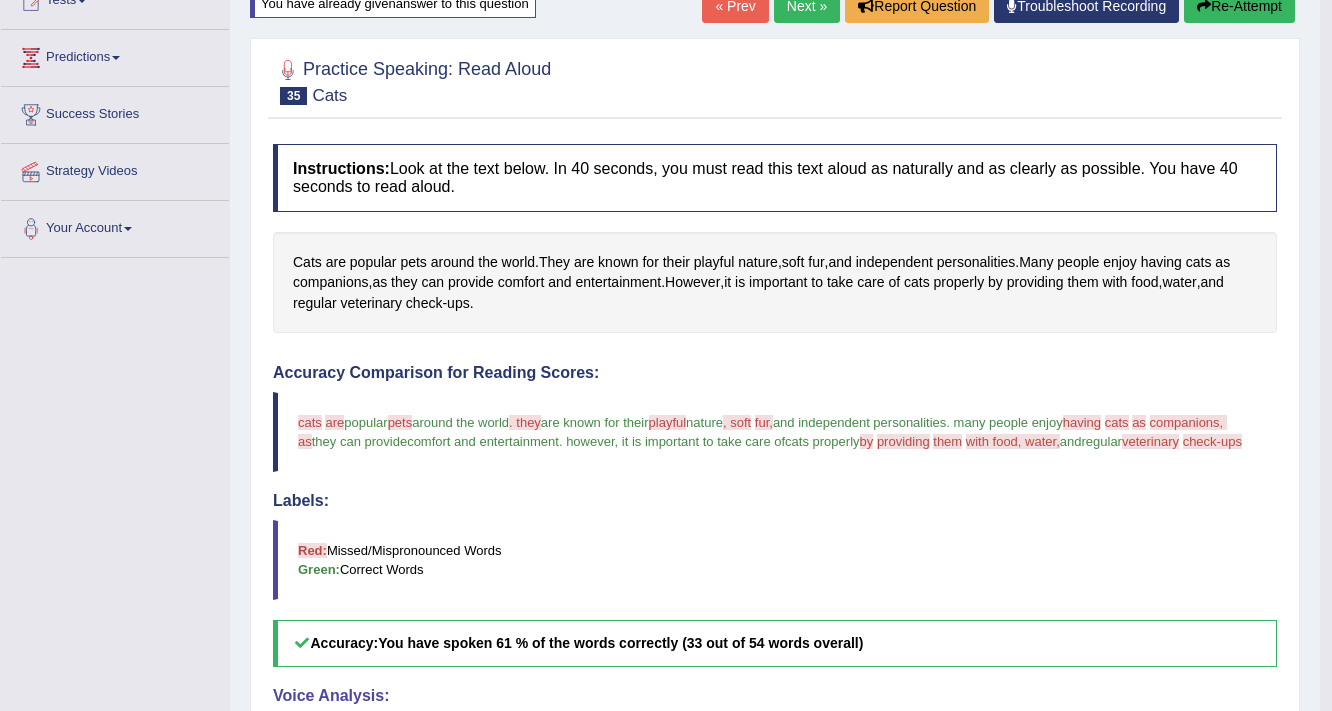 scroll, scrollTop: 240, scrollLeft: 0, axis: vertical 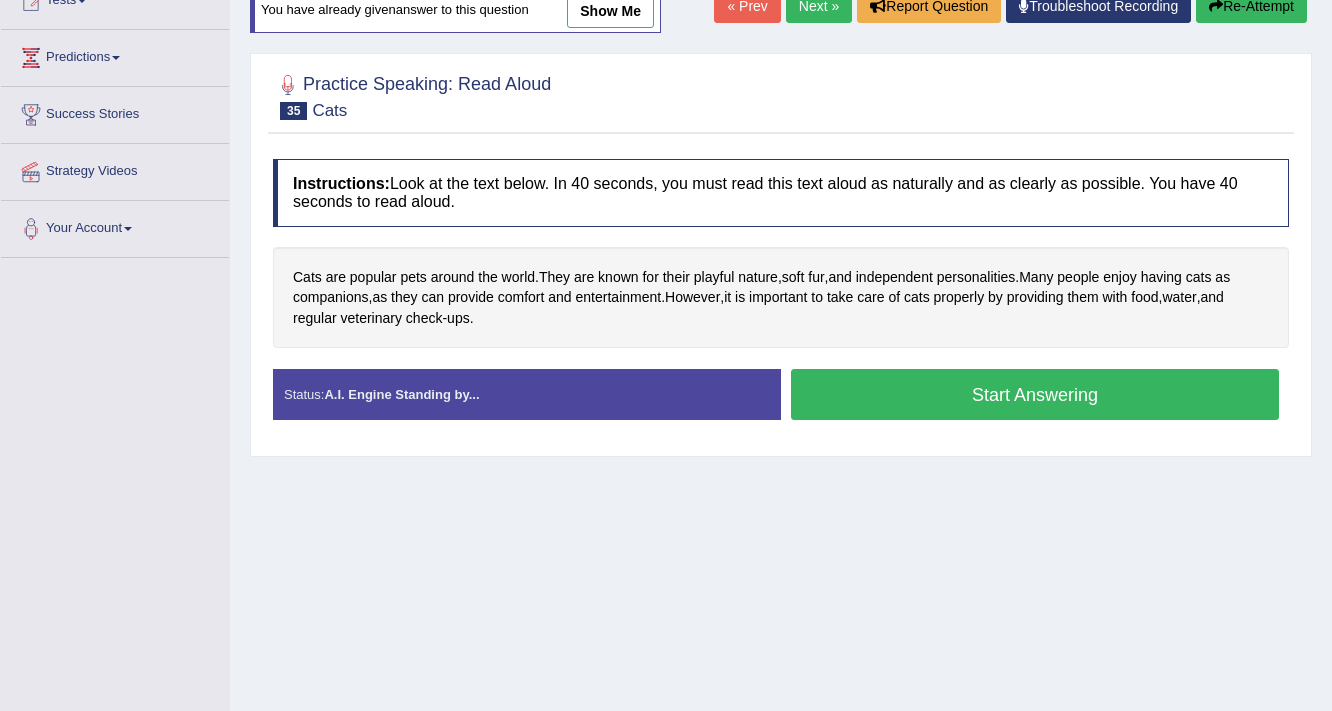 click on "Start Answering" at bounding box center [1035, 394] 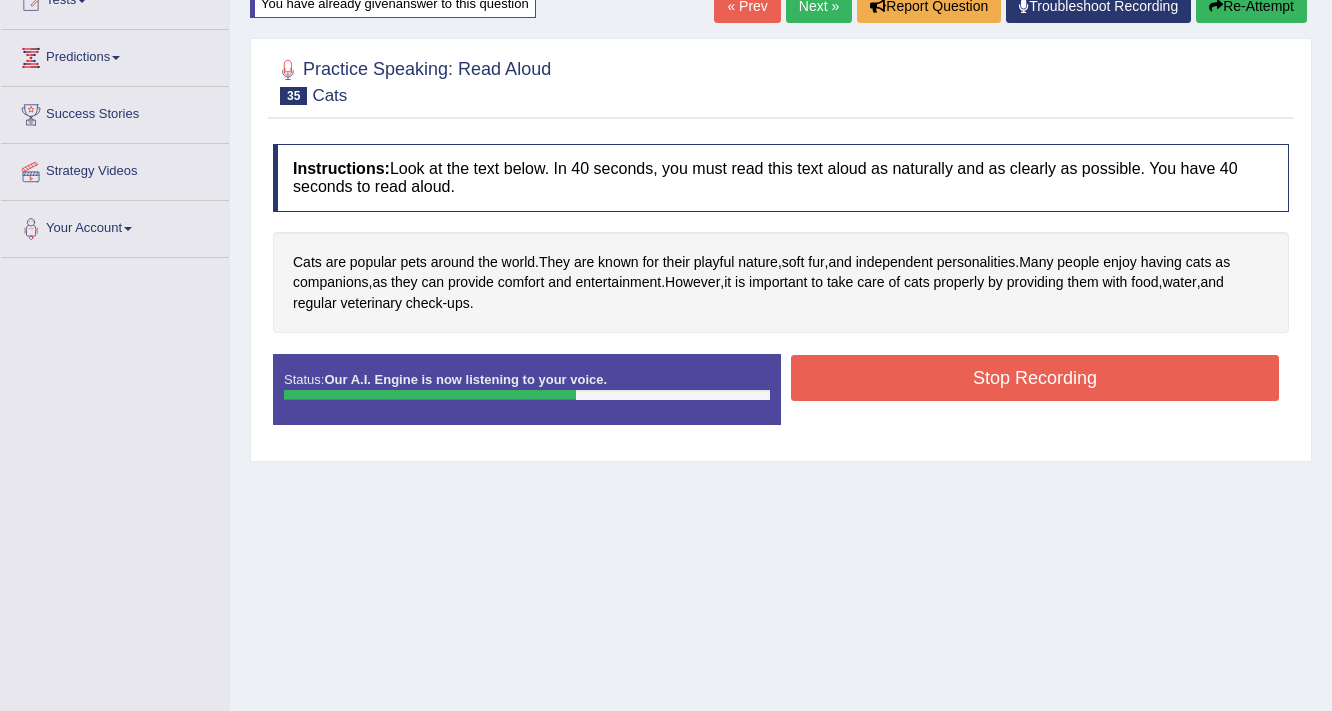 click on "Stop Recording" at bounding box center [1035, 378] 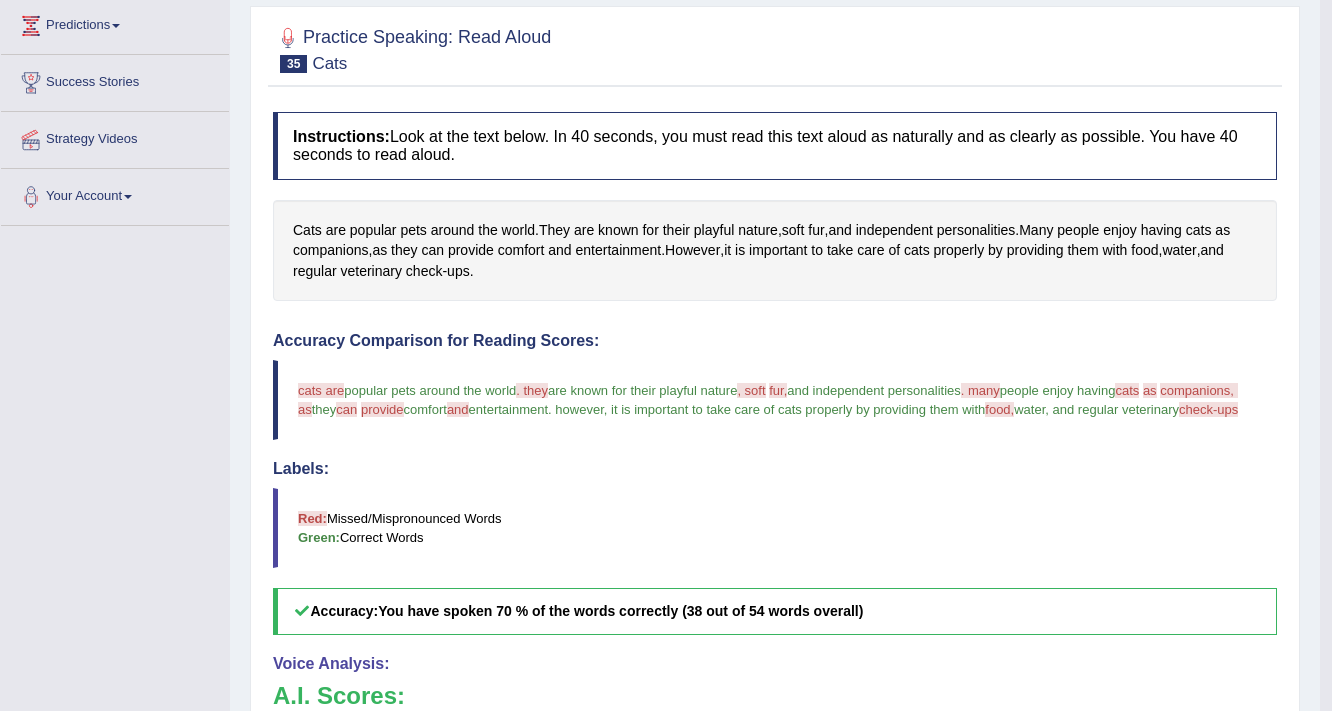 scroll, scrollTop: 240, scrollLeft: 0, axis: vertical 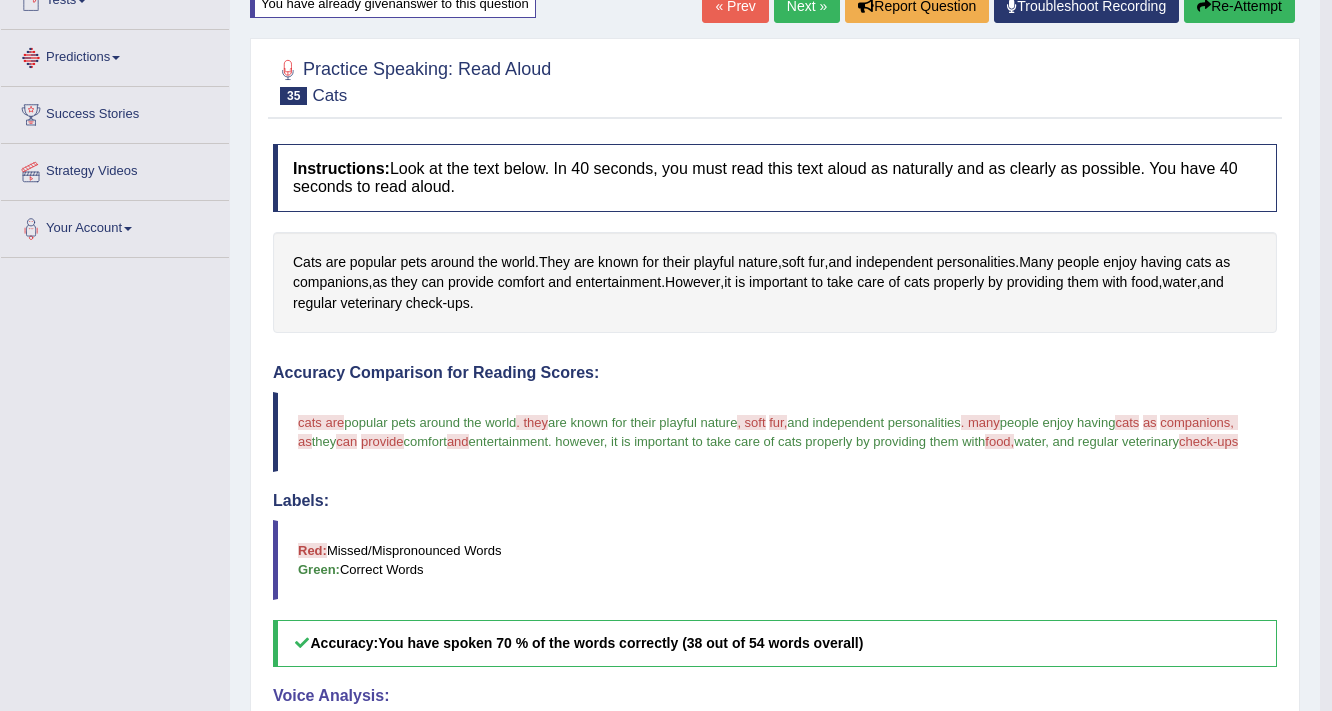 click on "Next »" at bounding box center (807, 6) 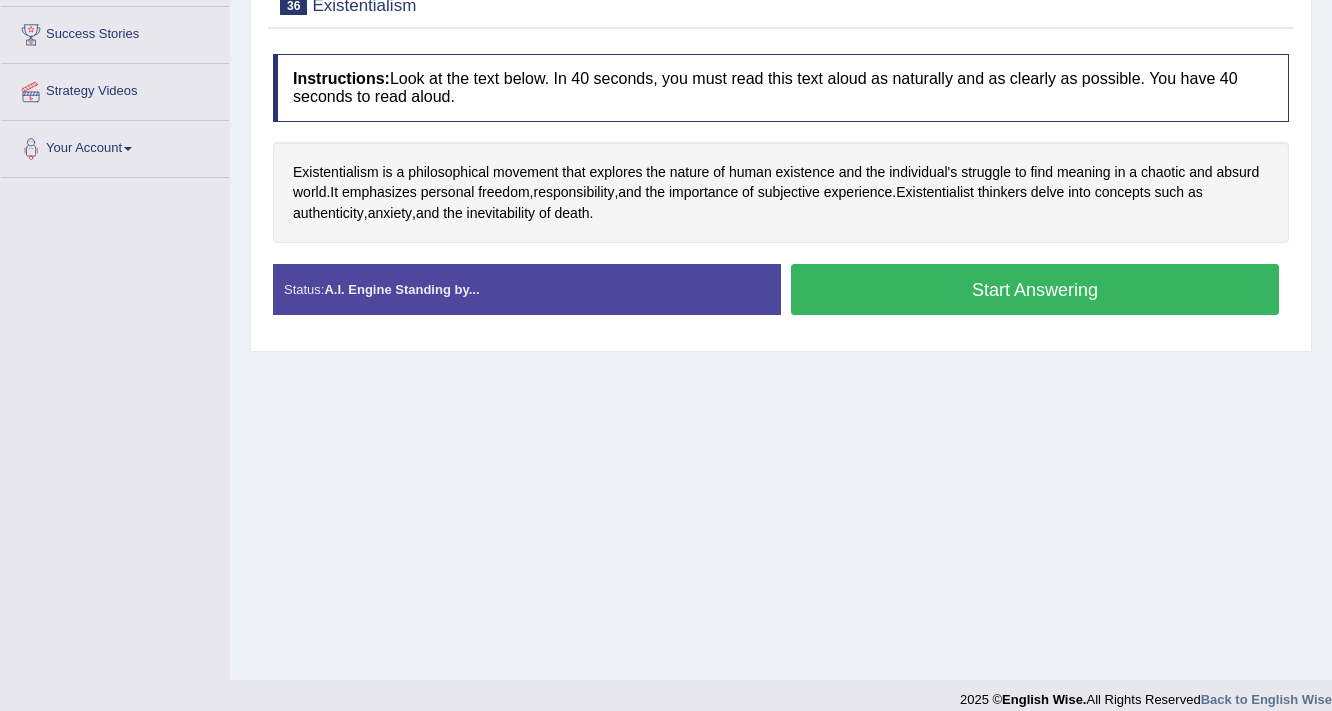 scroll, scrollTop: 320, scrollLeft: 0, axis: vertical 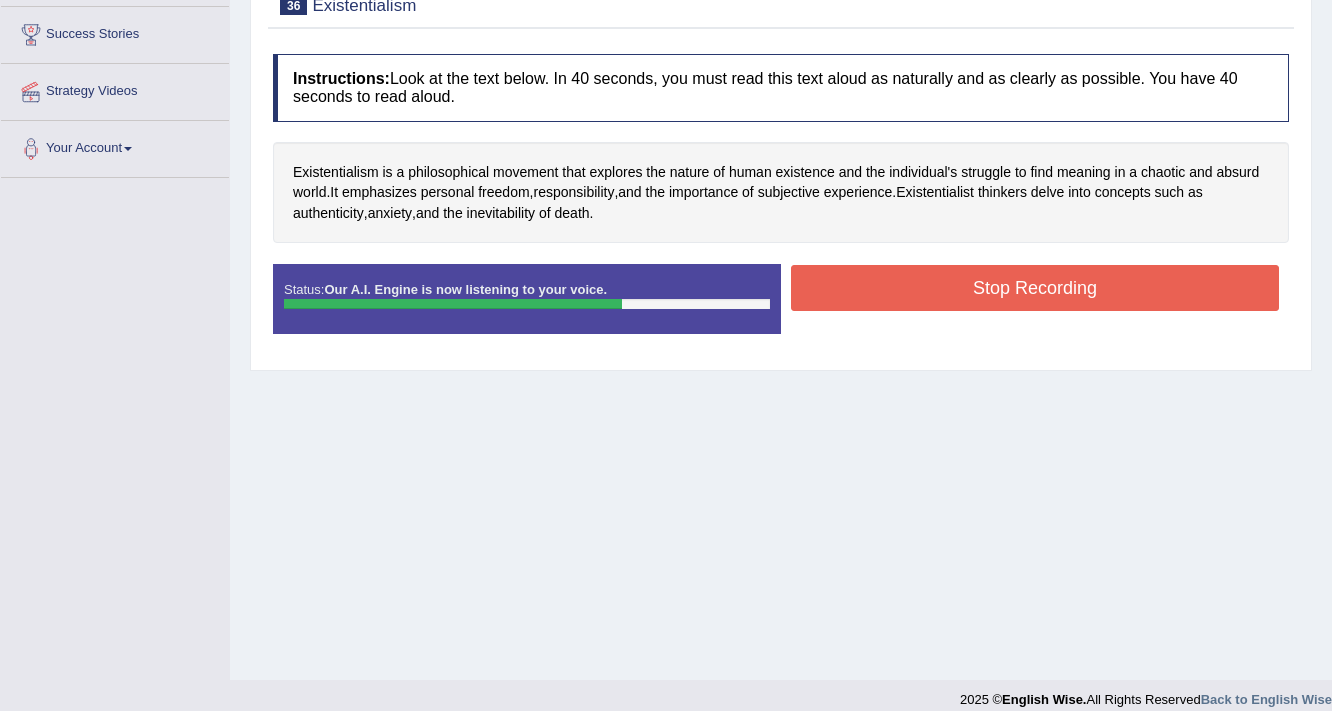 click on "Stop Recording" at bounding box center [1035, 288] 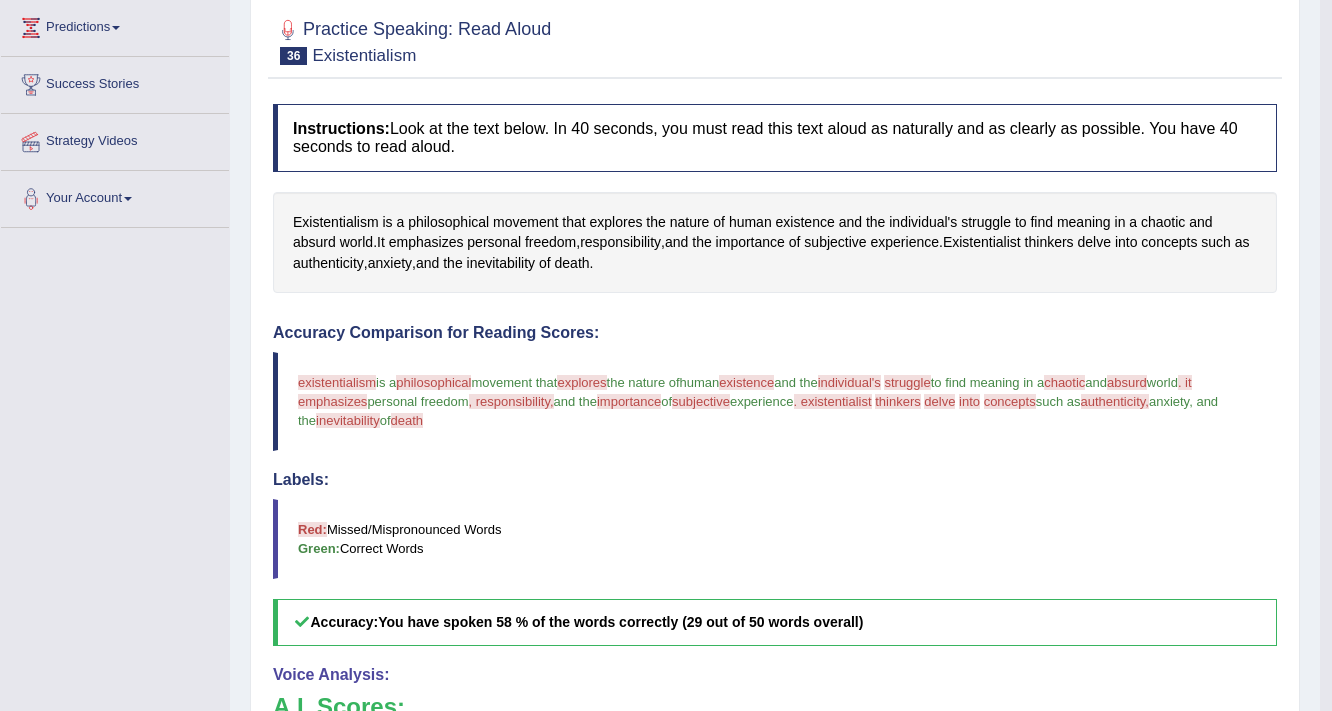 scroll, scrollTop: 240, scrollLeft: 0, axis: vertical 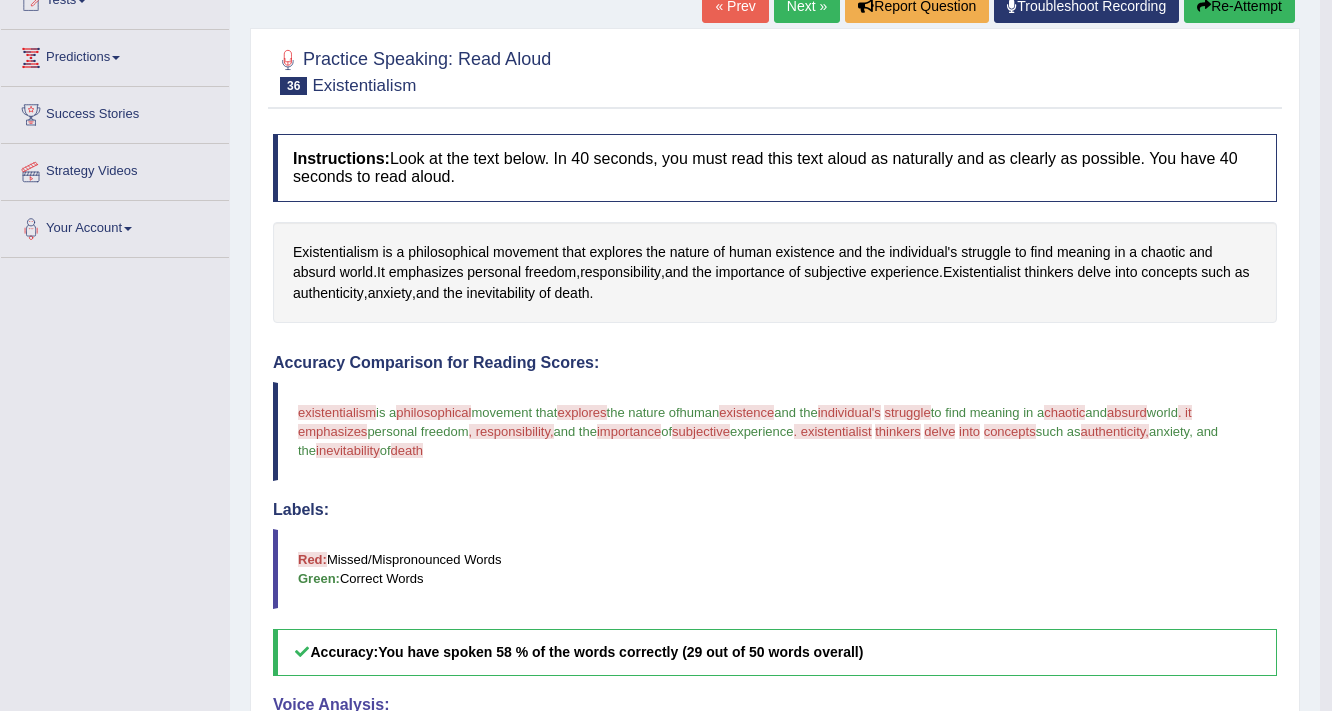 click on "Re-Attempt" at bounding box center [1239, 6] 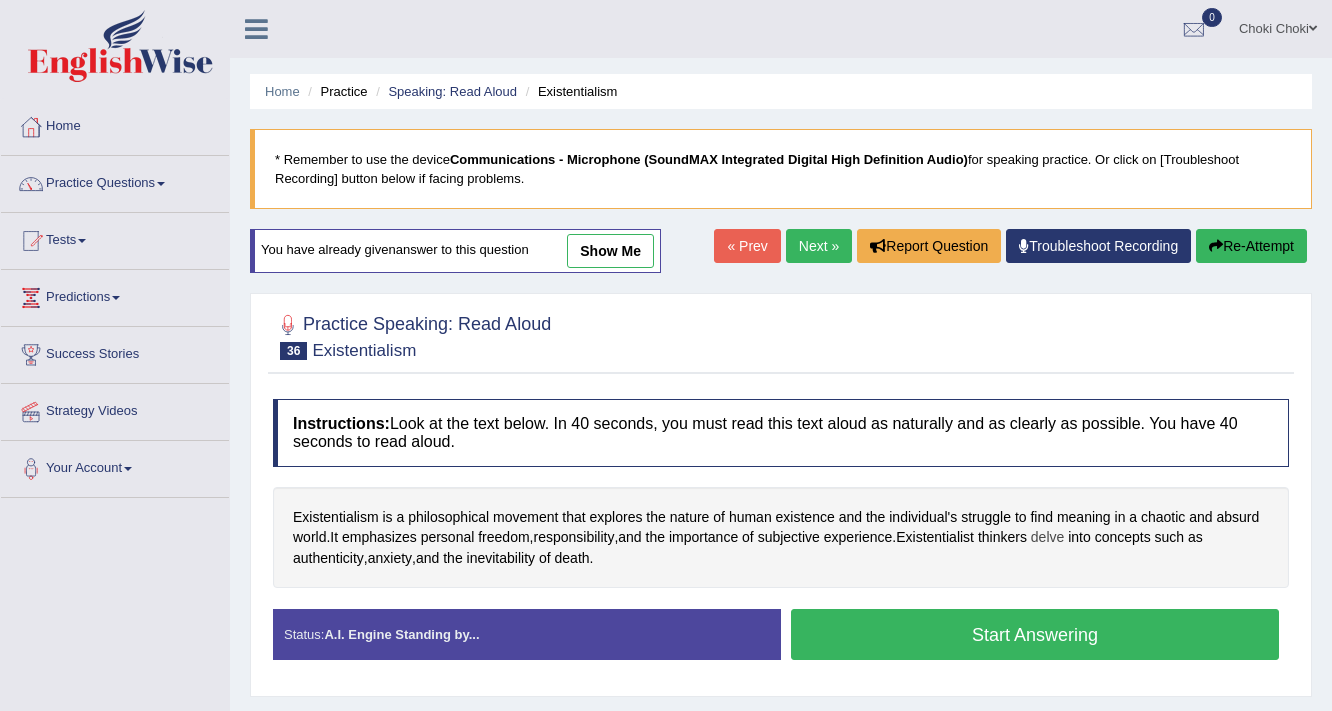 scroll, scrollTop: 240, scrollLeft: 0, axis: vertical 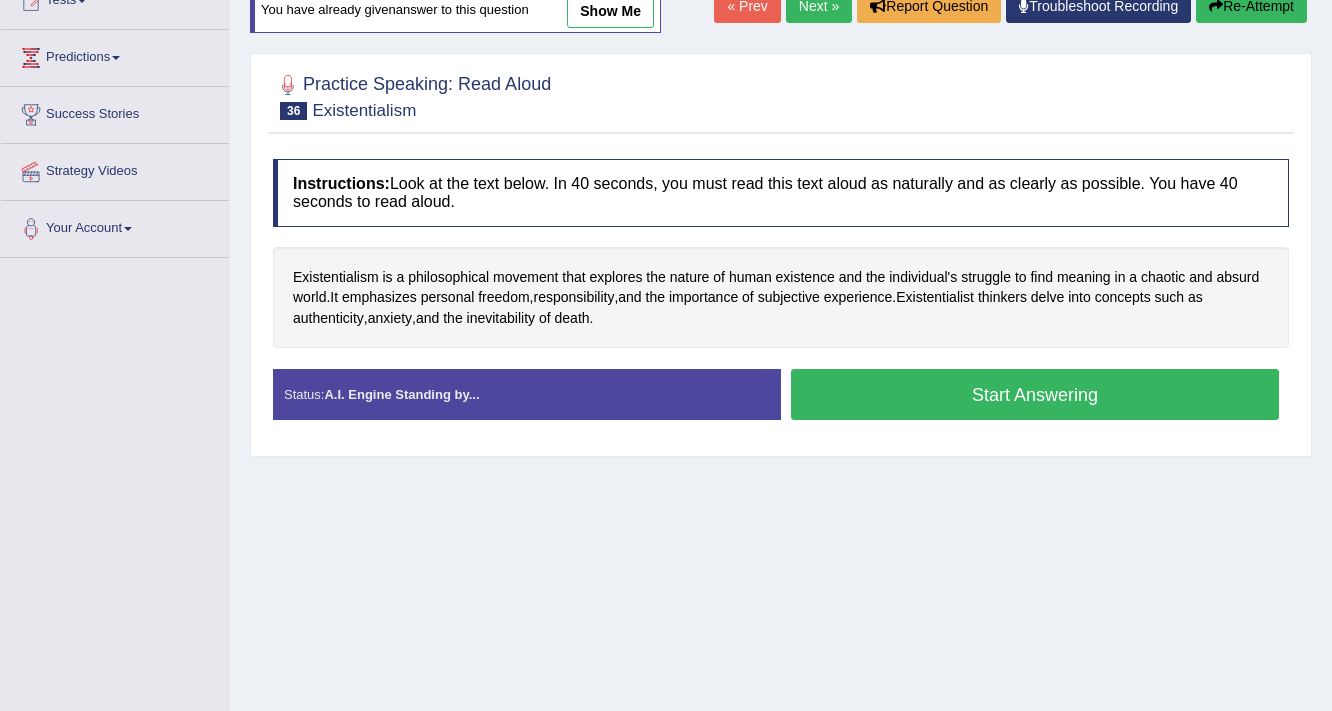 click on "Start Answering" at bounding box center [1035, 394] 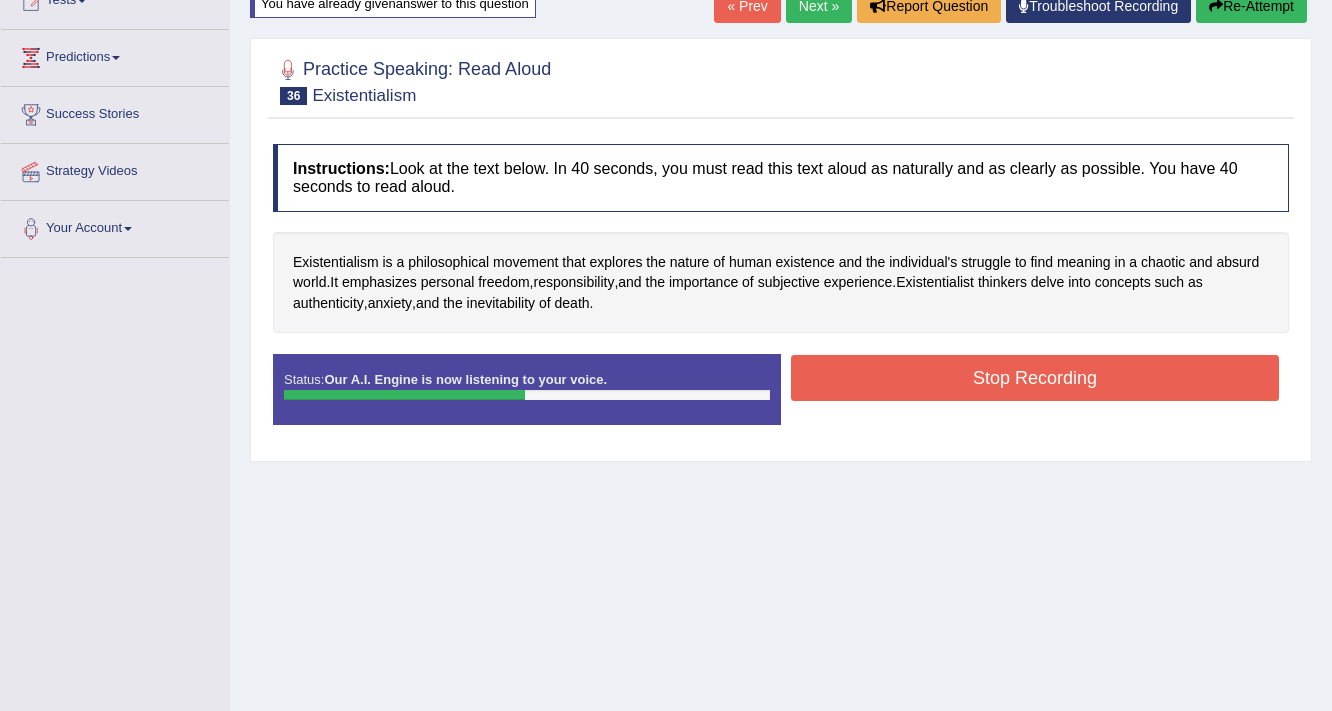 click on "Stop Recording" at bounding box center (1035, 378) 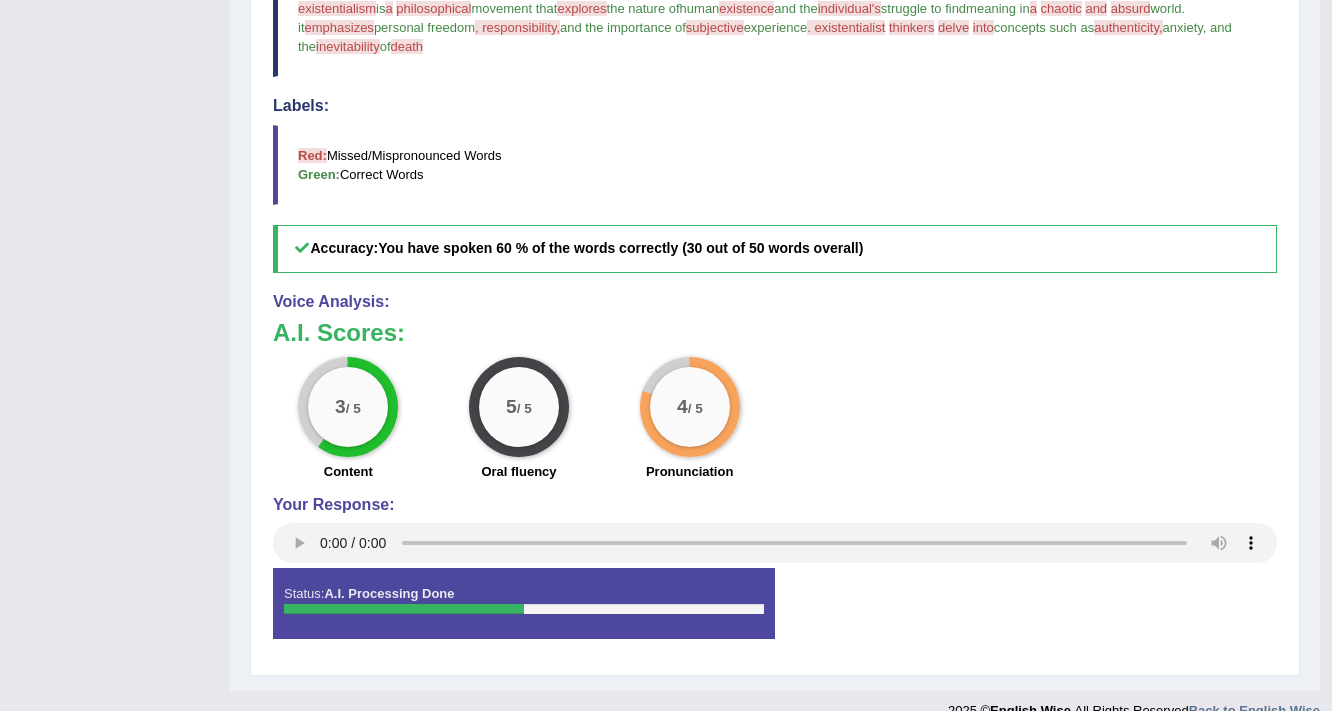 scroll, scrollTop: 680, scrollLeft: 0, axis: vertical 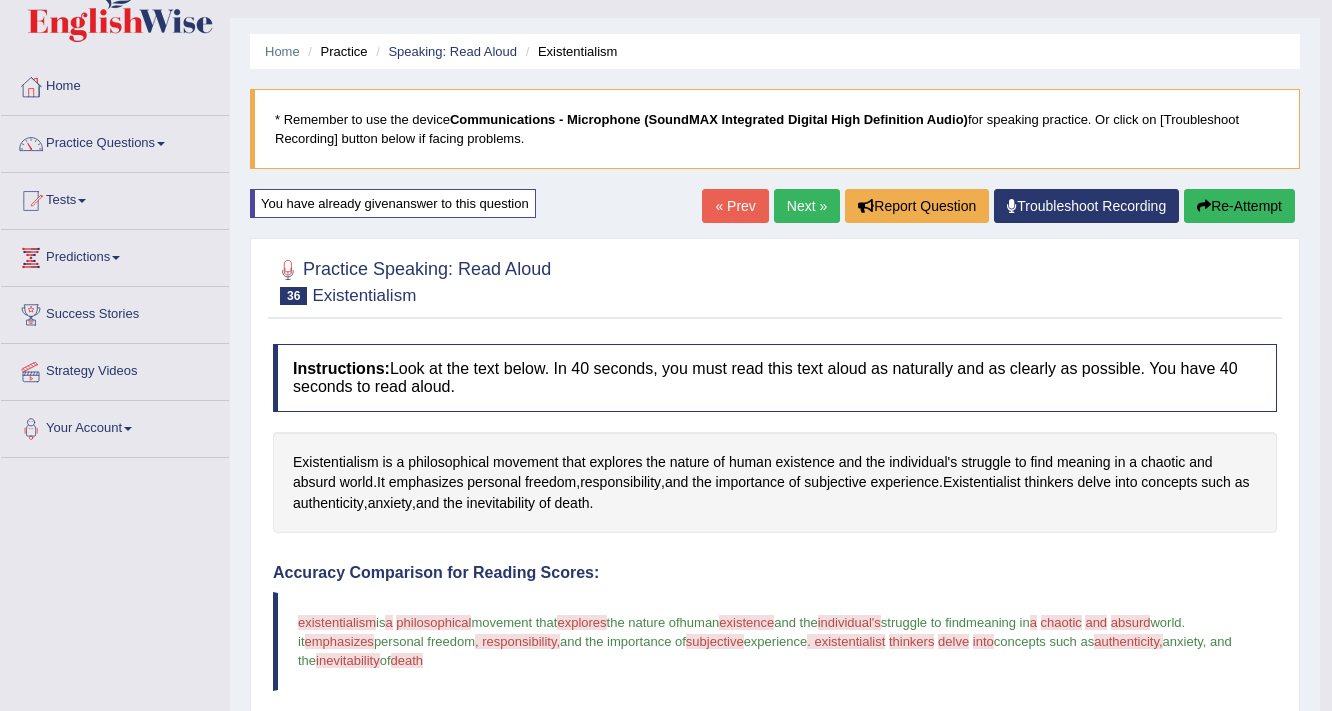 click on "Next »" at bounding box center (807, 206) 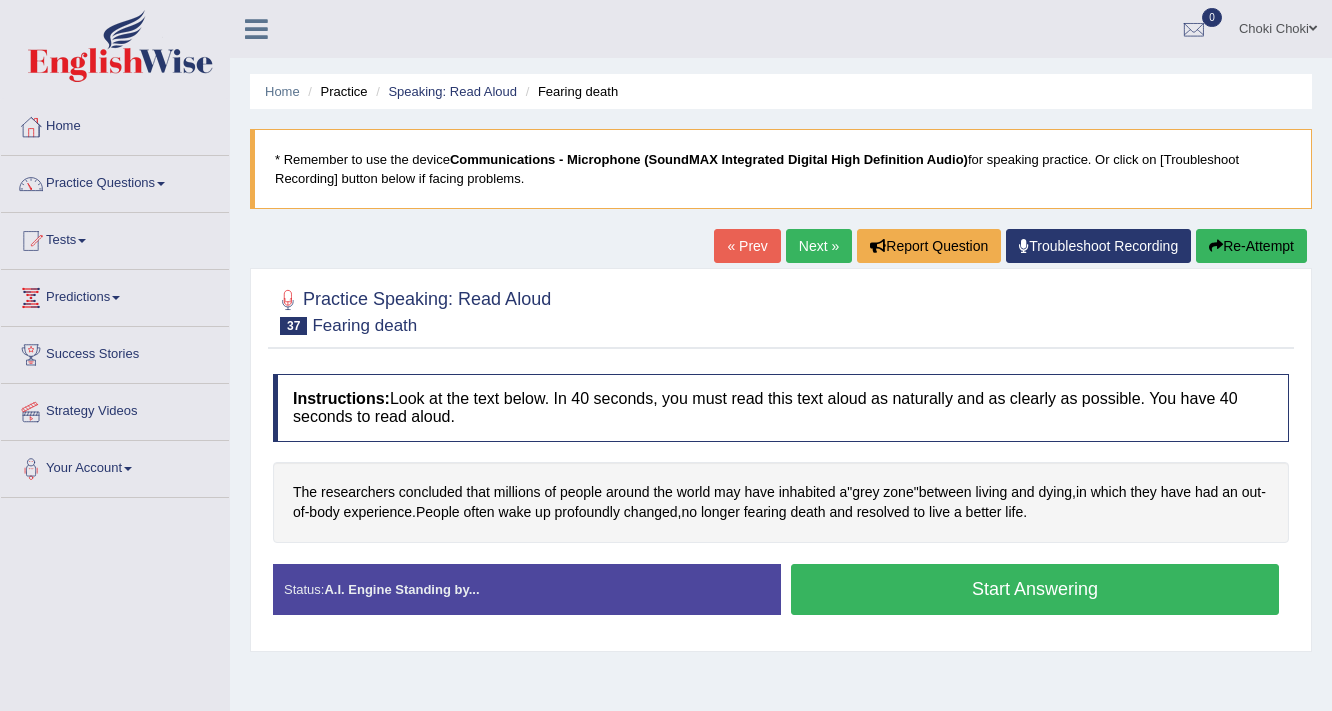 scroll, scrollTop: 0, scrollLeft: 0, axis: both 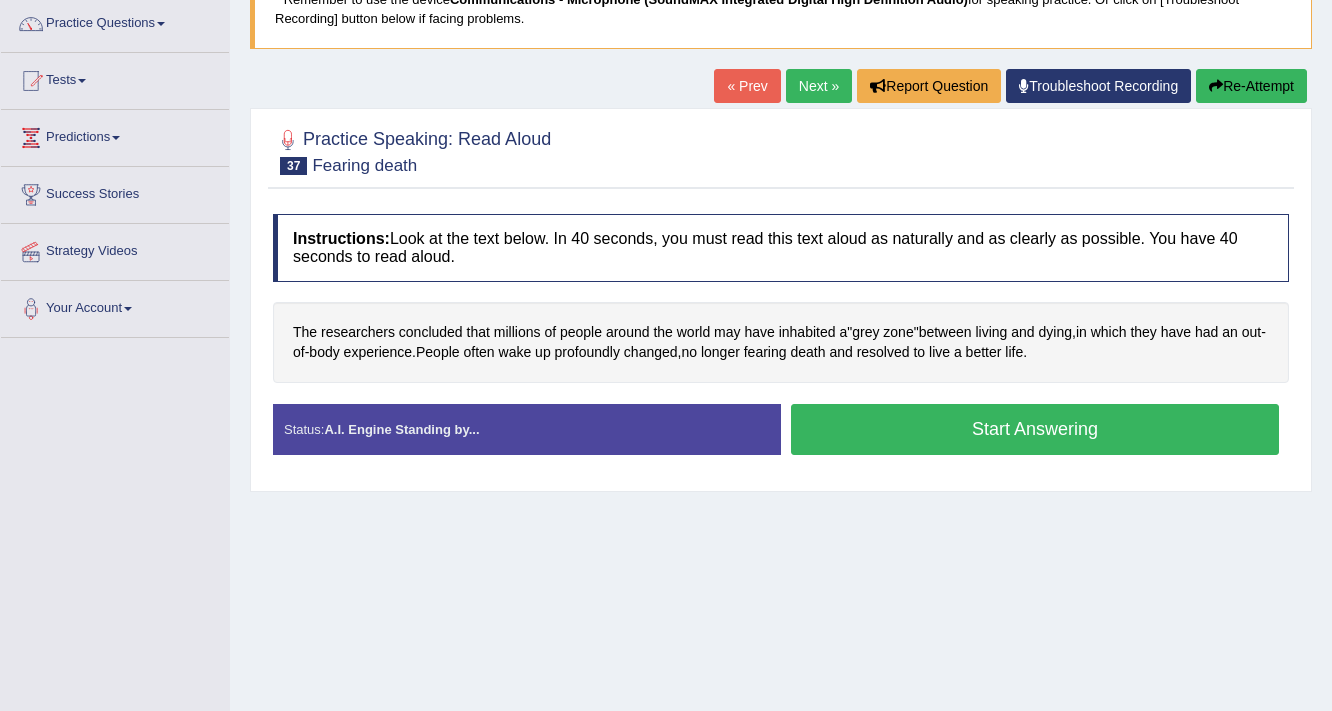 click on "Start Answering" at bounding box center [1035, 429] 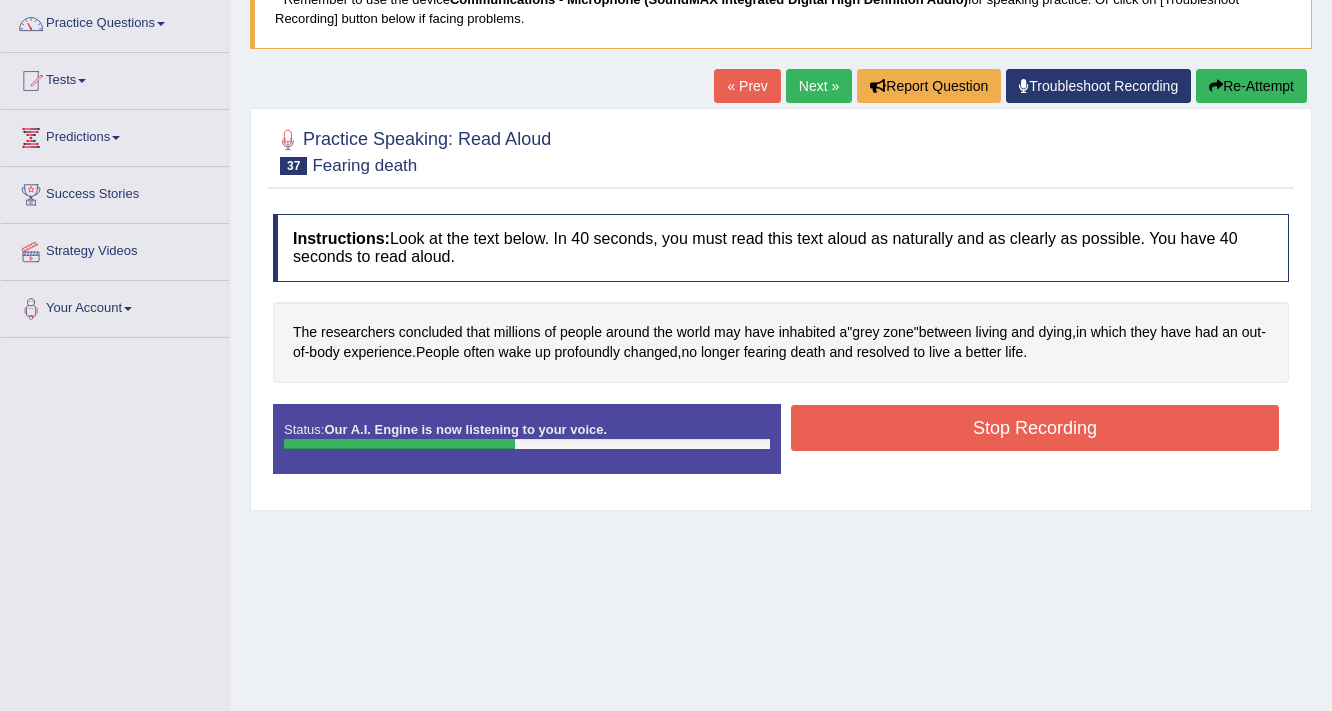 click on "Stop Recording" at bounding box center [1035, 428] 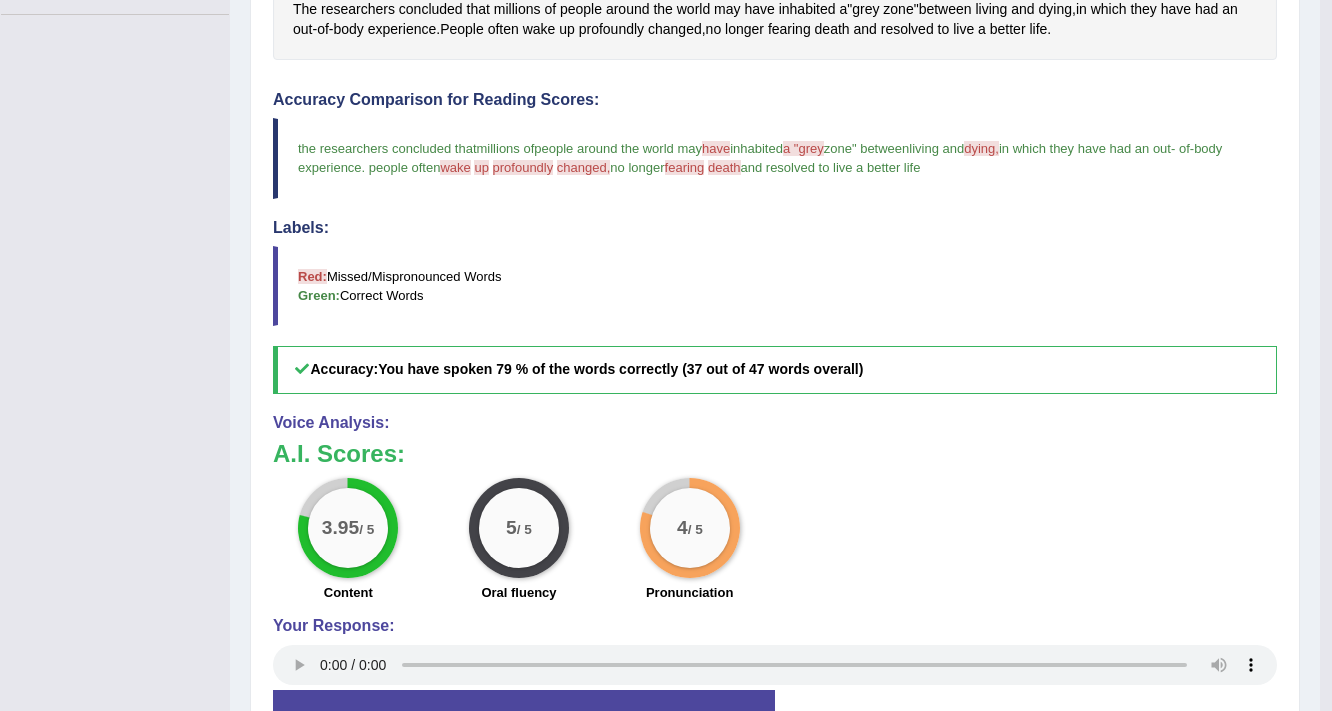 scroll, scrollTop: 630, scrollLeft: 0, axis: vertical 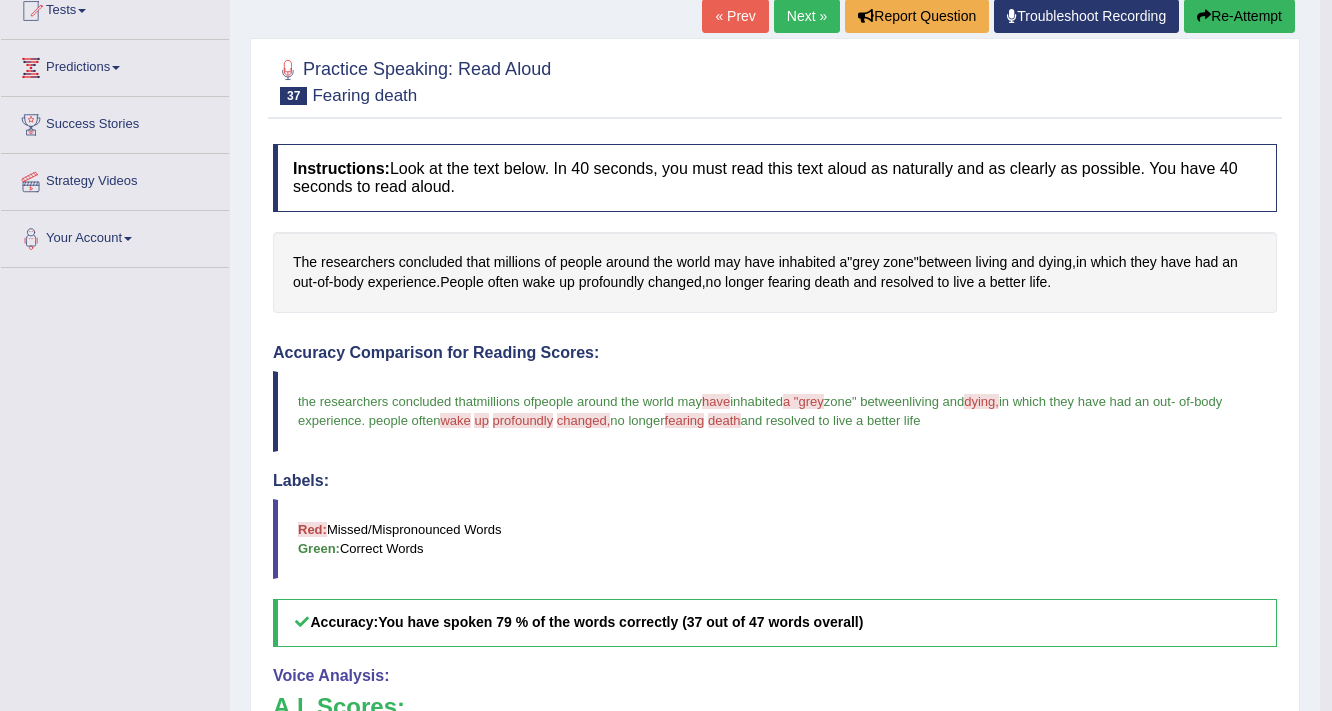 click on "Re-Attempt" at bounding box center [1239, 16] 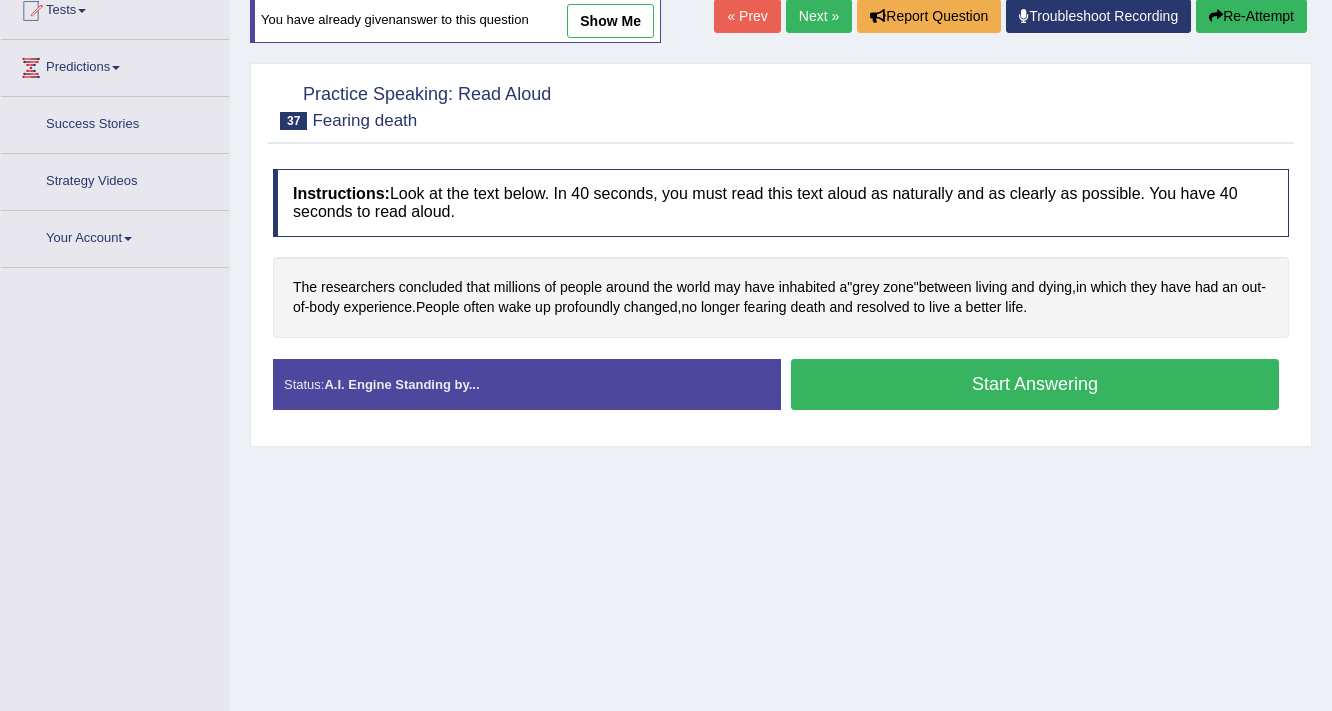 scroll, scrollTop: 230, scrollLeft: 0, axis: vertical 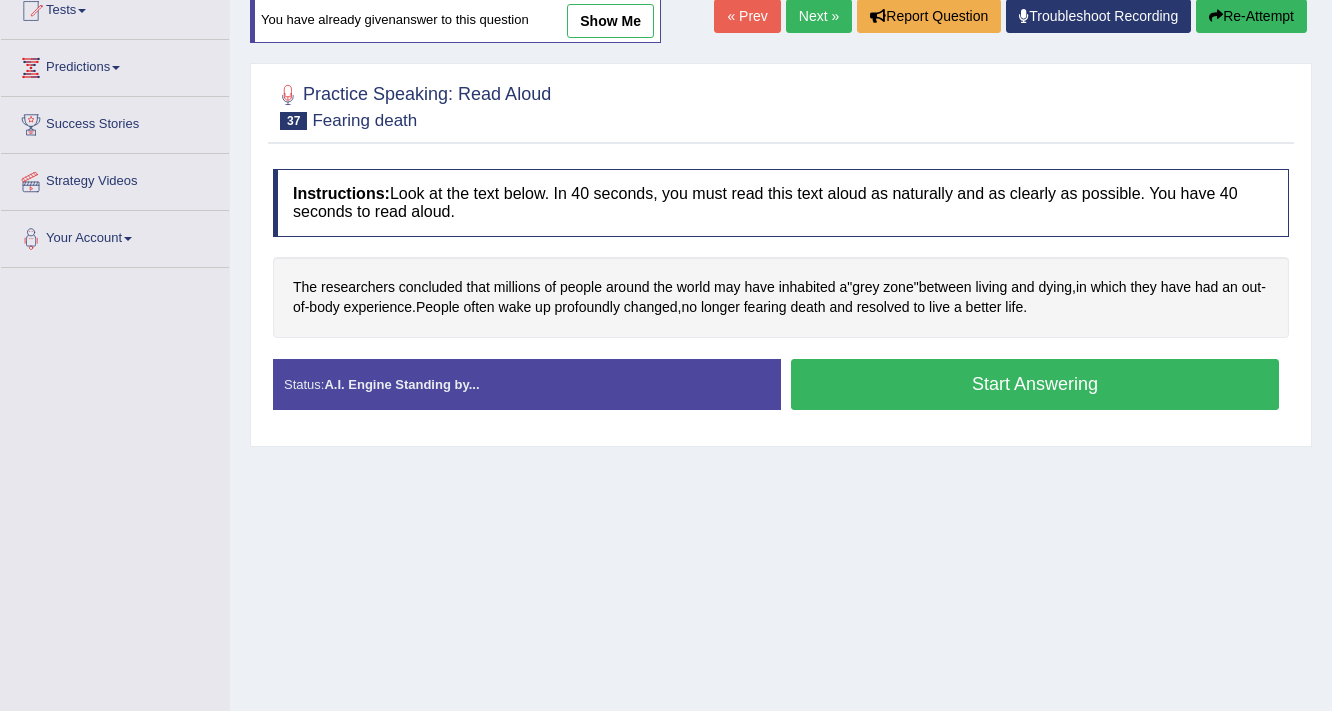 click on "Start Answering" at bounding box center (1035, 384) 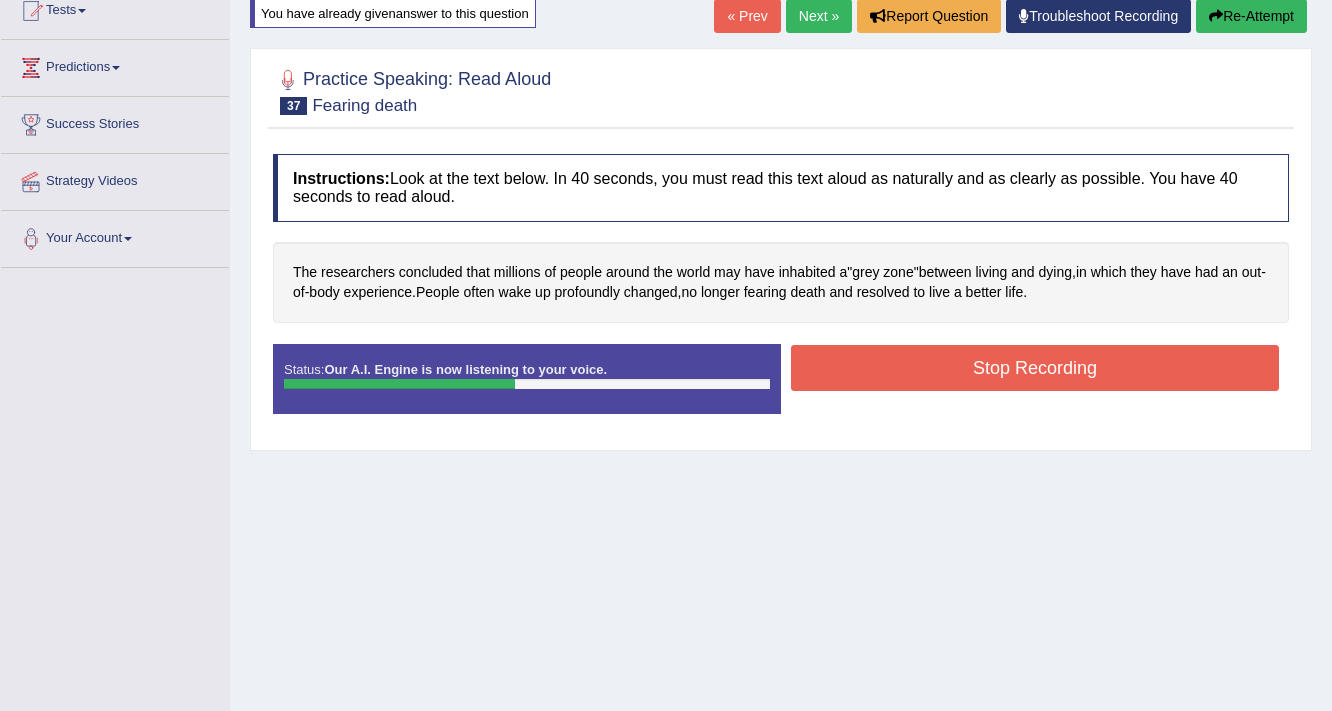 click on "Stop Recording" at bounding box center (1035, 368) 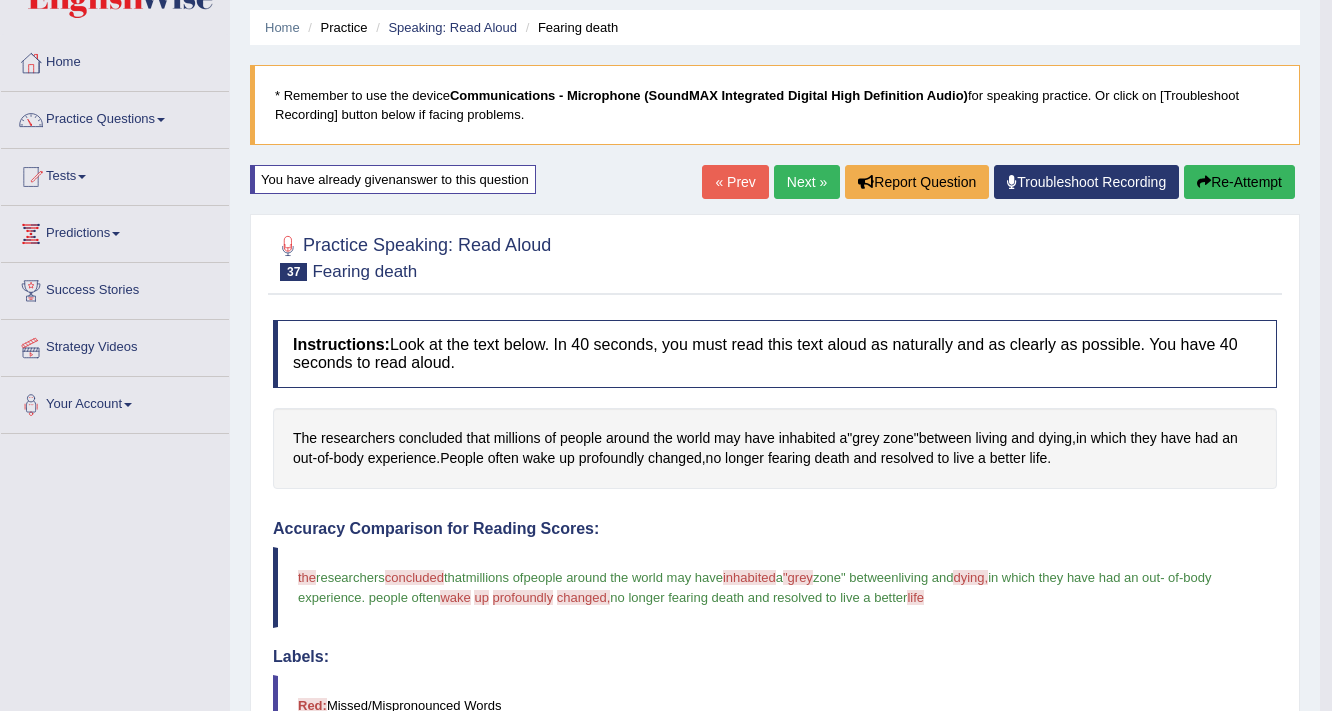 scroll, scrollTop: 0, scrollLeft: 0, axis: both 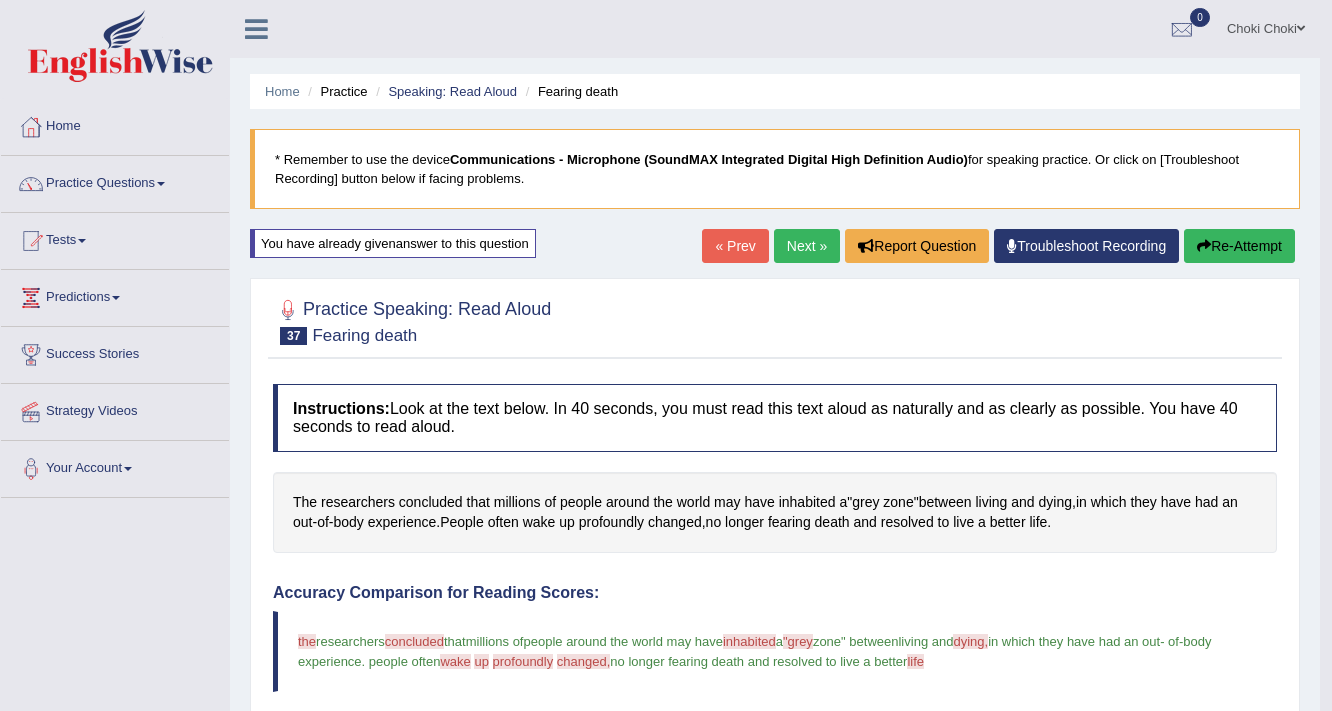 click on "Re-Attempt" at bounding box center (1239, 246) 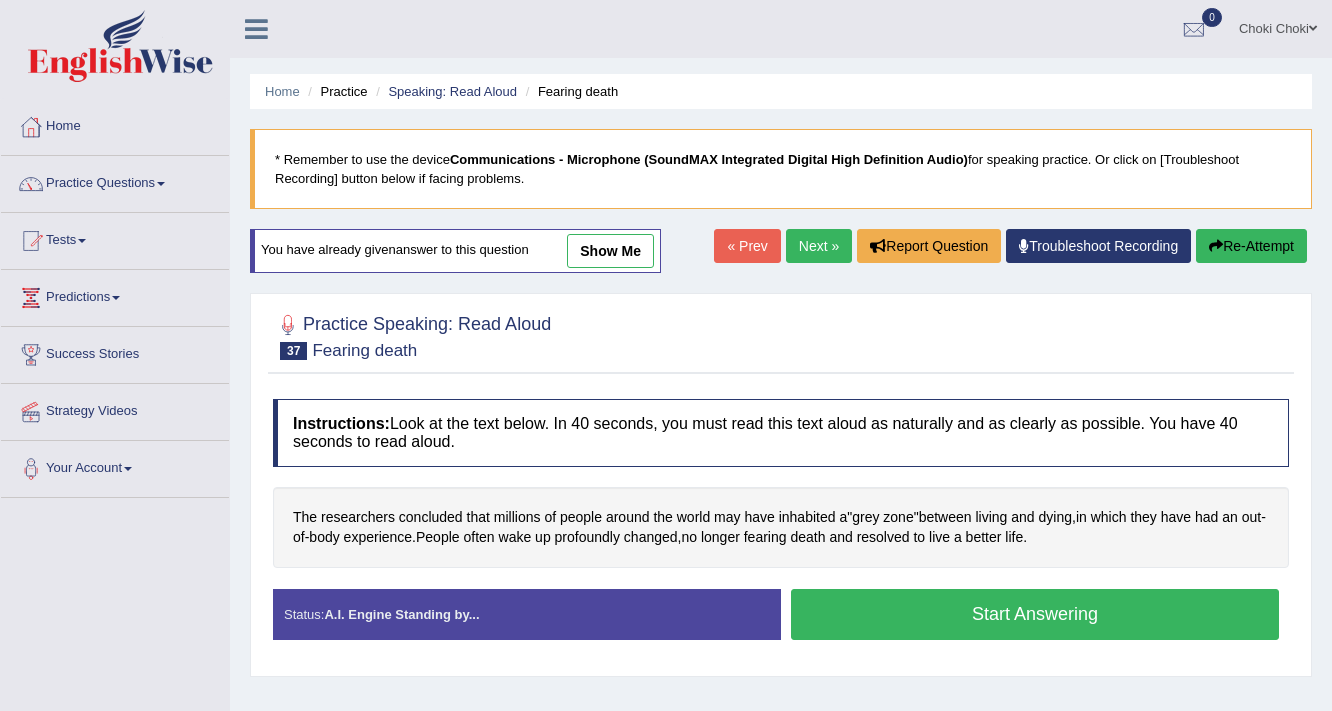scroll, scrollTop: 0, scrollLeft: 0, axis: both 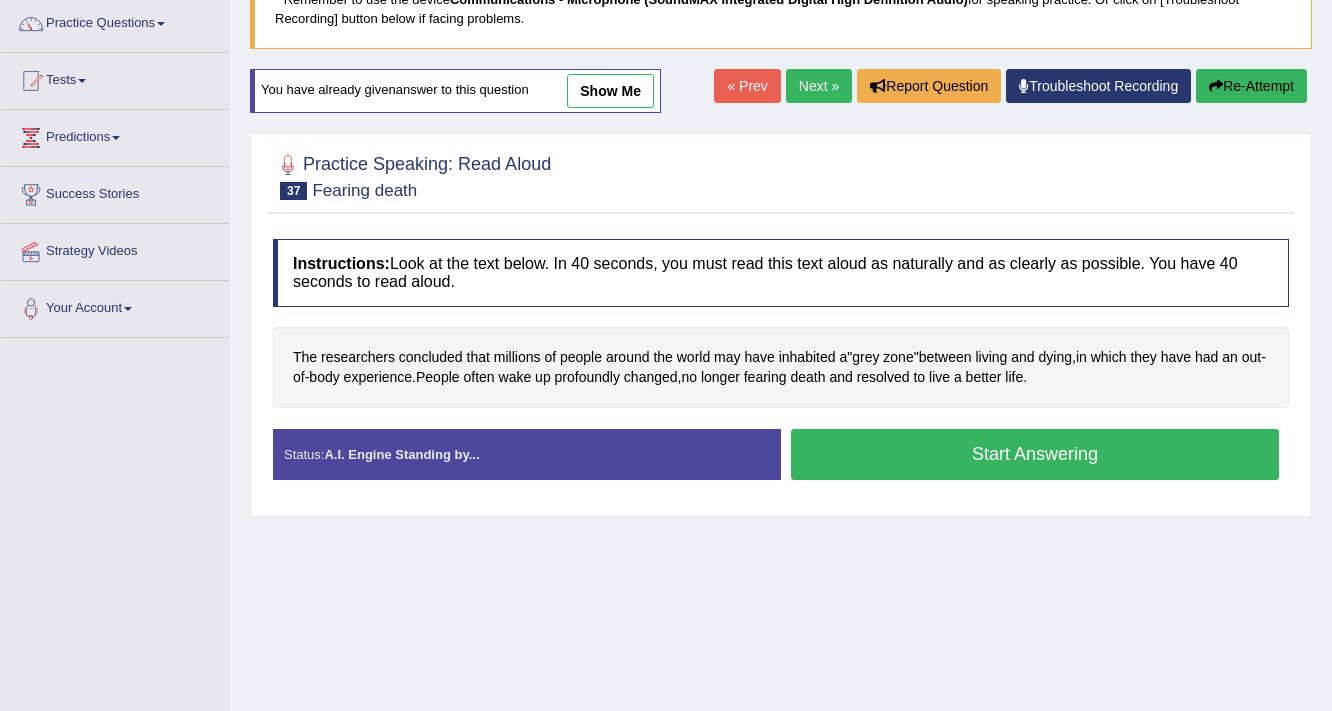 click on "Start Answering" at bounding box center (1035, 454) 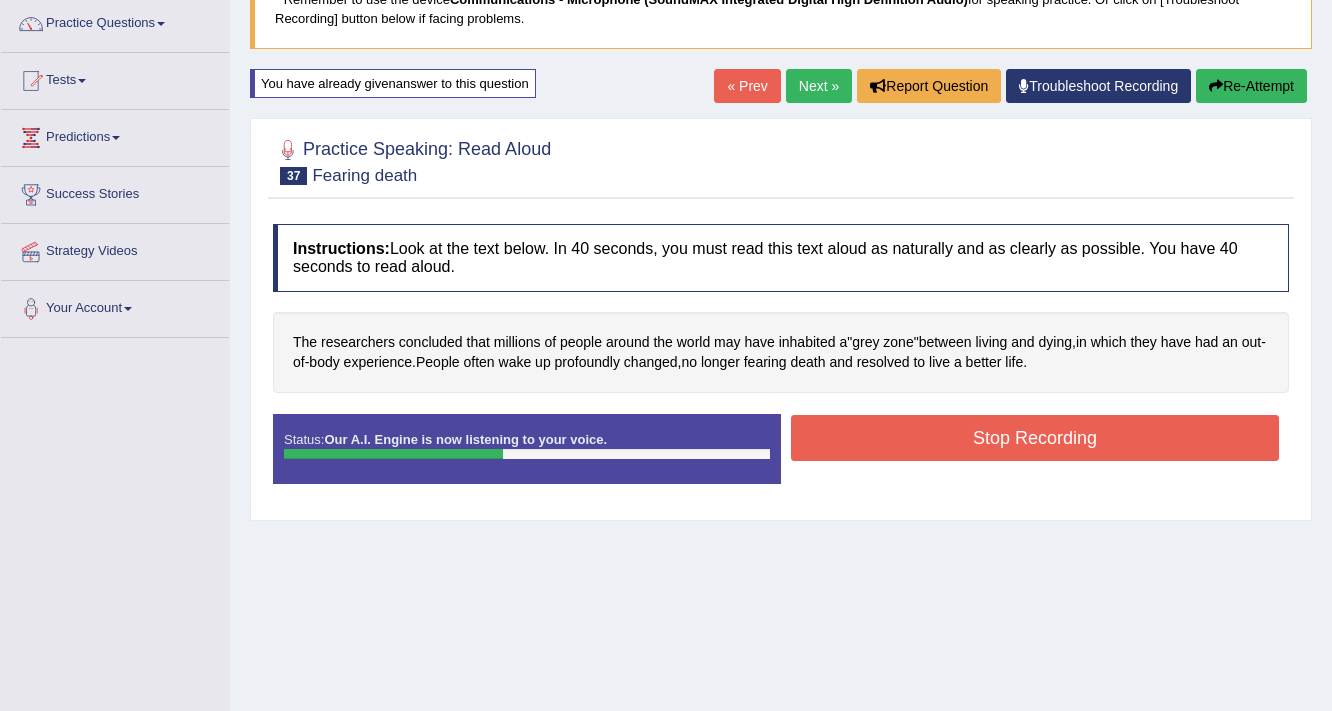 click on "Stop Recording" at bounding box center (1035, 438) 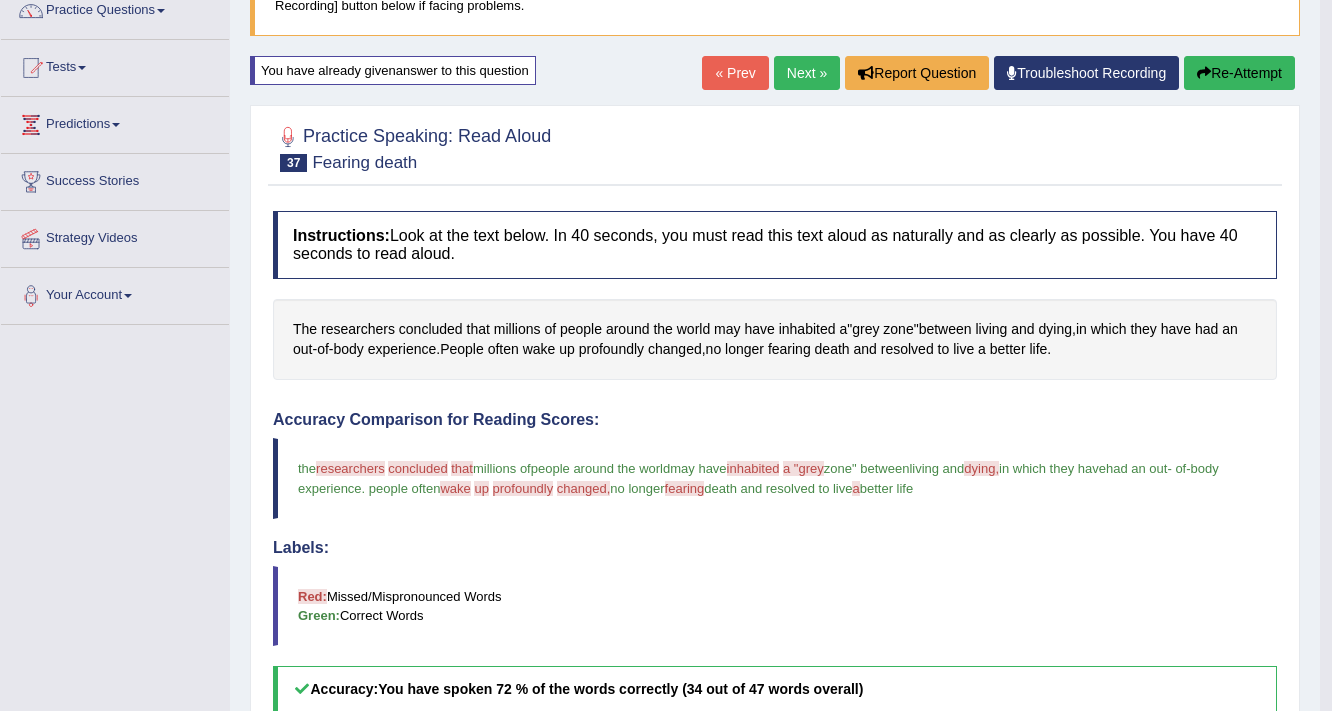 scroll, scrollTop: 160, scrollLeft: 0, axis: vertical 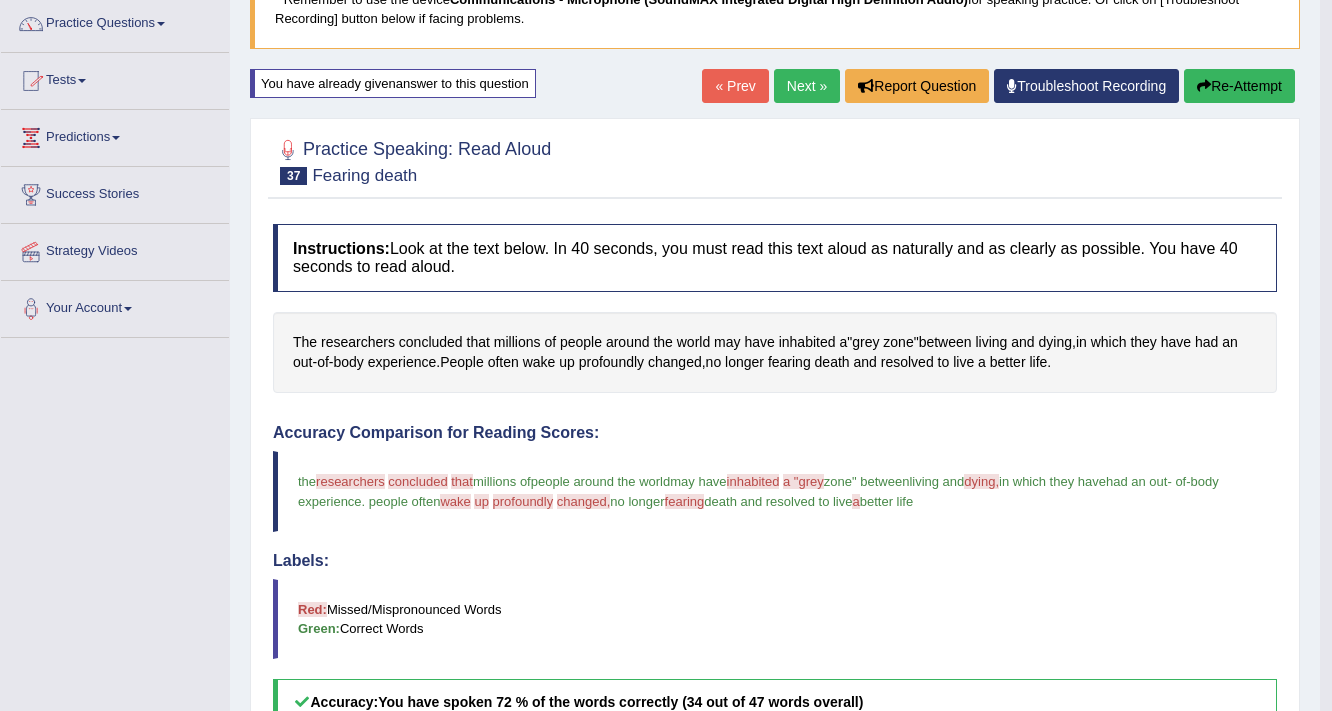 click on "Re-Attempt" at bounding box center [1239, 86] 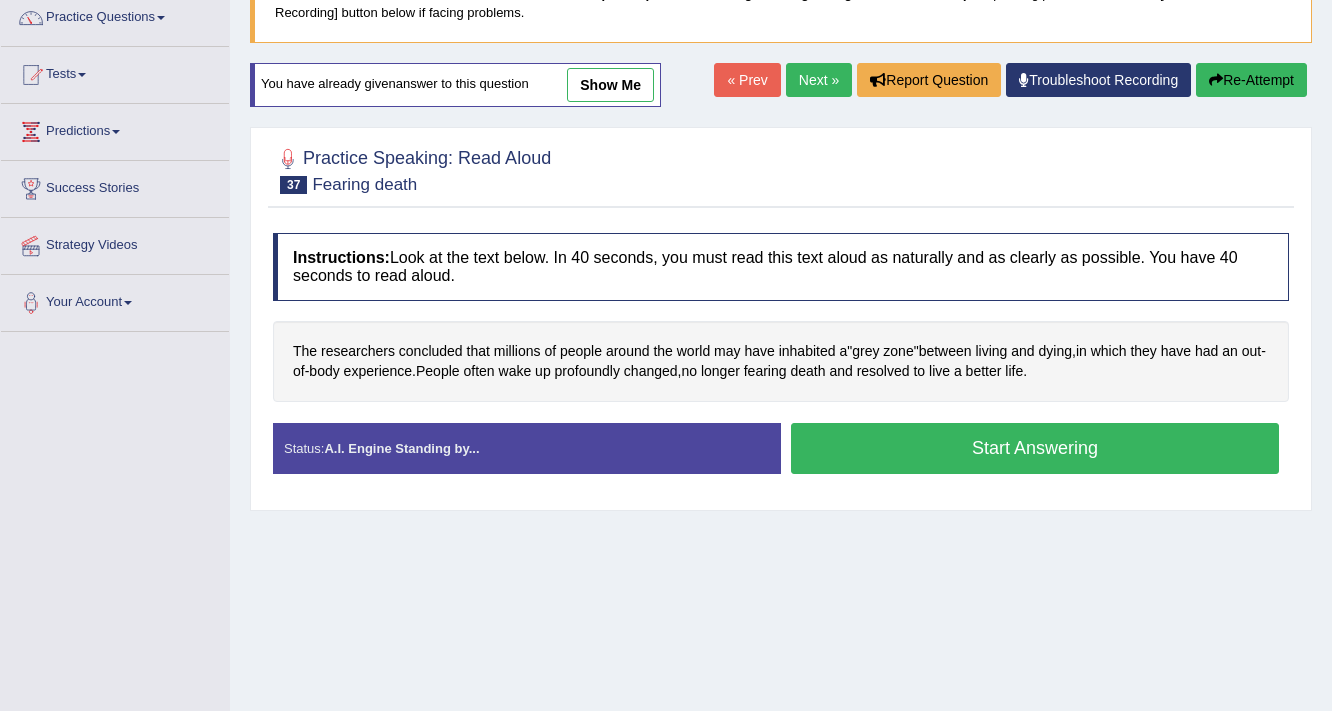 scroll, scrollTop: 0, scrollLeft: 0, axis: both 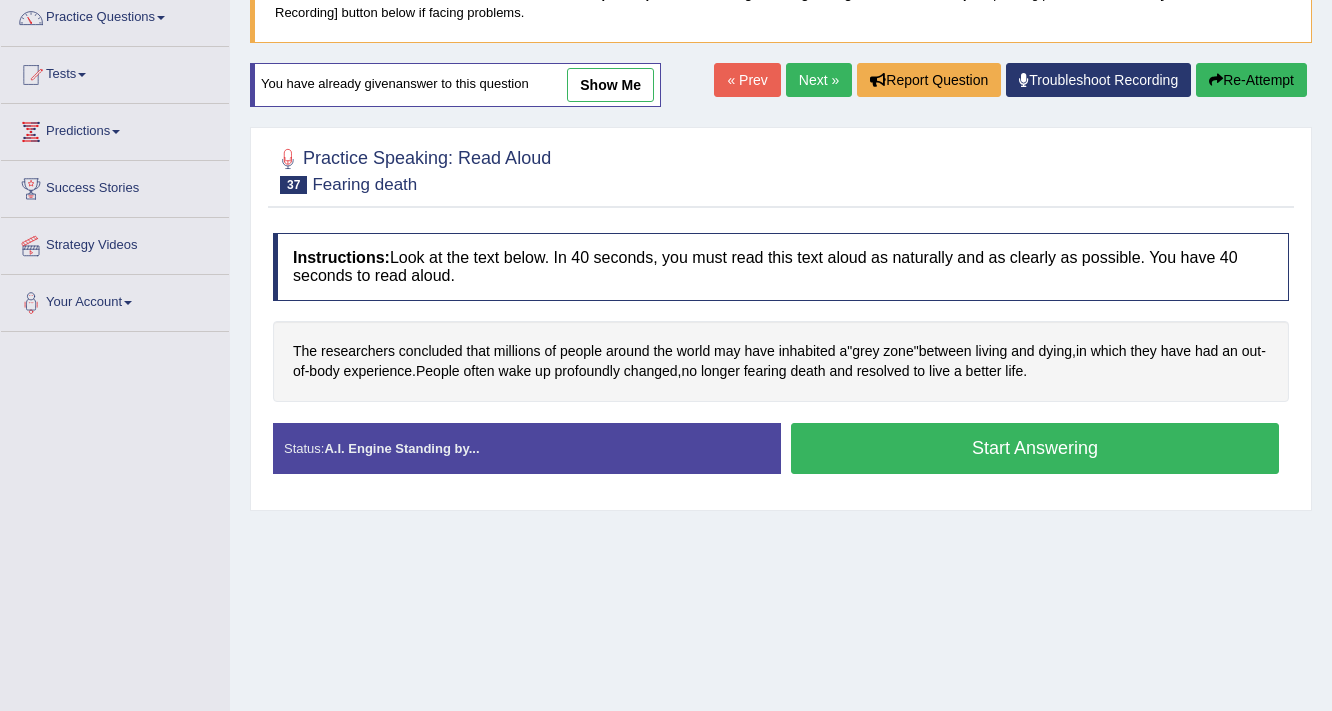 click on "Start Answering" at bounding box center [1035, 448] 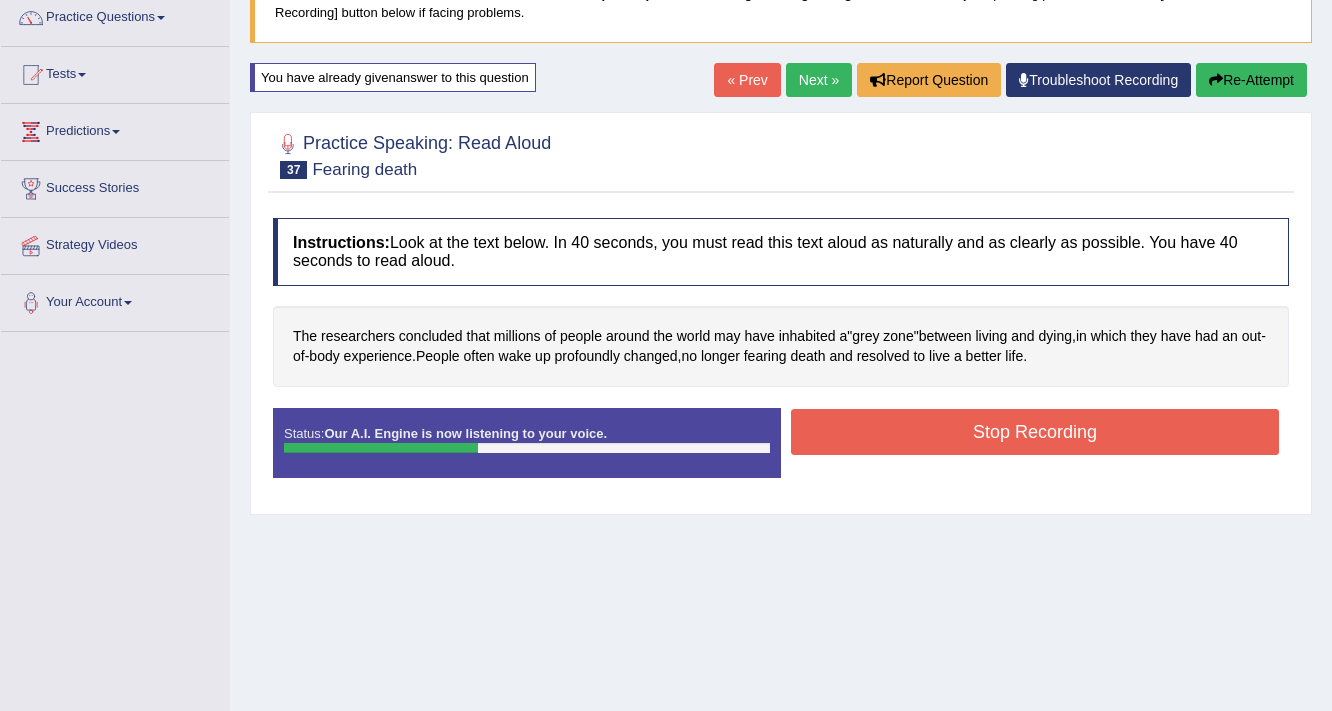 click on "Instructions:  Look at the text below. In 40 seconds, you must read this text aloud as naturally and as clearly as possible. You have 40 seconds to read aloud.
The   researchers   concluded   that   millions   of   people   around   the   world   may   have   inhabited   a  " grey   zone "  between   living   and   dying ,  in   which   they   have   had   an   out - of - body   experience .  People   often   wake   up   profoundly   changed ,  no   longer   fearing   death   and   resolved   to   live   a   better   life . Created with Highcharts 7.1.2 Too low Too high Time Pitch meter: 0 10 20 30 40 Created with Highcharts 7.1.2 Great Too slow Too fast Time Speech pace meter: 0 10 20 30 40 Accuracy Comparison for Reading Scores: Labels:
Red:  Missed/Mispronounced Words
Green:  Correct Words
Accuracy:  Voice Analysis: A.I. Scores:
3.6  / 5              Content
5  / 5" at bounding box center (781, 355) 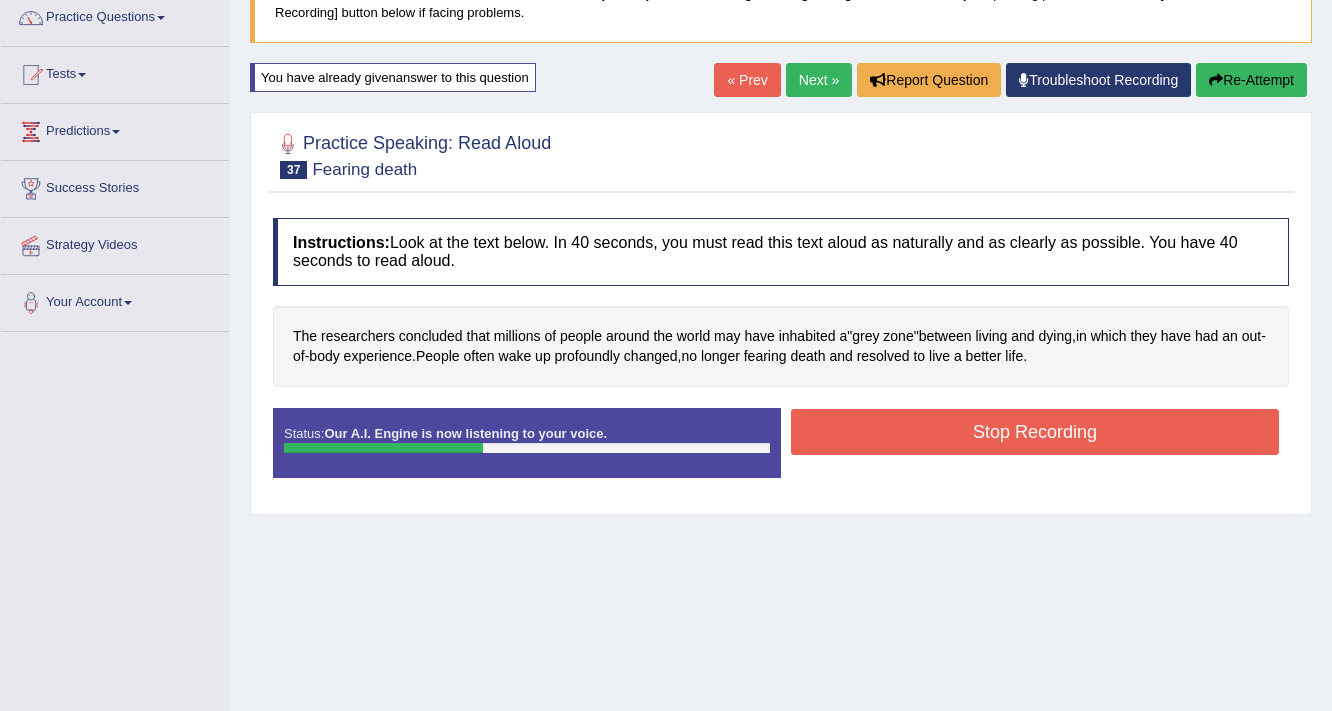 click on "Stop Recording" at bounding box center (1035, 432) 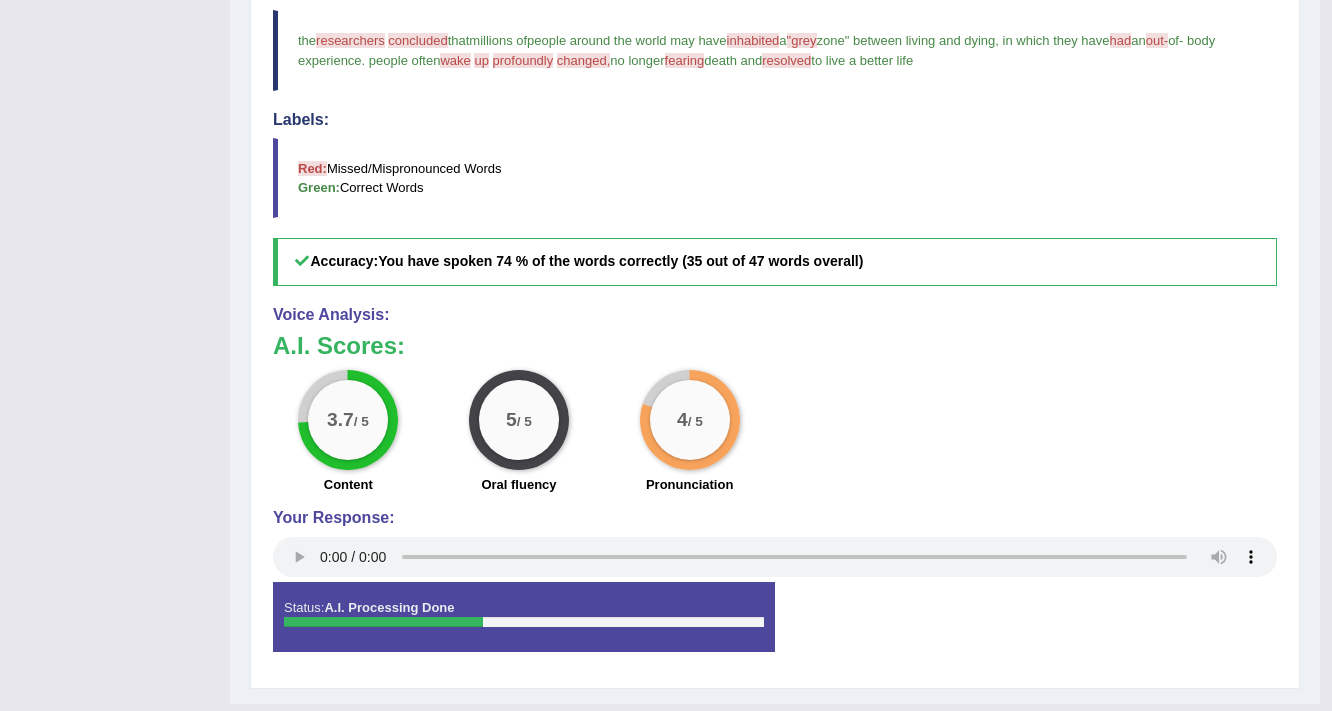 scroll, scrollTop: 640, scrollLeft: 0, axis: vertical 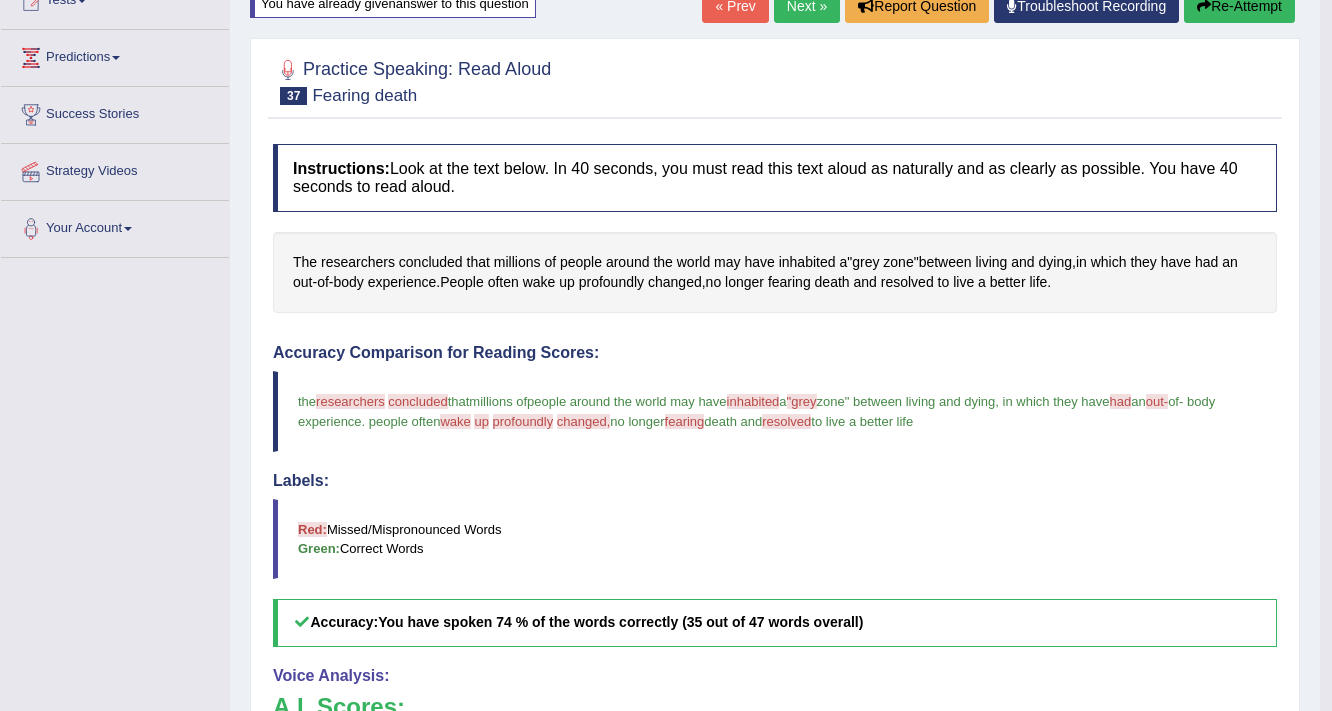 click on "Re-Attempt" at bounding box center [1239, 6] 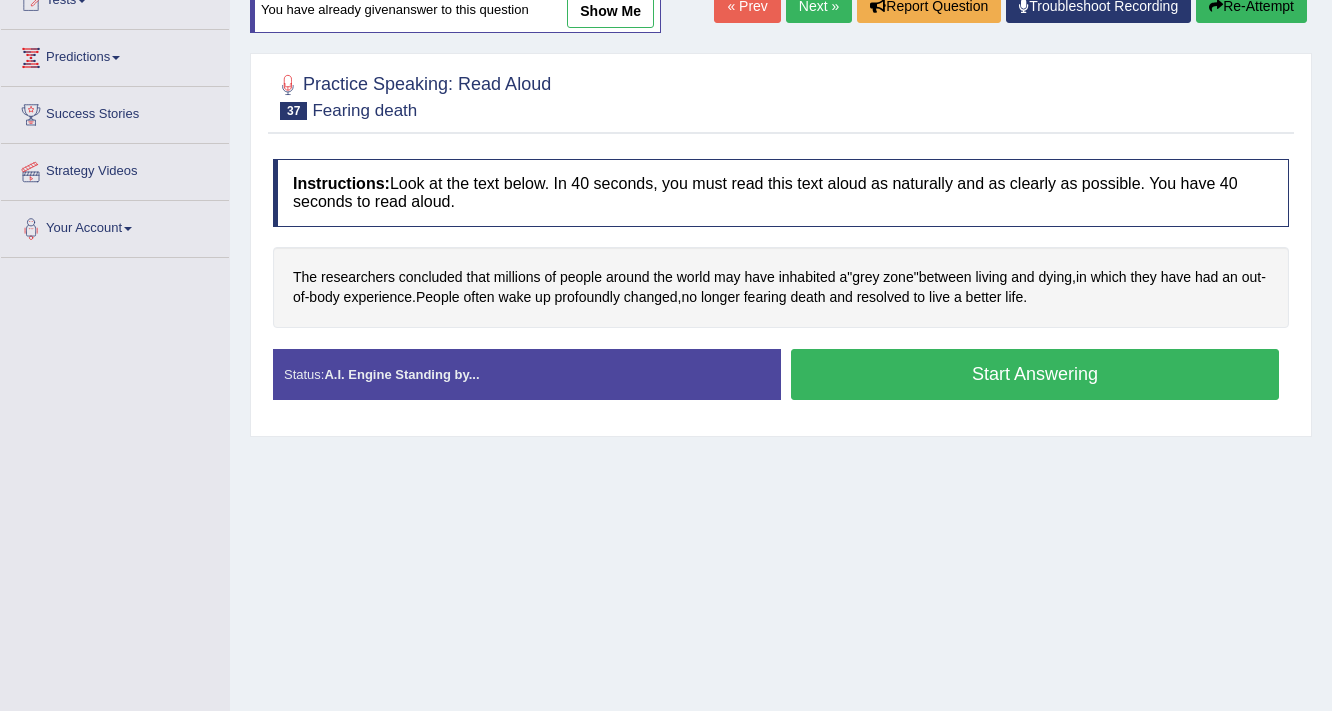 scroll, scrollTop: 240, scrollLeft: 0, axis: vertical 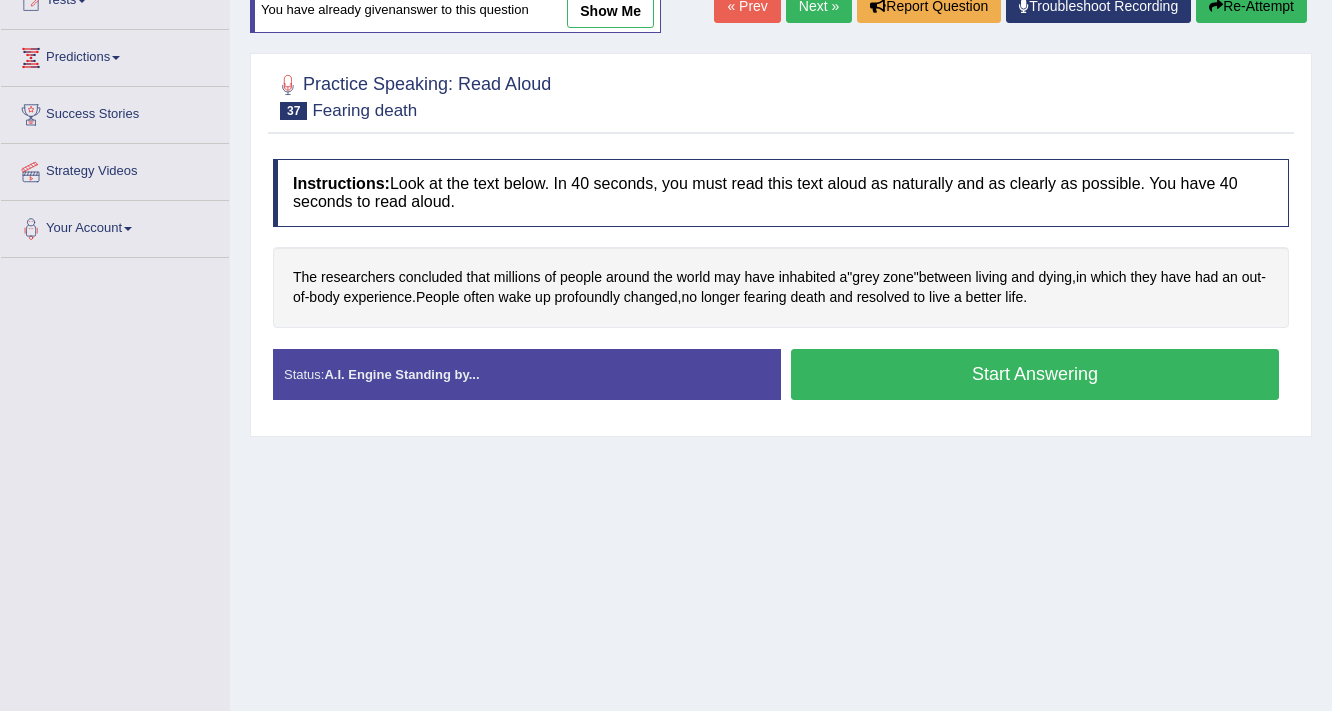 click on "Start Answering" at bounding box center [1035, 374] 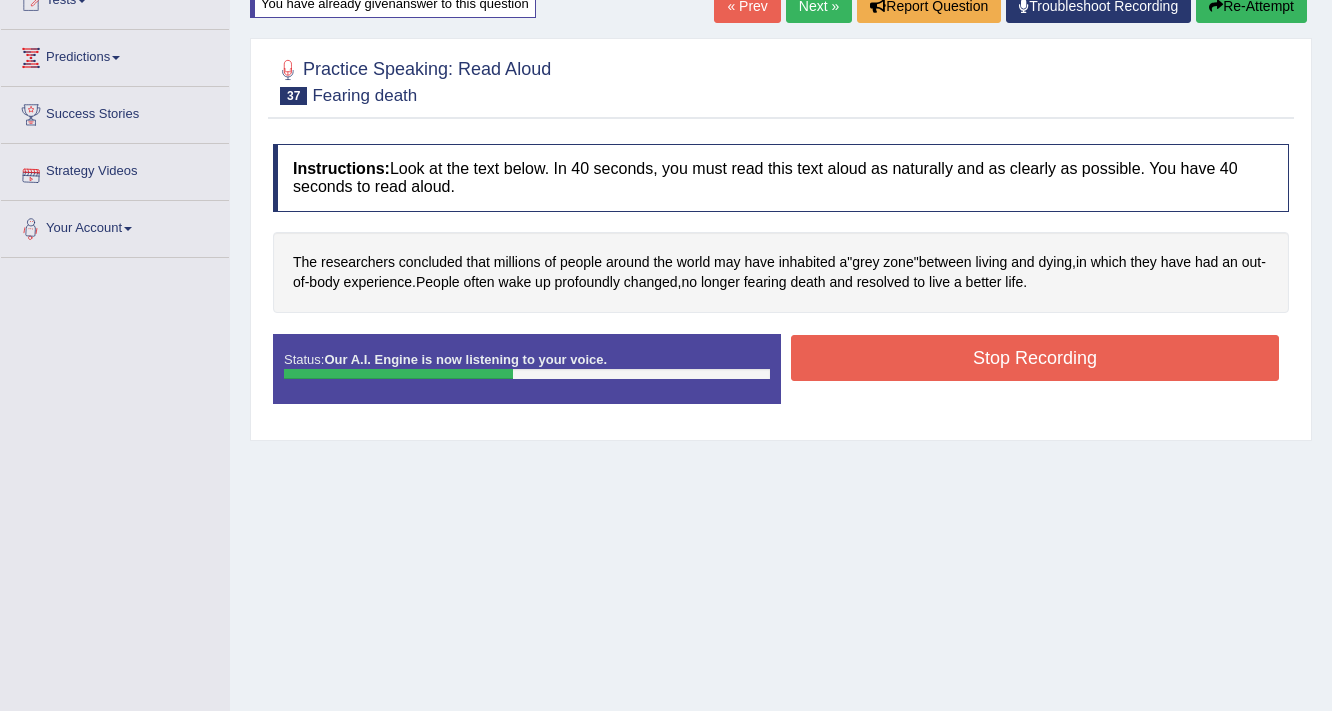 click on "Stop Recording" at bounding box center [1035, 358] 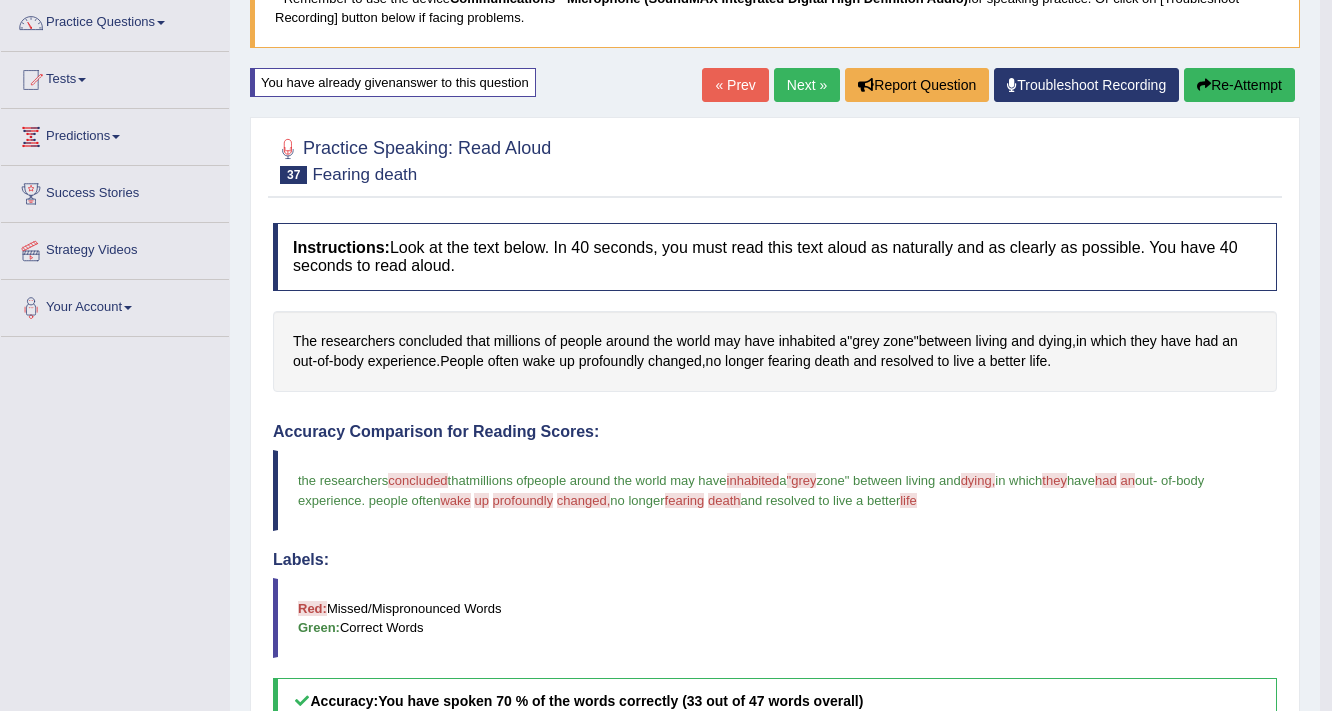 scroll, scrollTop: 160, scrollLeft: 0, axis: vertical 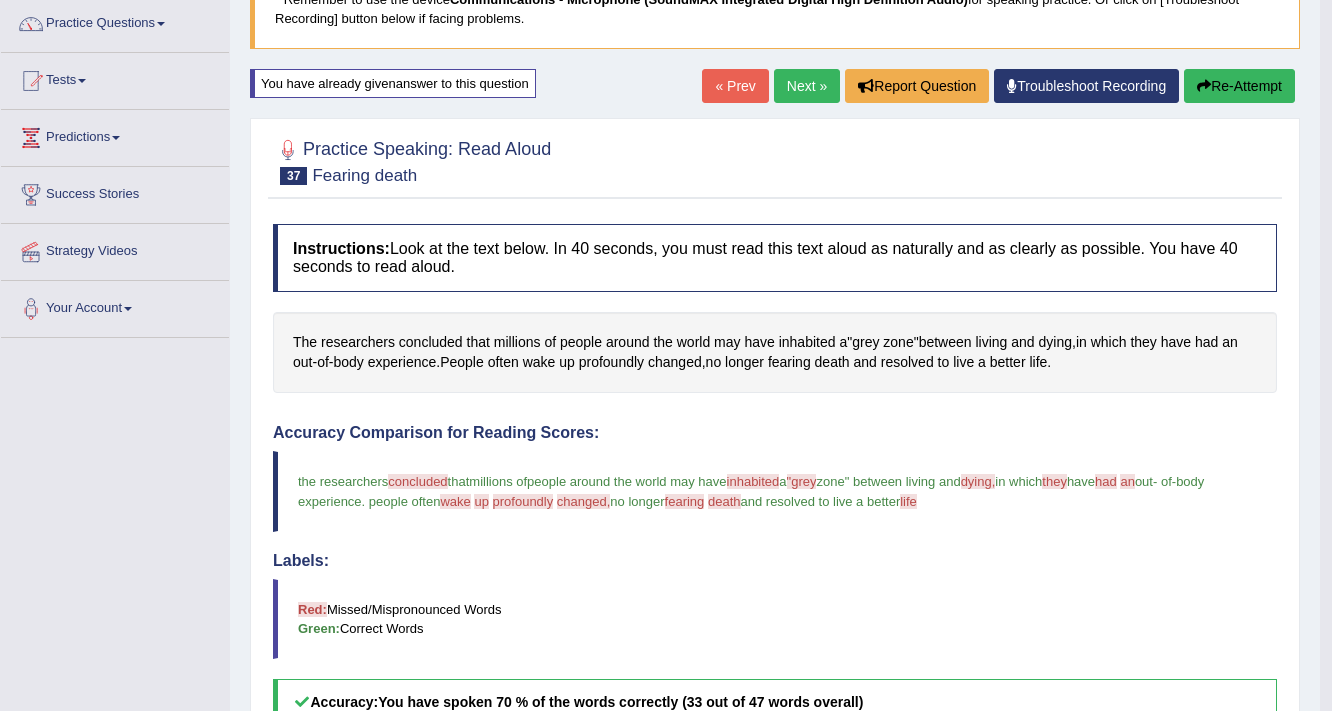 click on "Next »" at bounding box center (807, 86) 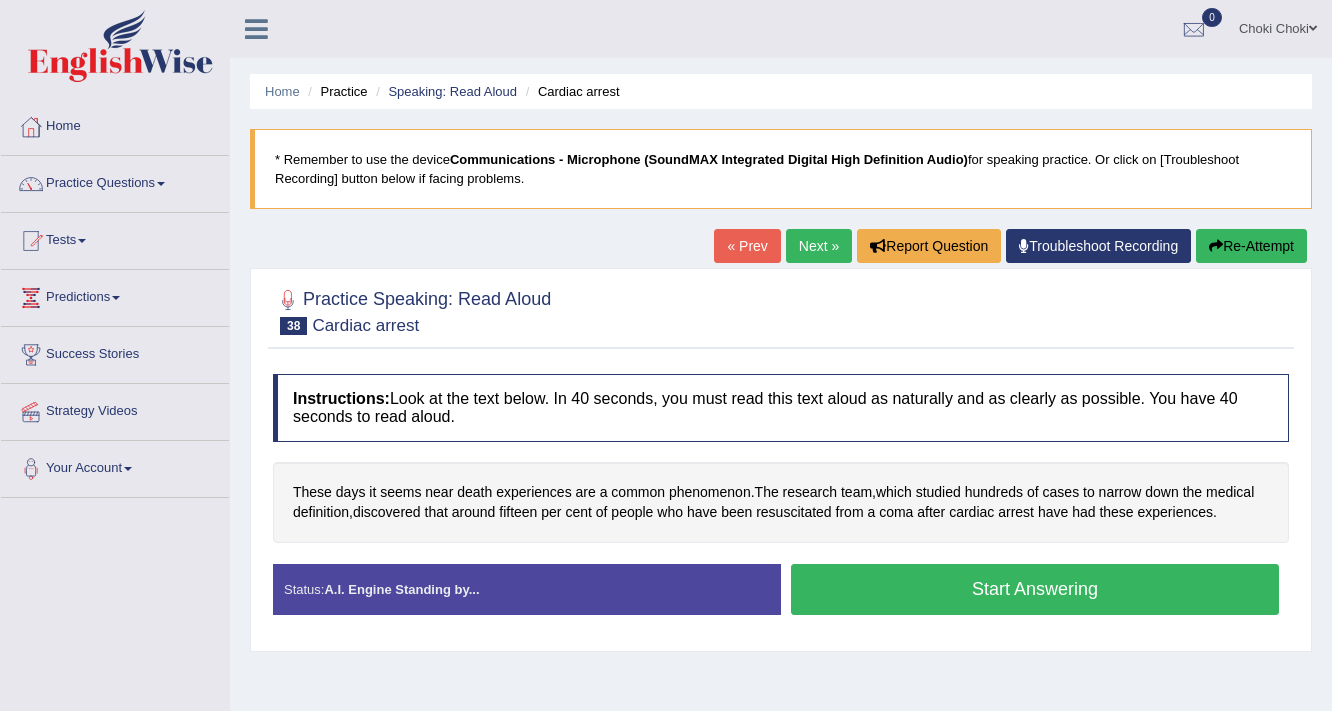 scroll, scrollTop: 0, scrollLeft: 0, axis: both 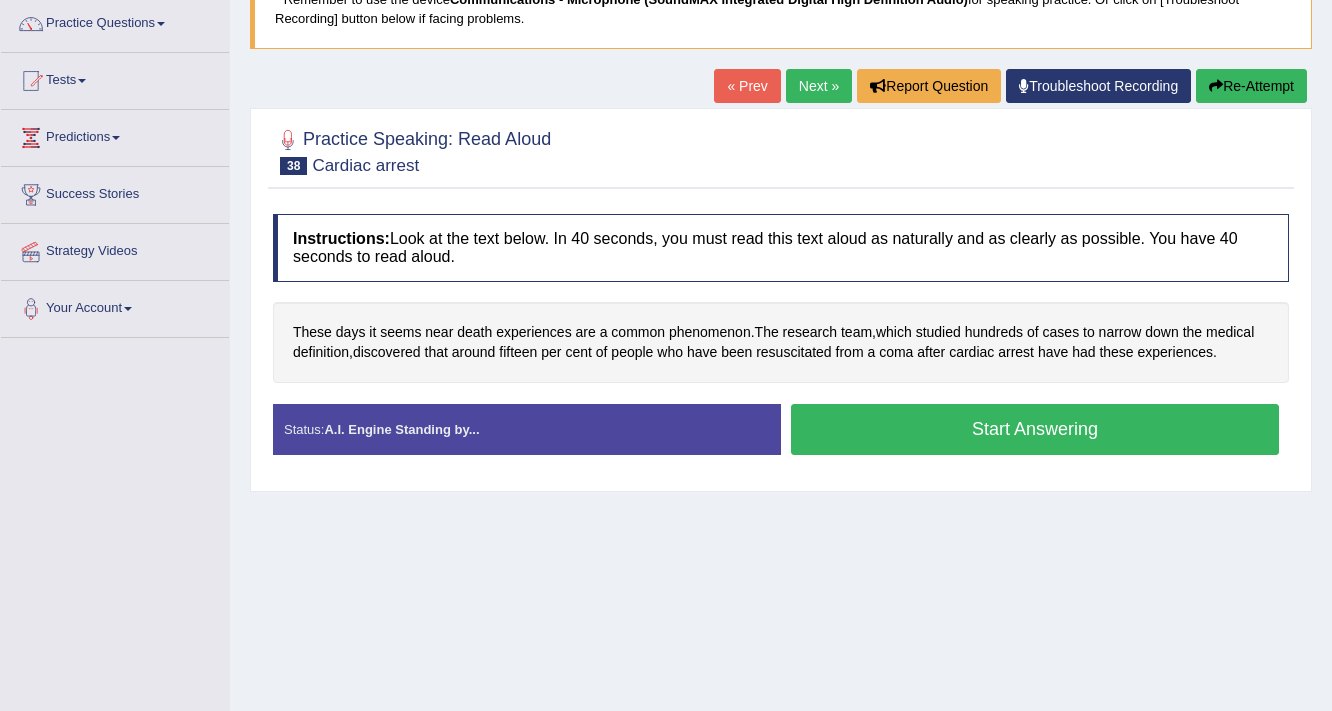 click on "Start Answering" at bounding box center (1035, 429) 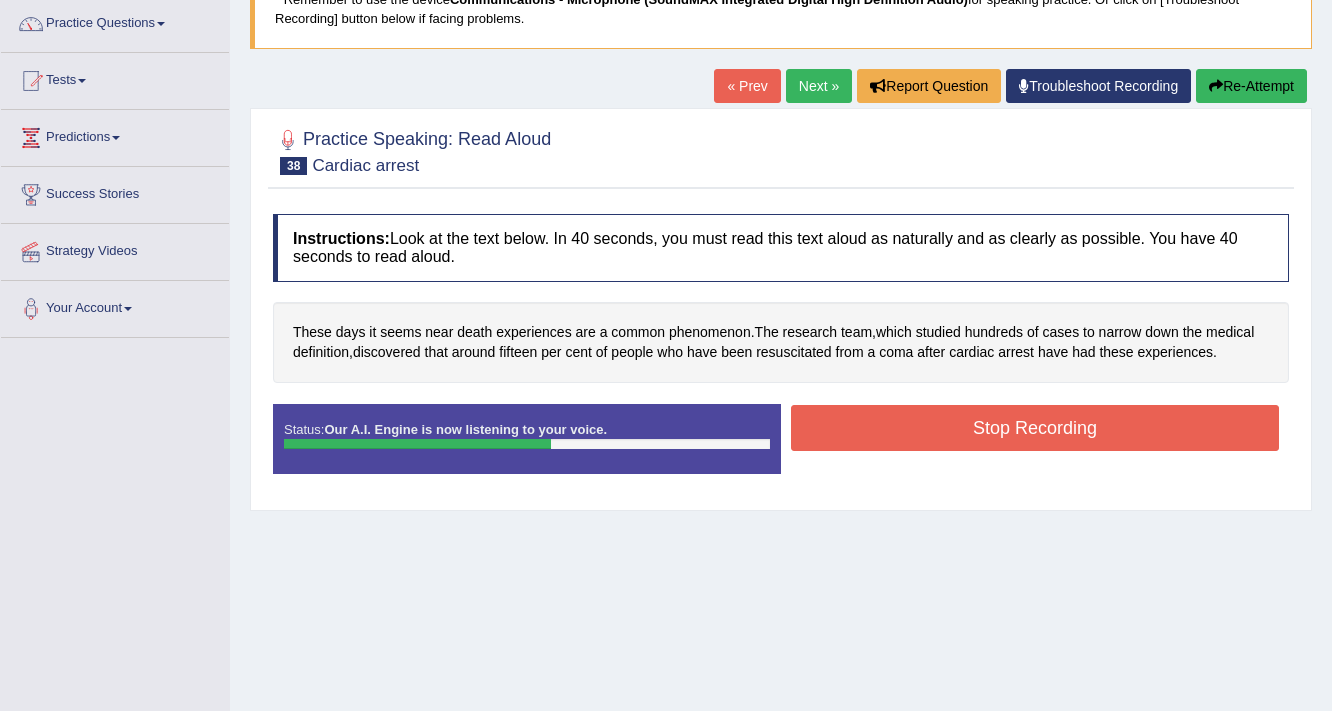 click on "Stop Recording" at bounding box center (1035, 428) 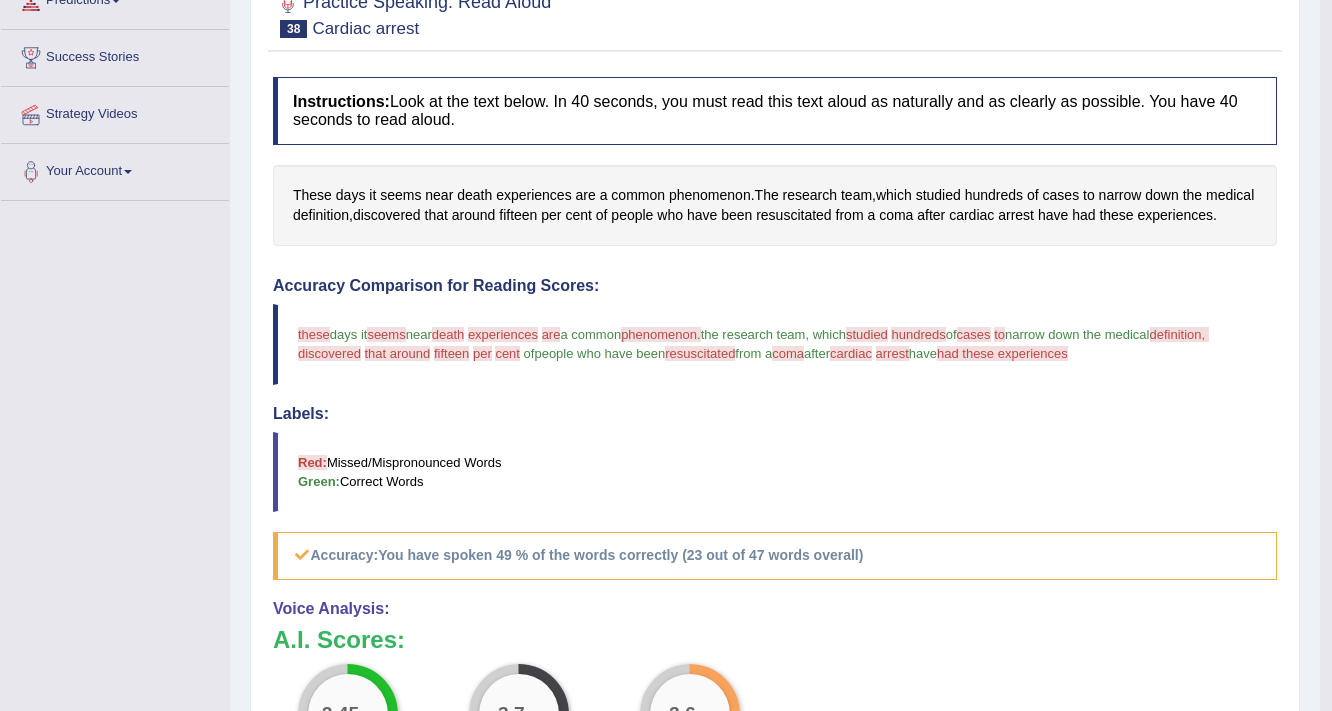 scroll, scrollTop: 480, scrollLeft: 0, axis: vertical 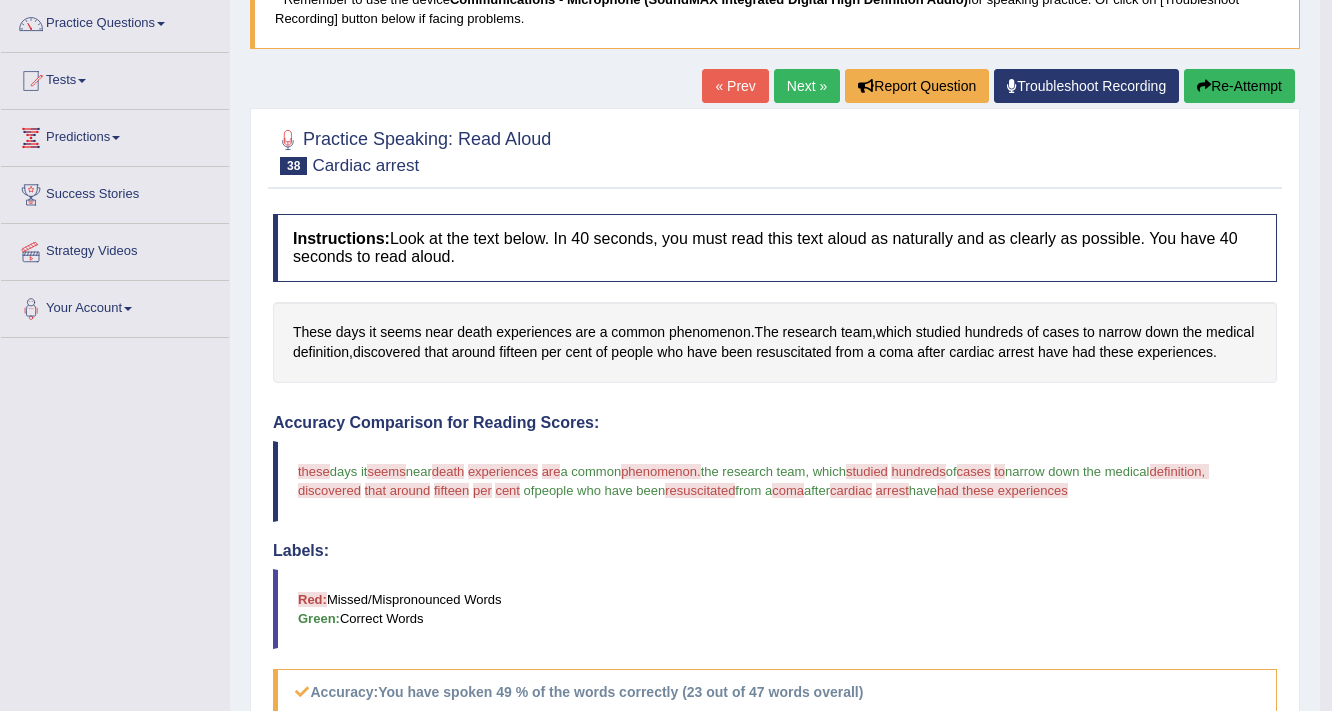 click on "Re-Attempt" at bounding box center [1239, 86] 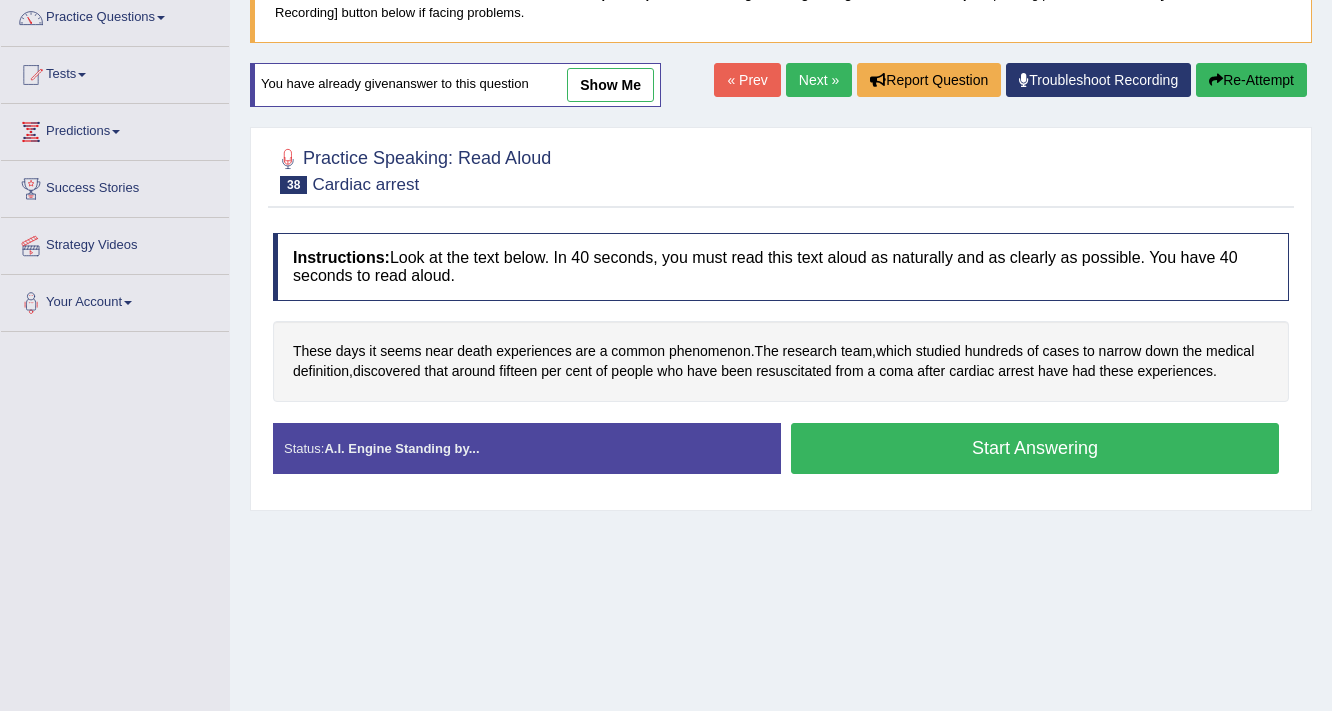 scroll, scrollTop: 166, scrollLeft: 0, axis: vertical 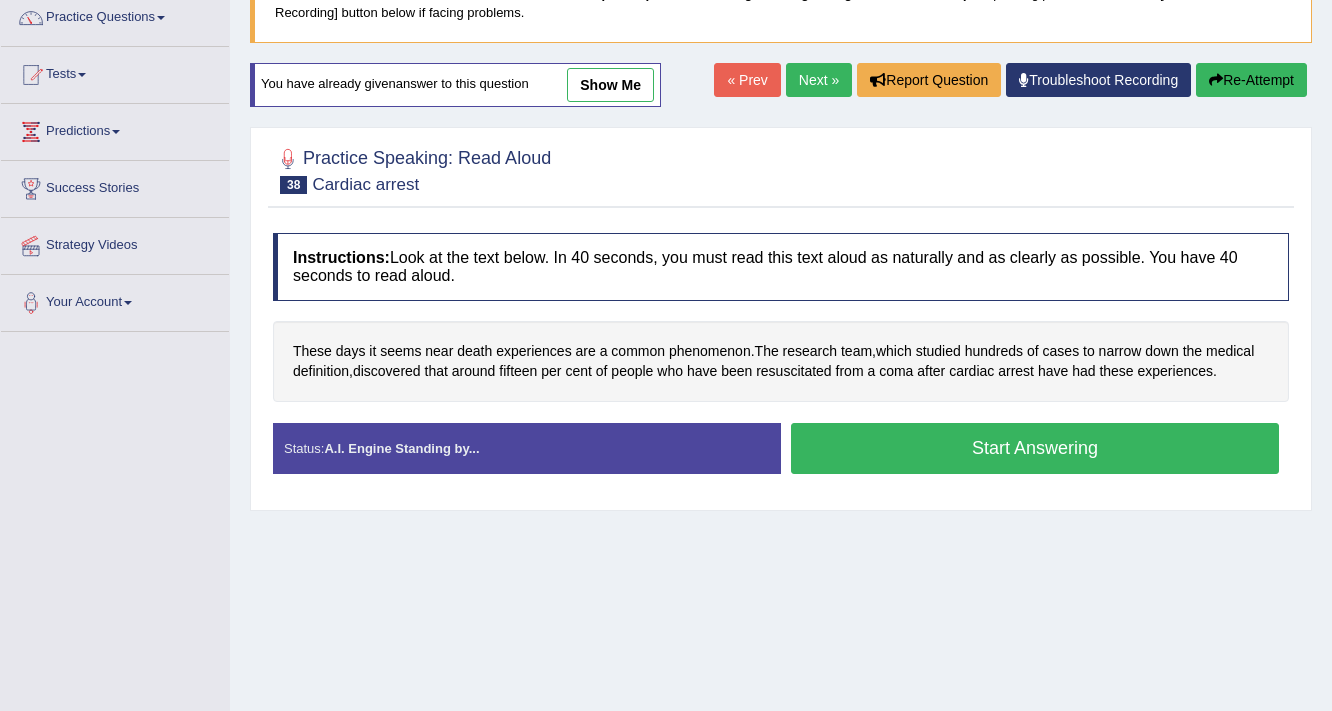 click on "Start Answering" at bounding box center [1035, 448] 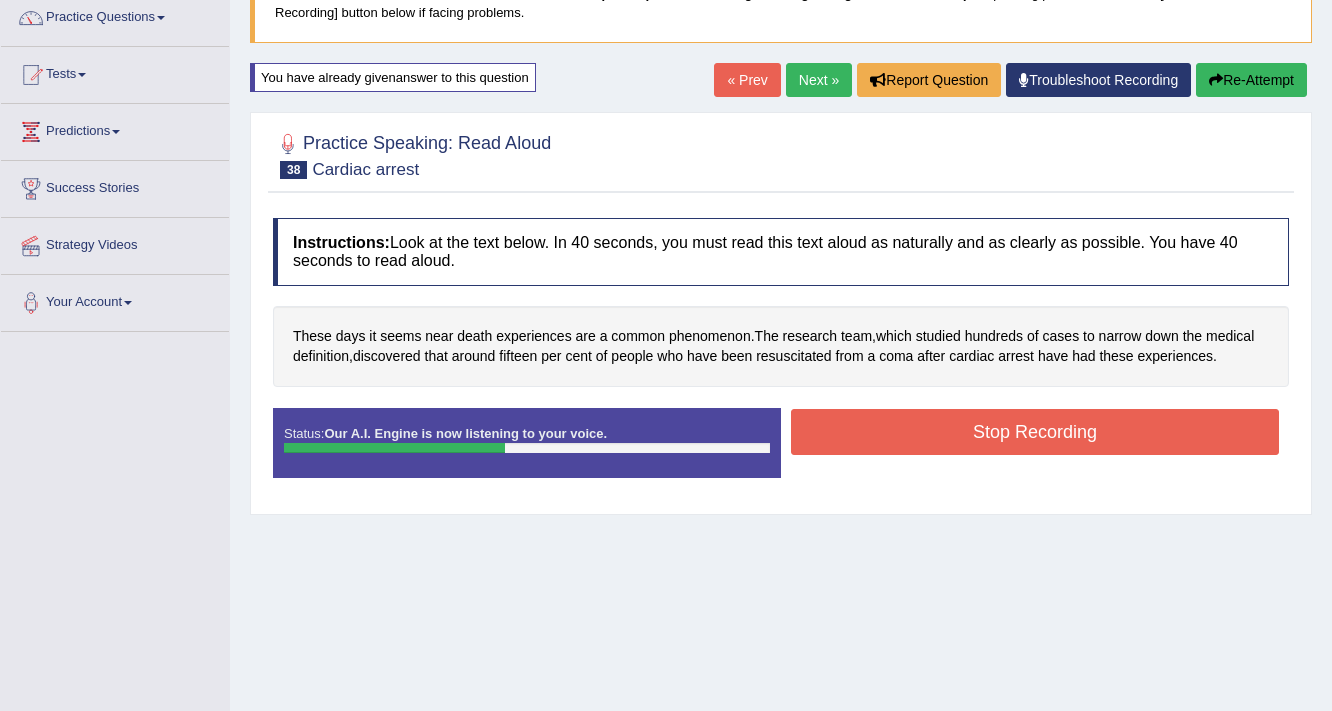 click on "Stop Recording" at bounding box center (1035, 432) 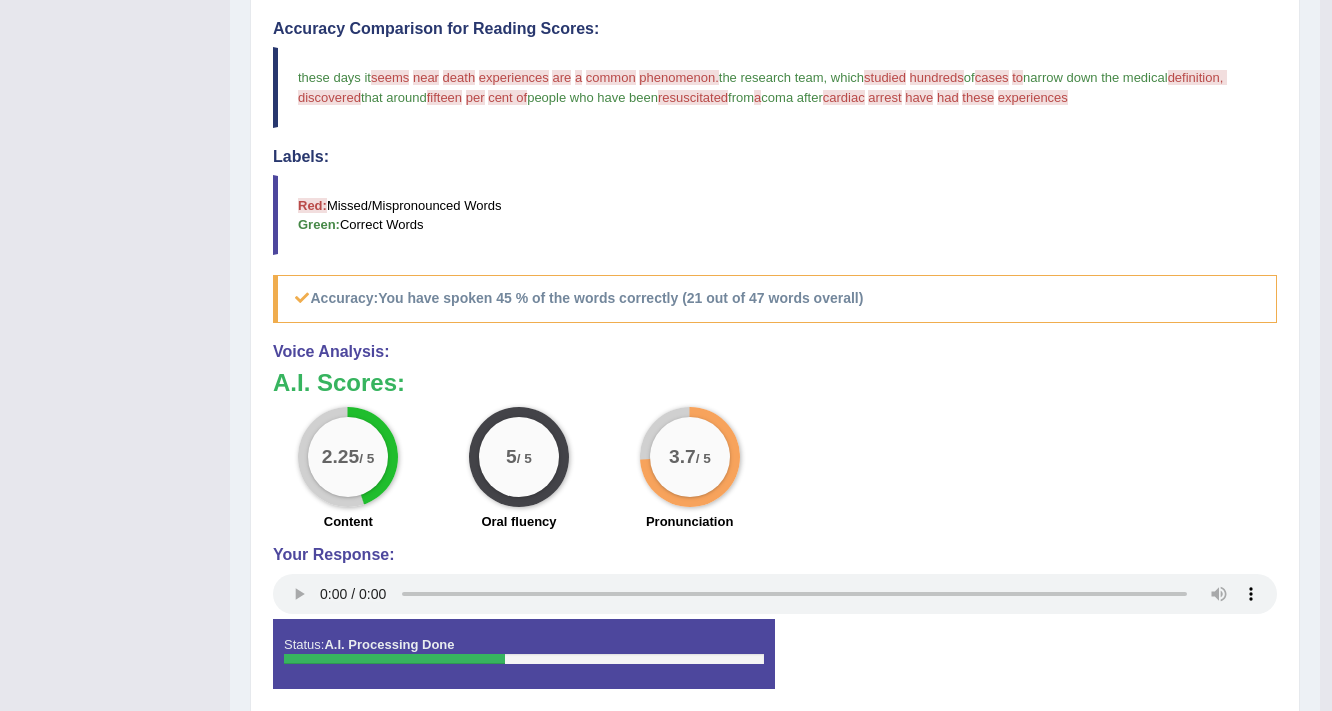 scroll, scrollTop: 566, scrollLeft: 0, axis: vertical 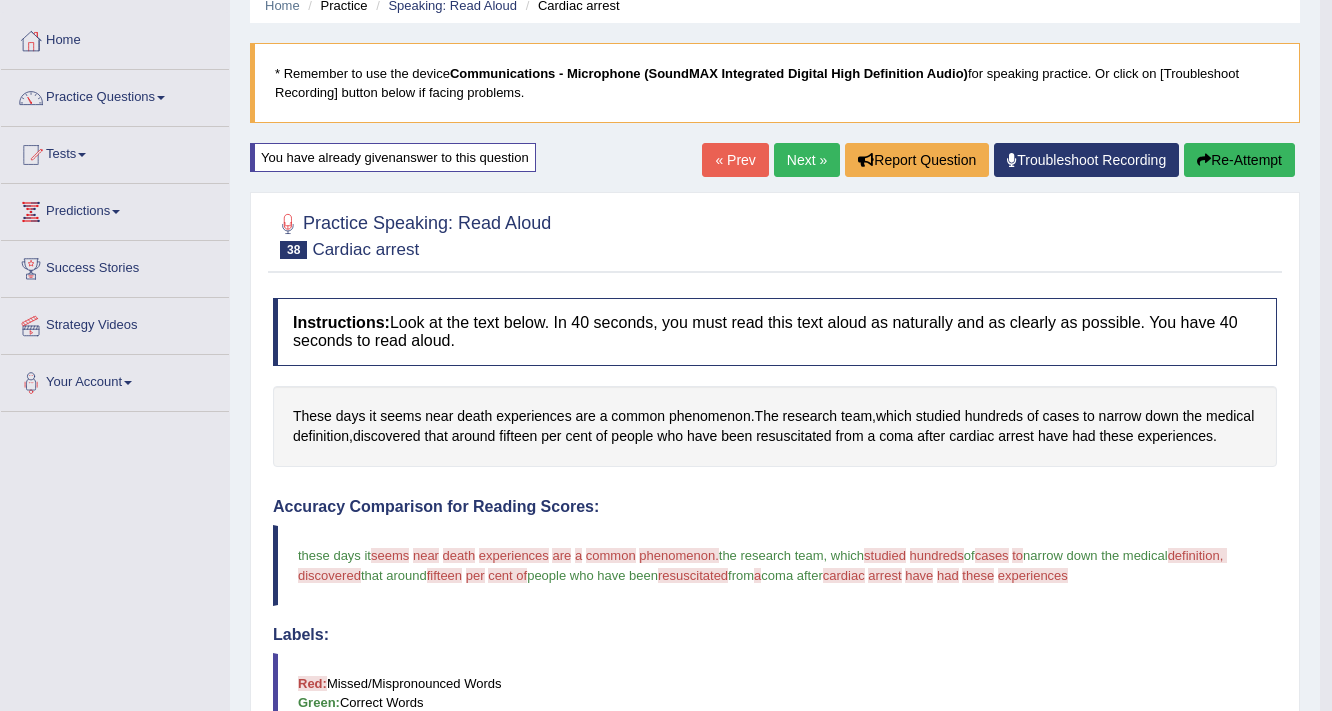 click on "Re-Attempt" at bounding box center (1239, 160) 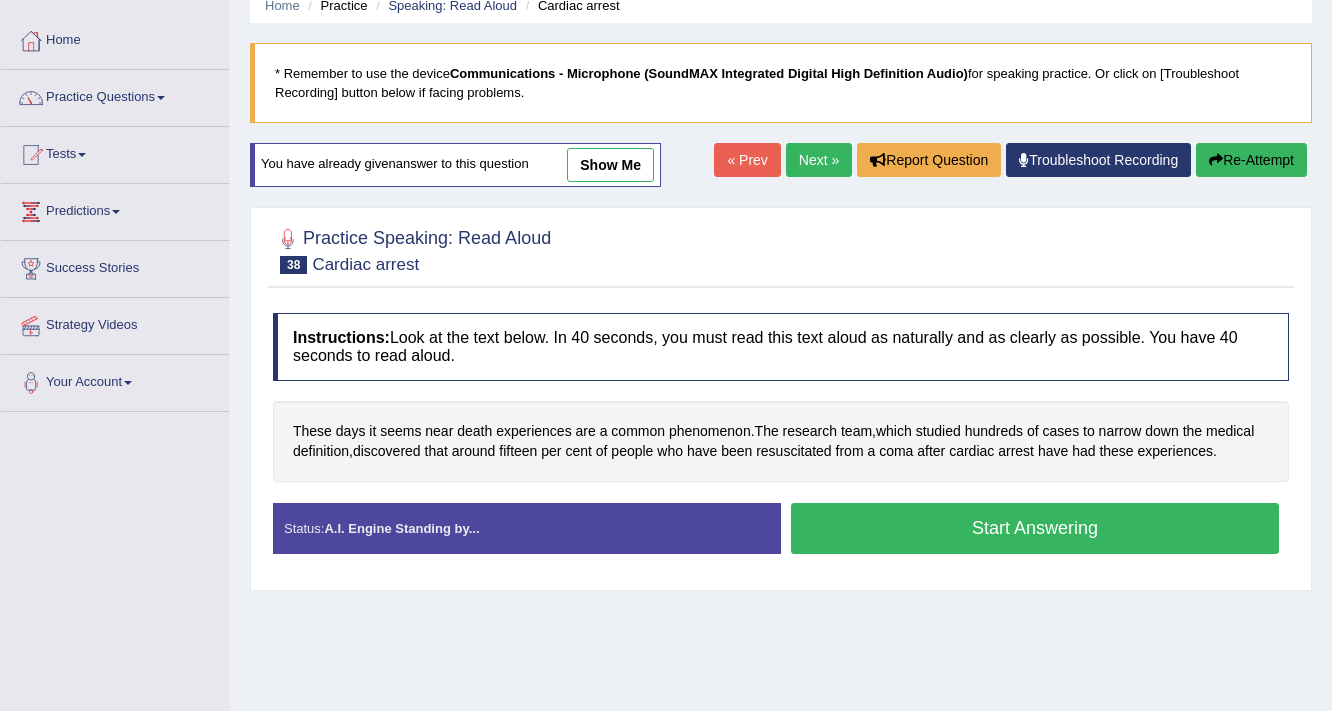 scroll, scrollTop: 0, scrollLeft: 0, axis: both 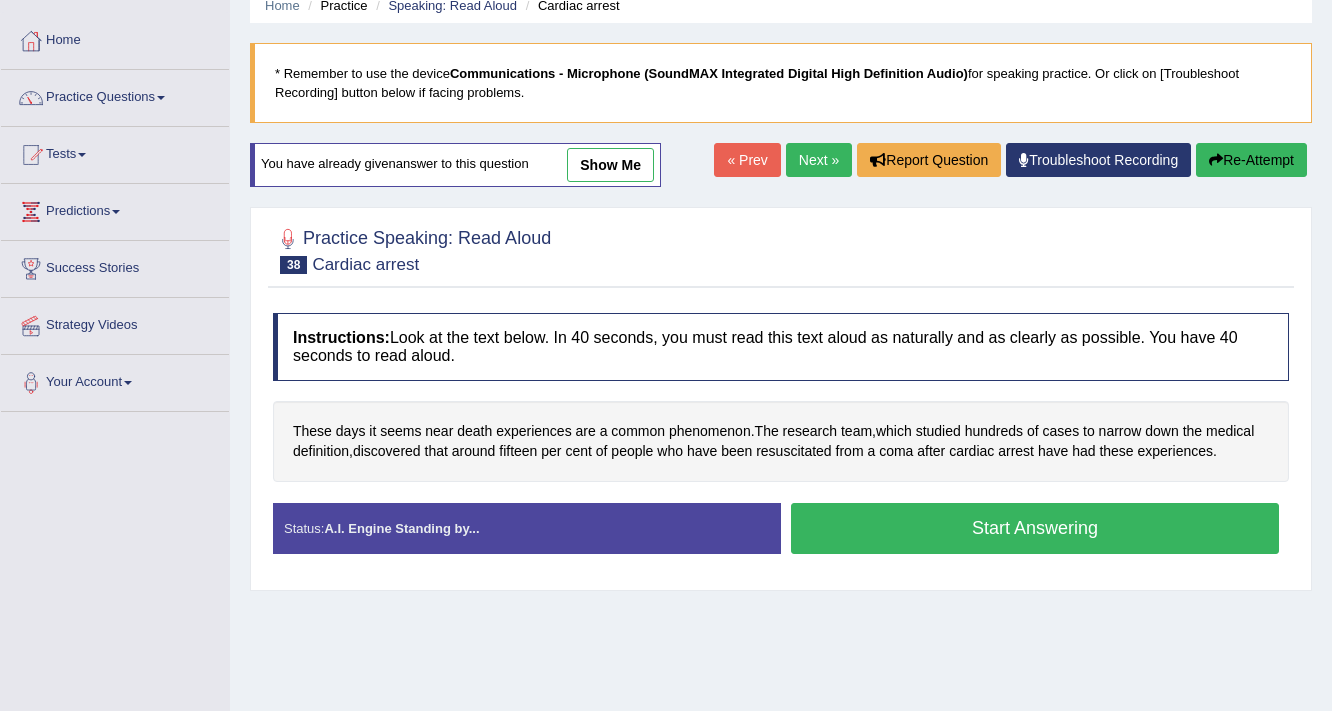 click on "Start Answering" at bounding box center [1035, 528] 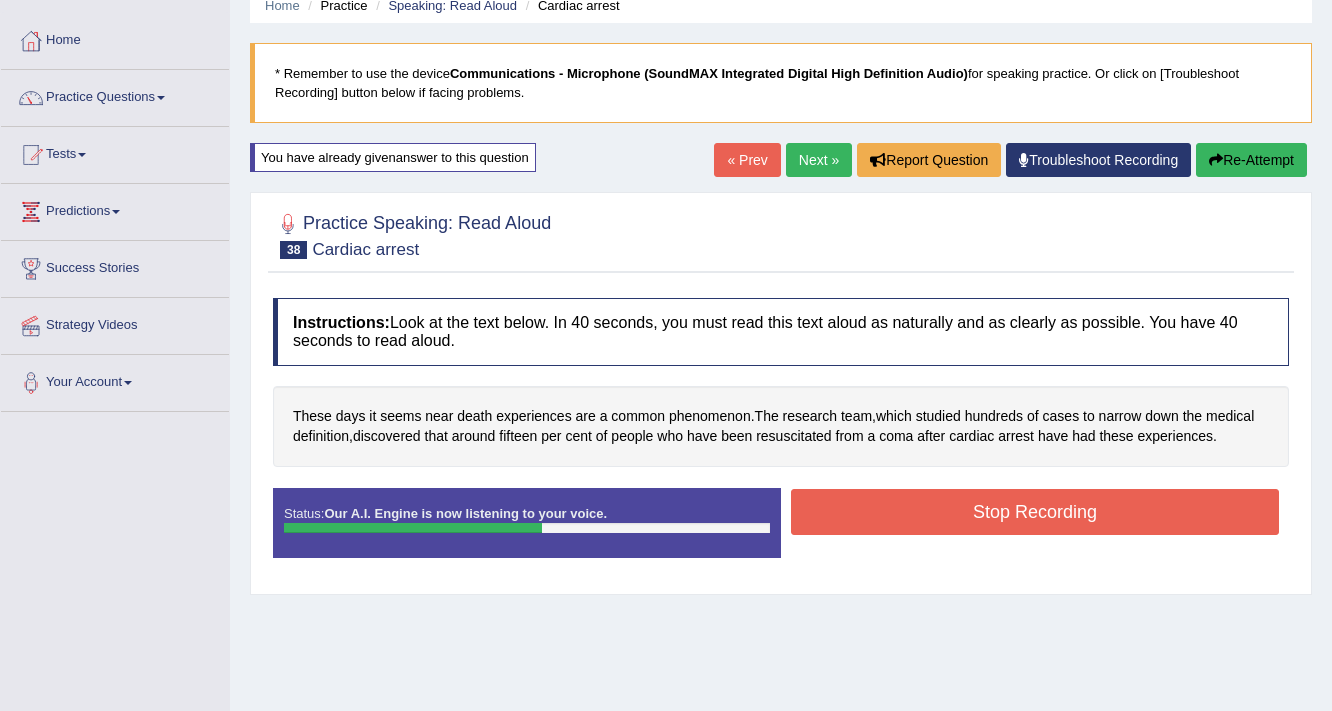 click on "Stop Recording" at bounding box center (1035, 512) 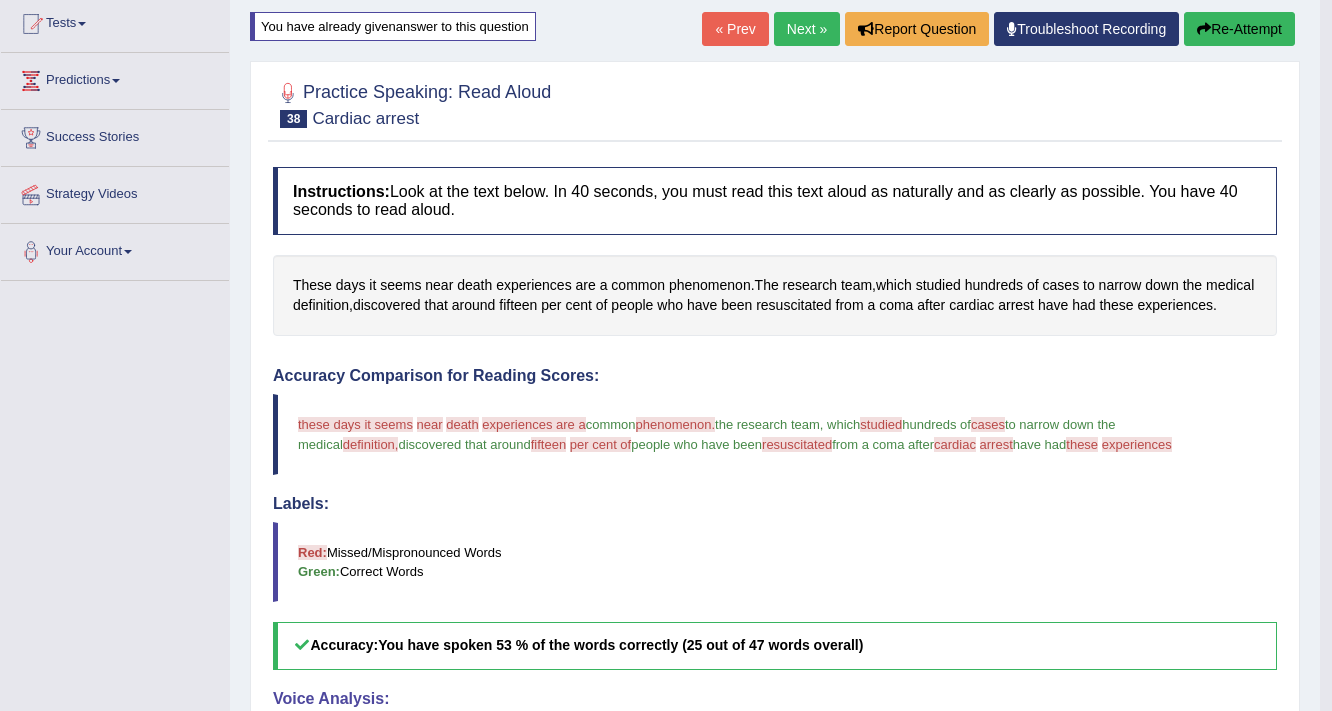 scroll, scrollTop: 166, scrollLeft: 0, axis: vertical 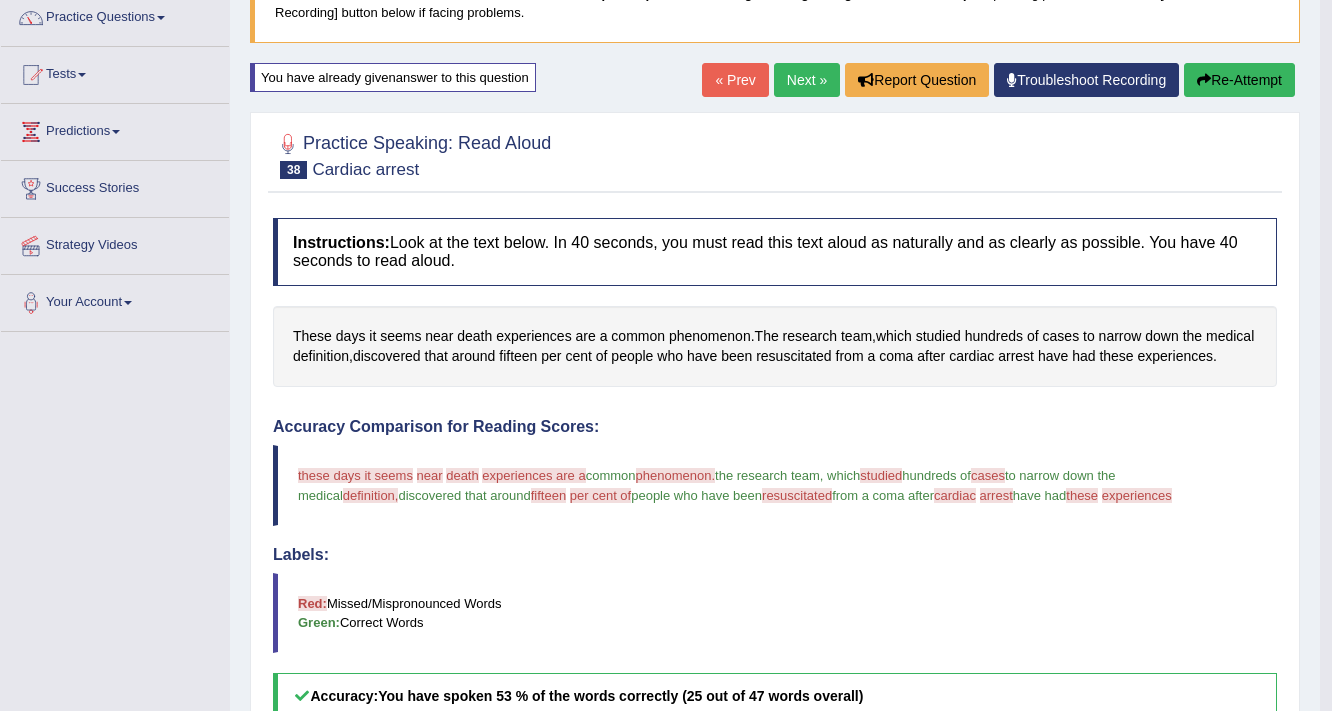 click on "Re-Attempt" at bounding box center [1239, 80] 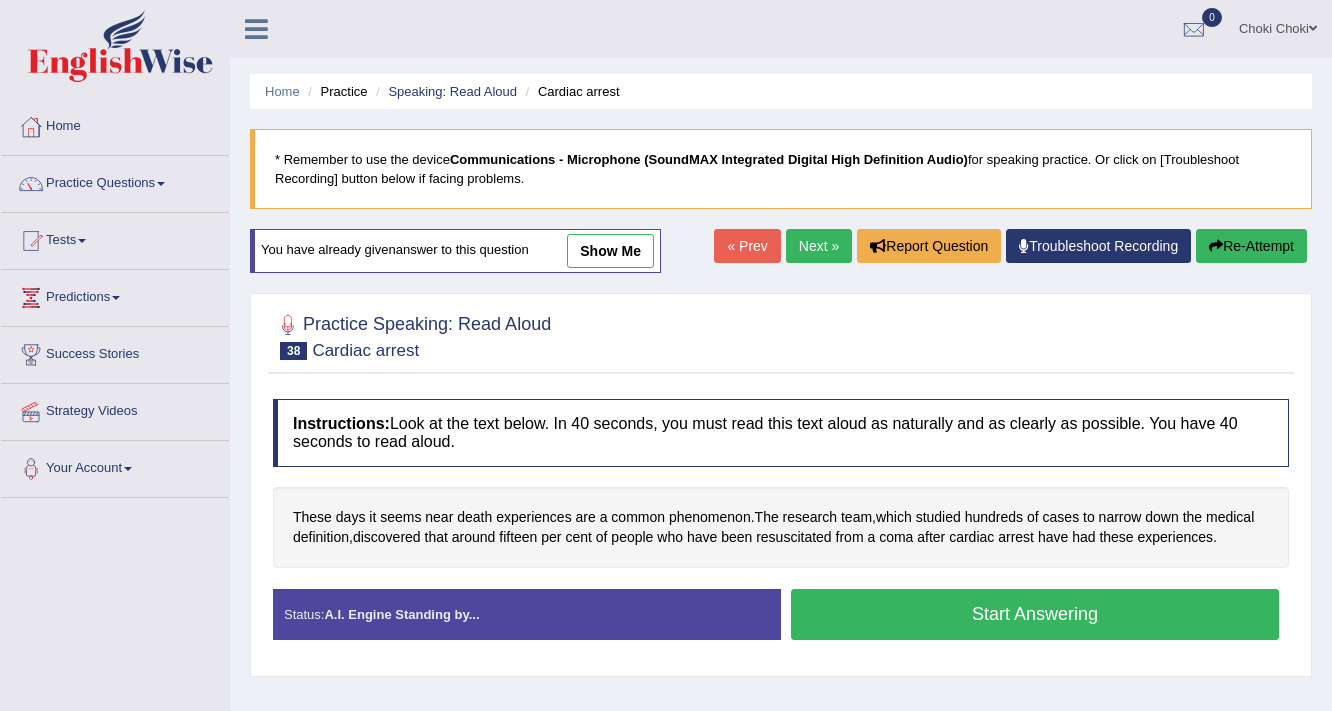 scroll, scrollTop: 172, scrollLeft: 0, axis: vertical 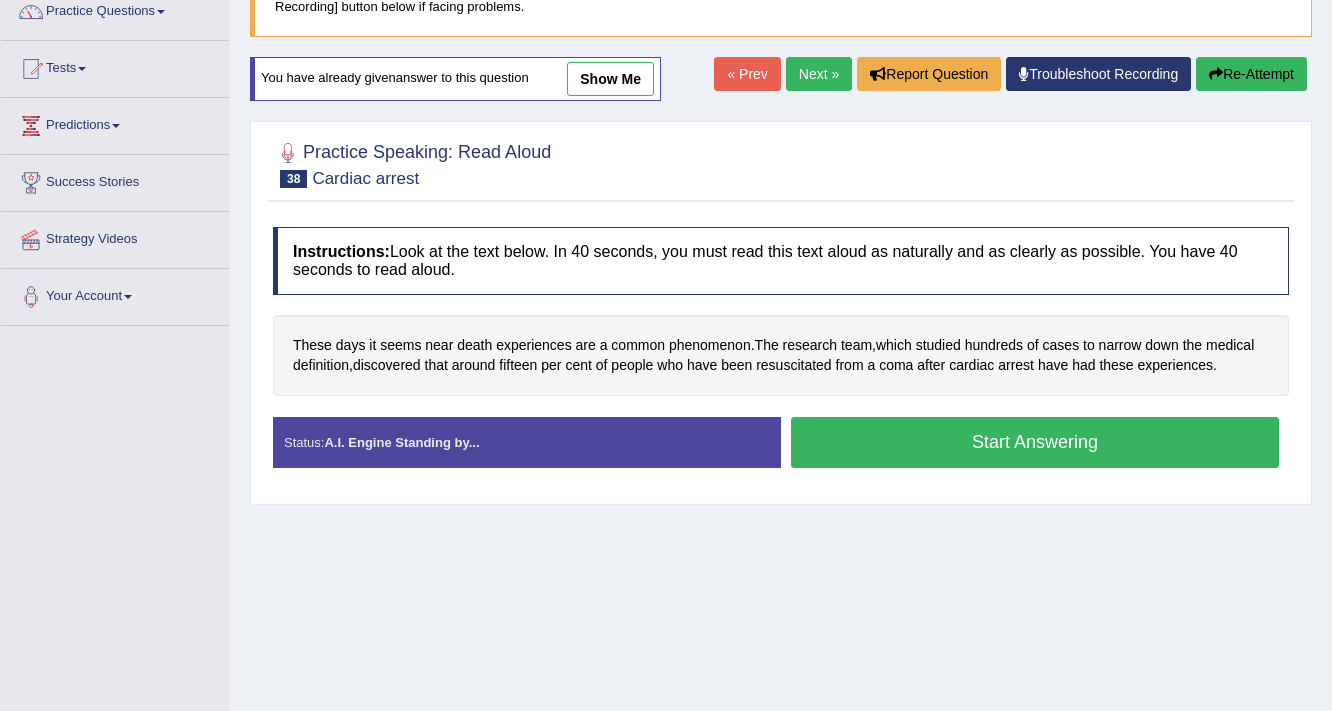 click on "Start Answering" at bounding box center [1035, 442] 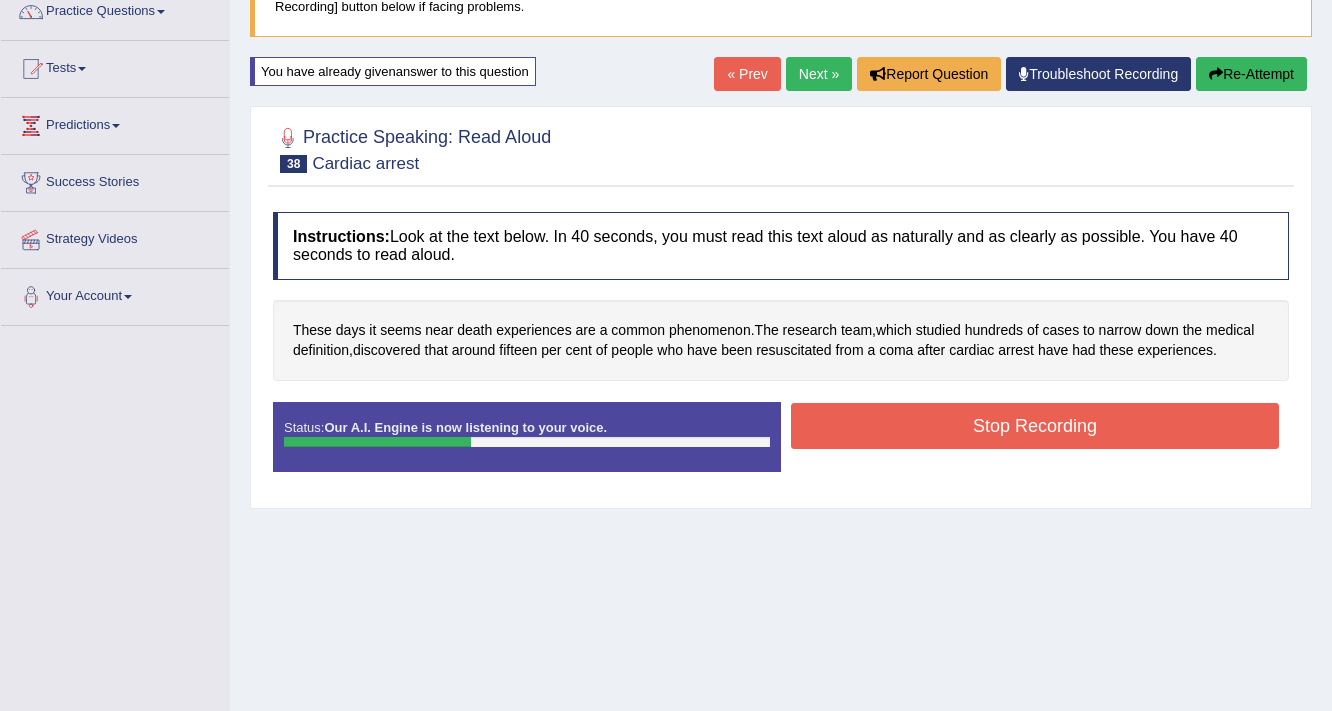click on "Stop Recording" at bounding box center [1035, 426] 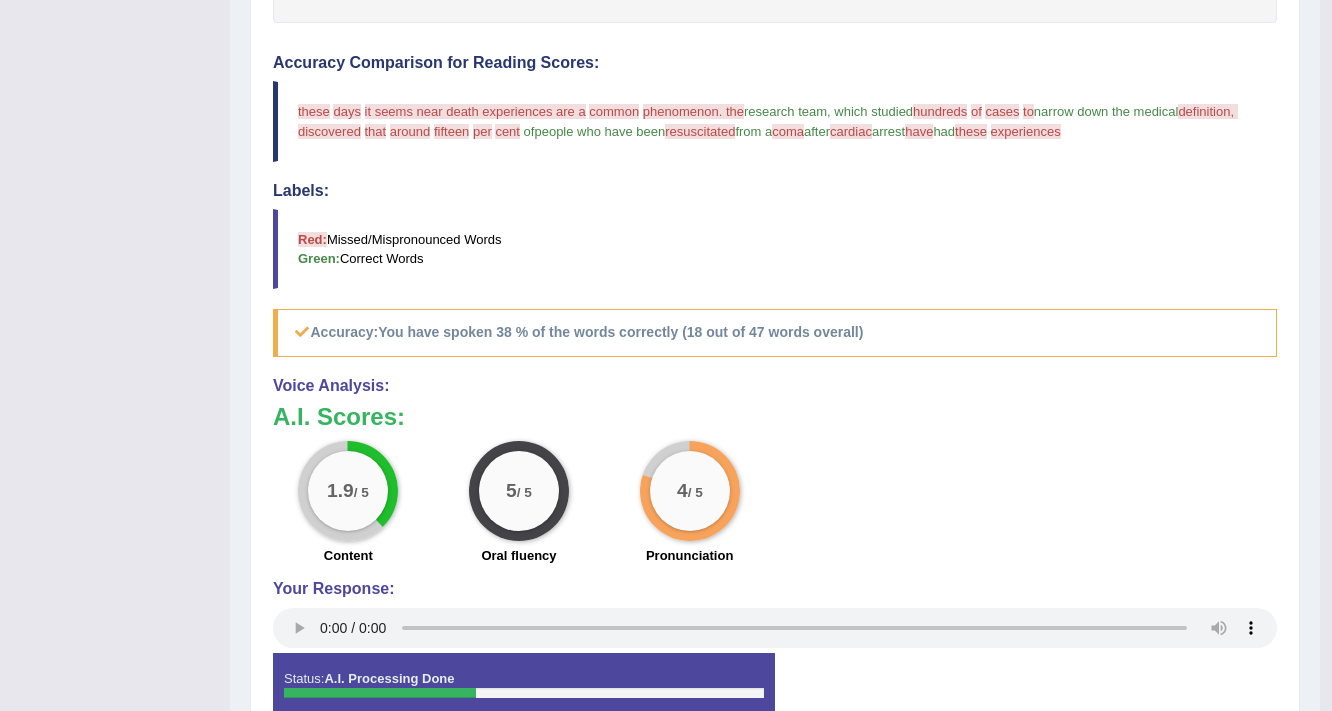 scroll, scrollTop: 572, scrollLeft: 0, axis: vertical 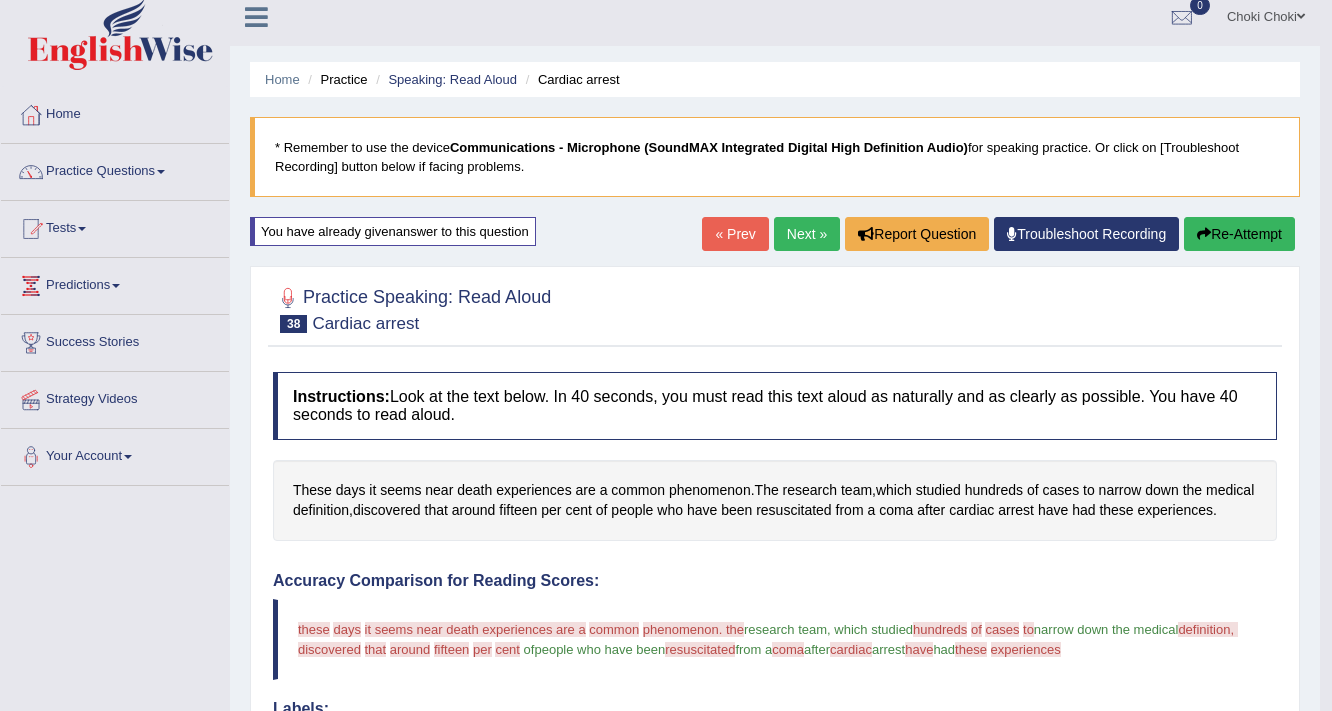 click on "Next »" at bounding box center (807, 234) 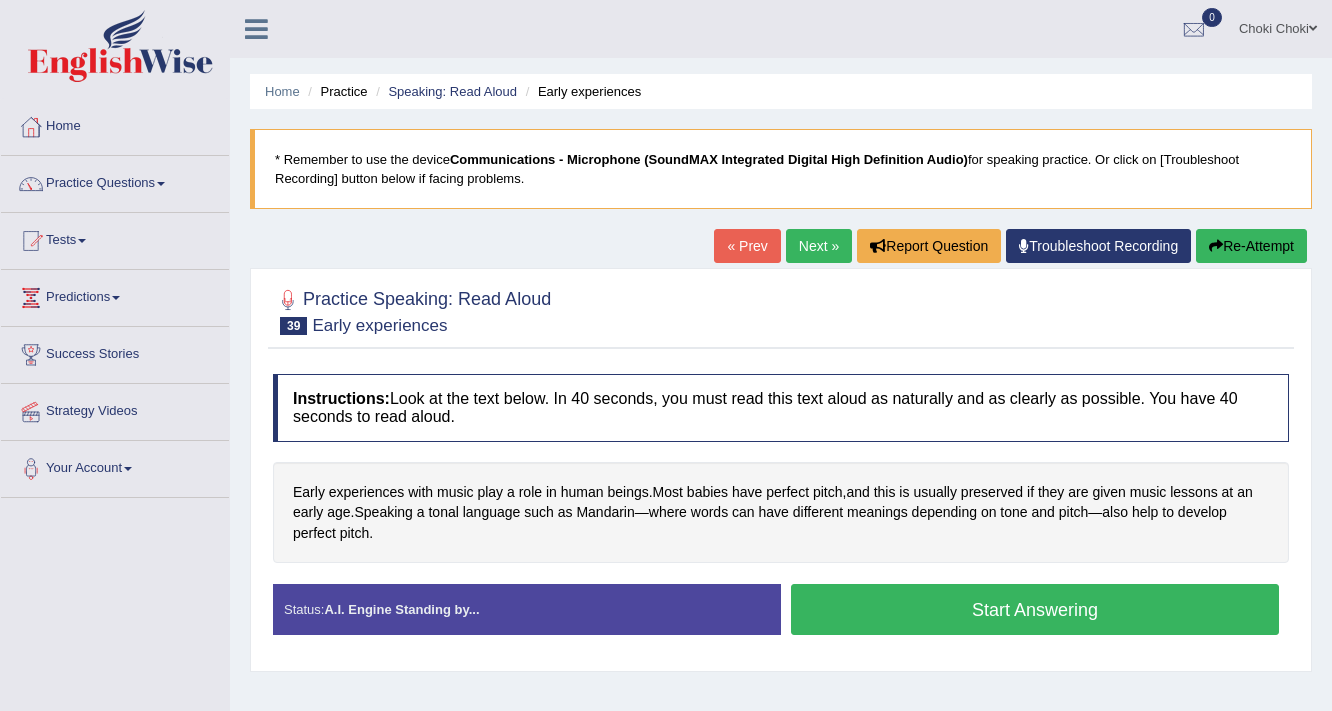 scroll, scrollTop: 0, scrollLeft: 0, axis: both 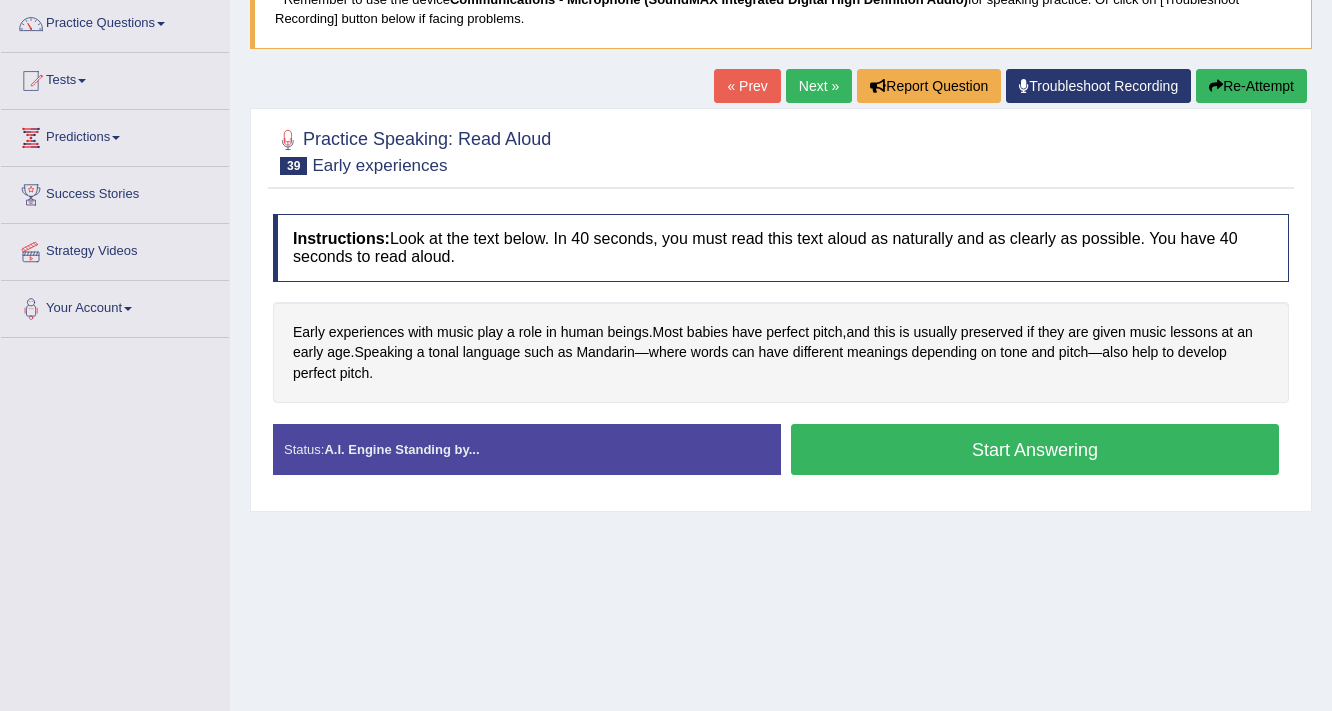 click on "Start Answering" at bounding box center [1035, 449] 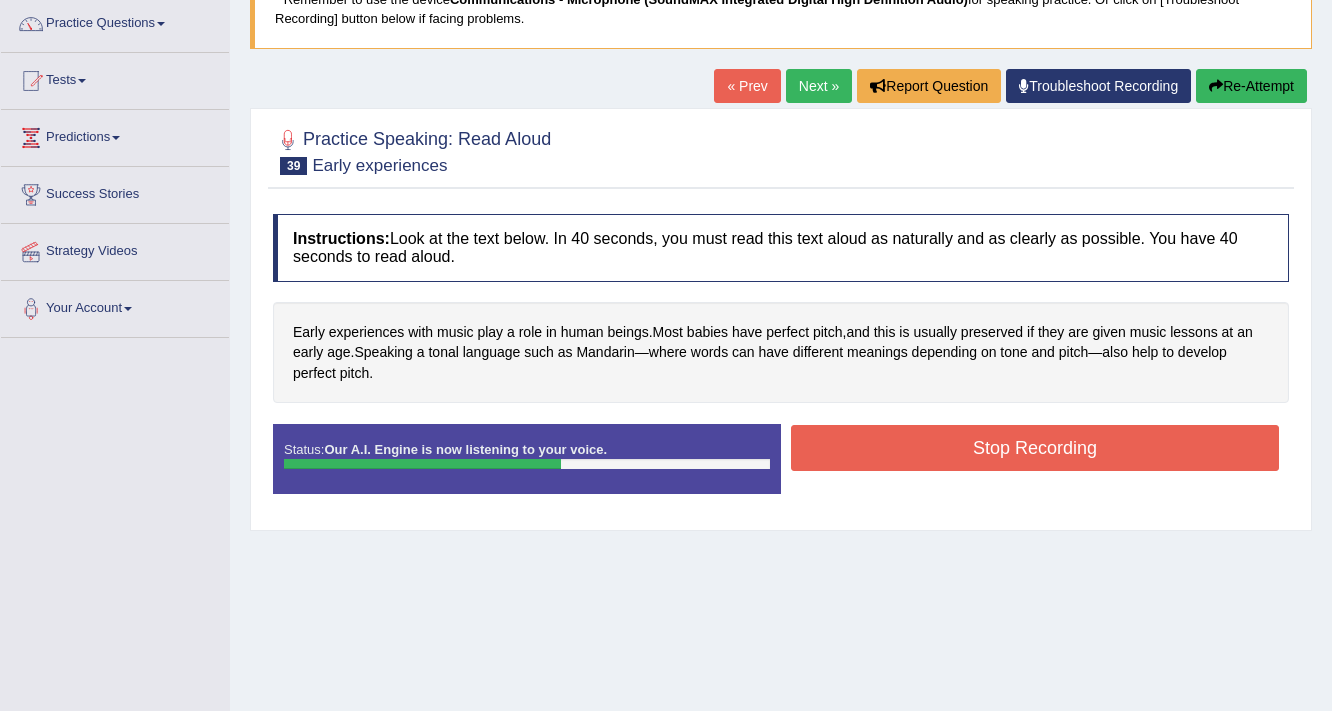 click on "Stop Recording" at bounding box center (1035, 448) 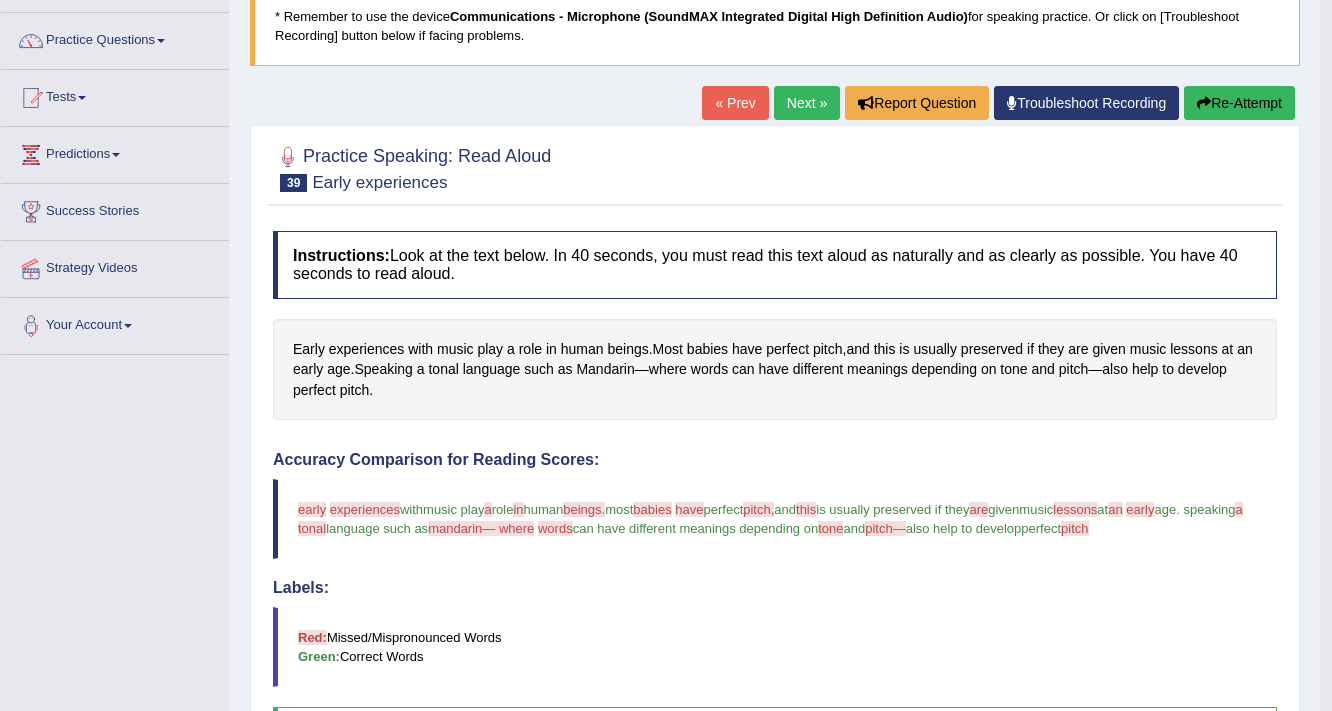 scroll, scrollTop: 80, scrollLeft: 0, axis: vertical 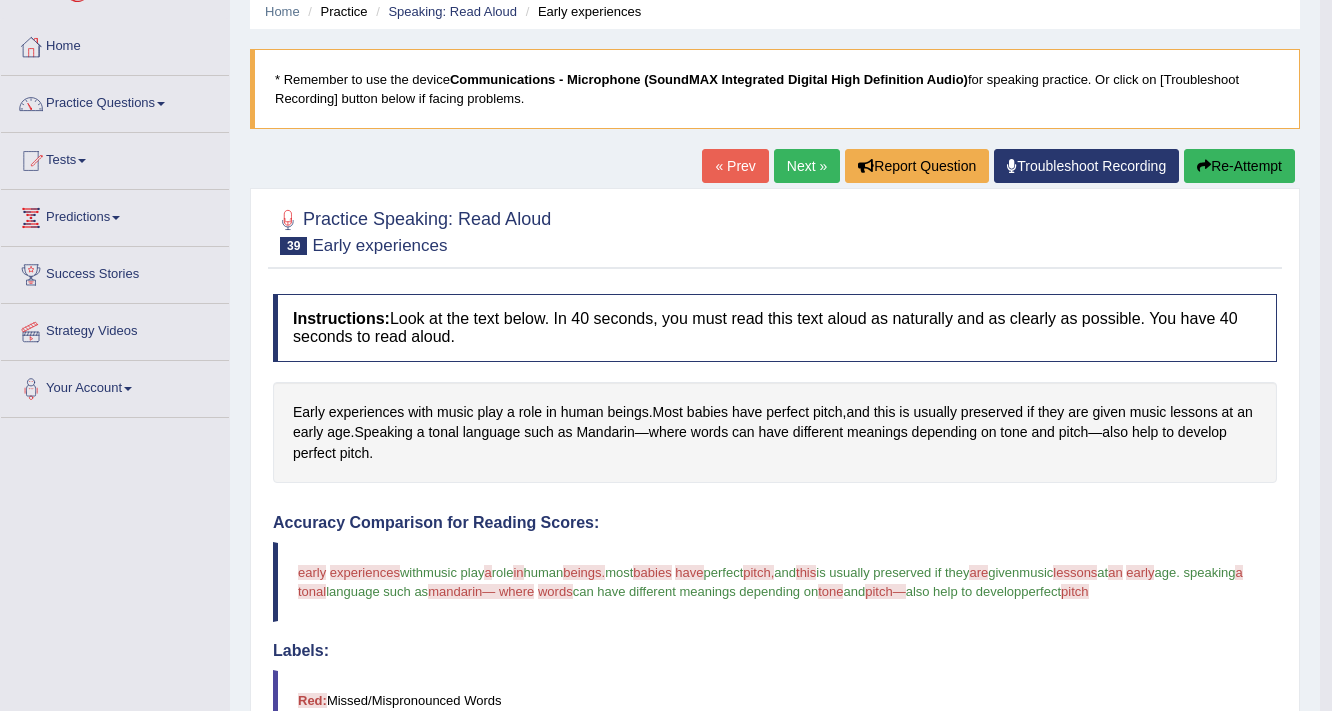 click on "Re-Attempt" at bounding box center [1239, 166] 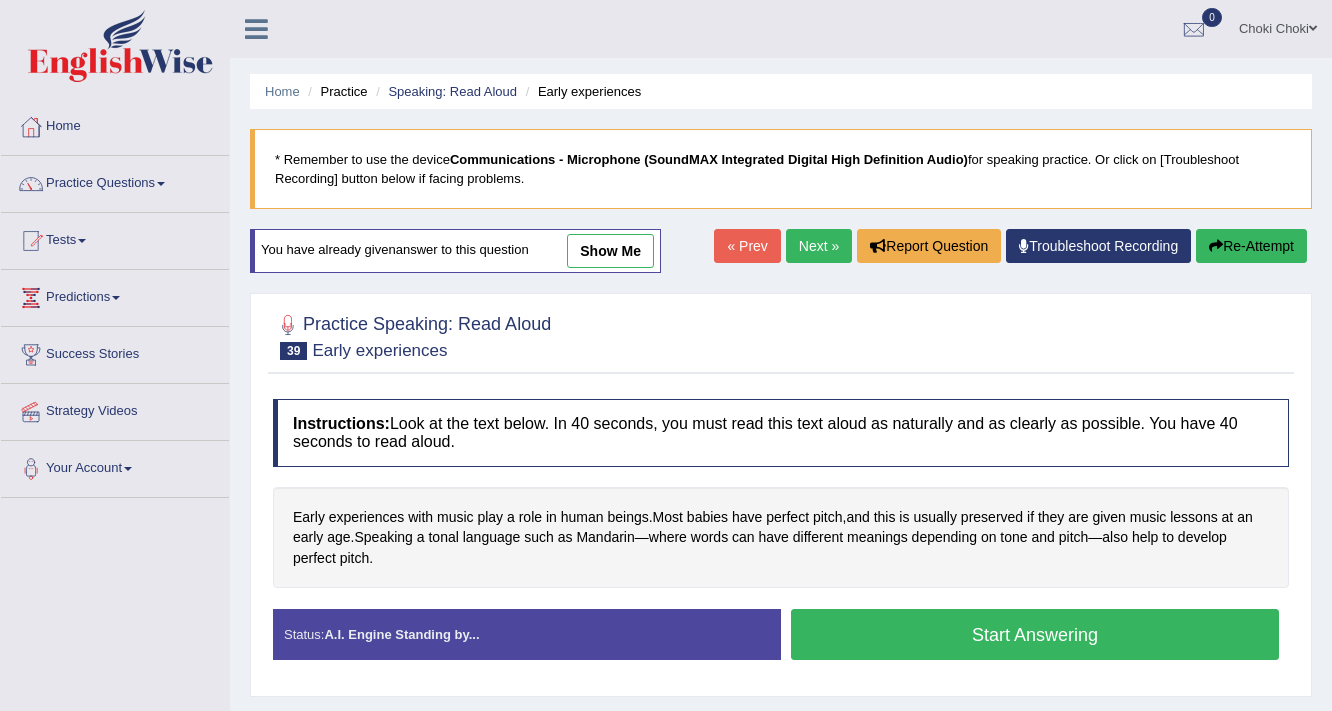scroll, scrollTop: 80, scrollLeft: 0, axis: vertical 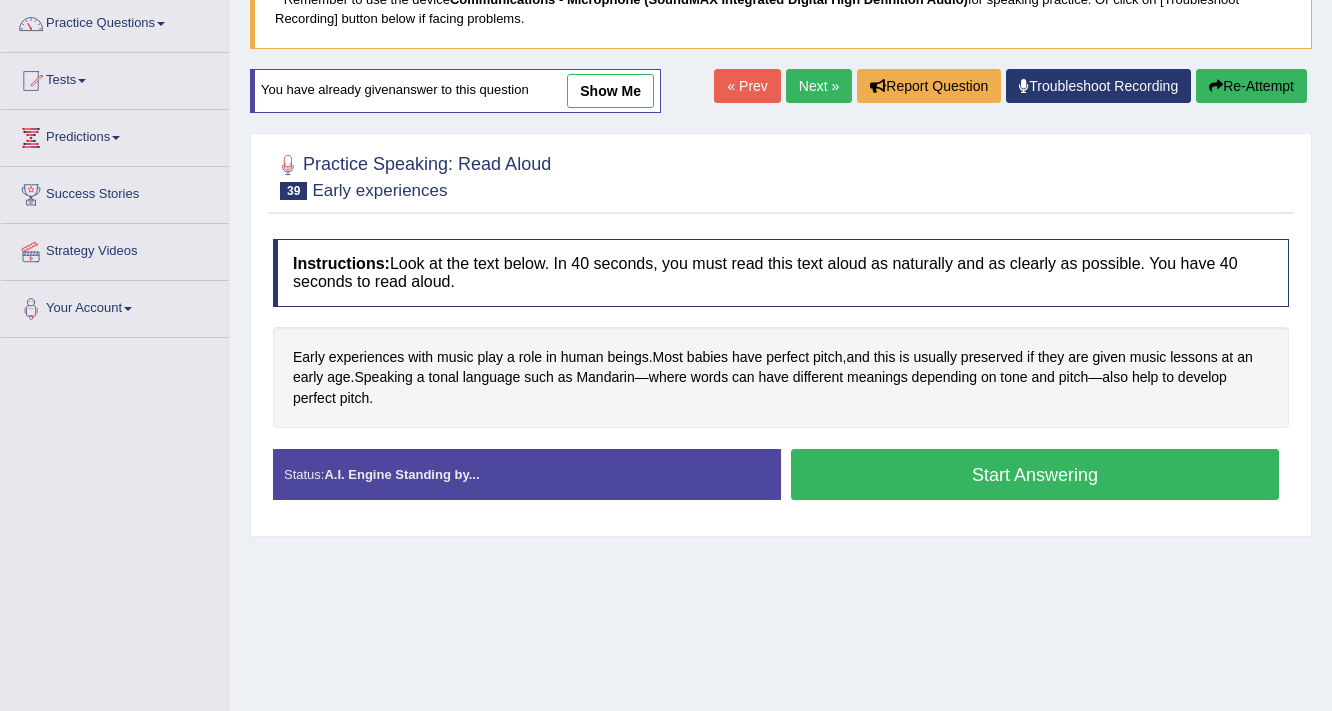 click on "Start Answering" at bounding box center [1035, 474] 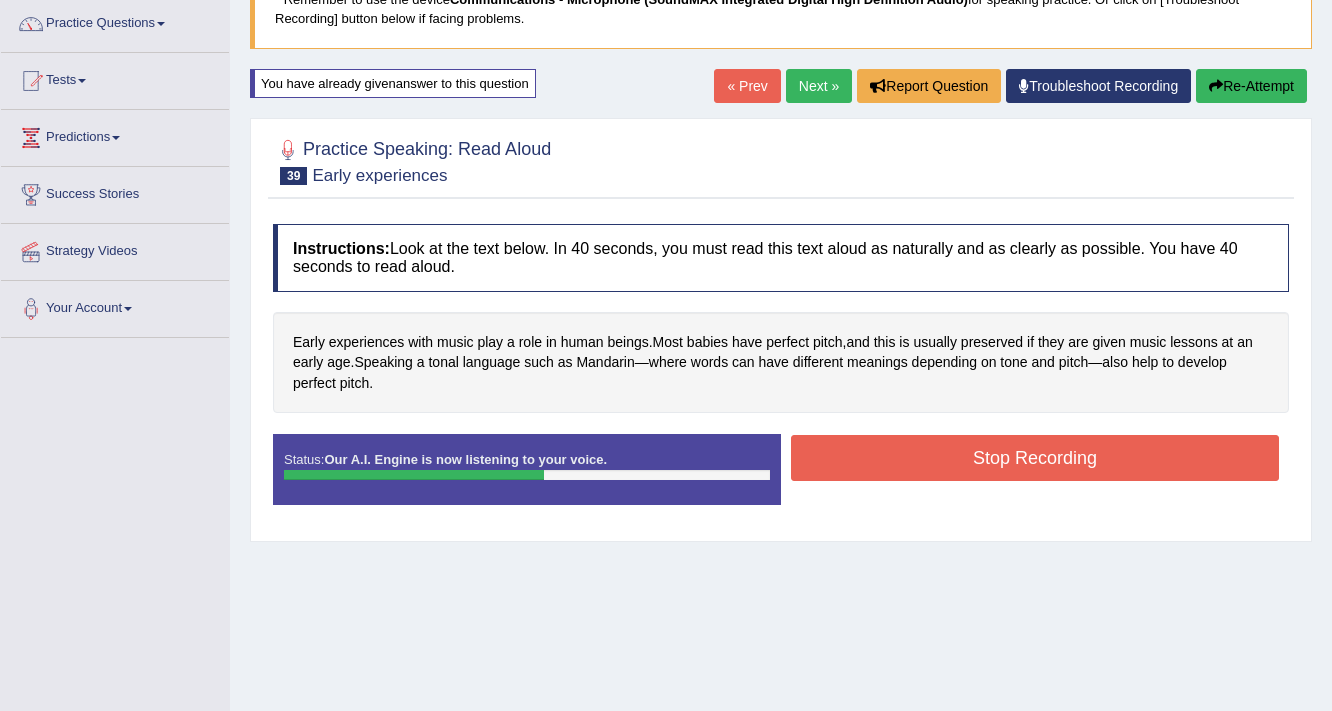 click on "Stop Recording" at bounding box center (1035, 458) 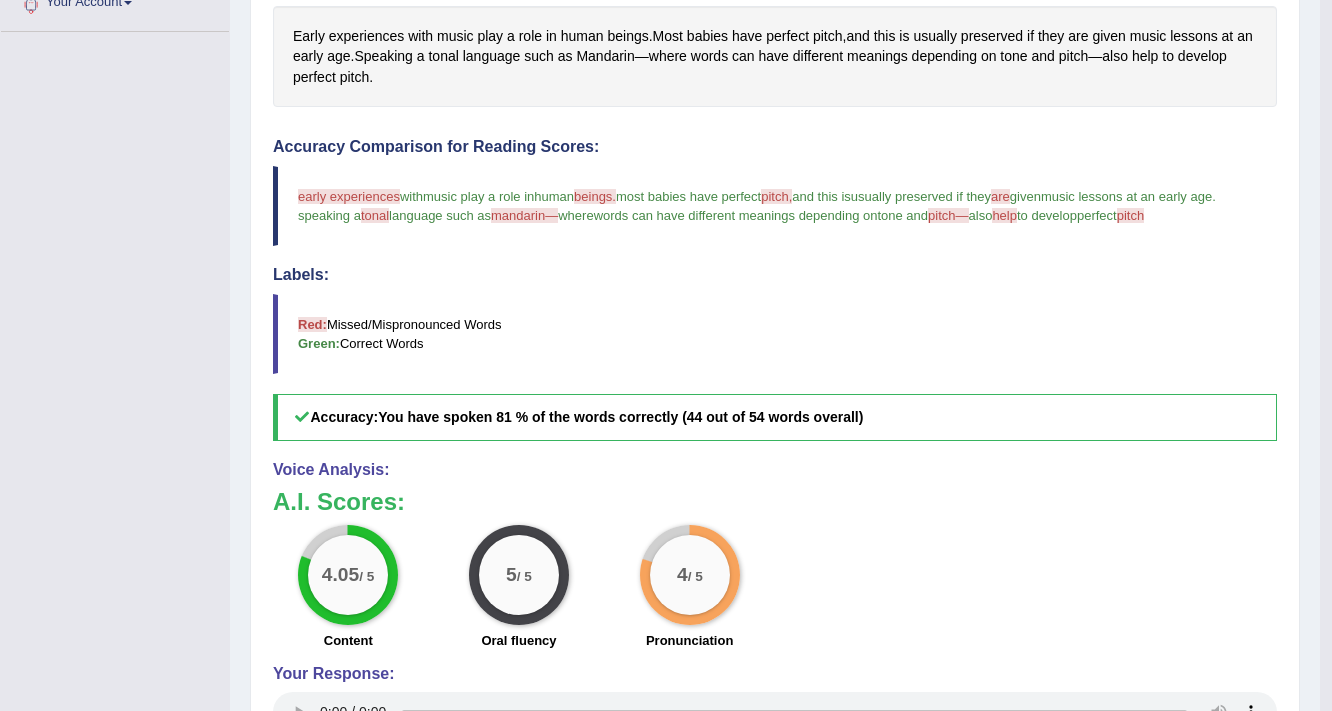 scroll, scrollTop: 480, scrollLeft: 0, axis: vertical 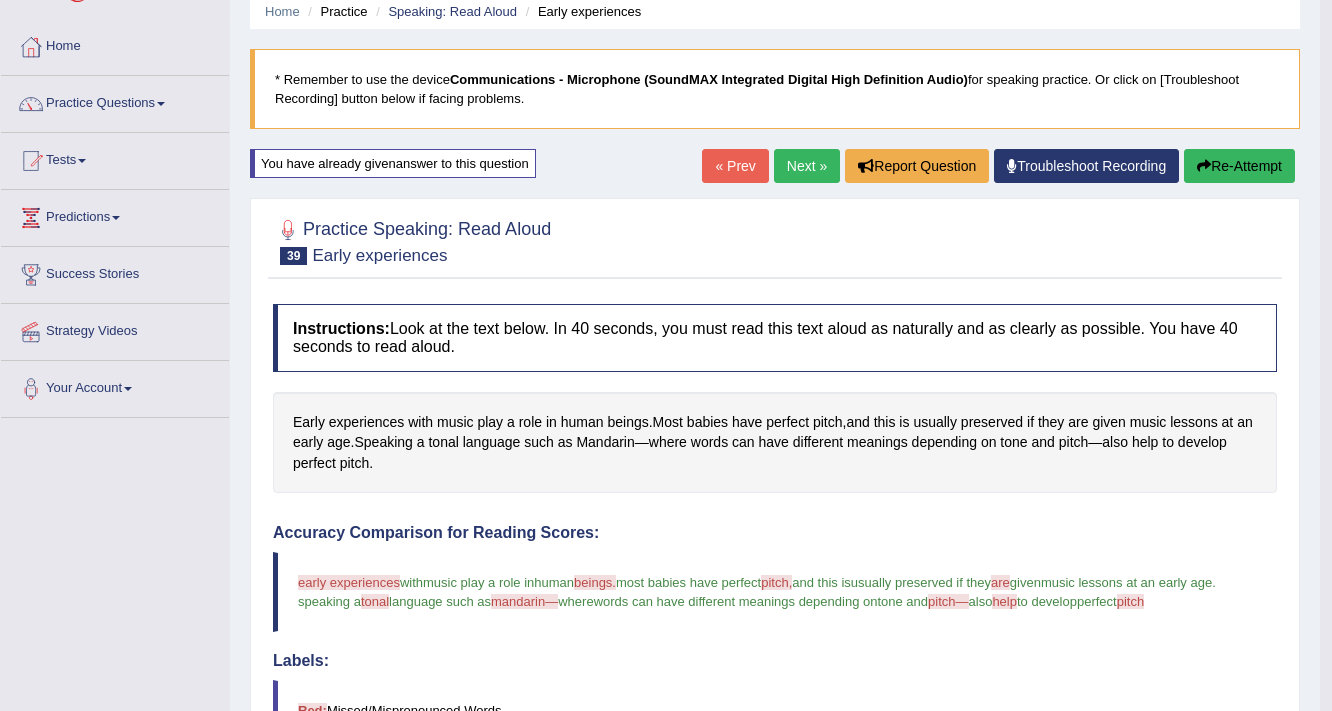 click on "Next »" at bounding box center (807, 166) 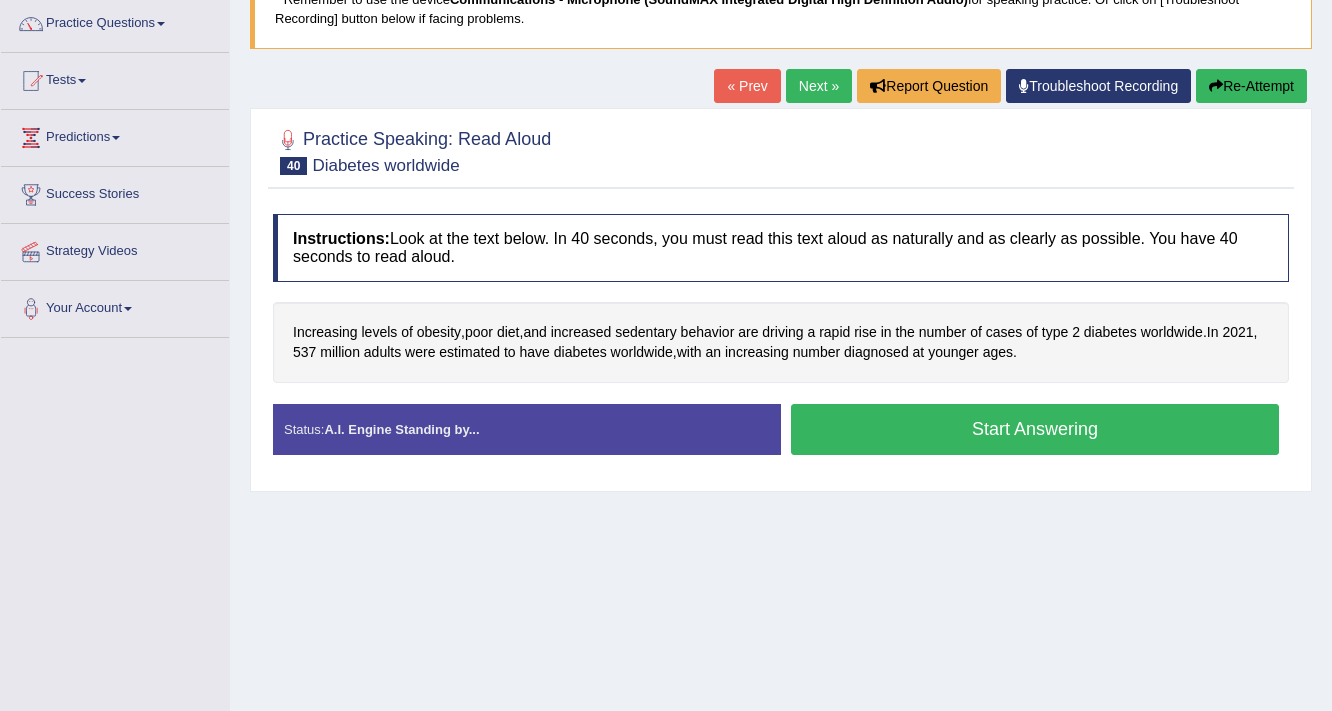 scroll, scrollTop: 0, scrollLeft: 0, axis: both 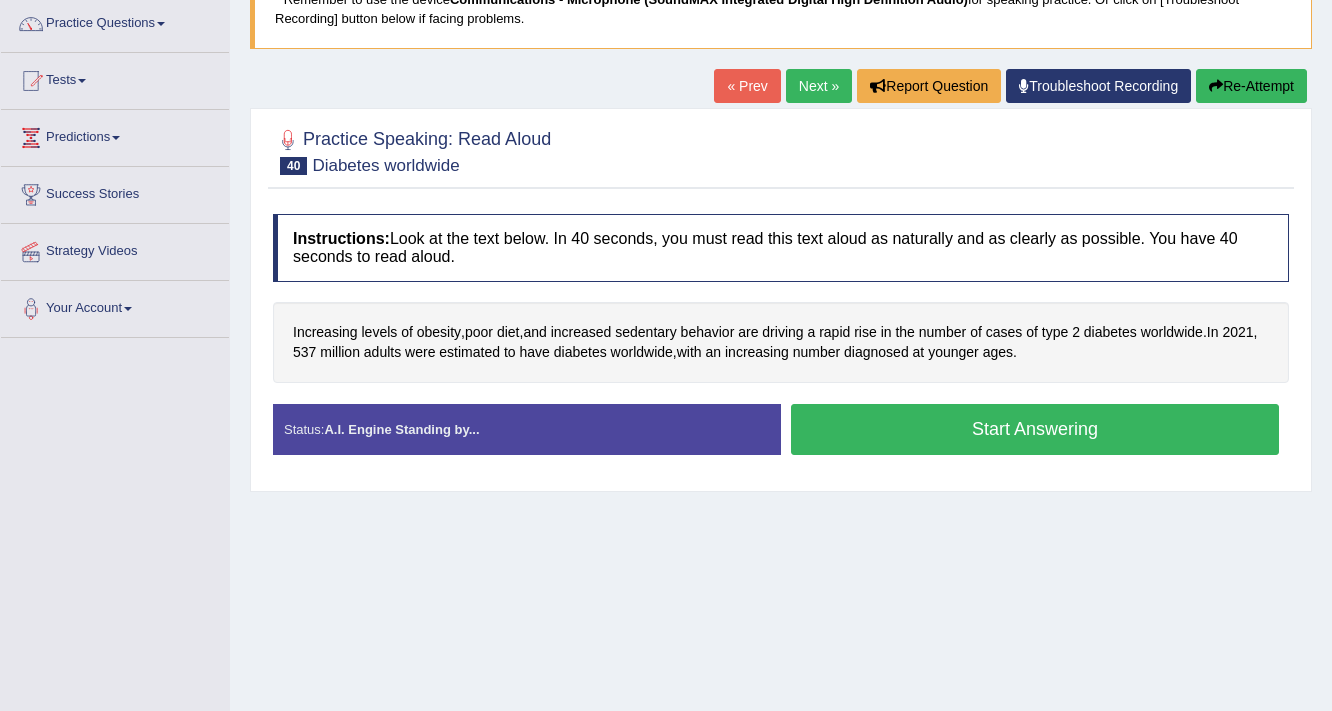 click on "Start Answering" at bounding box center [1035, 429] 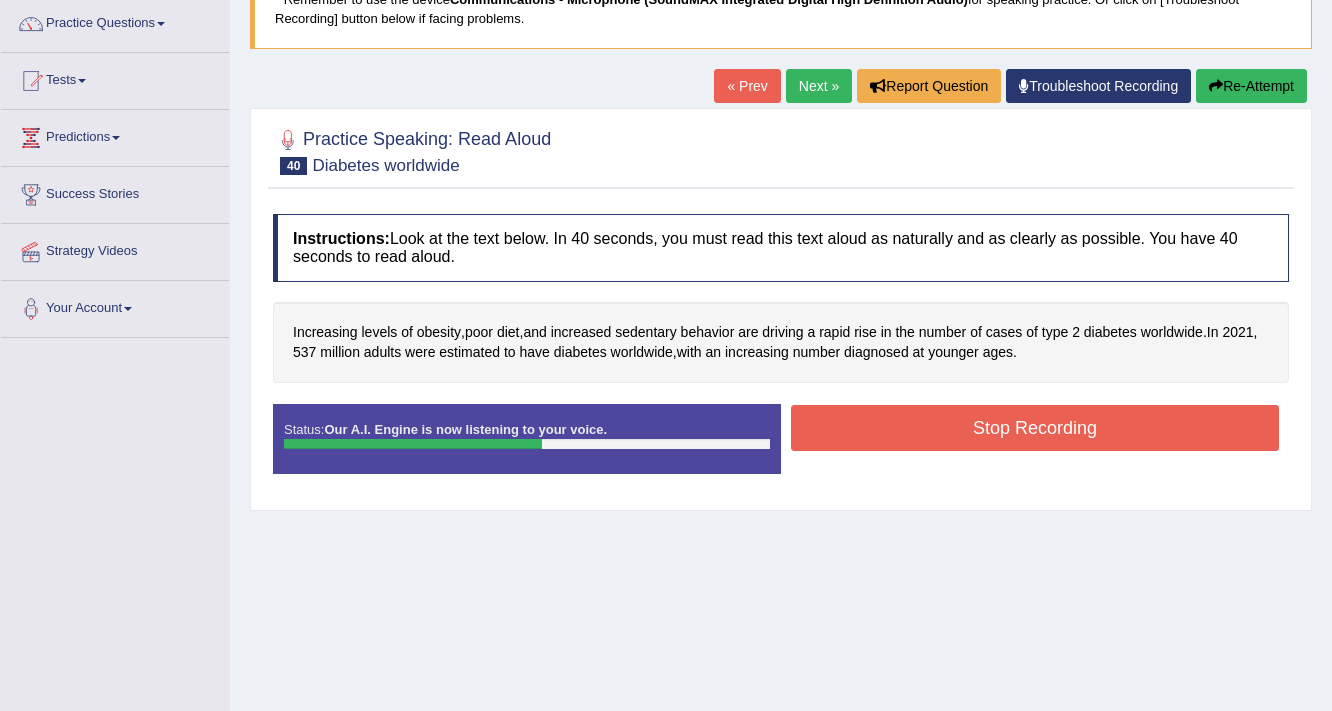 click on "Stop Recording" at bounding box center (1035, 428) 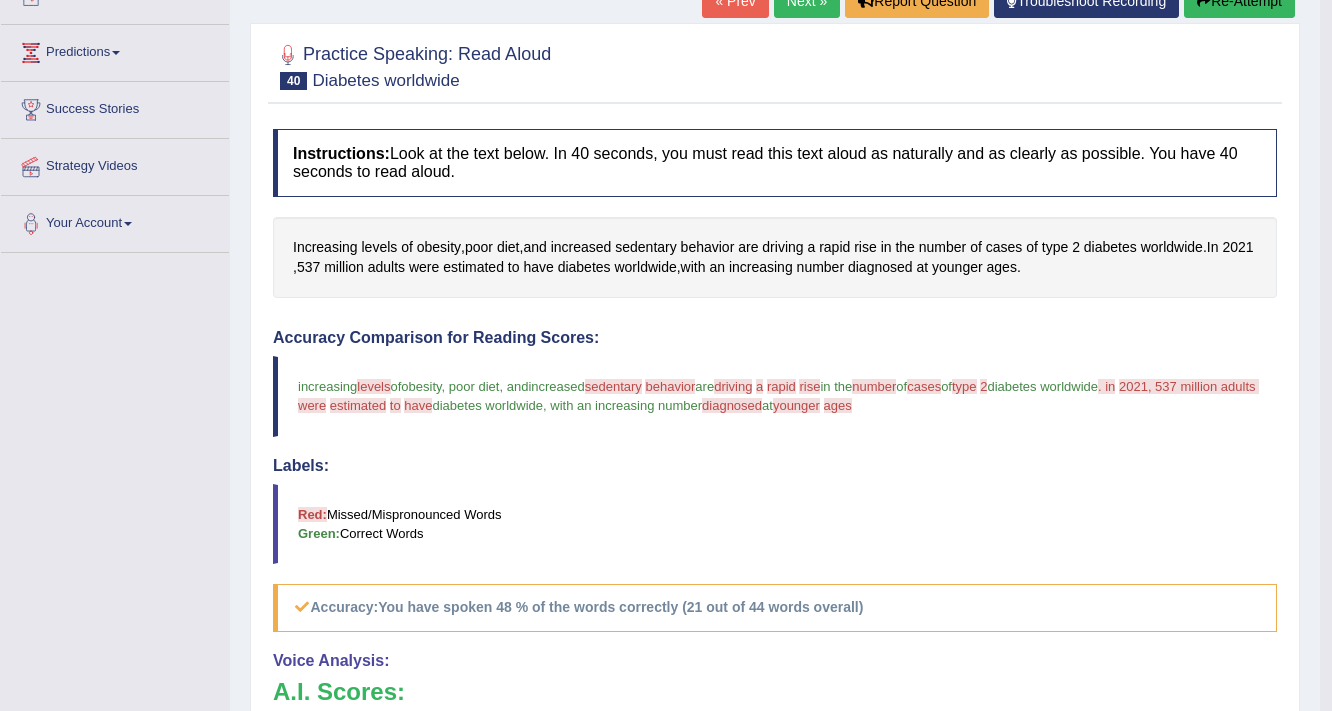scroll, scrollTop: 240, scrollLeft: 0, axis: vertical 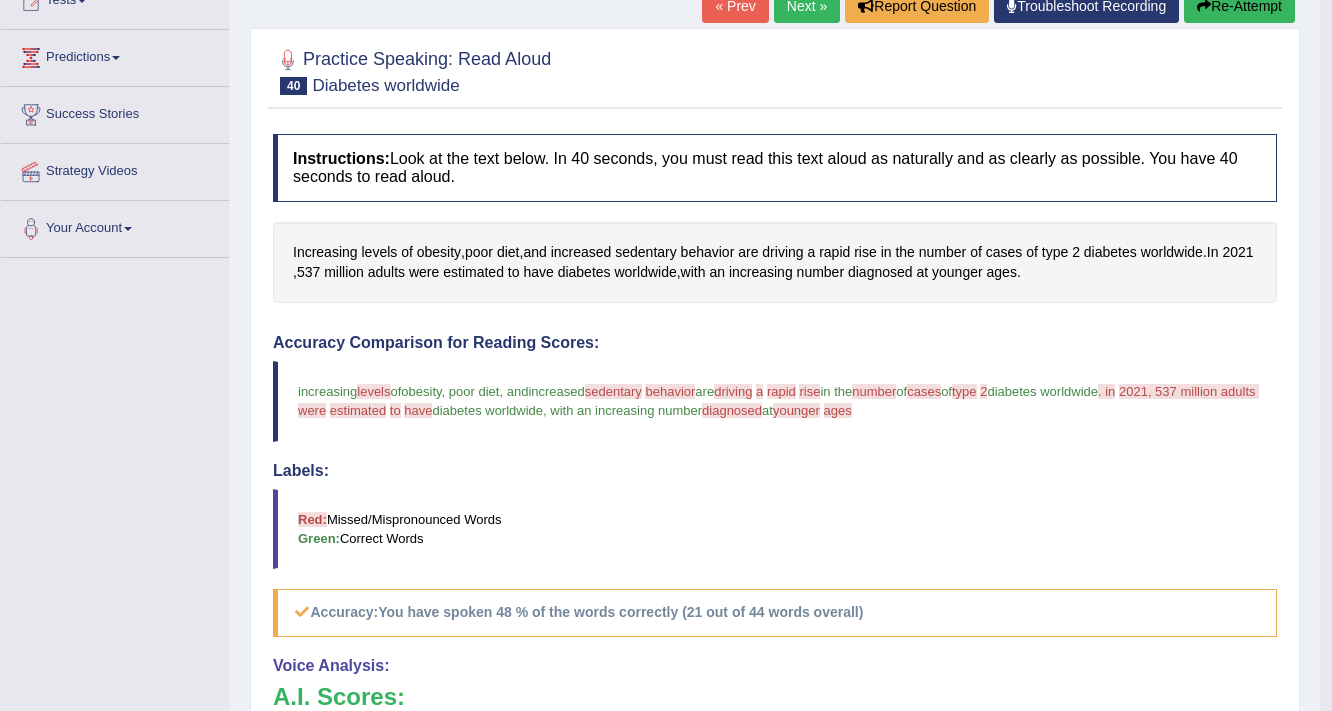 click on "Re-Attempt" at bounding box center (1239, 6) 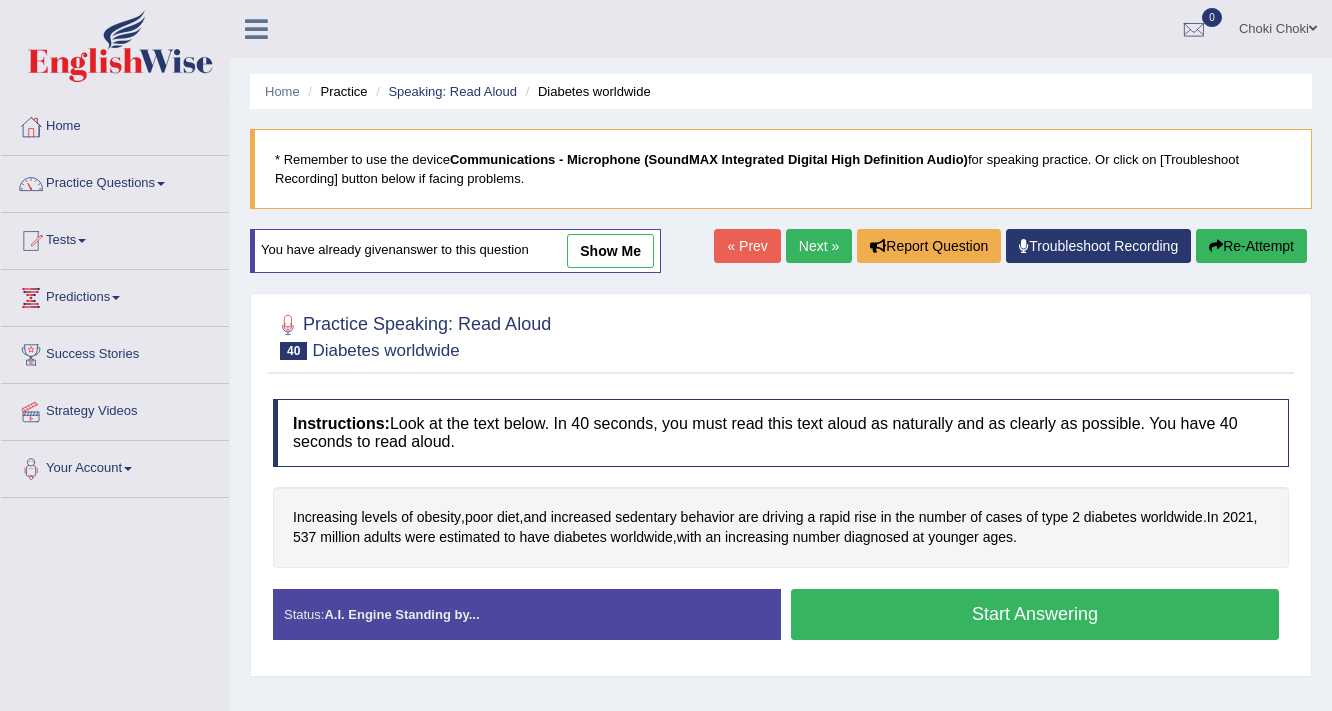 scroll, scrollTop: 240, scrollLeft: 0, axis: vertical 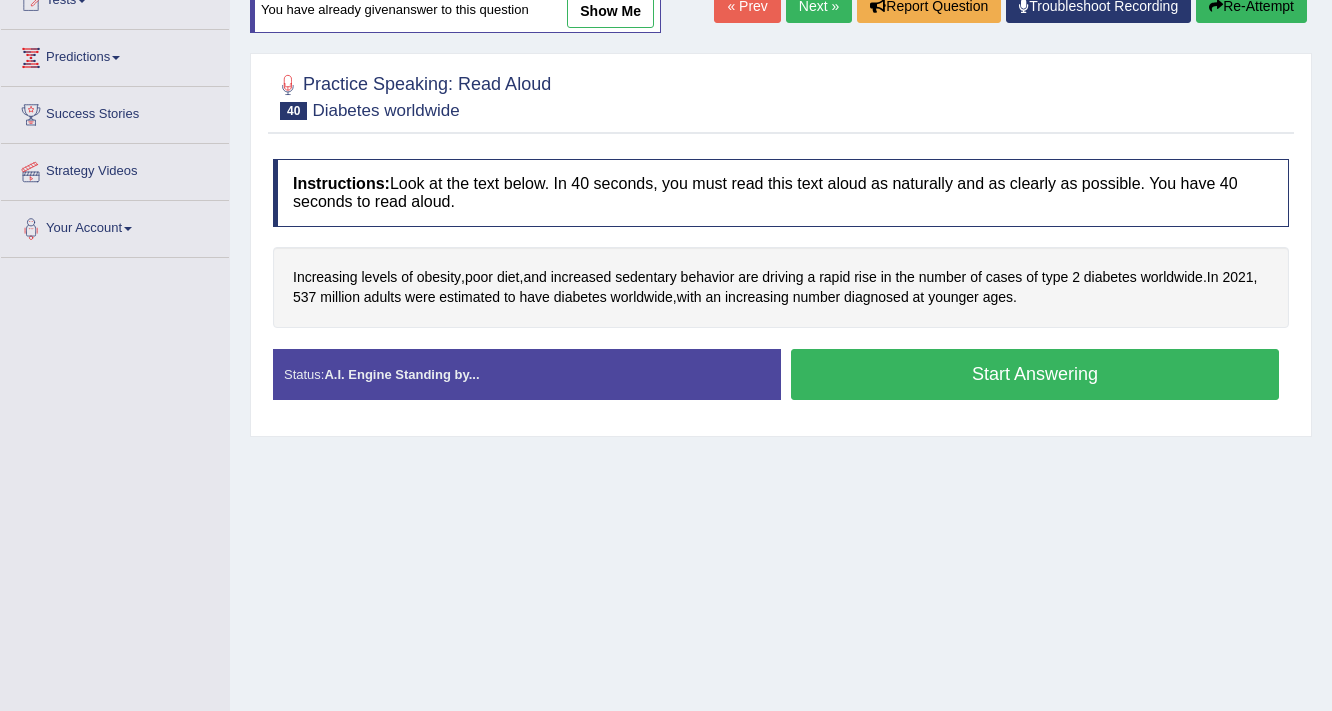click on "Start Answering" at bounding box center (1035, 374) 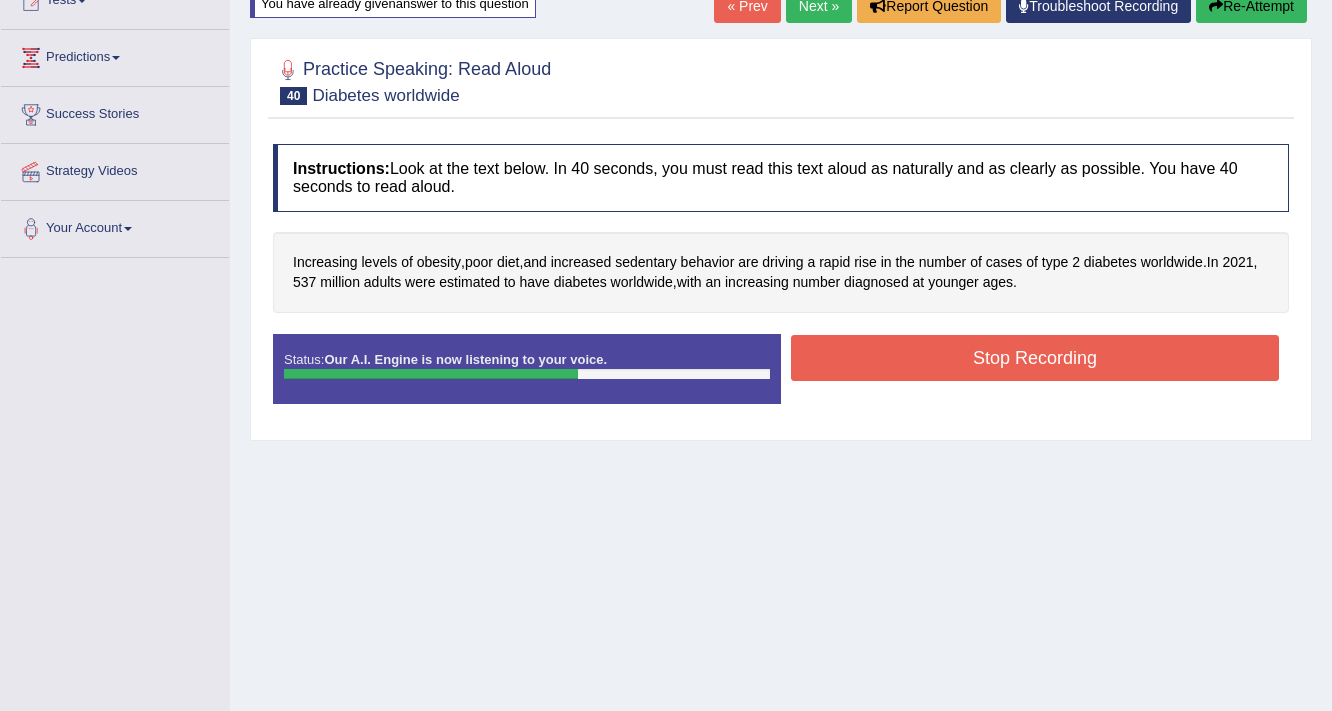 click on "Stop Recording" at bounding box center (1035, 358) 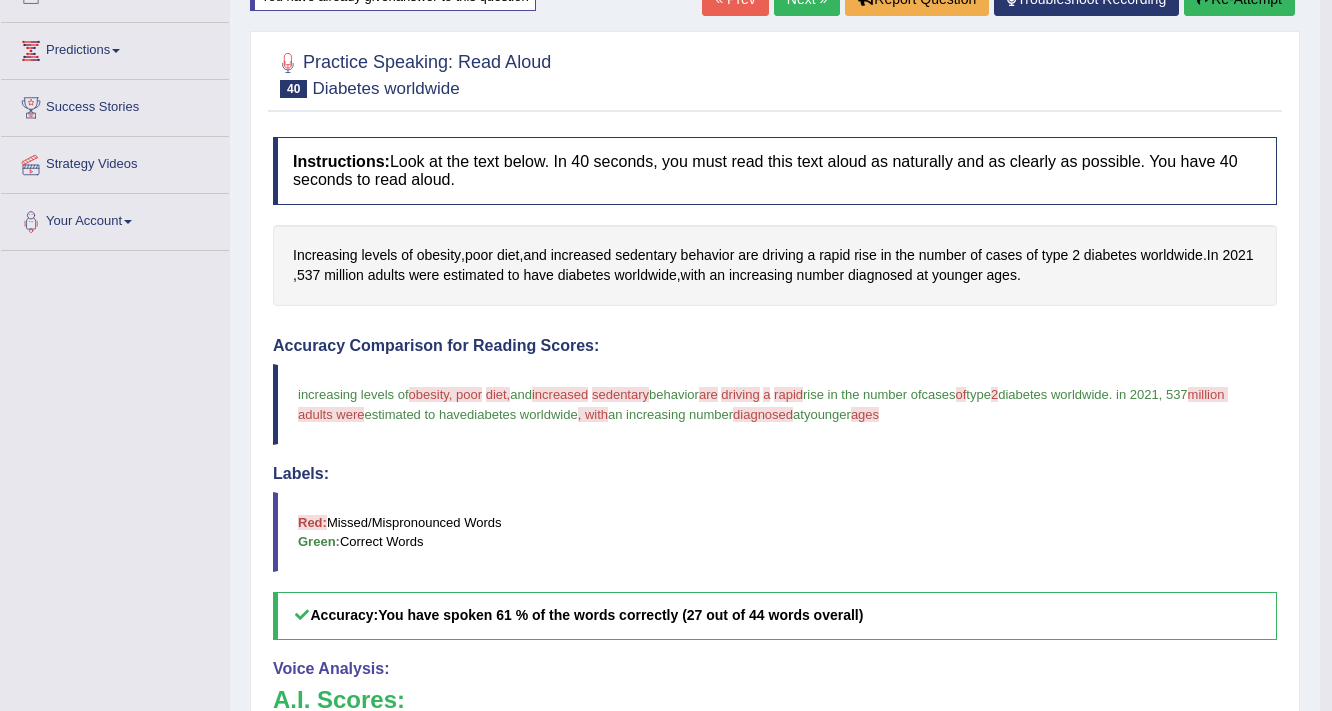scroll, scrollTop: 240, scrollLeft: 0, axis: vertical 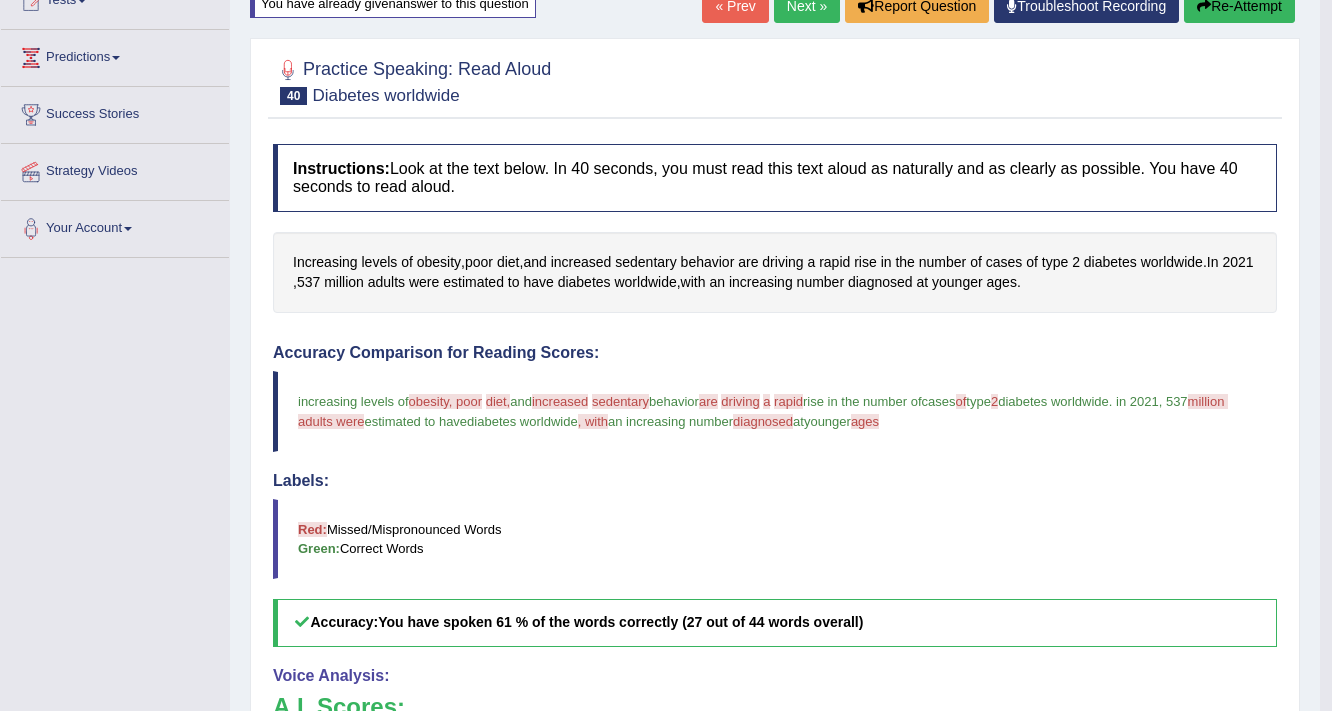 click on "Re-Attempt" at bounding box center (1239, 6) 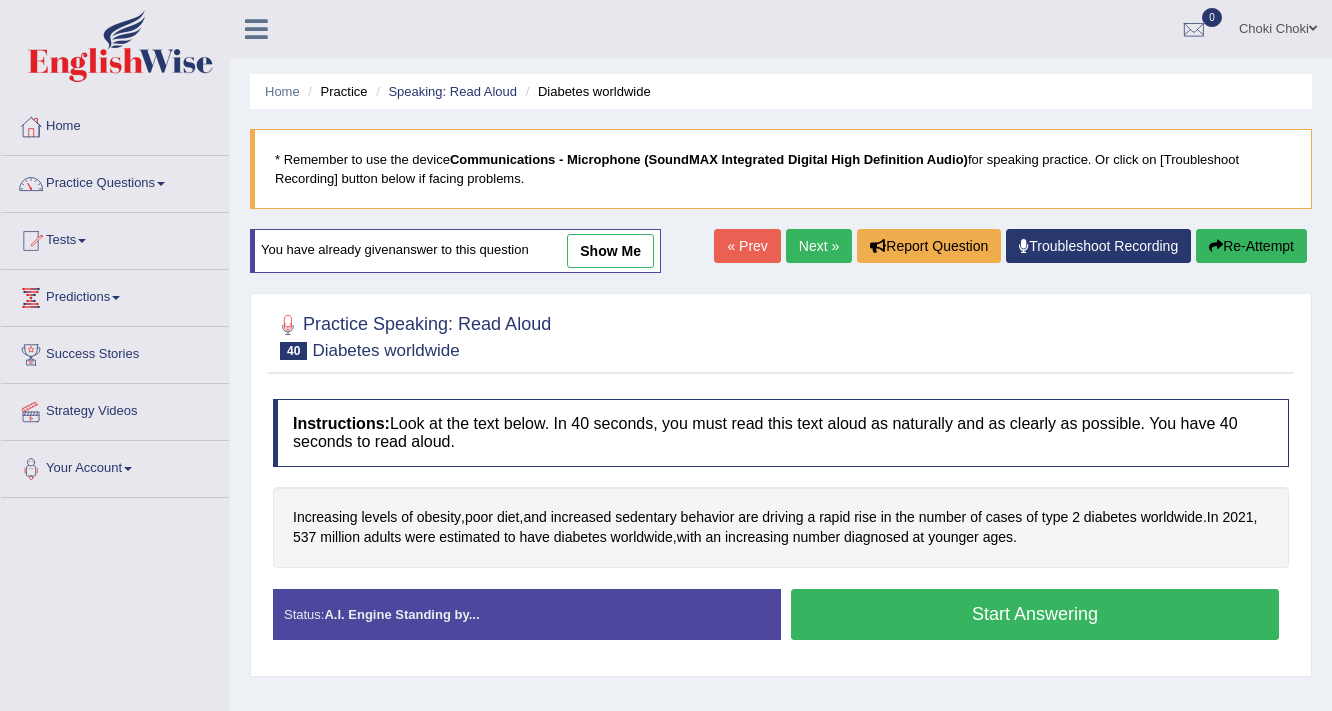scroll, scrollTop: 240, scrollLeft: 0, axis: vertical 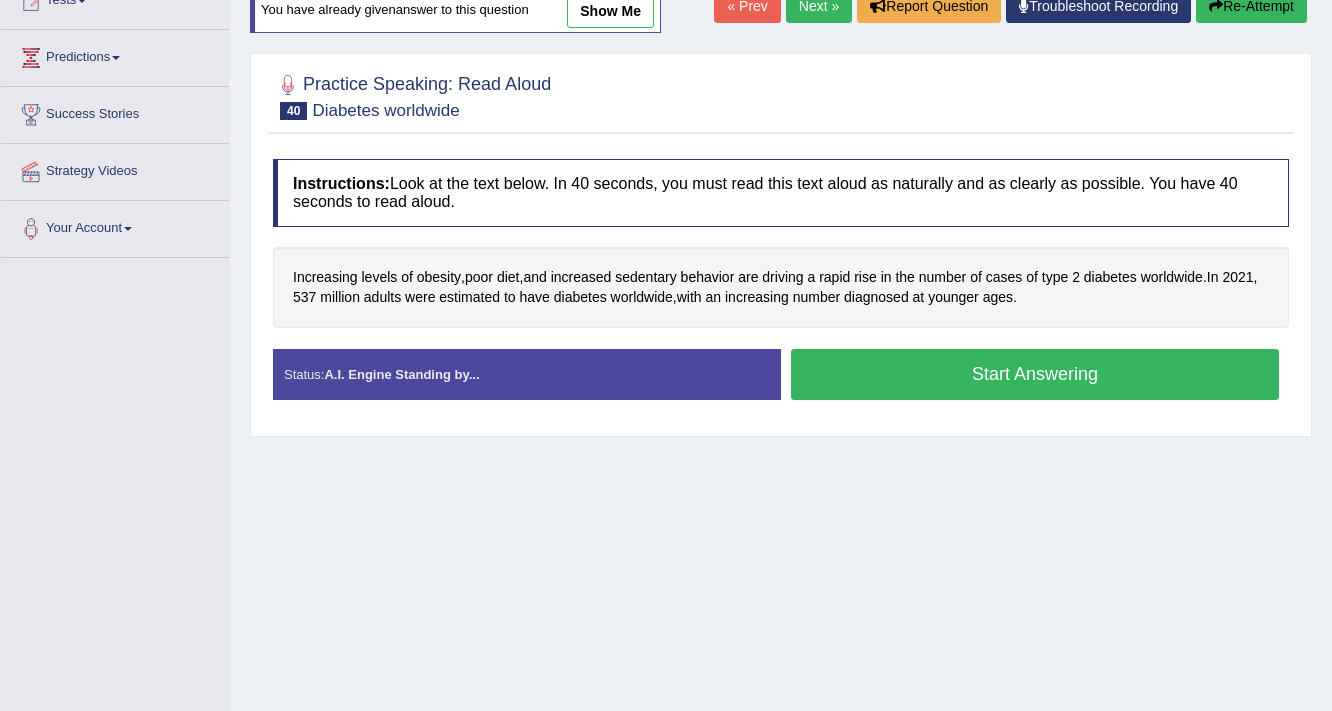 click on "Start Answering" at bounding box center [1035, 374] 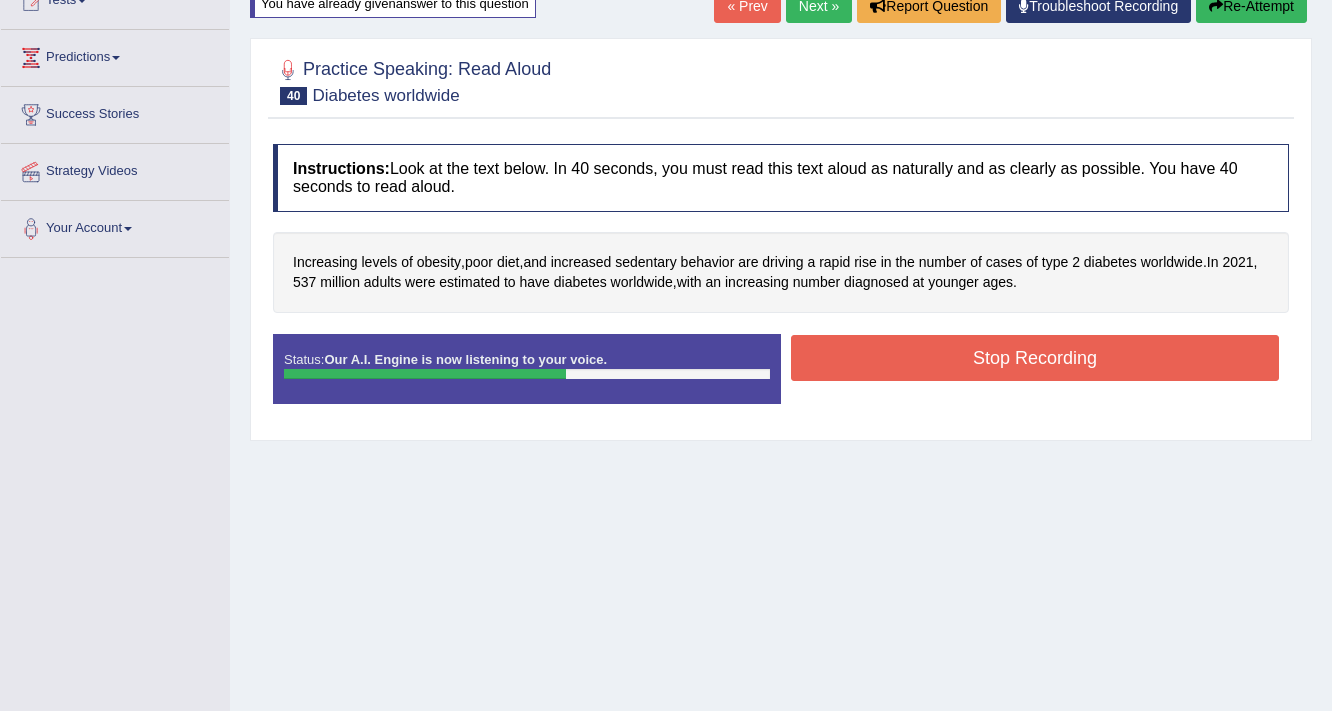 click on "Stop Recording" at bounding box center [1035, 358] 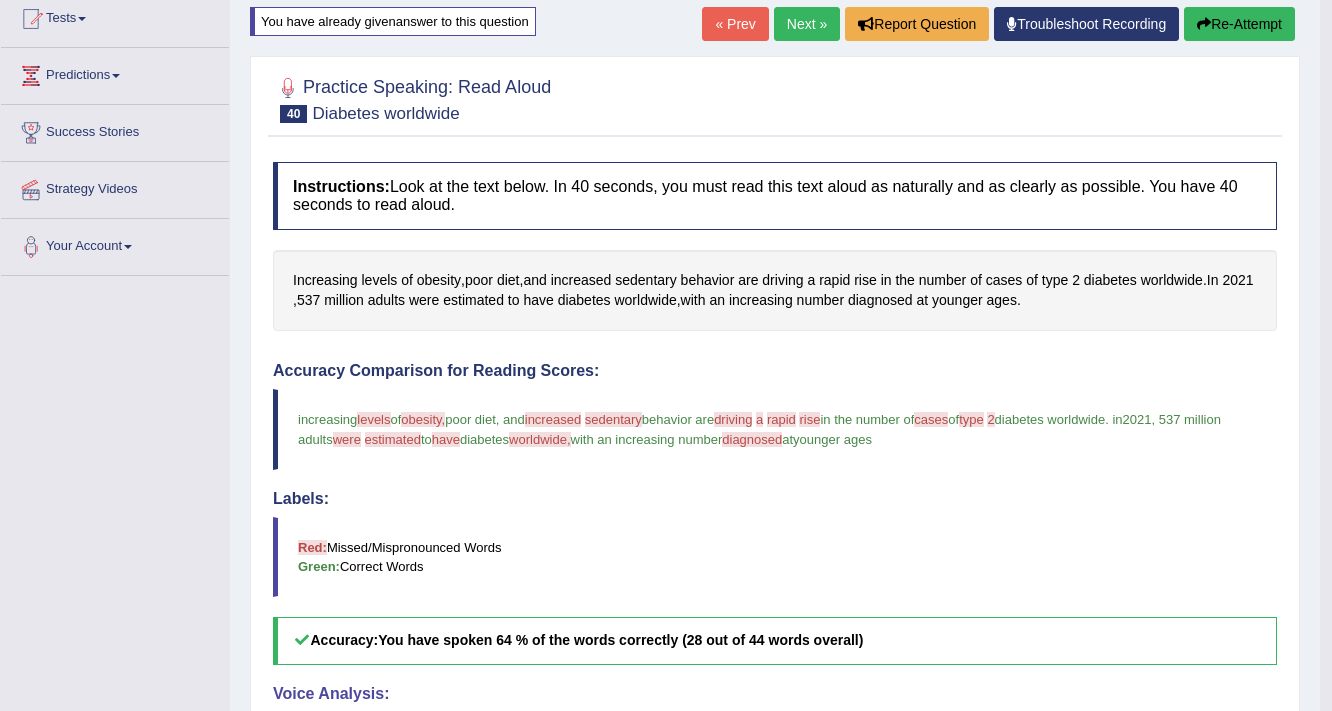 scroll, scrollTop: 160, scrollLeft: 0, axis: vertical 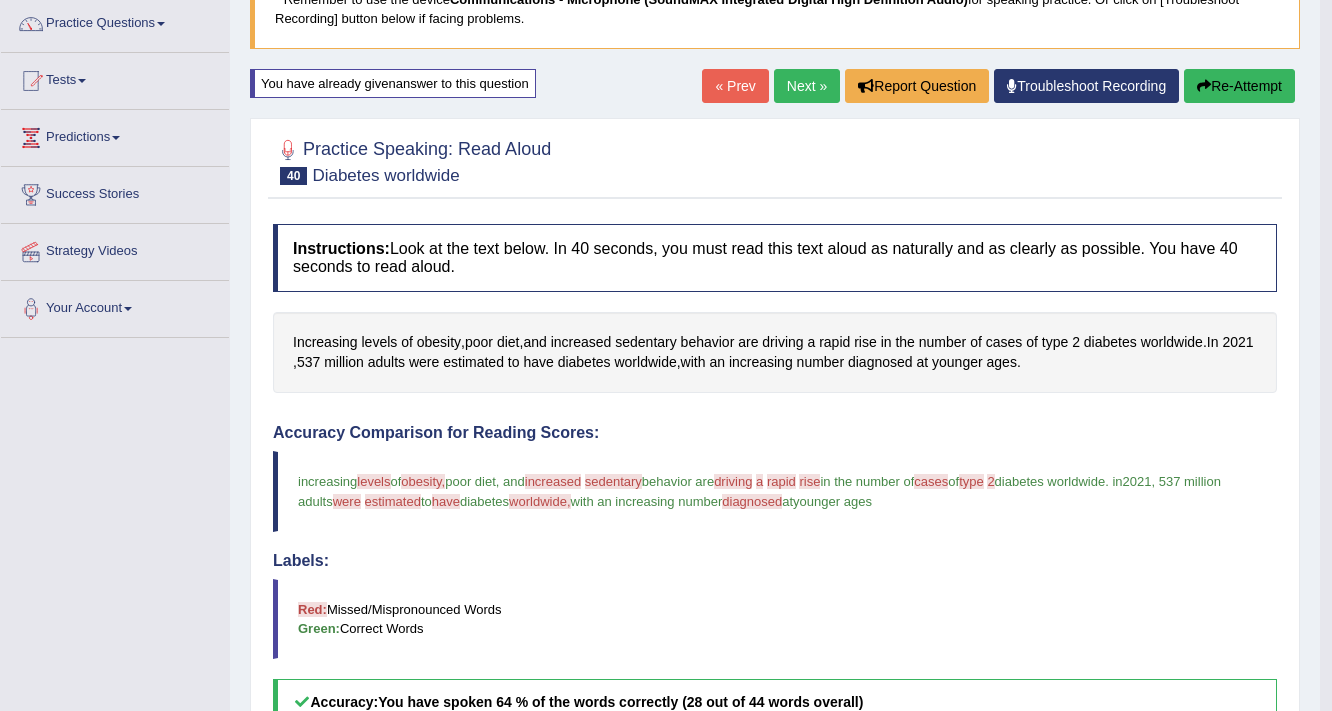 click at bounding box center [1204, 86] 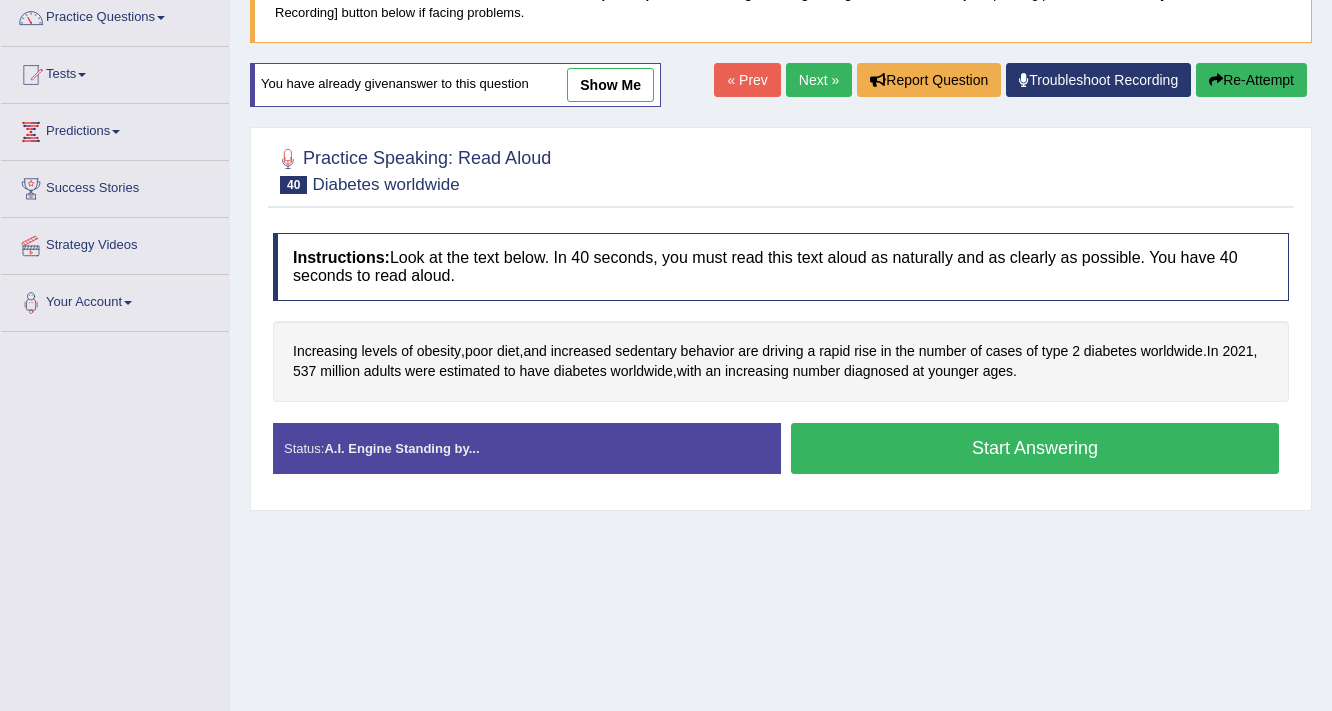 scroll, scrollTop: 0, scrollLeft: 0, axis: both 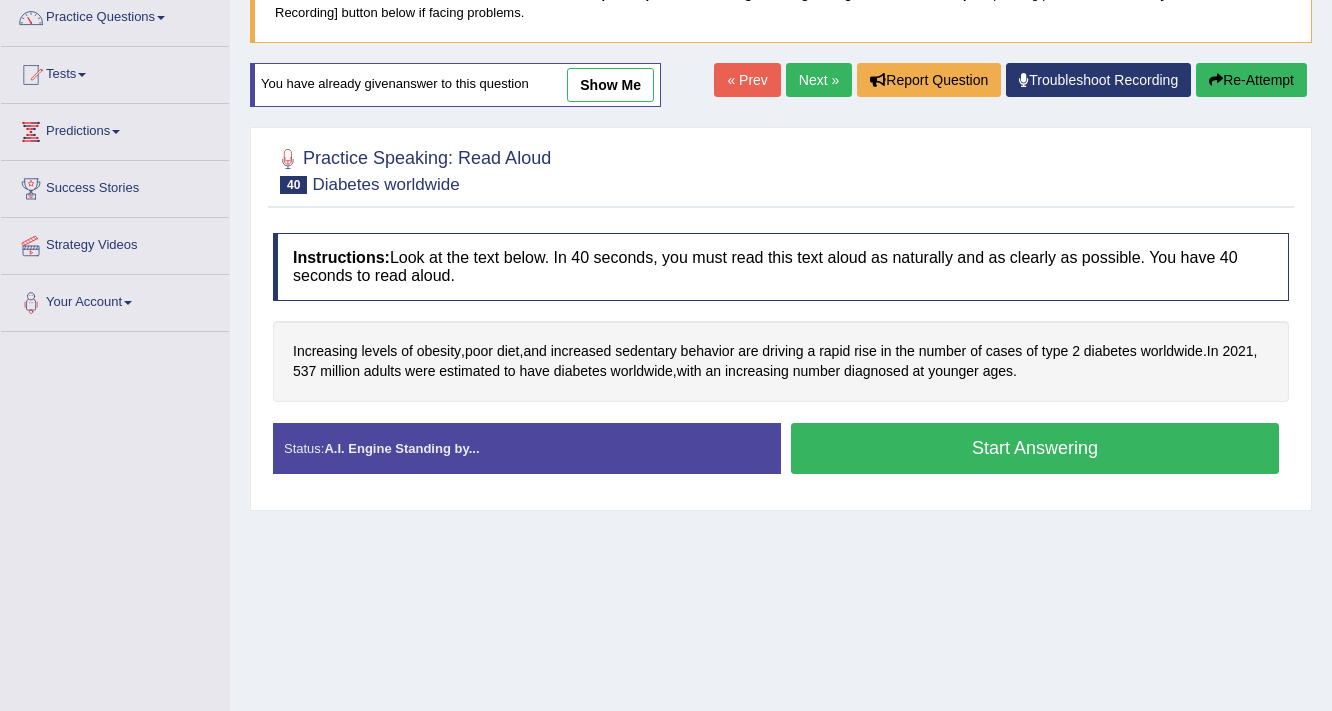 click on "Start Answering" at bounding box center (1035, 448) 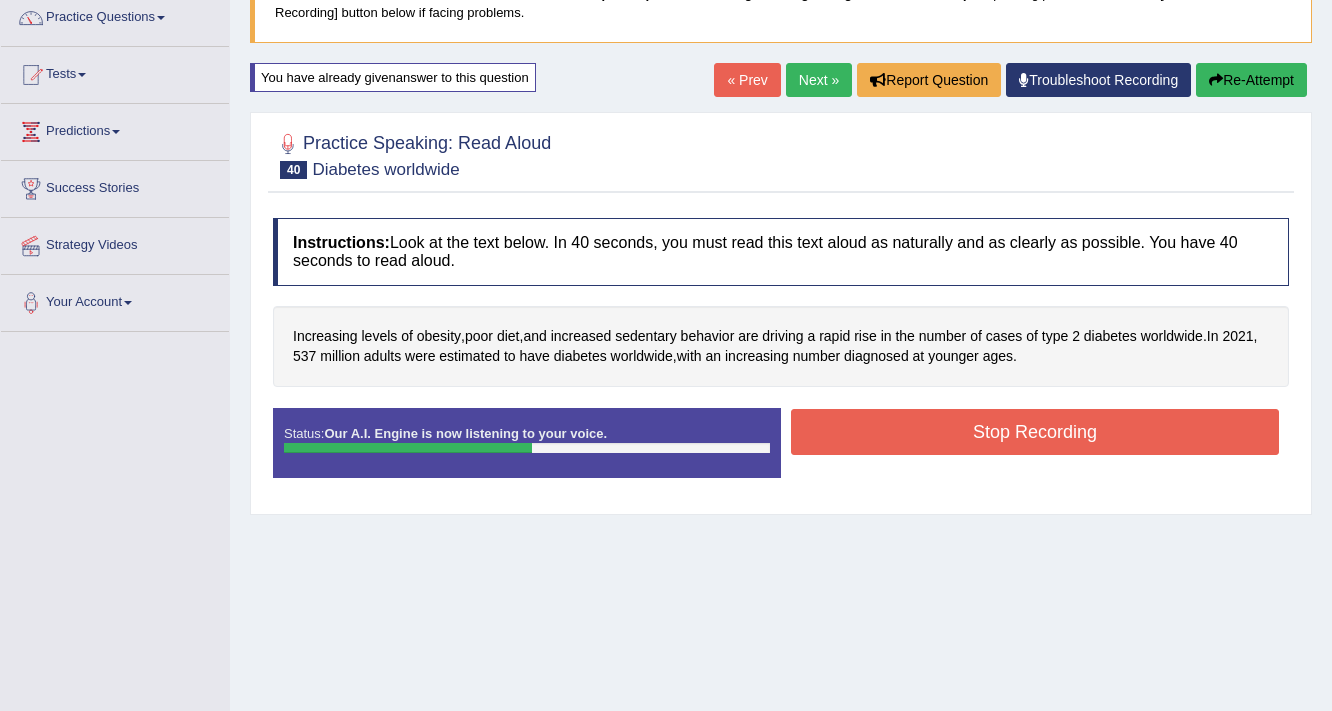 click on "Stop Recording" at bounding box center [1035, 432] 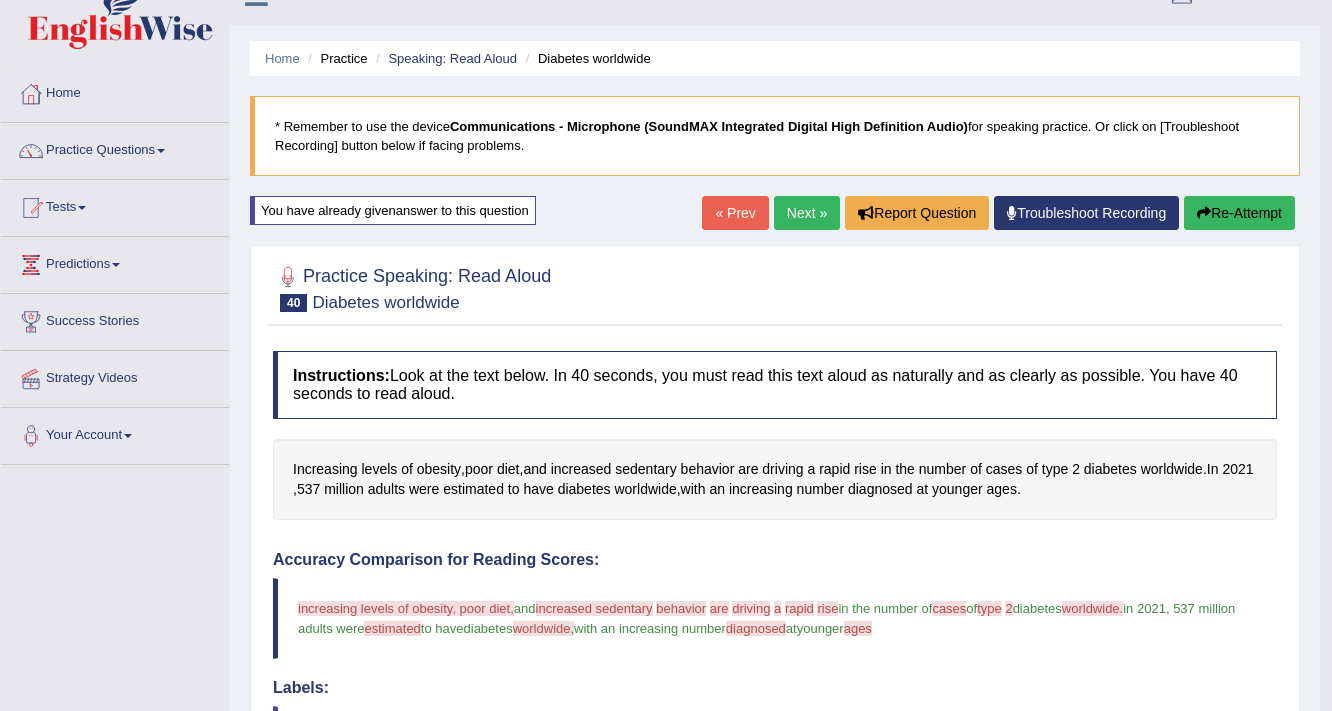 scroll, scrollTop: 6, scrollLeft: 0, axis: vertical 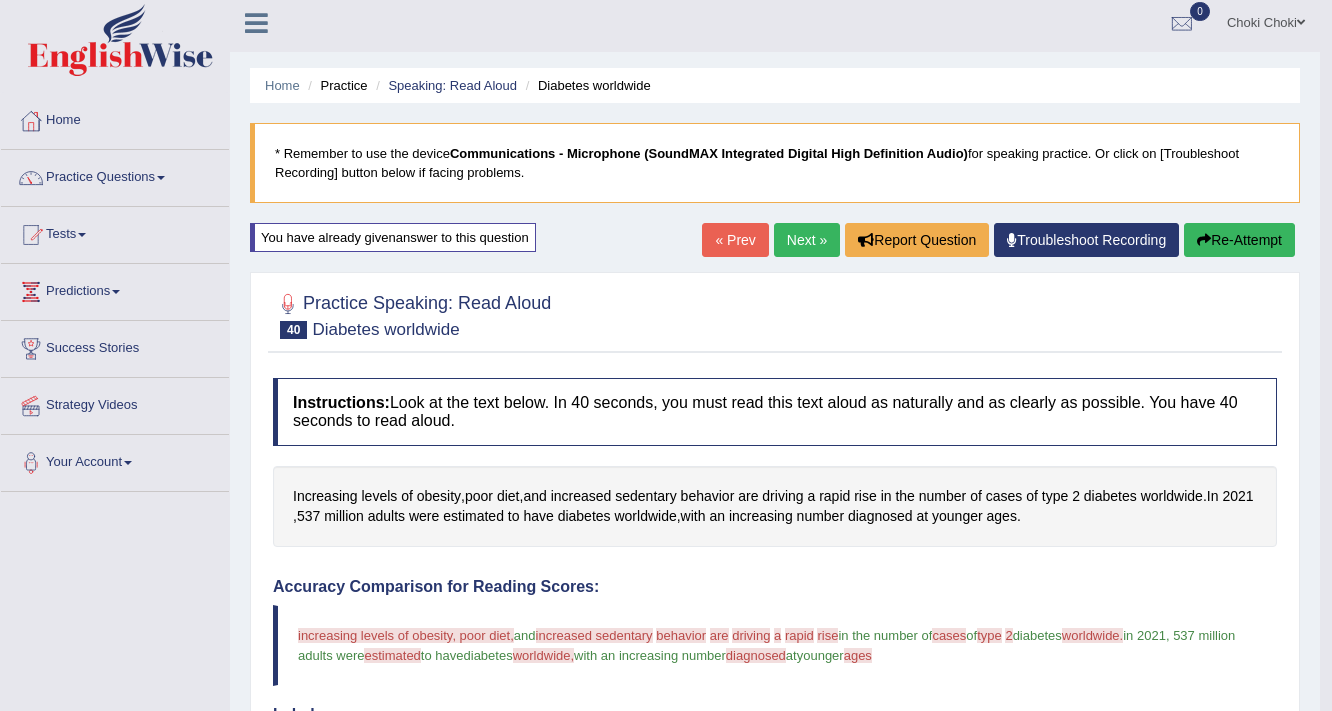 click on "Re-Attempt" at bounding box center [1239, 240] 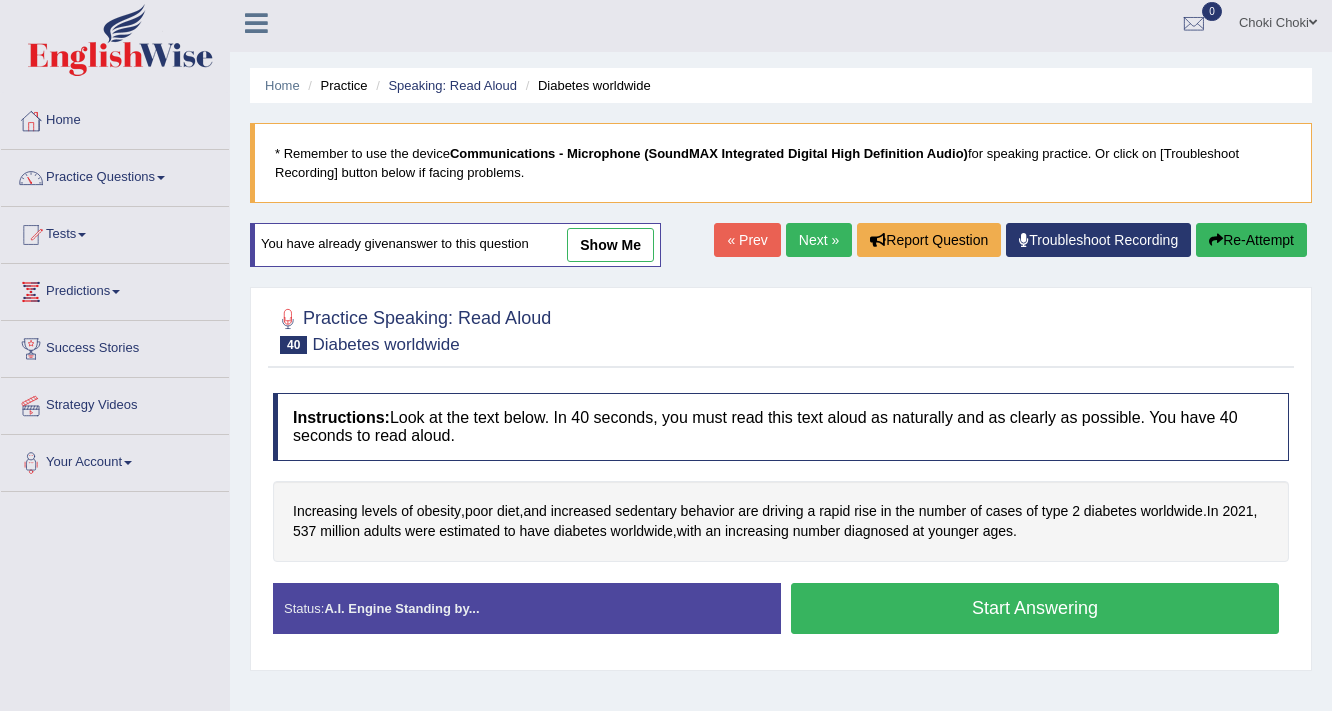 scroll, scrollTop: 6, scrollLeft: 0, axis: vertical 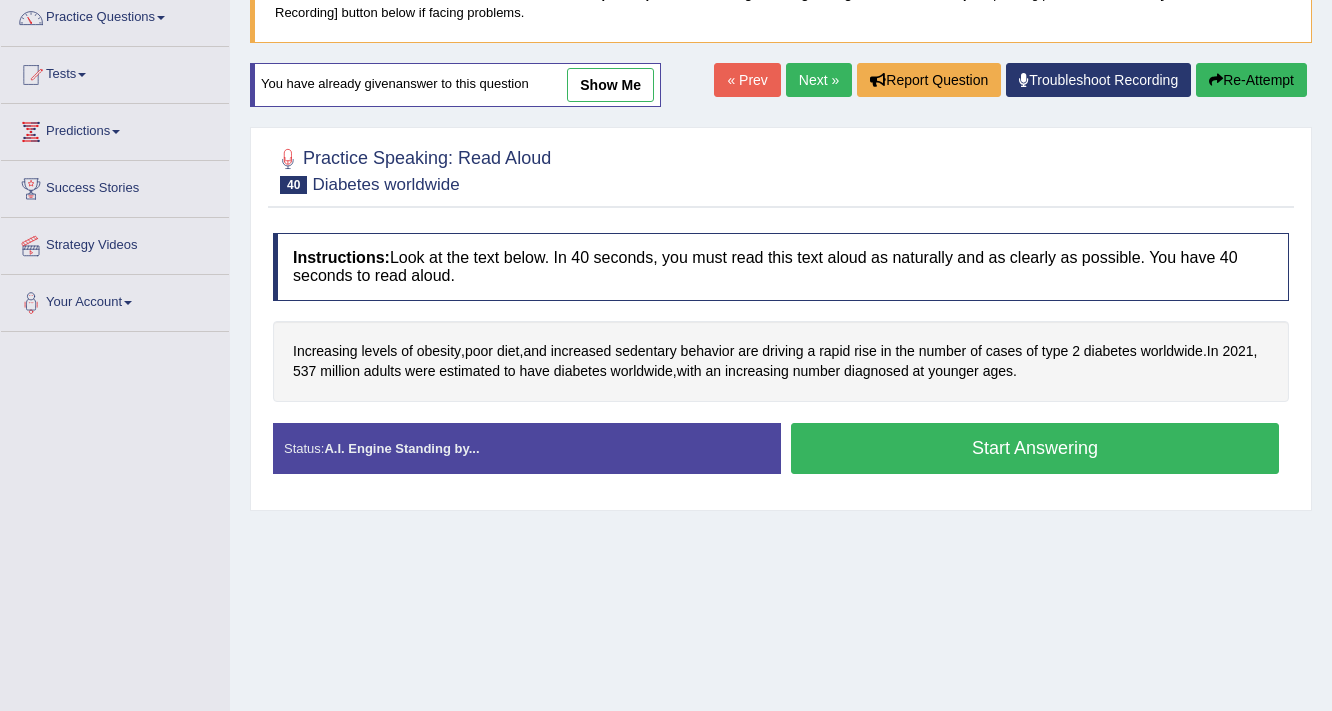 click on "Start Answering" at bounding box center (1035, 448) 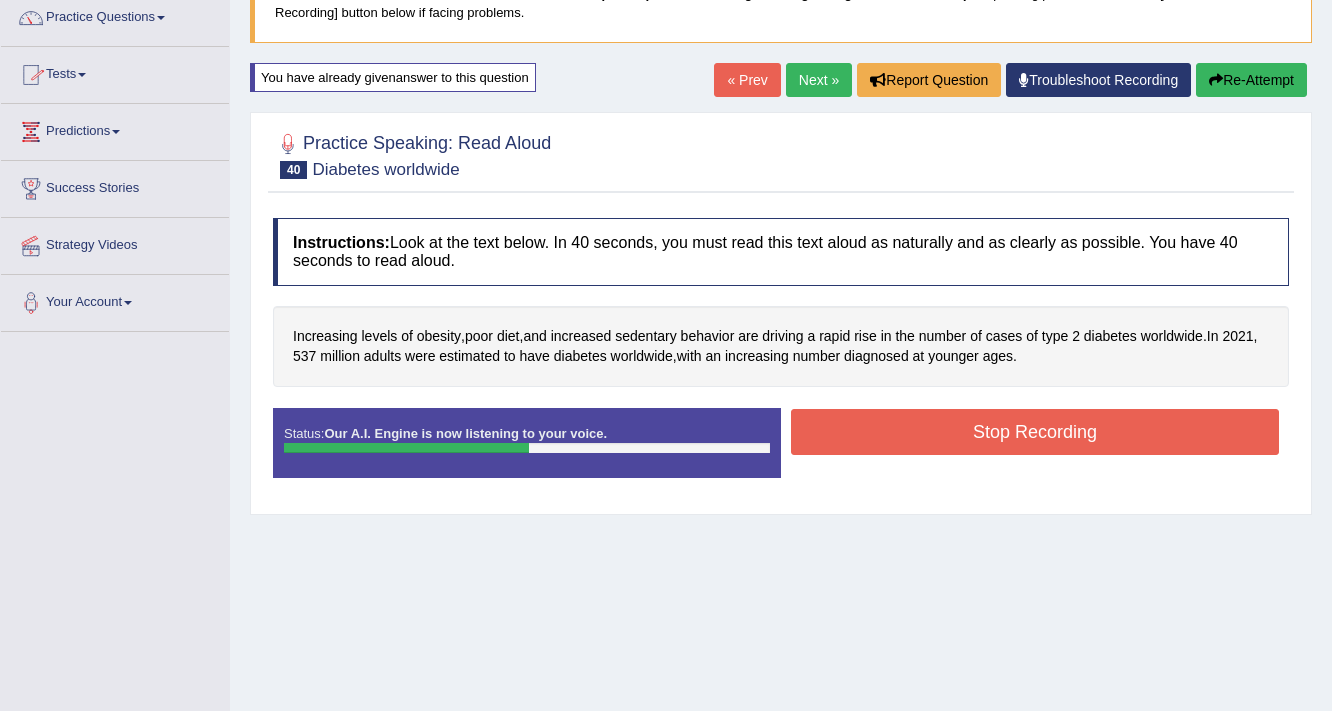 click on "Stop Recording" at bounding box center (1035, 432) 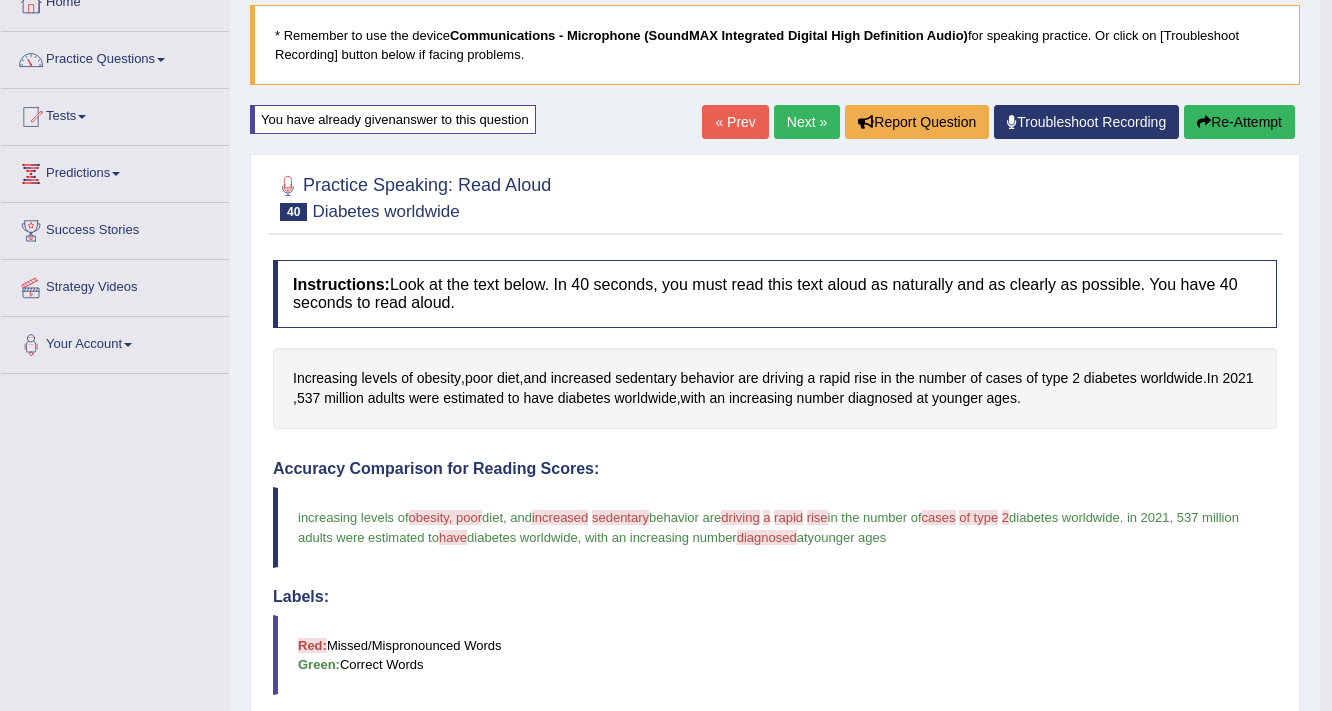 scroll, scrollTop: 86, scrollLeft: 0, axis: vertical 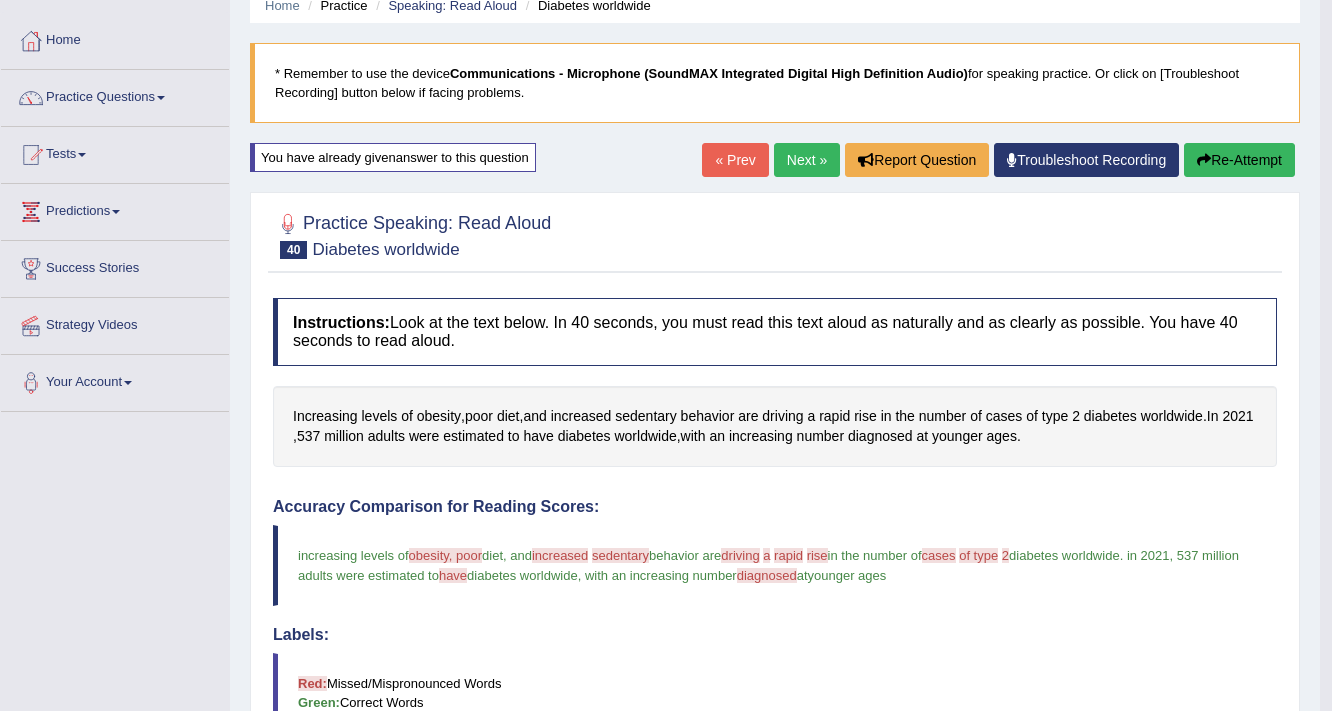 click on "Re-Attempt" at bounding box center [1239, 160] 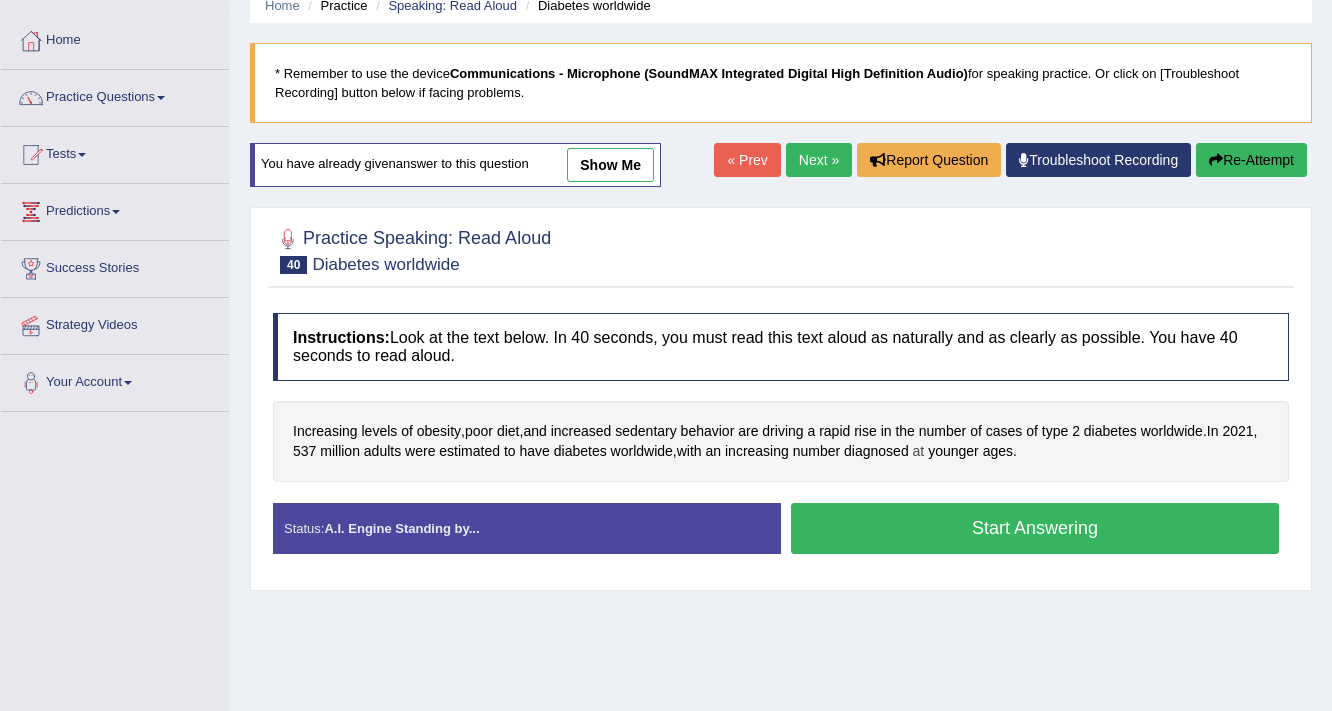 scroll, scrollTop: 86, scrollLeft: 0, axis: vertical 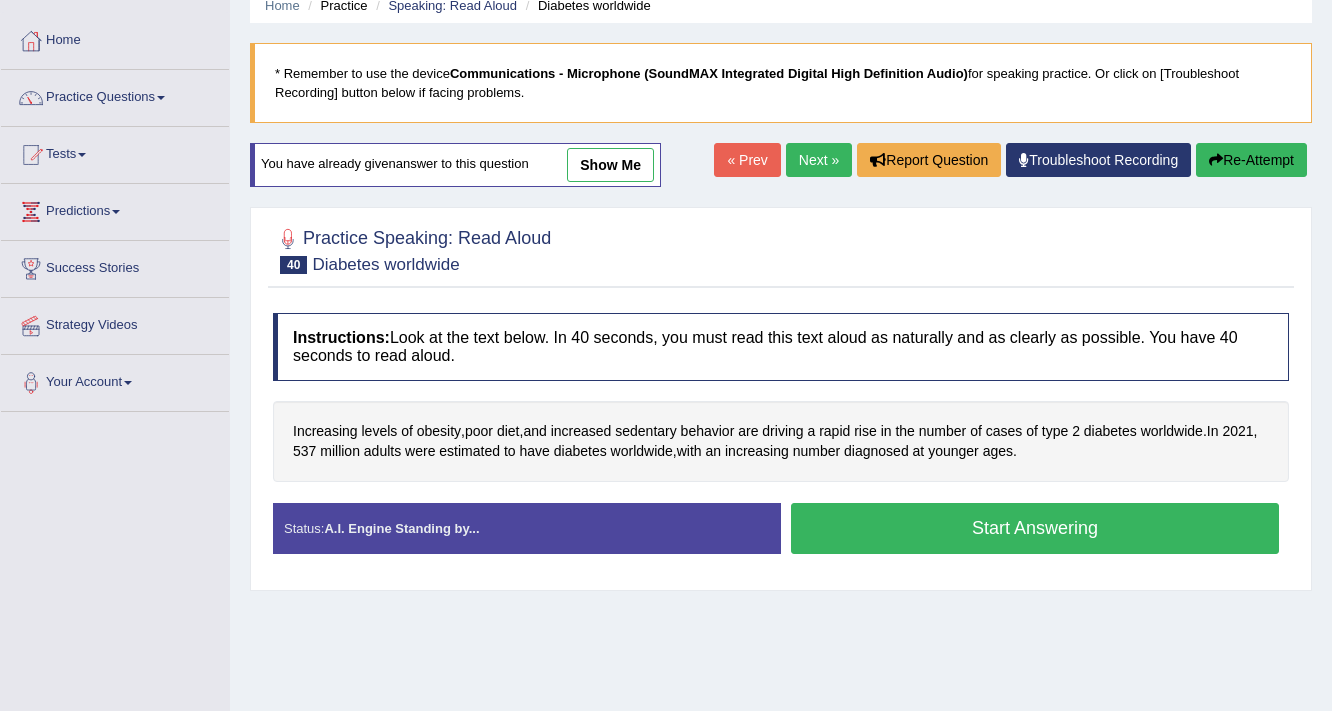 click on "Start Answering" at bounding box center [1035, 528] 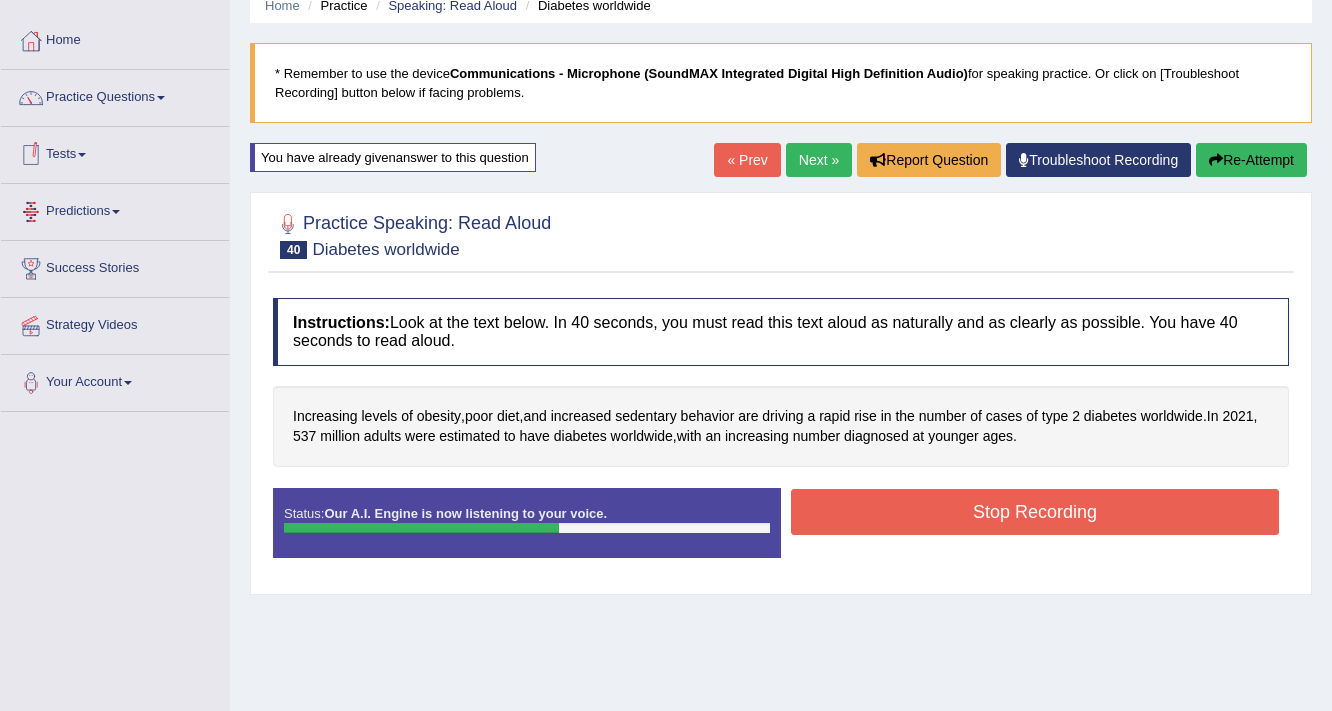click on "Stop Recording" at bounding box center [1035, 512] 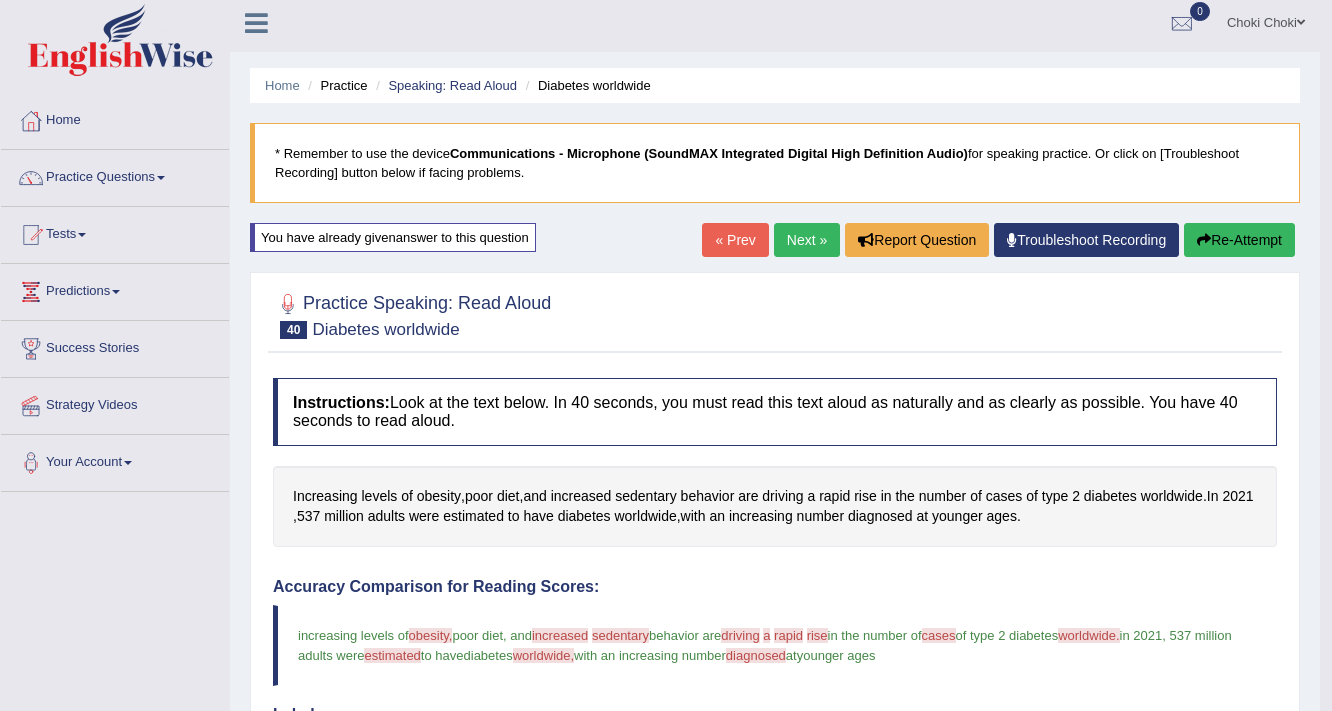 scroll, scrollTop: 0, scrollLeft: 0, axis: both 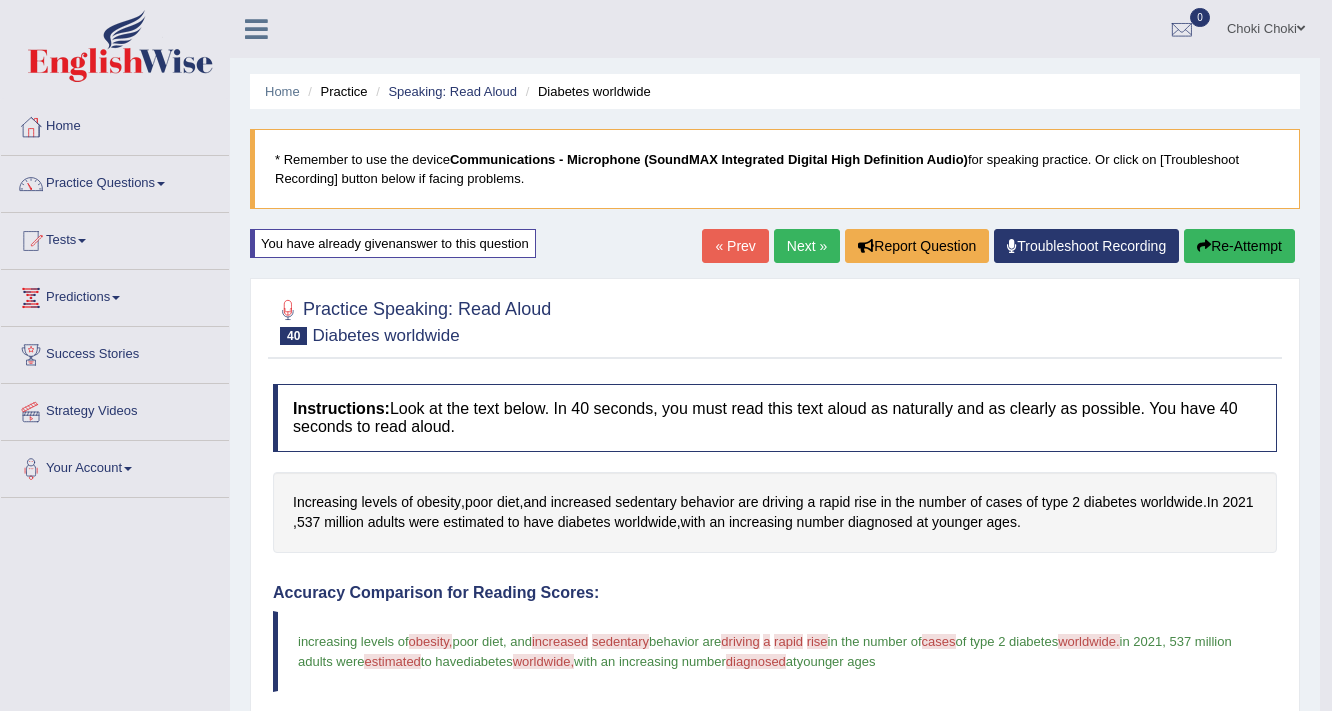click on "Re-Attempt" at bounding box center (1239, 246) 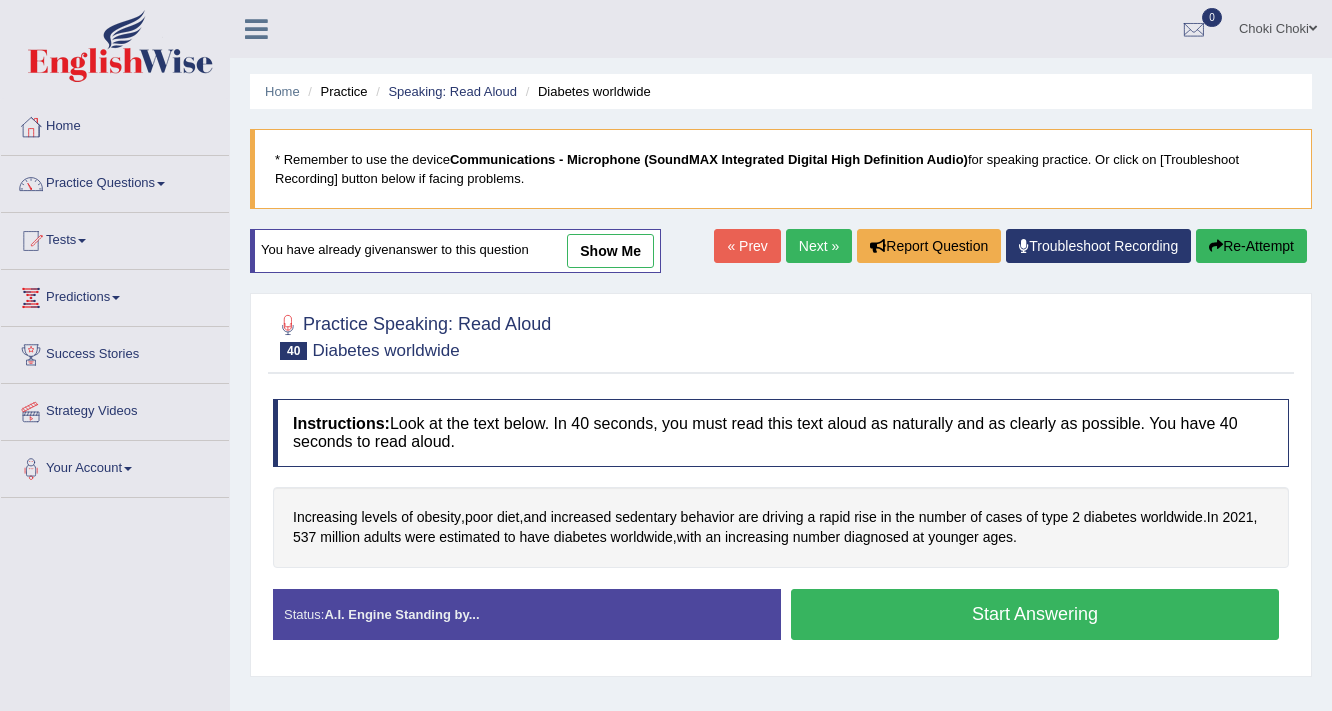 scroll, scrollTop: 0, scrollLeft: 0, axis: both 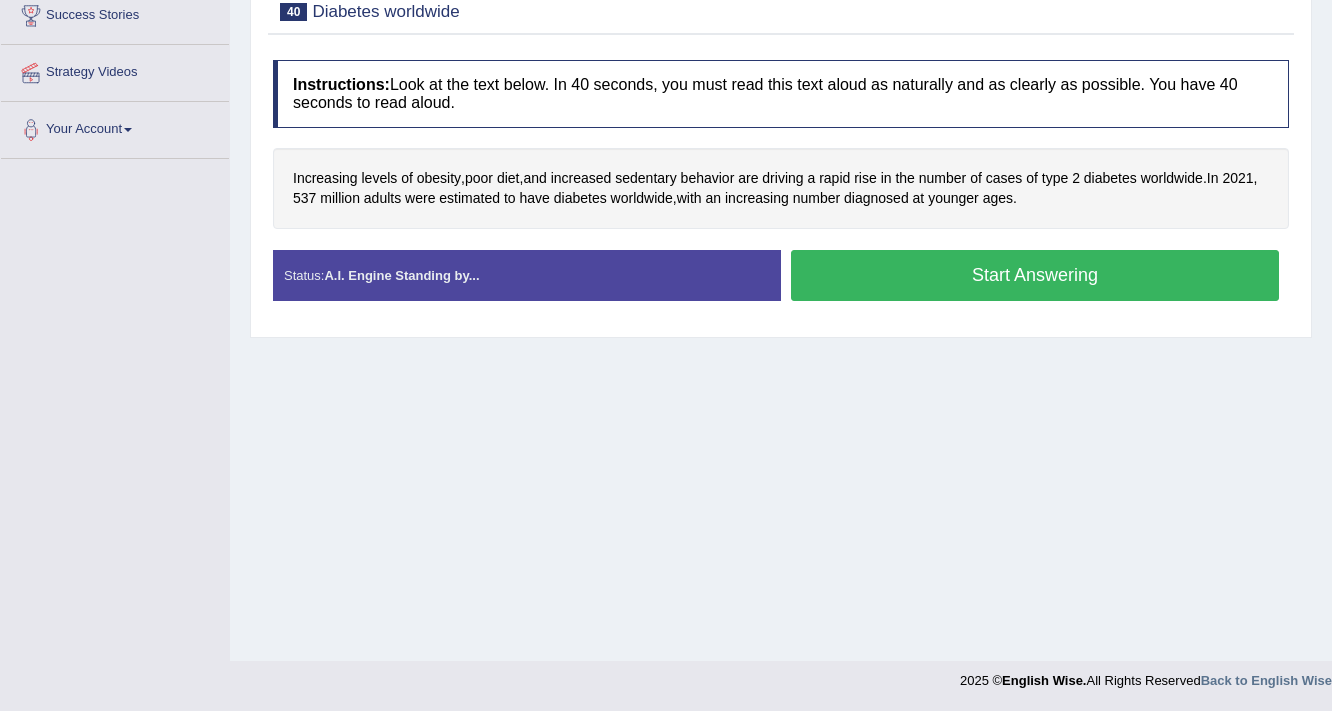 click on "Start Answering" at bounding box center (1035, 275) 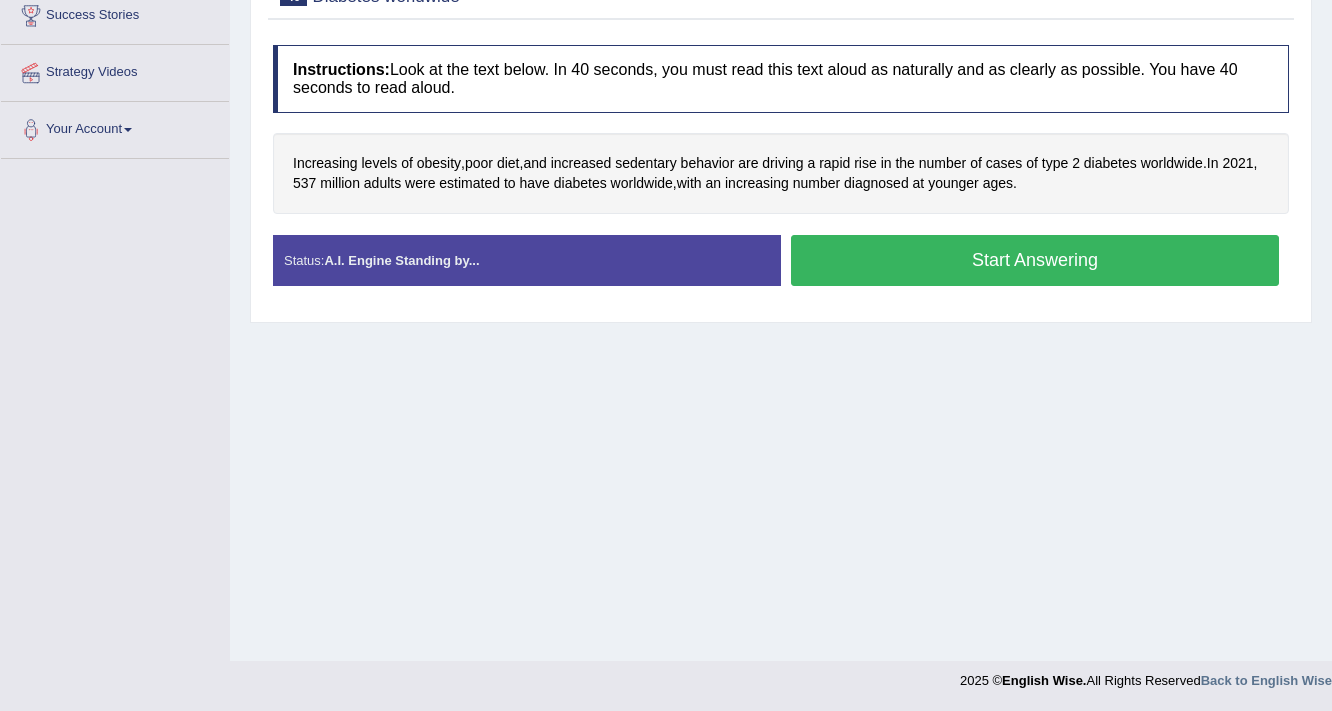 click on "Start Answering" at bounding box center [1035, 260] 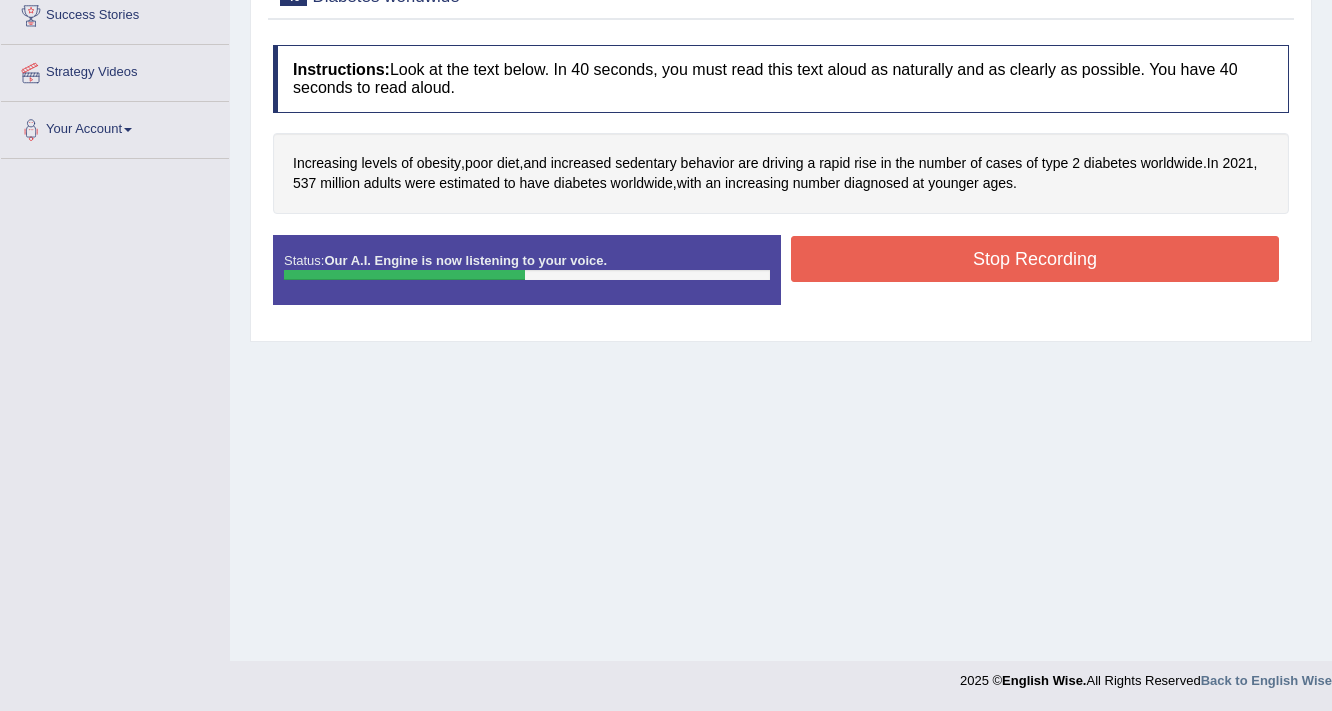 click on "Stop Recording" at bounding box center [1035, 259] 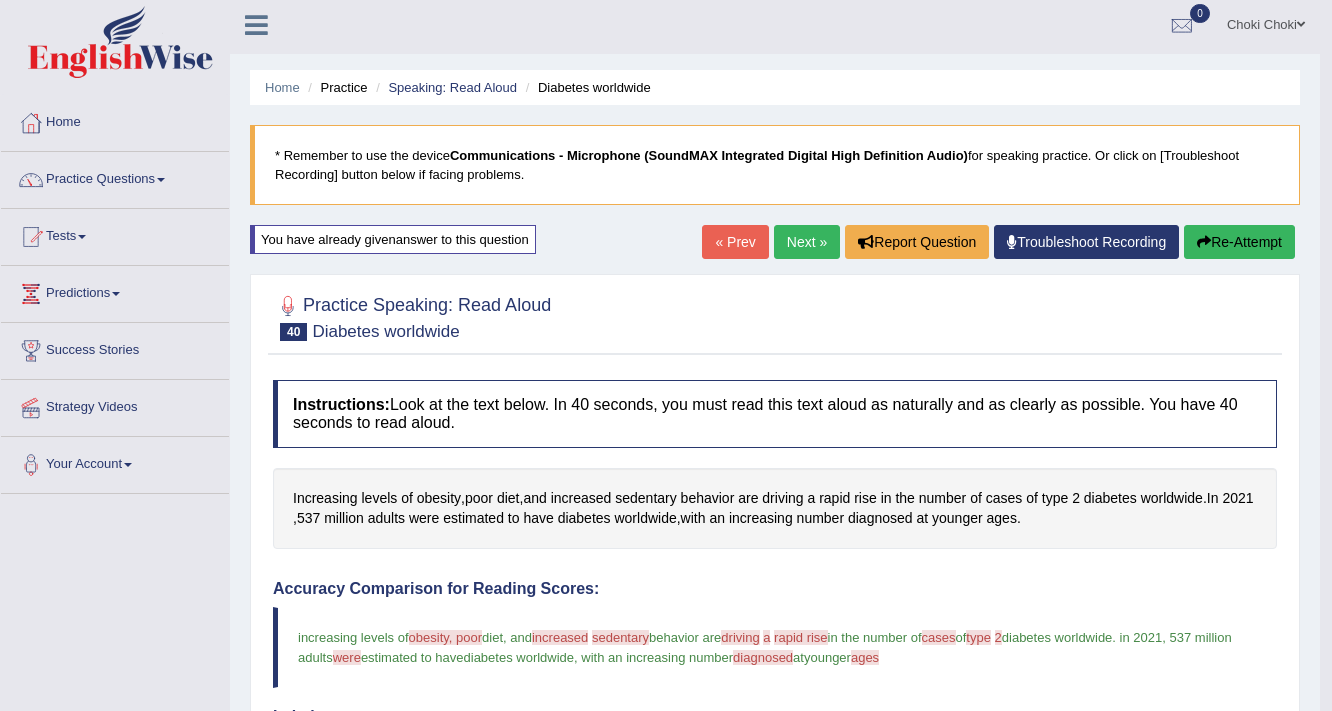 scroll, scrollTop: 0, scrollLeft: 0, axis: both 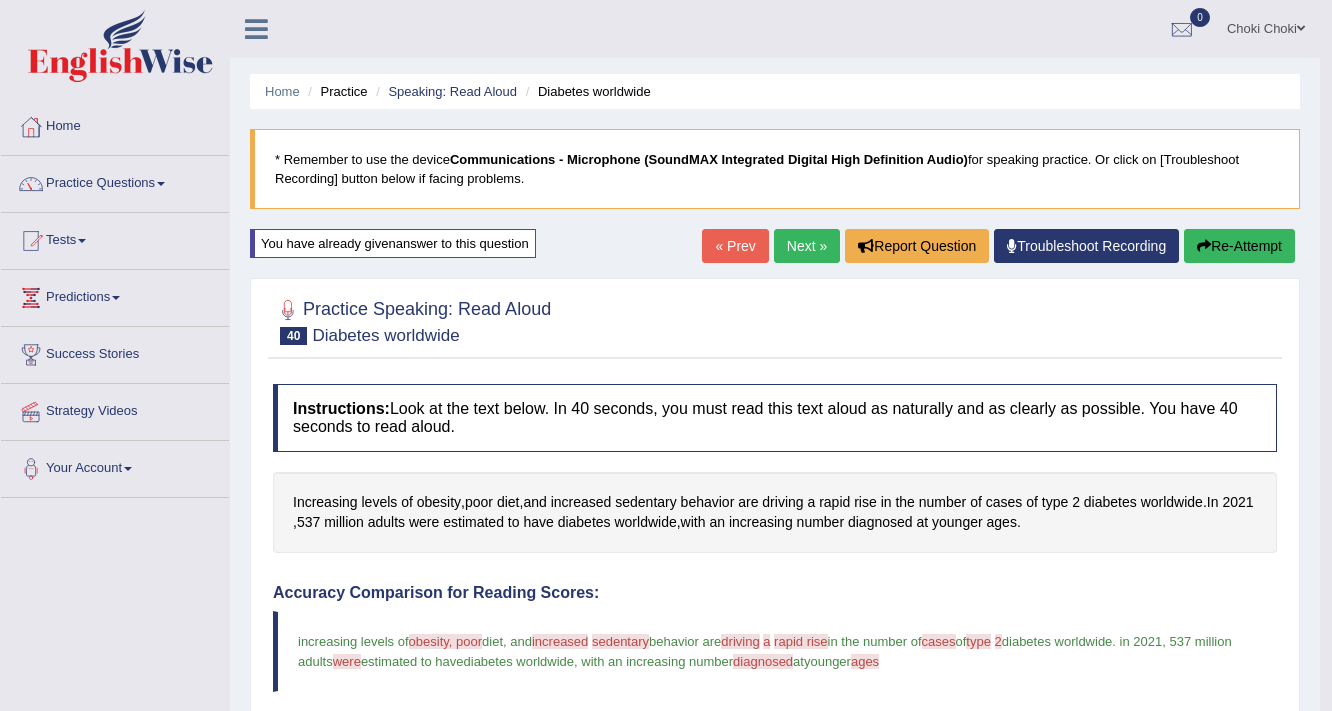 click on "Next »" at bounding box center [807, 246] 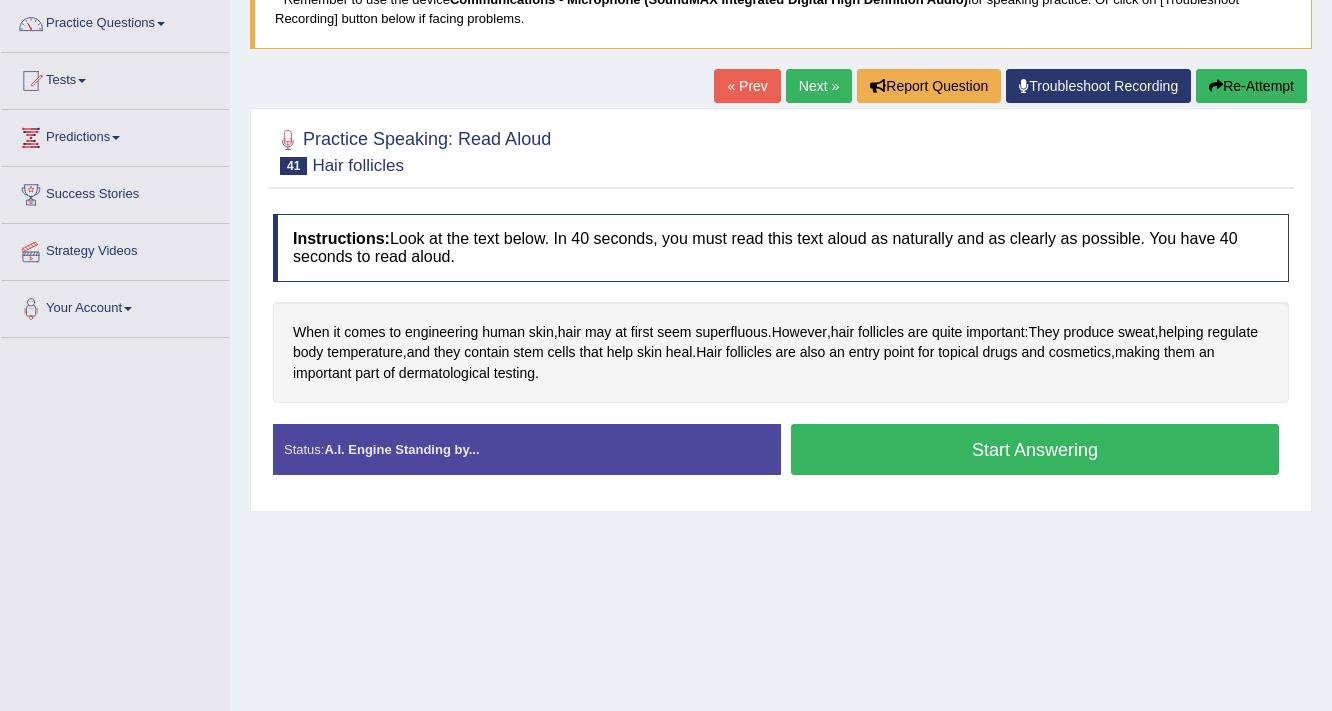 scroll, scrollTop: 160, scrollLeft: 0, axis: vertical 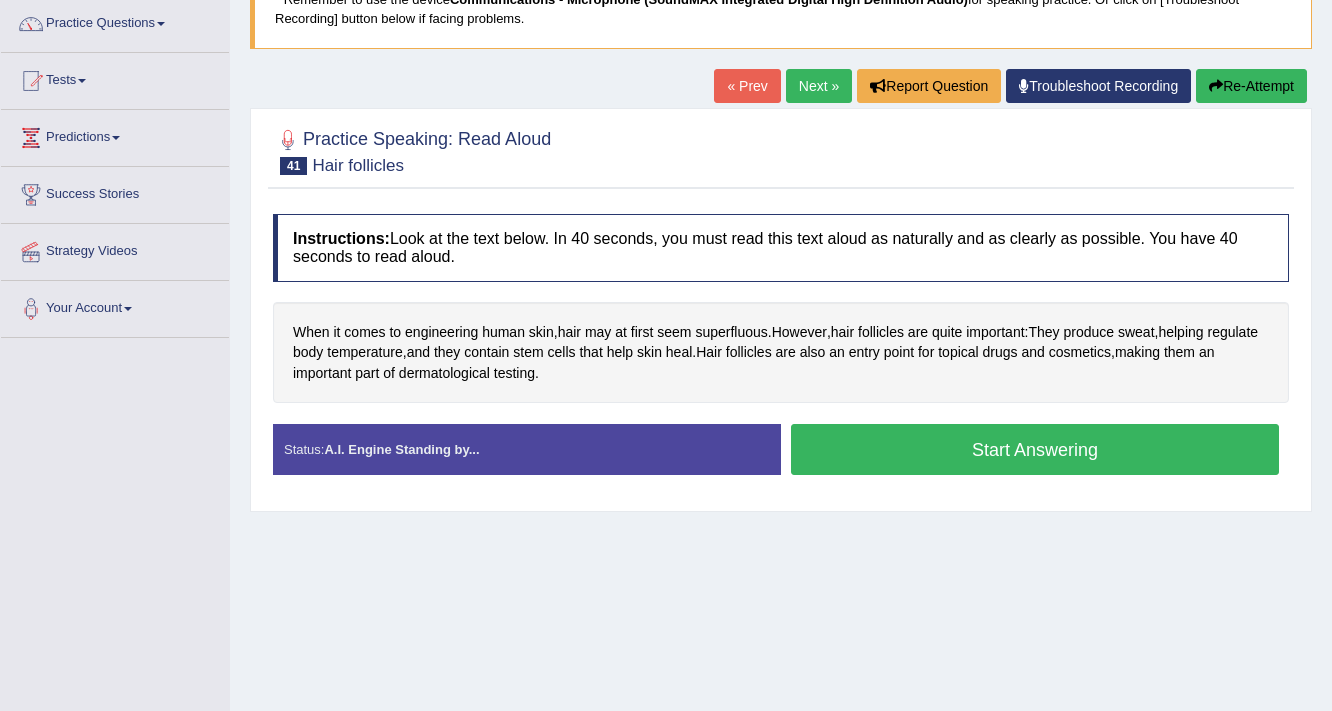 click on "Start Answering" at bounding box center (1035, 449) 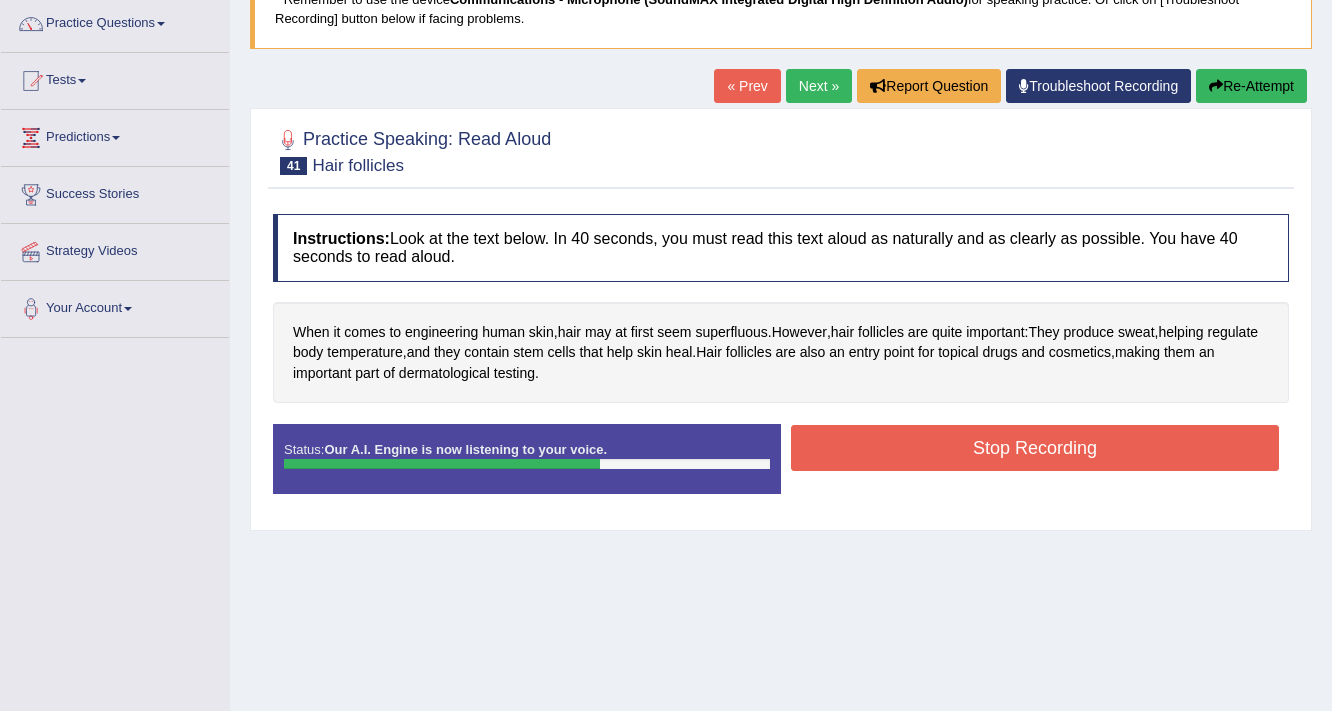 click on "Stop Recording" at bounding box center (1035, 448) 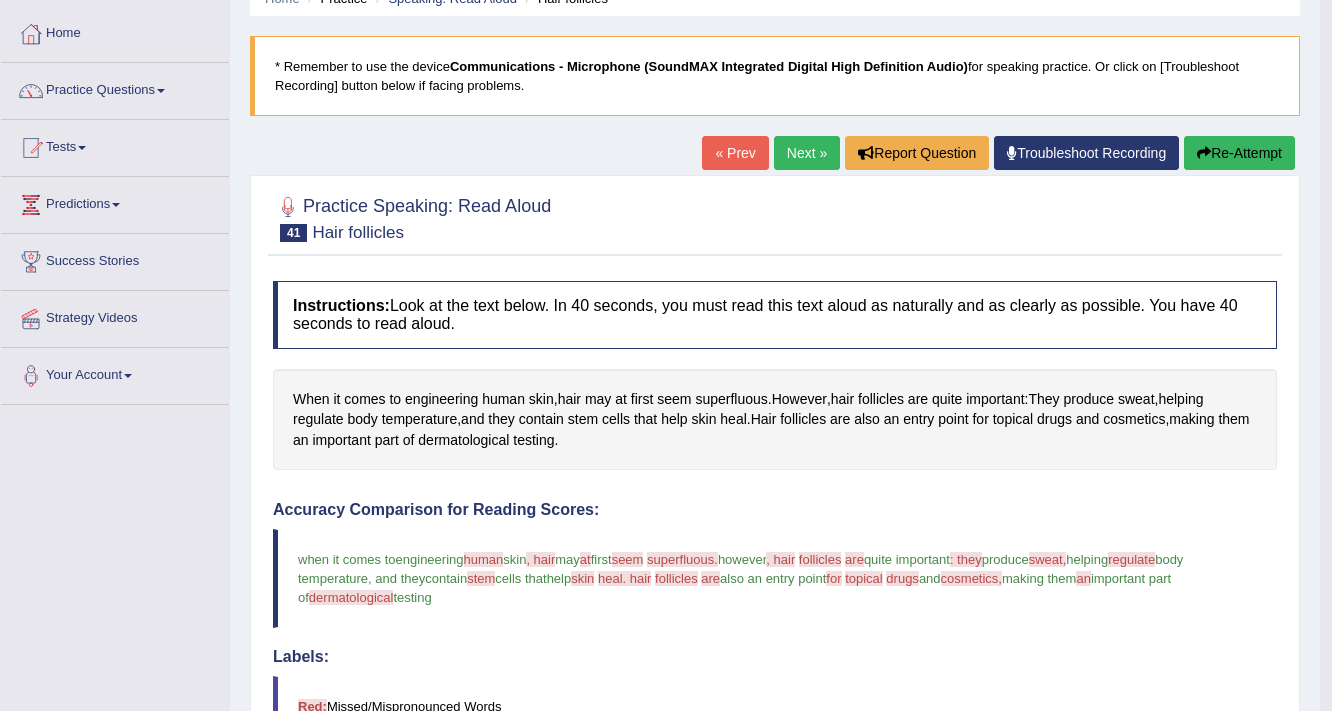 scroll, scrollTop: 80, scrollLeft: 0, axis: vertical 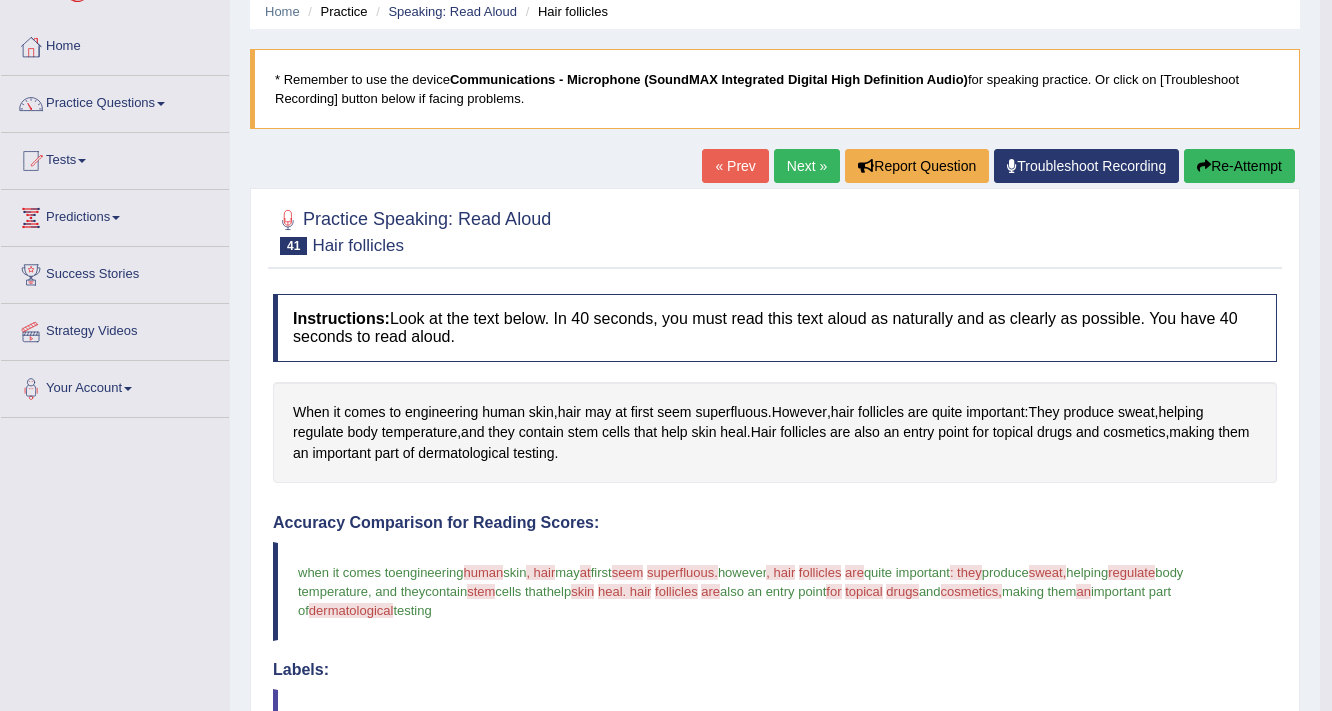 click on "Re-Attempt" at bounding box center (1239, 166) 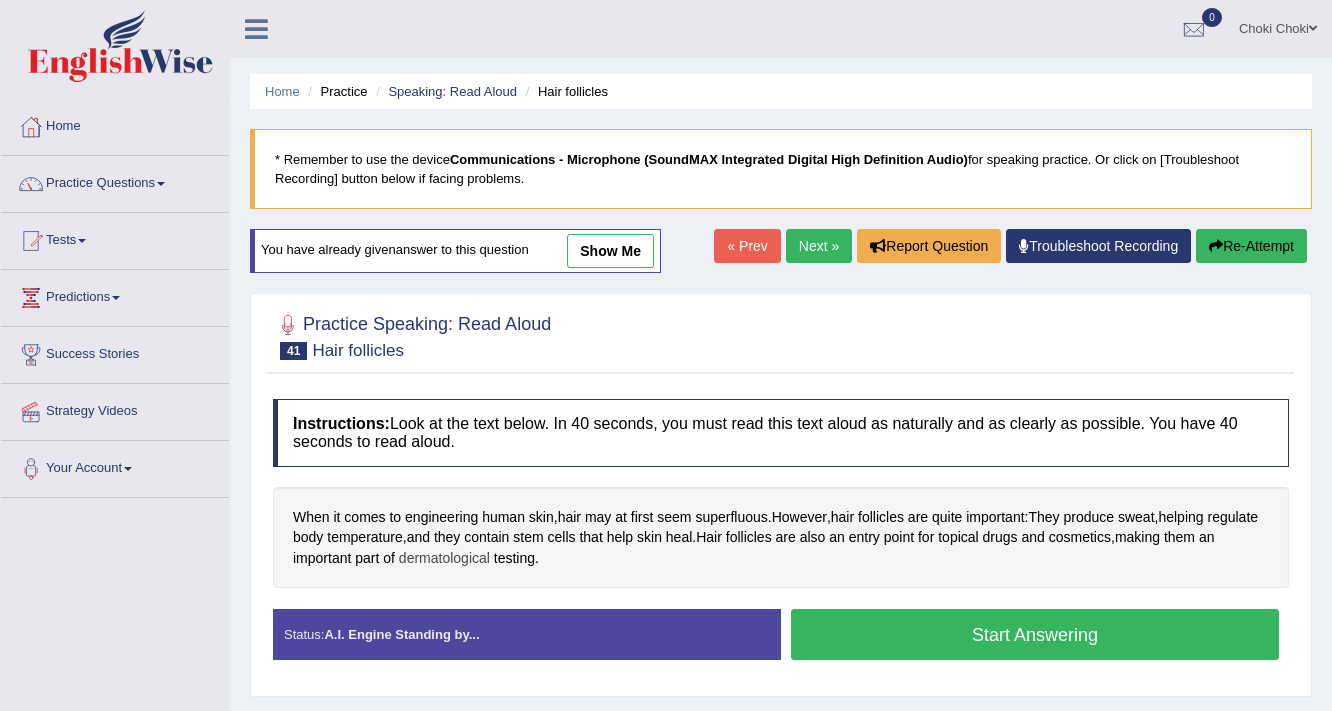 scroll, scrollTop: 240, scrollLeft: 0, axis: vertical 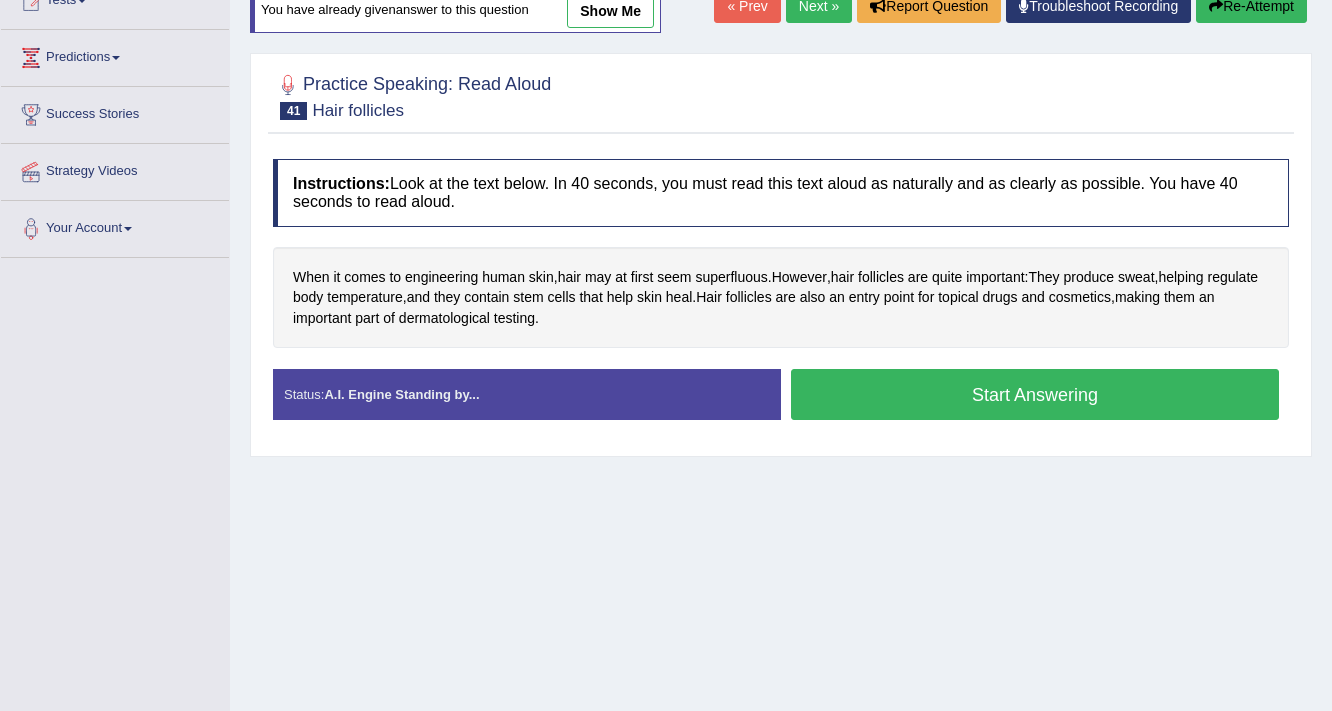 click on "Start Answering" at bounding box center (1035, 394) 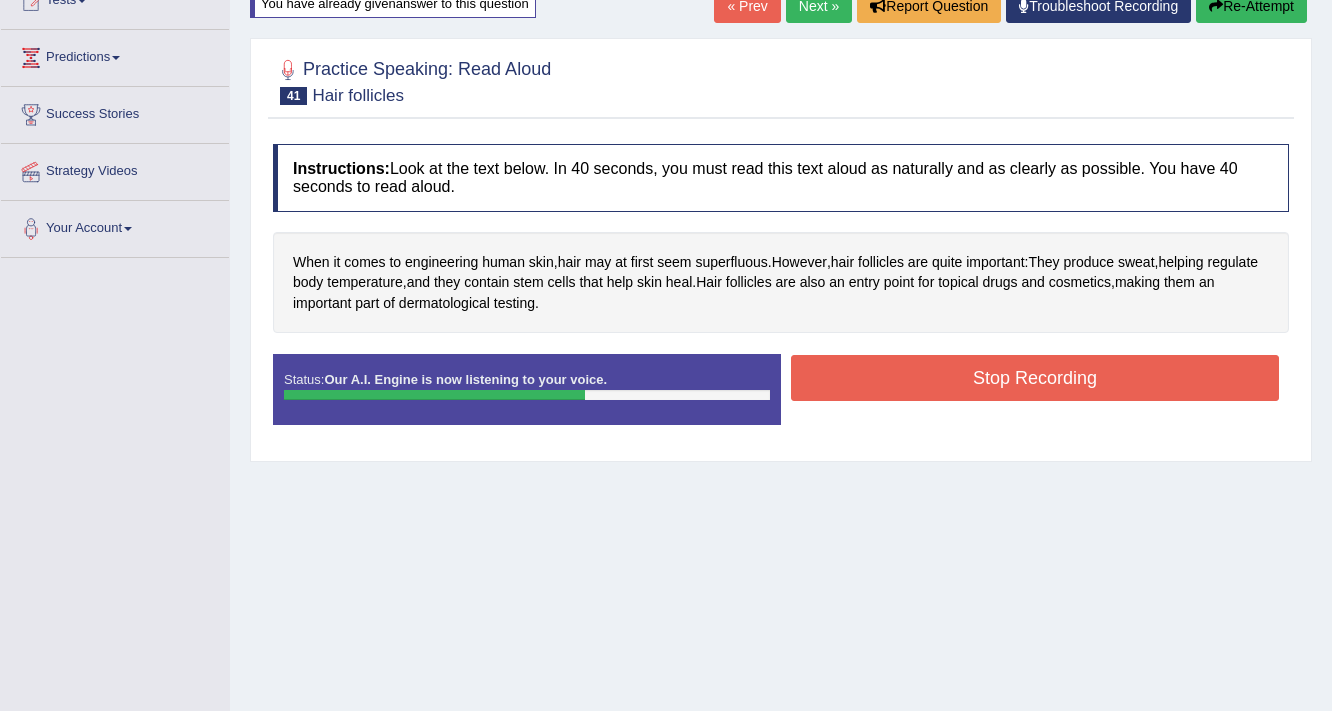 click on "Stop Recording" at bounding box center (1035, 378) 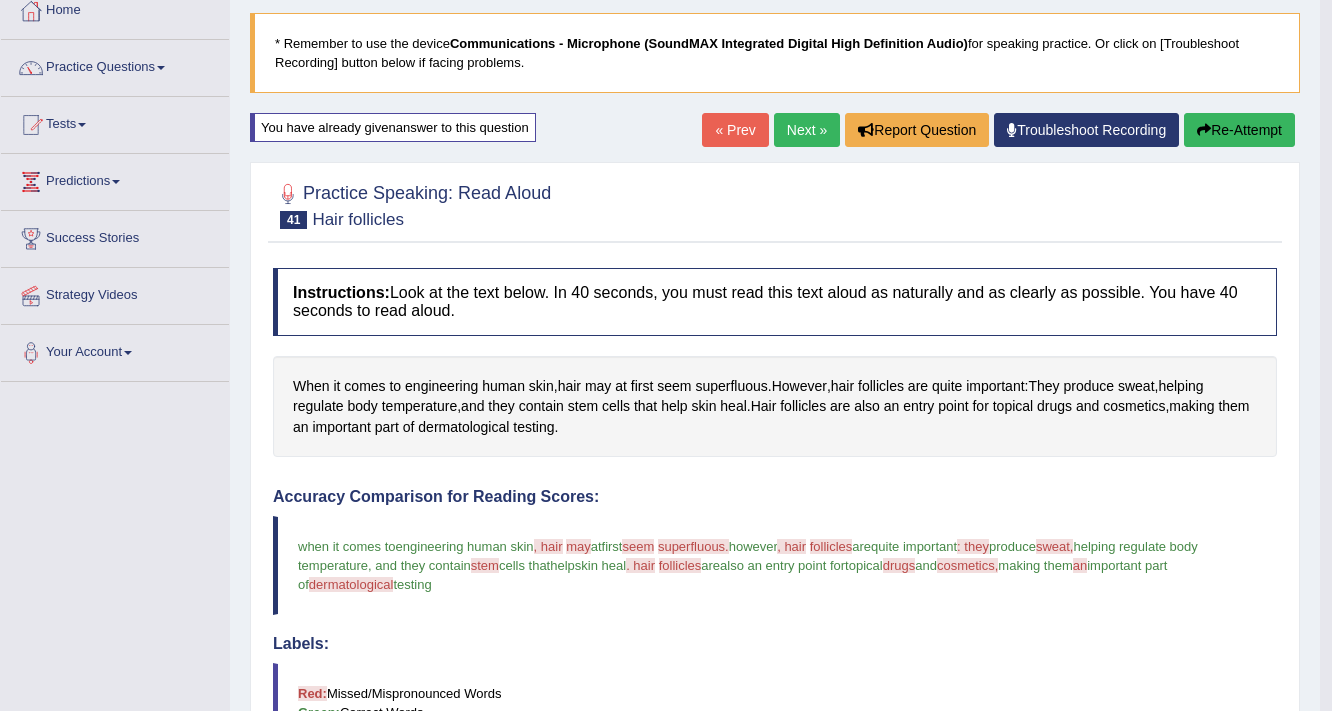 scroll, scrollTop: 80, scrollLeft: 0, axis: vertical 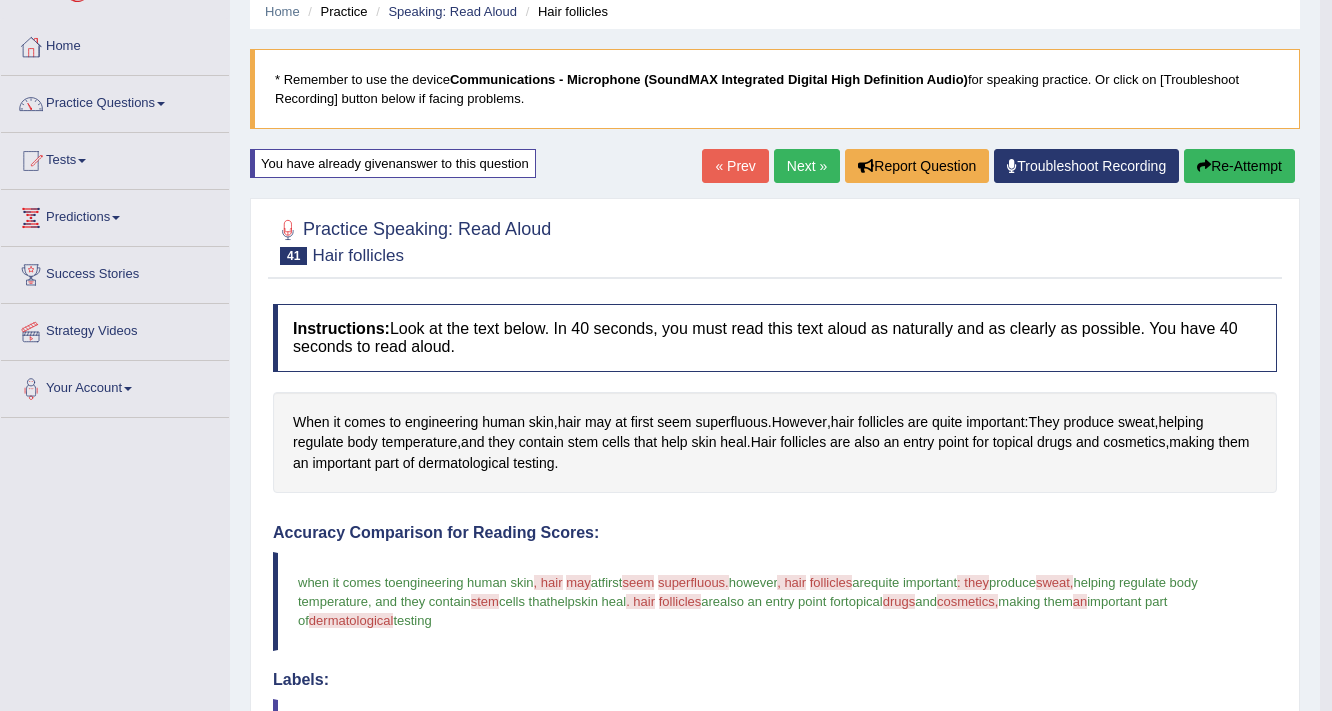 drag, startPoint x: 1215, startPoint y: 172, endPoint x: 1186, endPoint y: 385, distance: 214.96512 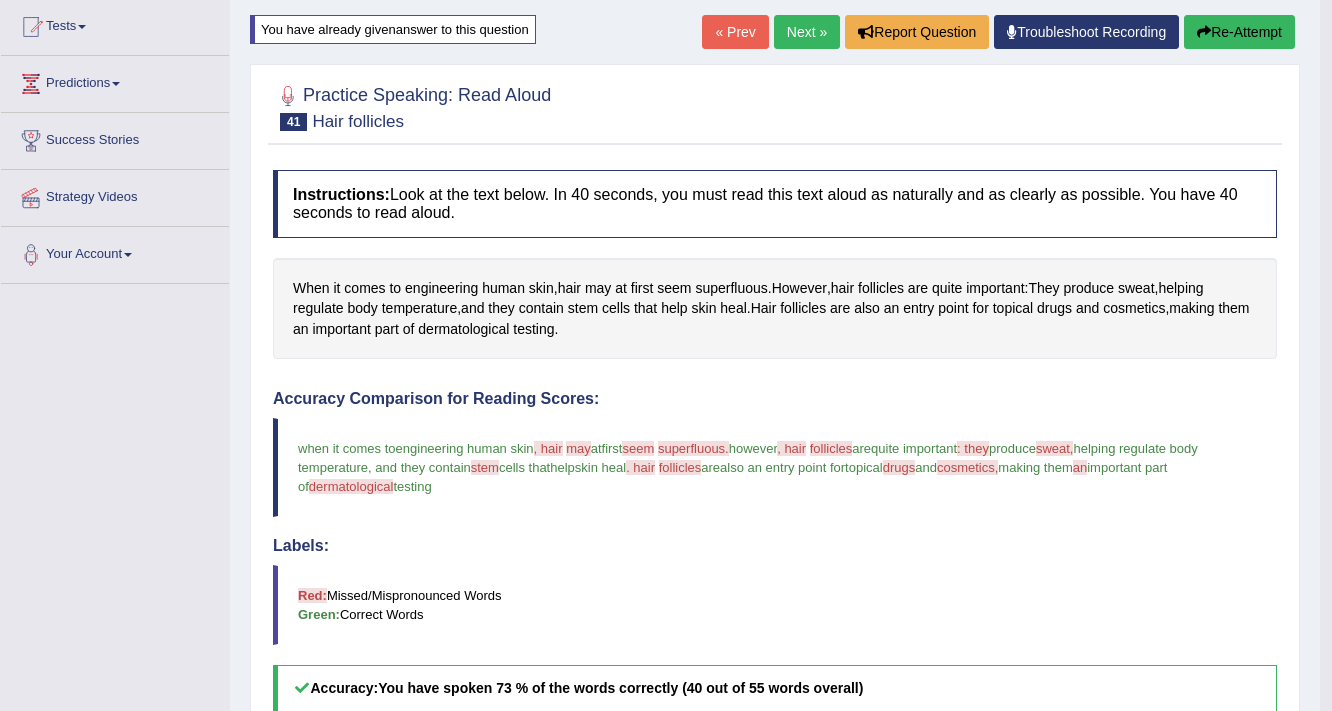 scroll, scrollTop: 160, scrollLeft: 0, axis: vertical 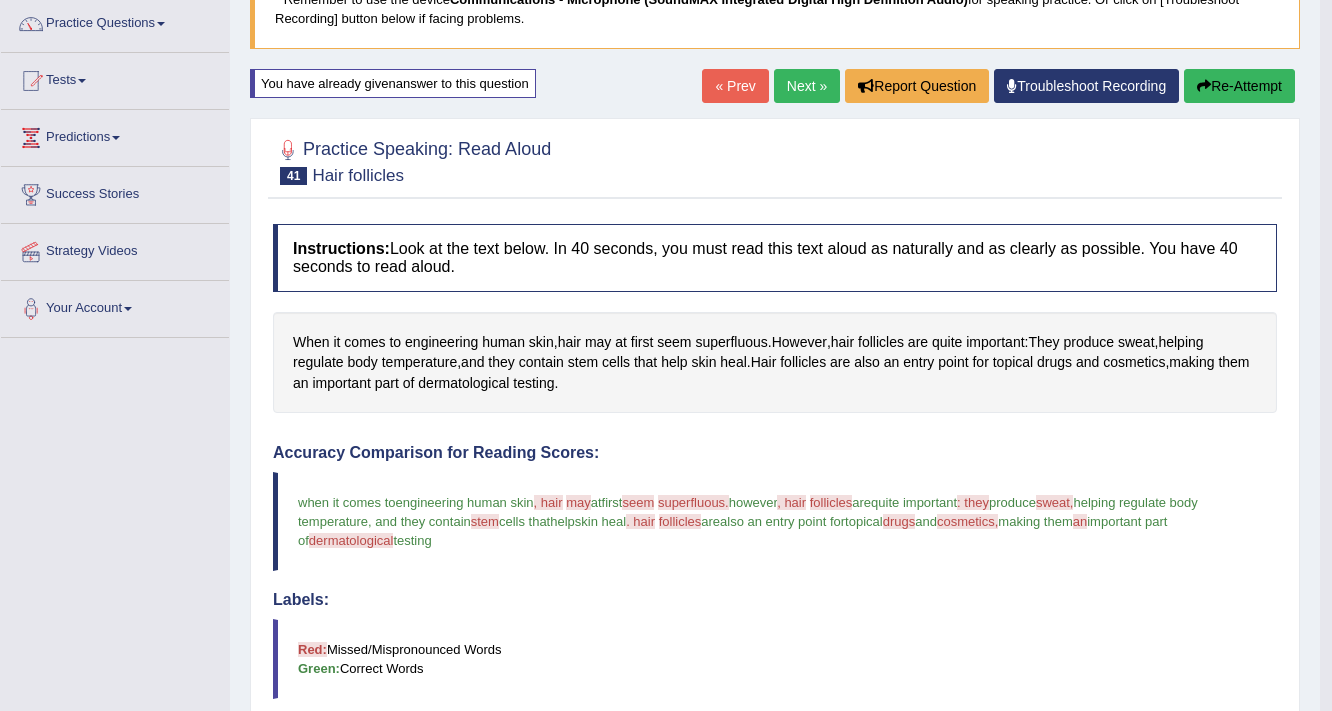 click on "Re-Attempt" at bounding box center (1239, 86) 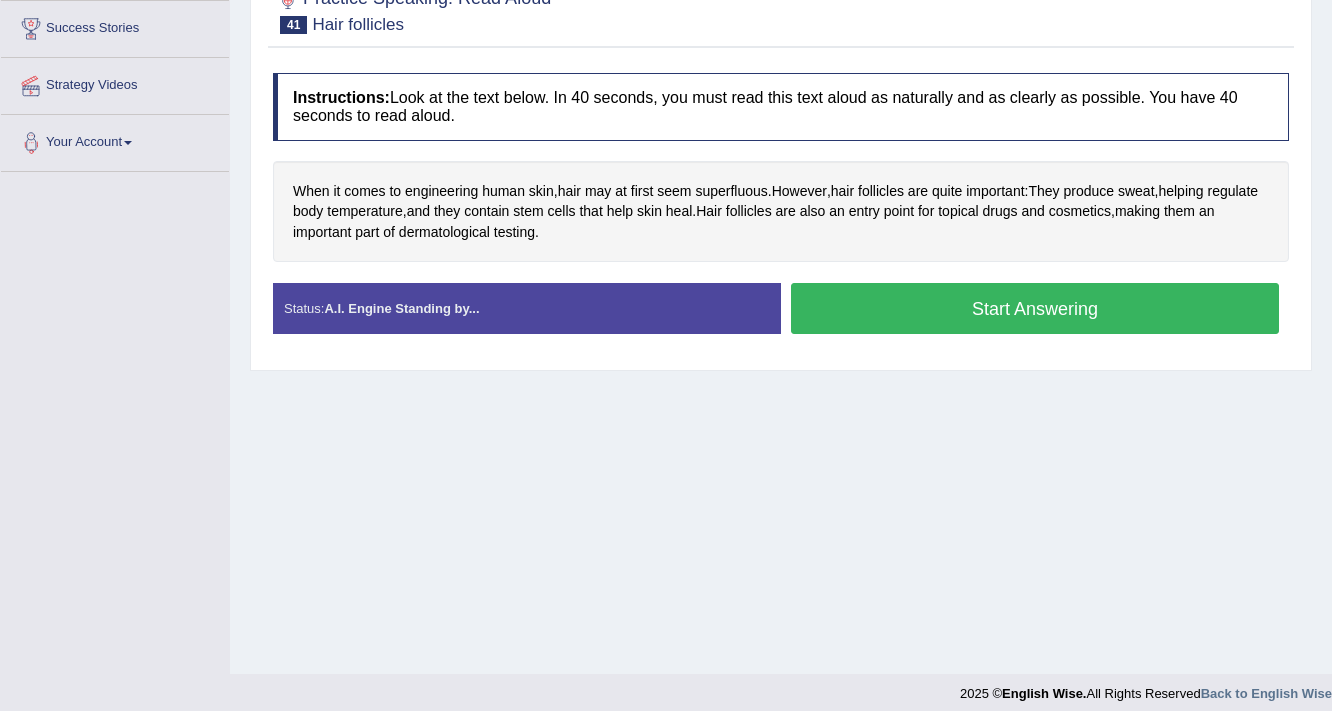 scroll, scrollTop: 0, scrollLeft: 0, axis: both 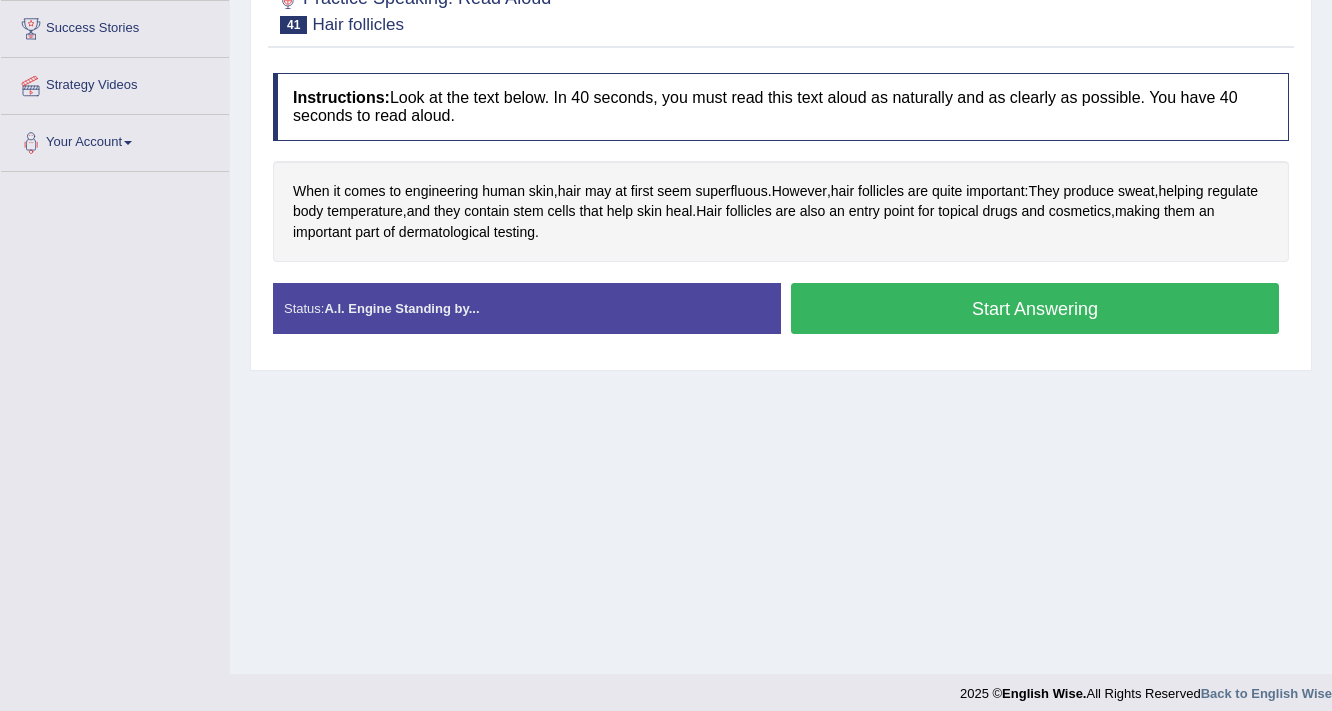 click on "Start Answering" at bounding box center [1035, 308] 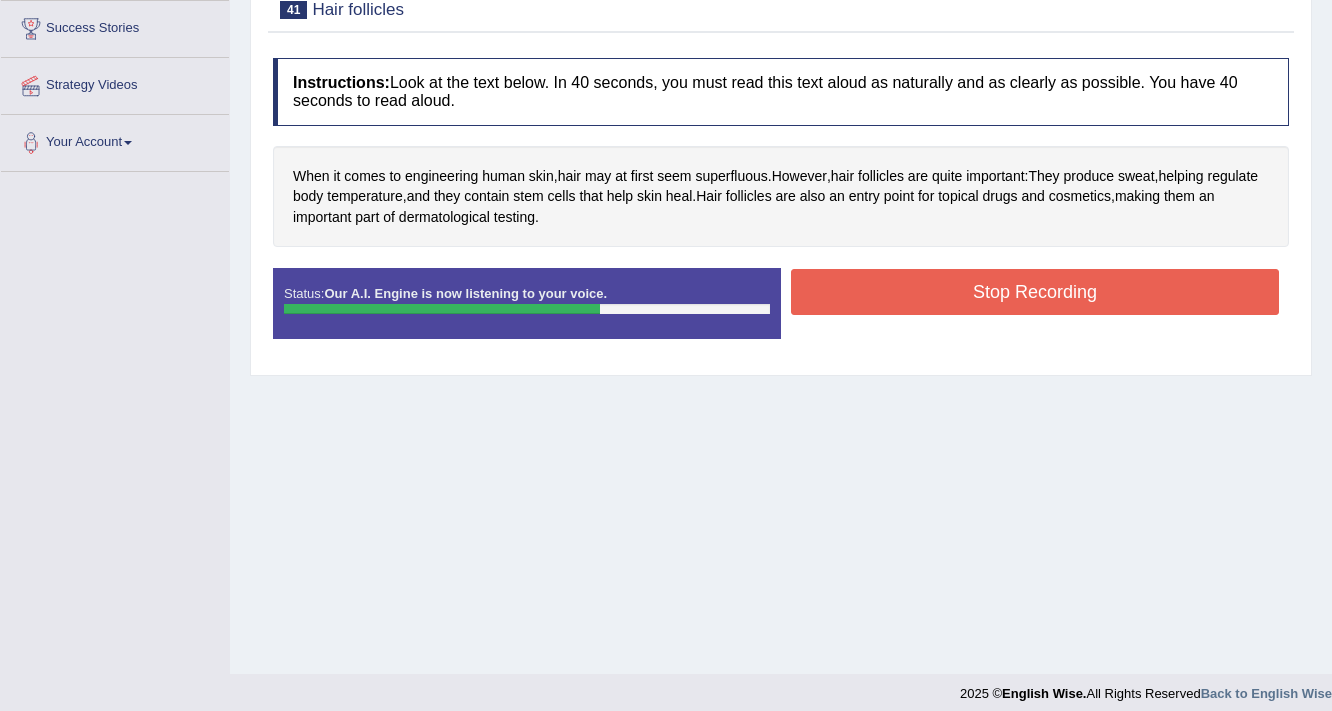 click on "Stop Recording" at bounding box center [1035, 292] 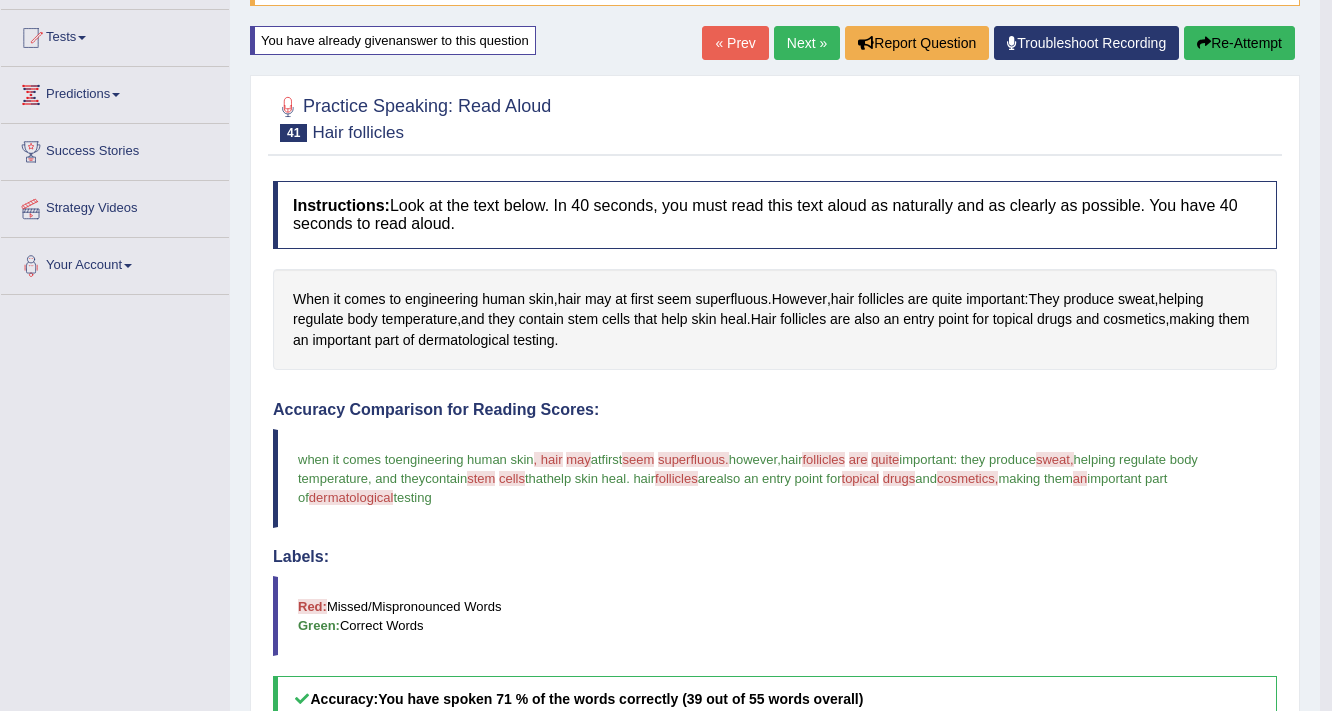 scroll, scrollTop: 166, scrollLeft: 0, axis: vertical 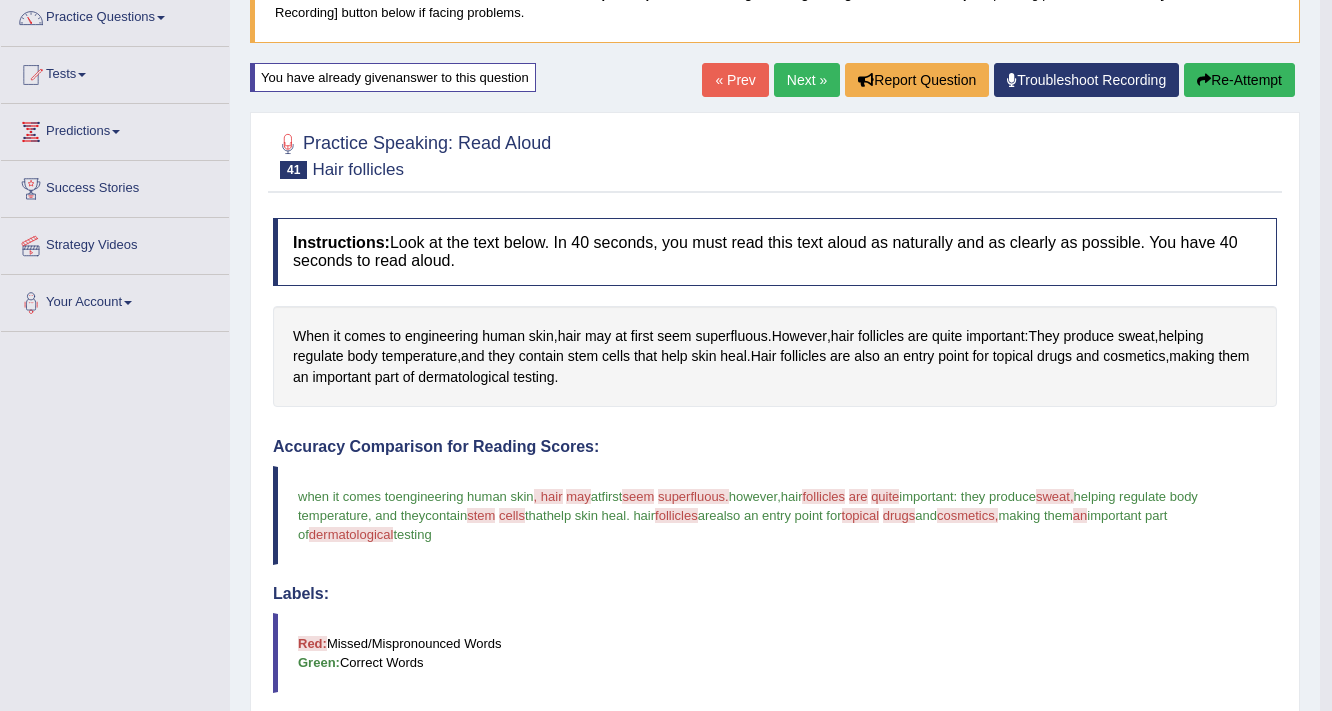 click on "Re-Attempt" at bounding box center (1239, 80) 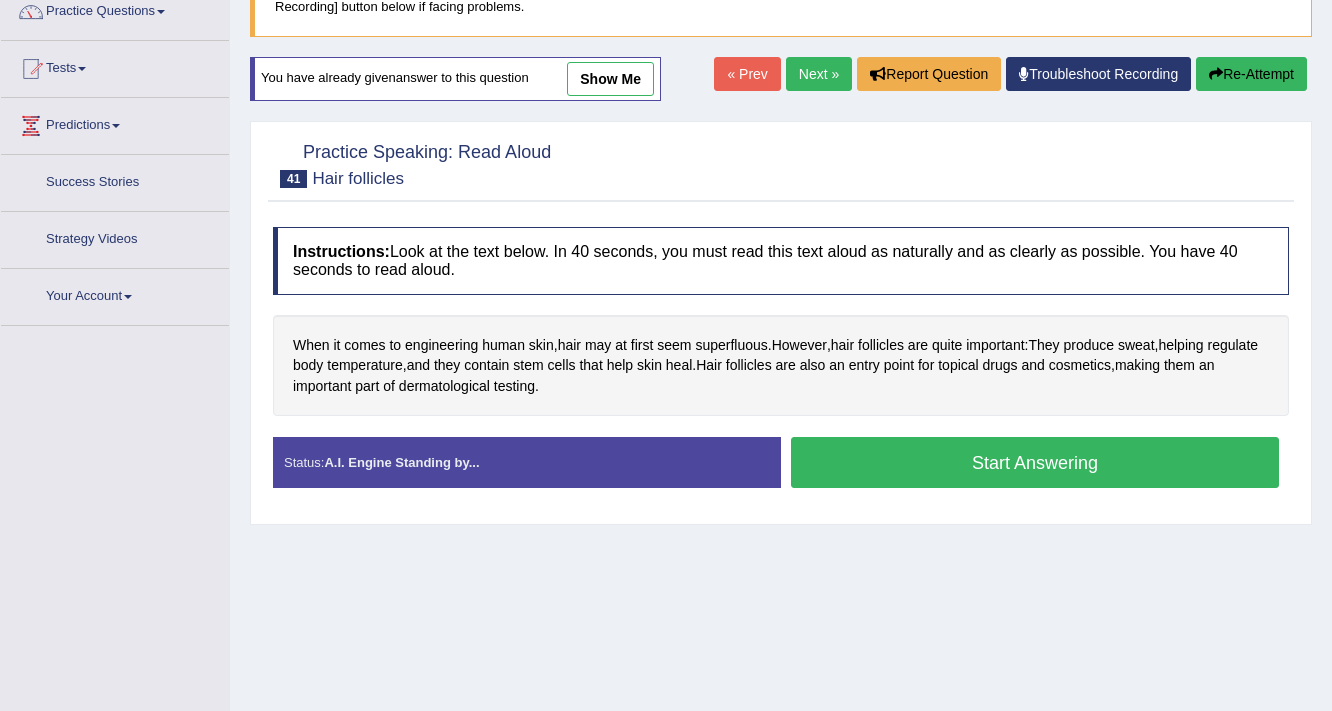 scroll, scrollTop: 172, scrollLeft: 0, axis: vertical 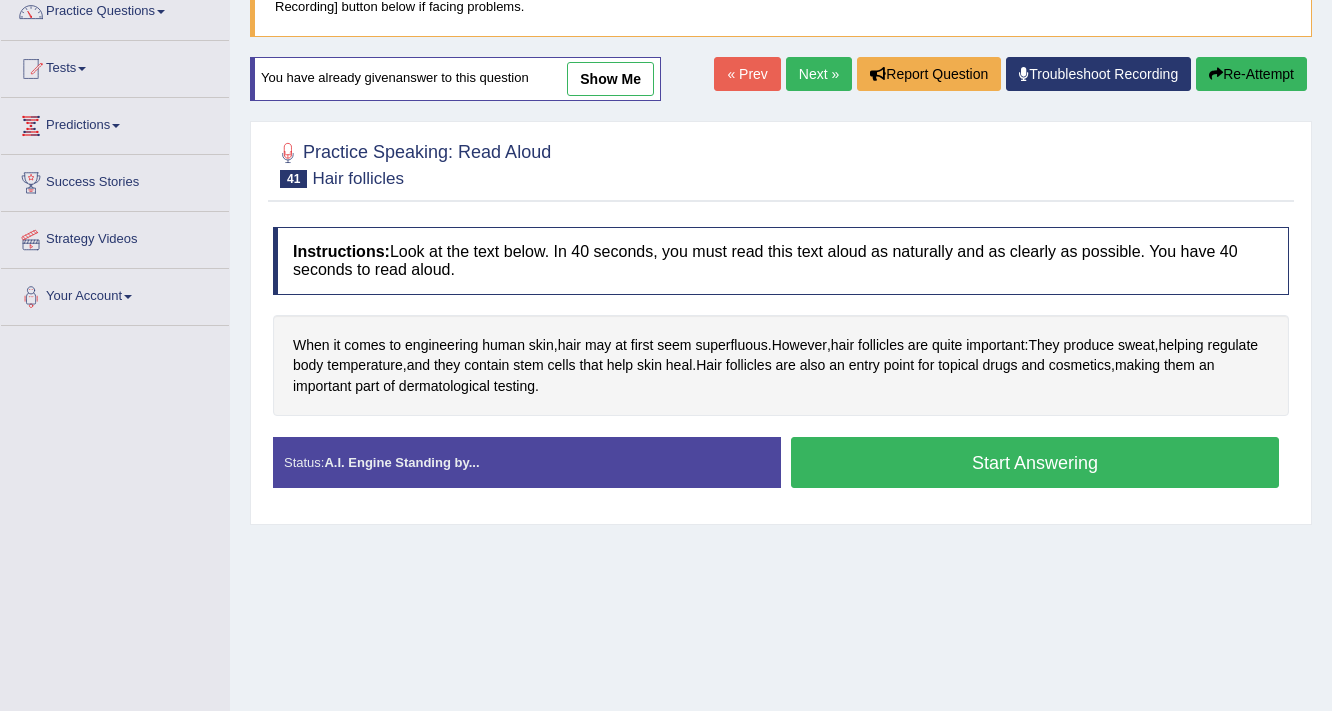 click on "Start Answering" at bounding box center (1035, 462) 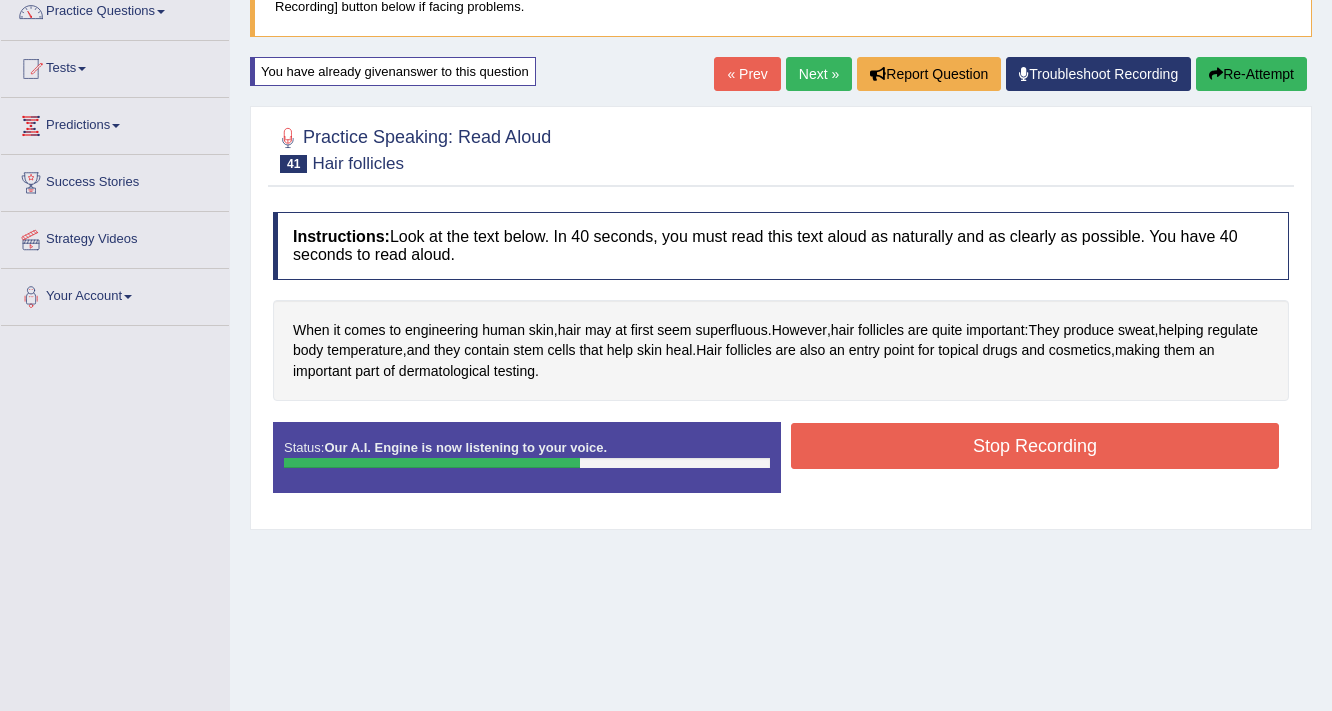 click on "Stop Recording" at bounding box center (1035, 446) 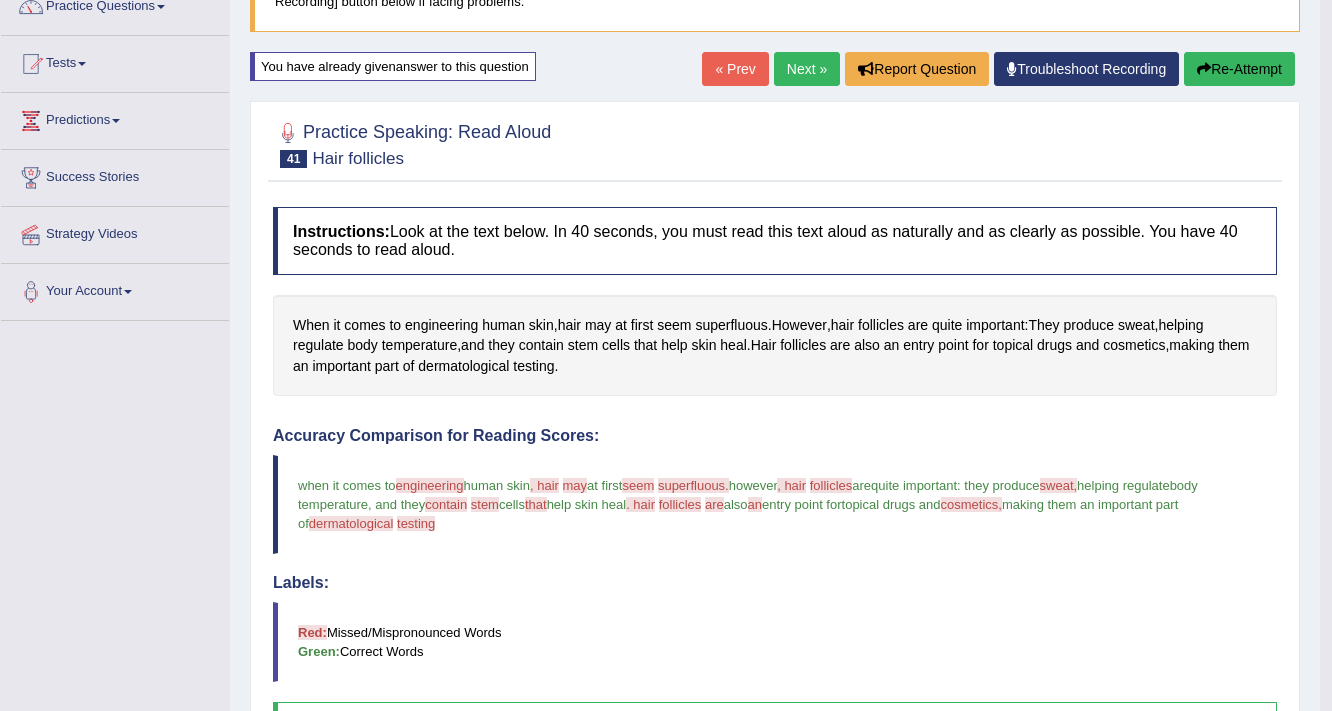 scroll, scrollTop: 172, scrollLeft: 0, axis: vertical 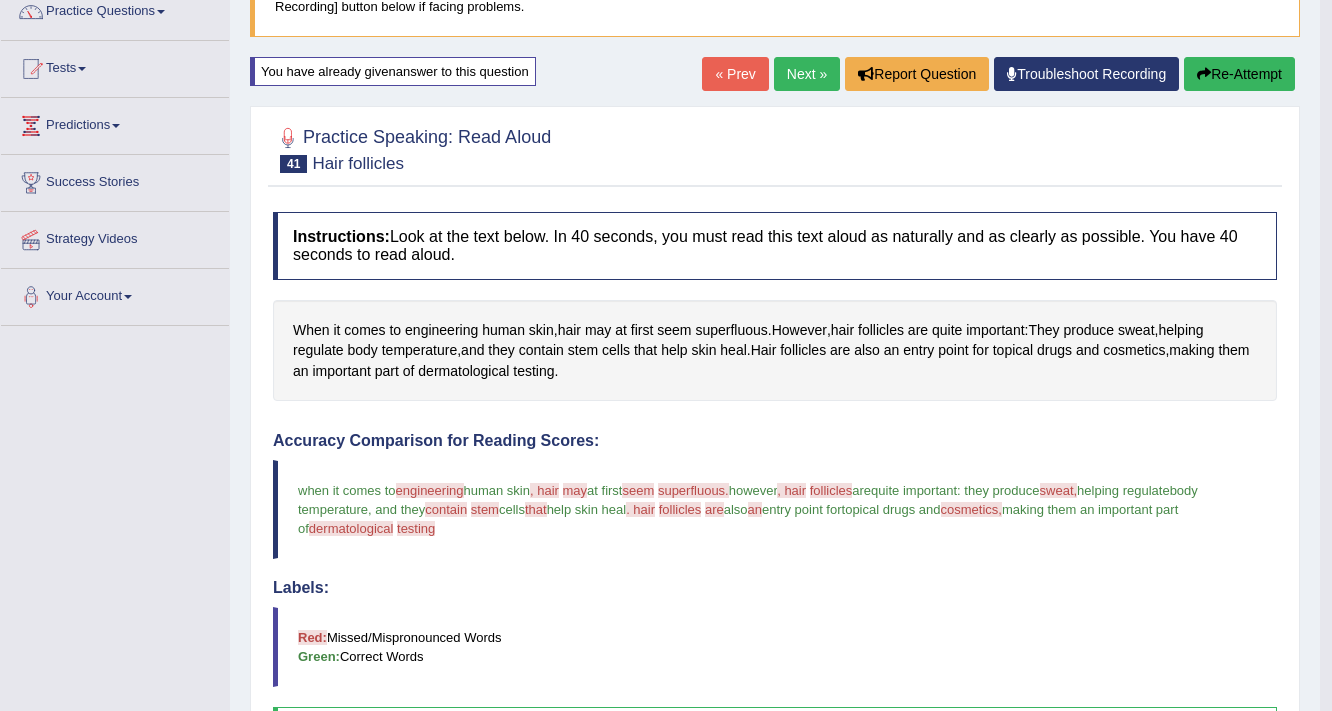 click on "Re-Attempt" at bounding box center (1239, 74) 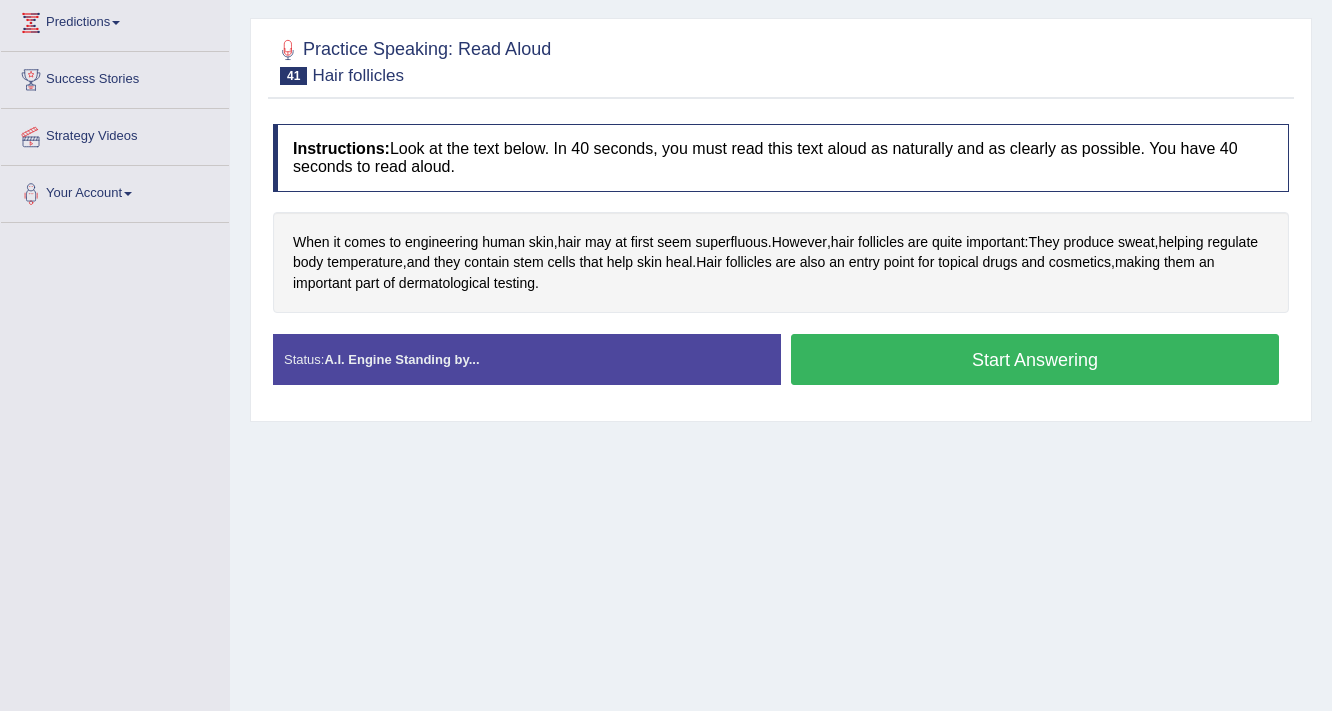 scroll, scrollTop: 275, scrollLeft: 0, axis: vertical 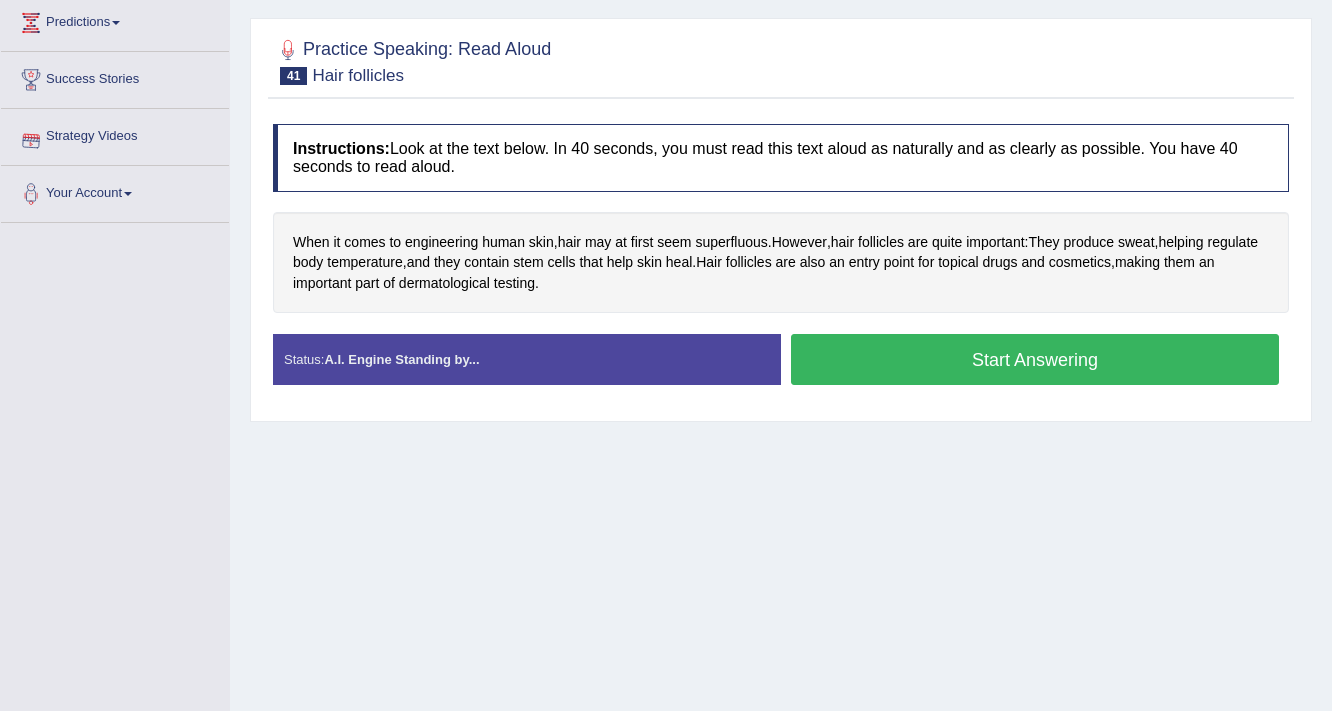 click on "Start Answering" at bounding box center (1035, 359) 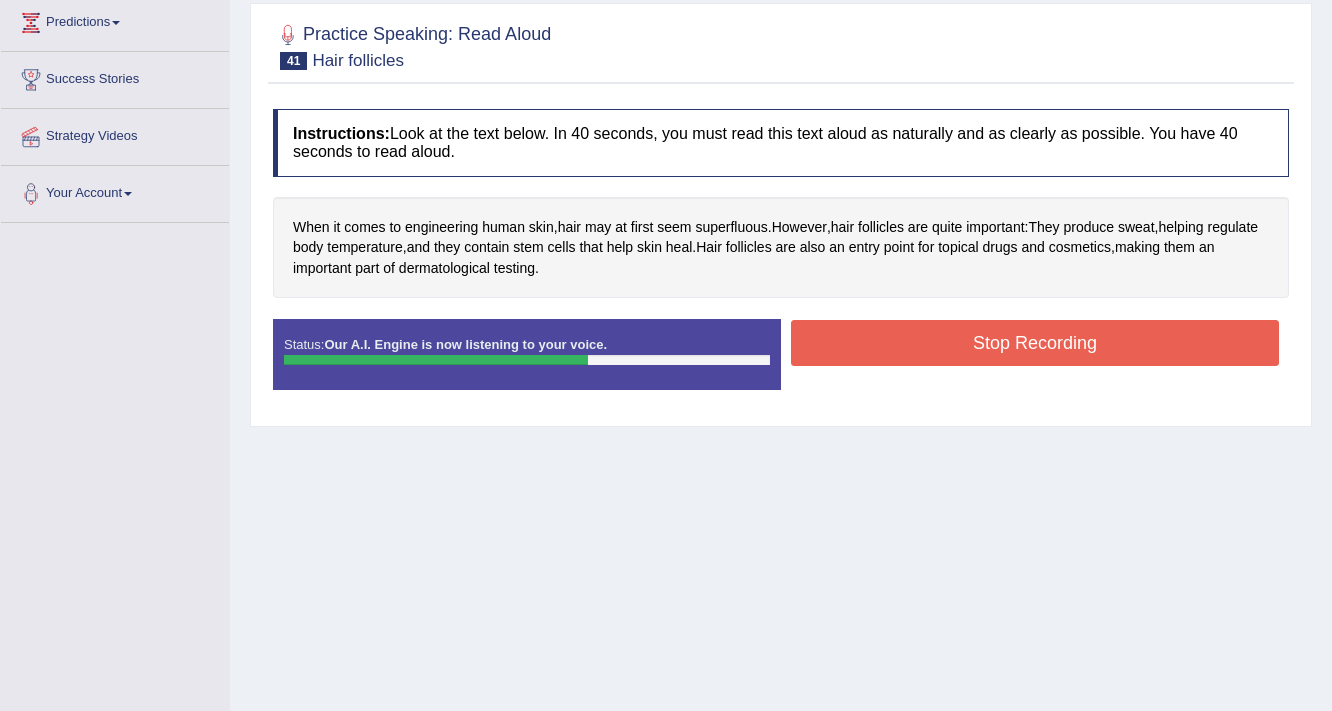 click on "Stop Recording" at bounding box center (1035, 343) 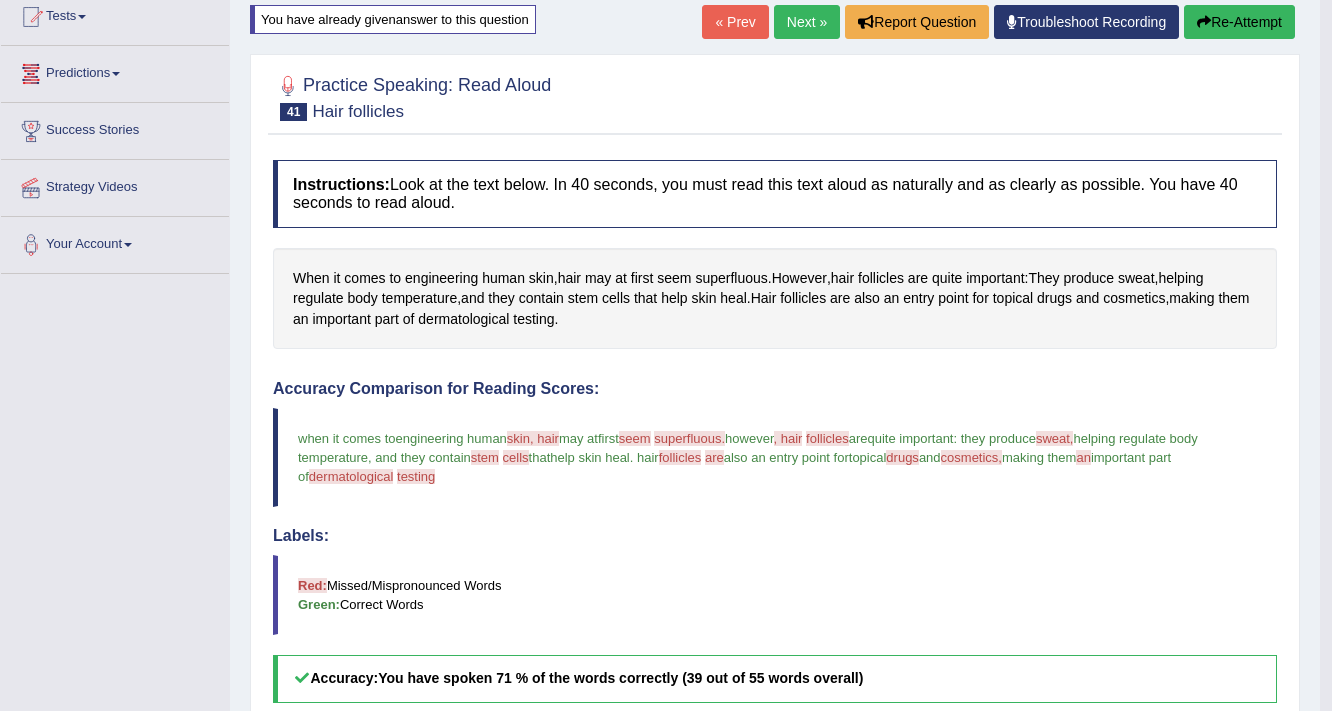 scroll, scrollTop: 195, scrollLeft: 0, axis: vertical 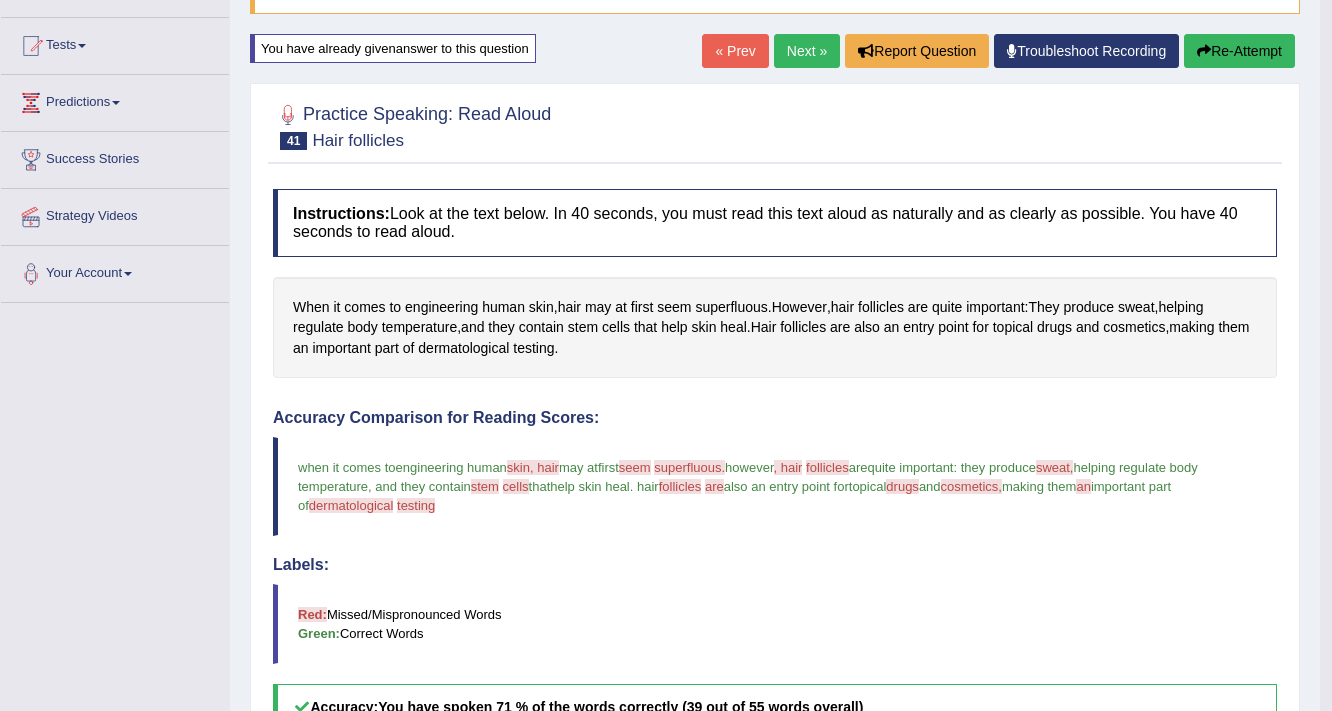 click on "Re-Attempt" at bounding box center (1239, 51) 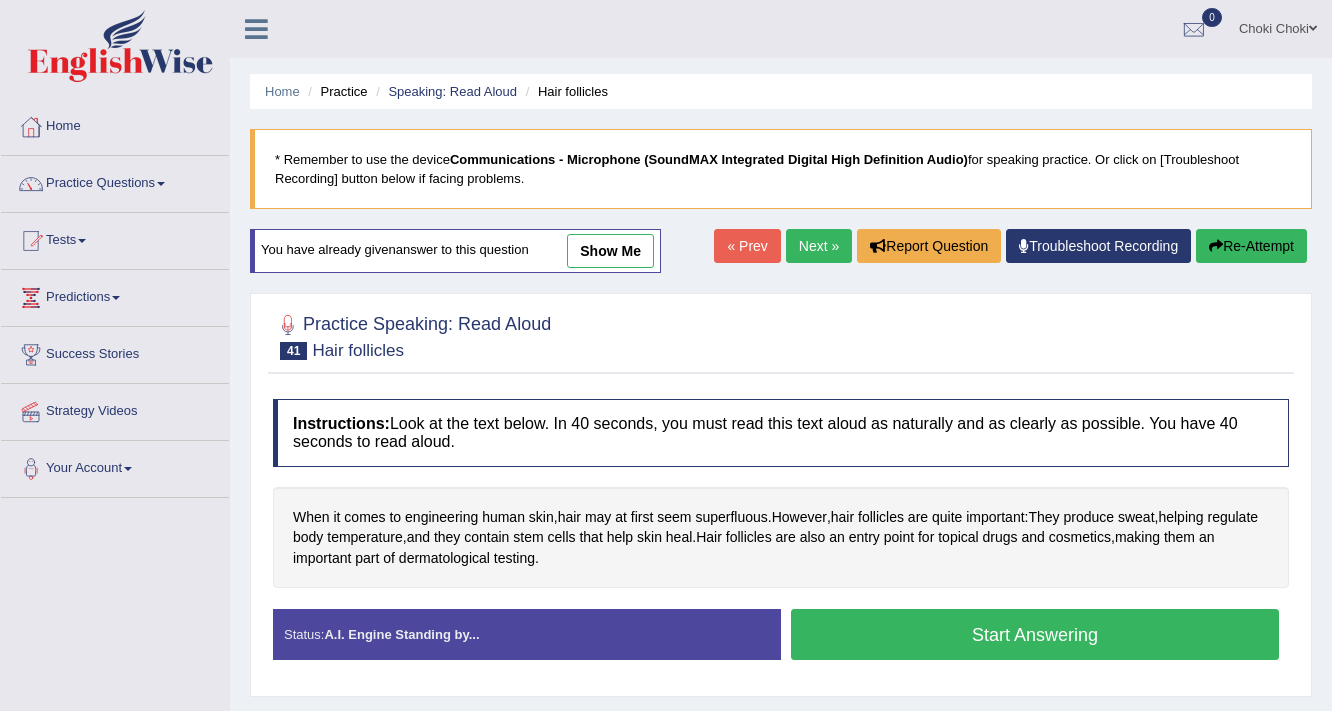 scroll, scrollTop: 195, scrollLeft: 0, axis: vertical 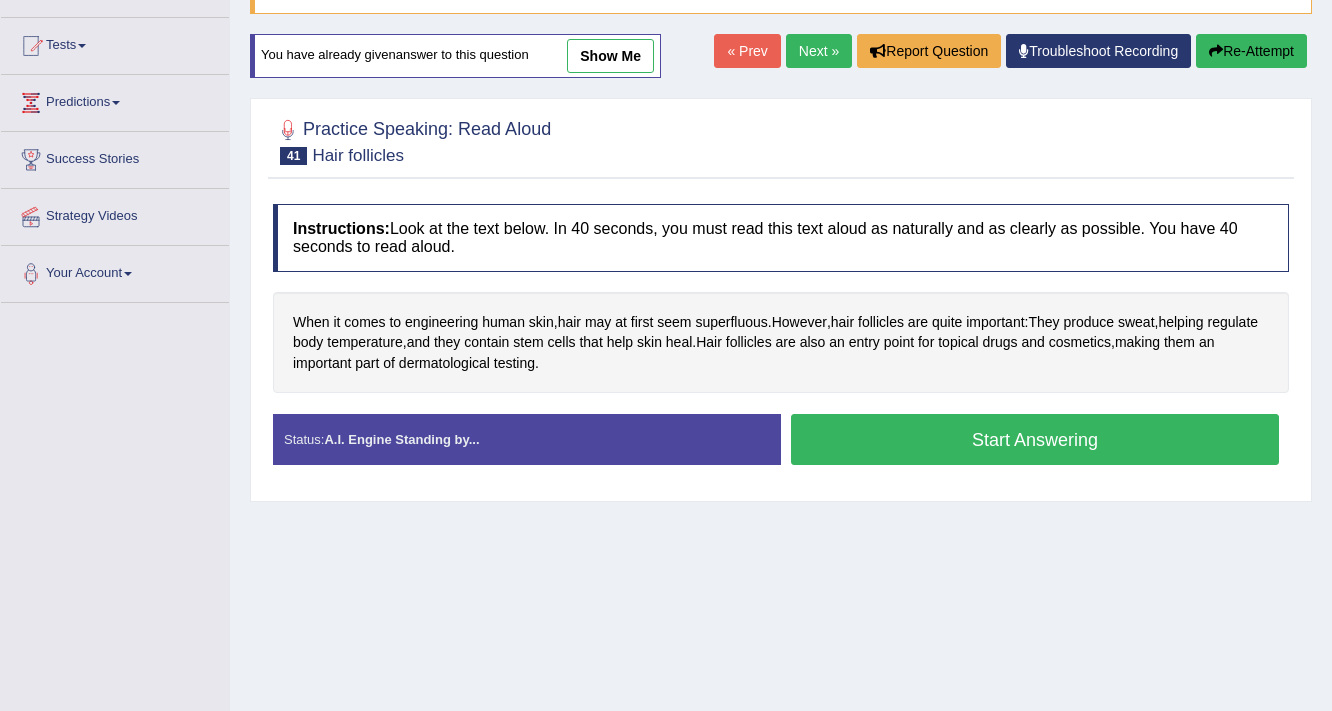 click on "Start Answering" at bounding box center (1035, 439) 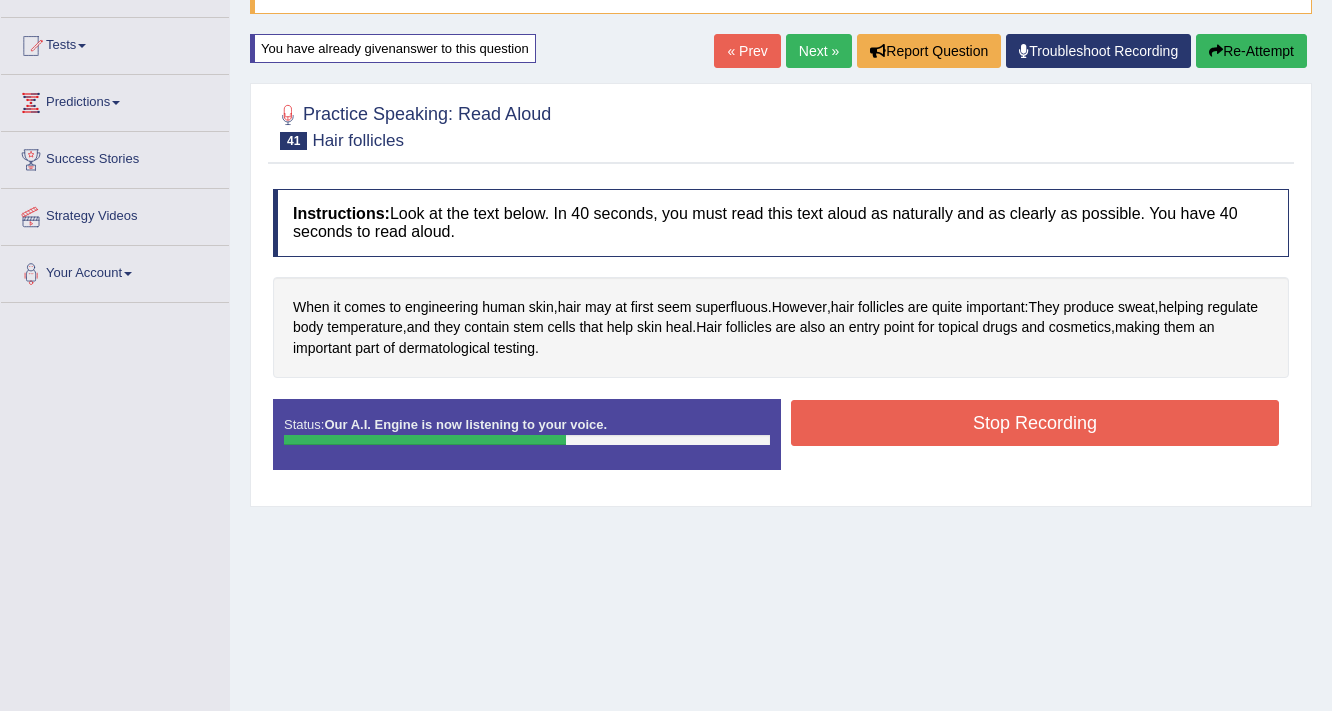 click on "Stop Recording" at bounding box center (1035, 423) 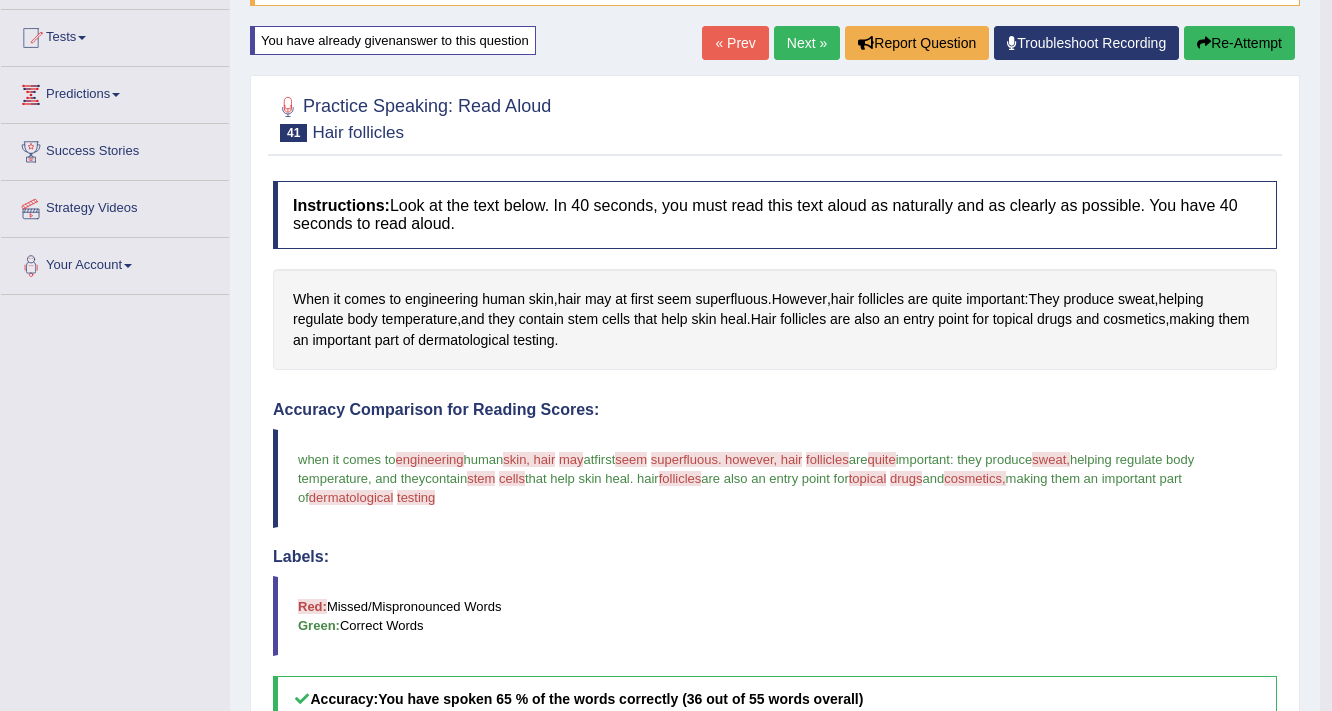 scroll, scrollTop: 195, scrollLeft: 0, axis: vertical 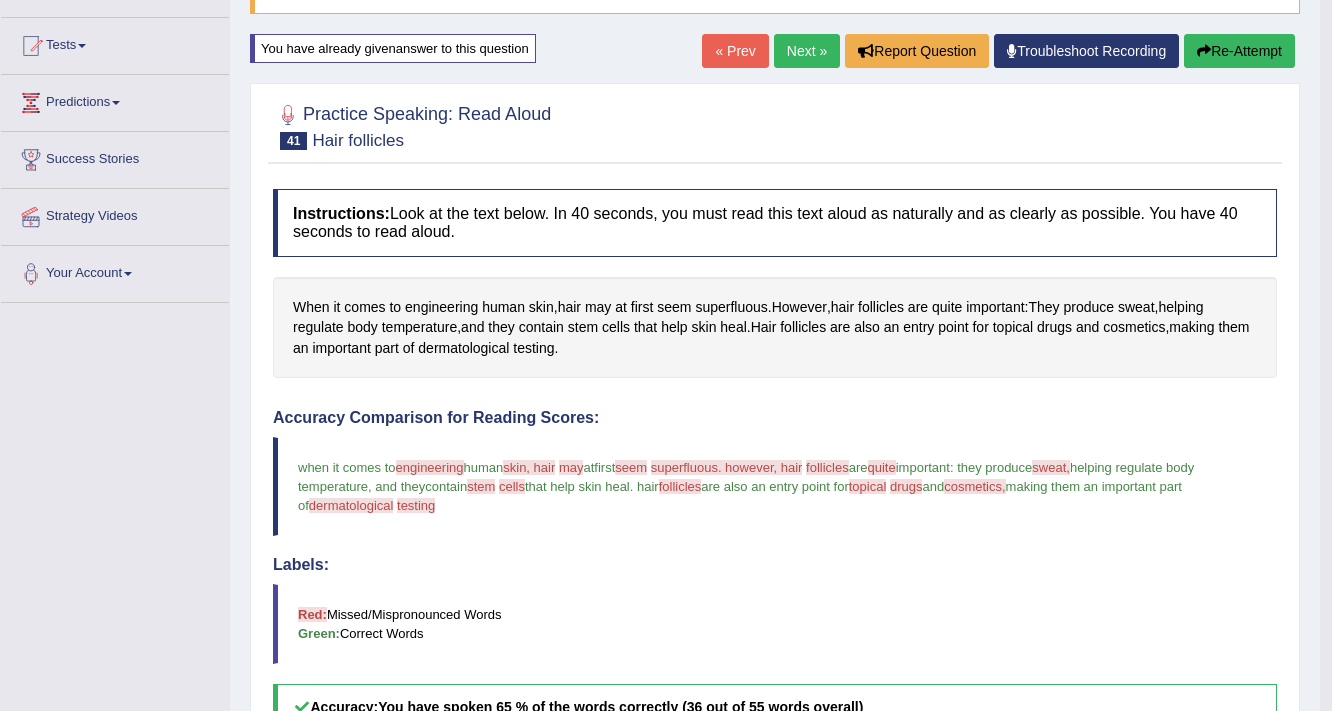 click on "Re-Attempt" at bounding box center (1239, 51) 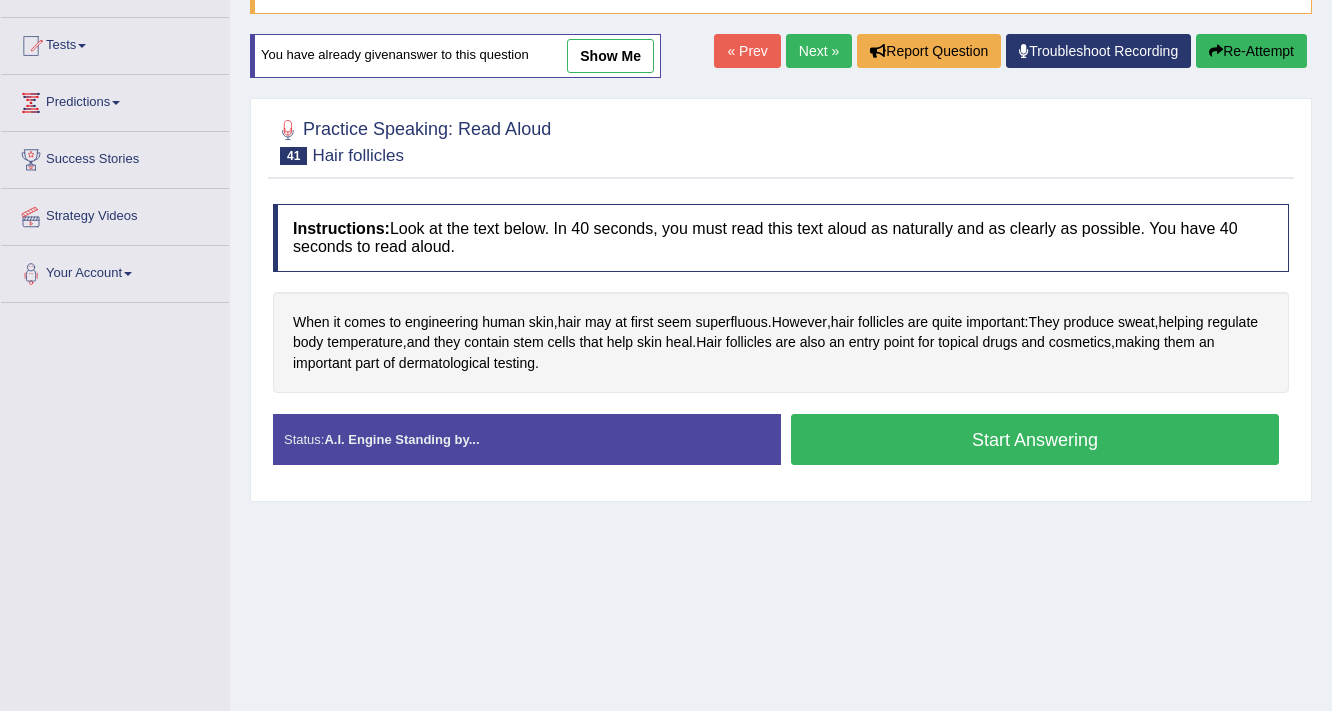 scroll, scrollTop: 195, scrollLeft: 0, axis: vertical 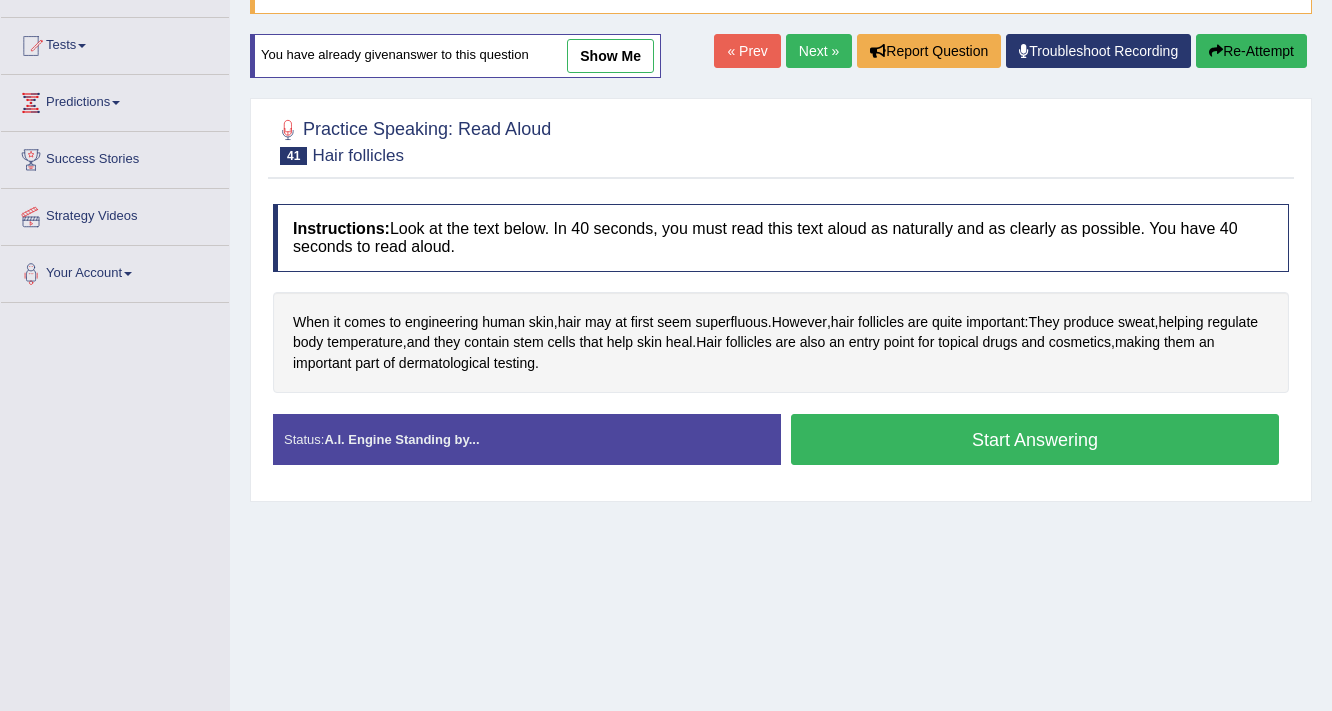 click on "Start Answering" at bounding box center [1035, 439] 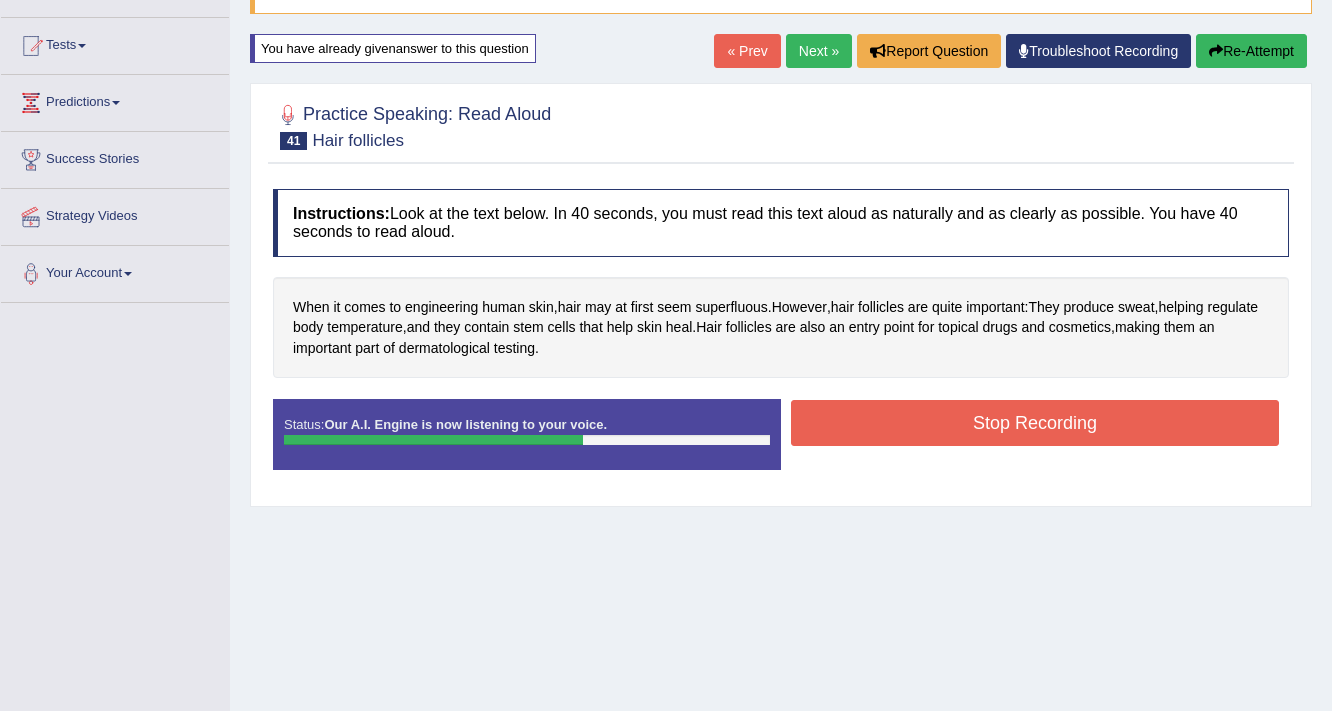 click on "Stop Recording" at bounding box center (1035, 423) 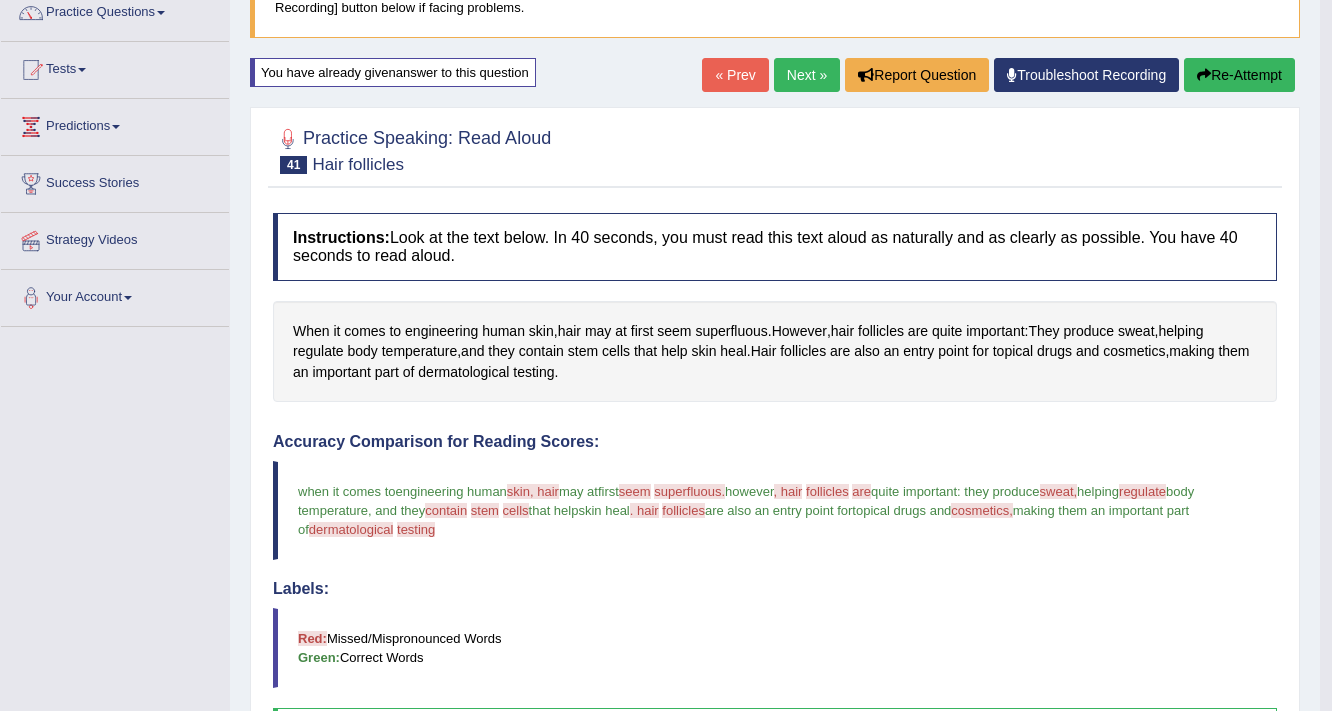 scroll, scrollTop: 195, scrollLeft: 0, axis: vertical 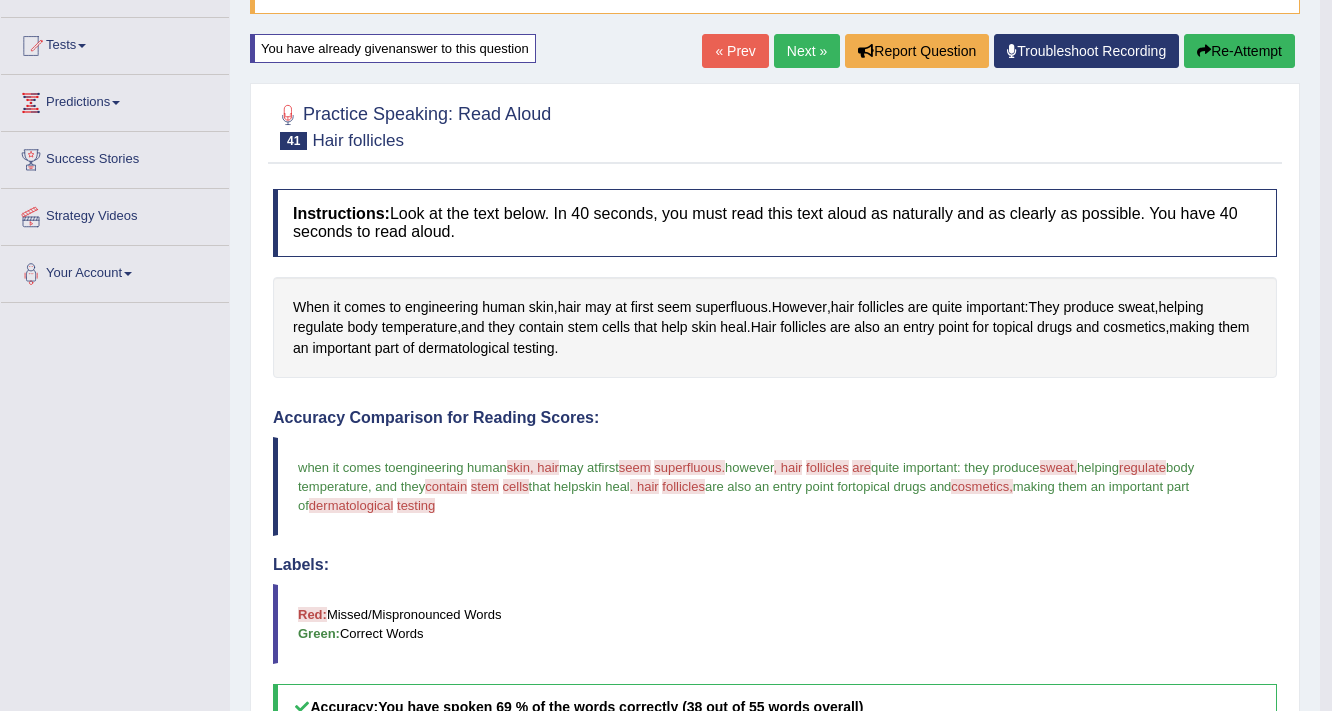 click on "Re-Attempt" at bounding box center (1239, 51) 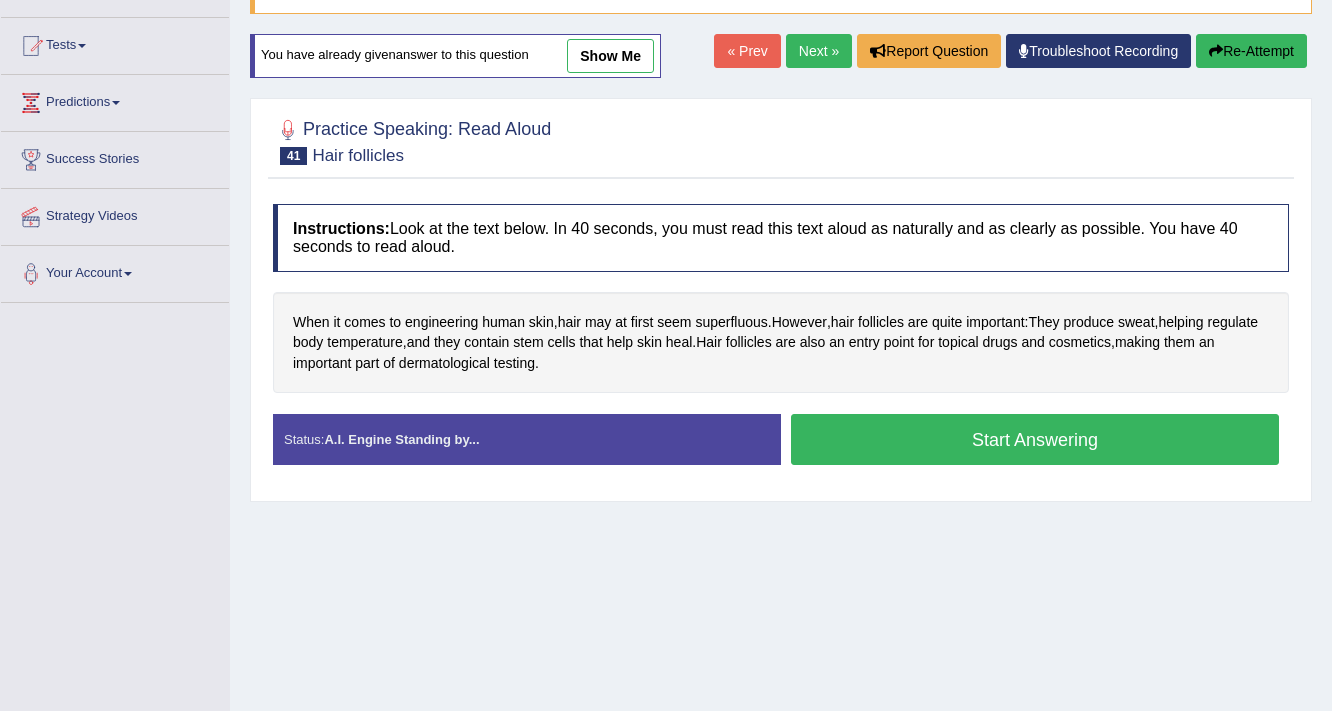 scroll, scrollTop: 195, scrollLeft: 0, axis: vertical 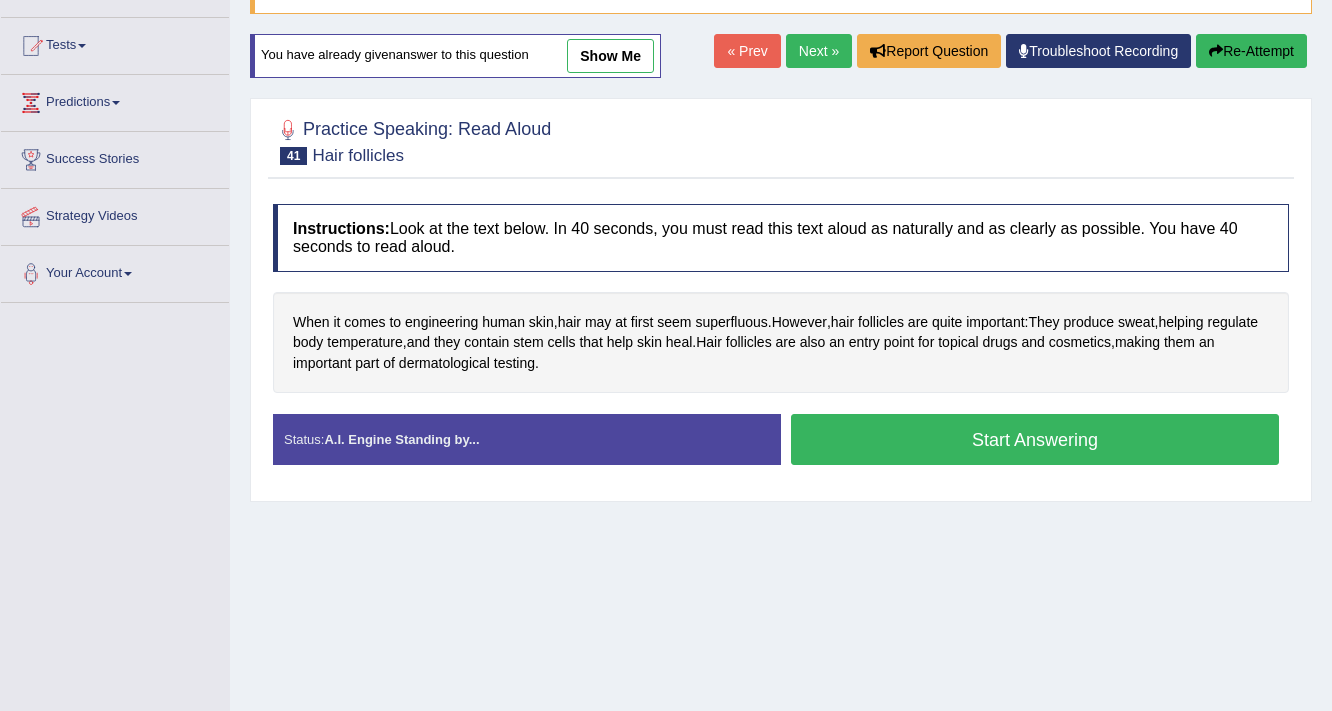 click on "Start Answering" at bounding box center [1035, 439] 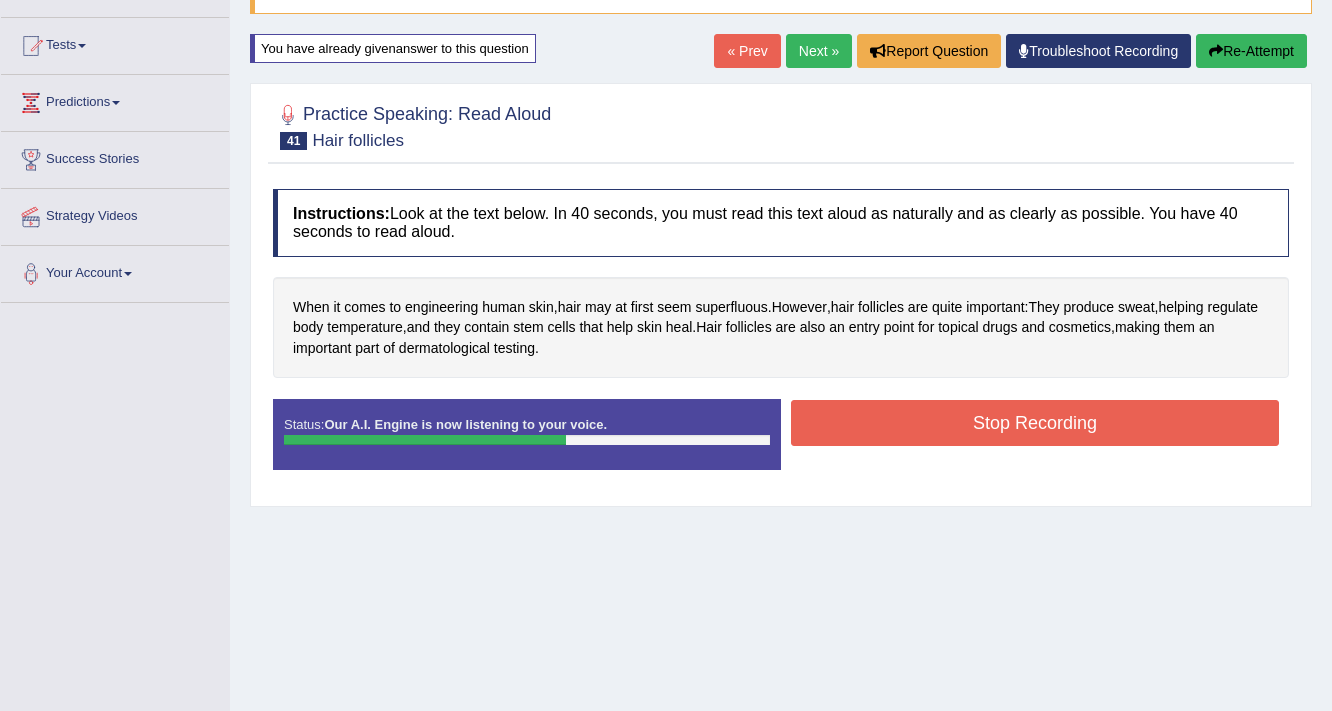 click on "Stop Recording" at bounding box center [1035, 423] 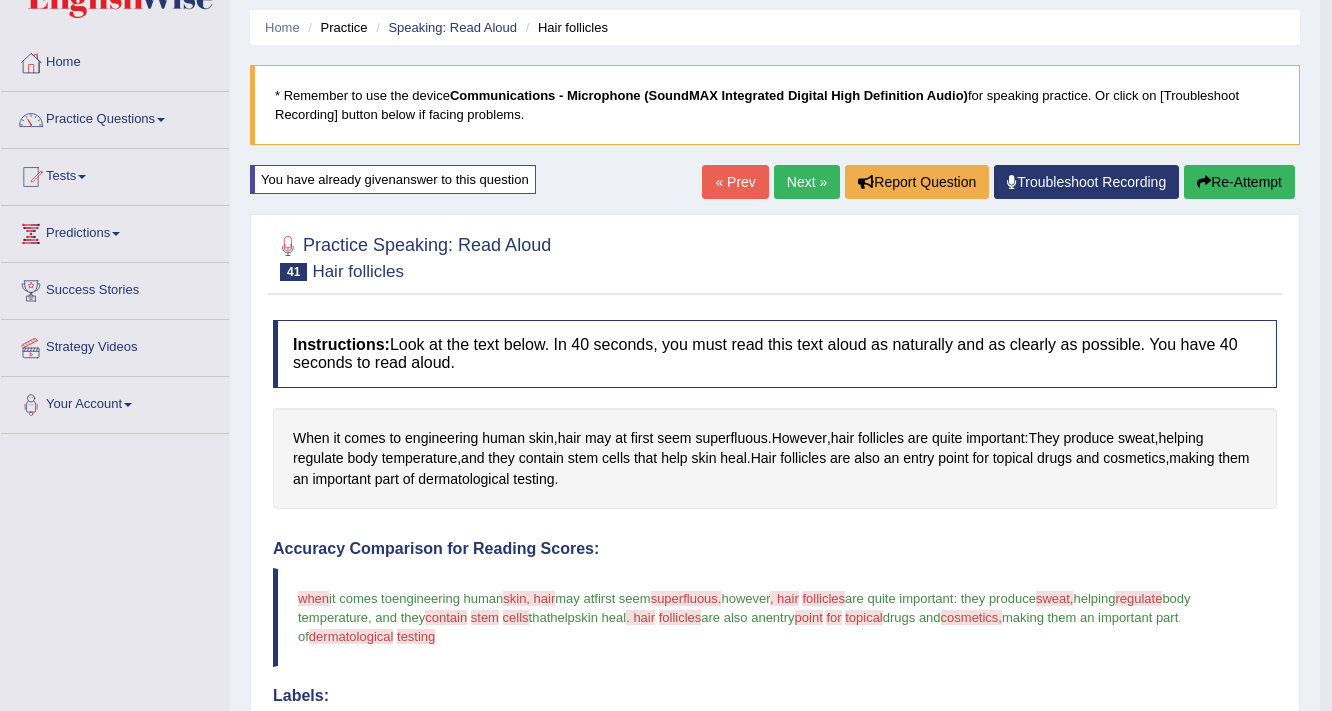 scroll, scrollTop: 35, scrollLeft: 0, axis: vertical 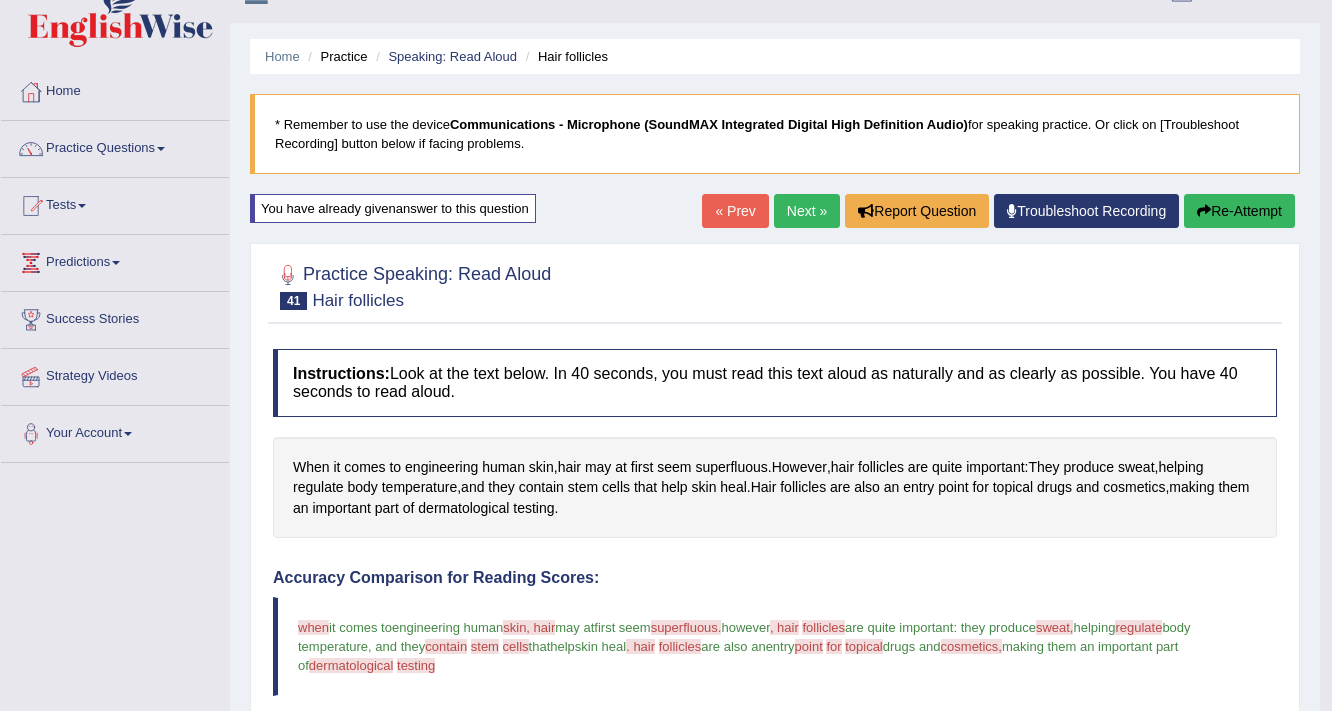 click on "Next »" at bounding box center (807, 211) 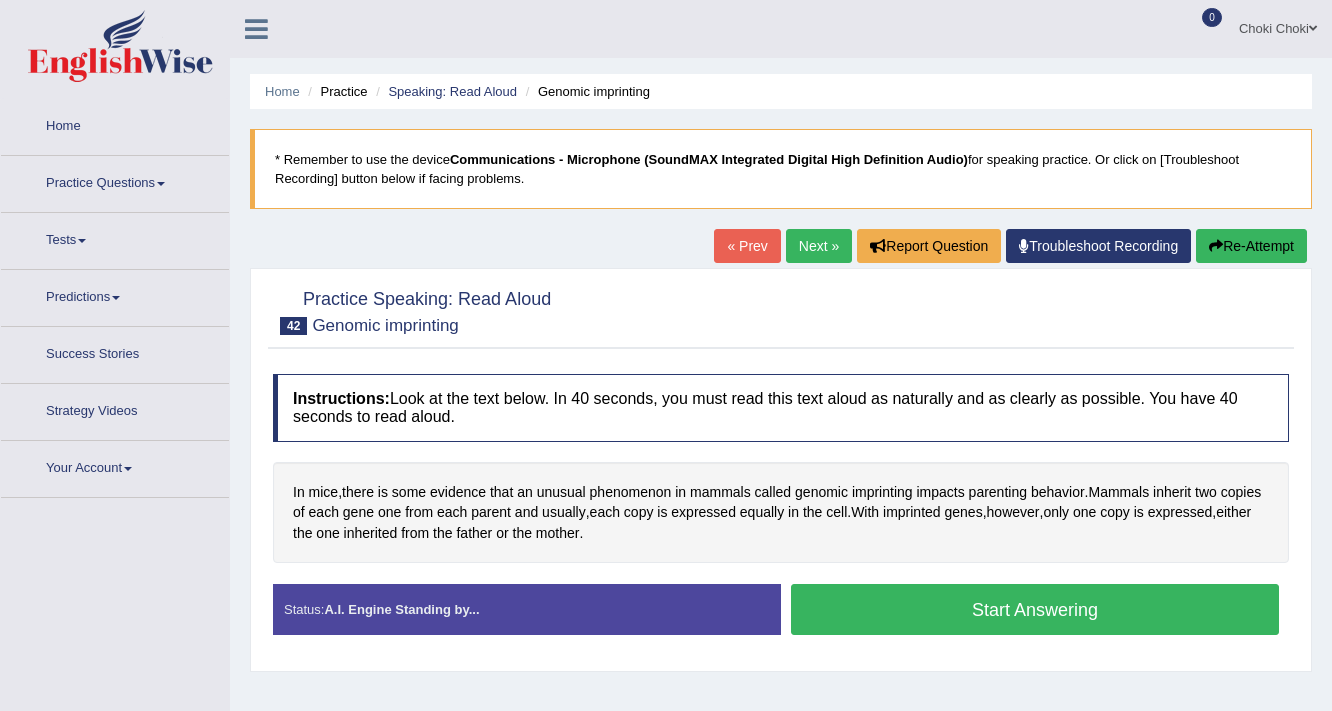 scroll, scrollTop: 0, scrollLeft: 0, axis: both 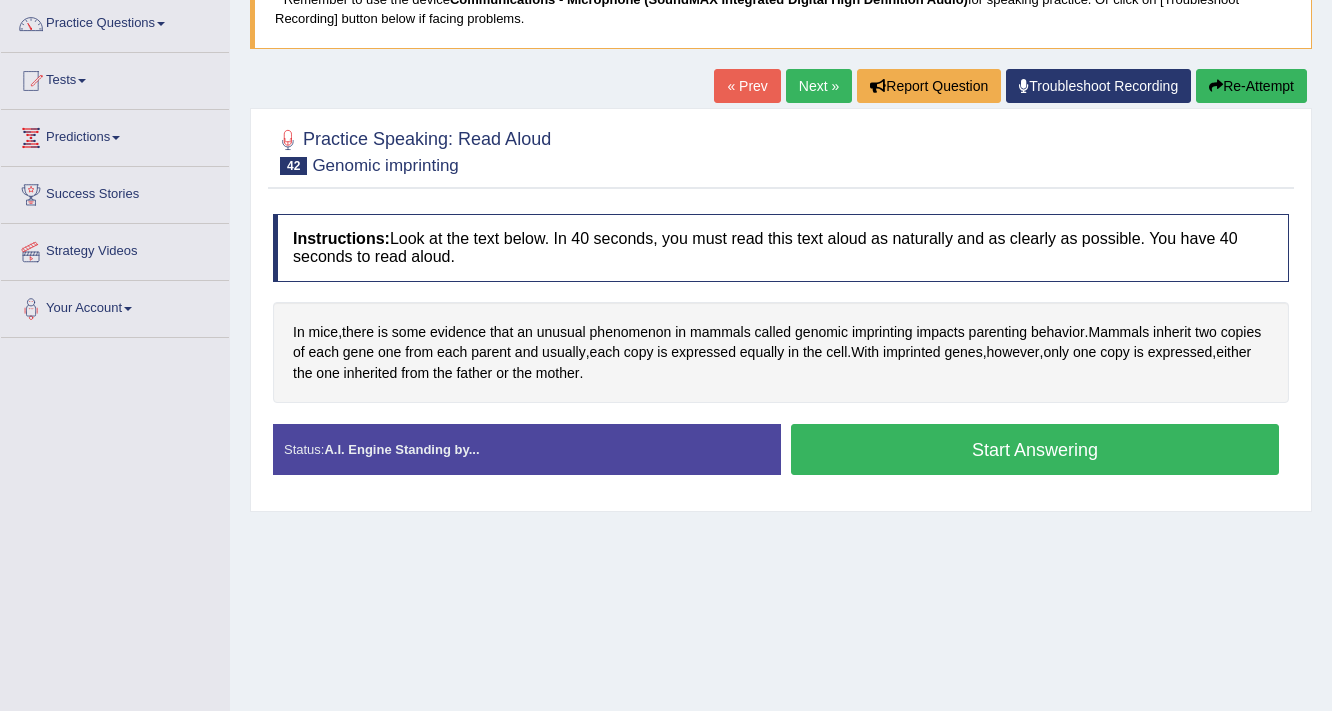 click on "Start Answering" at bounding box center (1035, 449) 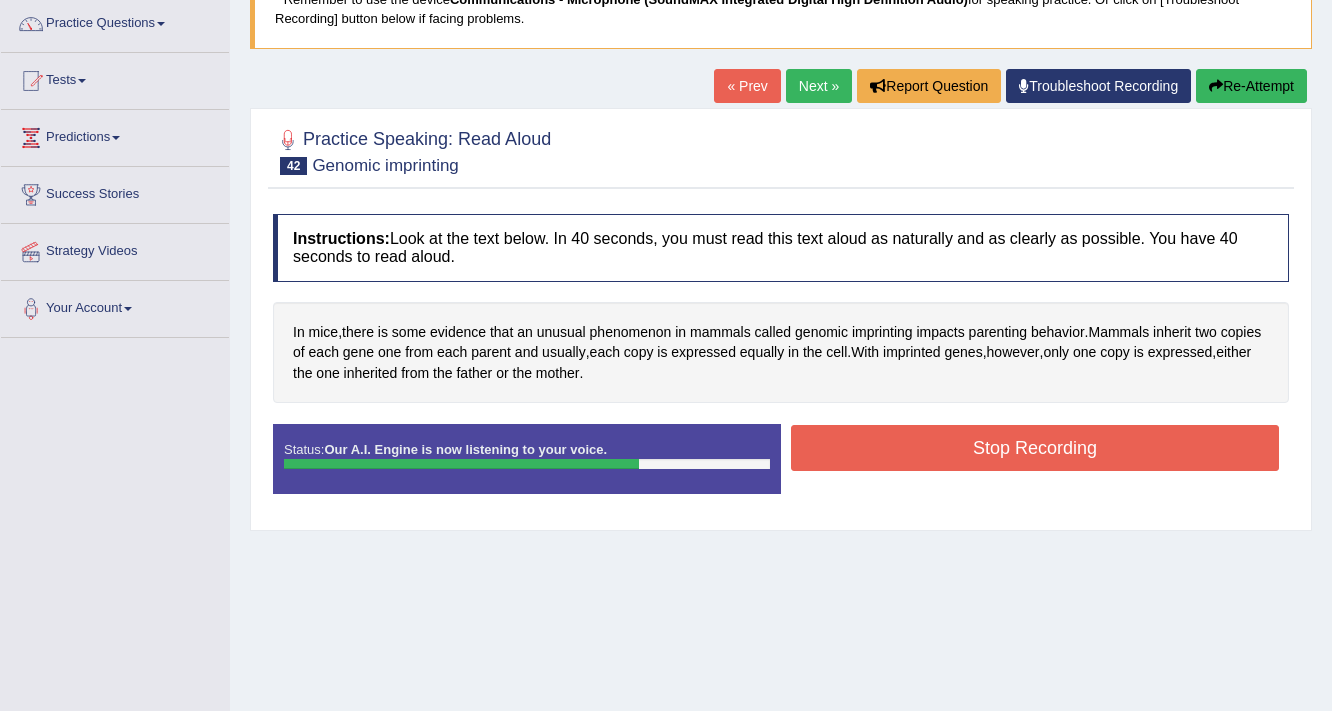 click on "Stop Recording" at bounding box center [1035, 448] 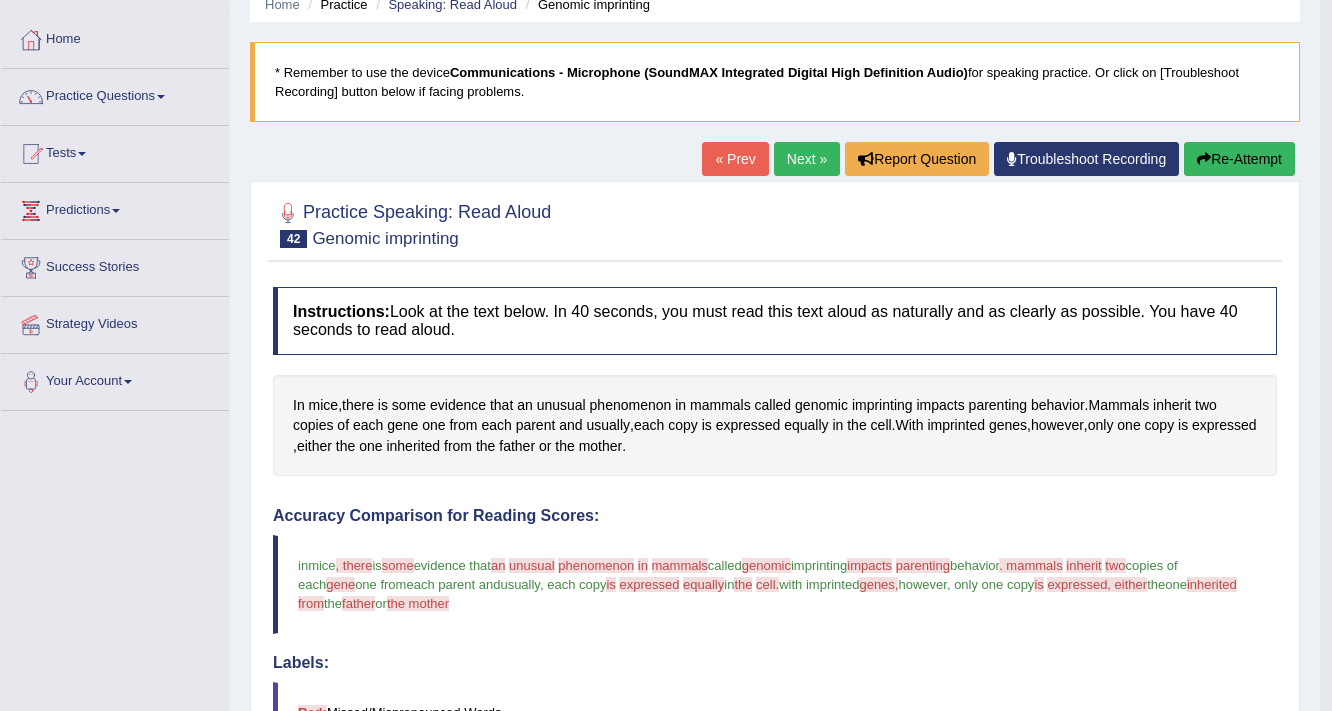 scroll, scrollTop: 80, scrollLeft: 0, axis: vertical 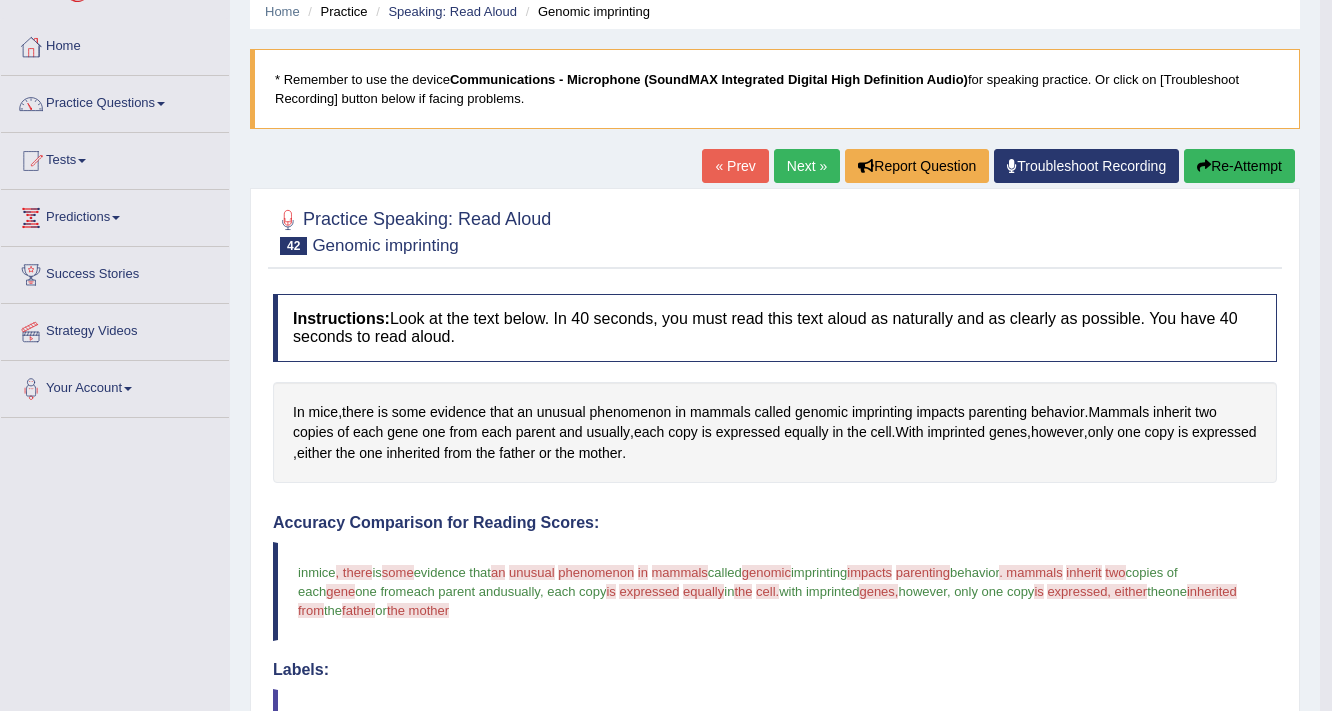 click on "Re-Attempt" at bounding box center (1239, 166) 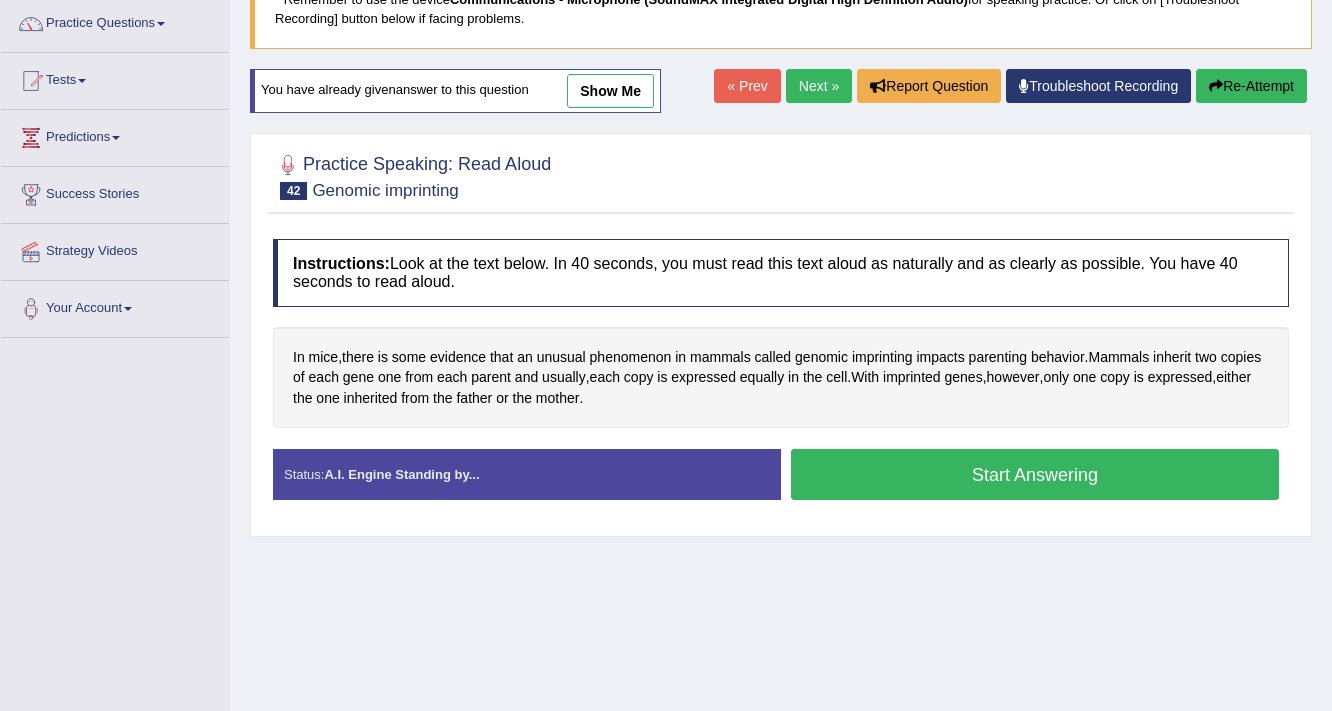 scroll, scrollTop: 160, scrollLeft: 0, axis: vertical 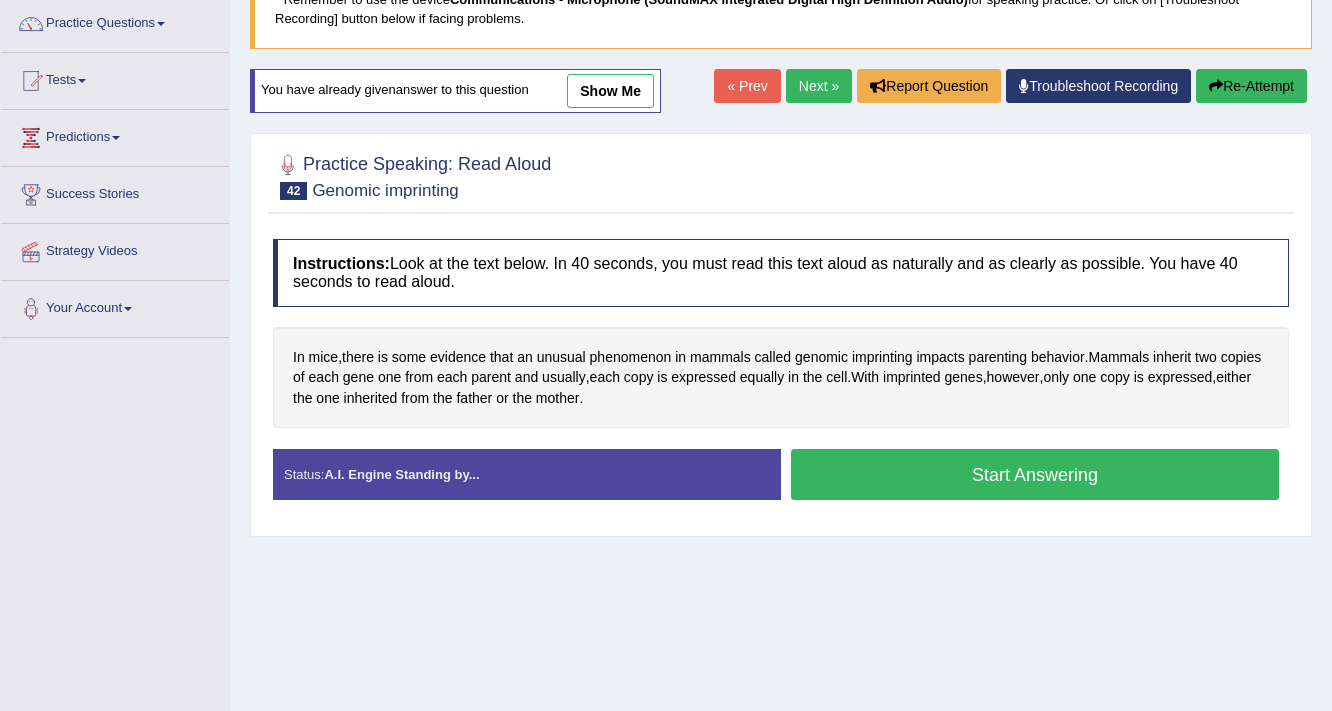 click on "Start Answering" at bounding box center (1035, 474) 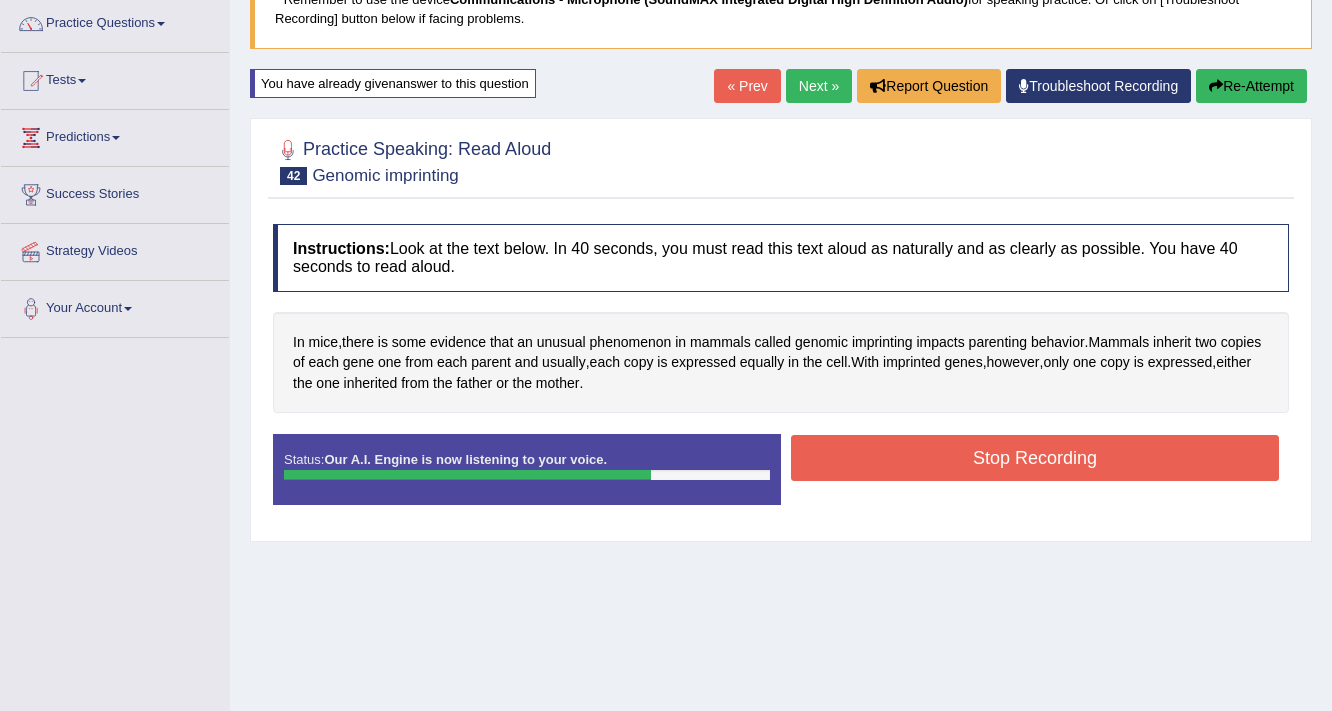 click on "Stop Recording" at bounding box center (1035, 458) 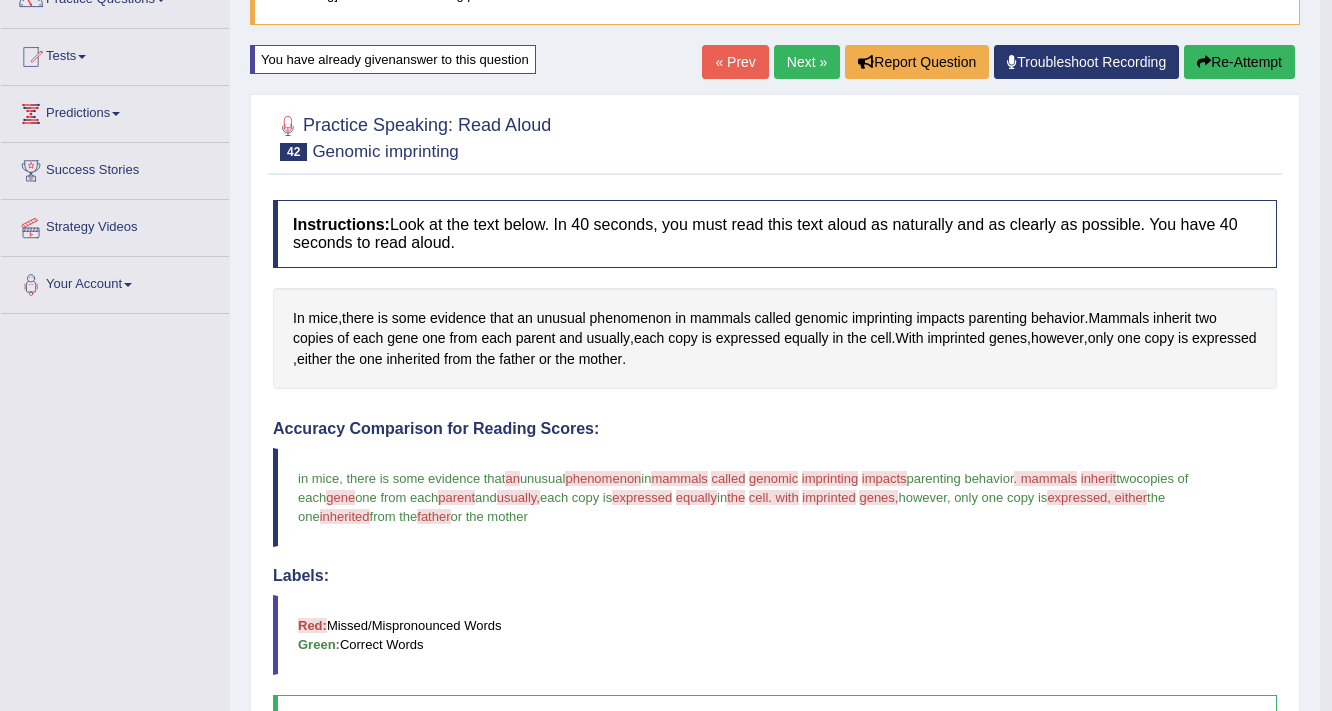 scroll, scrollTop: 160, scrollLeft: 0, axis: vertical 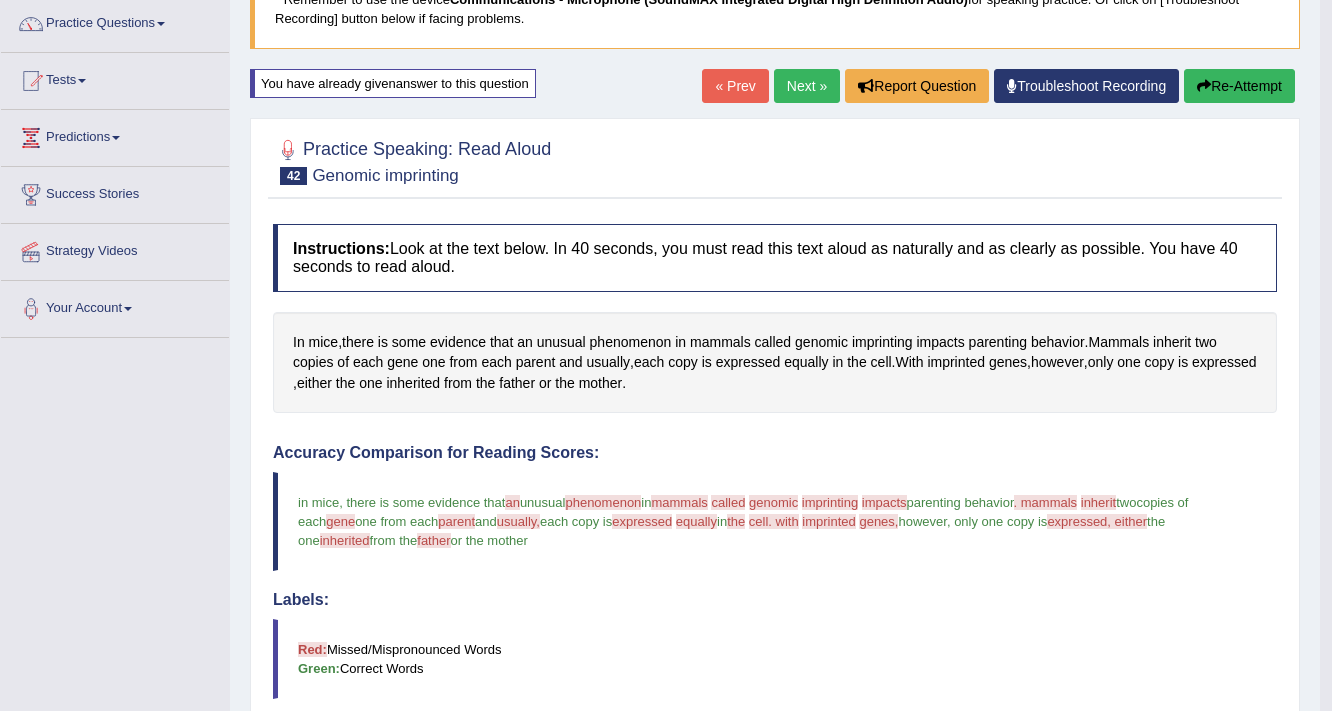 click on "Re-Attempt" at bounding box center (1239, 86) 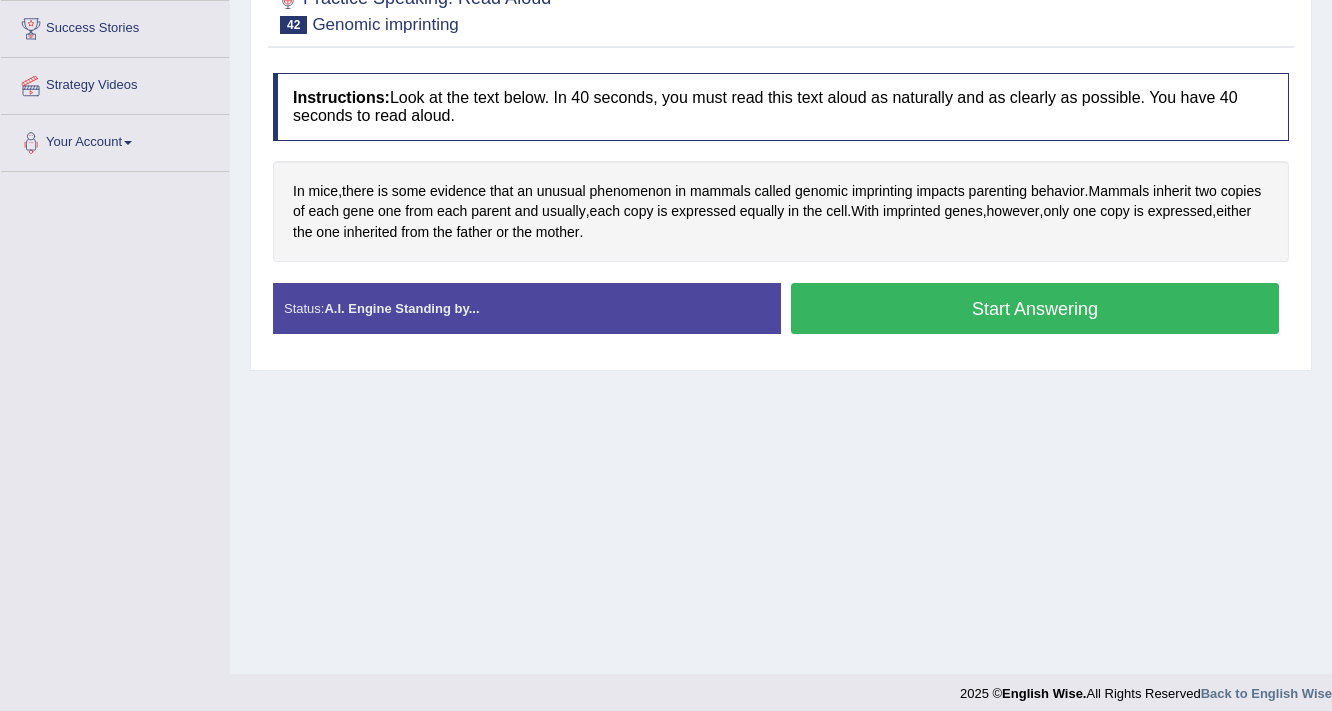 scroll, scrollTop: 326, scrollLeft: 0, axis: vertical 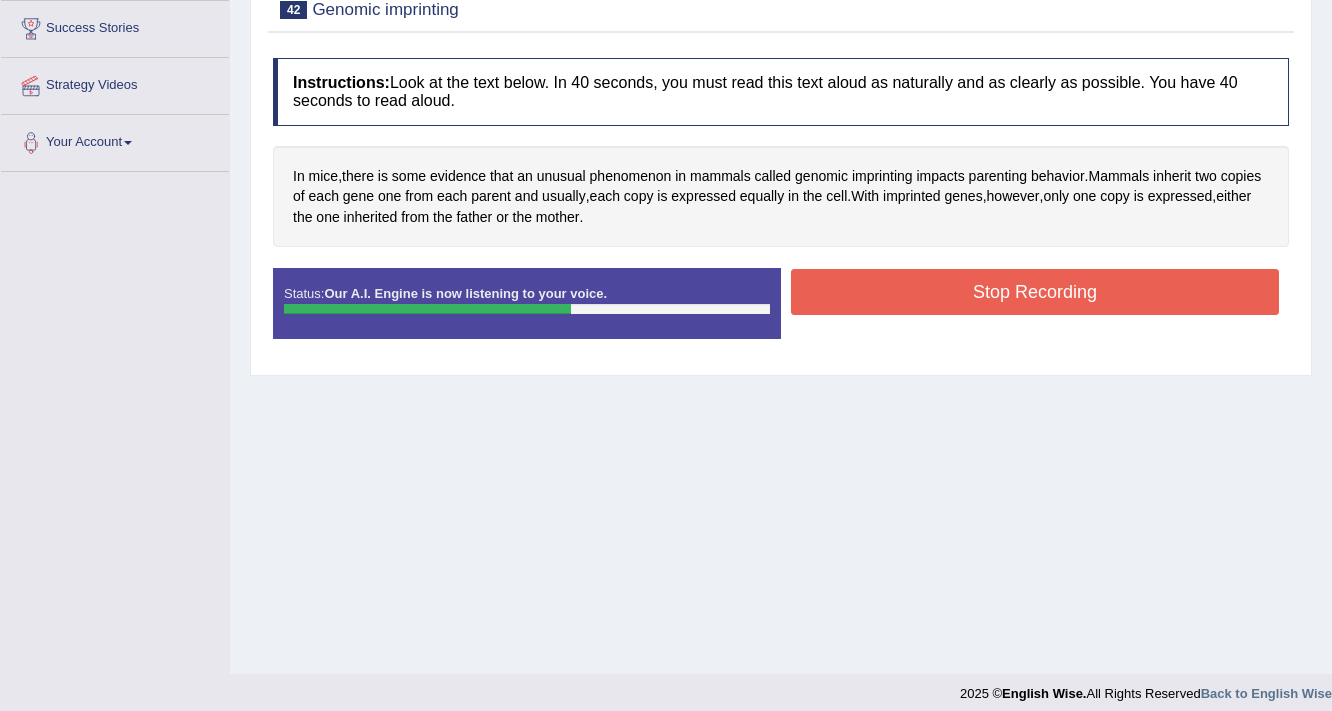 click on "Stop Recording" at bounding box center (1035, 292) 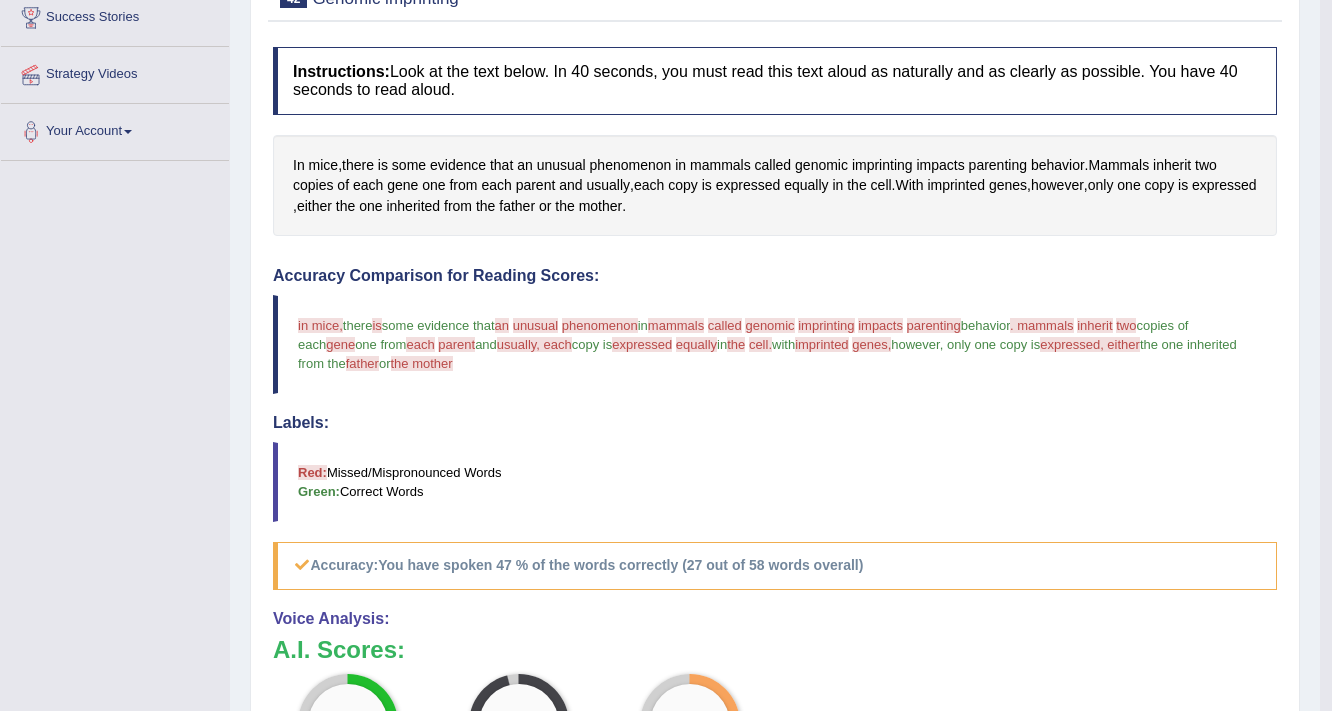 scroll, scrollTop: 86, scrollLeft: 0, axis: vertical 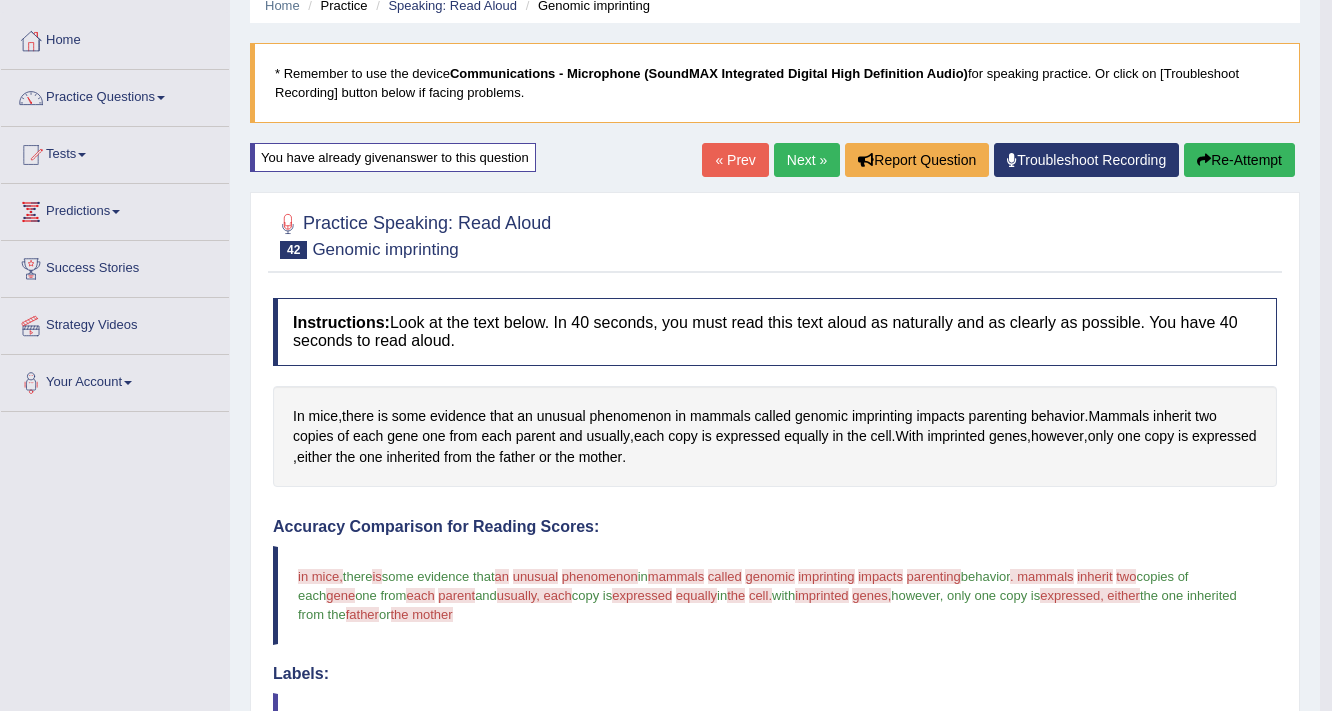 click on "Re-Attempt" at bounding box center (1239, 160) 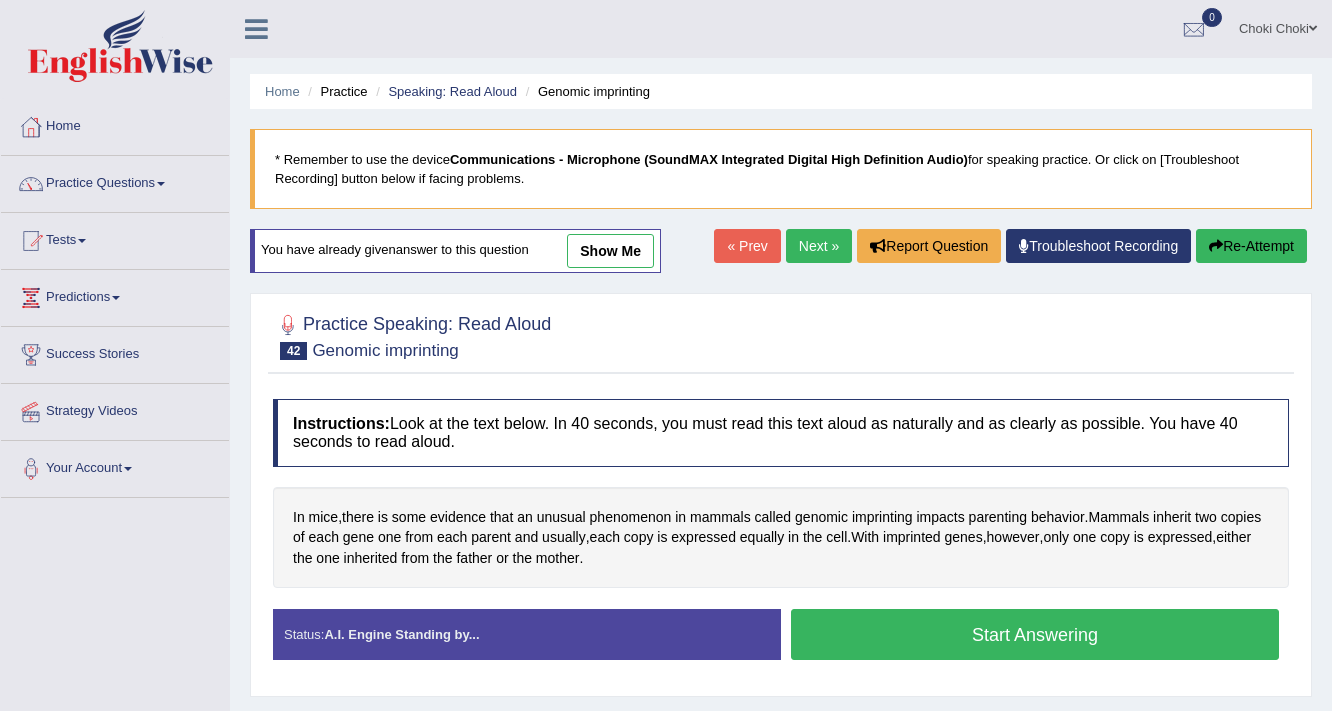 scroll, scrollTop: 86, scrollLeft: 0, axis: vertical 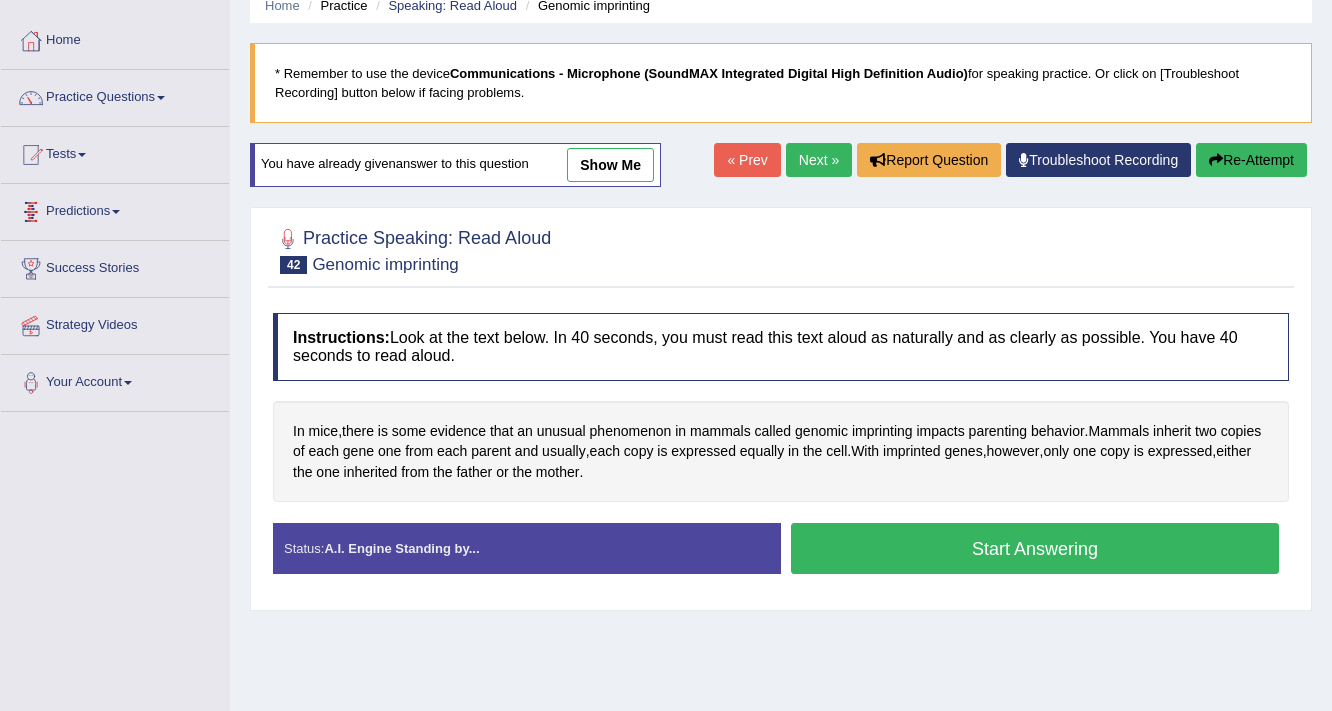 click on "Start Answering" at bounding box center (1035, 548) 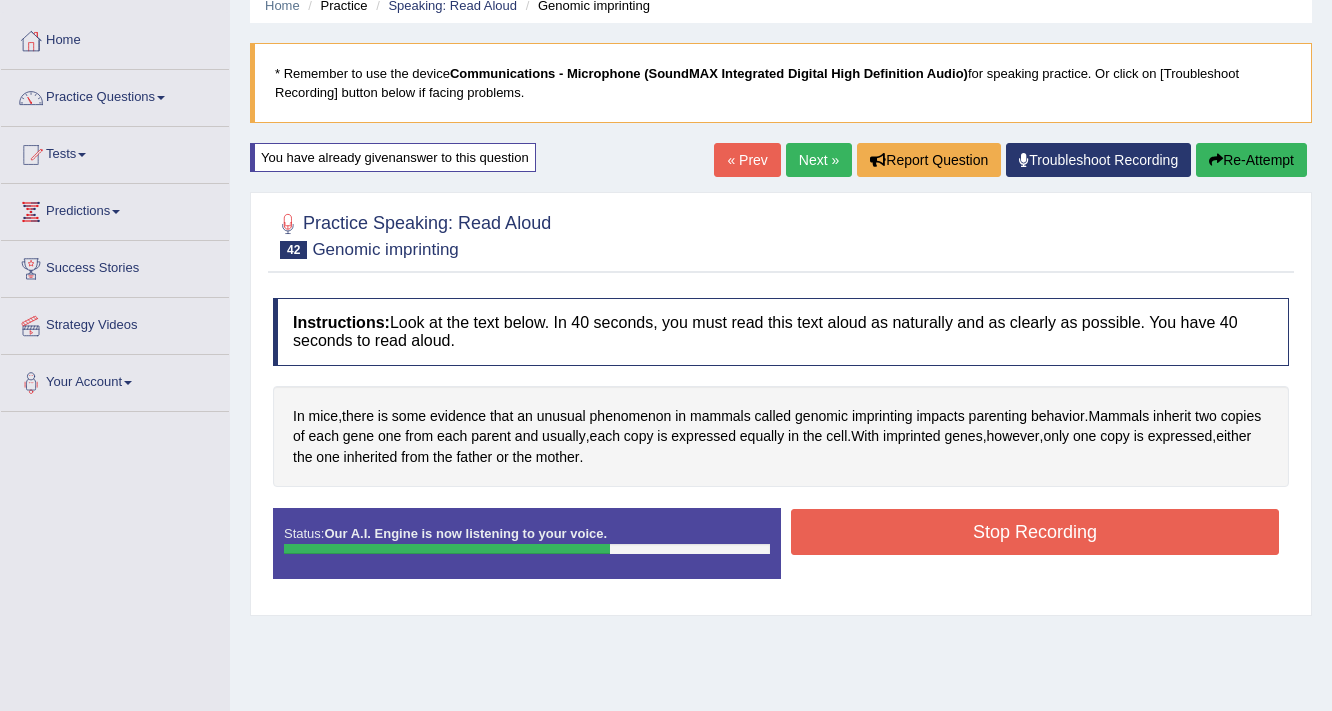 click on "Stop Recording" at bounding box center (1035, 532) 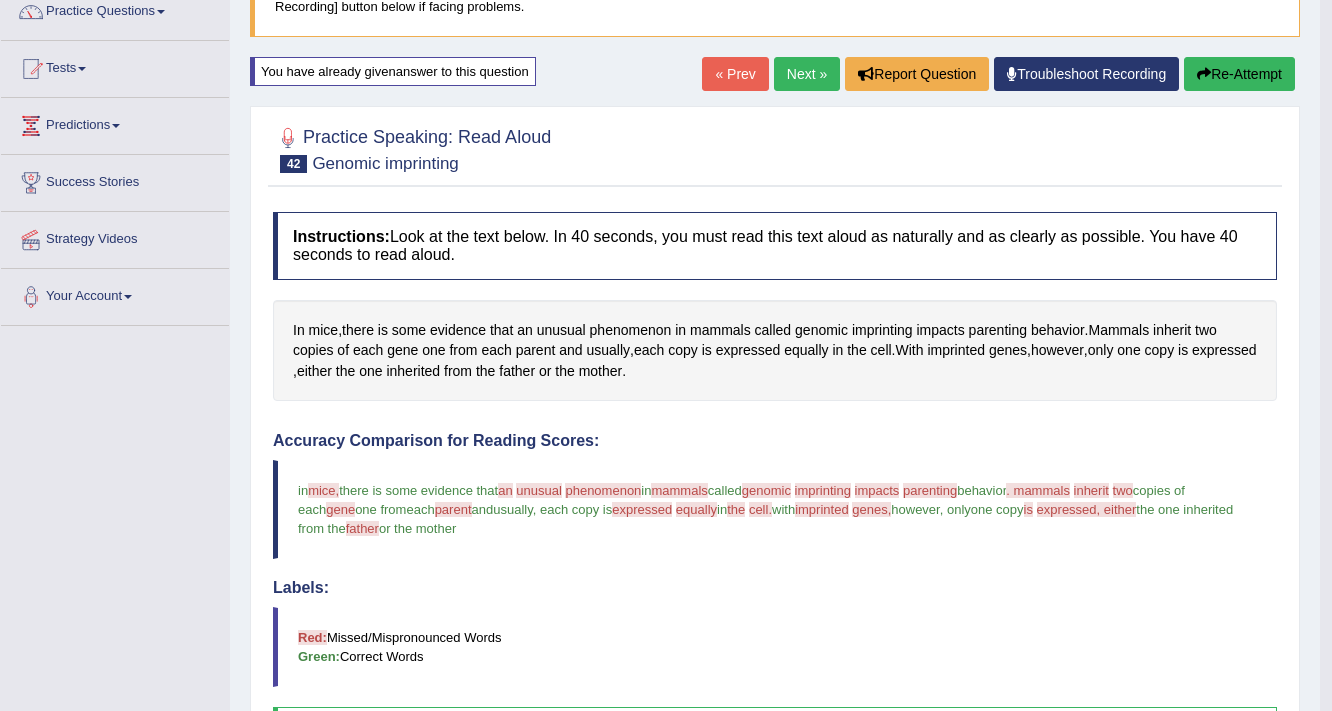 scroll, scrollTop: 166, scrollLeft: 0, axis: vertical 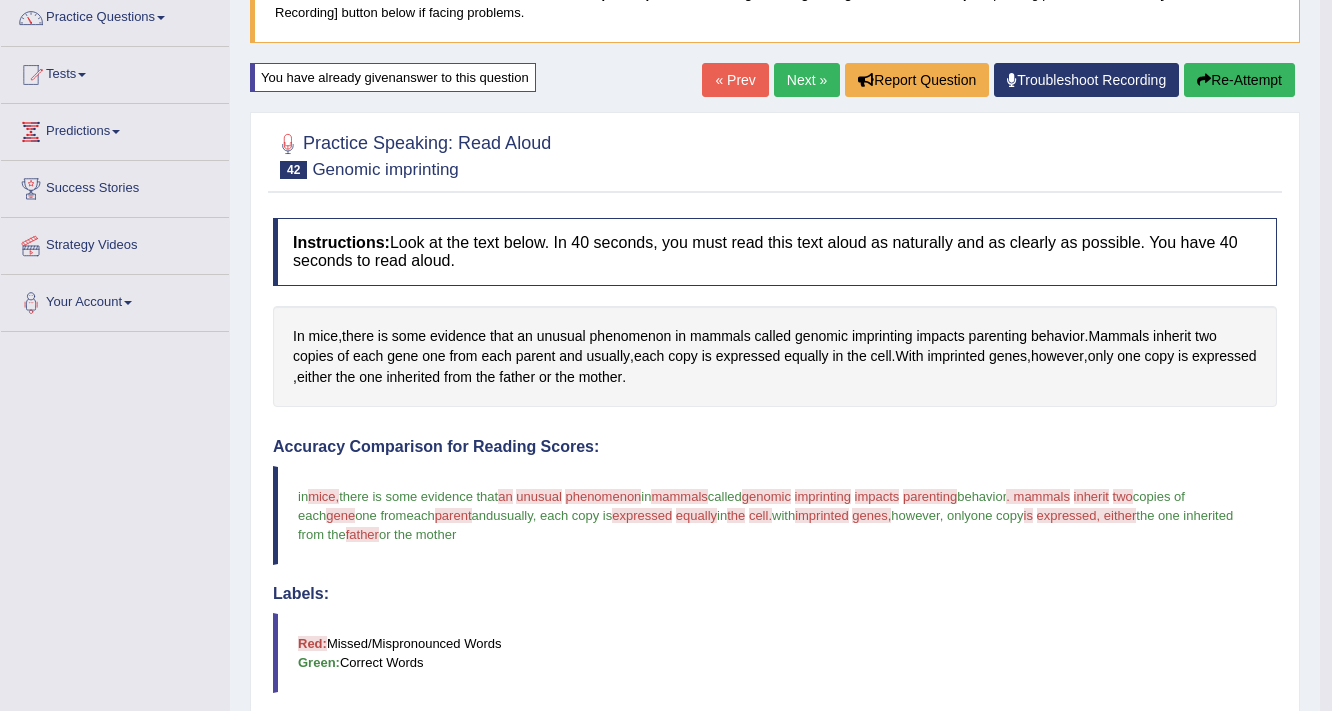 click on "Re-Attempt" at bounding box center (1239, 80) 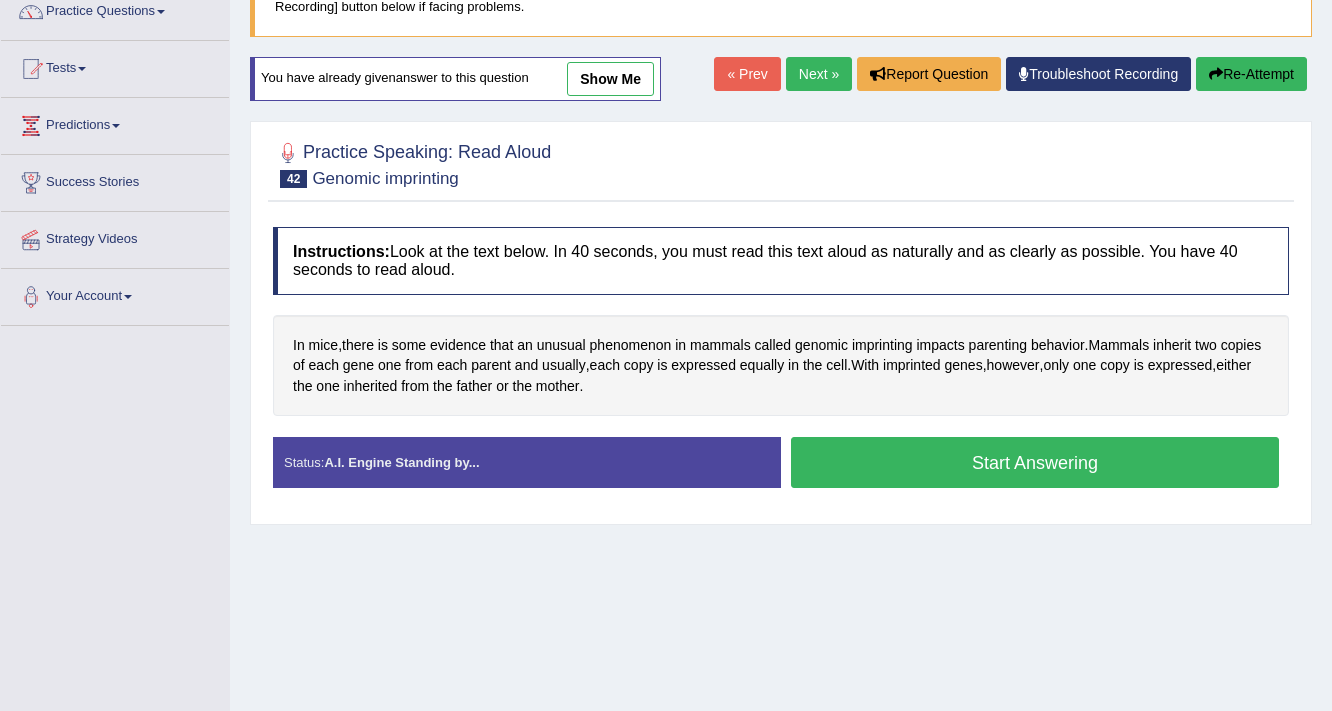 scroll, scrollTop: 172, scrollLeft: 0, axis: vertical 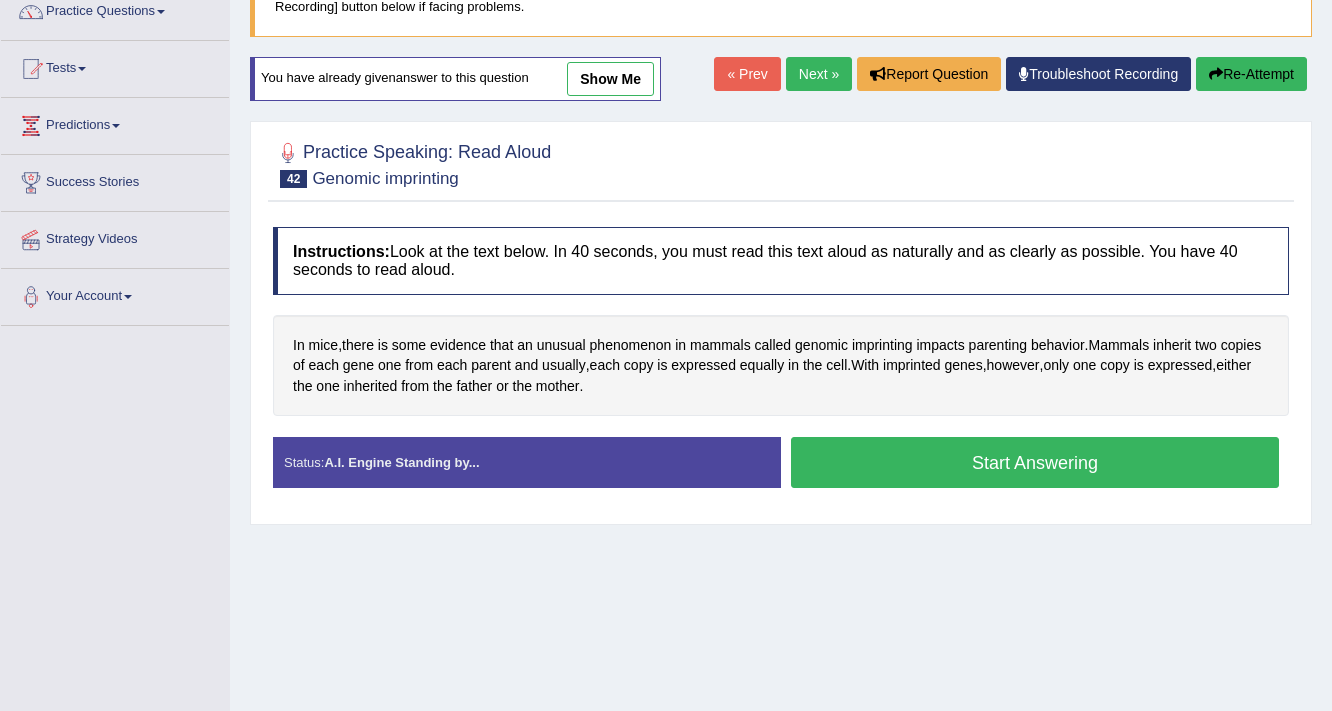 click on "Start Answering" at bounding box center (1035, 462) 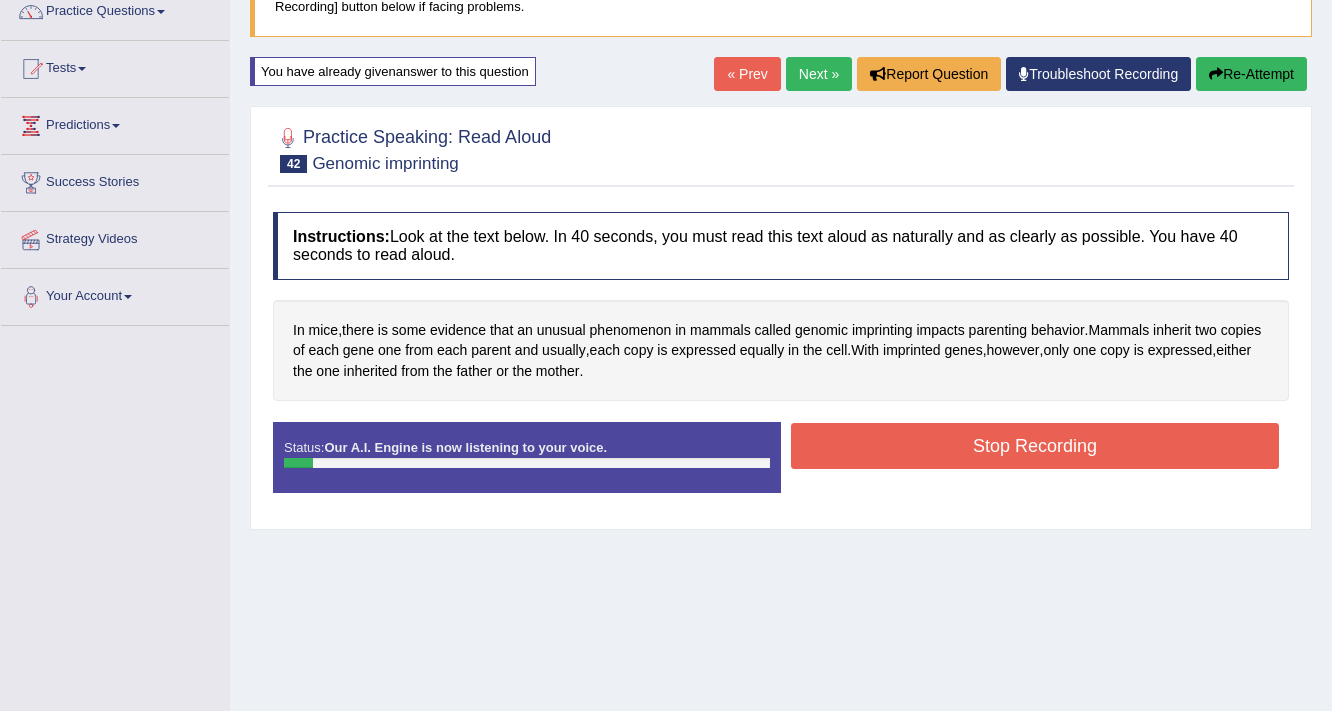click on "Stop Recording" at bounding box center [1035, 446] 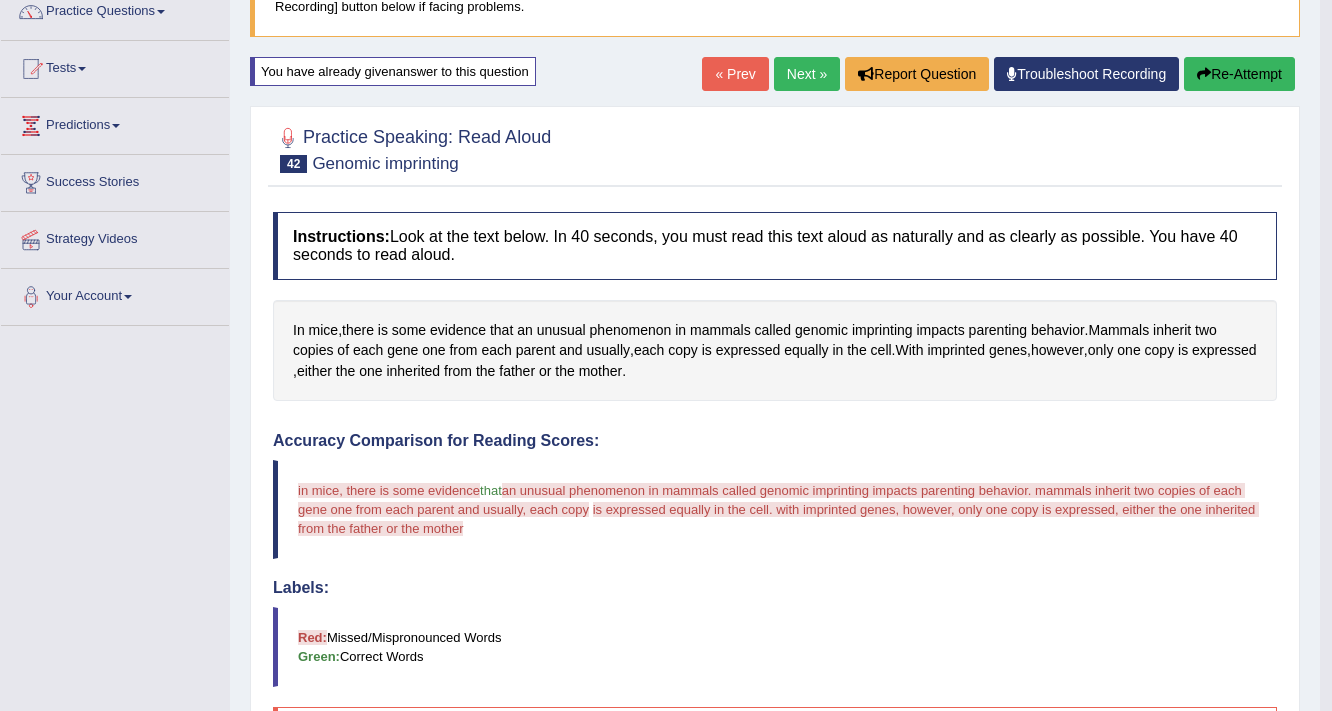 click on "Re-Attempt" at bounding box center (1239, 74) 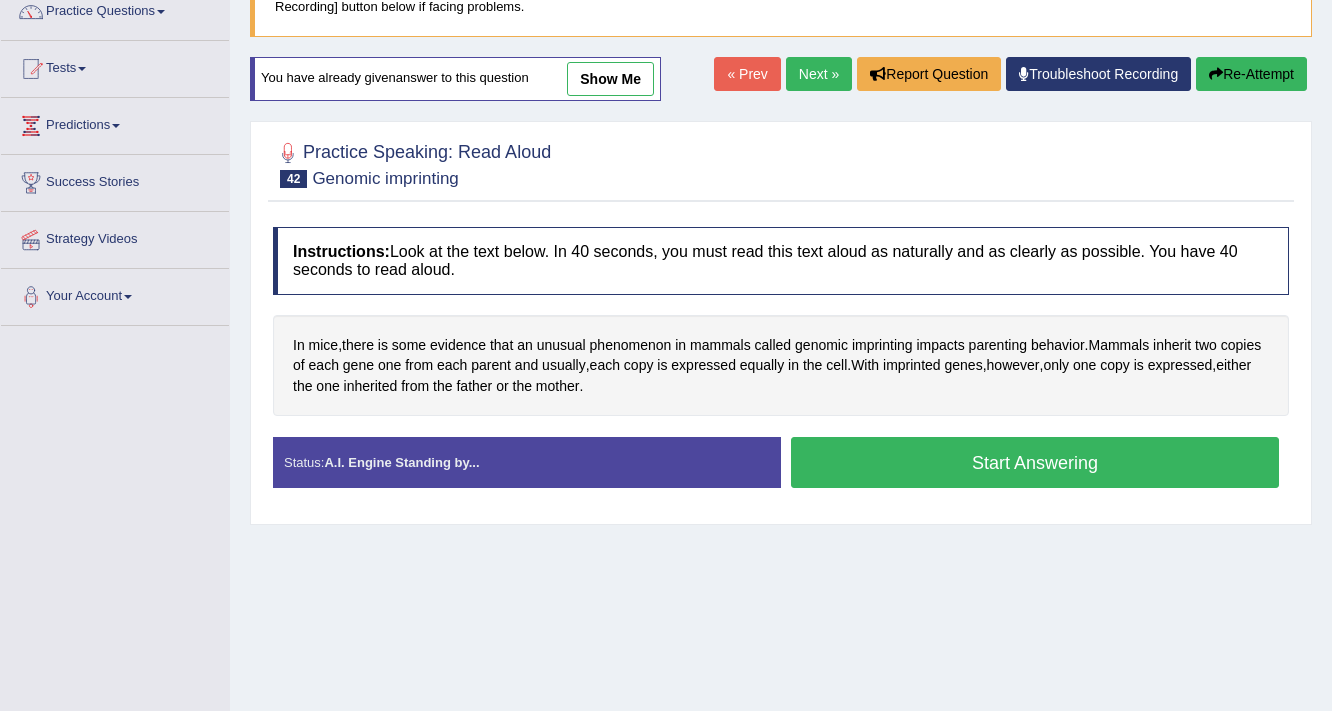 scroll, scrollTop: 172, scrollLeft: 0, axis: vertical 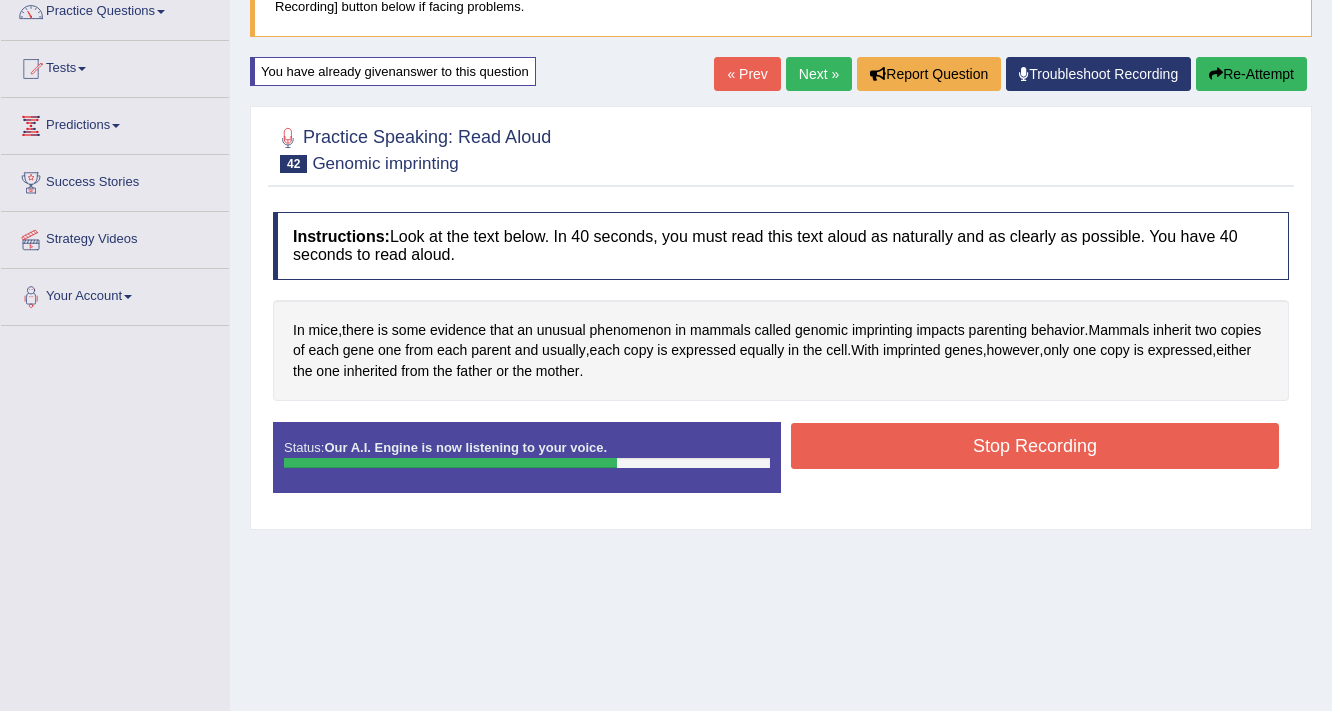 click on "Stop Recording" at bounding box center (1035, 446) 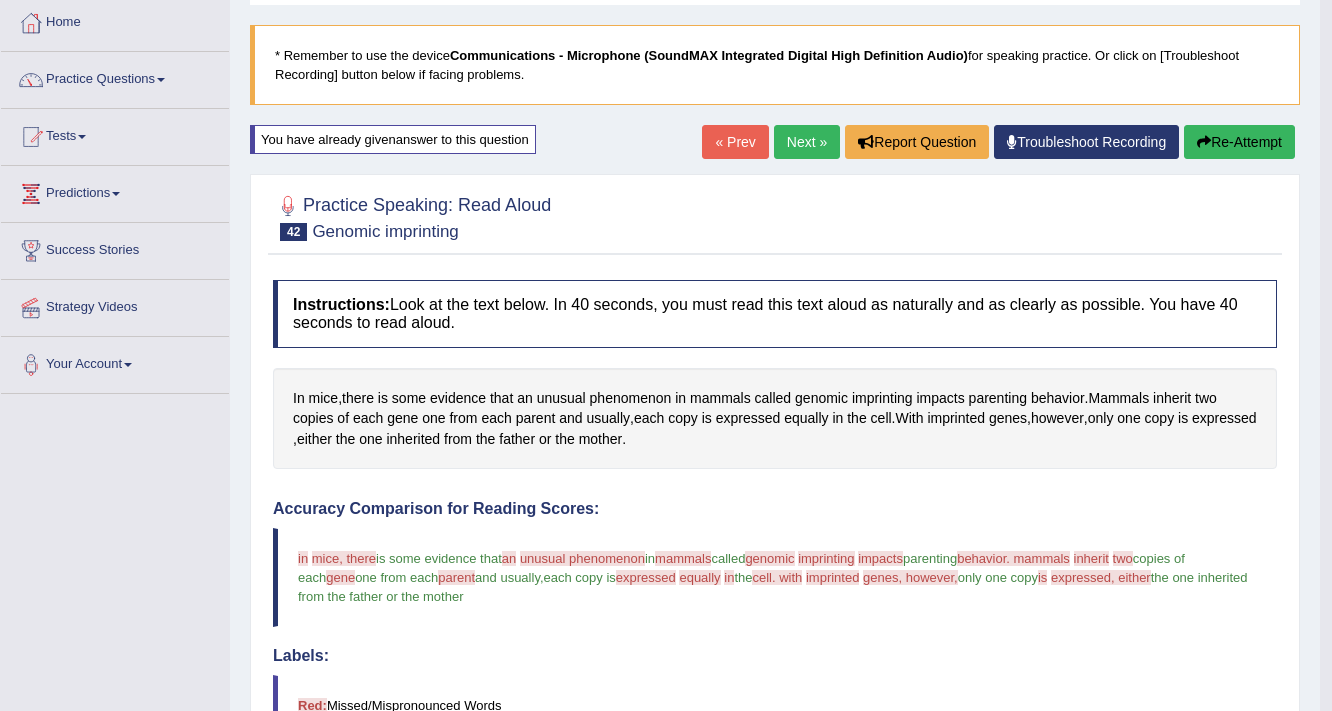 scroll, scrollTop: 92, scrollLeft: 0, axis: vertical 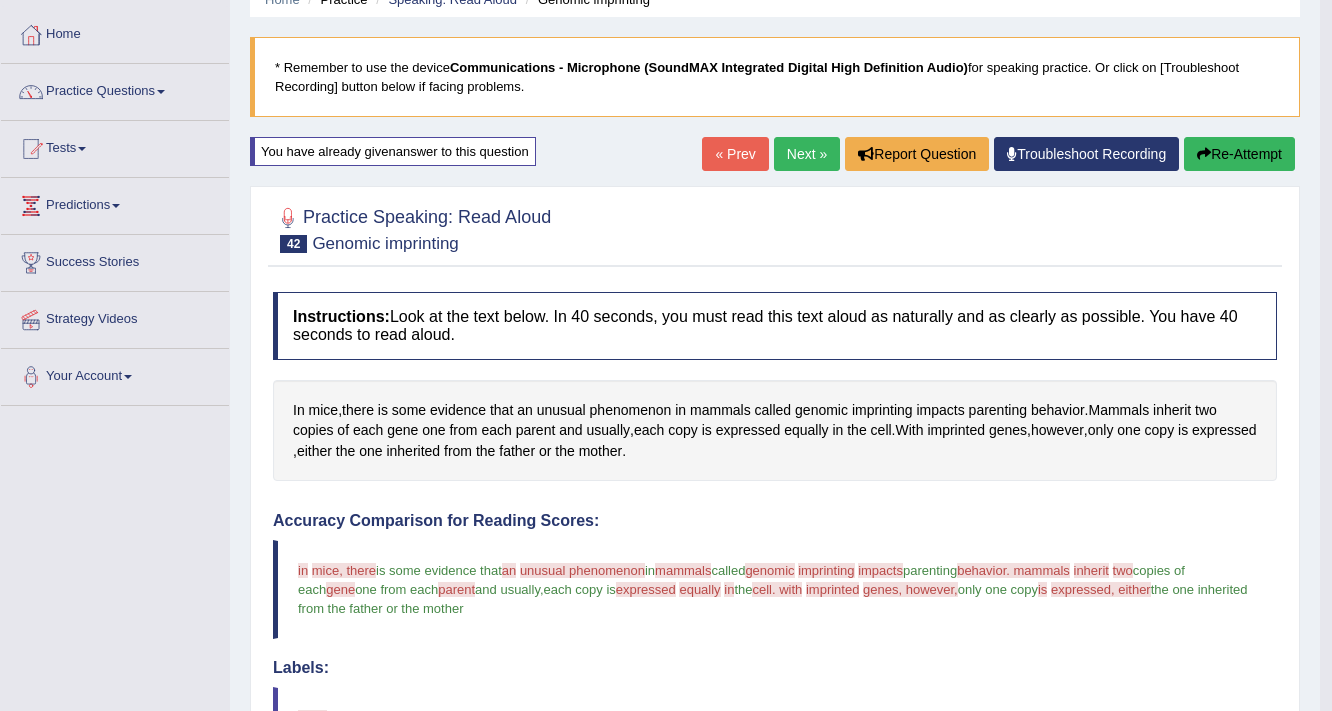 click on "Next »" at bounding box center [807, 154] 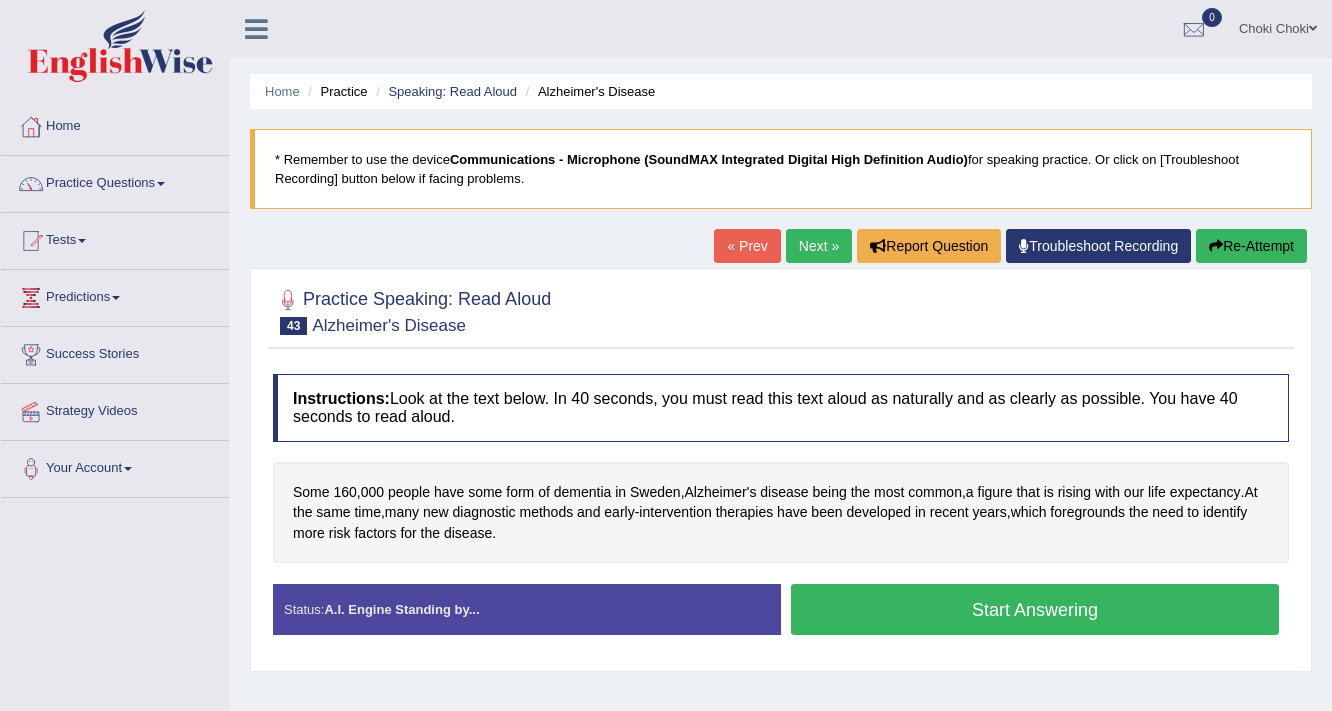 scroll, scrollTop: 0, scrollLeft: 0, axis: both 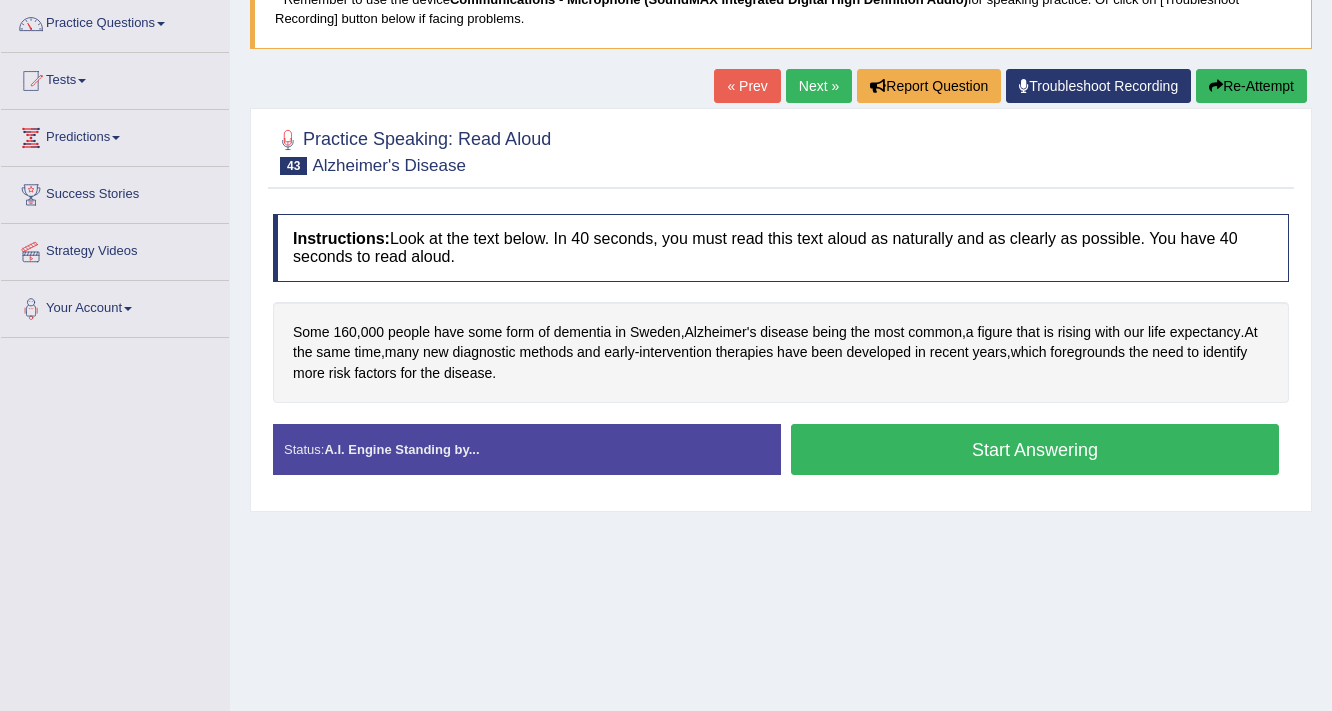 click on "Start Answering" at bounding box center [1035, 449] 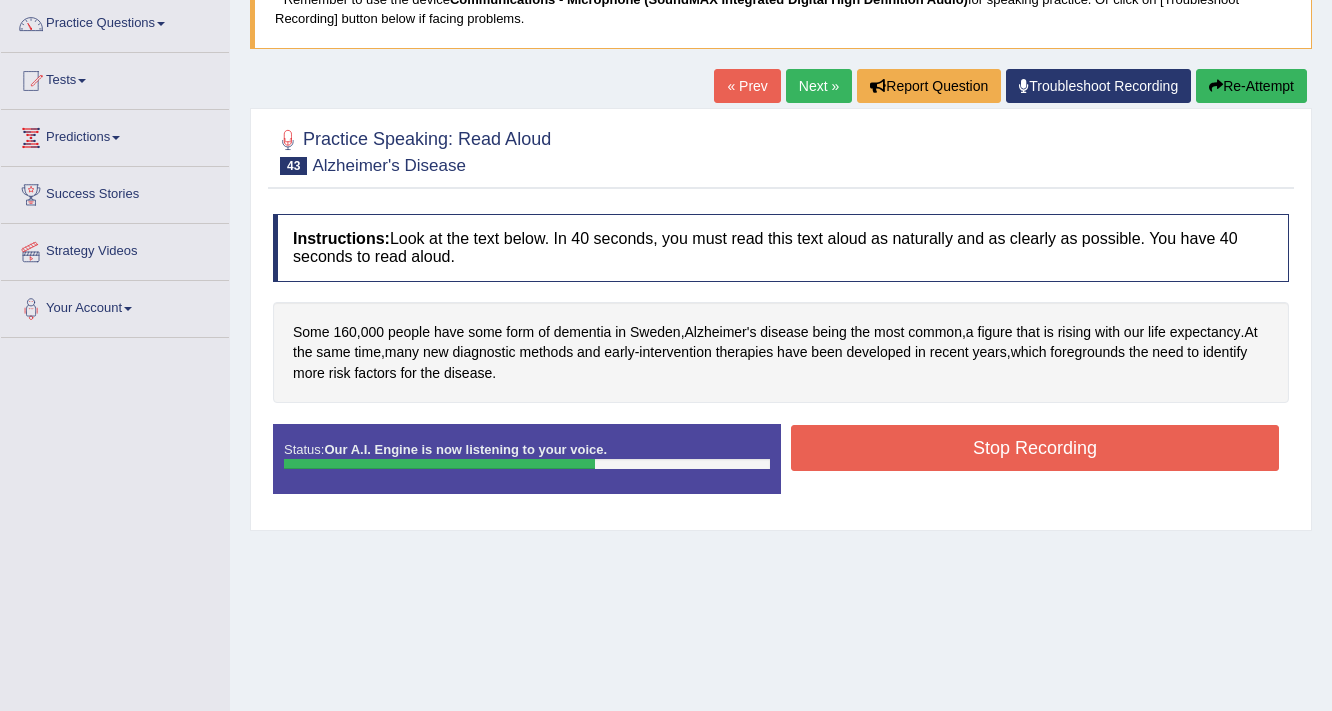 click on "Stop Recording" at bounding box center (1035, 448) 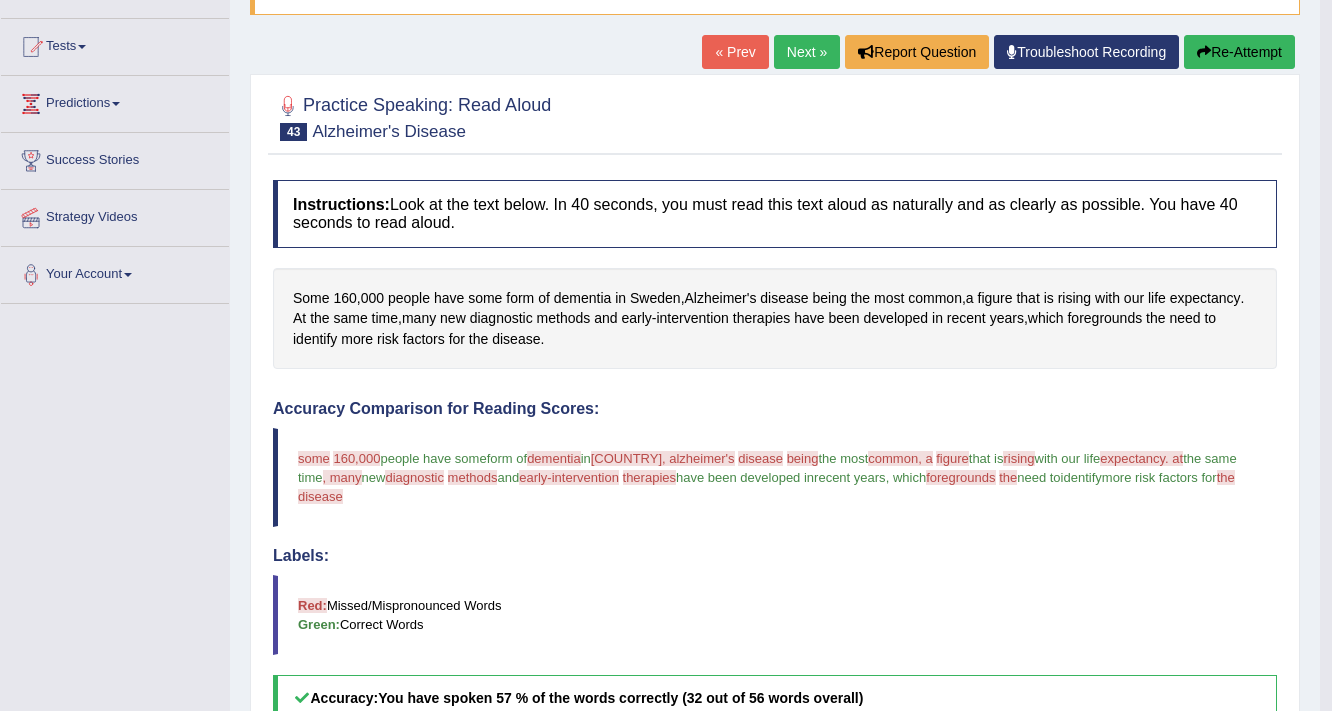 scroll, scrollTop: 190, scrollLeft: 0, axis: vertical 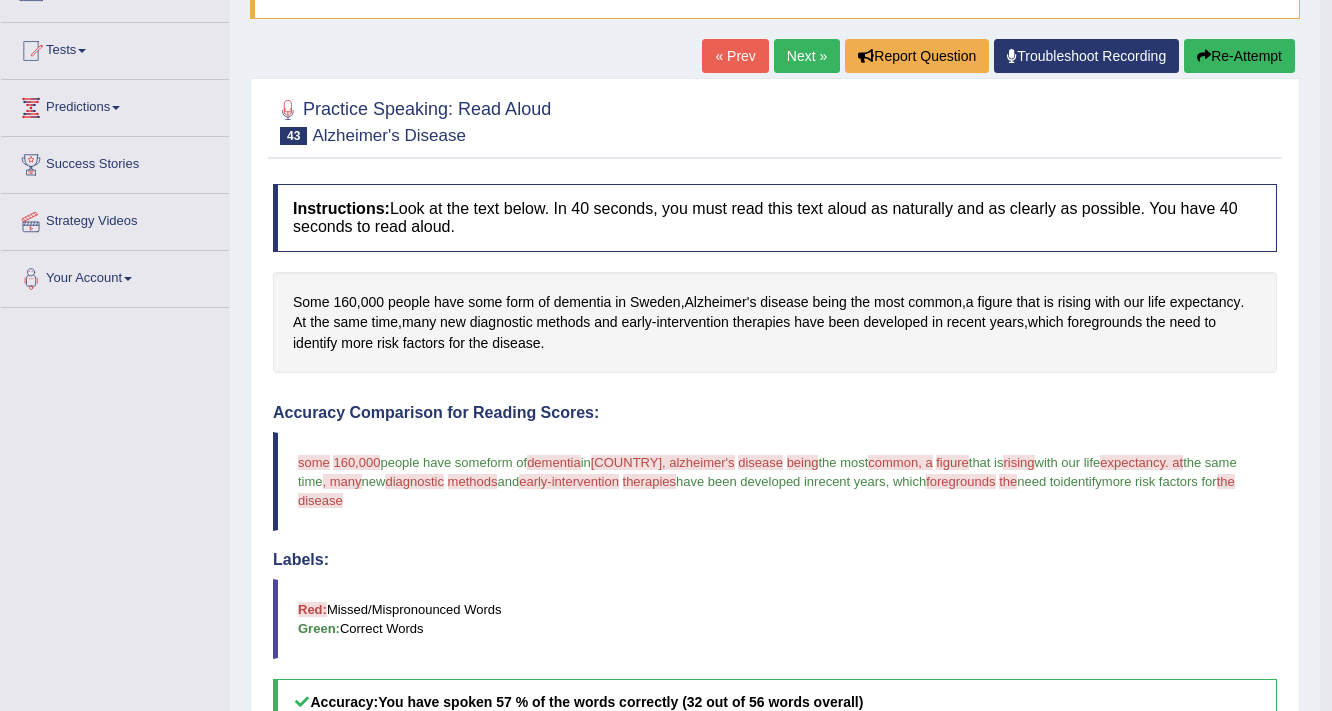 click on "Re-Attempt" at bounding box center (1239, 56) 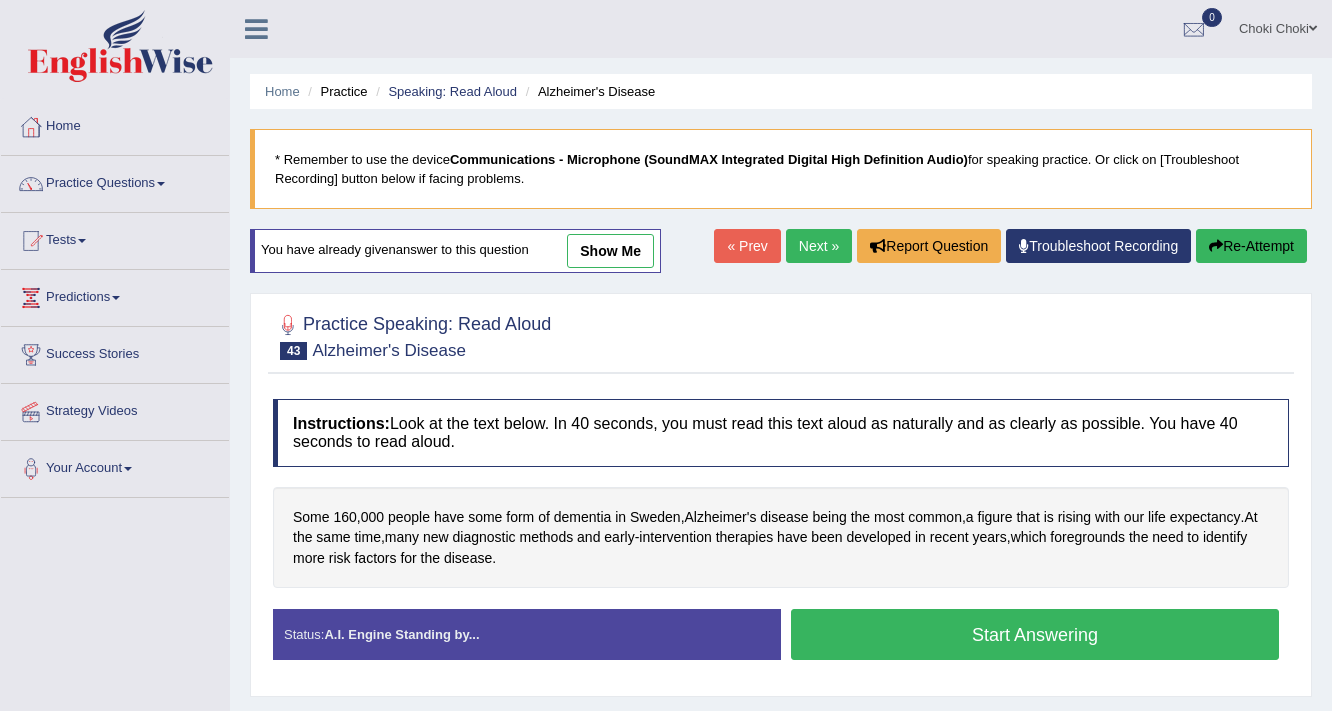 scroll, scrollTop: 190, scrollLeft: 0, axis: vertical 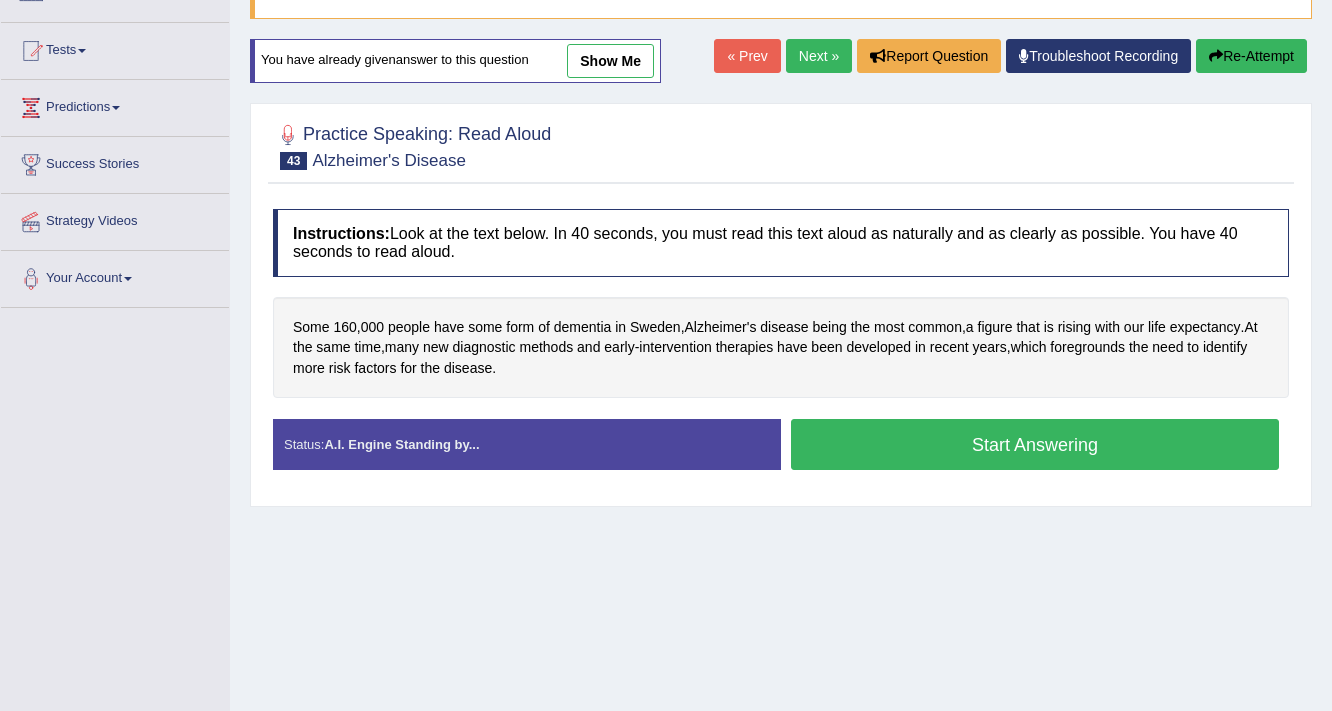 click on "Start Answering" at bounding box center [1035, 444] 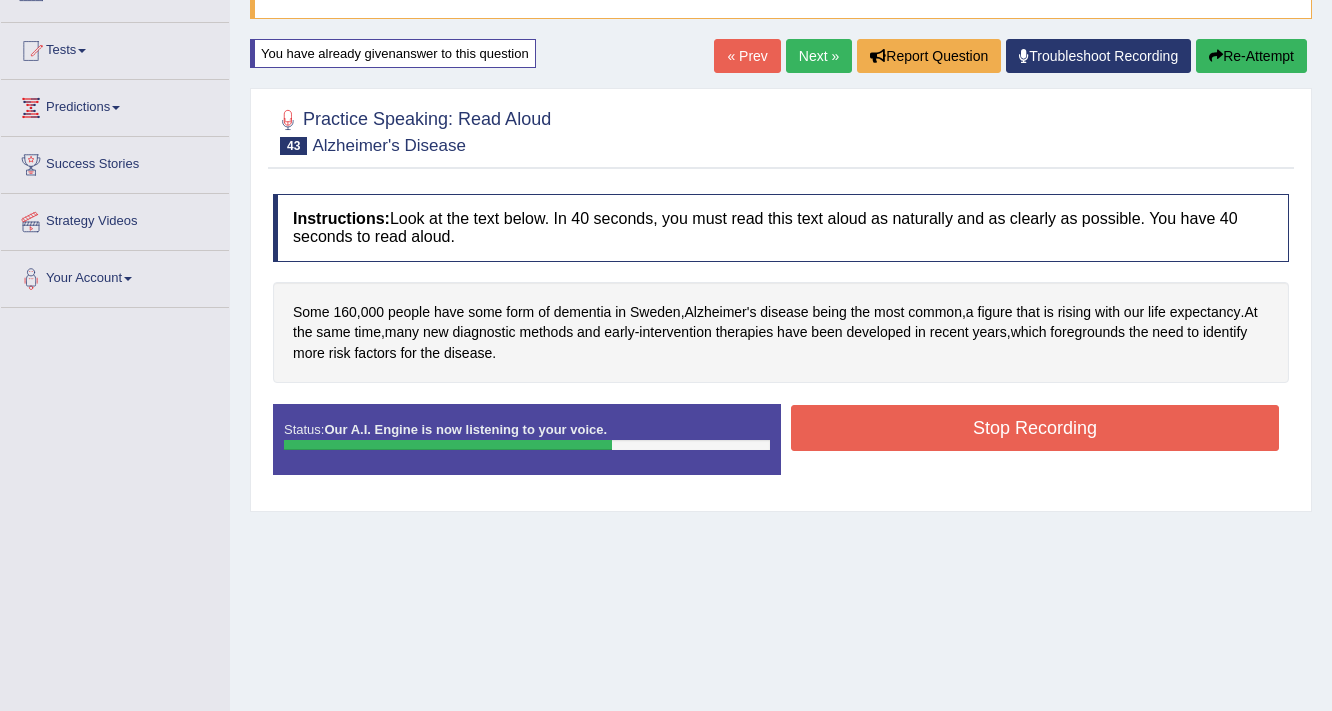 click on "Stop Recording" at bounding box center (1035, 428) 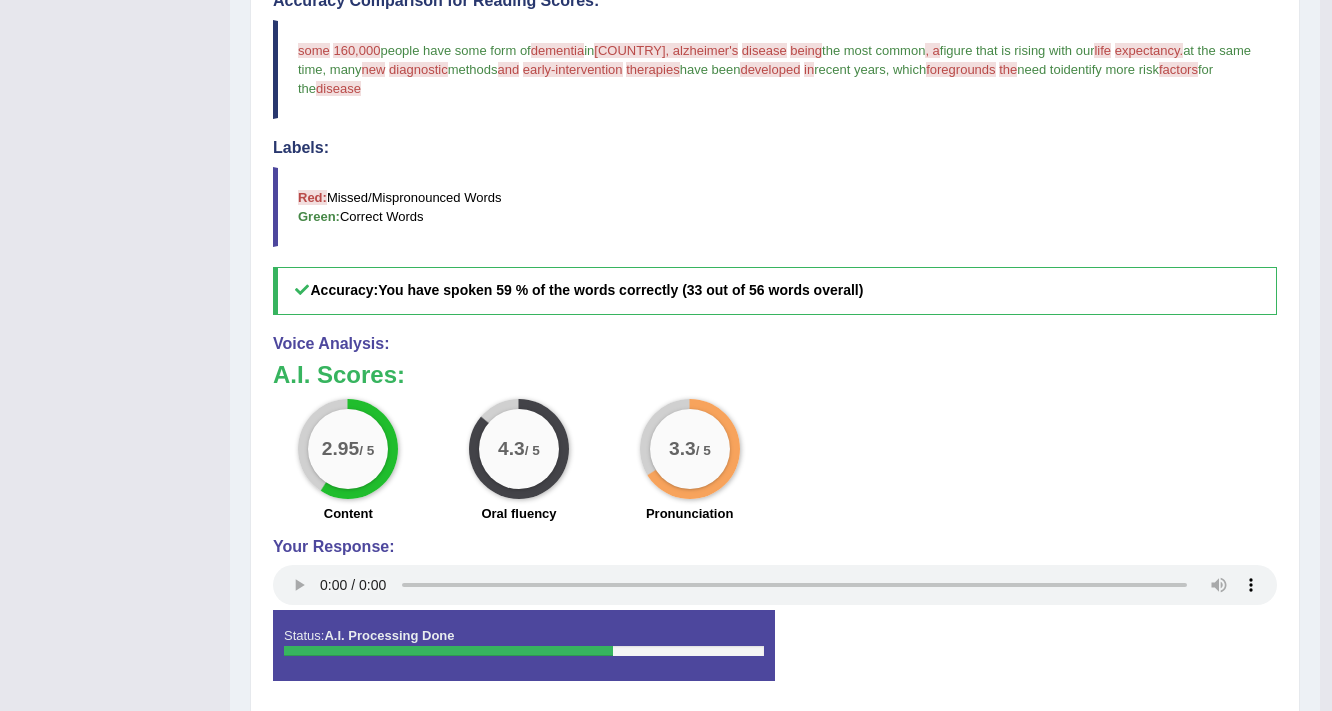 scroll, scrollTop: 670, scrollLeft: 0, axis: vertical 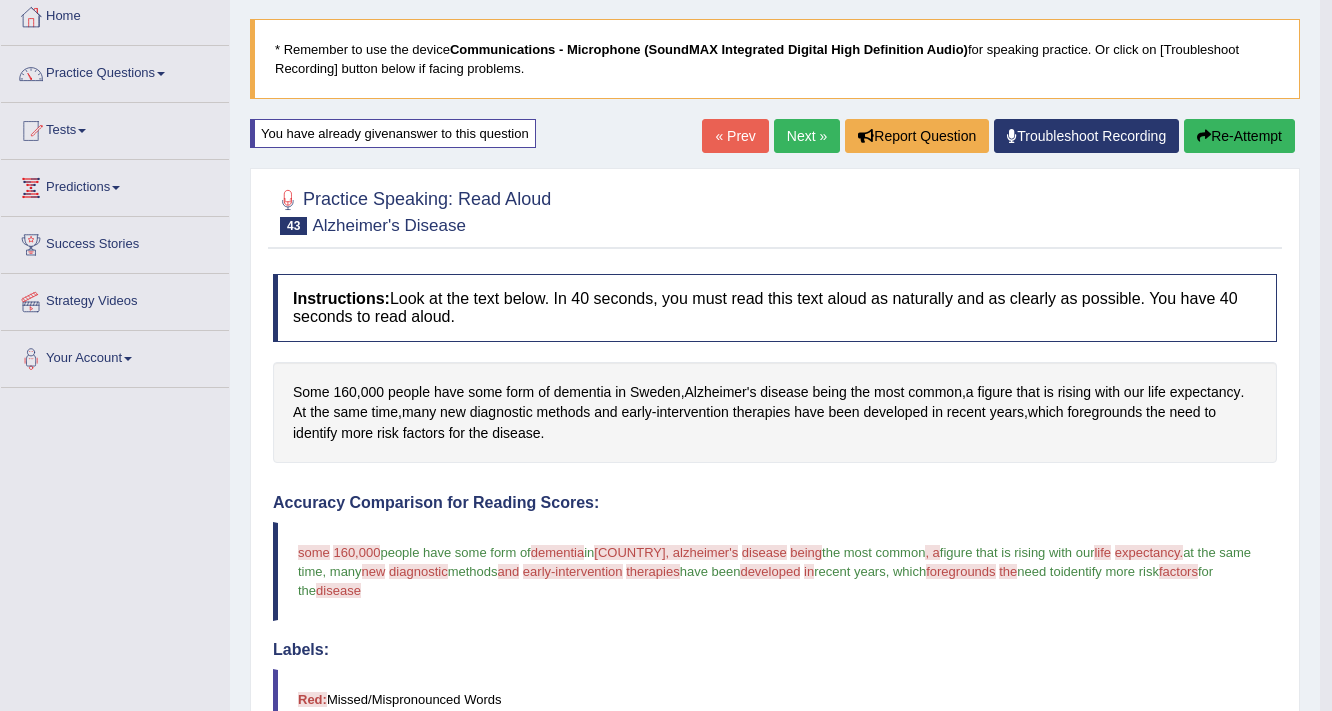click at bounding box center (1204, 136) 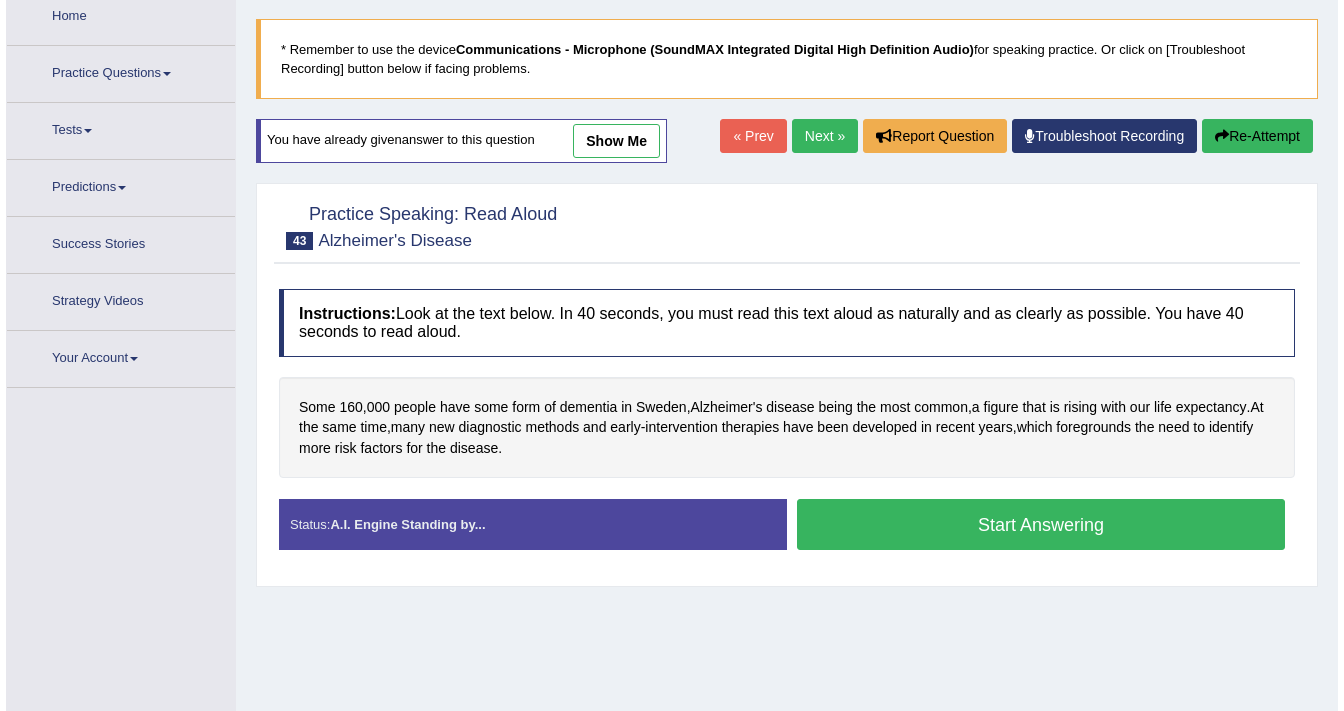 scroll, scrollTop: 0, scrollLeft: 0, axis: both 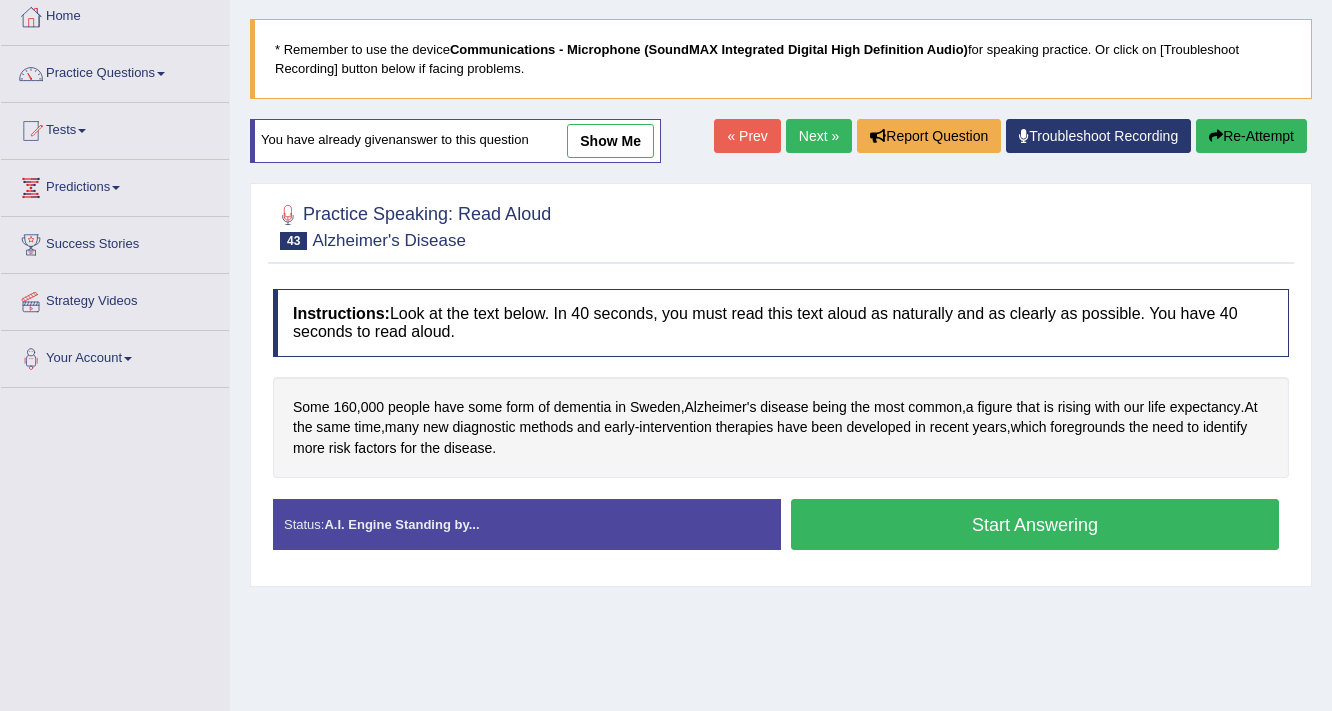 click on "Start Answering" at bounding box center [1035, 524] 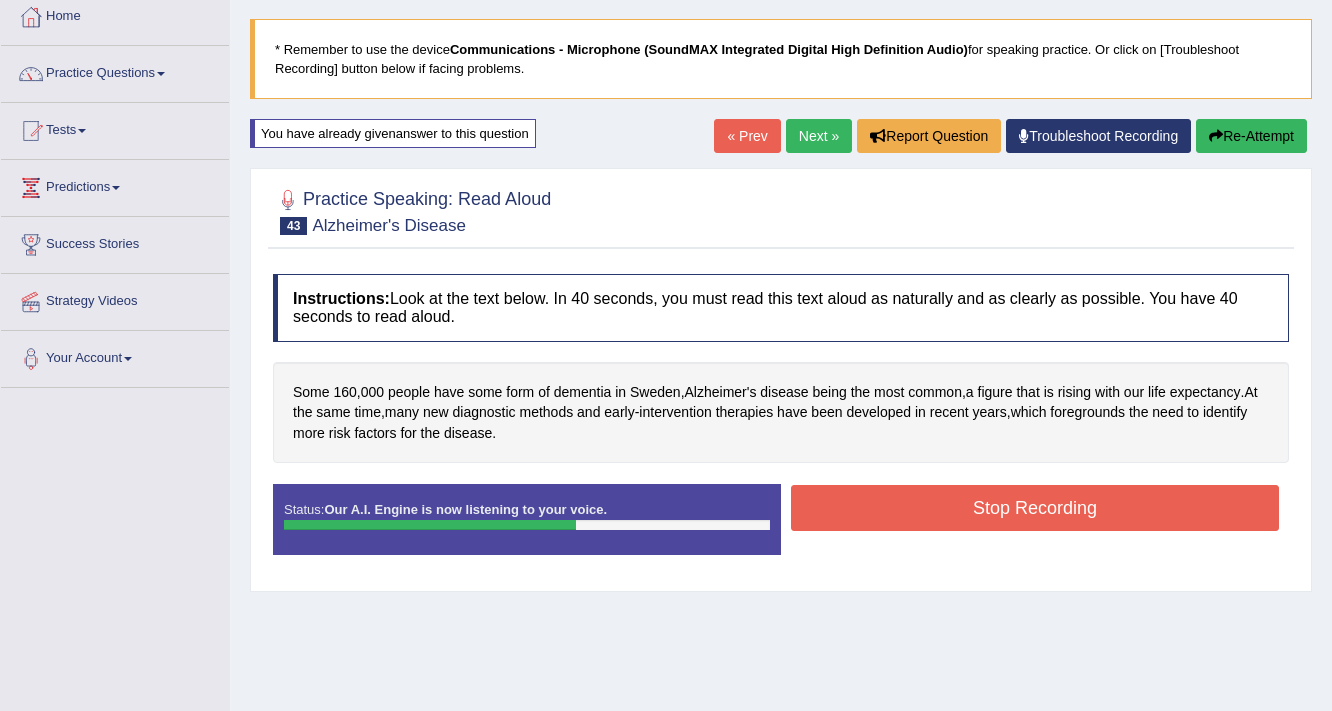 click on "Stop Recording" at bounding box center [1035, 508] 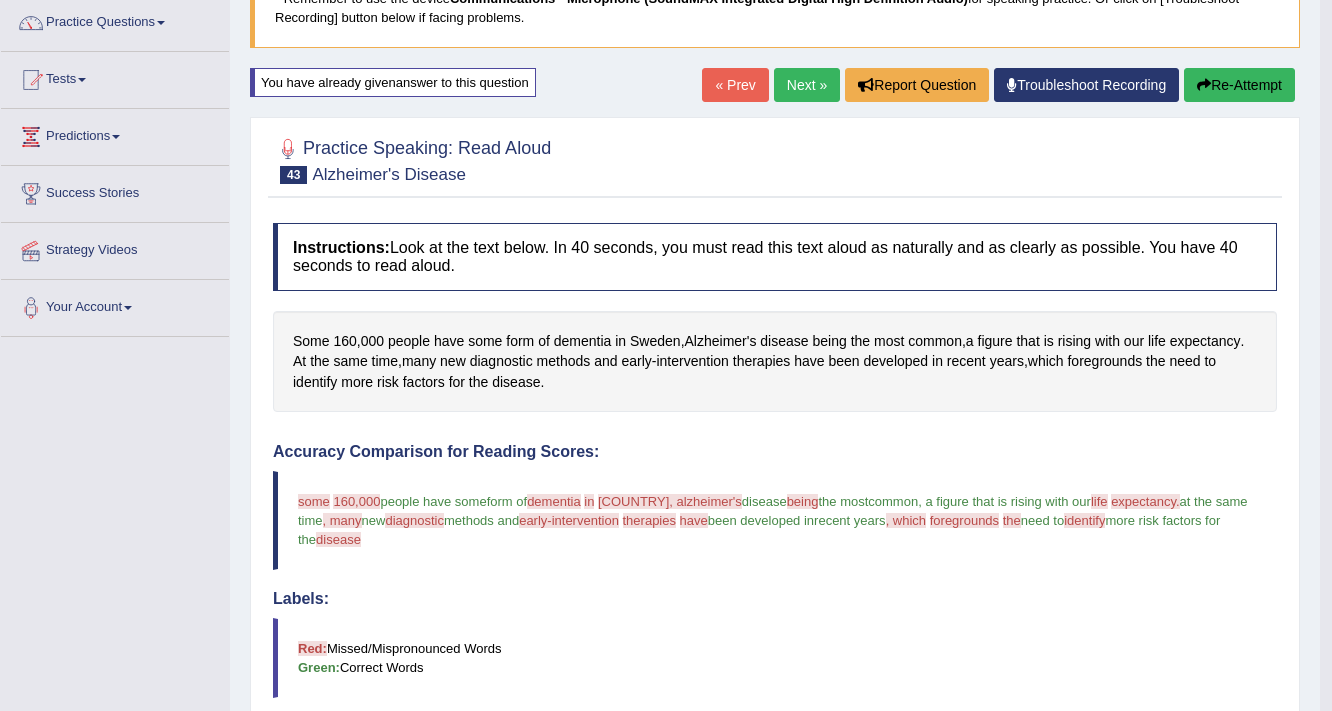 scroll, scrollTop: 110, scrollLeft: 0, axis: vertical 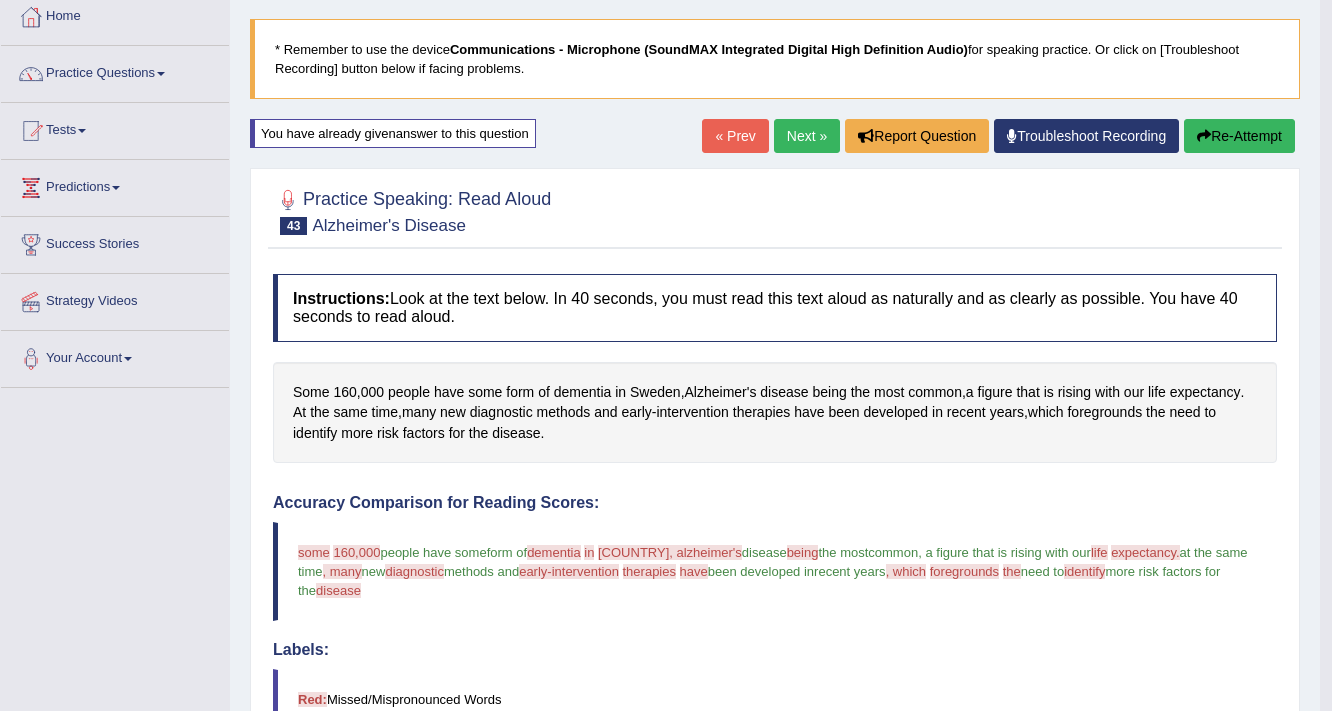 click on "Next »" at bounding box center [807, 136] 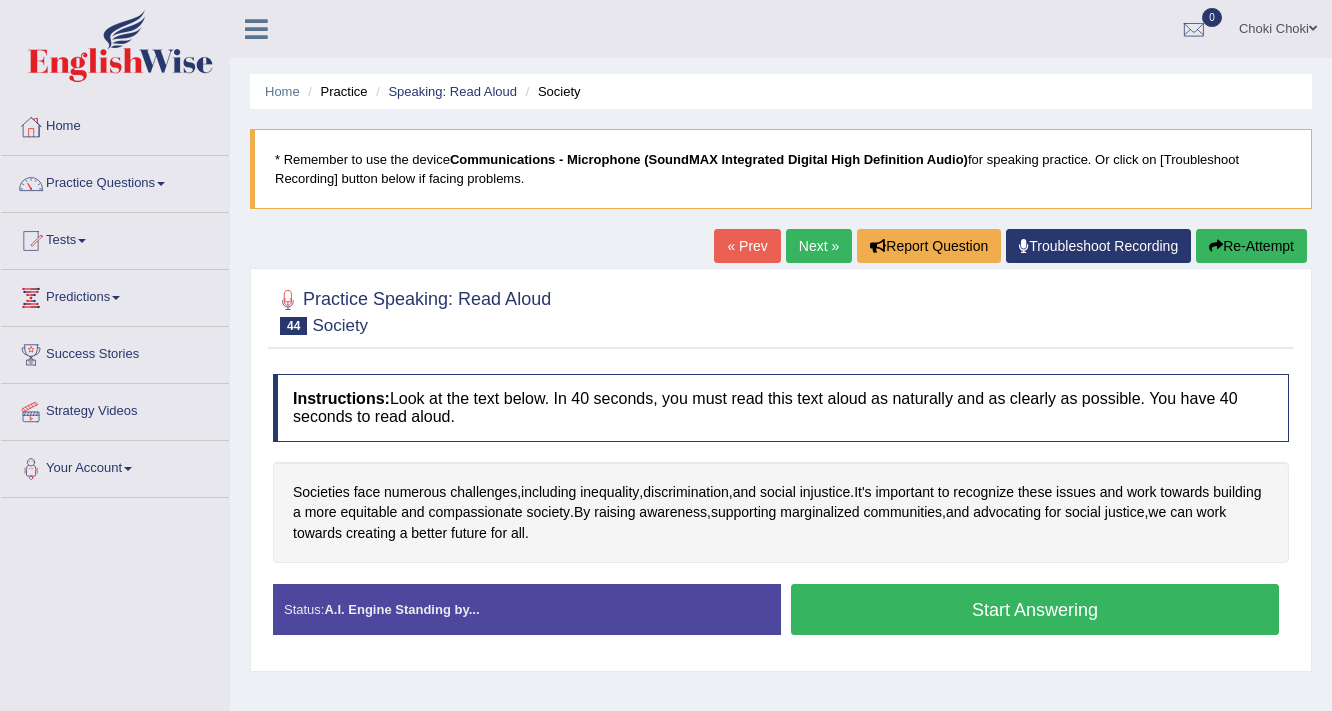 scroll, scrollTop: 0, scrollLeft: 0, axis: both 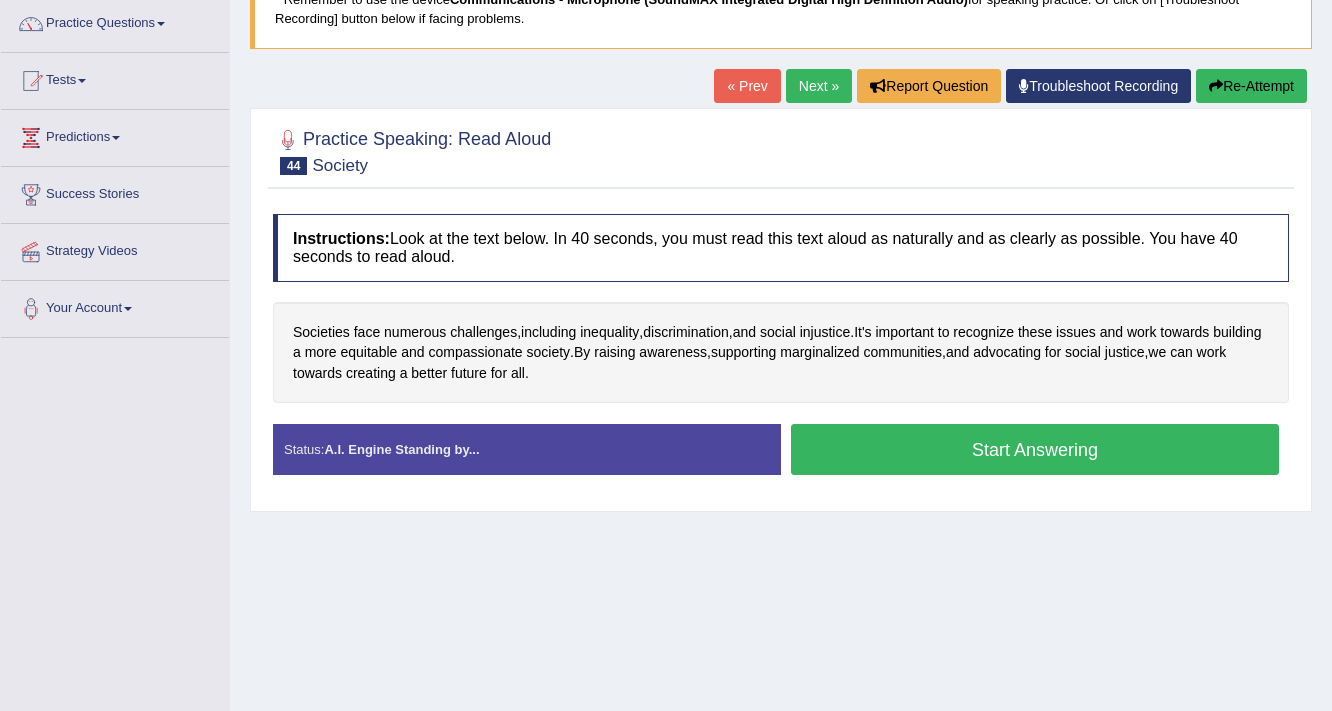 click on "Start Answering" at bounding box center [1035, 449] 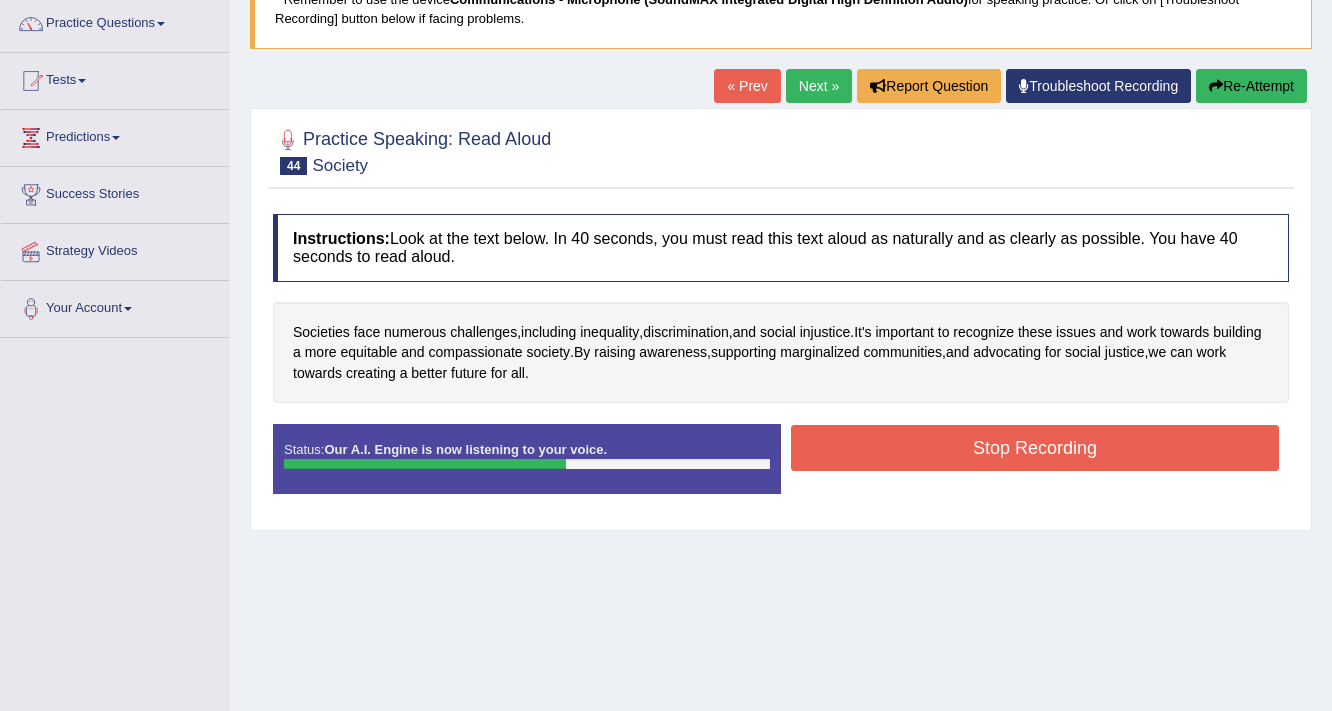 click on "Stop Recording" at bounding box center [1035, 448] 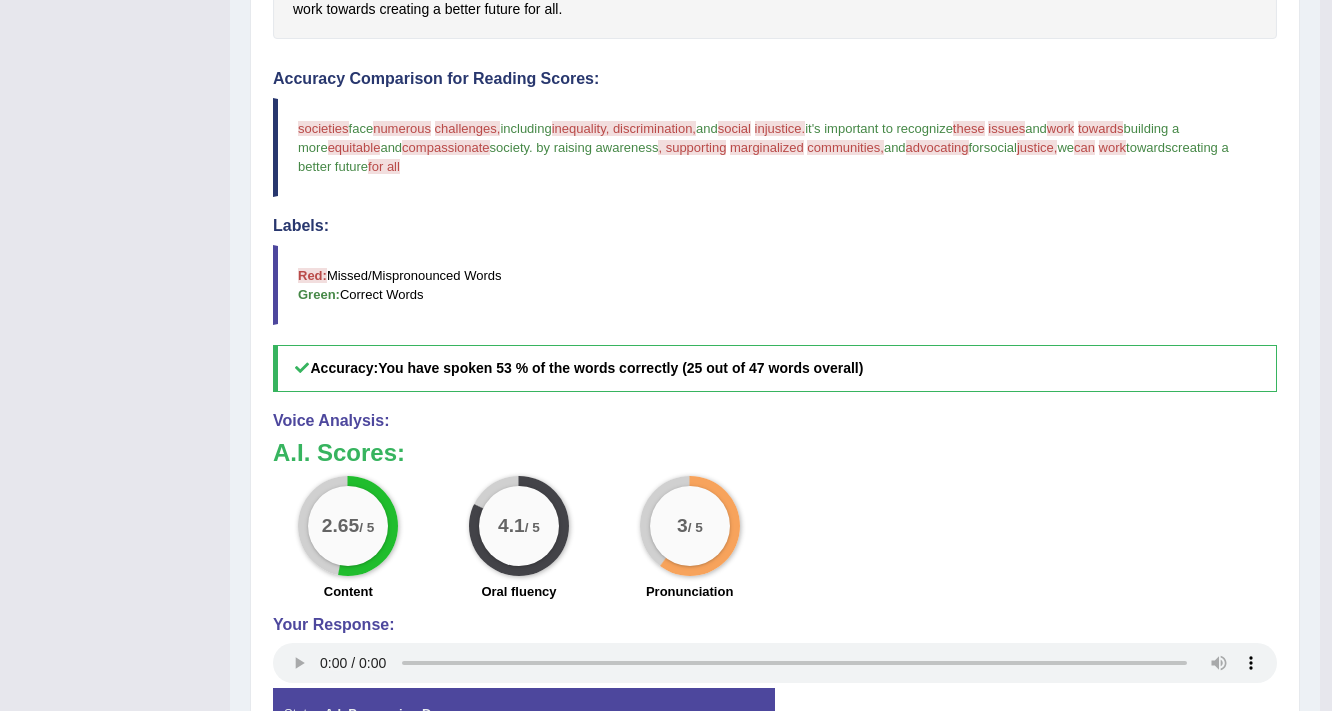 scroll, scrollTop: 560, scrollLeft: 0, axis: vertical 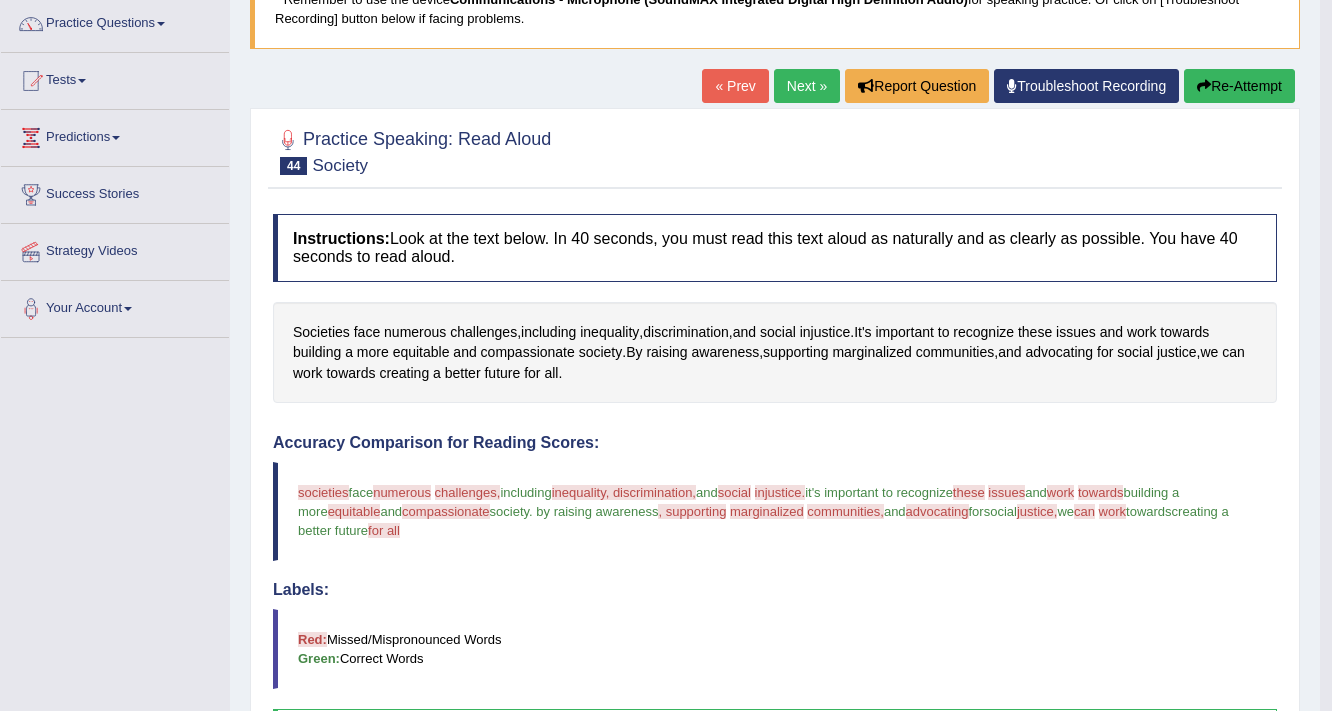 click on "Re-Attempt" at bounding box center (1239, 86) 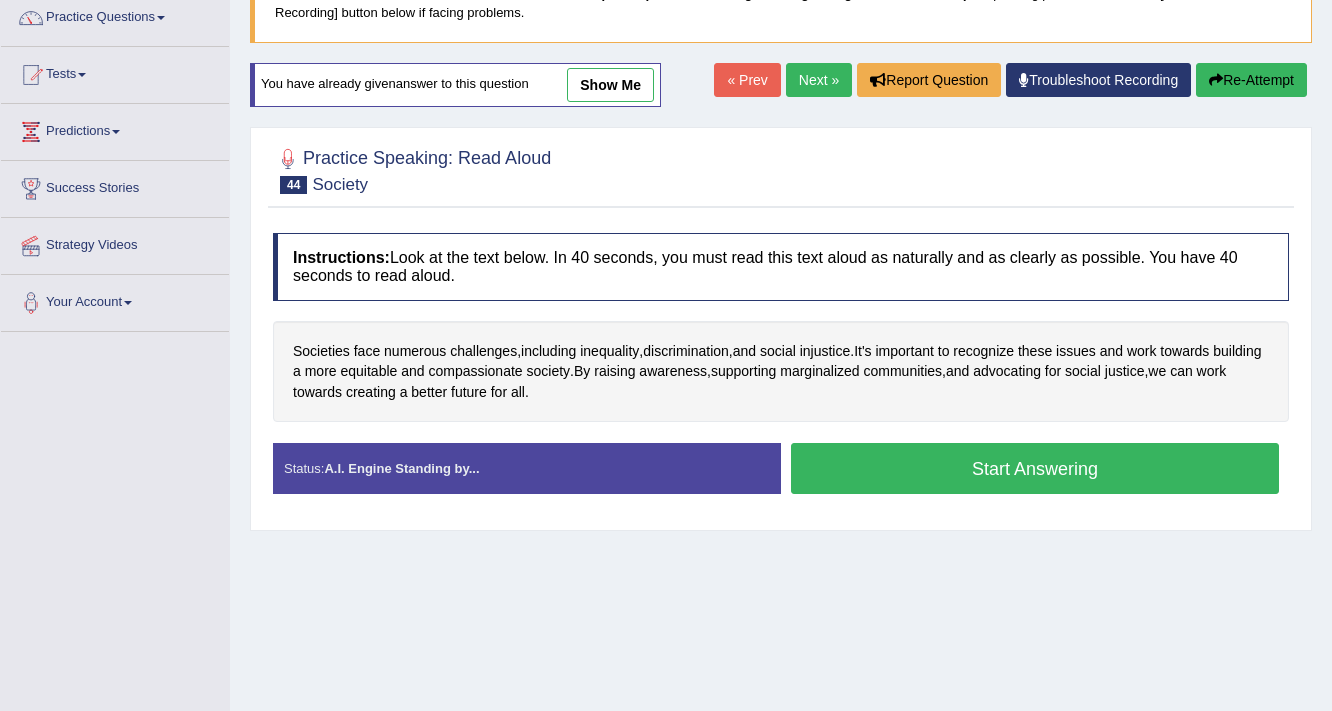 click on "Start Answering" at bounding box center (1035, 468) 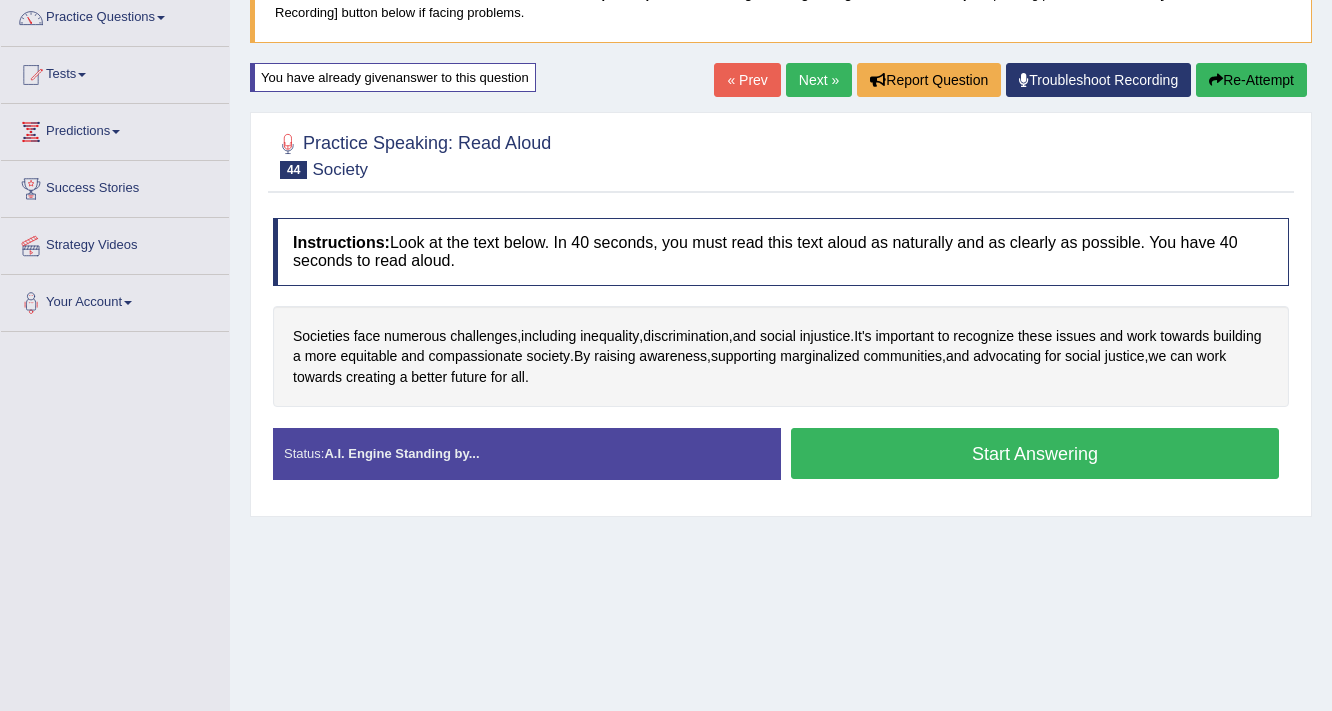 scroll, scrollTop: 0, scrollLeft: 0, axis: both 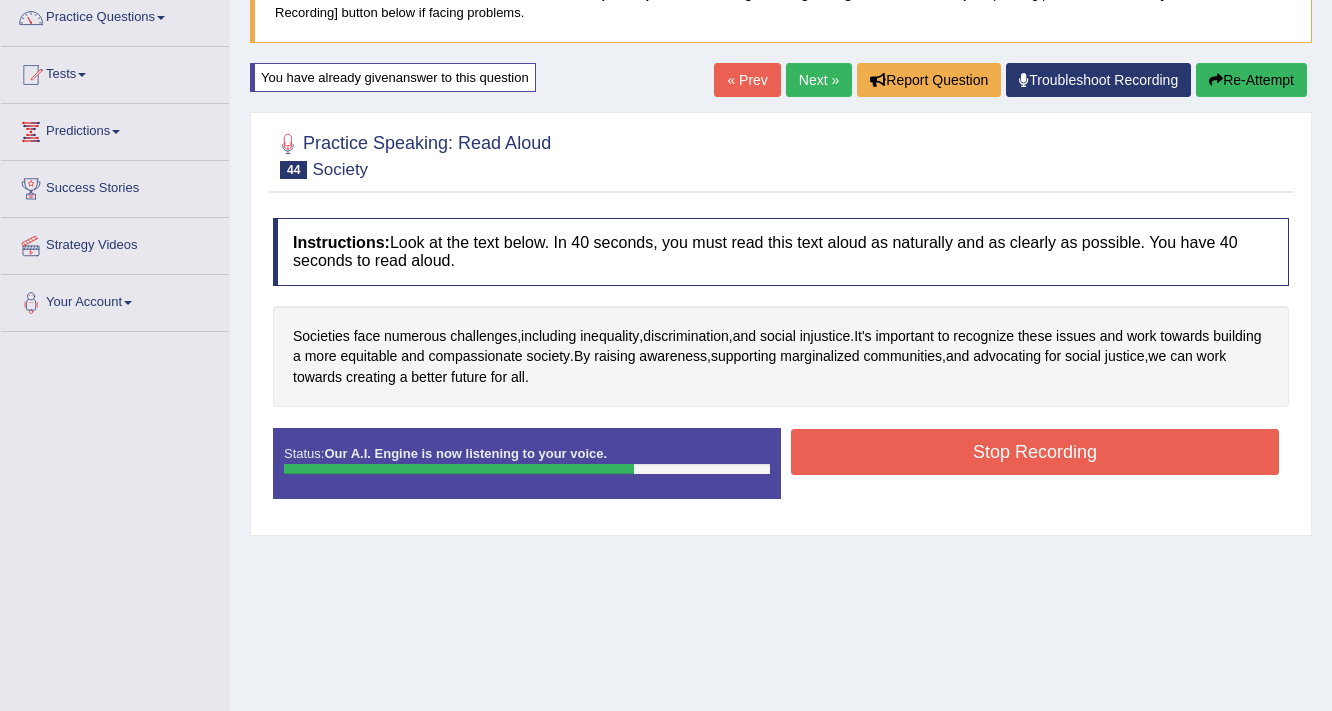 click on "Stop Recording" at bounding box center [1035, 452] 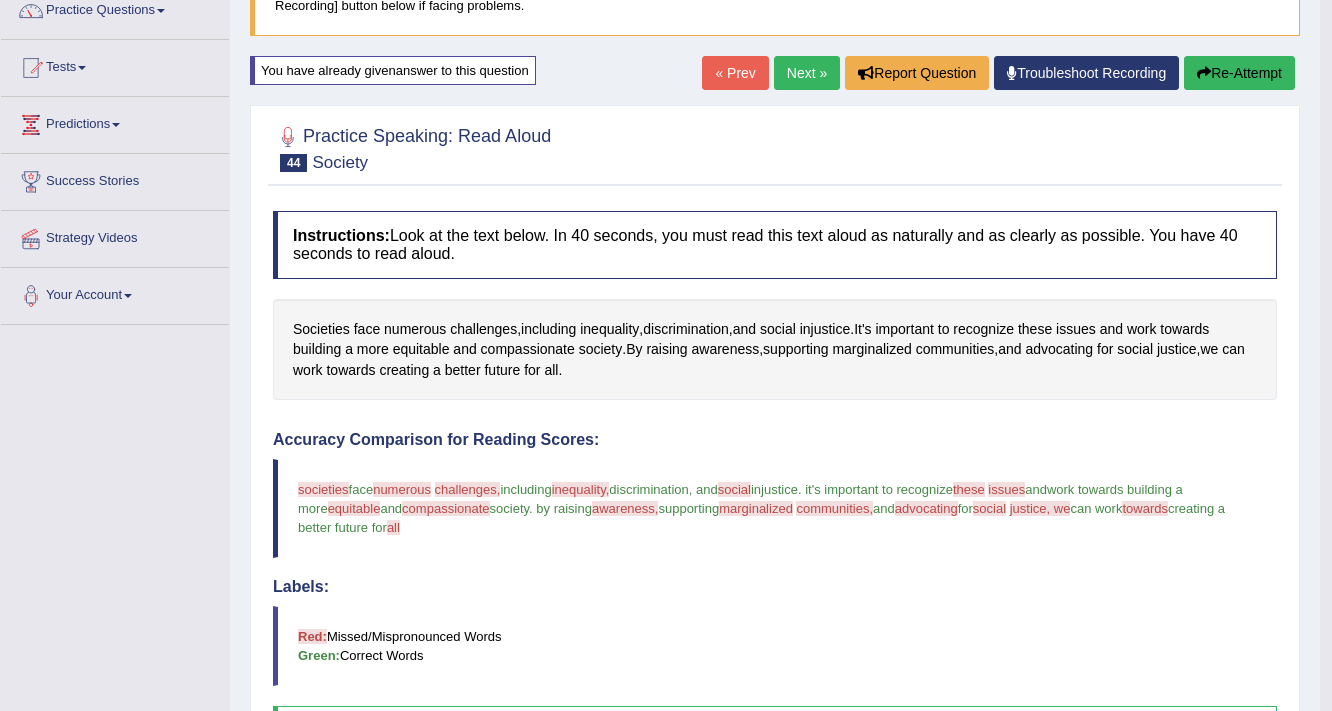 scroll, scrollTop: 166, scrollLeft: 0, axis: vertical 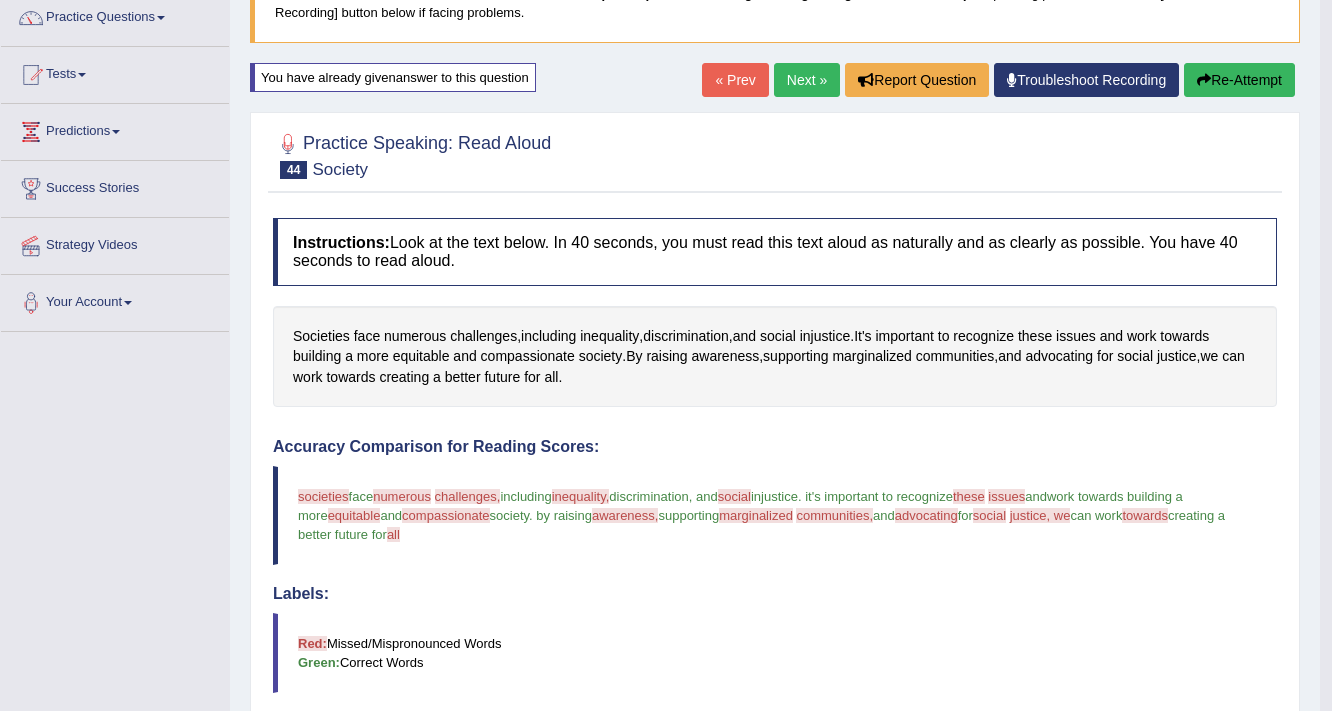 click on "Re-Attempt" at bounding box center (1239, 80) 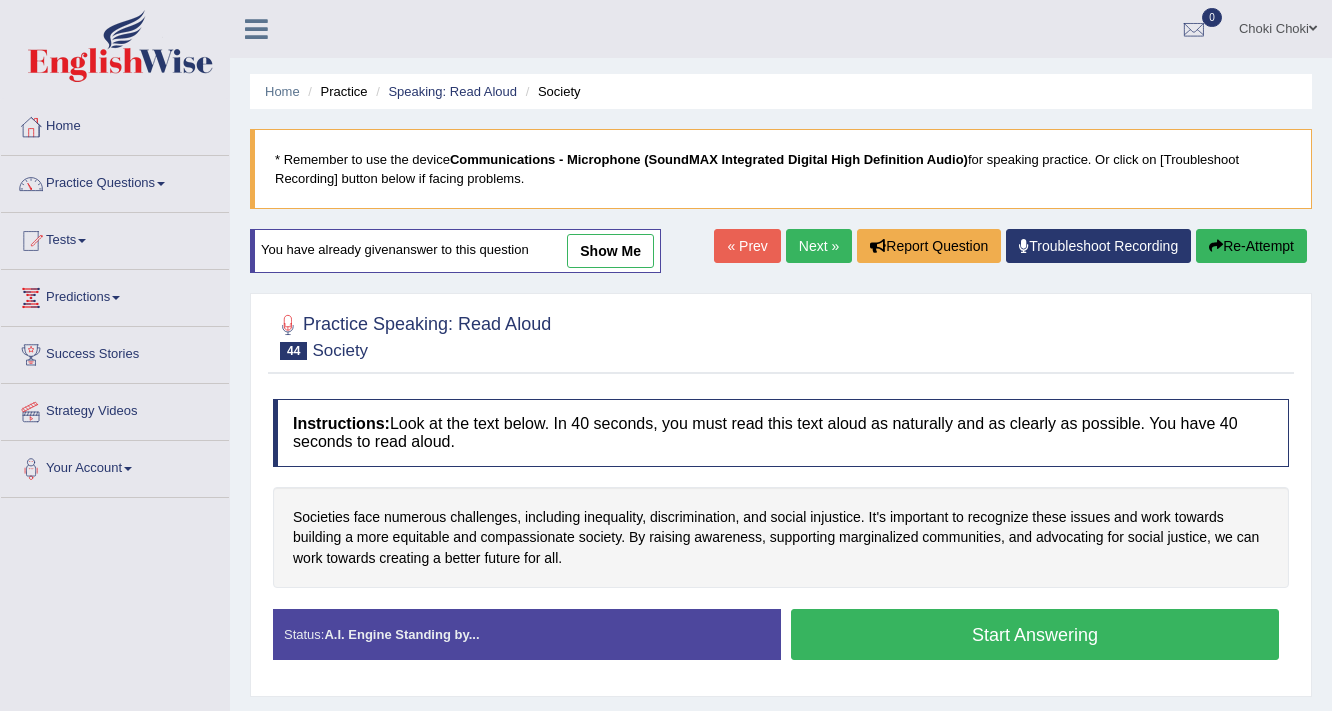 scroll, scrollTop: 172, scrollLeft: 0, axis: vertical 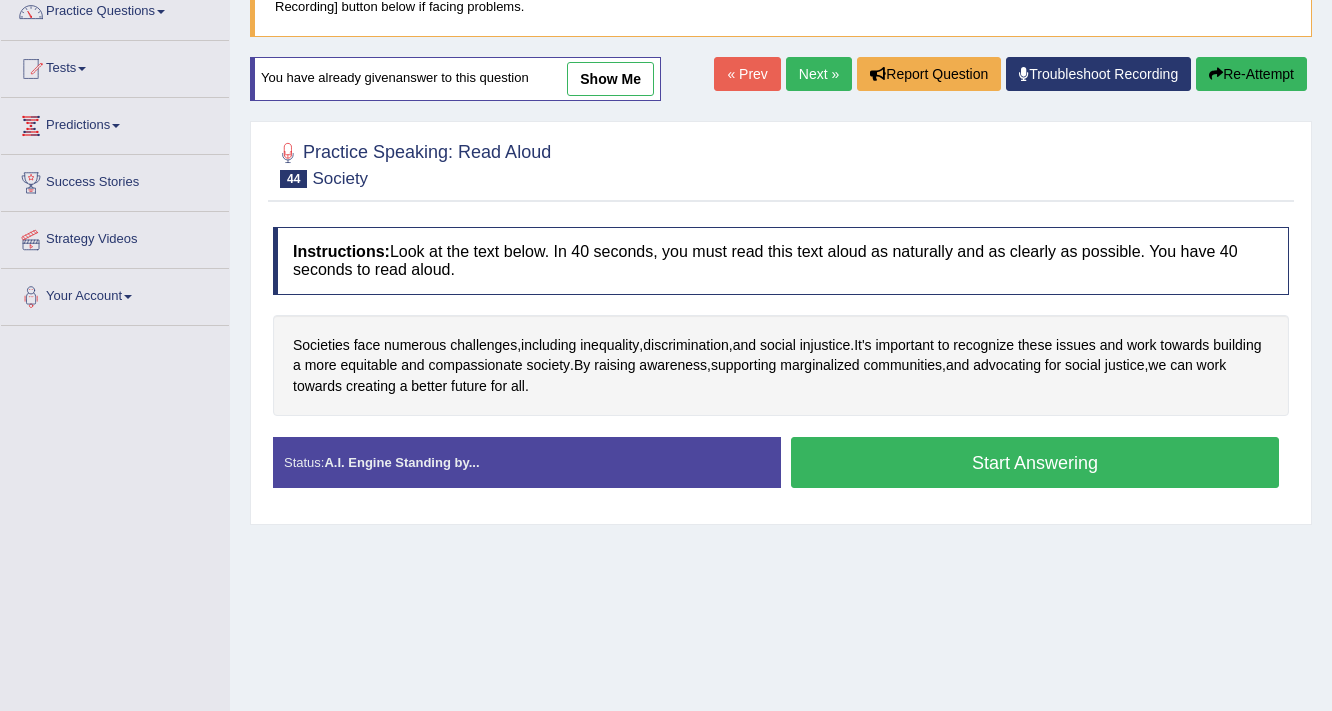 click on "Start Answering" at bounding box center [1035, 462] 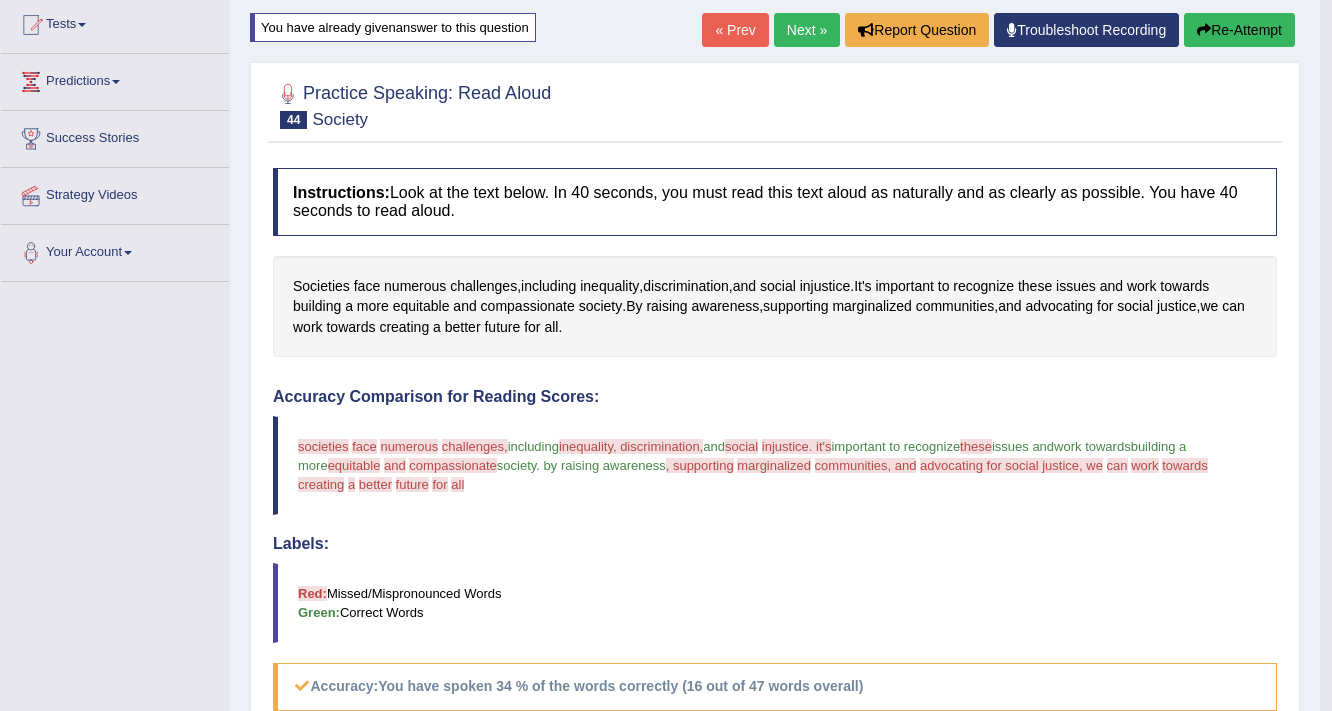 scroll, scrollTop: 172, scrollLeft: 0, axis: vertical 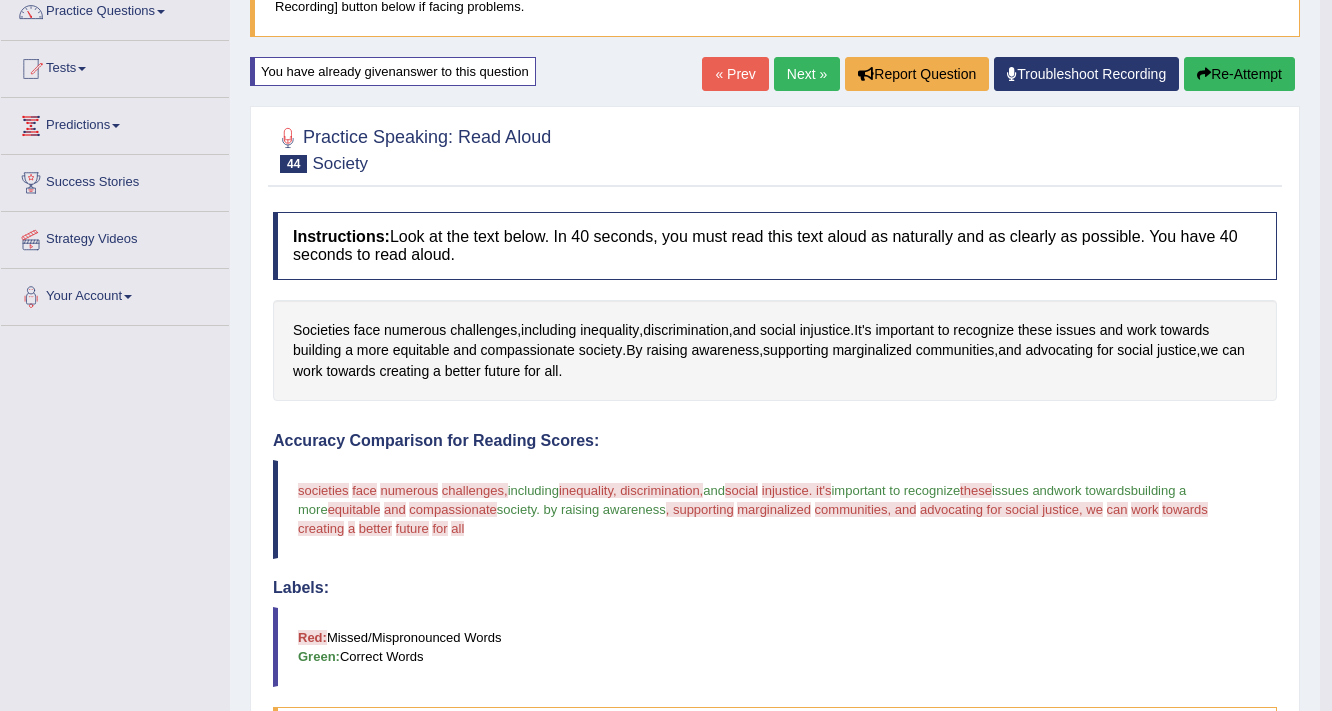 click on "Re-Attempt" at bounding box center [1239, 74] 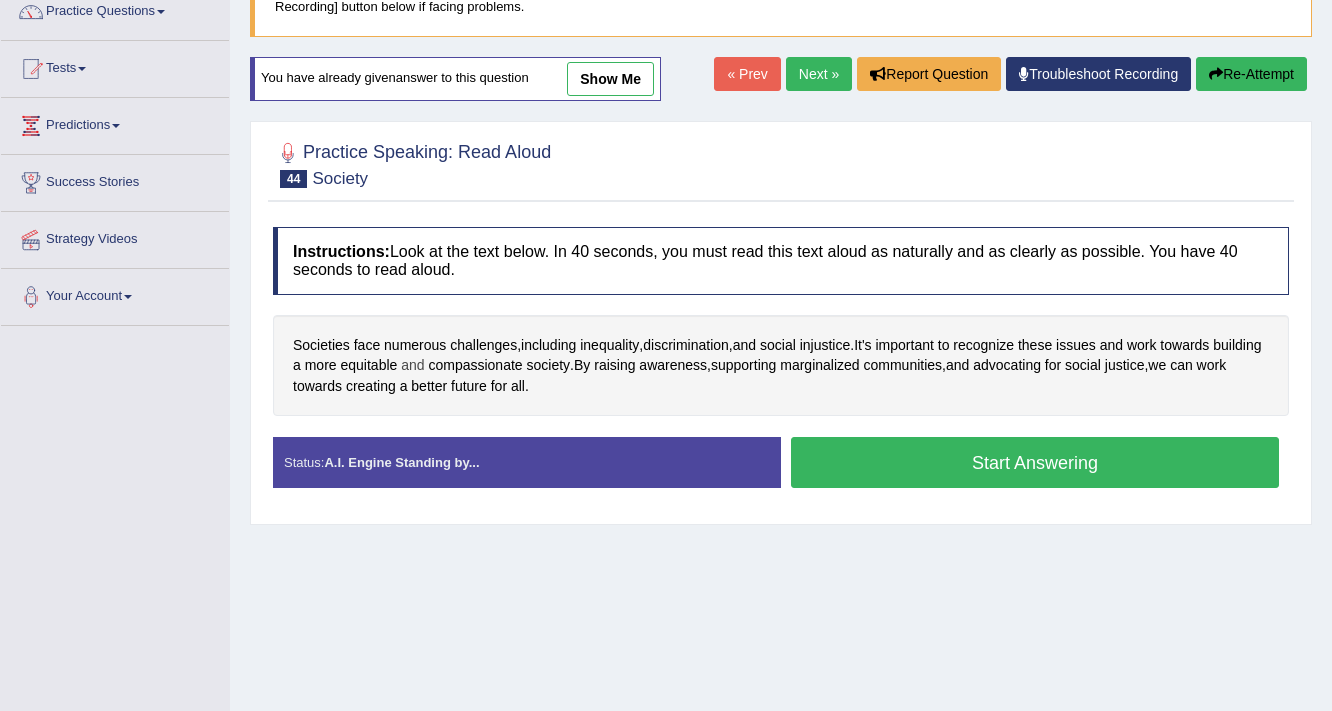 scroll, scrollTop: 172, scrollLeft: 0, axis: vertical 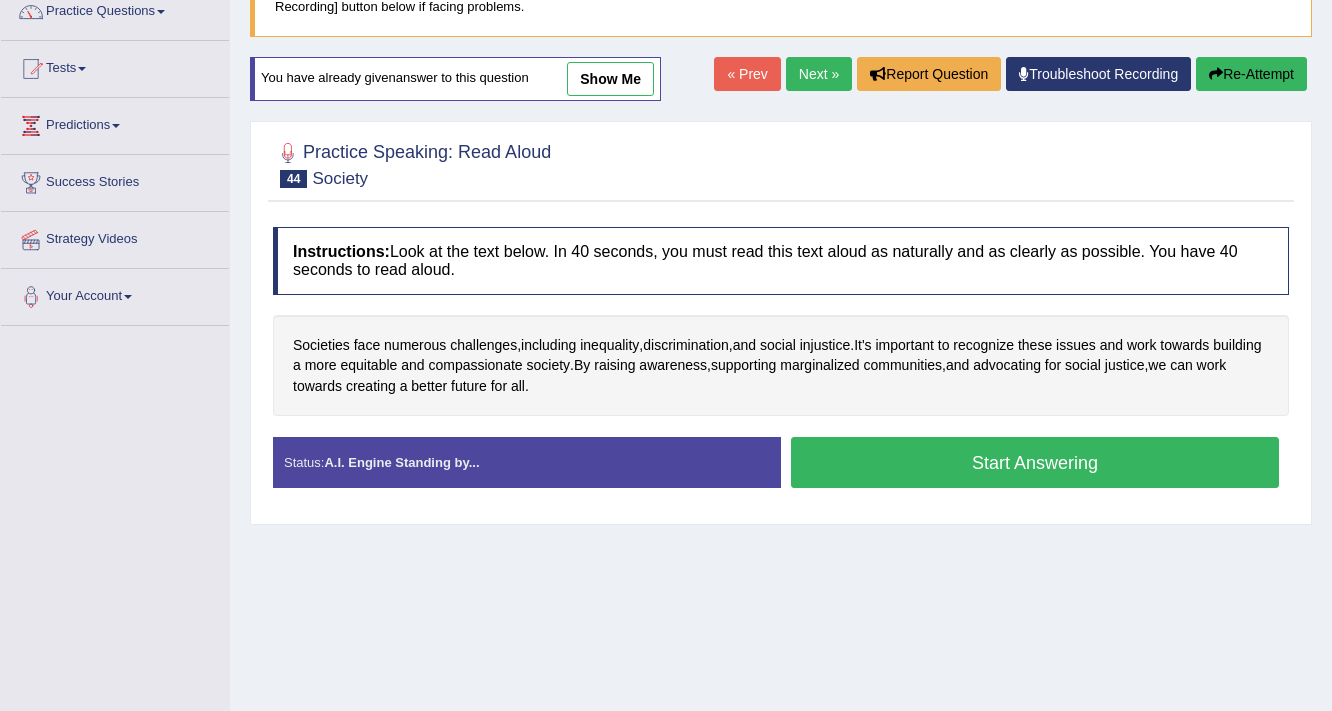 click on "Start Answering" at bounding box center [1035, 462] 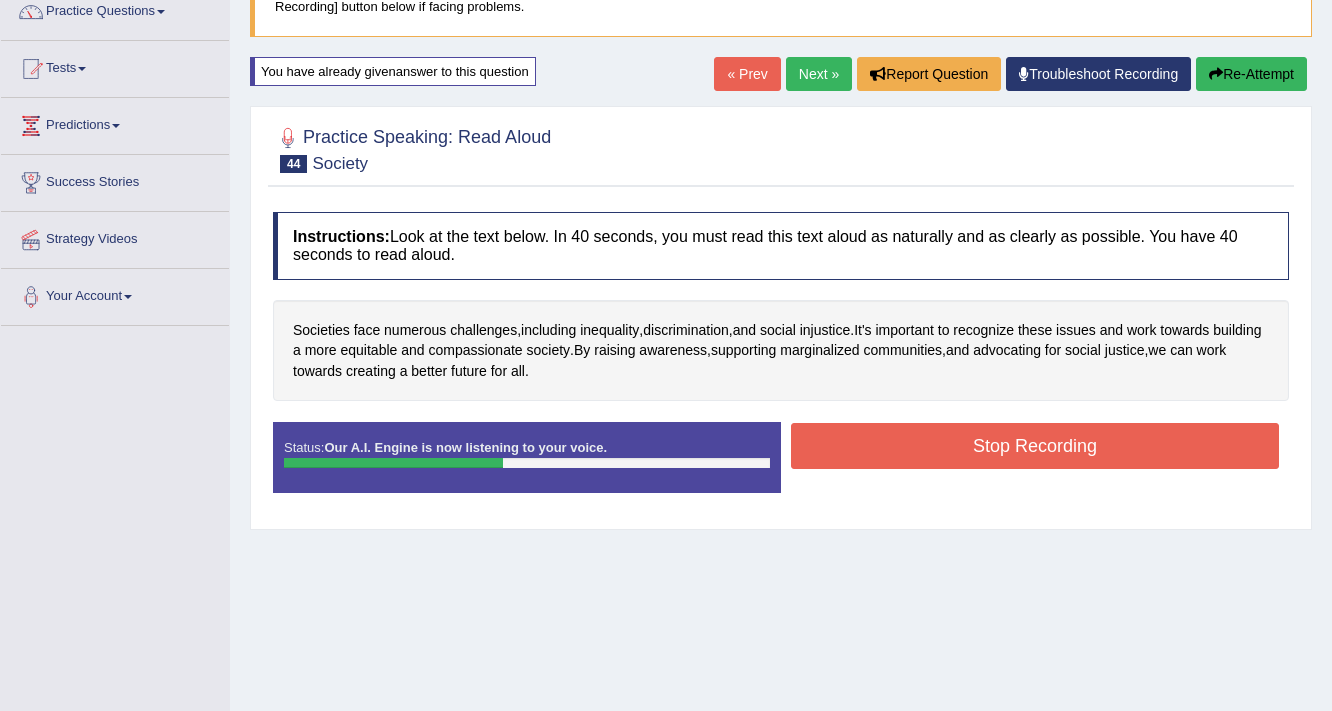 click on "Stop Recording" at bounding box center [1035, 446] 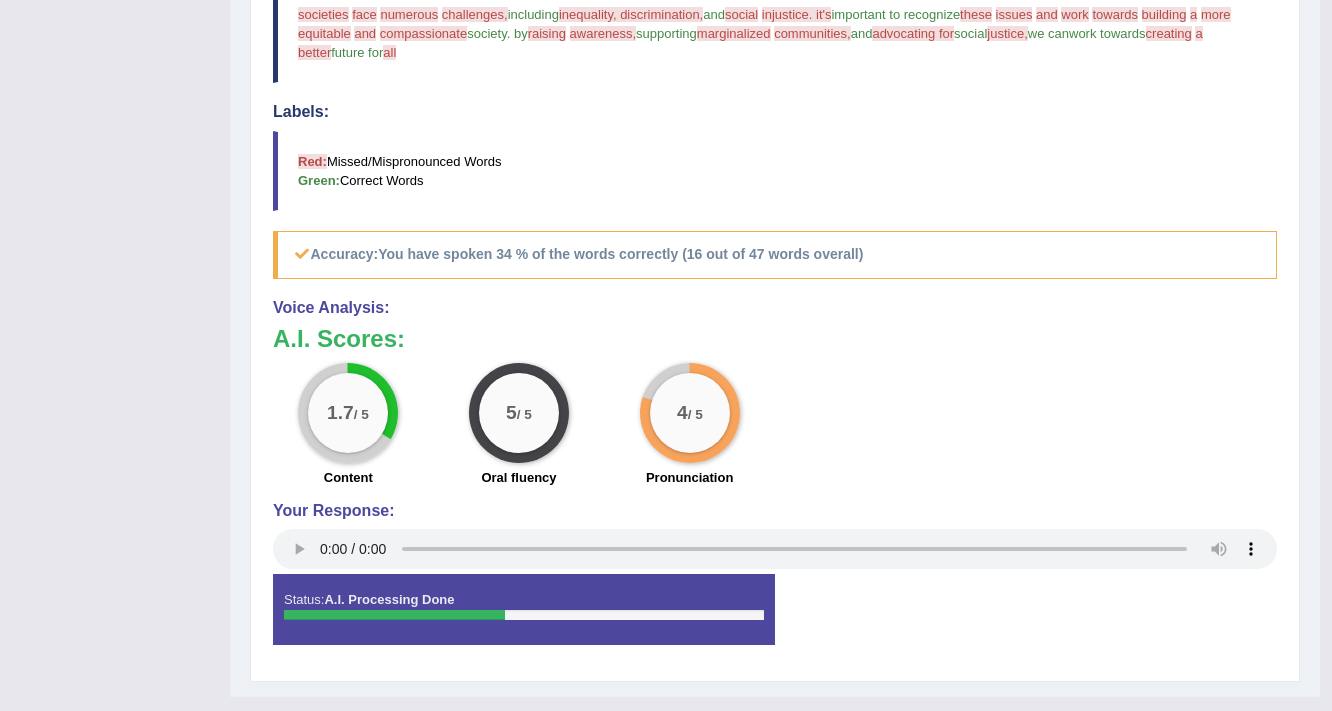 scroll, scrollTop: 652, scrollLeft: 0, axis: vertical 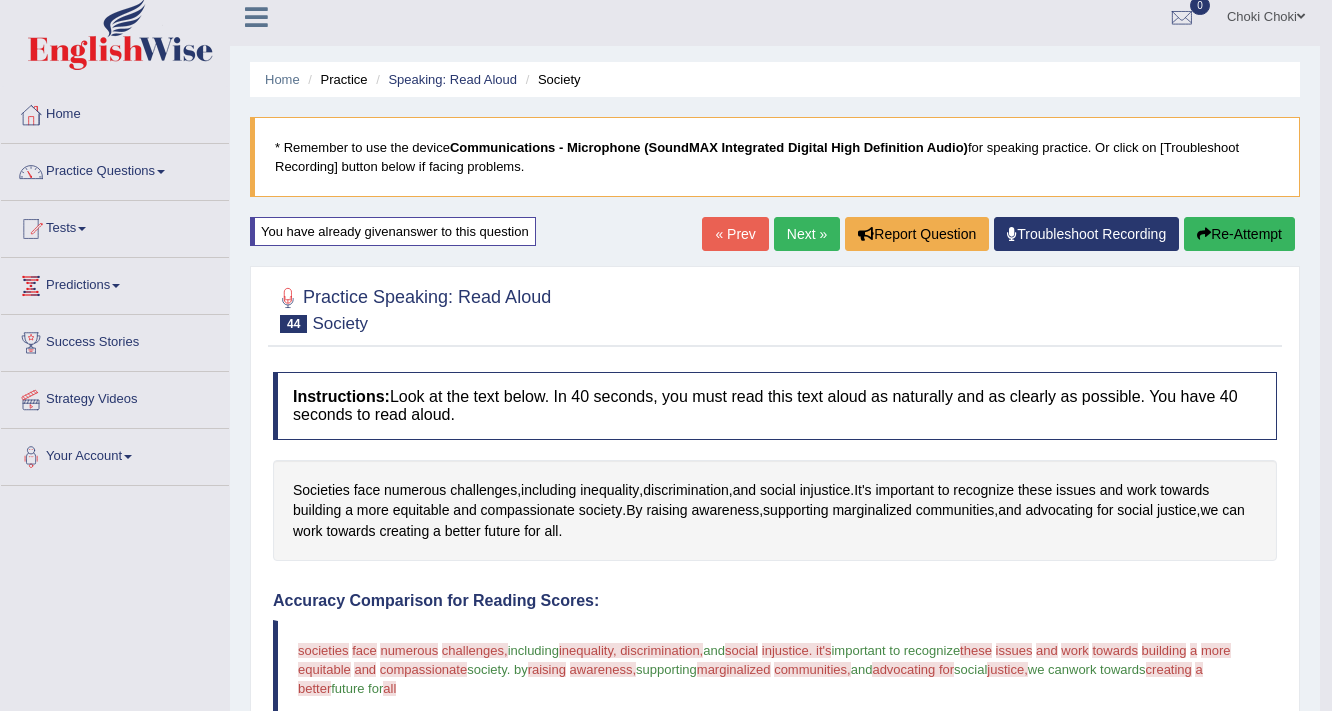 click on "Next »" at bounding box center (807, 234) 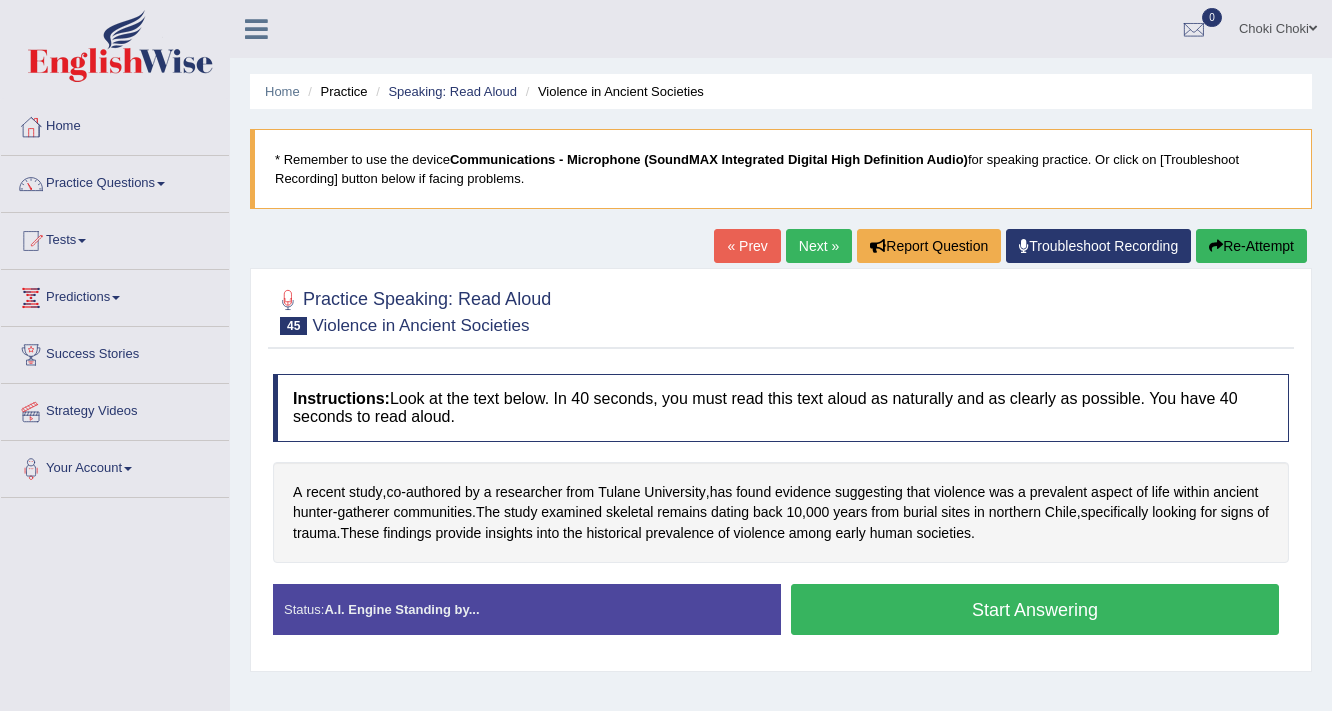 scroll, scrollTop: 176, scrollLeft: 0, axis: vertical 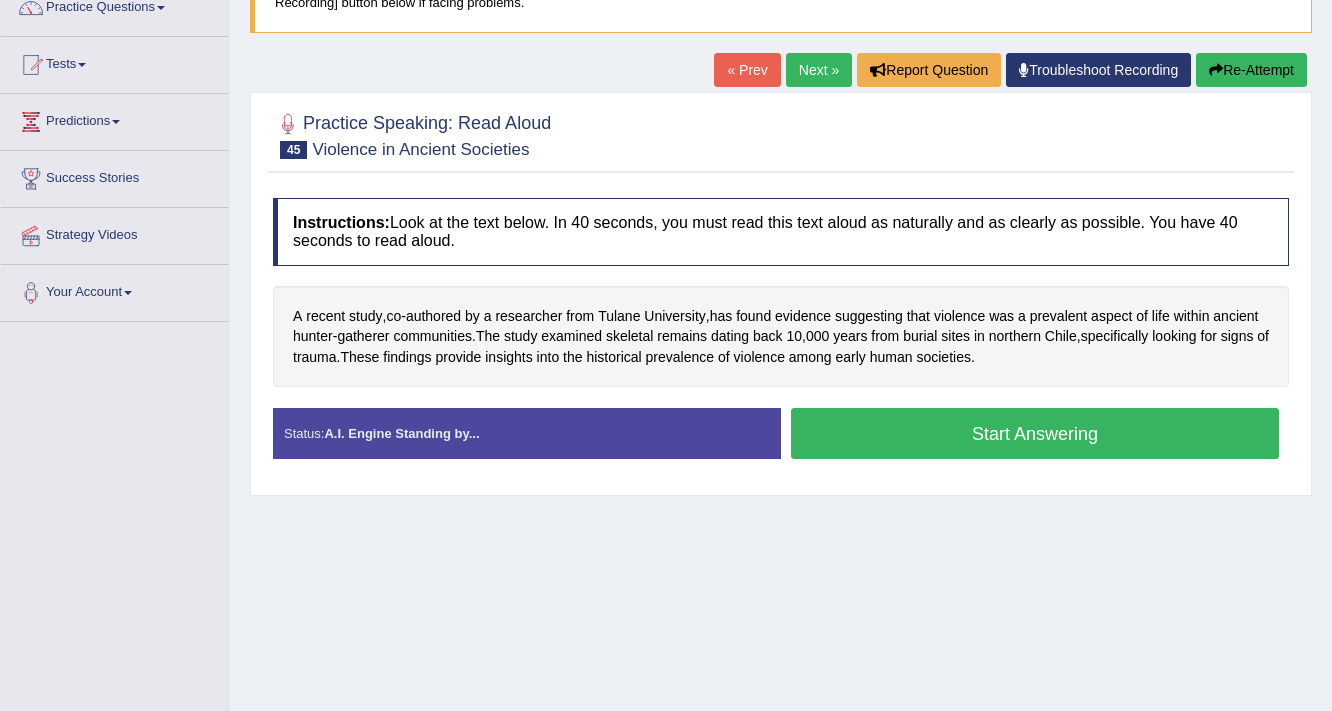 click on "Start Answering" at bounding box center (1035, 433) 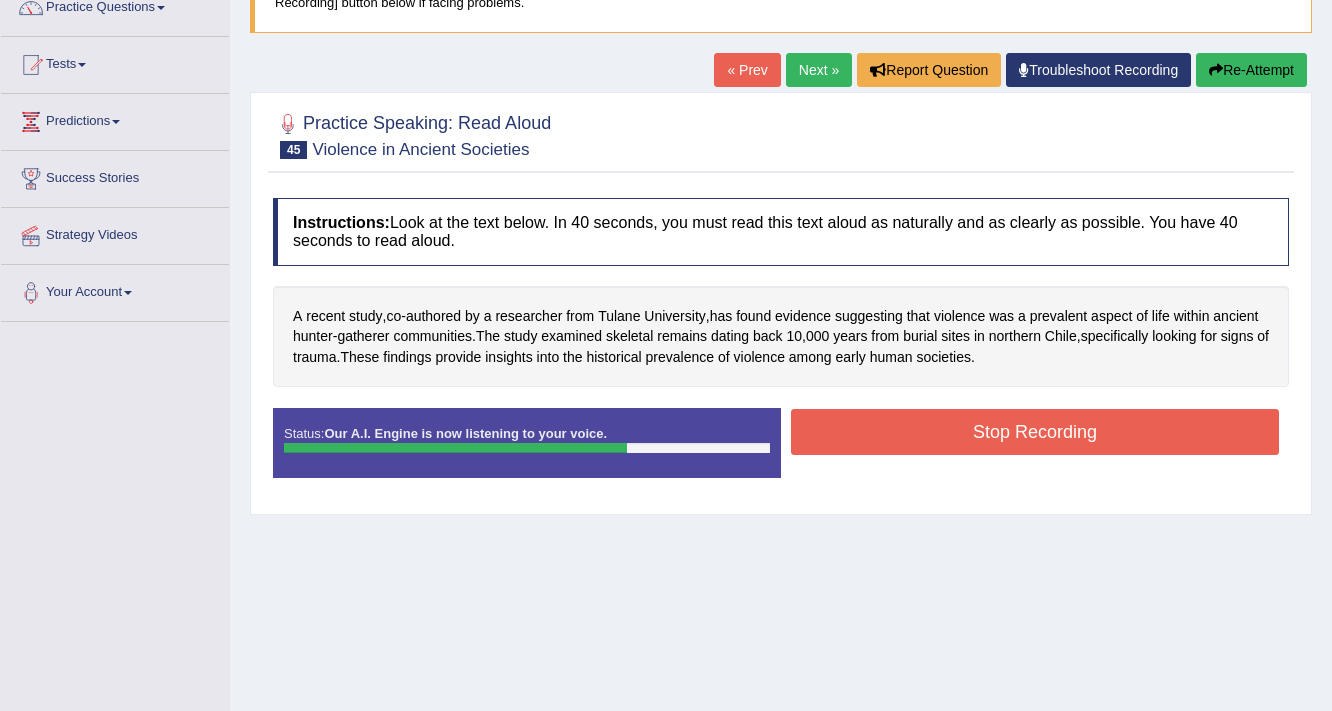 click on "Stop Recording" at bounding box center [1035, 432] 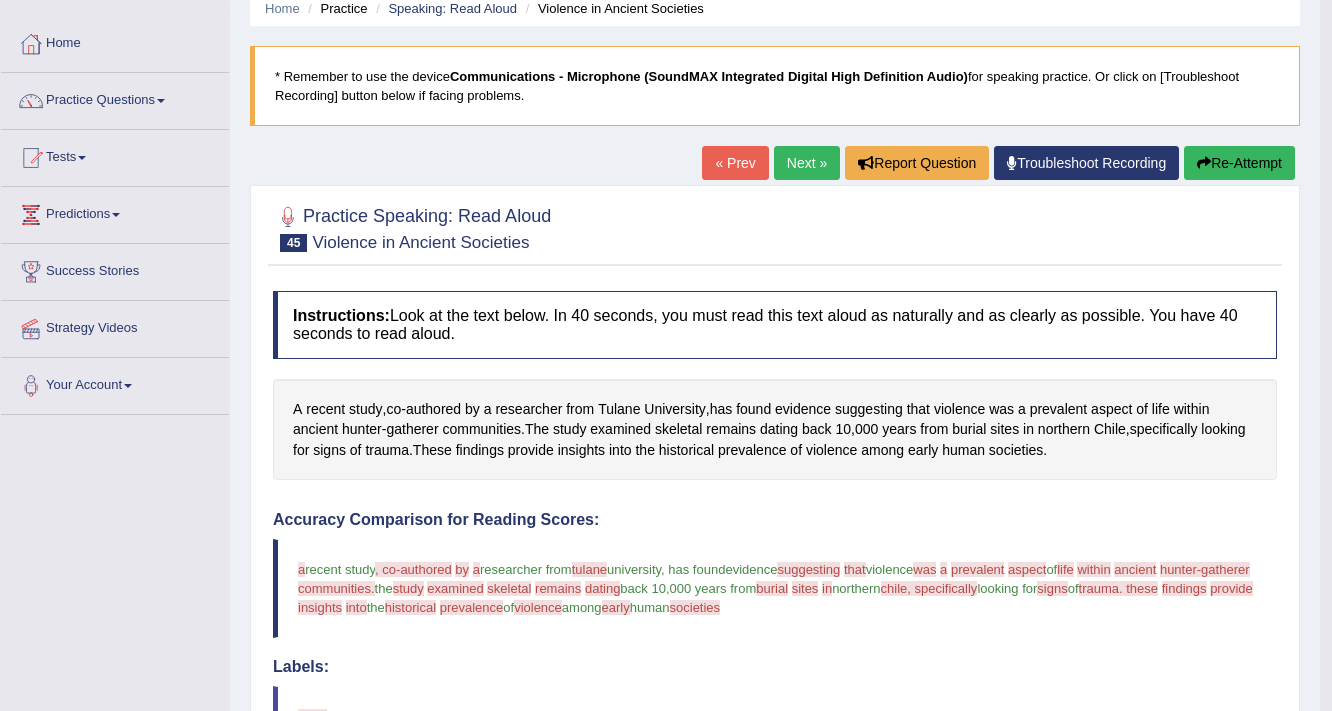 scroll, scrollTop: 16, scrollLeft: 0, axis: vertical 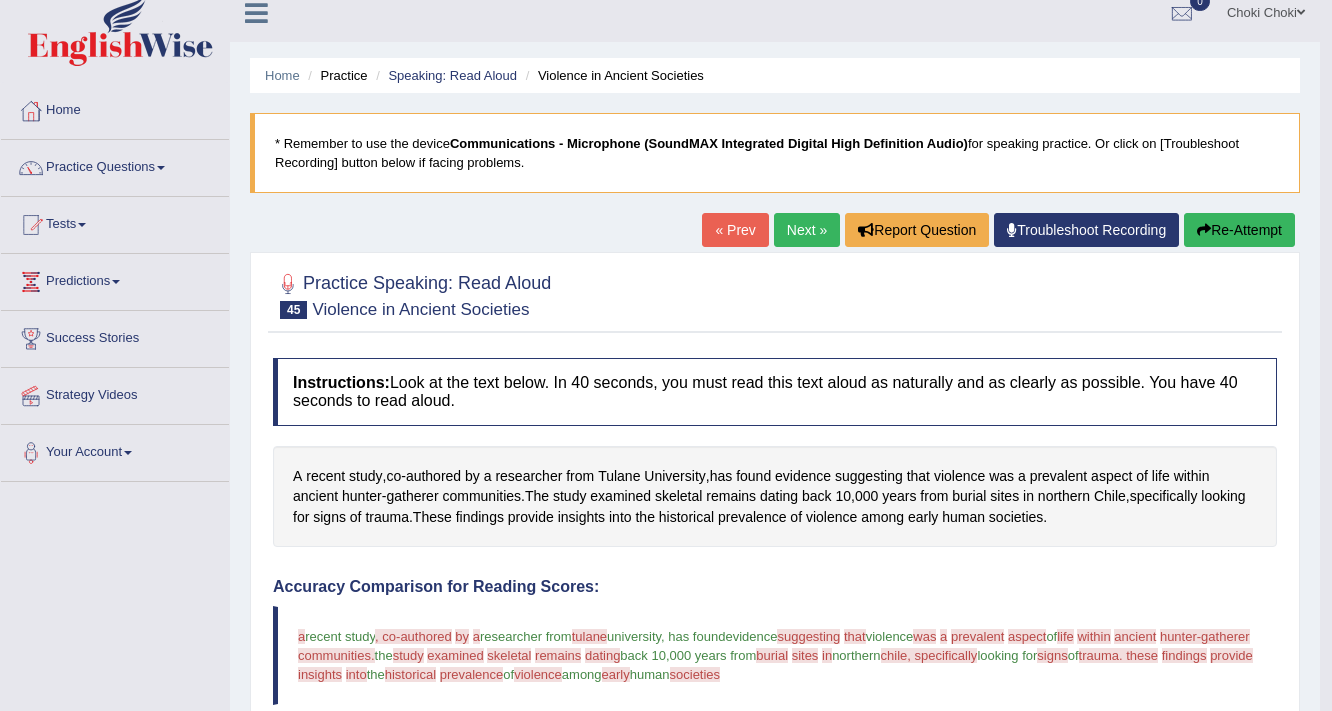 click on "Re-Attempt" at bounding box center (1239, 230) 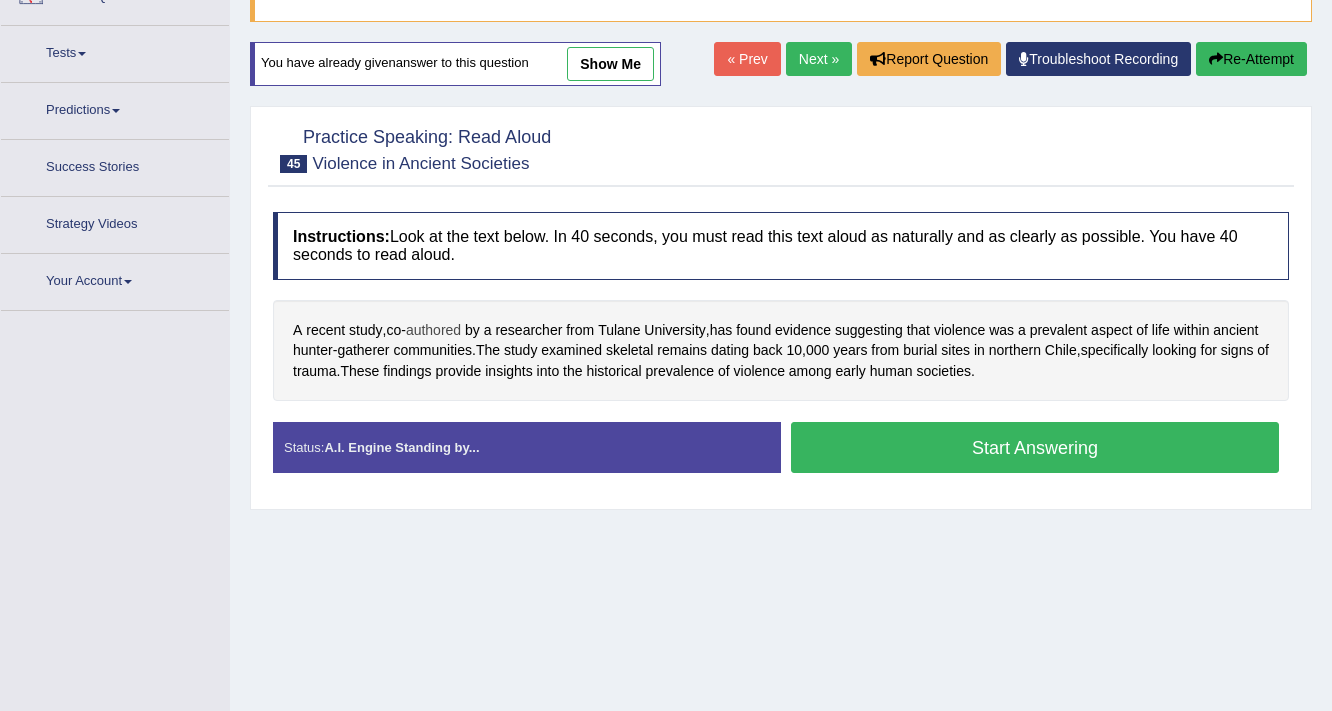 scroll, scrollTop: 187, scrollLeft: 0, axis: vertical 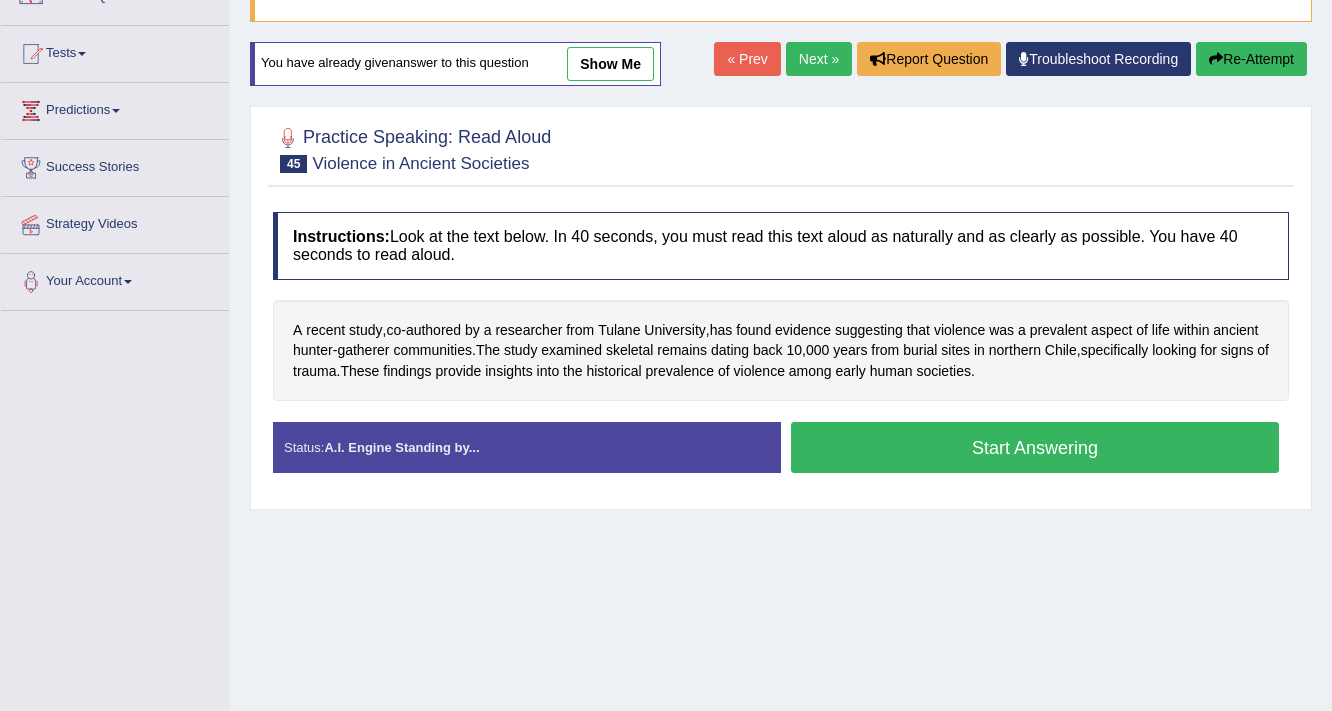 click on "Start Answering" at bounding box center [1035, 447] 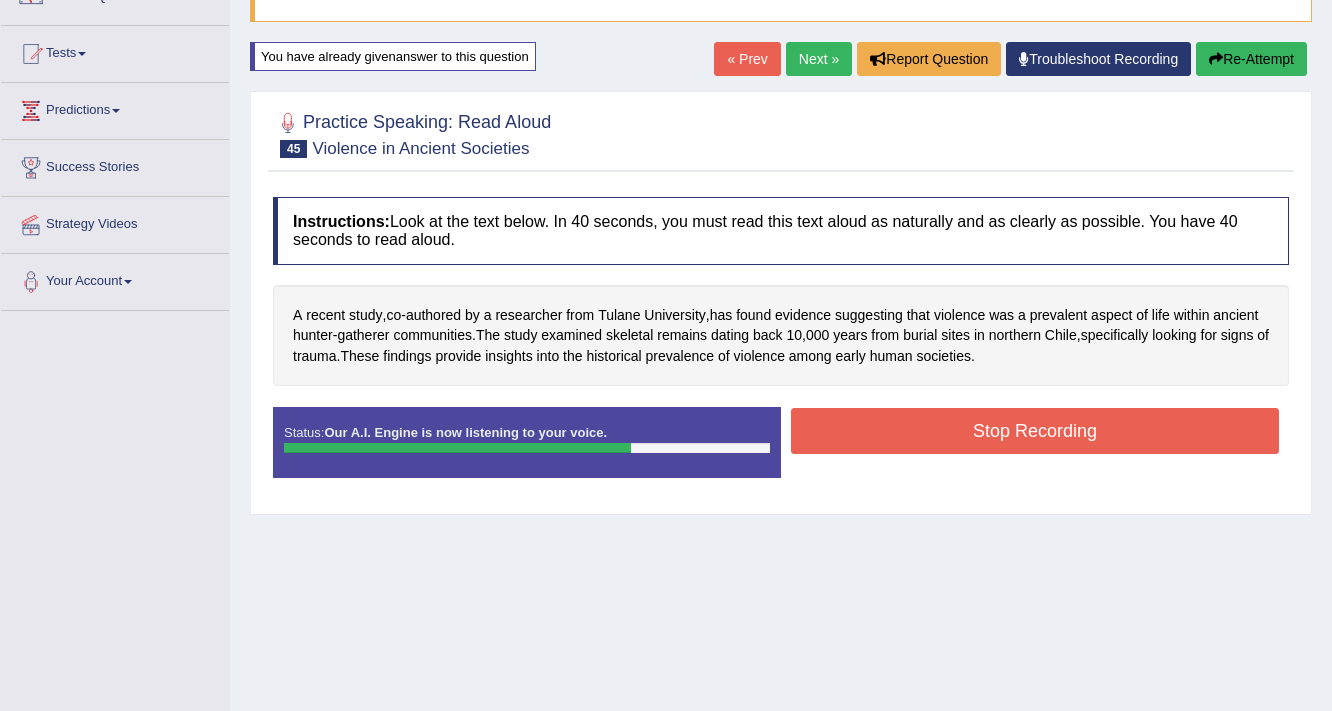 click on "Stop Recording" at bounding box center (1035, 431) 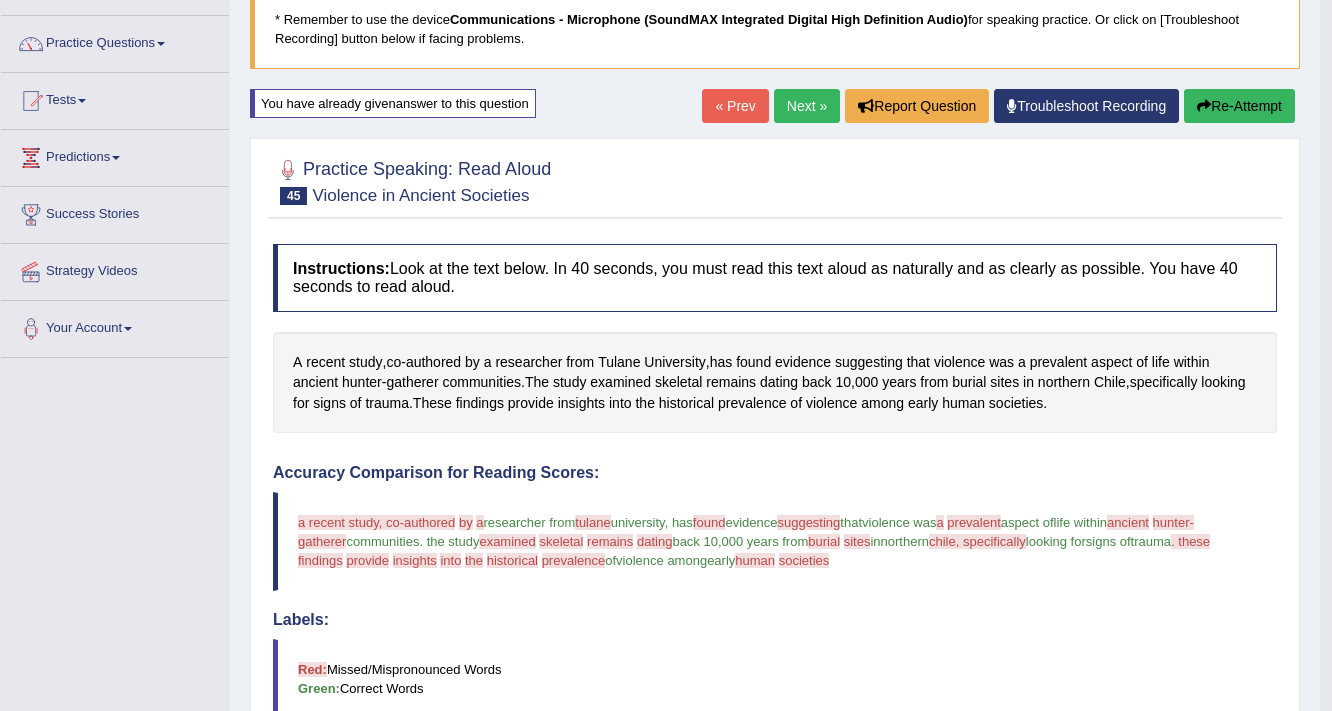 scroll, scrollTop: 120, scrollLeft: 0, axis: vertical 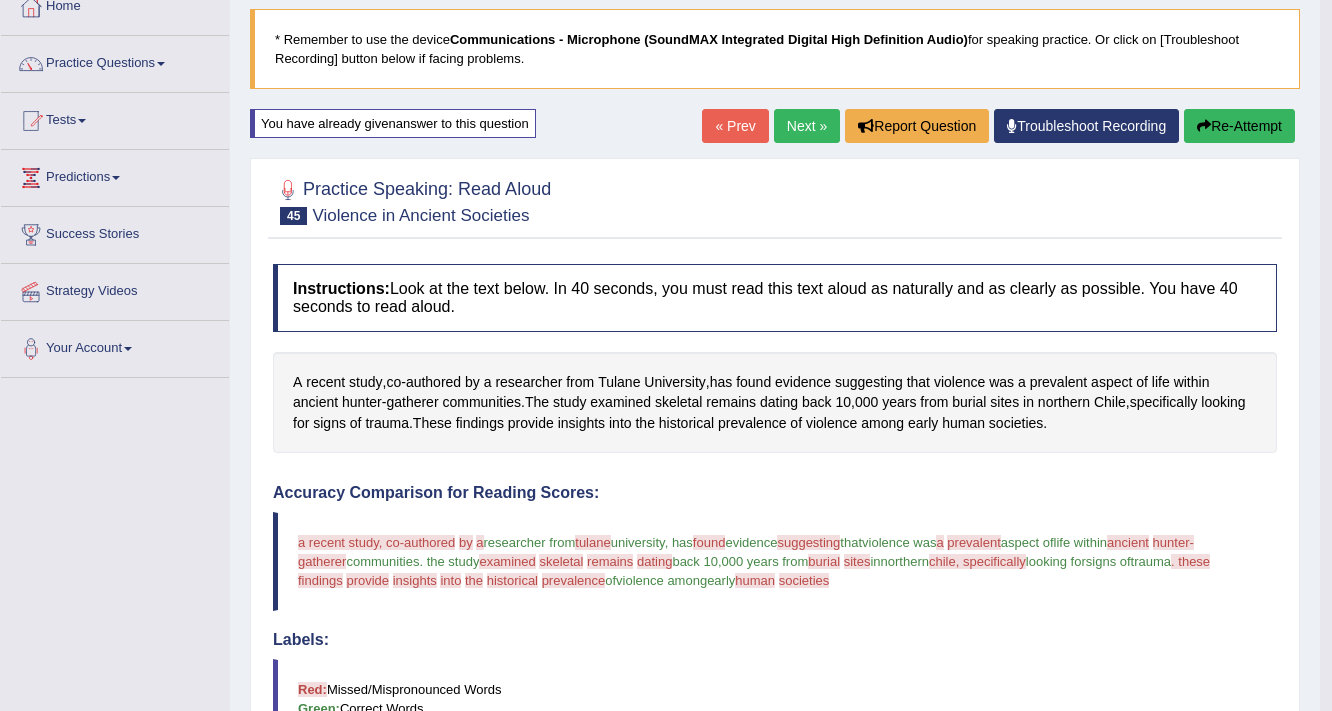 click on "Re-Attempt" at bounding box center [1239, 126] 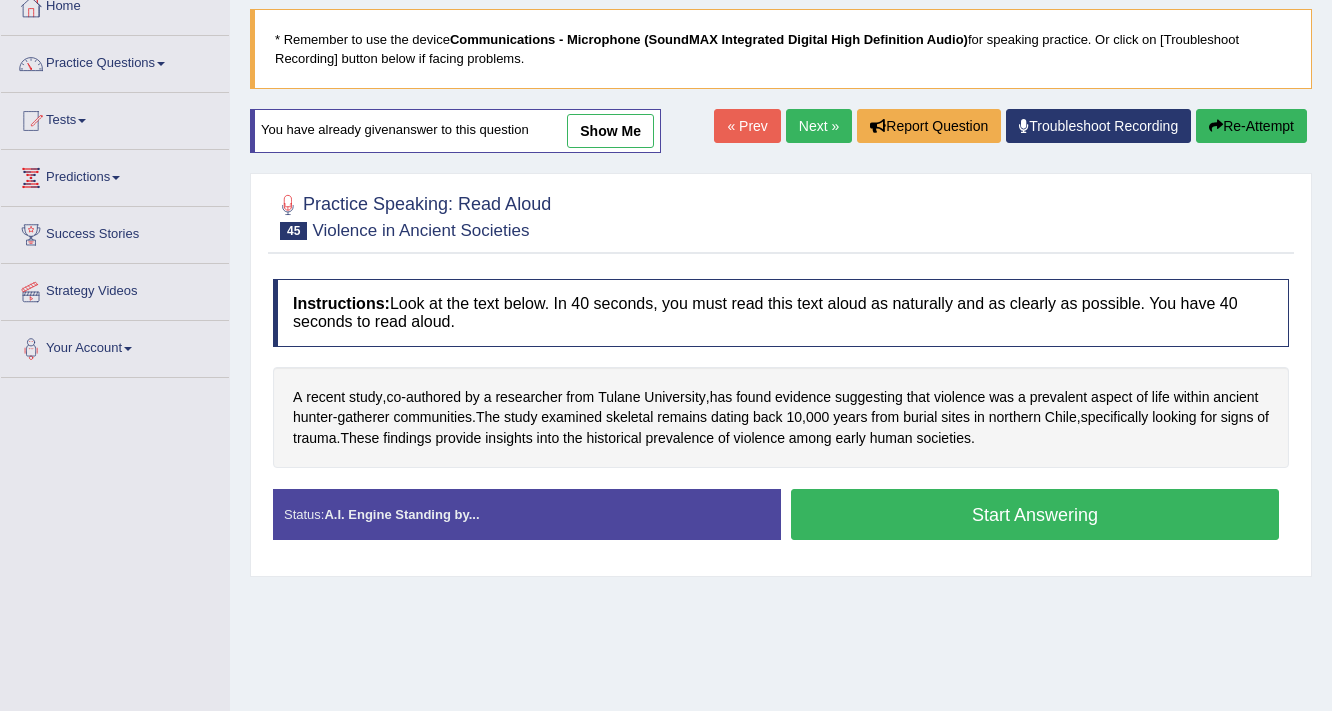 scroll, scrollTop: 120, scrollLeft: 0, axis: vertical 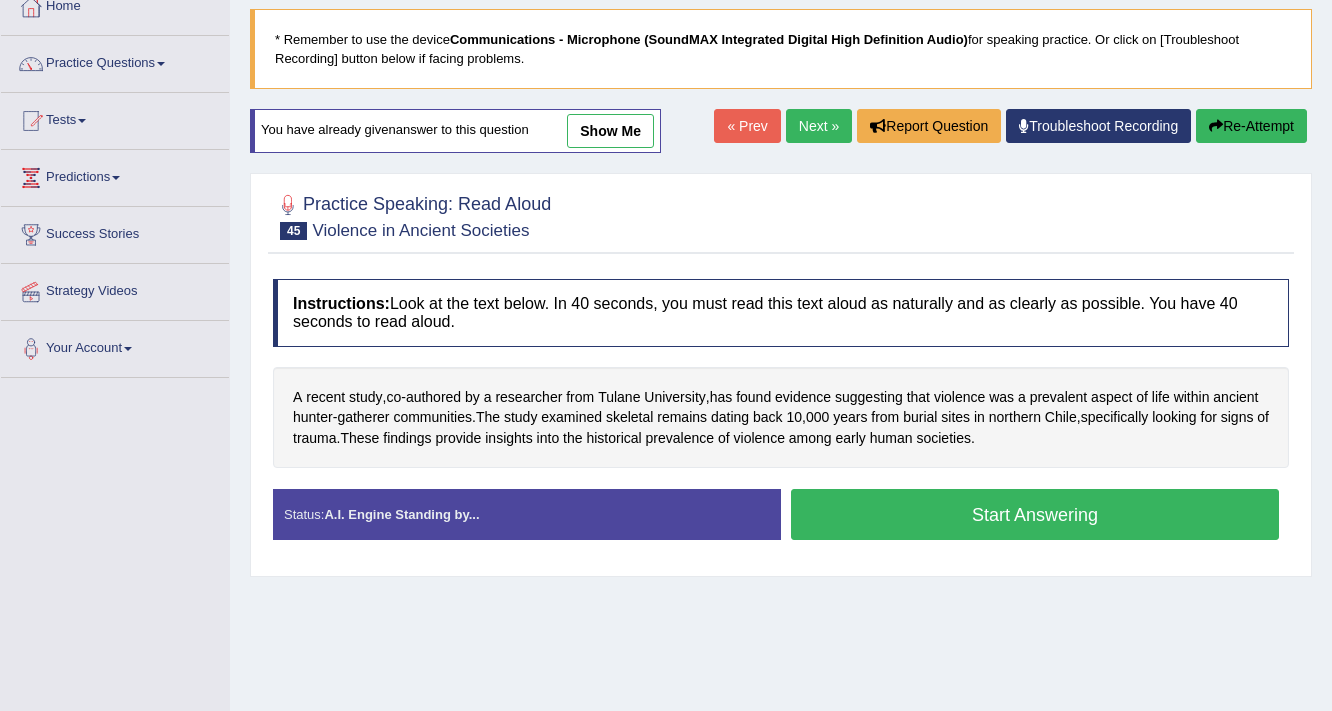 click on "Start Answering" at bounding box center [1035, 514] 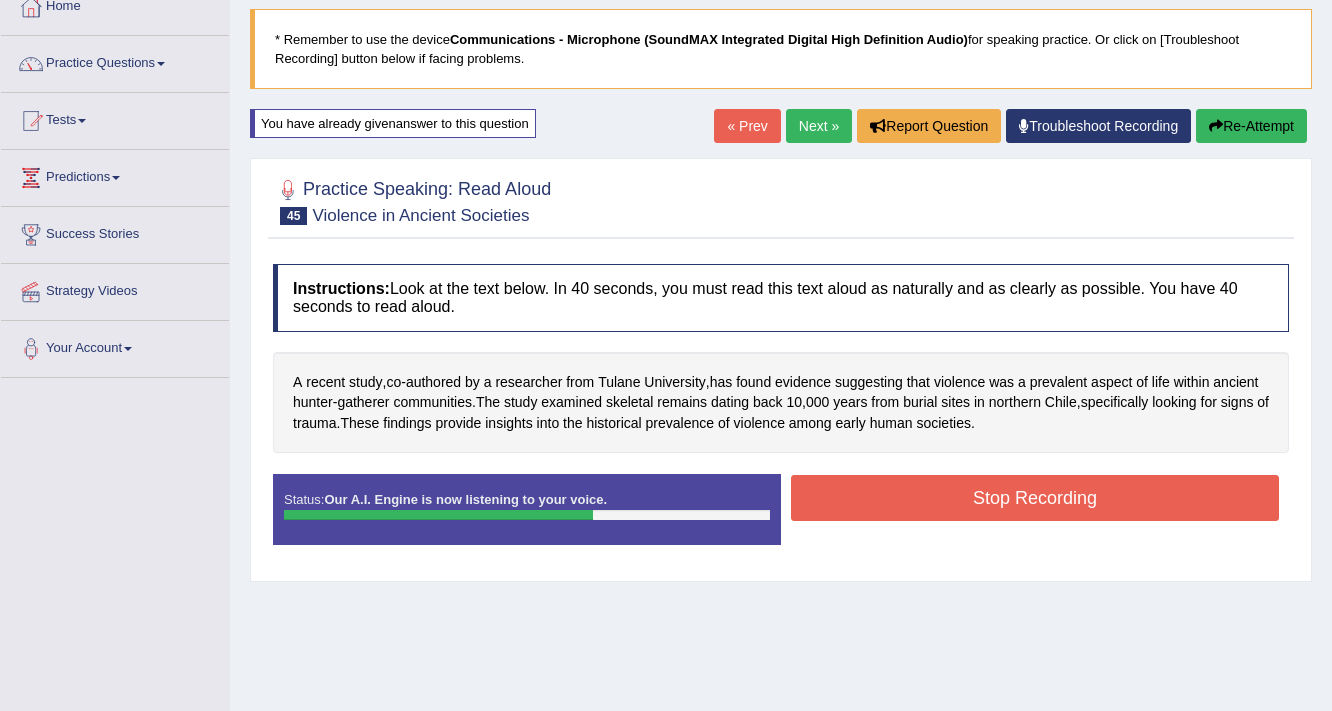 click on "Stop Recording" at bounding box center (1035, 498) 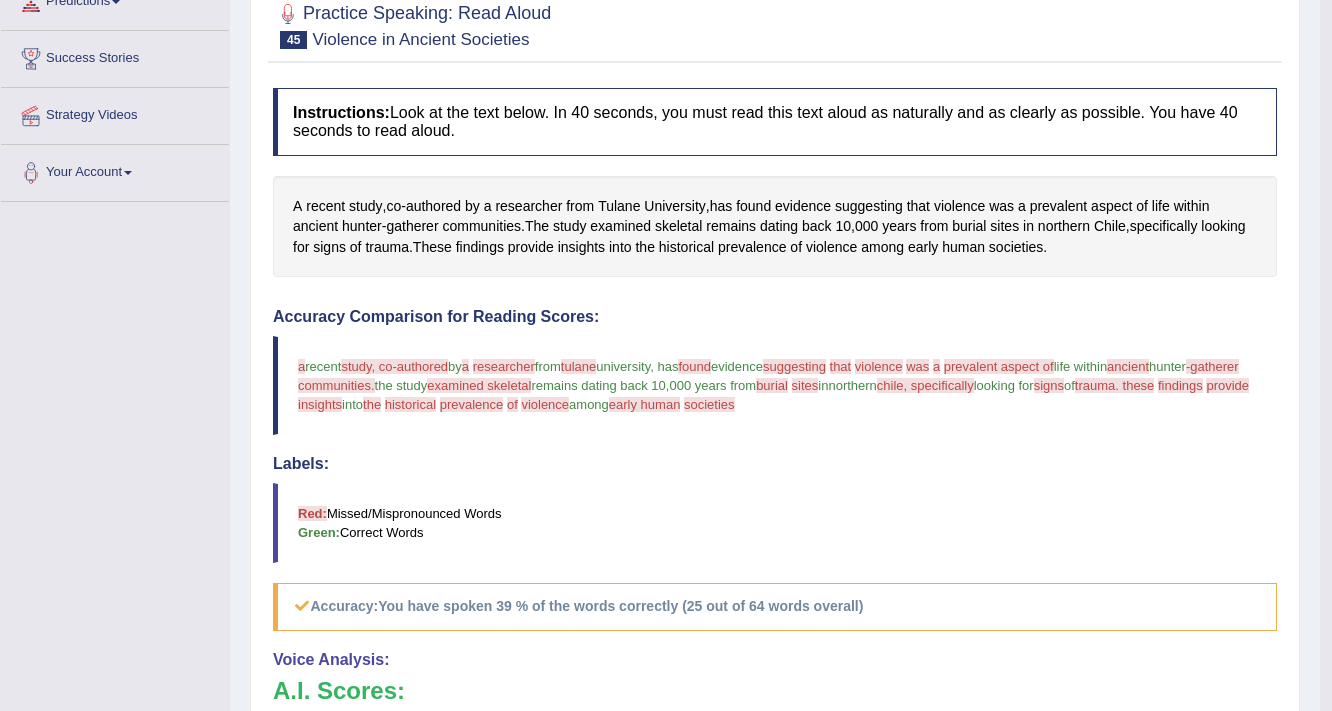 scroll, scrollTop: 200, scrollLeft: 0, axis: vertical 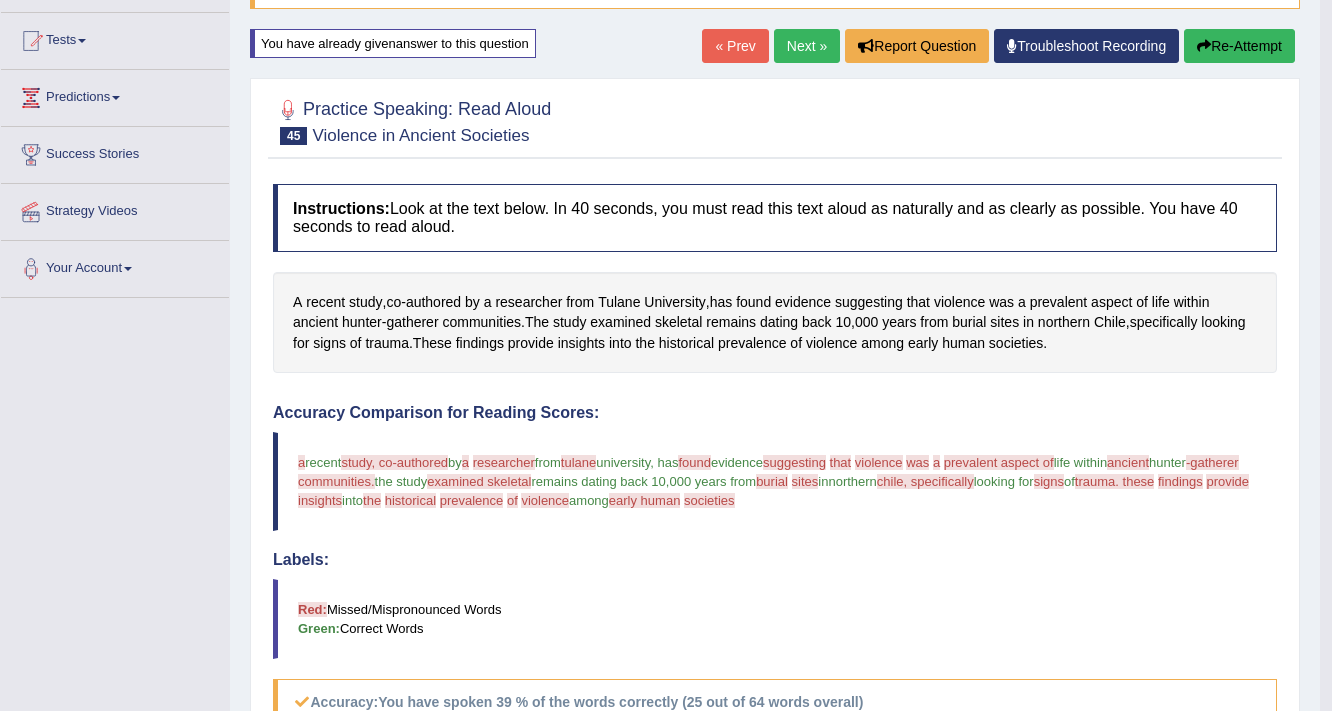 click on "Next »" at bounding box center [807, 46] 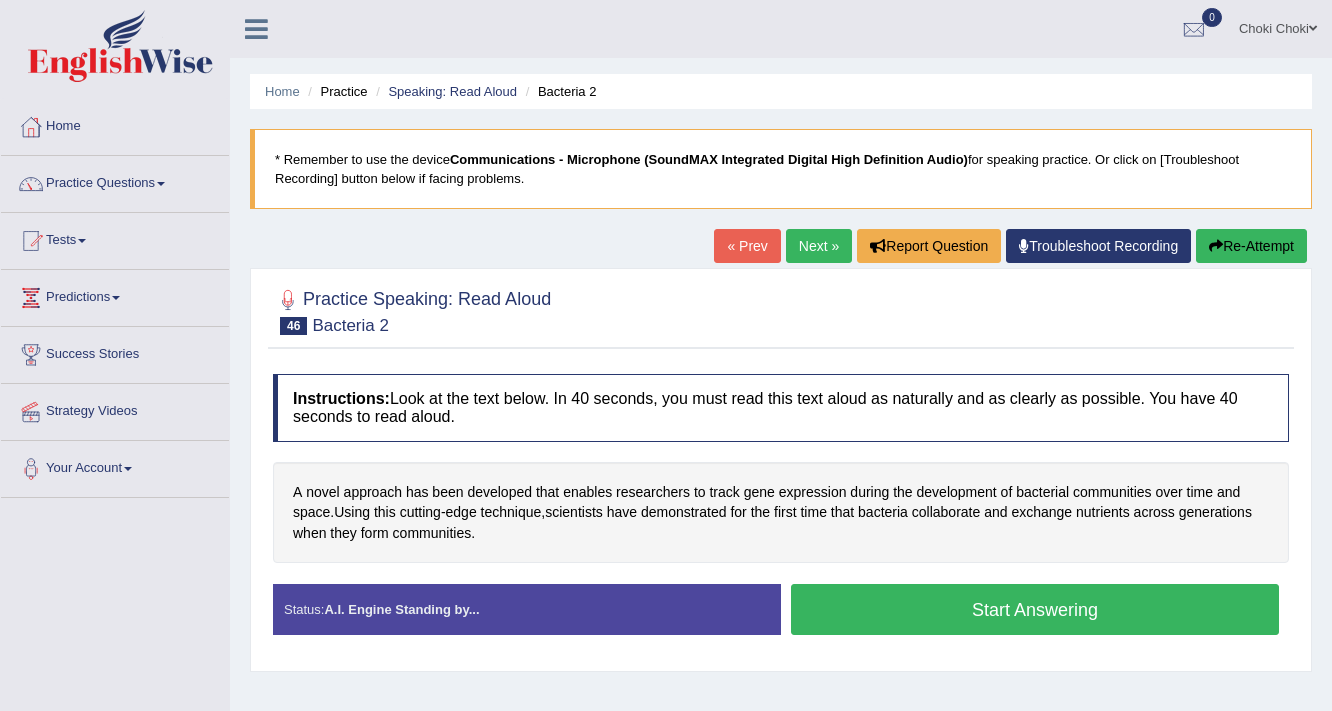 scroll, scrollTop: 0, scrollLeft: 0, axis: both 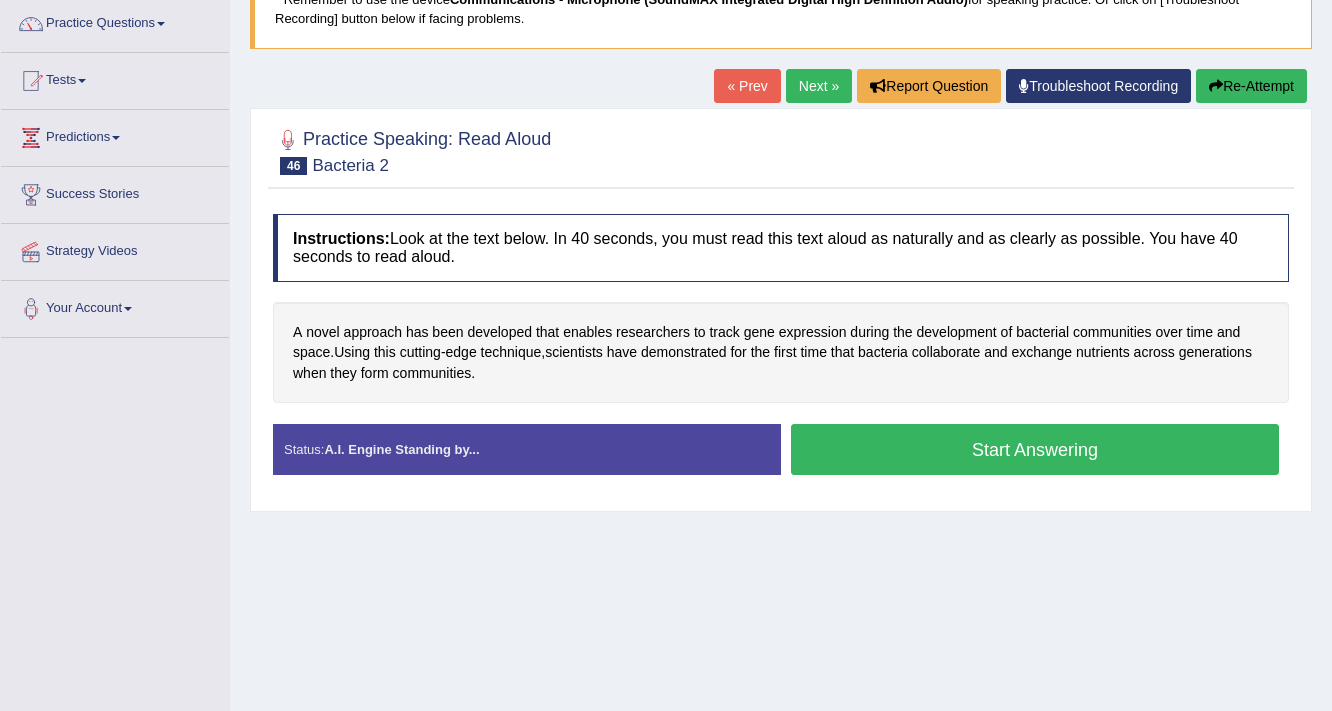 click on "Start Answering" at bounding box center (1035, 449) 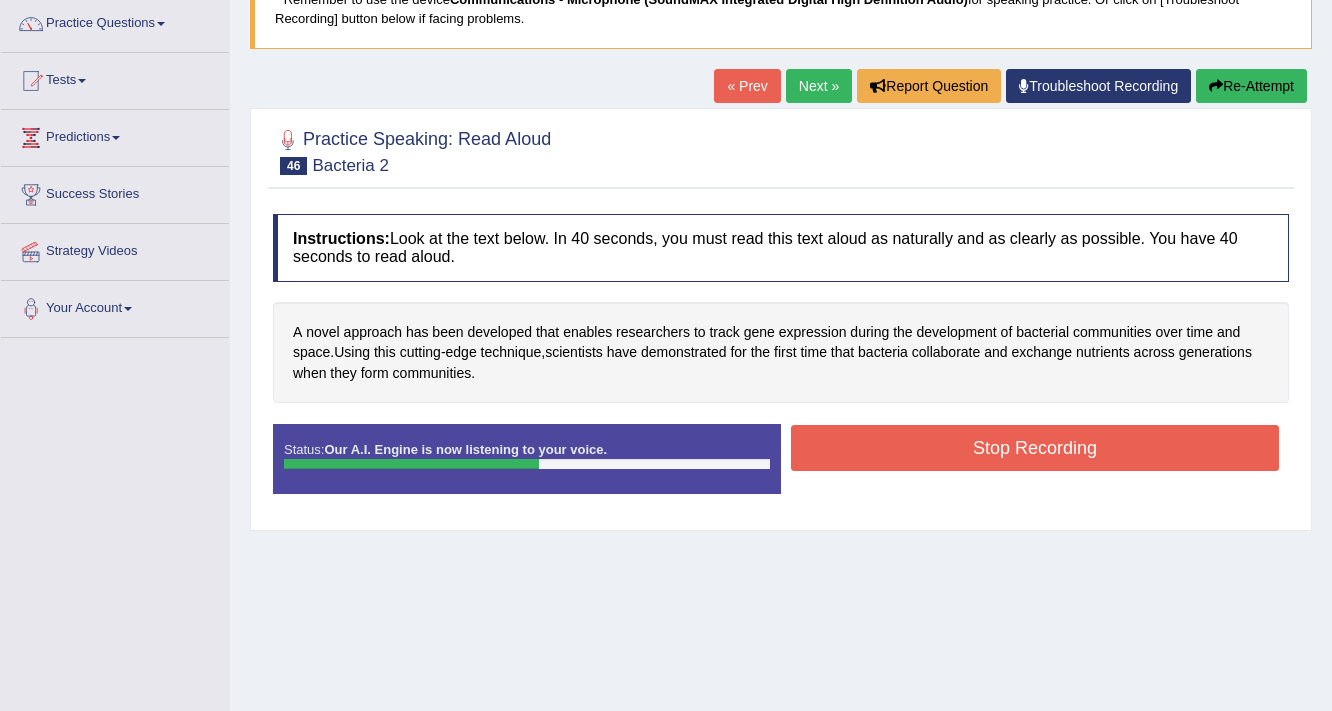 click on "Stop Recording" at bounding box center (1035, 448) 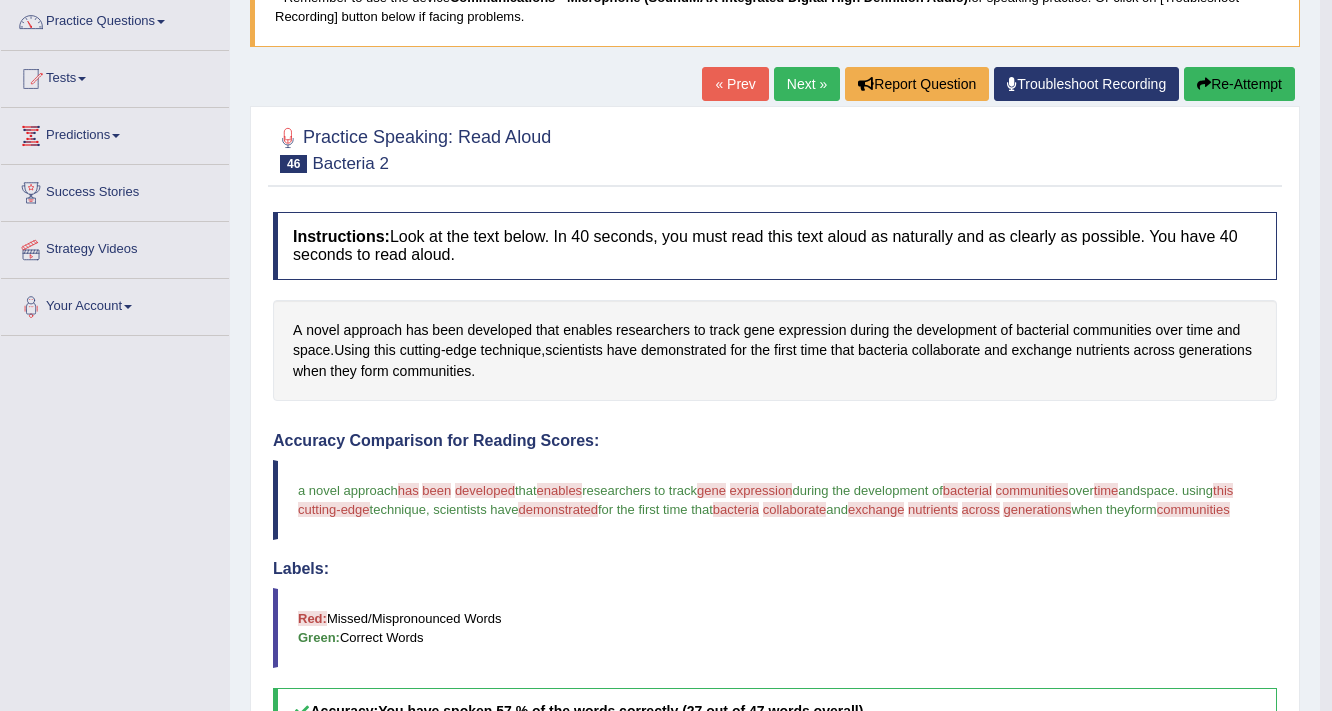 scroll, scrollTop: 160, scrollLeft: 0, axis: vertical 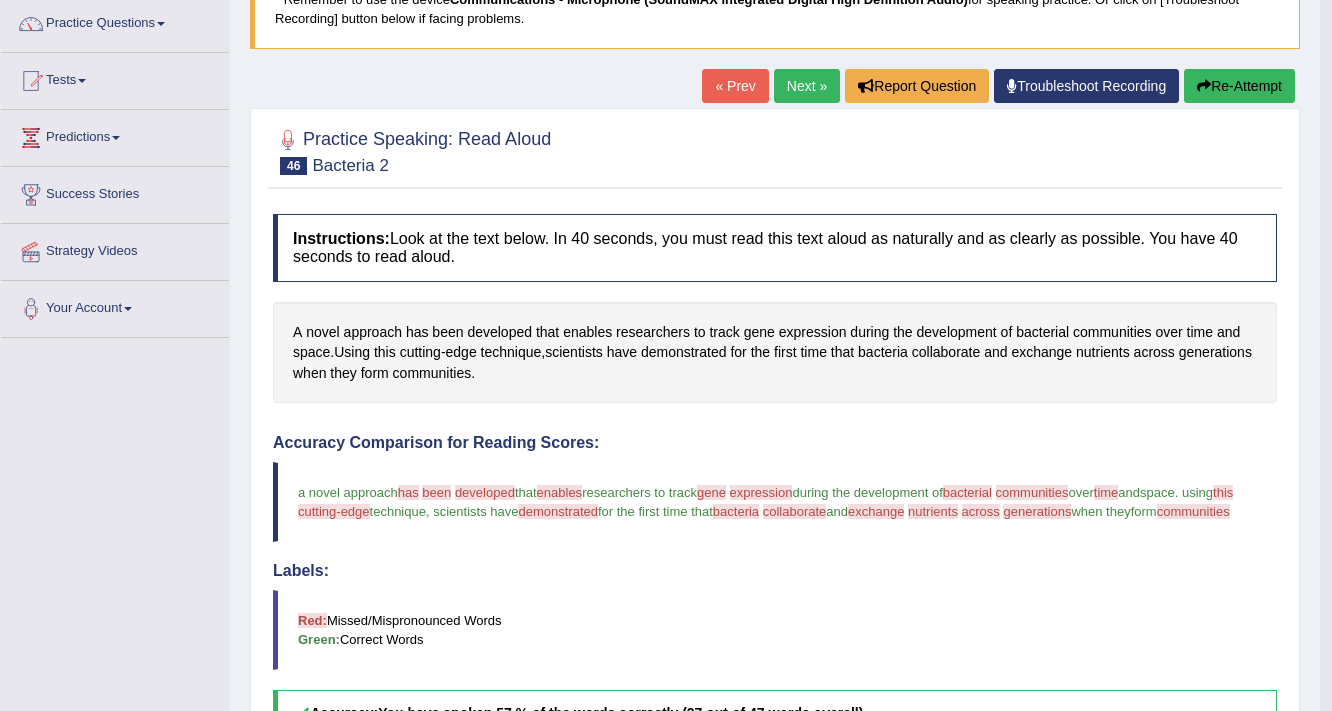 click on "Re-Attempt" at bounding box center [1239, 86] 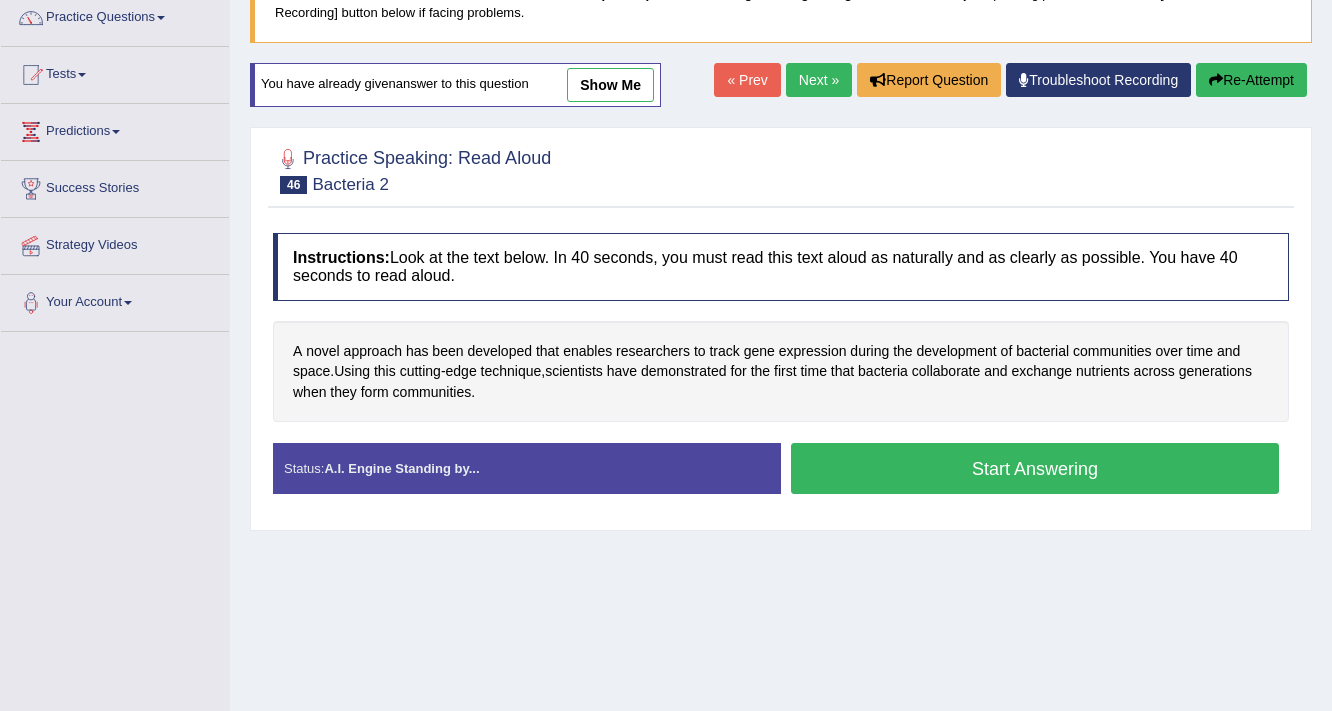 scroll, scrollTop: 166, scrollLeft: 0, axis: vertical 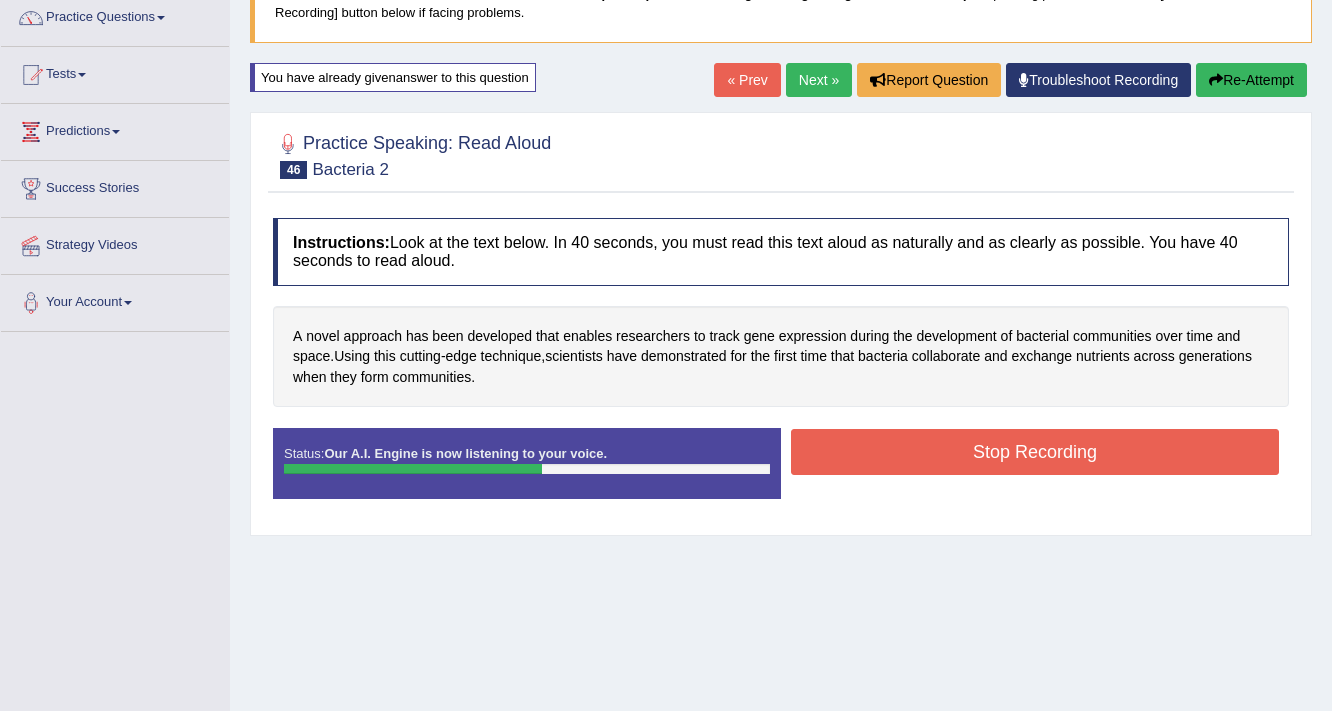 click on "Stop Recording" at bounding box center (1035, 452) 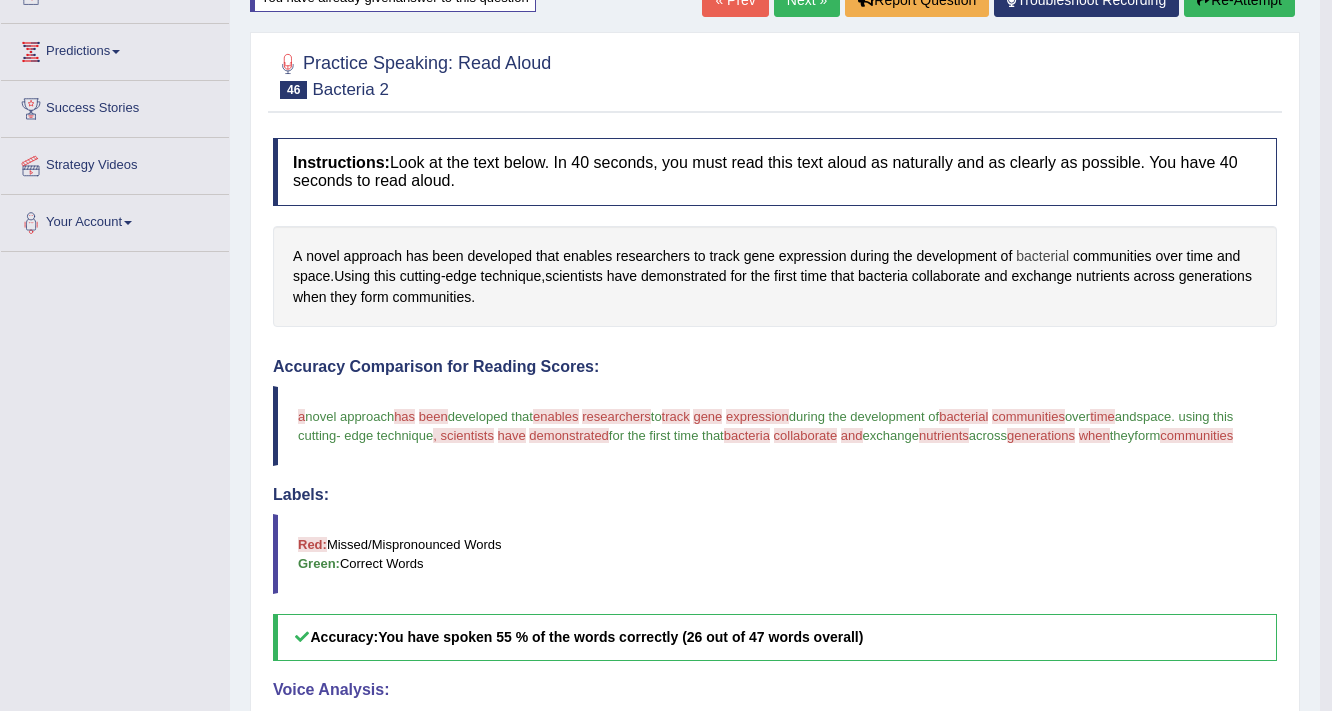 scroll, scrollTop: 166, scrollLeft: 0, axis: vertical 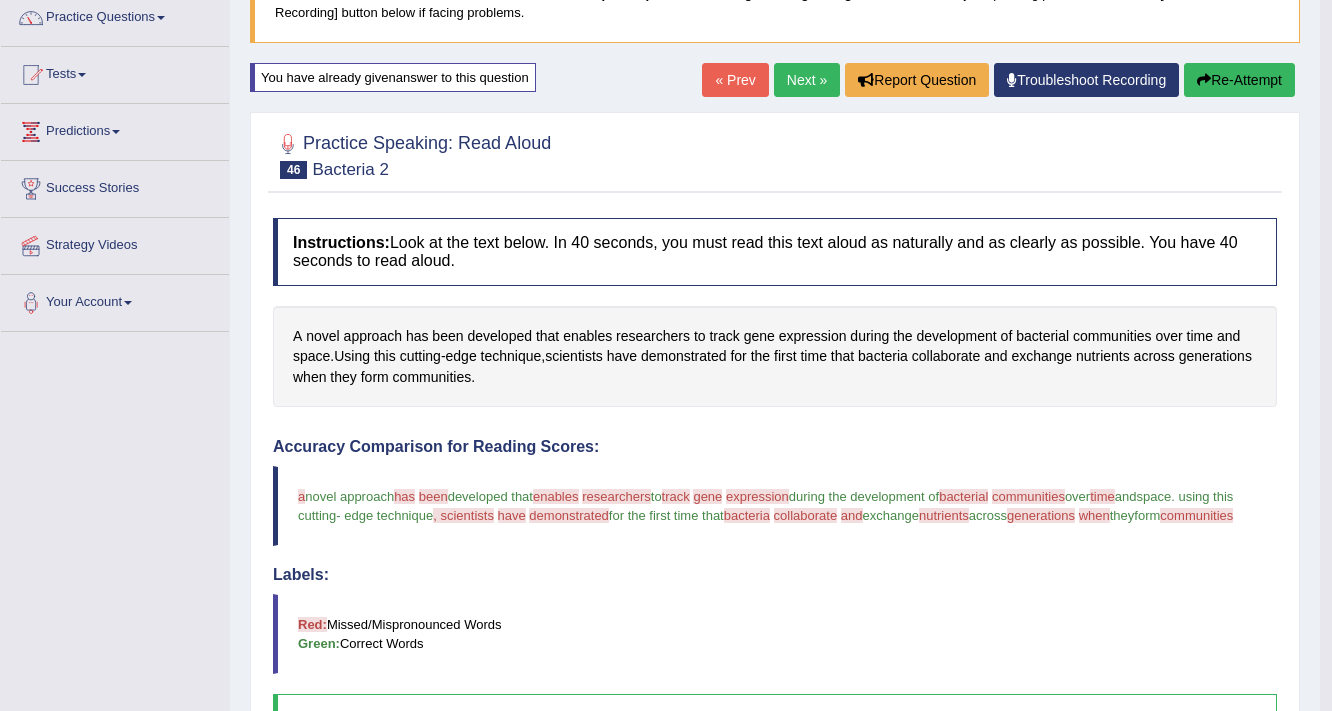 click on "Re-Attempt" at bounding box center (1239, 80) 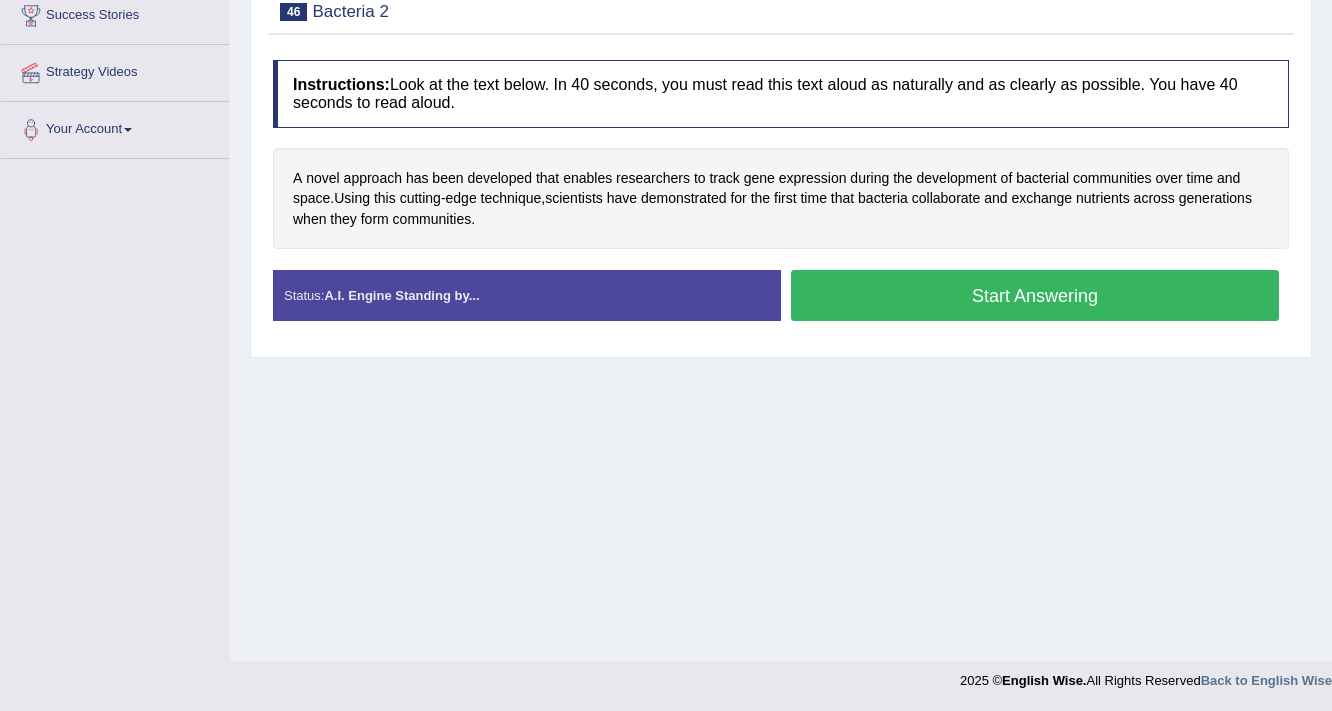 scroll, scrollTop: 339, scrollLeft: 0, axis: vertical 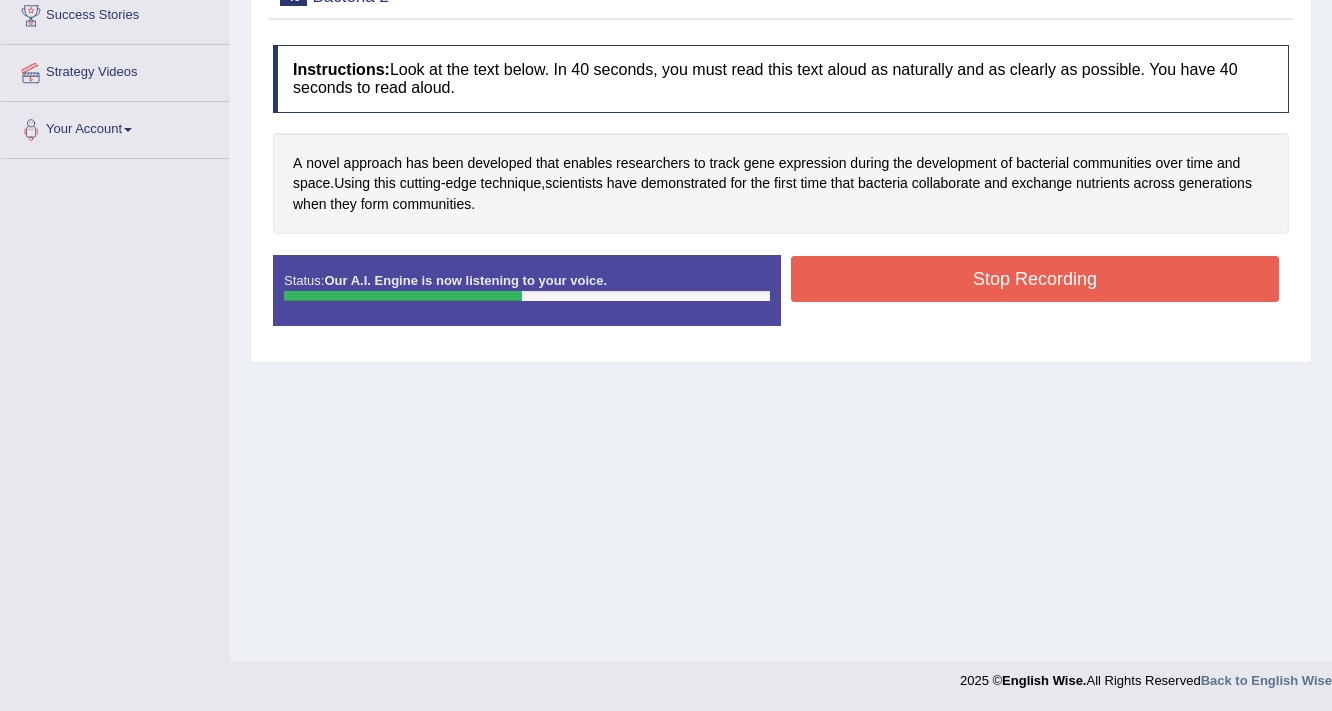 click on "Stop Recording" at bounding box center [1035, 279] 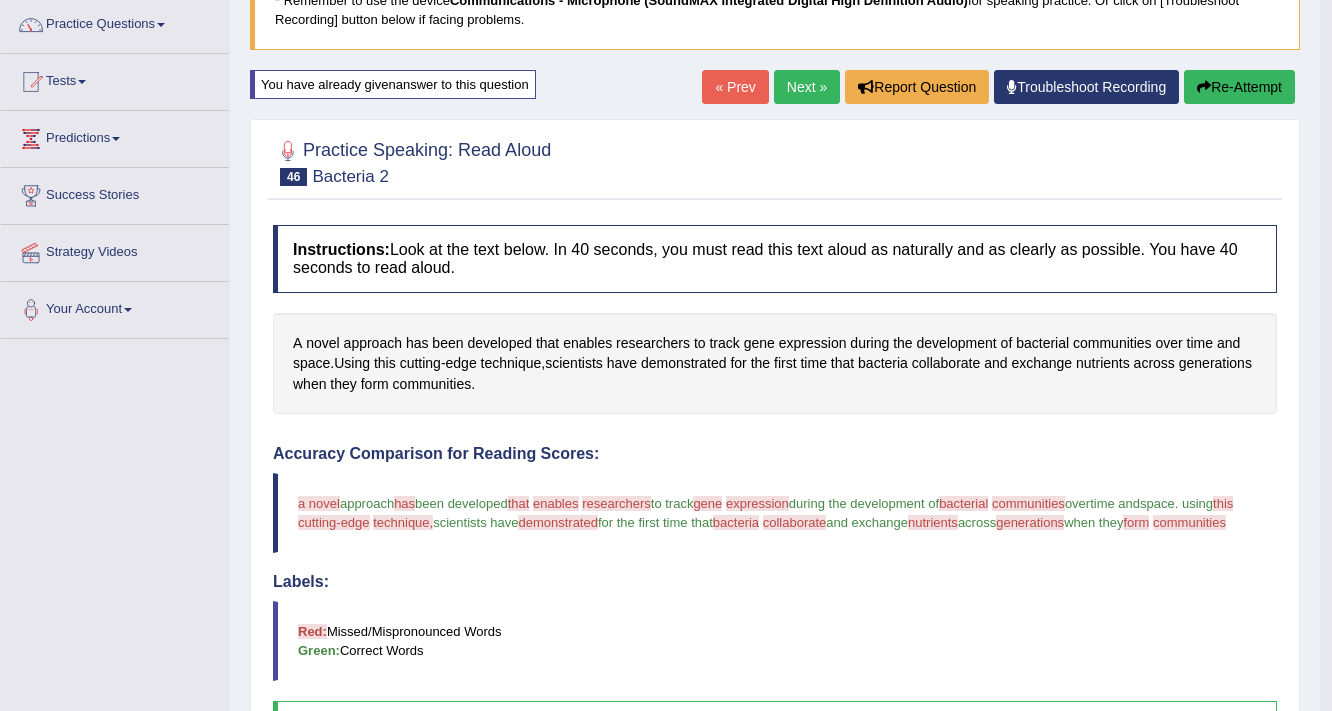 scroll, scrollTop: 19, scrollLeft: 0, axis: vertical 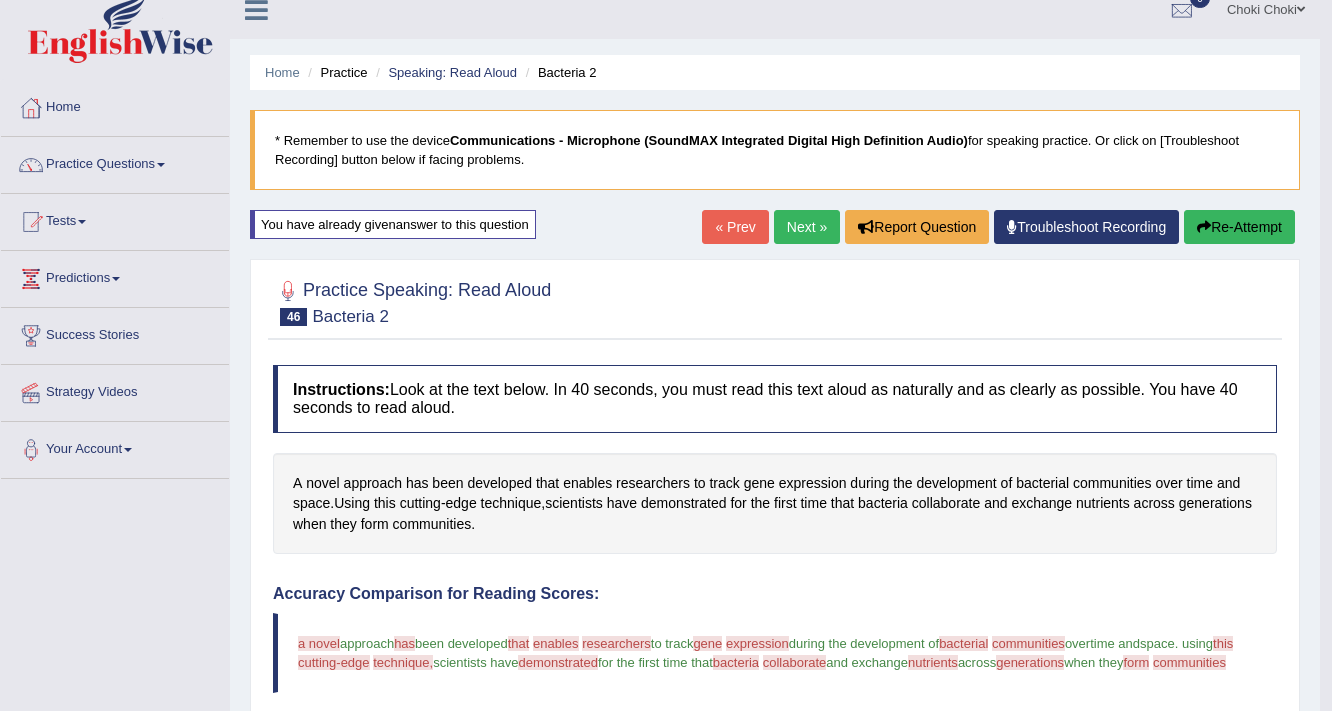 click on "Next »" at bounding box center [807, 227] 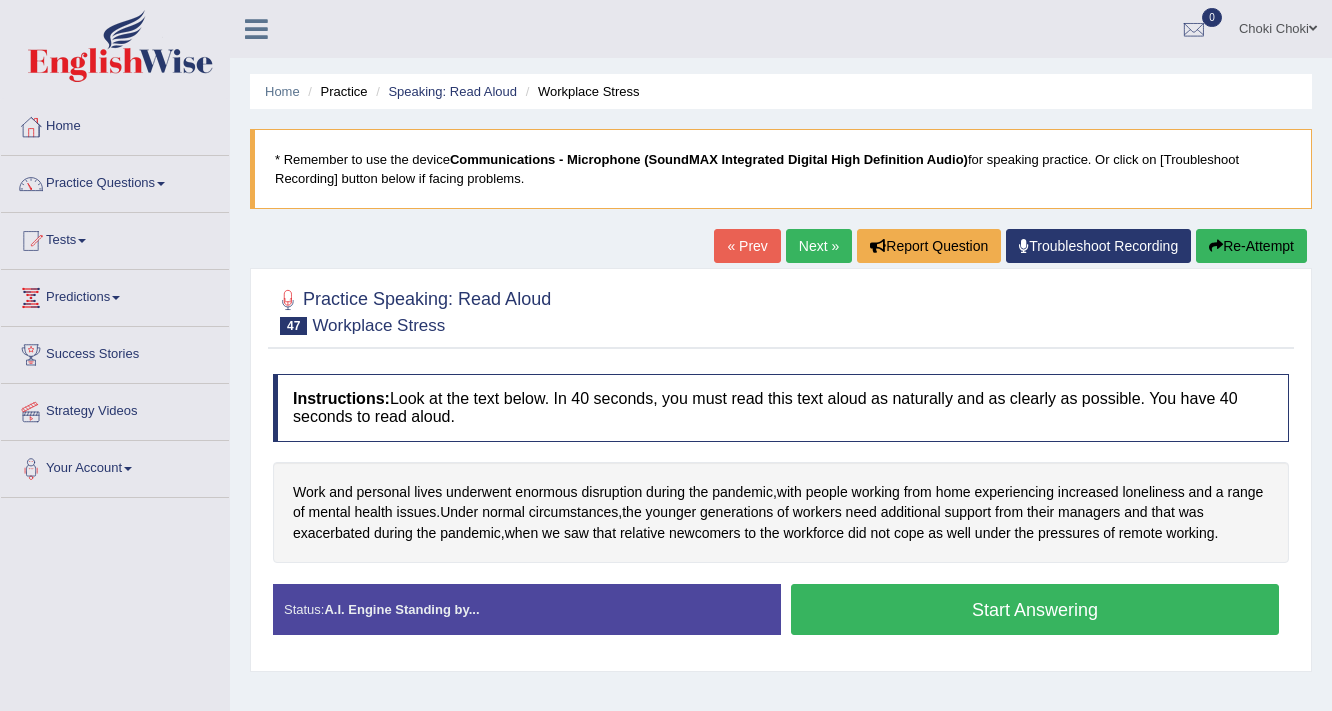 scroll, scrollTop: 0, scrollLeft: 0, axis: both 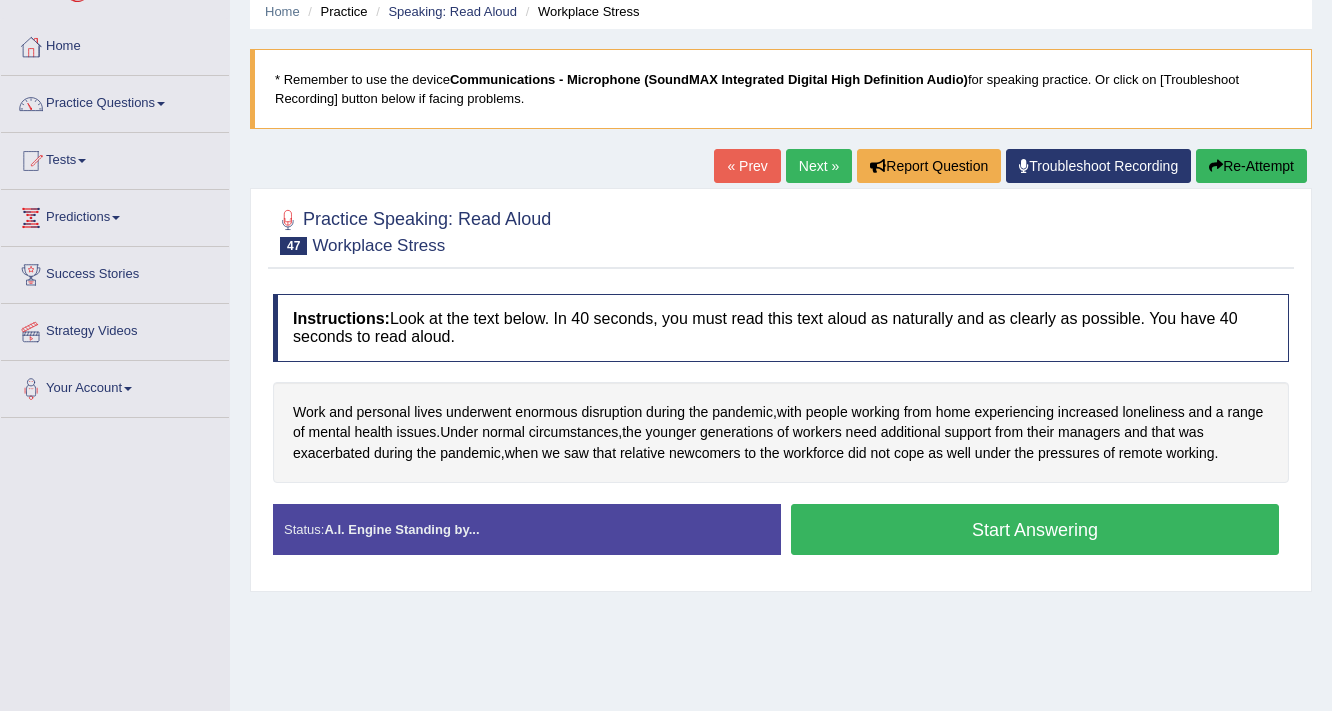 click on "Start Answering" at bounding box center [1035, 529] 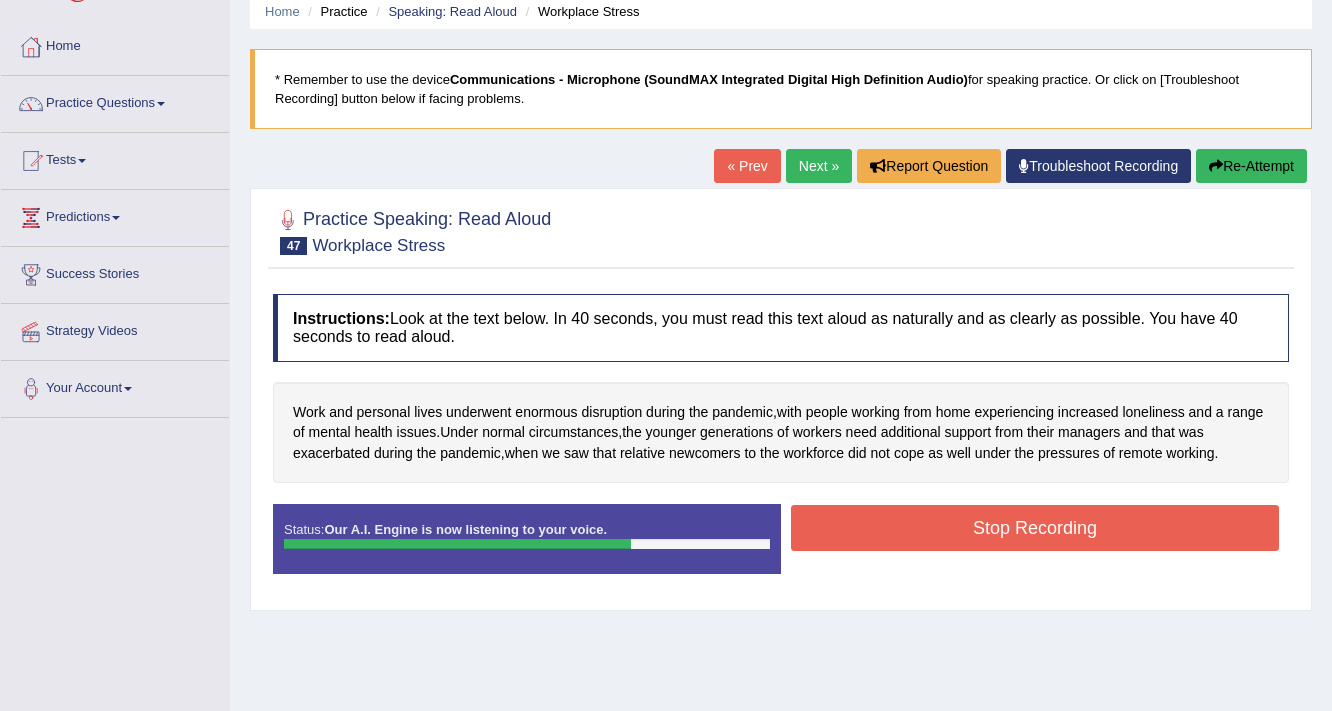 click on "Stop Recording" at bounding box center (1035, 528) 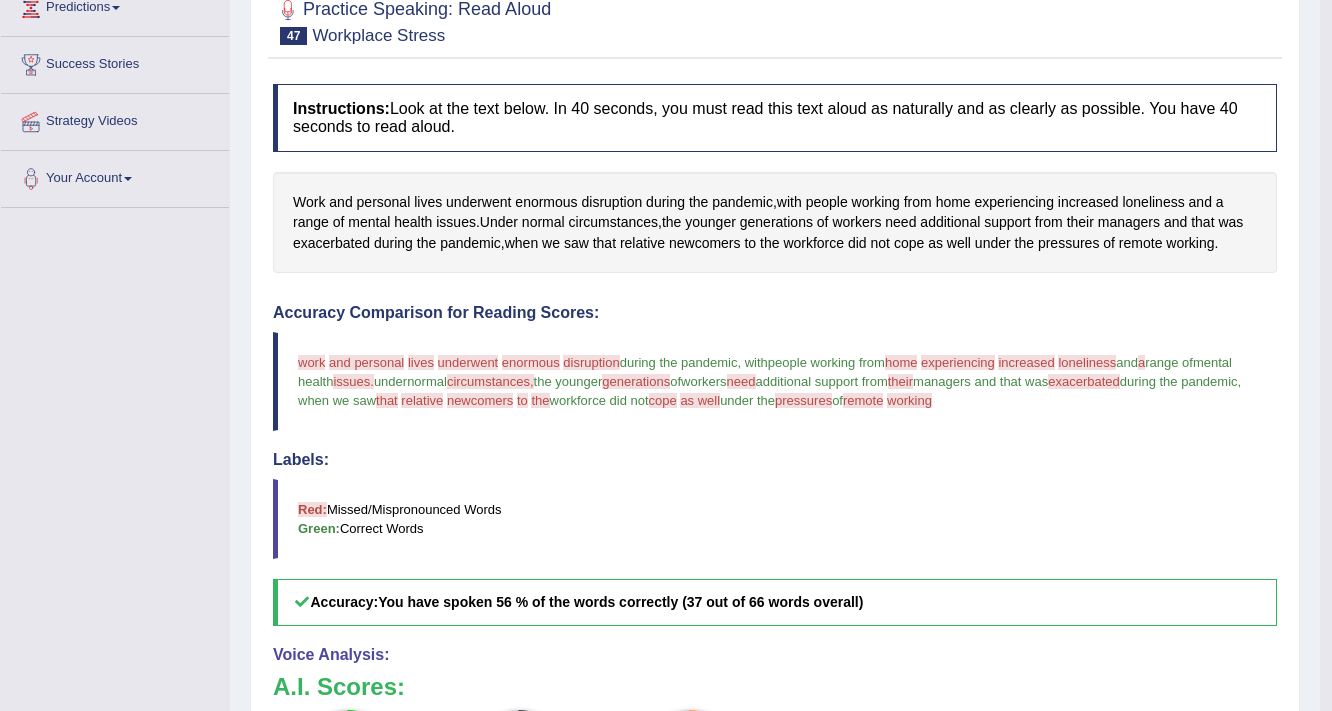 scroll, scrollTop: 240, scrollLeft: 0, axis: vertical 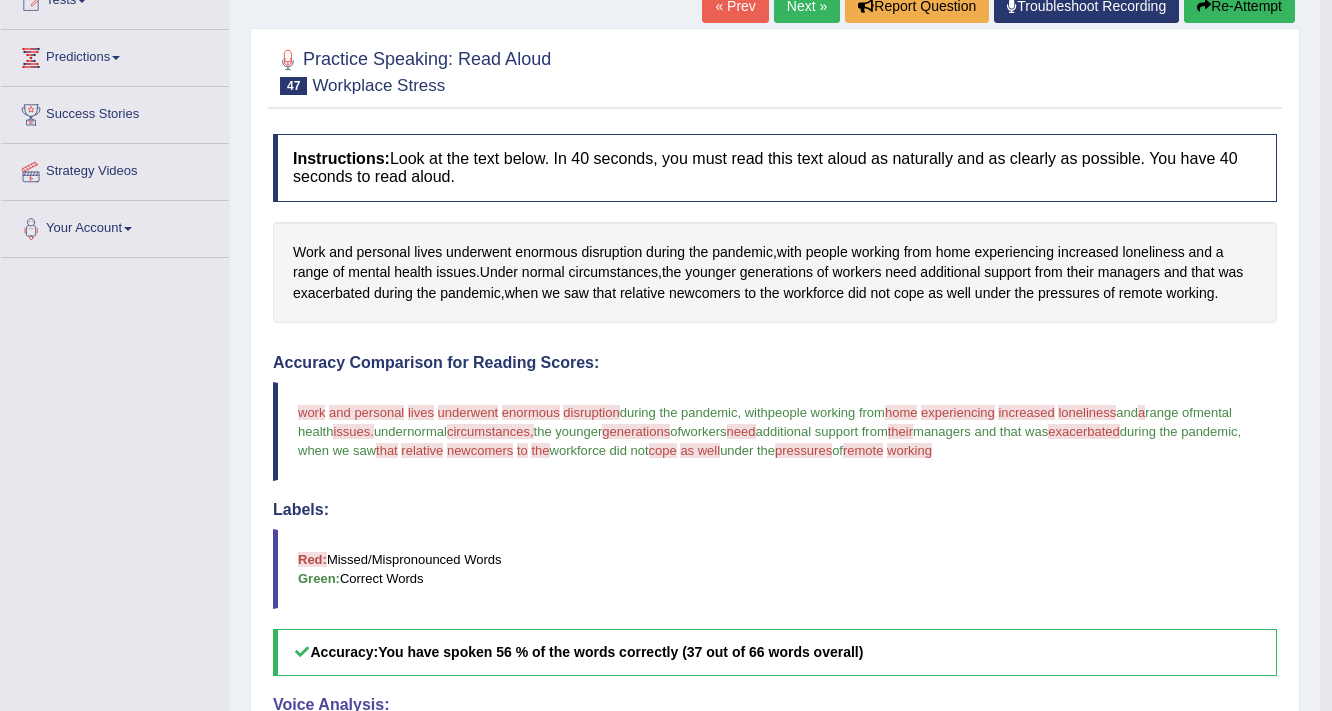 click on "Re-Attempt" at bounding box center (1239, 6) 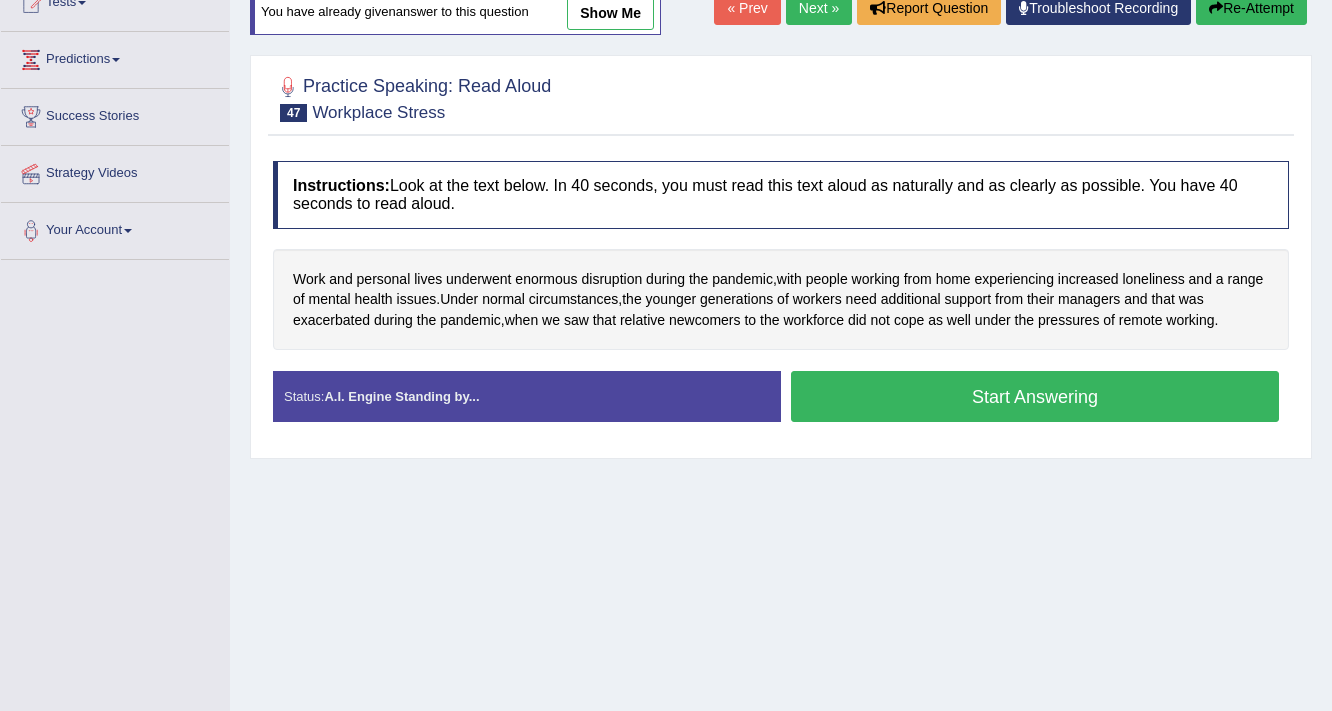 scroll, scrollTop: 160, scrollLeft: 0, axis: vertical 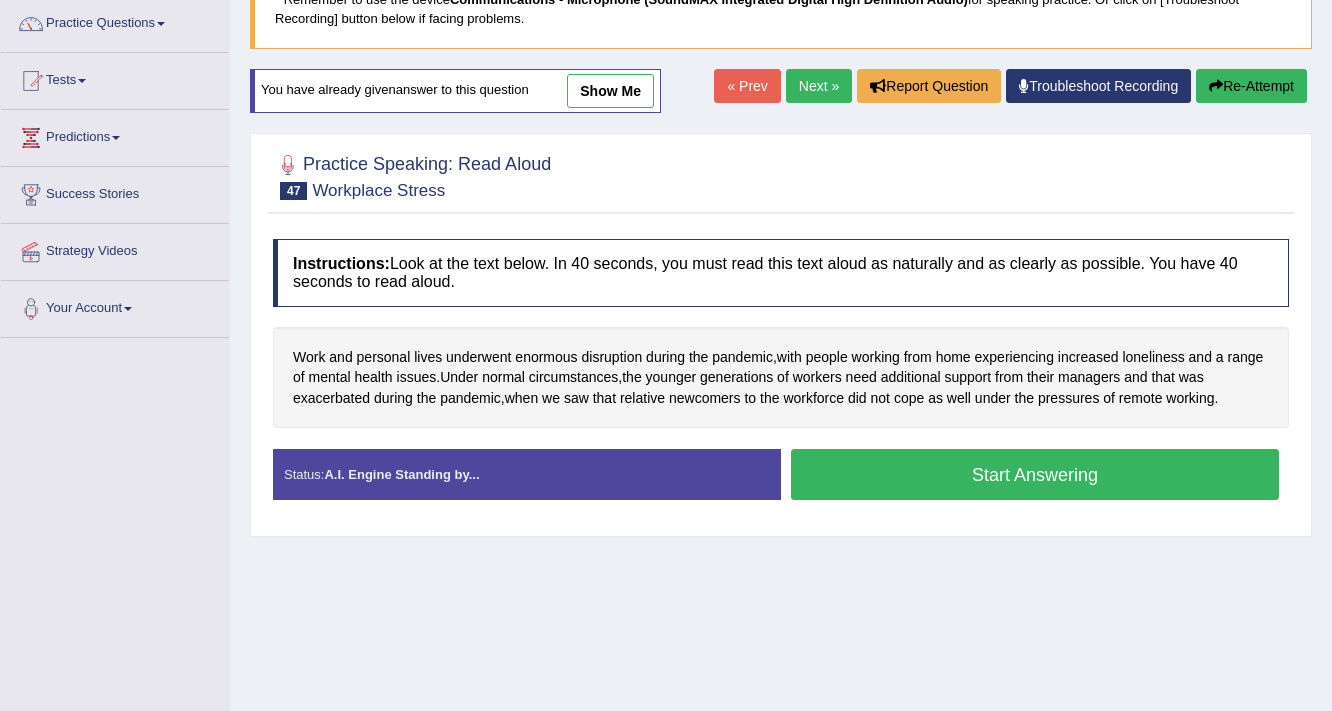 click on "Start Answering" at bounding box center [1035, 474] 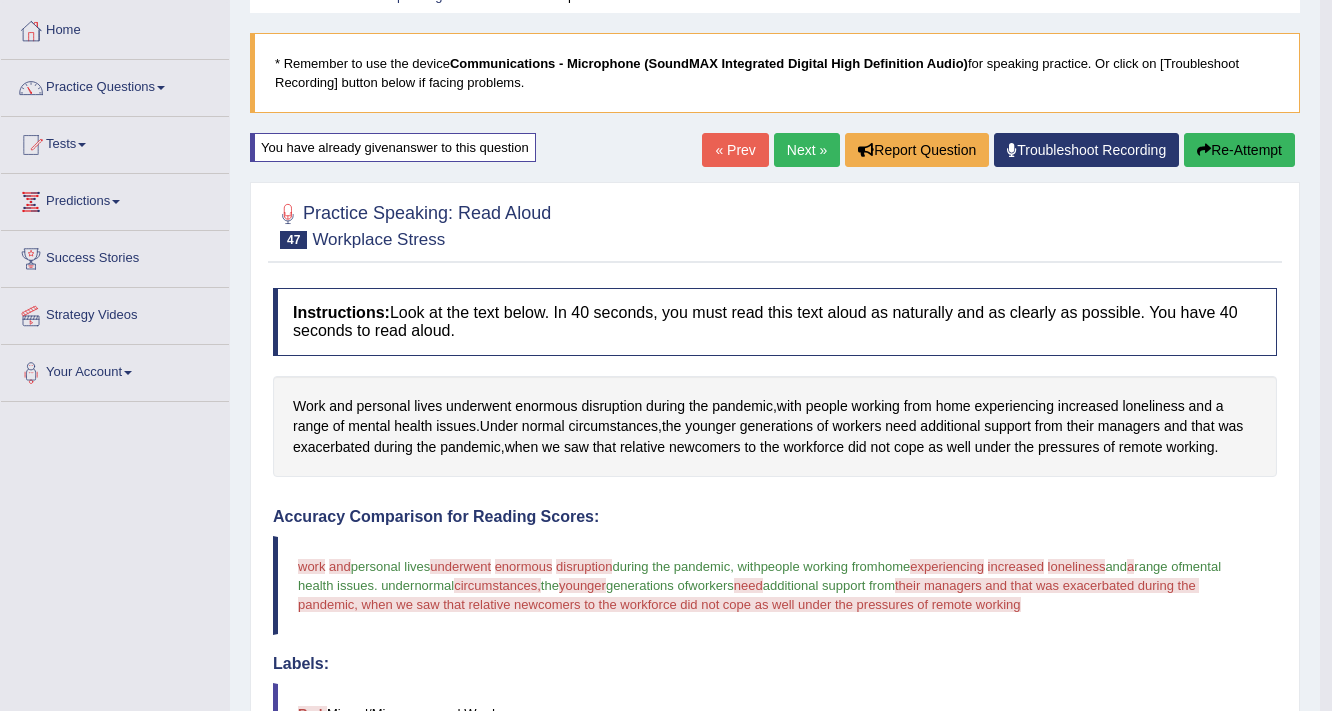scroll, scrollTop: 80, scrollLeft: 0, axis: vertical 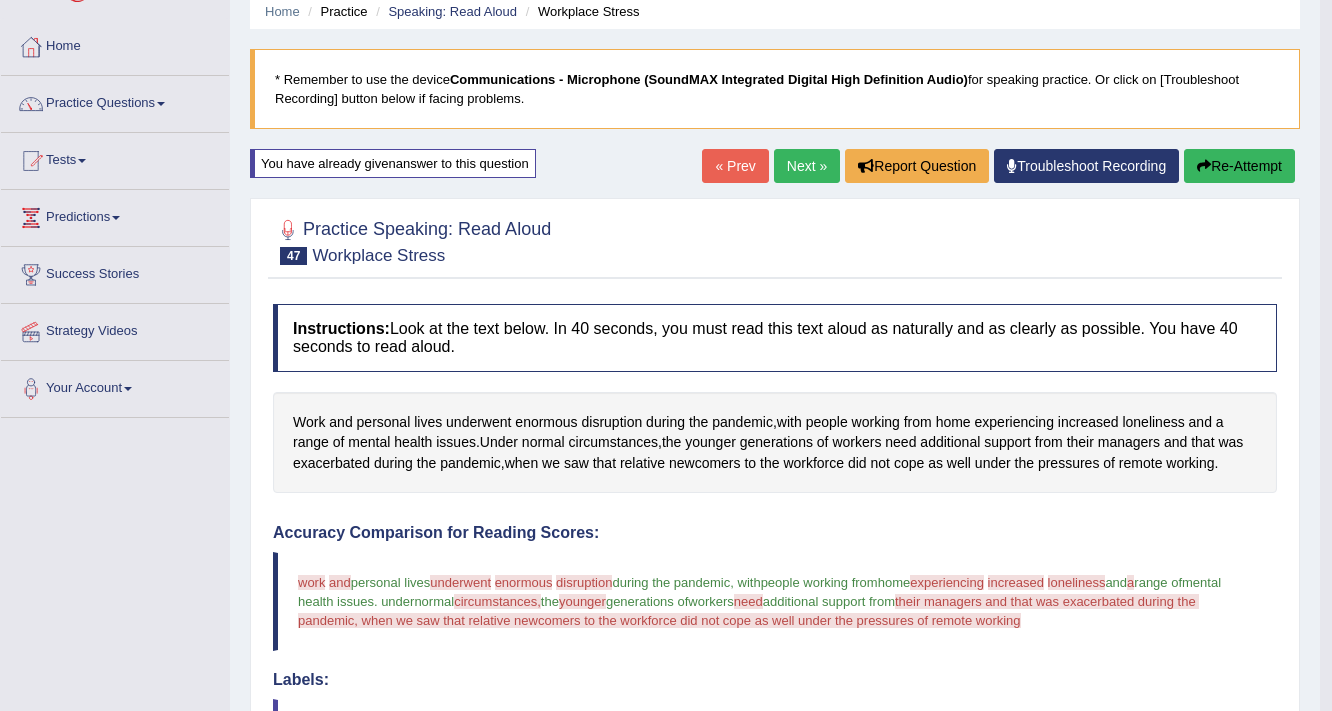 click on "Re-Attempt" at bounding box center [1239, 166] 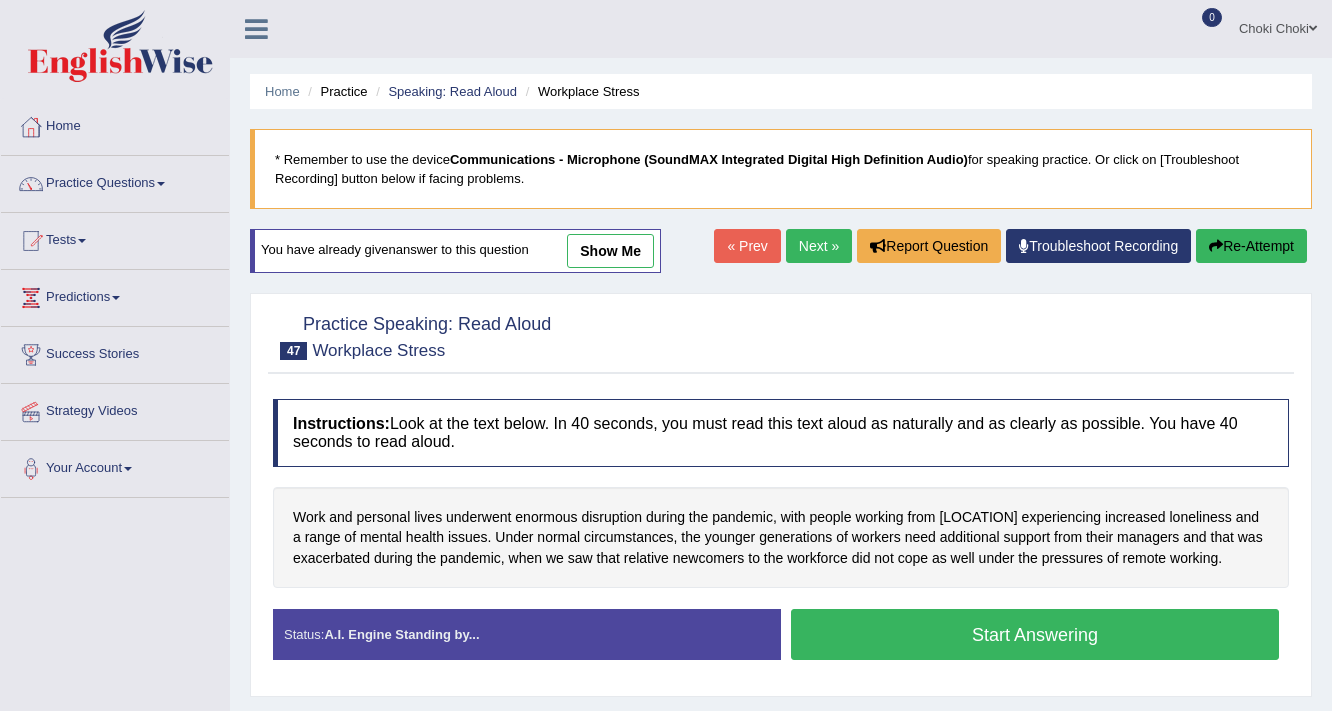 scroll, scrollTop: 80, scrollLeft: 0, axis: vertical 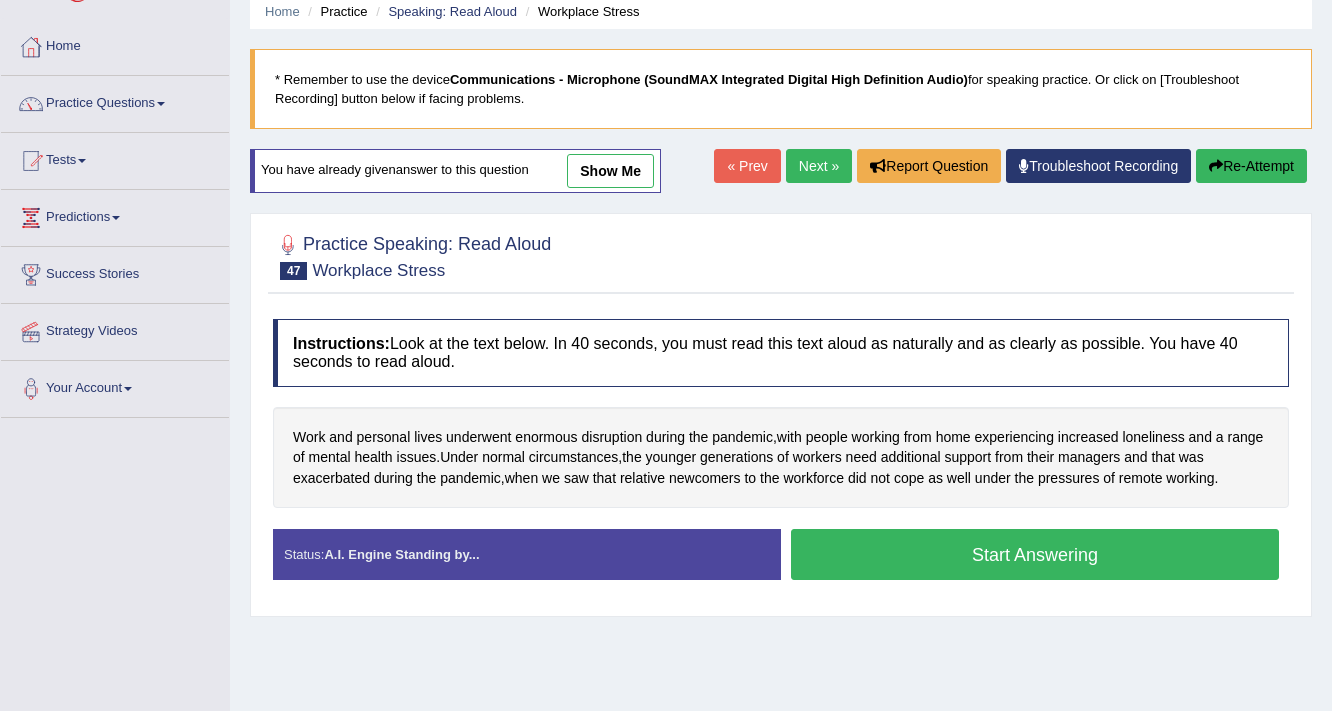 click on "Start Answering" at bounding box center [1035, 554] 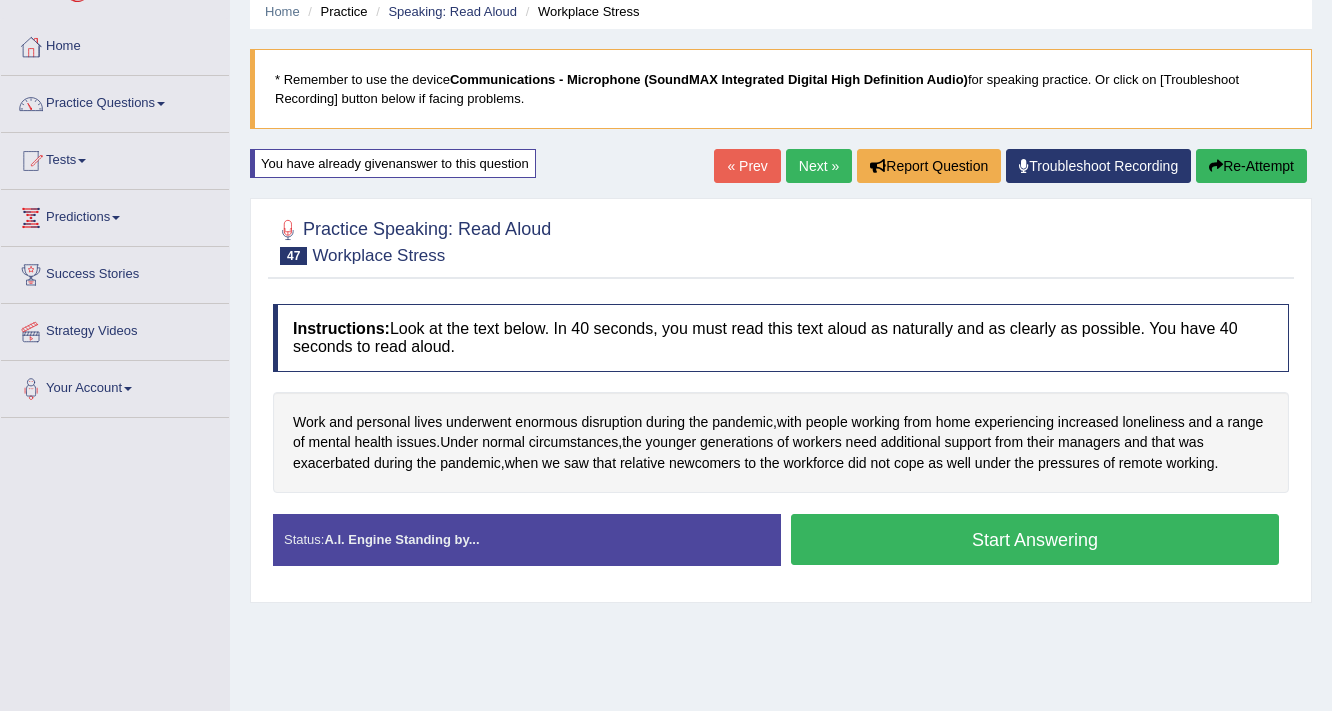 click on "Status:  A.I. Engine Standing by... Start Answering Stop Recording" at bounding box center (781, 549) 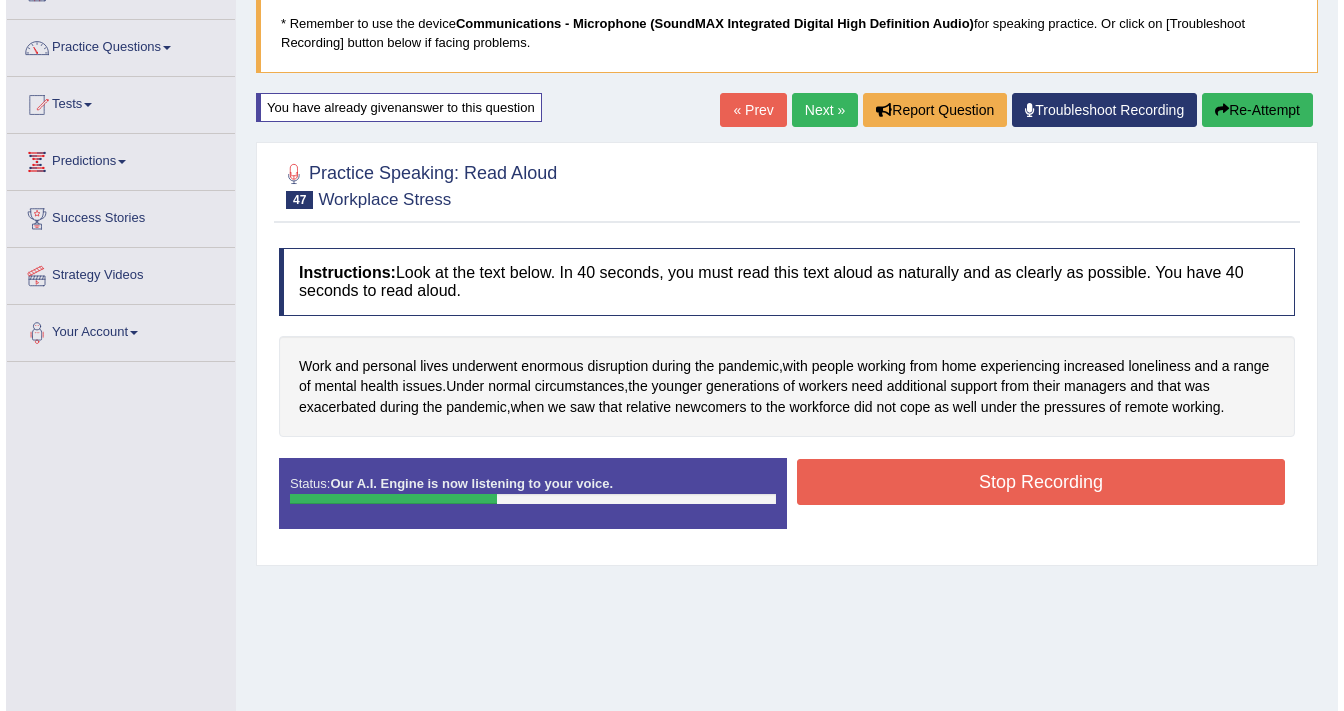 scroll, scrollTop: 240, scrollLeft: 0, axis: vertical 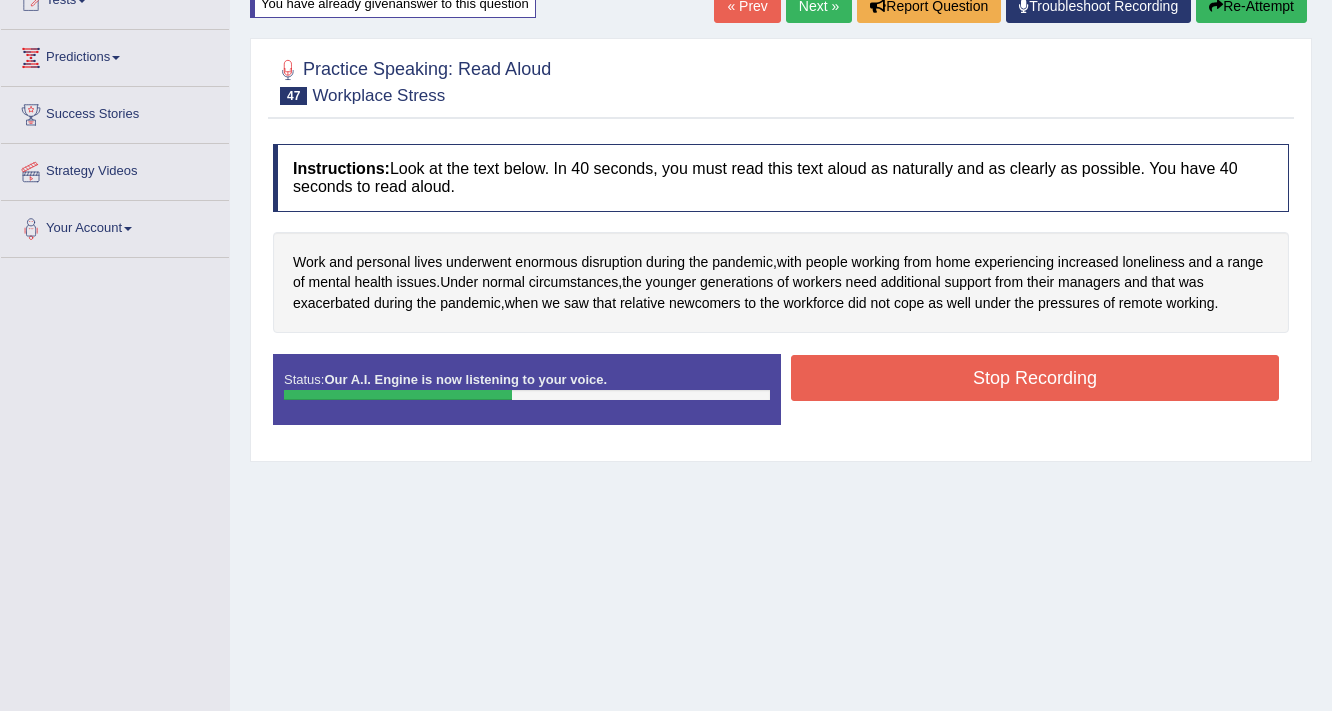 click on "Stop Recording" at bounding box center (1035, 378) 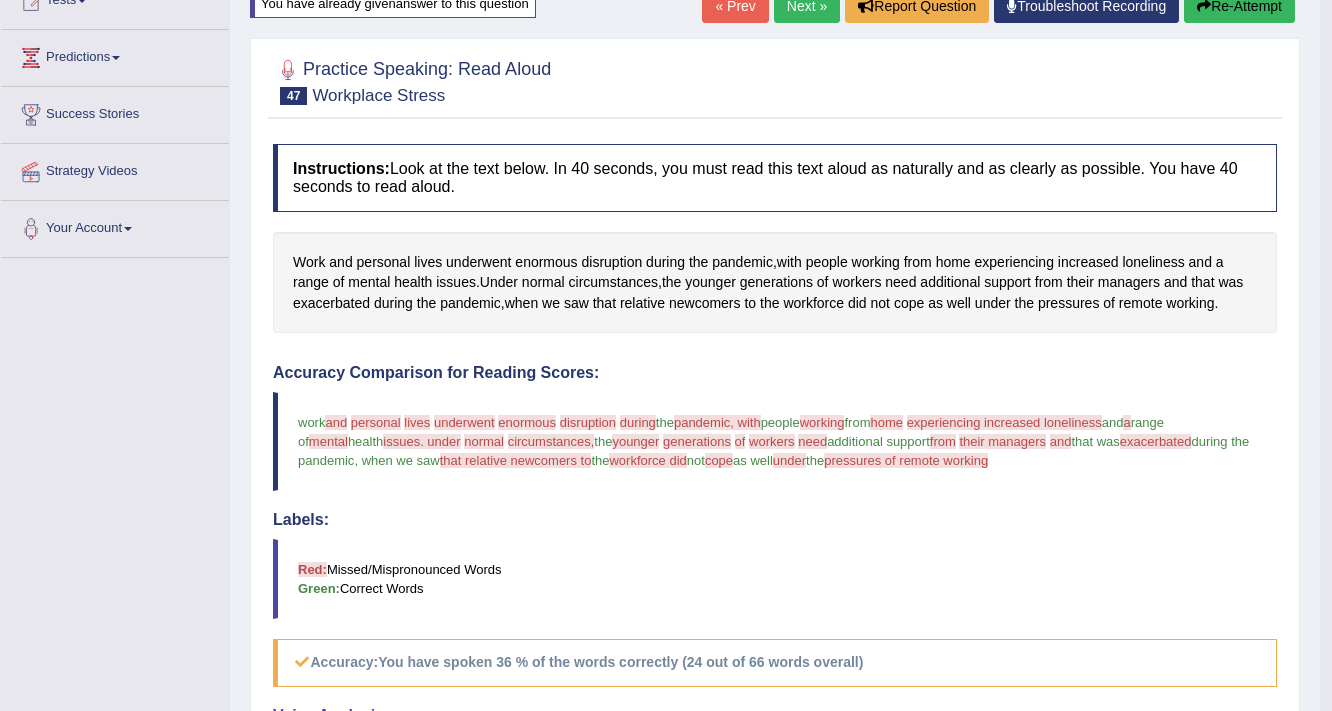 scroll, scrollTop: 0, scrollLeft: 0, axis: both 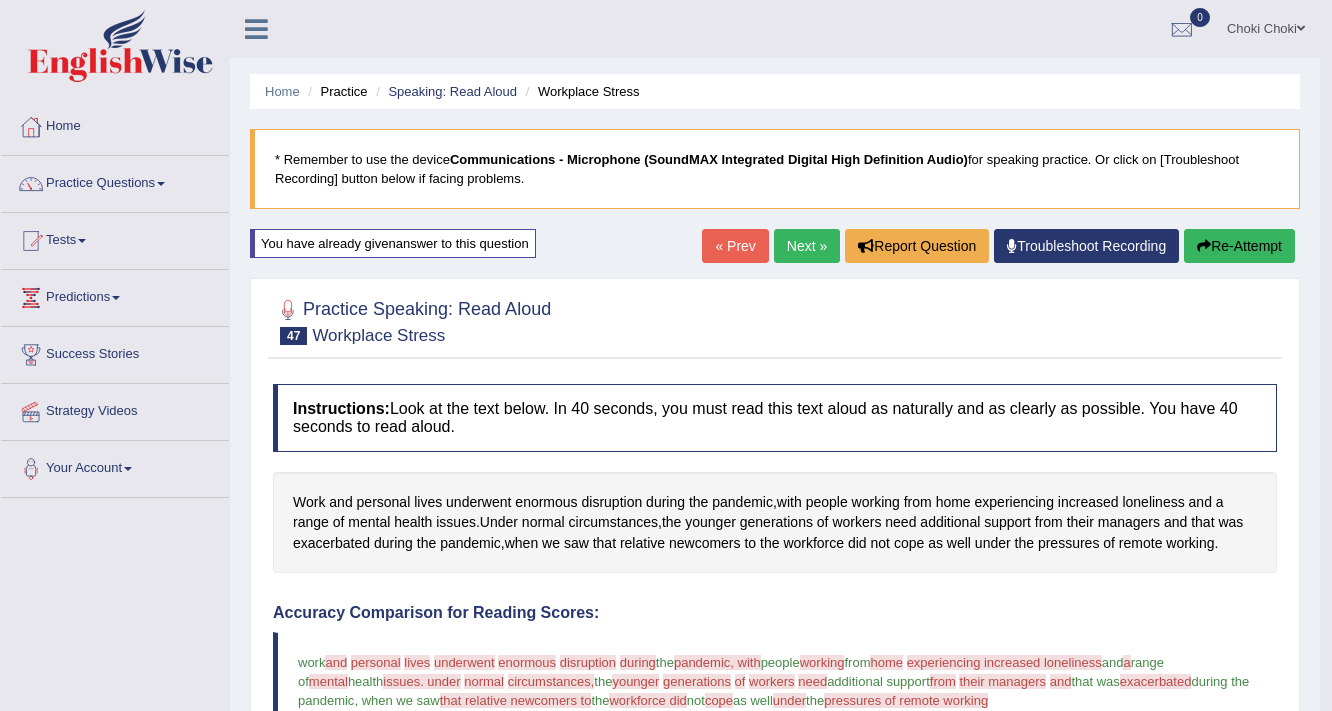 click on "Next »" at bounding box center [807, 246] 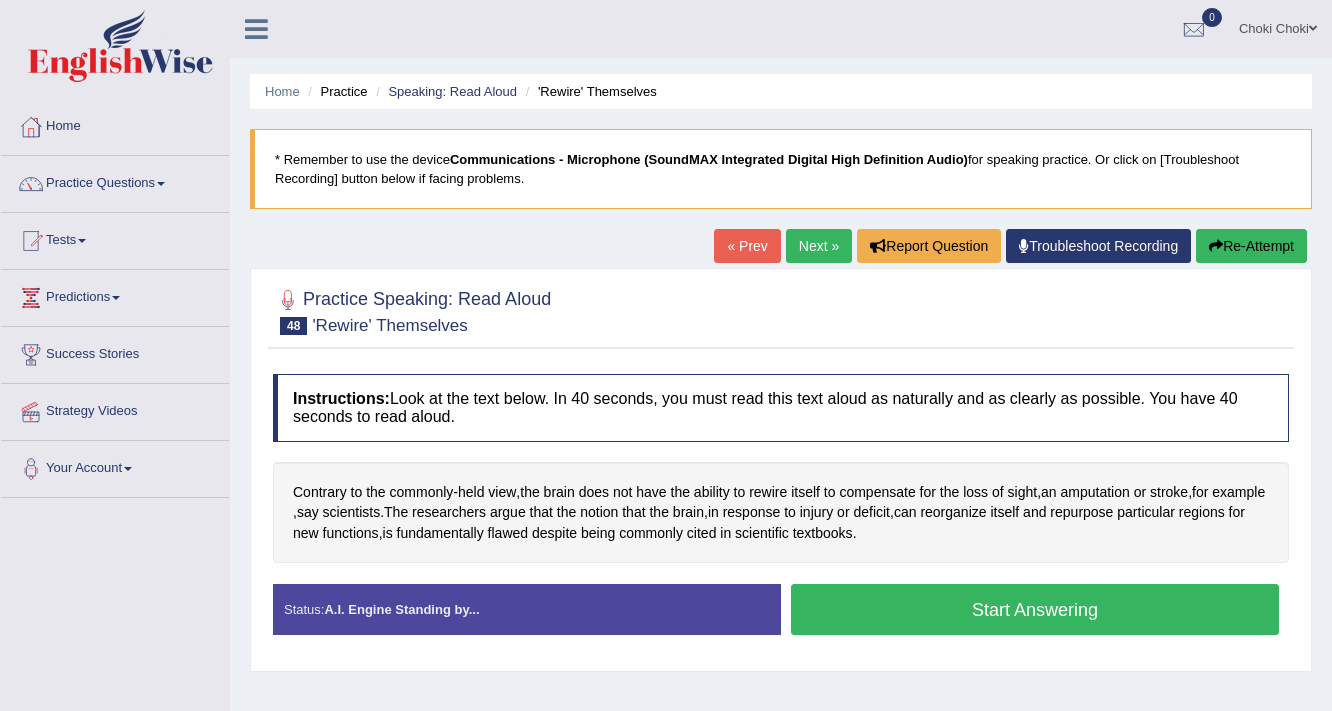 scroll, scrollTop: 0, scrollLeft: 0, axis: both 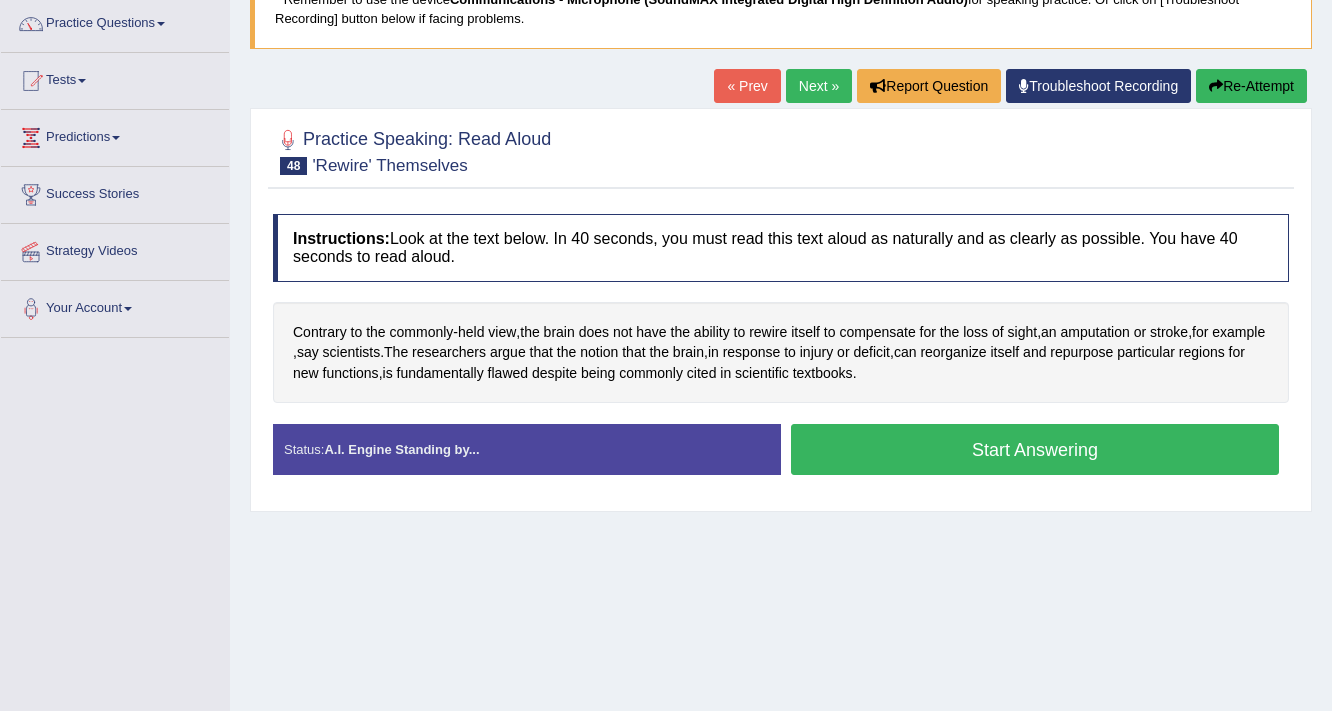 click on "Start Answering" at bounding box center (1035, 449) 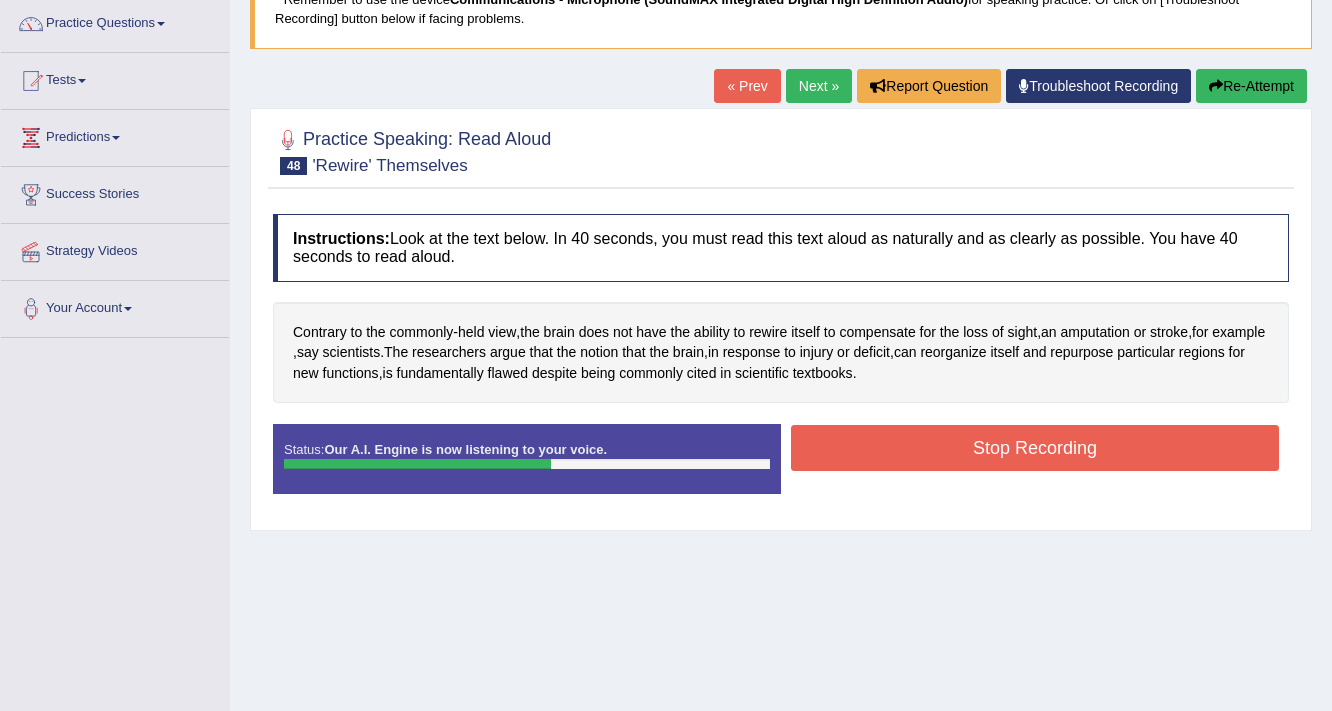 click on "Stop Recording" at bounding box center [1035, 448] 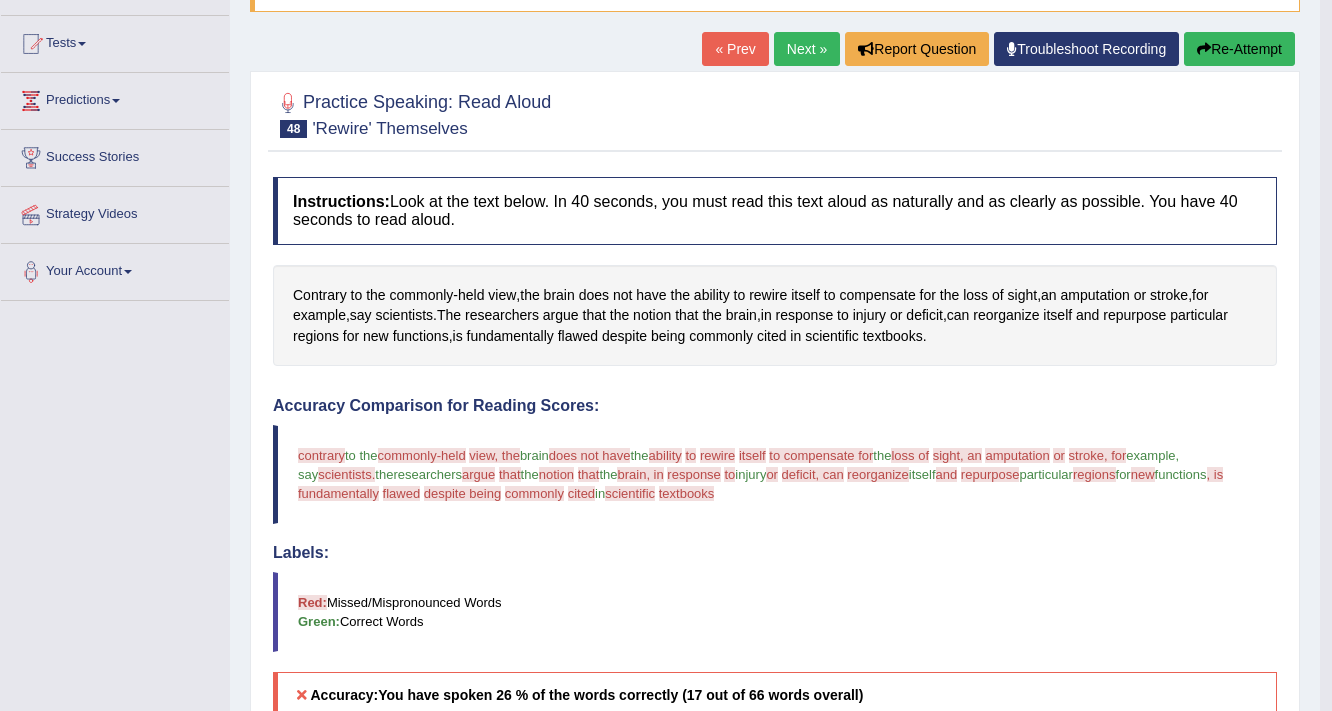 scroll, scrollTop: 160, scrollLeft: 0, axis: vertical 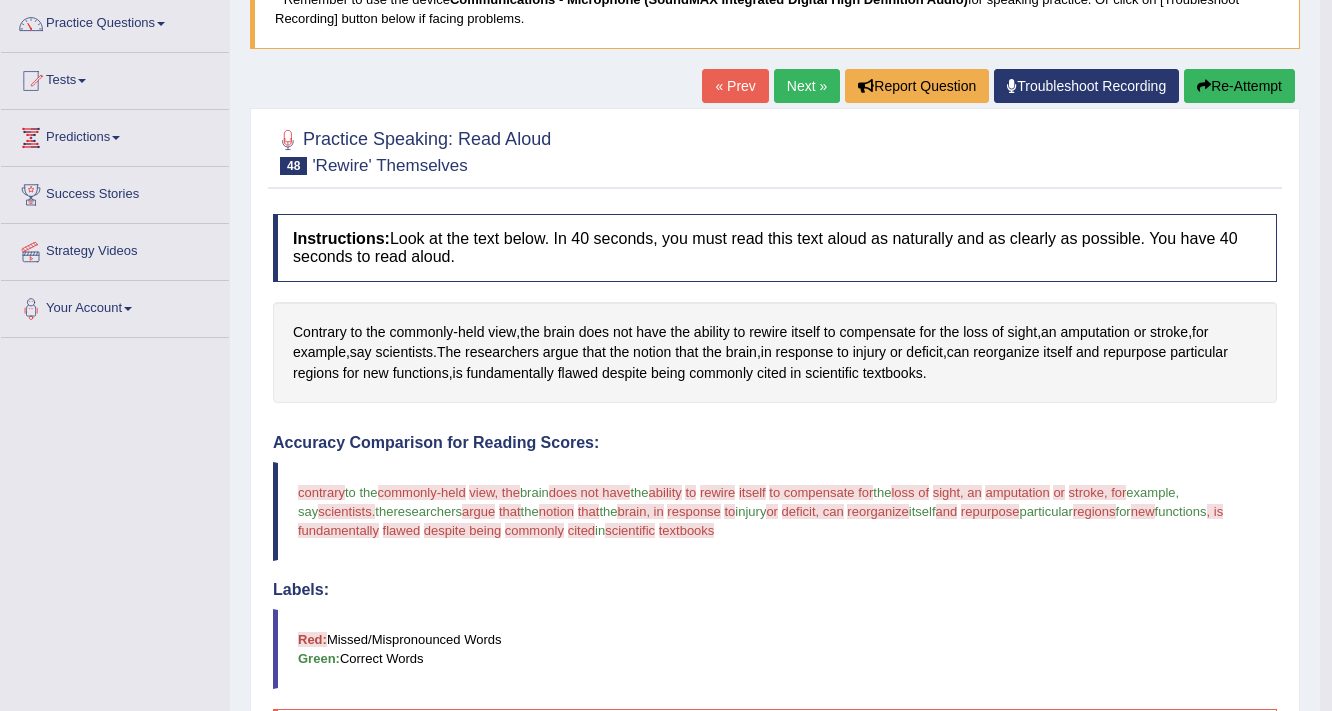 click on "Next »" at bounding box center [807, 86] 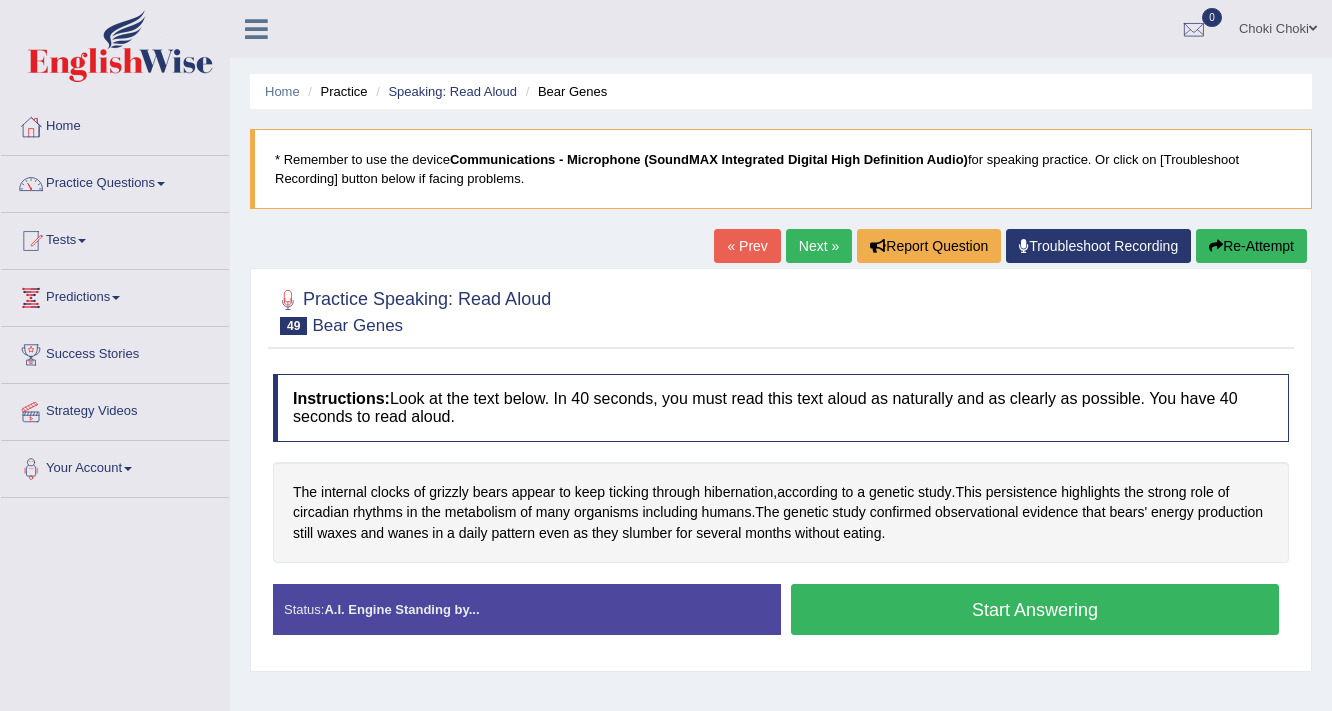 scroll, scrollTop: 0, scrollLeft: 0, axis: both 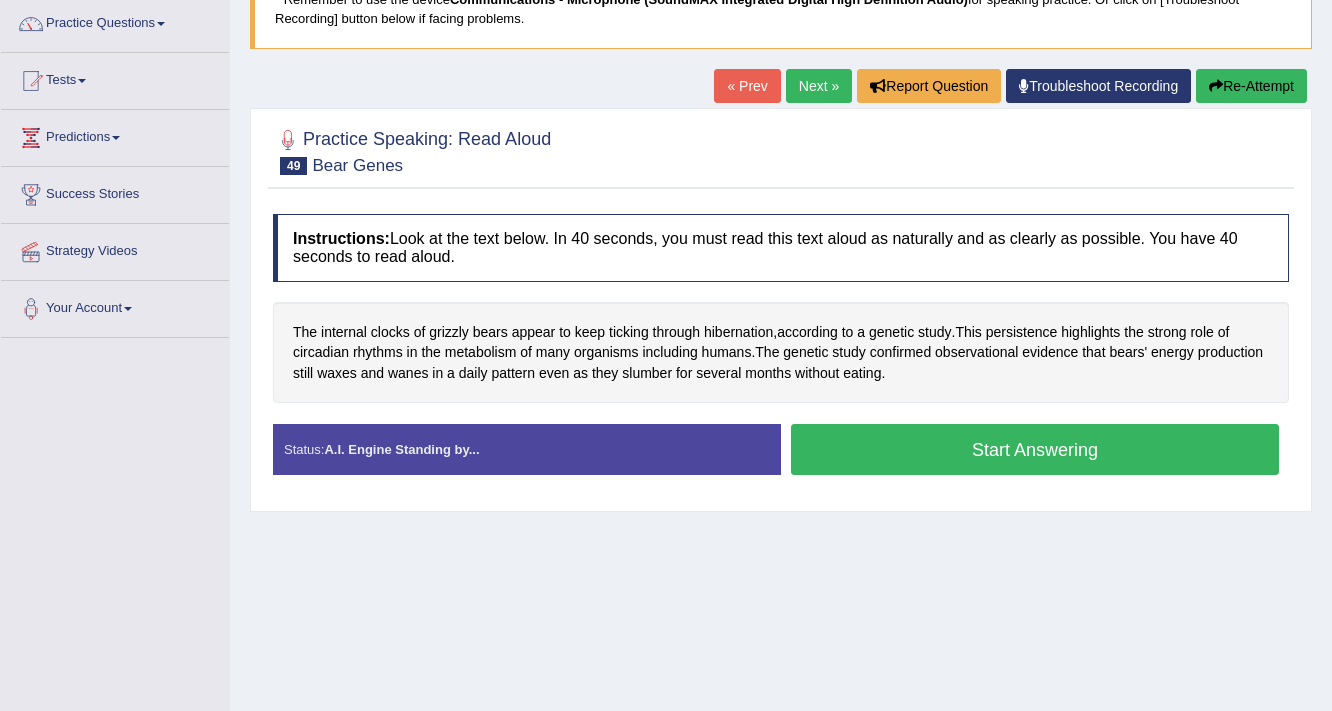 click on "Start Answering" at bounding box center [1035, 449] 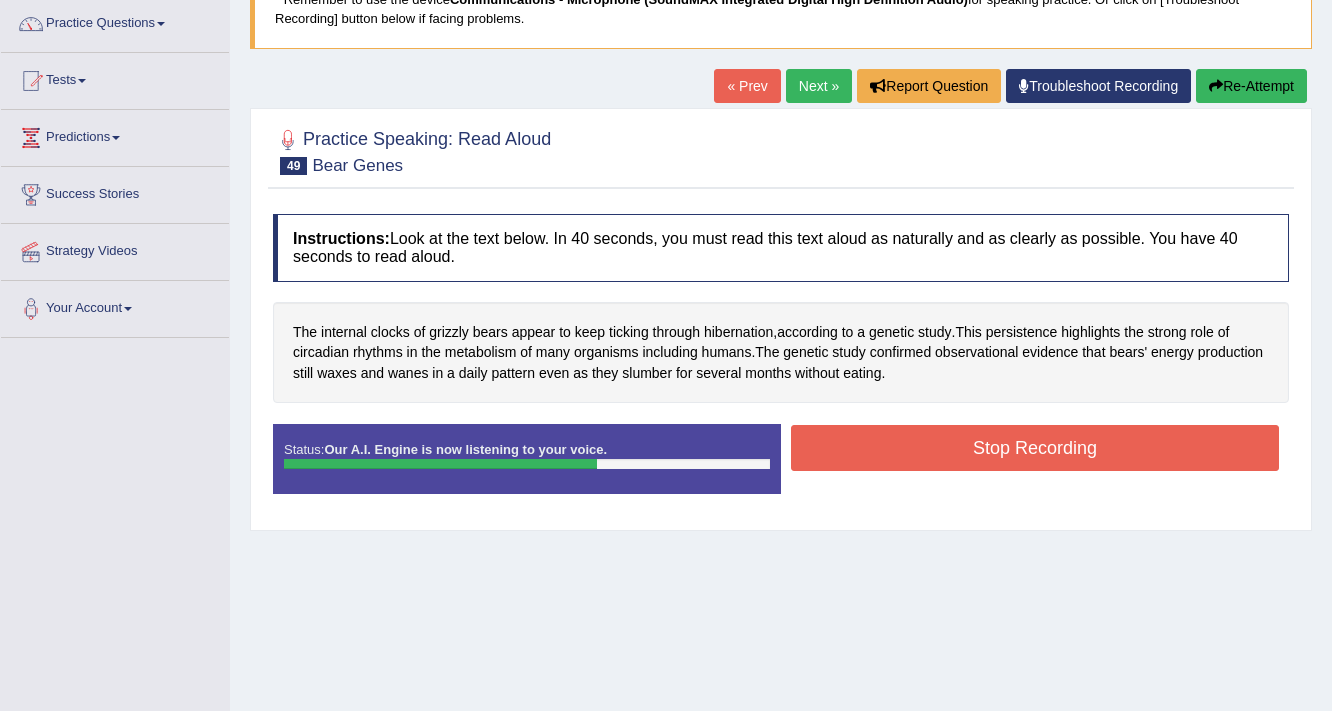 click on "Stop Recording" at bounding box center (1035, 448) 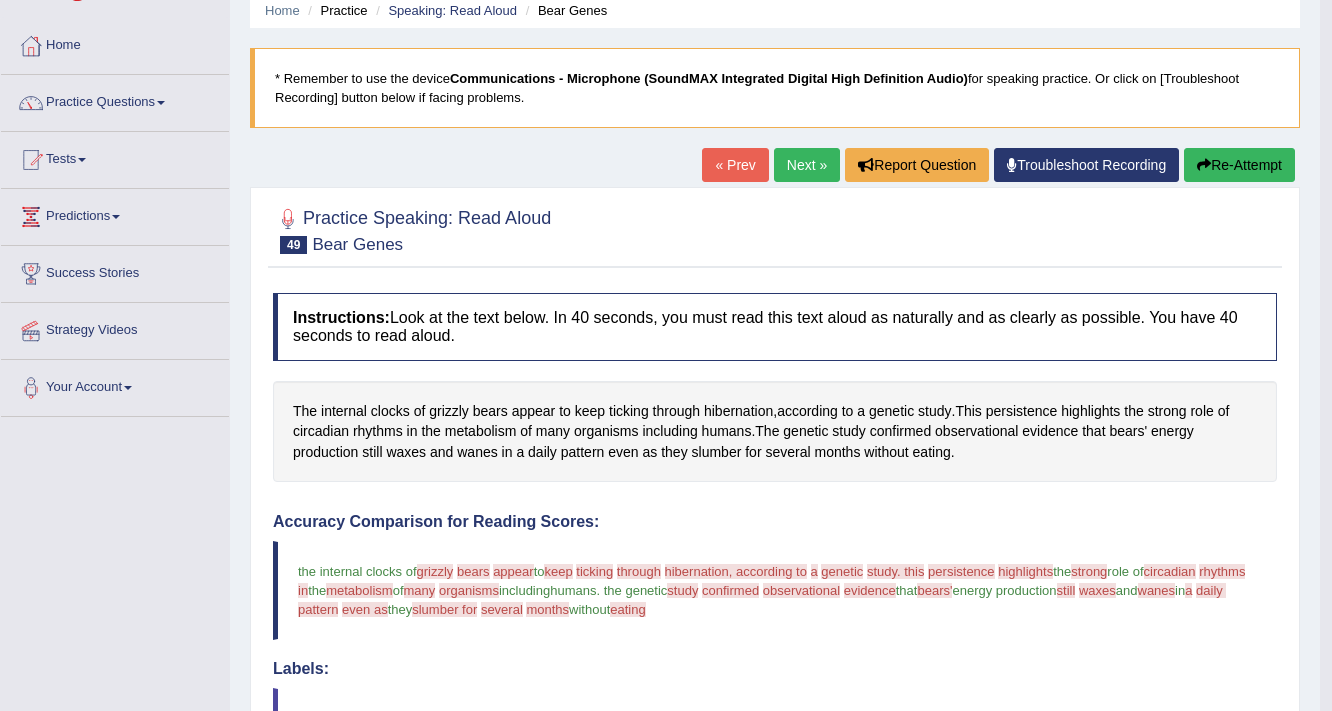 scroll, scrollTop: 80, scrollLeft: 0, axis: vertical 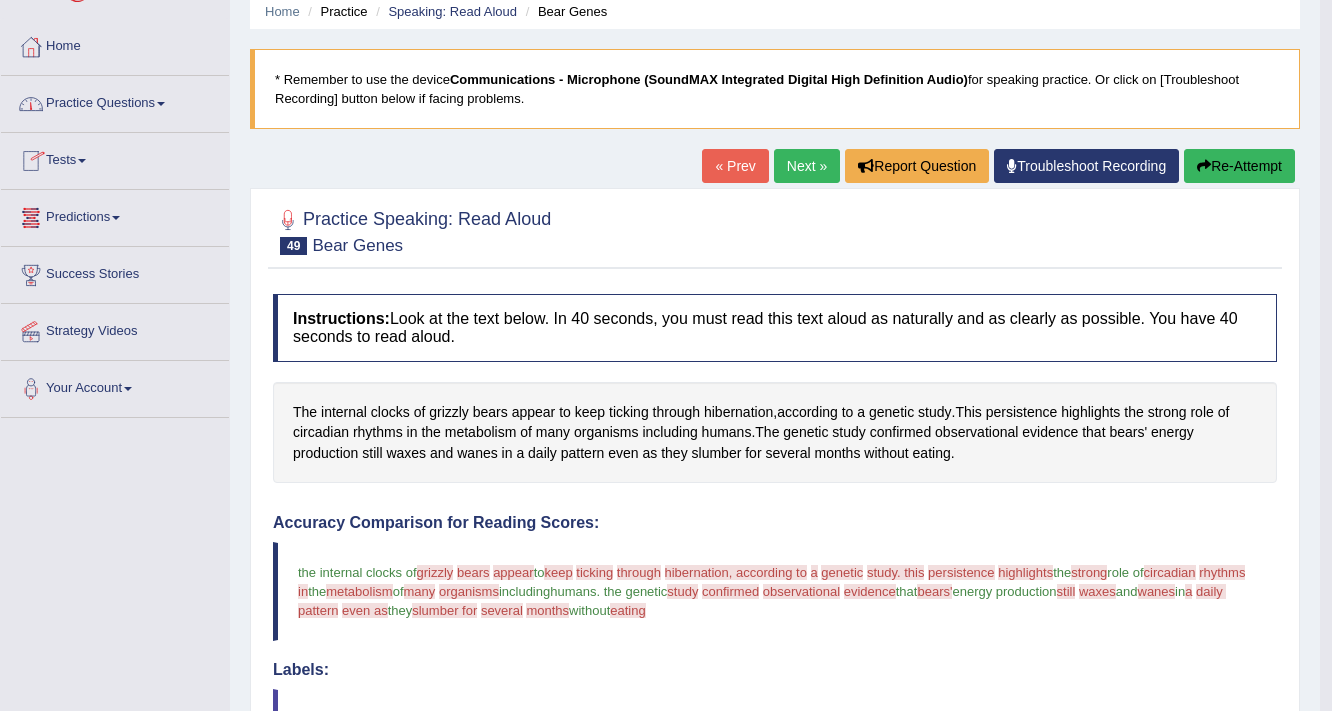 click on "Re-Attempt" at bounding box center [1239, 166] 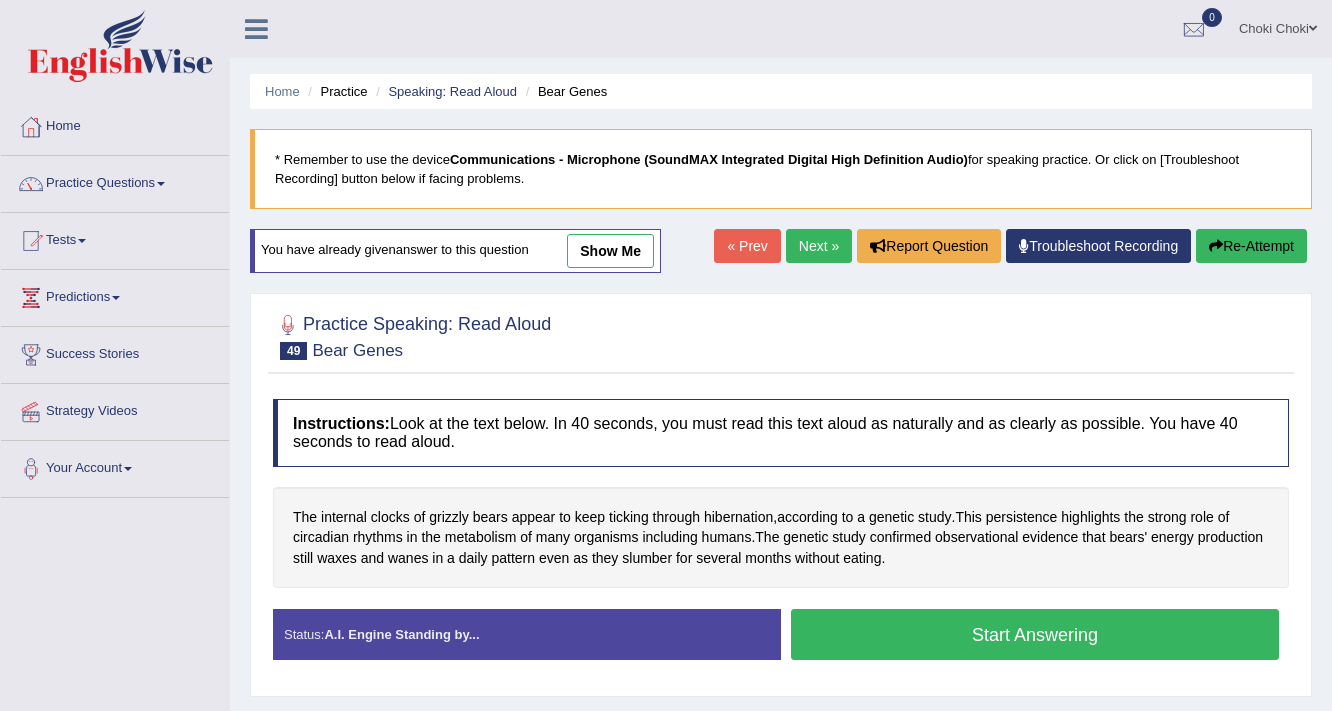 scroll, scrollTop: 80, scrollLeft: 0, axis: vertical 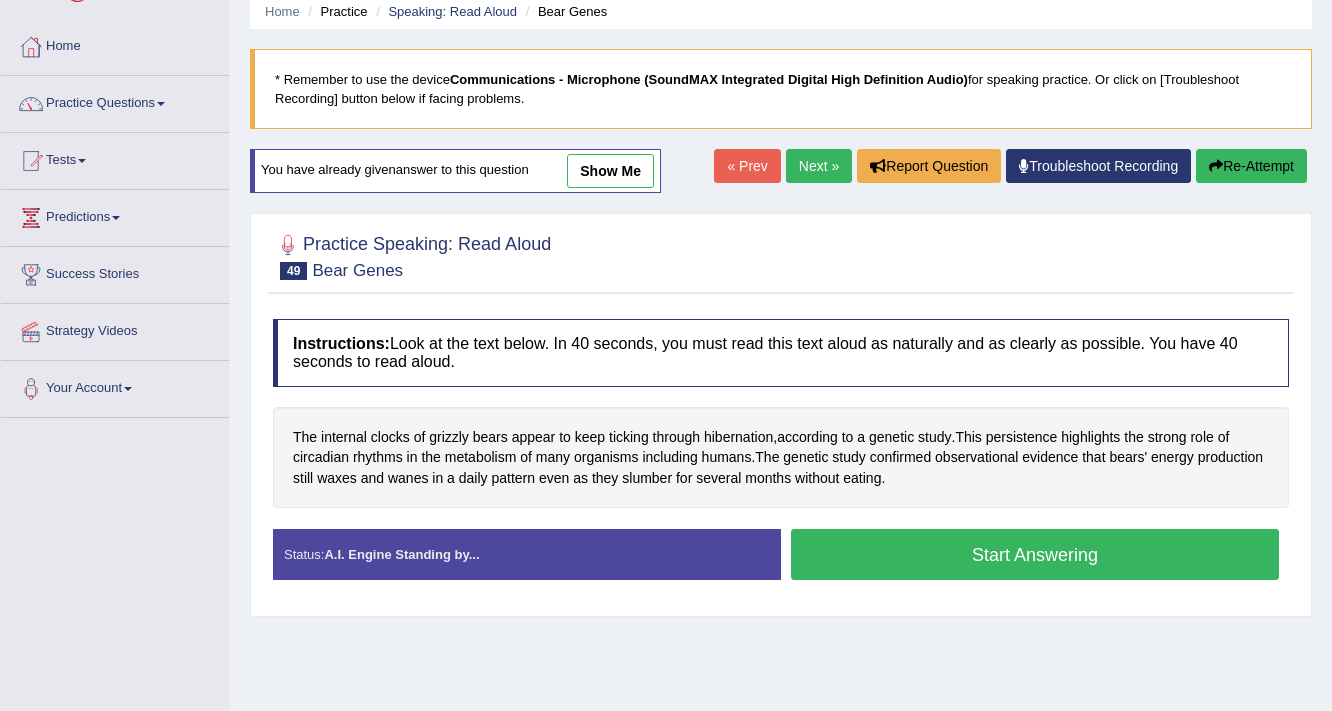 click on "Start Answering" at bounding box center (1035, 554) 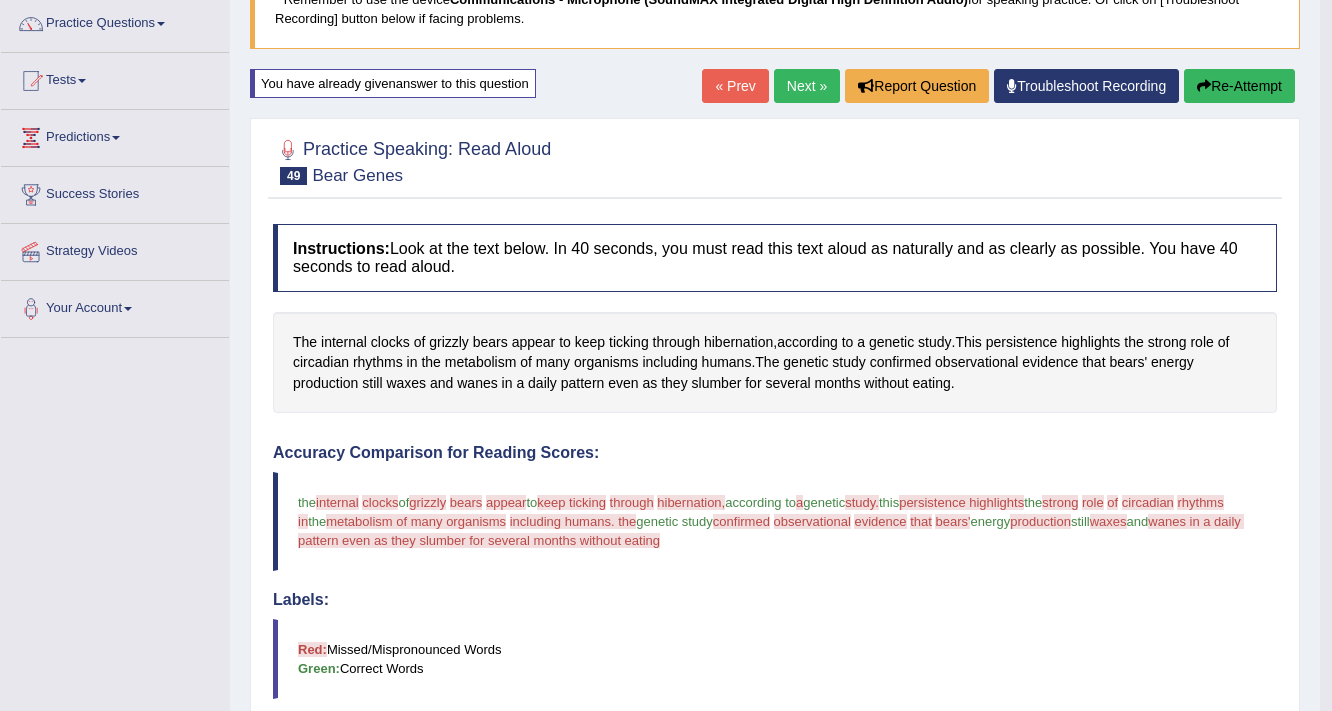 scroll, scrollTop: 160, scrollLeft: 0, axis: vertical 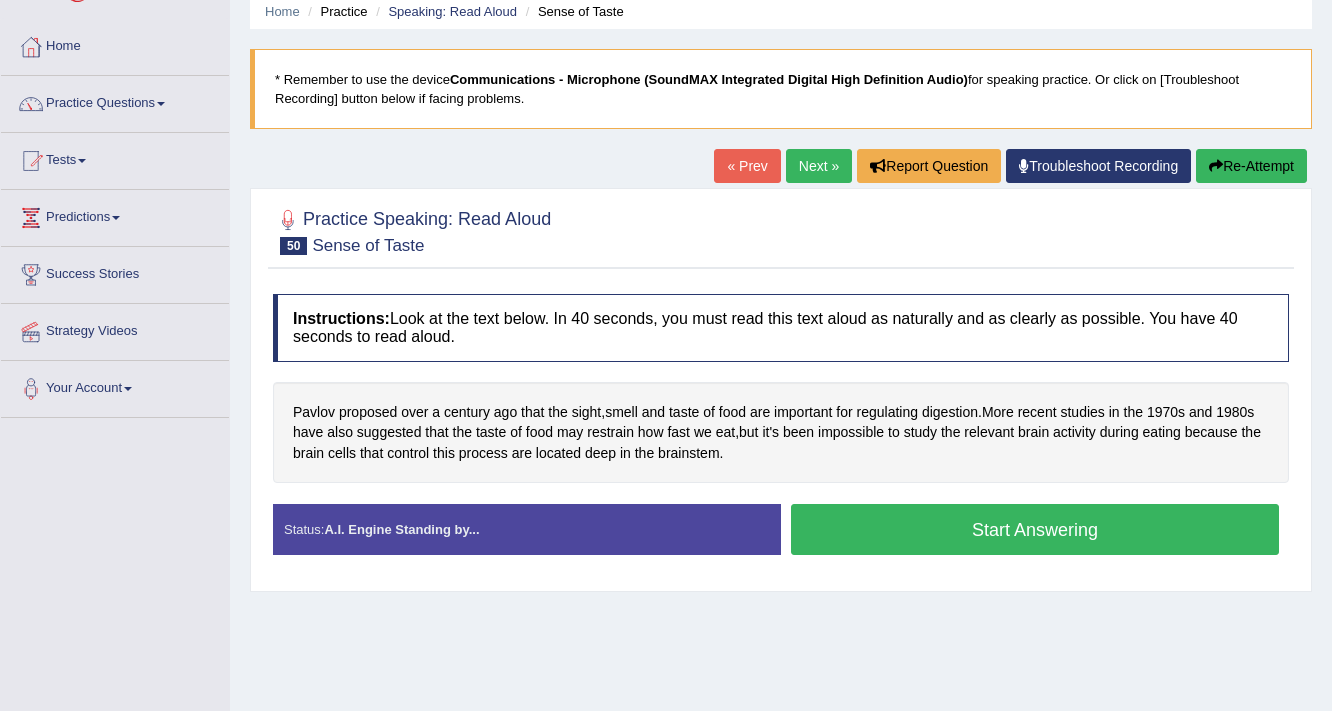 click on "Start Answering" at bounding box center (1035, 529) 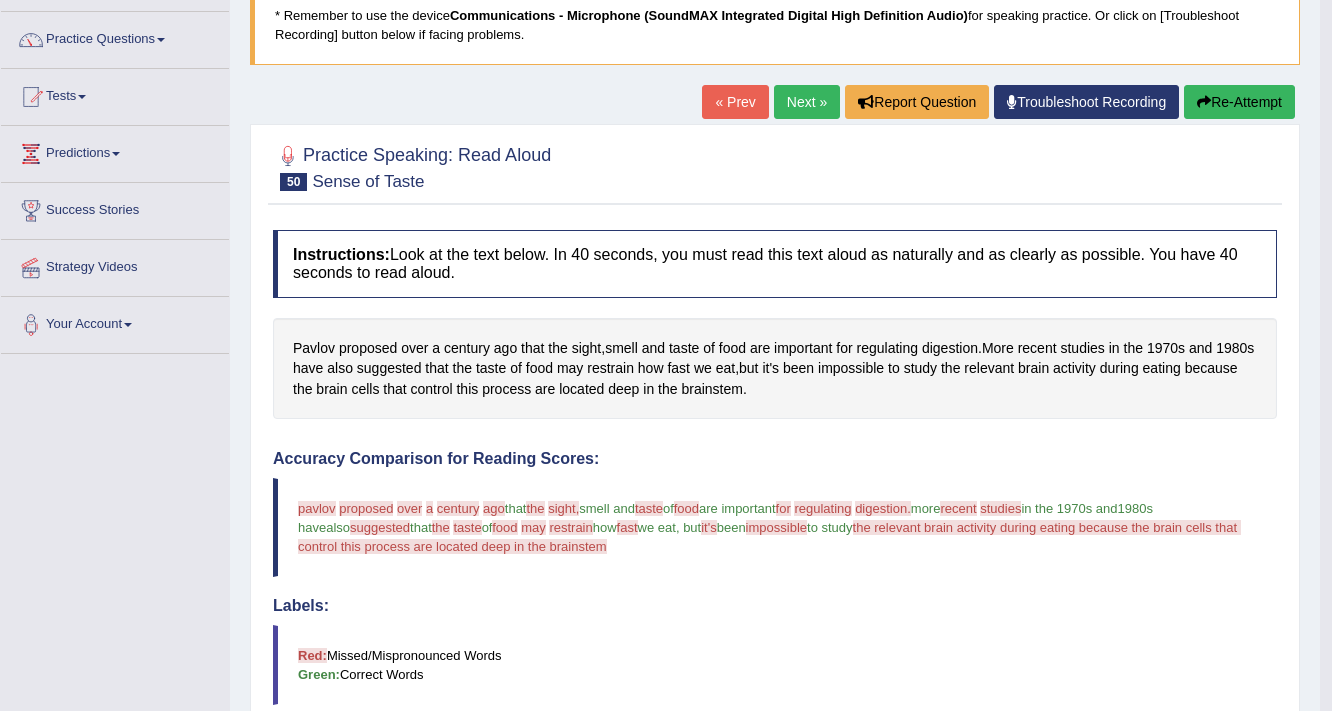 scroll, scrollTop: 80, scrollLeft: 0, axis: vertical 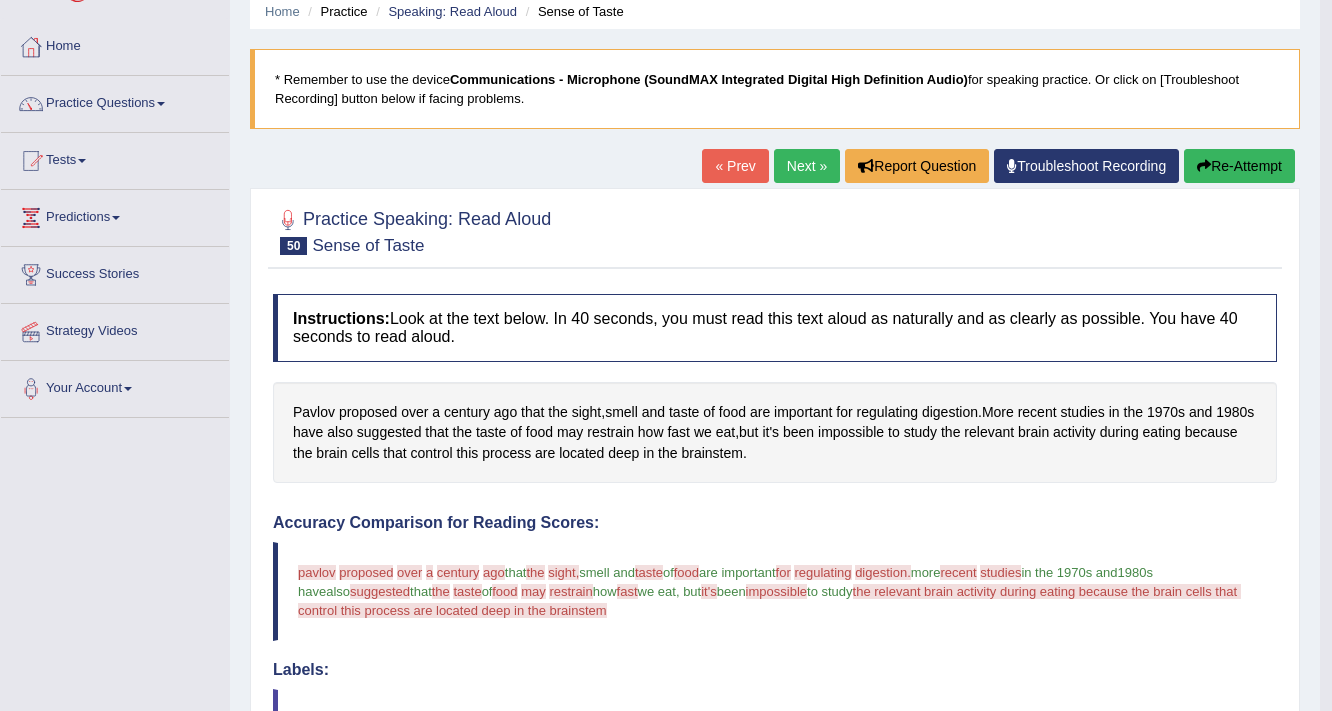 click on "Re-Attempt" at bounding box center [1239, 166] 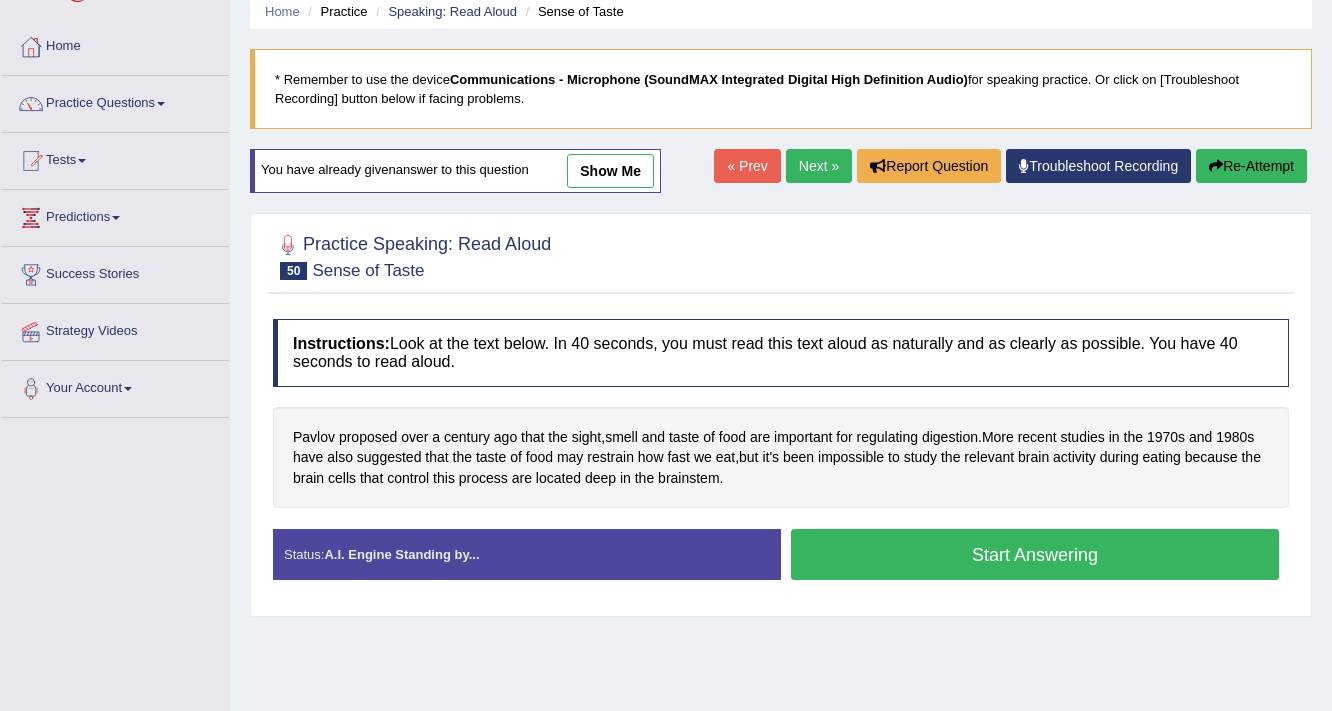 scroll, scrollTop: 80, scrollLeft: 0, axis: vertical 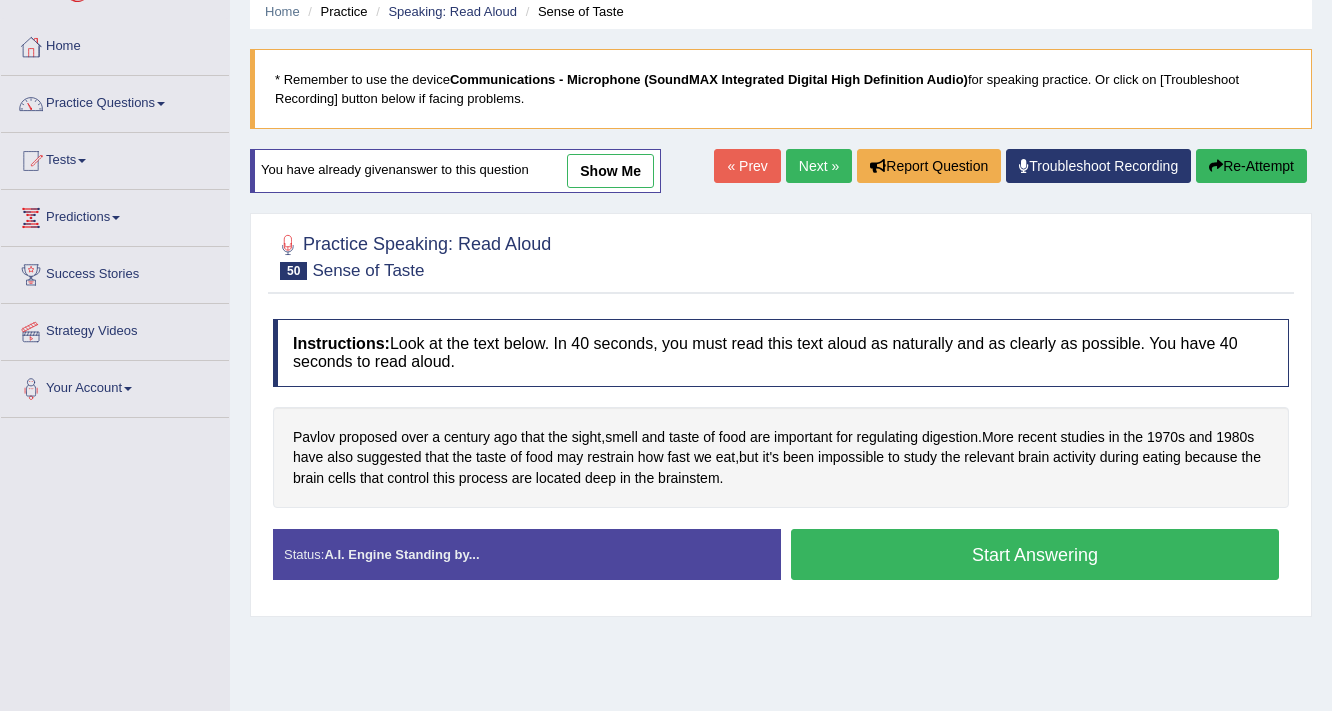 click on "Start Answering" at bounding box center [1035, 554] 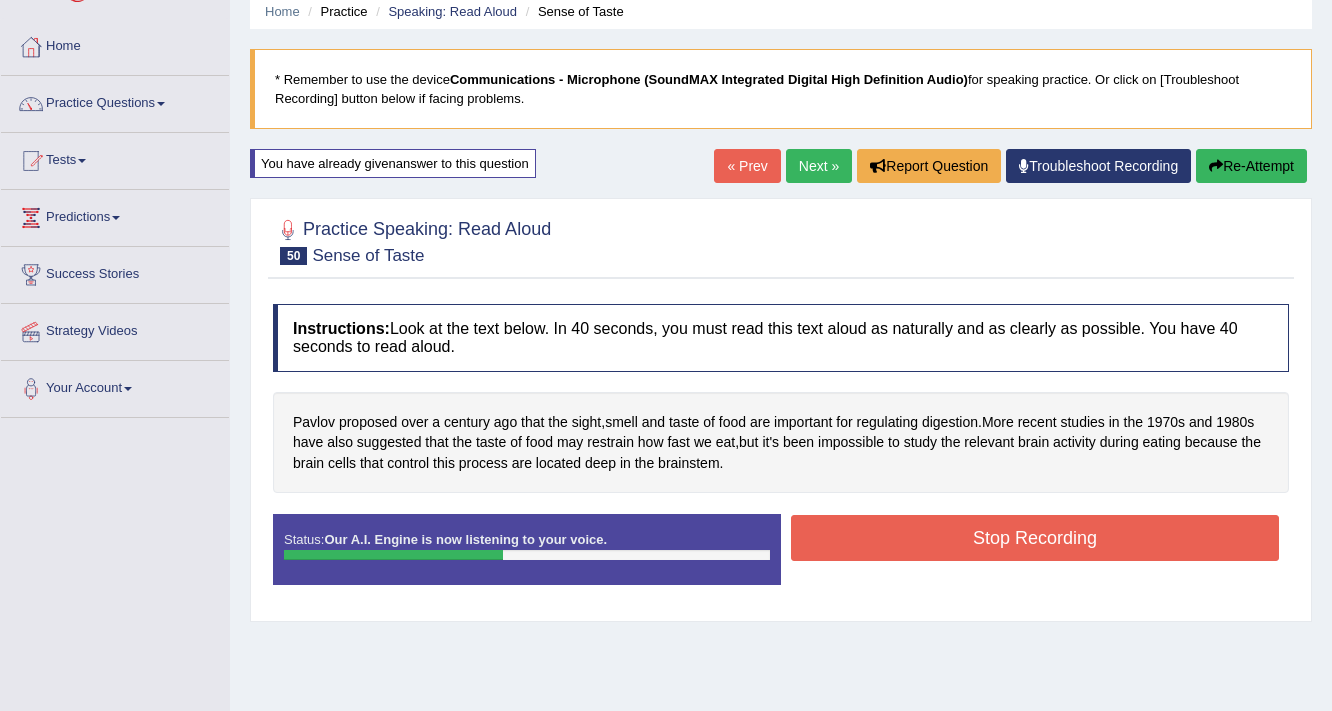 click on "Stop Recording" at bounding box center [1035, 538] 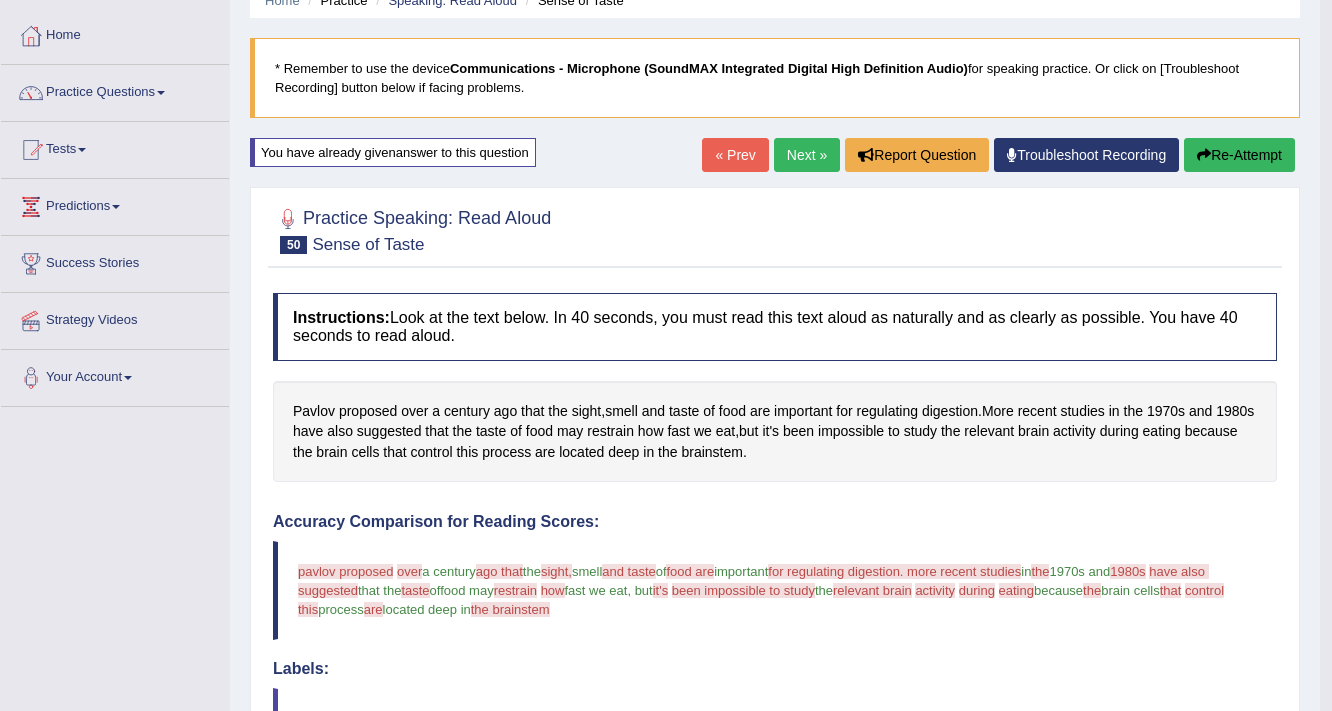 scroll, scrollTop: 80, scrollLeft: 0, axis: vertical 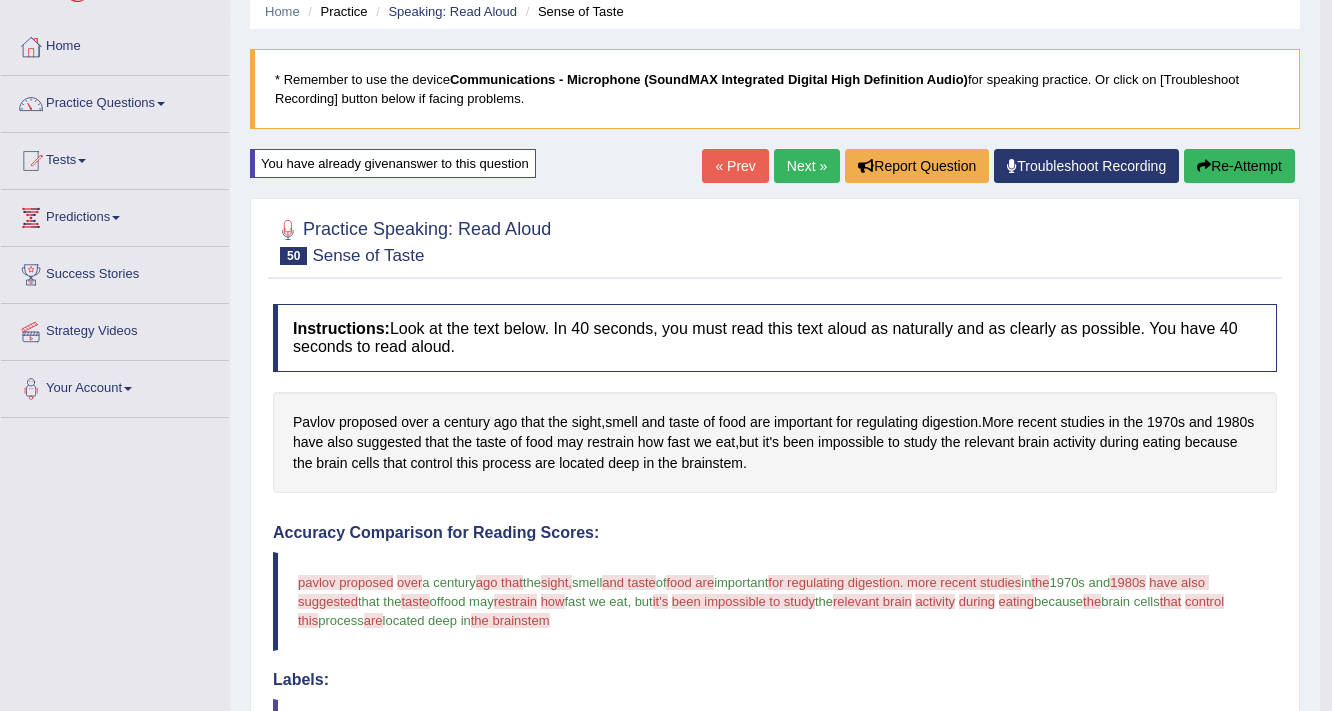click on "Next »" at bounding box center [807, 166] 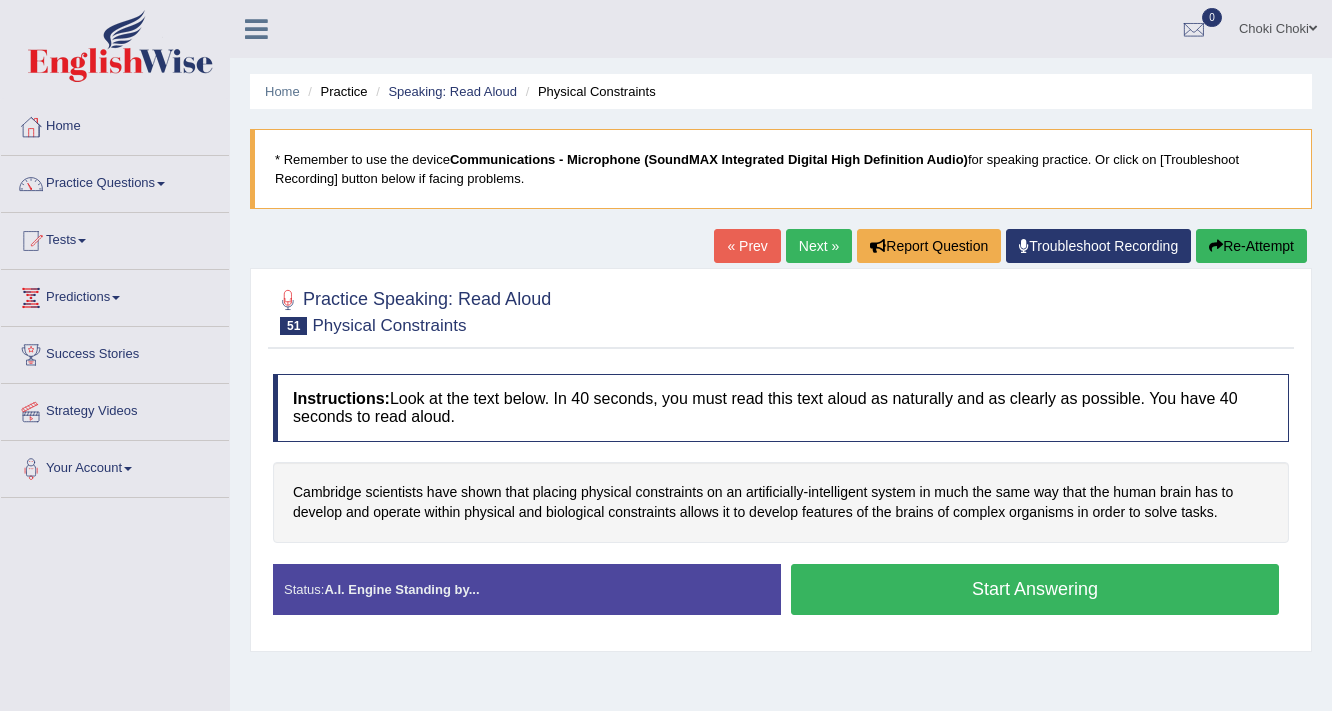 scroll, scrollTop: 0, scrollLeft: 0, axis: both 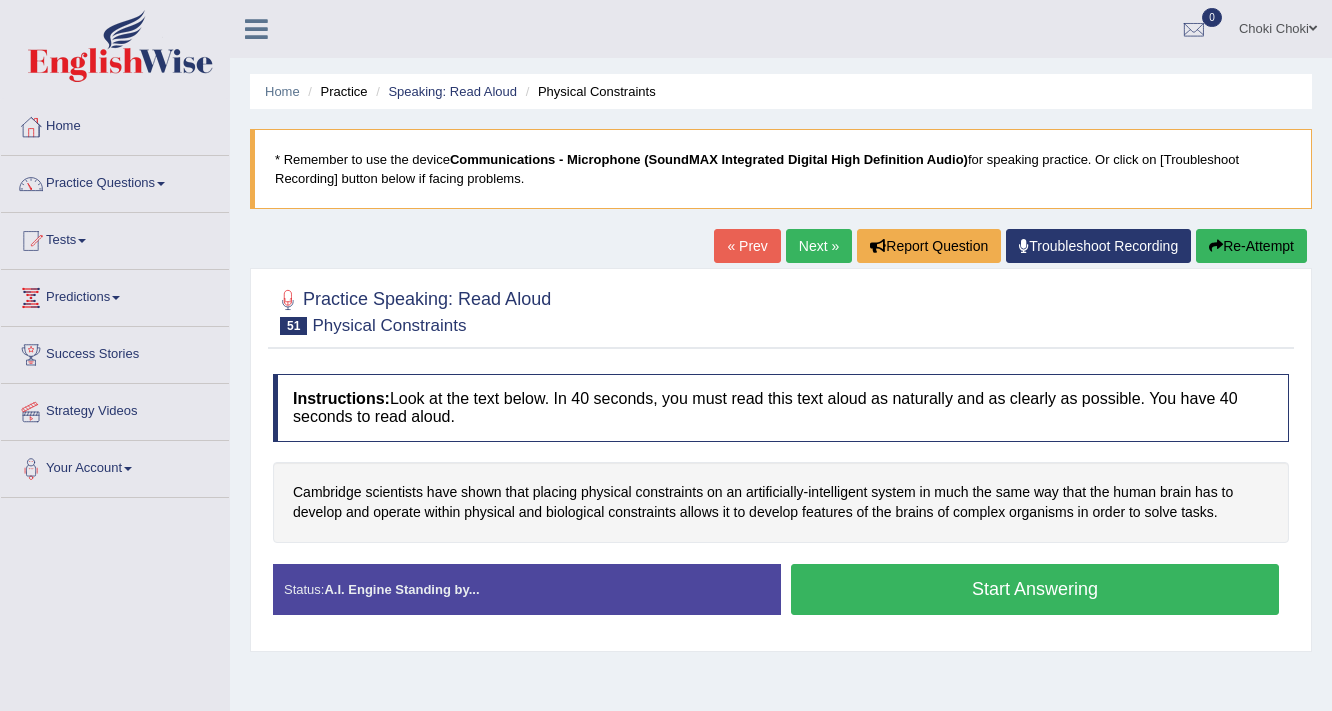 click on "Start Answering" at bounding box center (1035, 589) 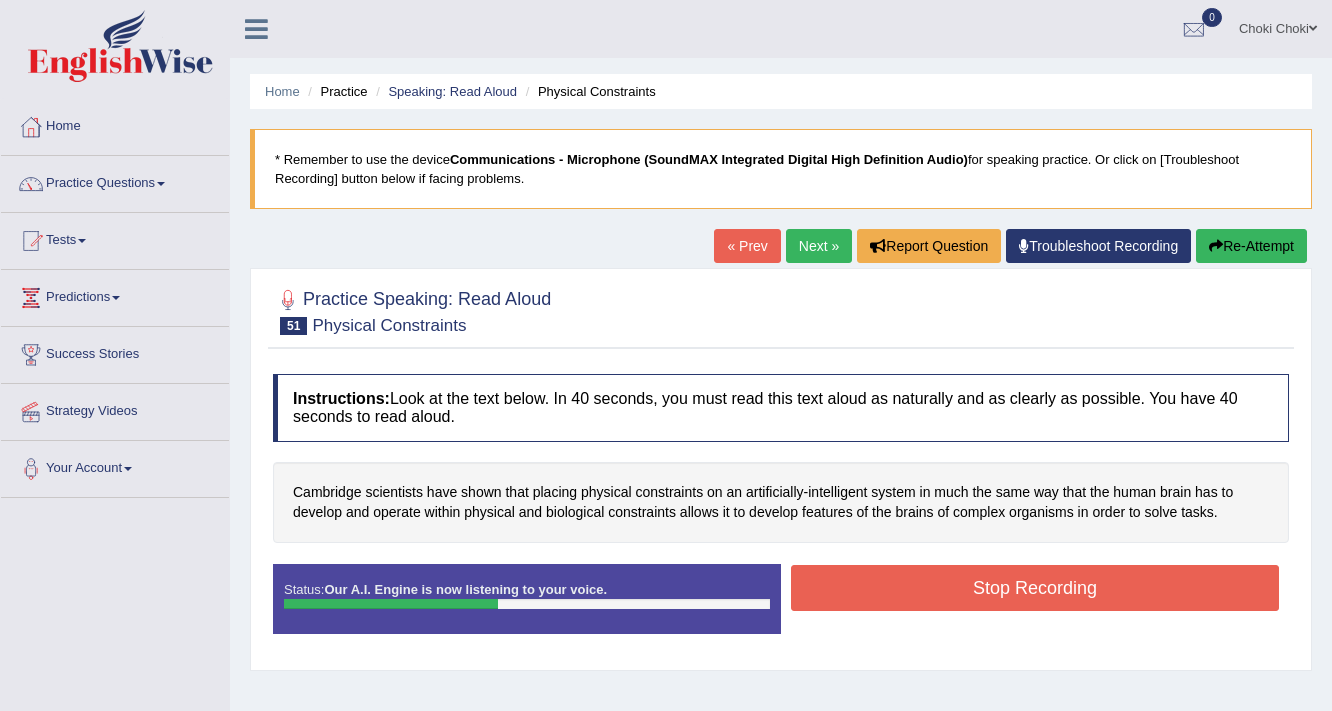 click on "Stop Recording" at bounding box center (1035, 588) 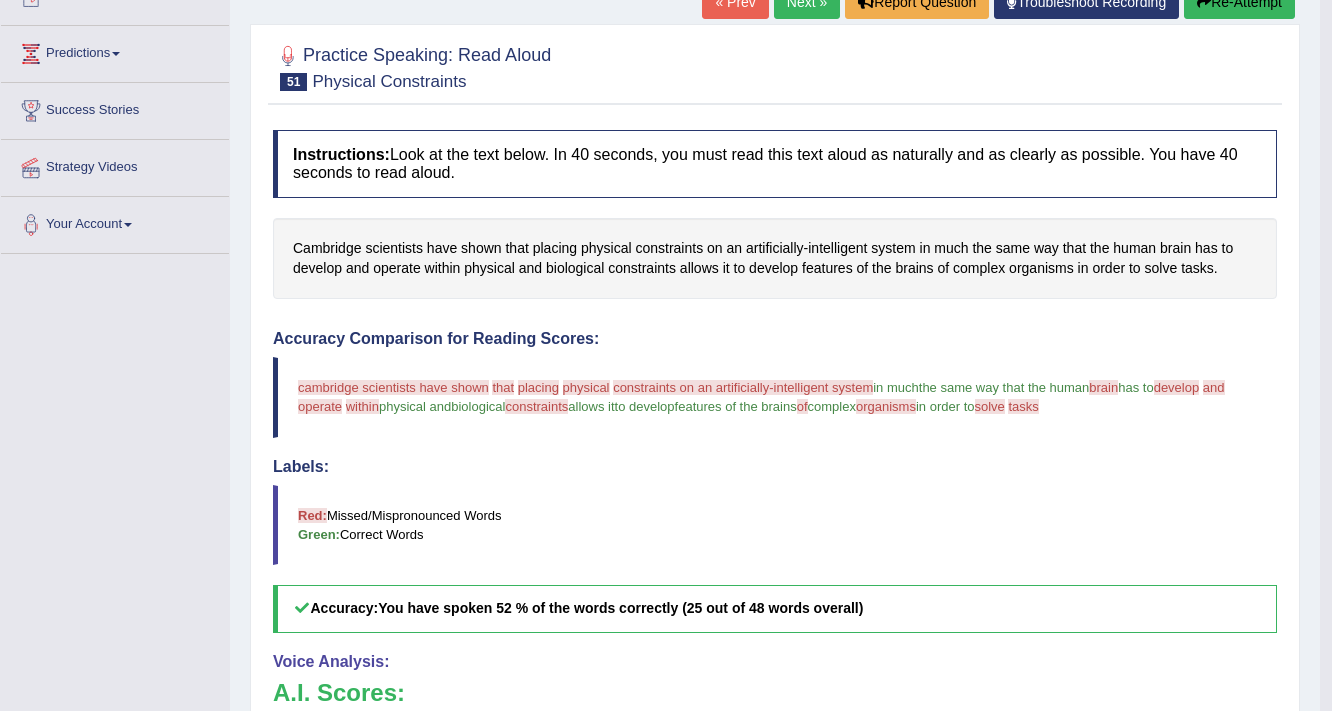 scroll, scrollTop: 240, scrollLeft: 0, axis: vertical 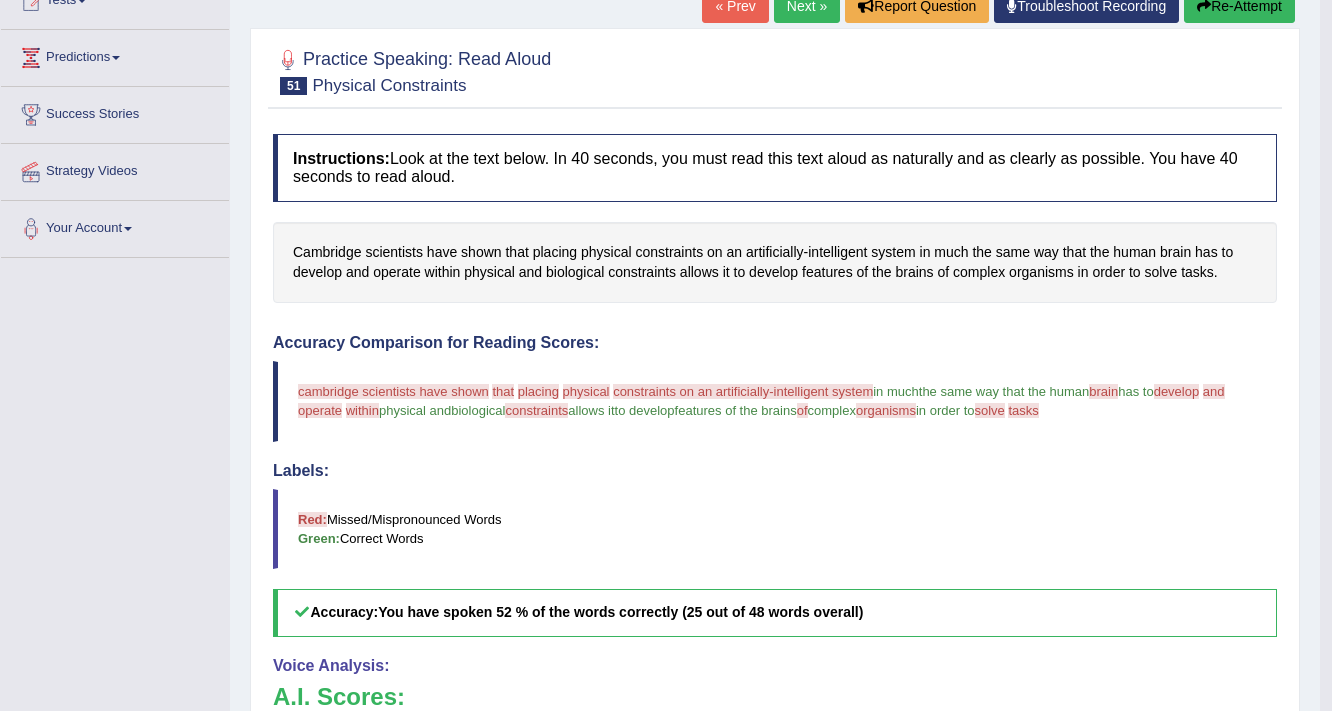click on "Re-Attempt" at bounding box center (1239, 6) 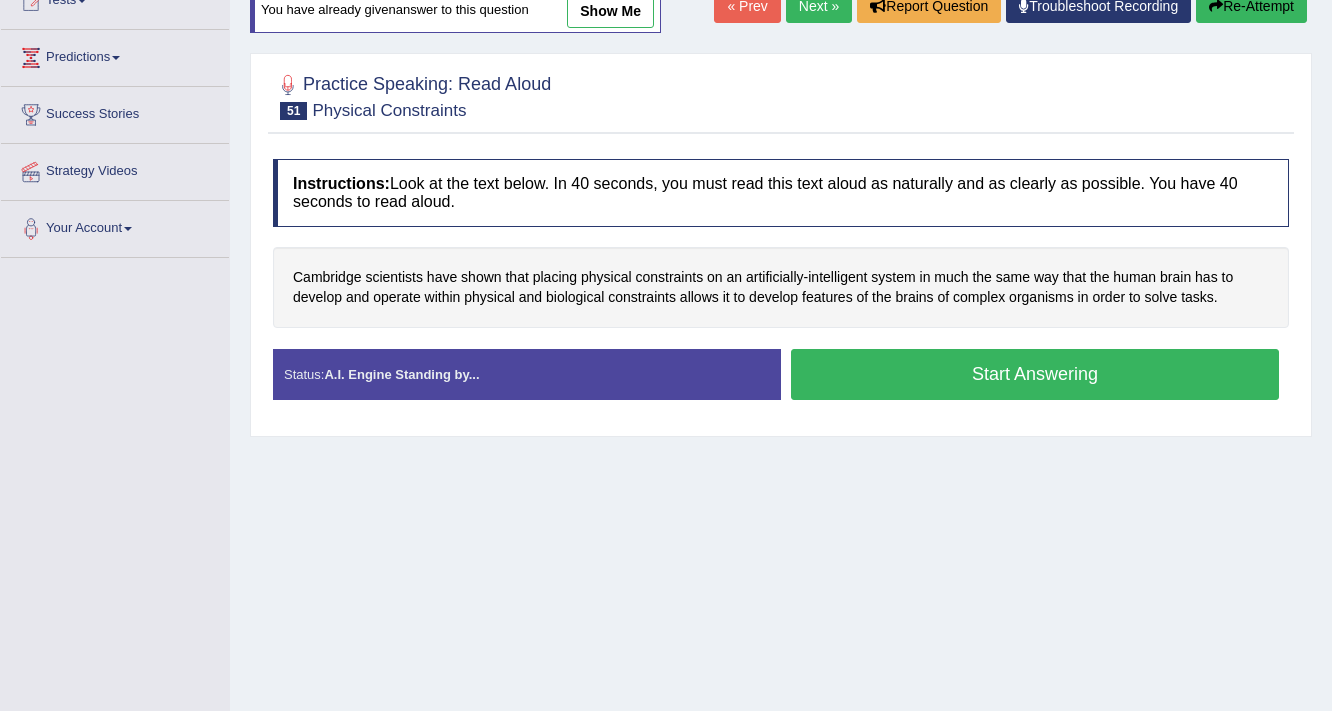 scroll, scrollTop: 0, scrollLeft: 0, axis: both 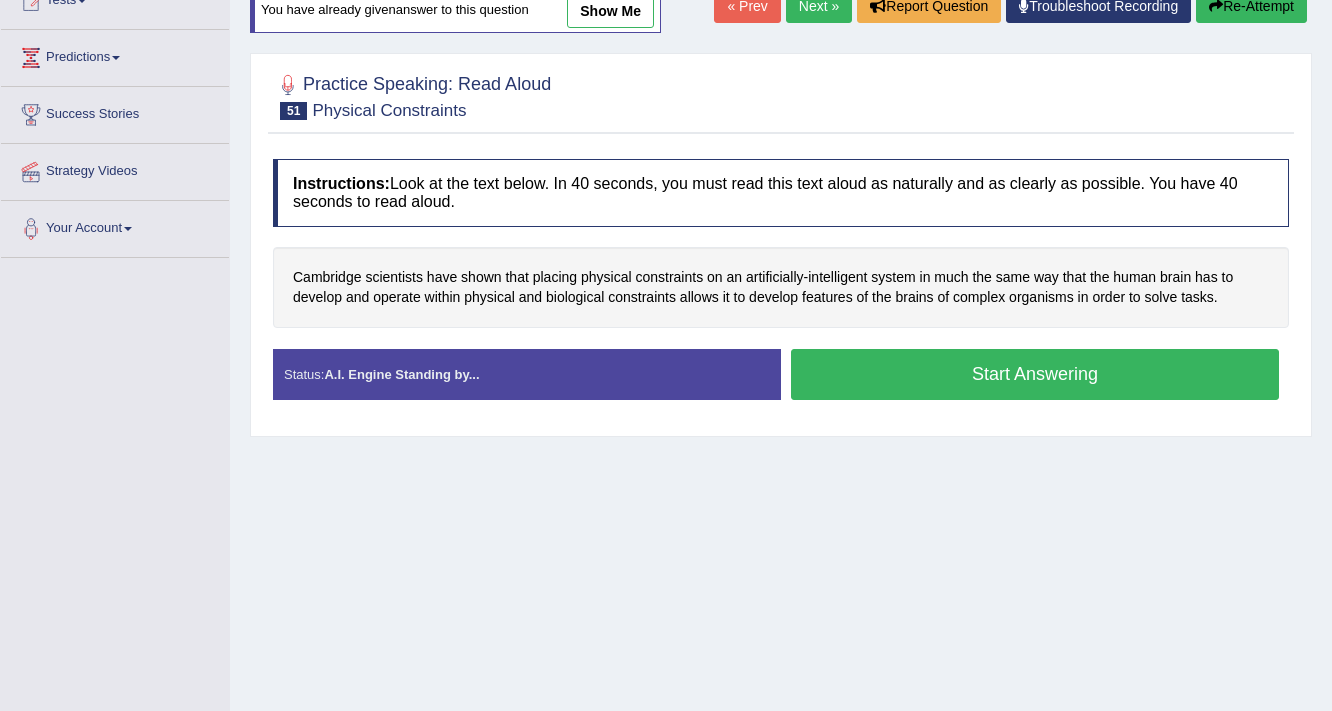 click on "Start Answering" at bounding box center (1035, 374) 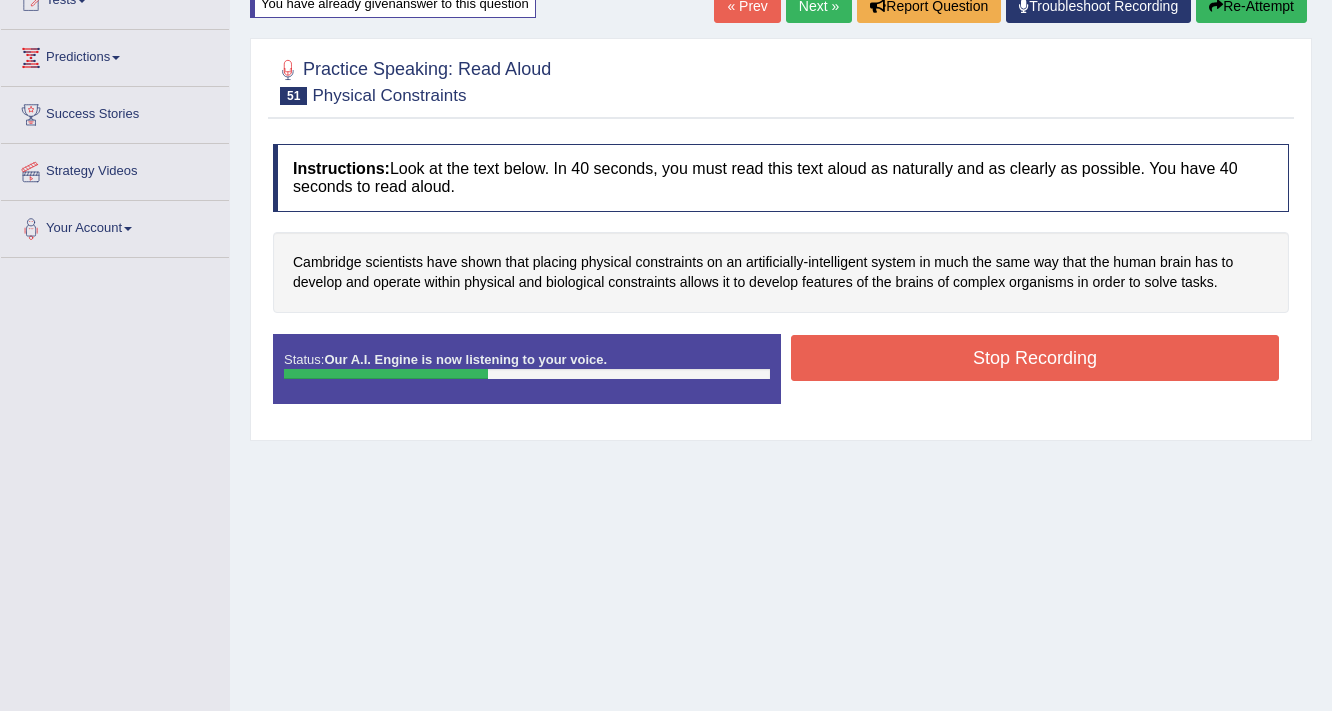 click on "Stop Recording" at bounding box center [1035, 358] 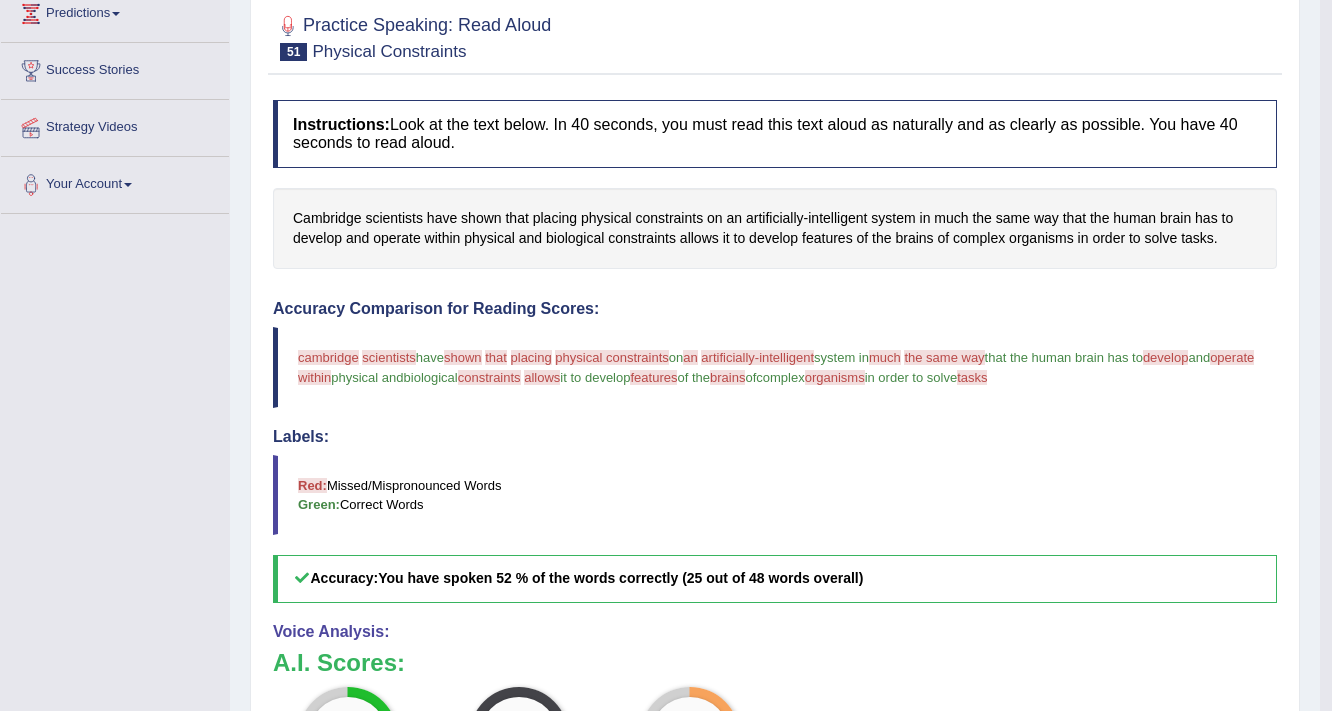 scroll, scrollTop: 160, scrollLeft: 0, axis: vertical 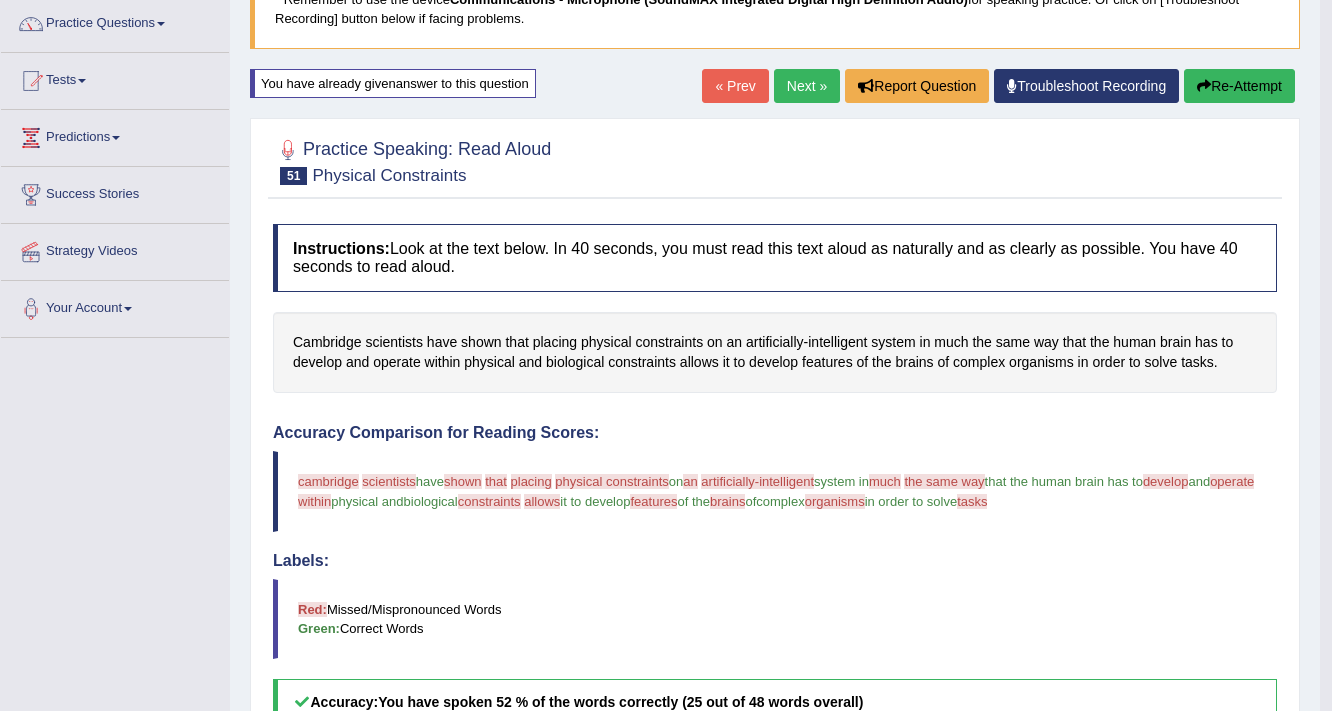 click on "Re-Attempt" at bounding box center [1239, 86] 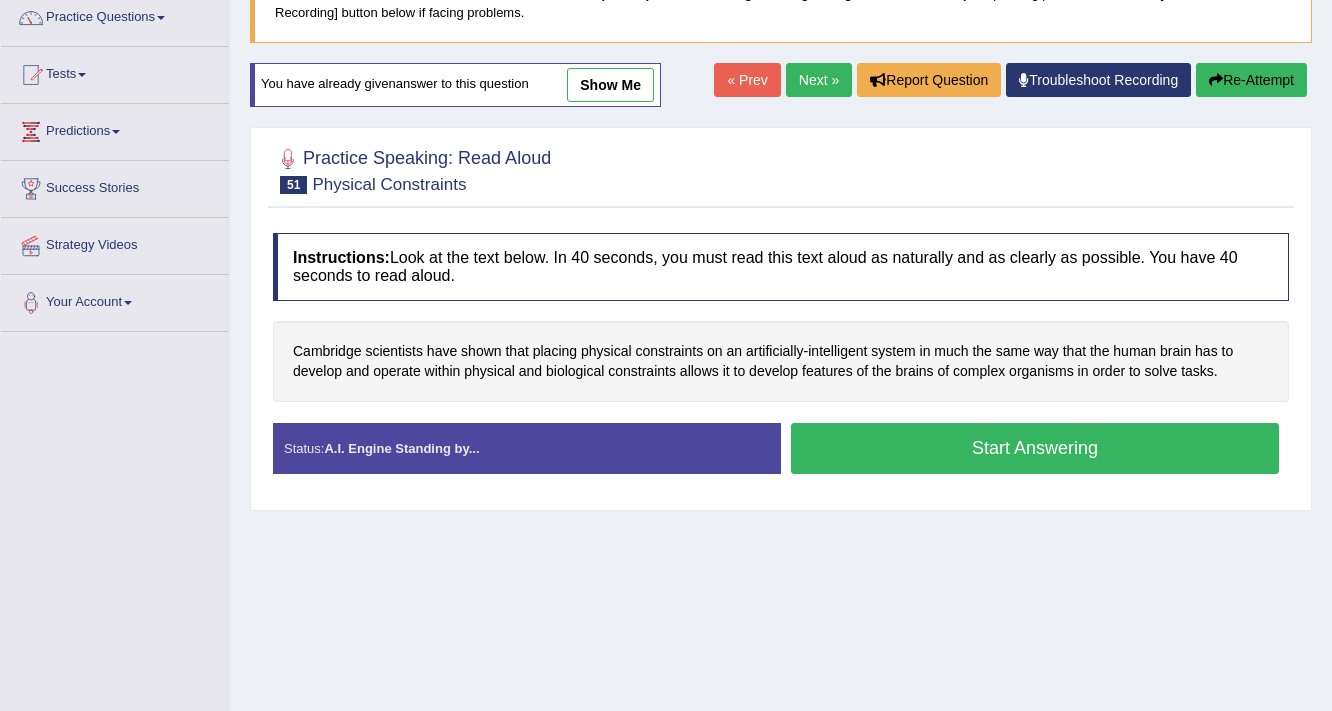scroll, scrollTop: 166, scrollLeft: 0, axis: vertical 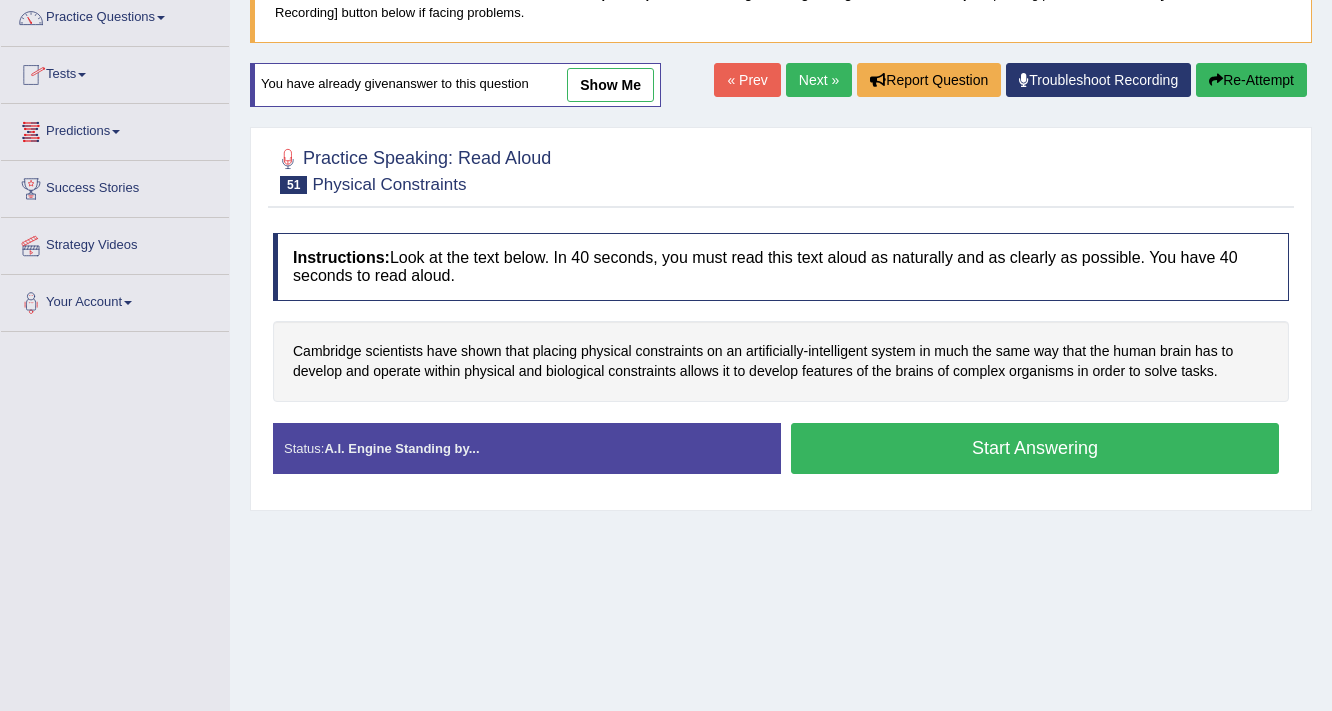 click on "Start Answering" at bounding box center (1035, 448) 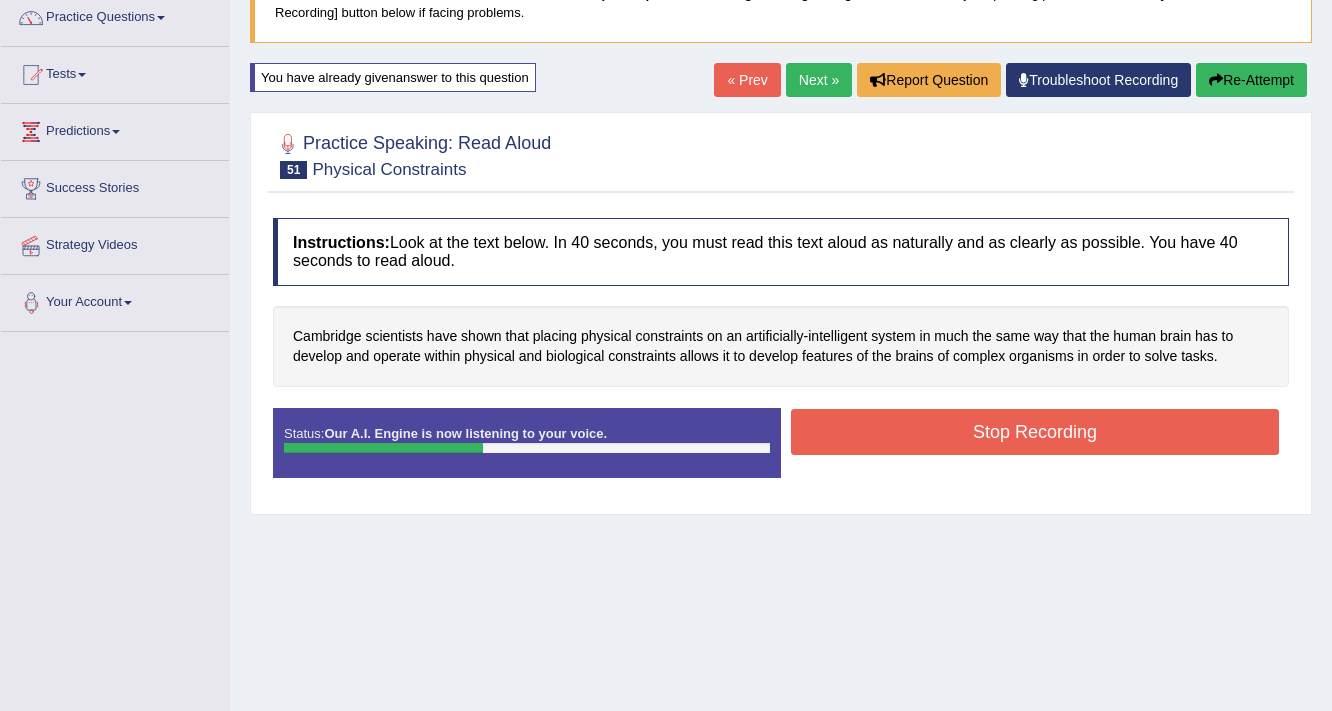 click on "Stop Recording" at bounding box center [1035, 432] 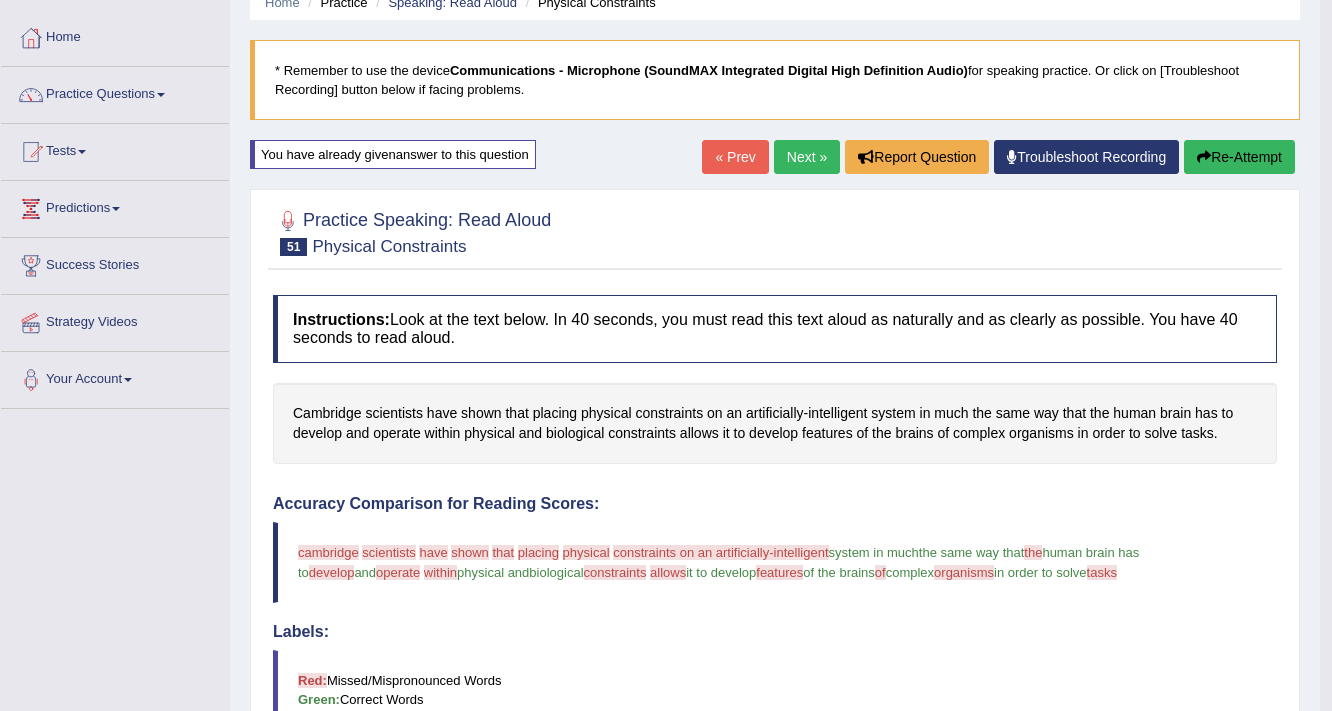 scroll, scrollTop: 86, scrollLeft: 0, axis: vertical 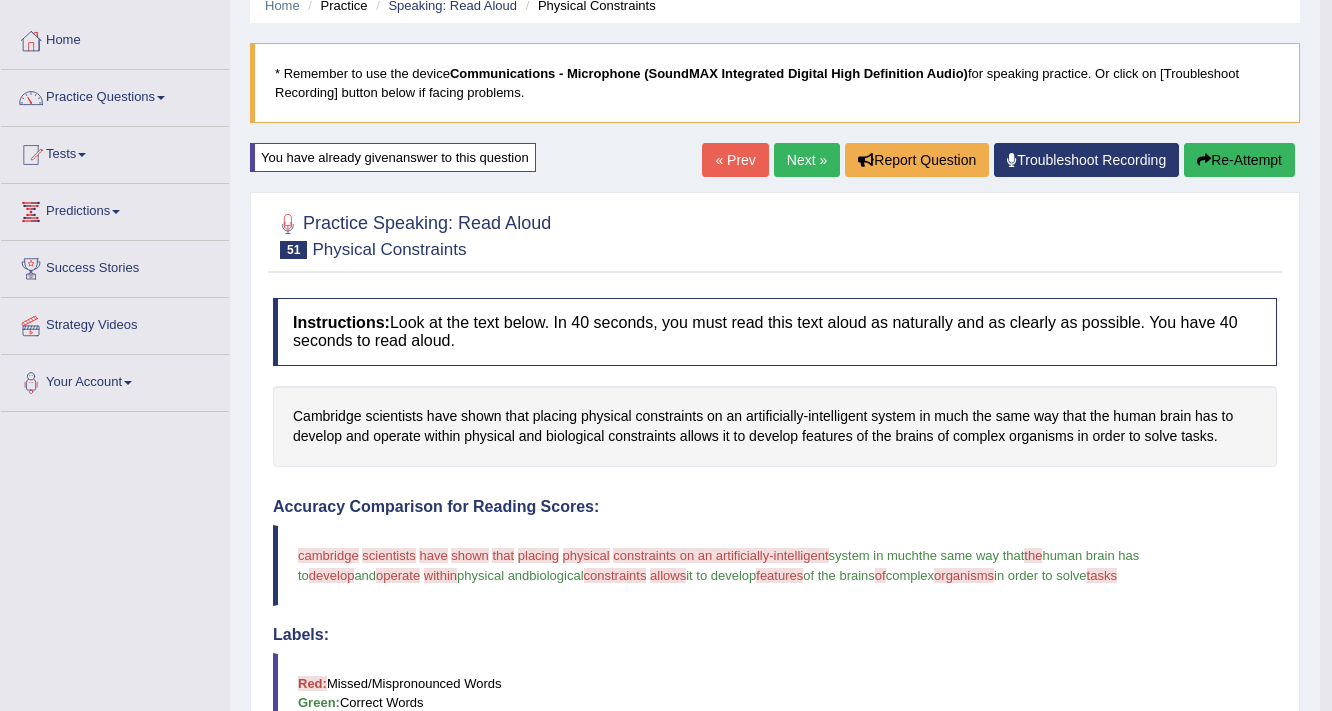 click on "Next »" at bounding box center (807, 160) 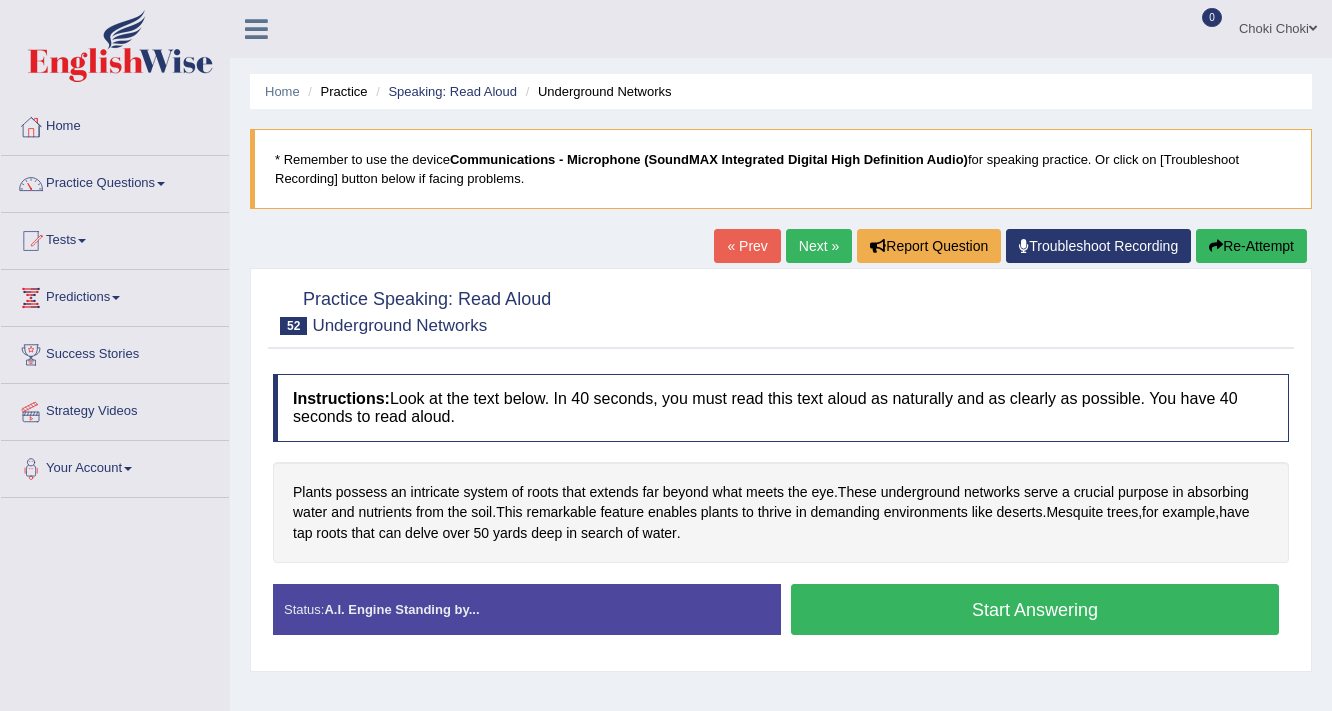 scroll, scrollTop: 0, scrollLeft: 0, axis: both 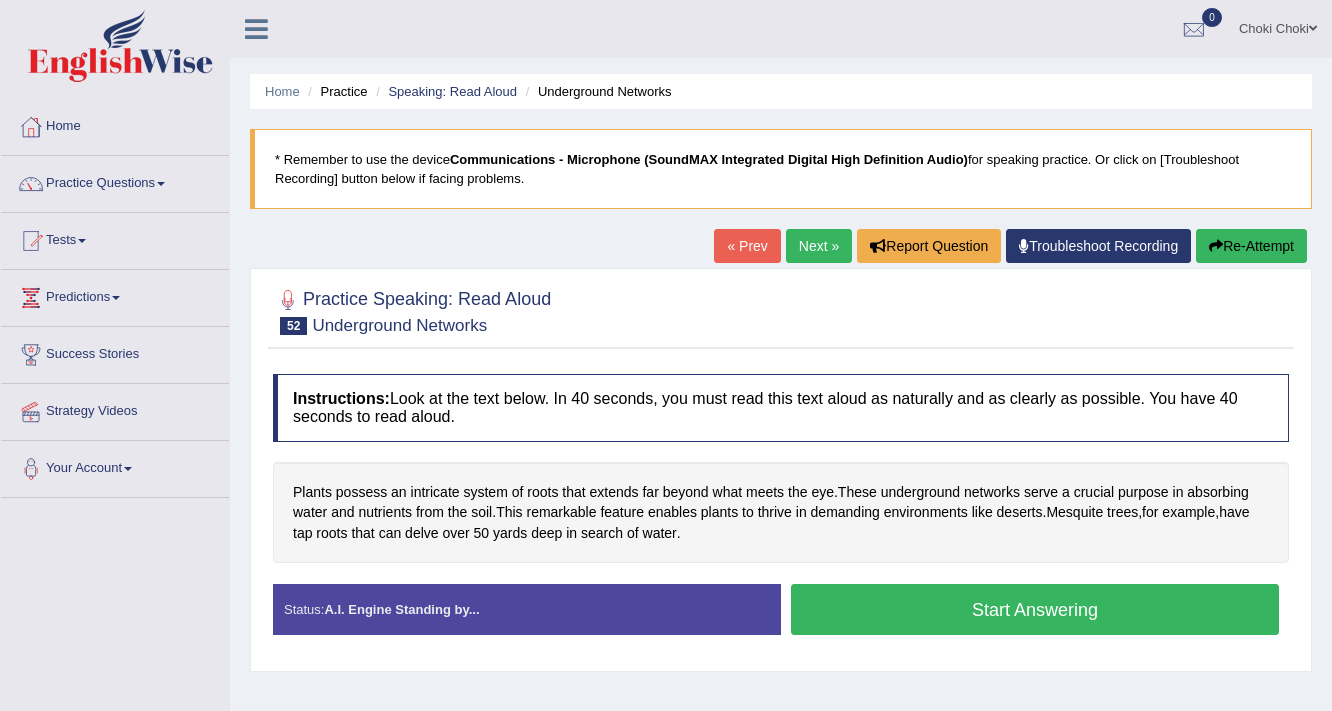 click on "Start Answering" at bounding box center [1035, 609] 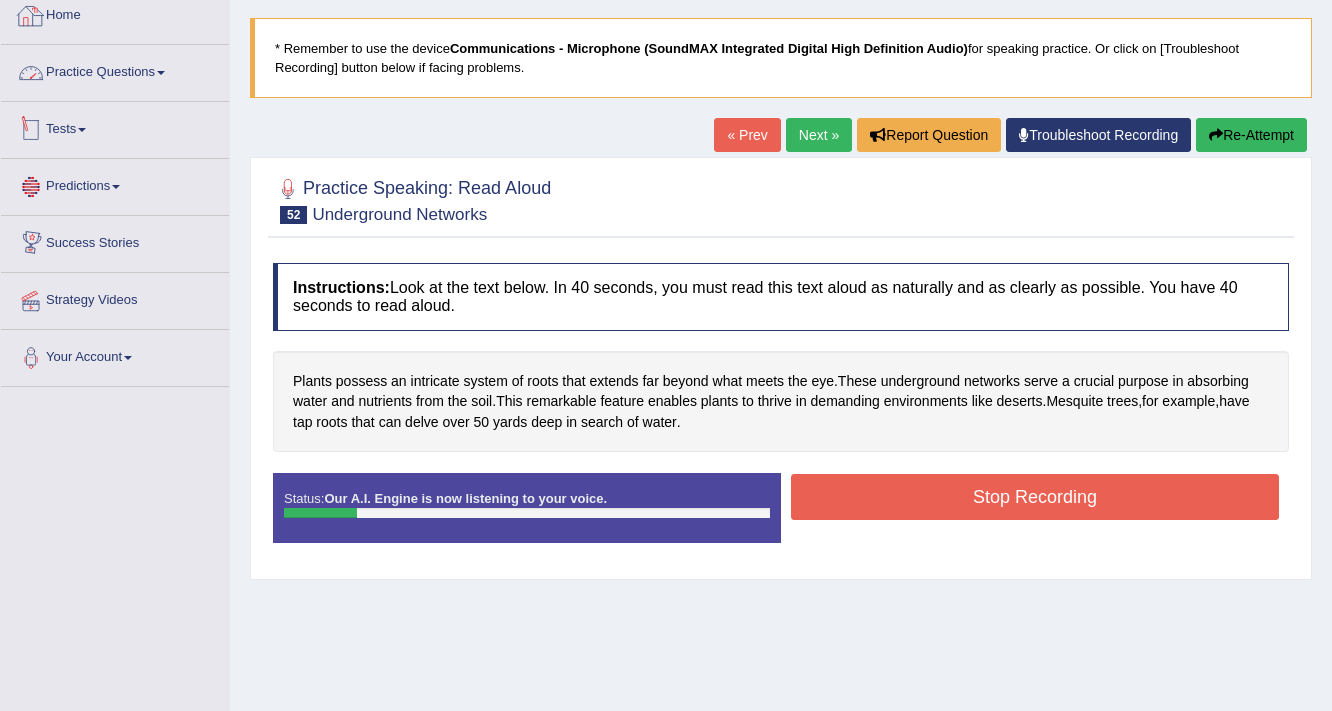scroll, scrollTop: 240, scrollLeft: 0, axis: vertical 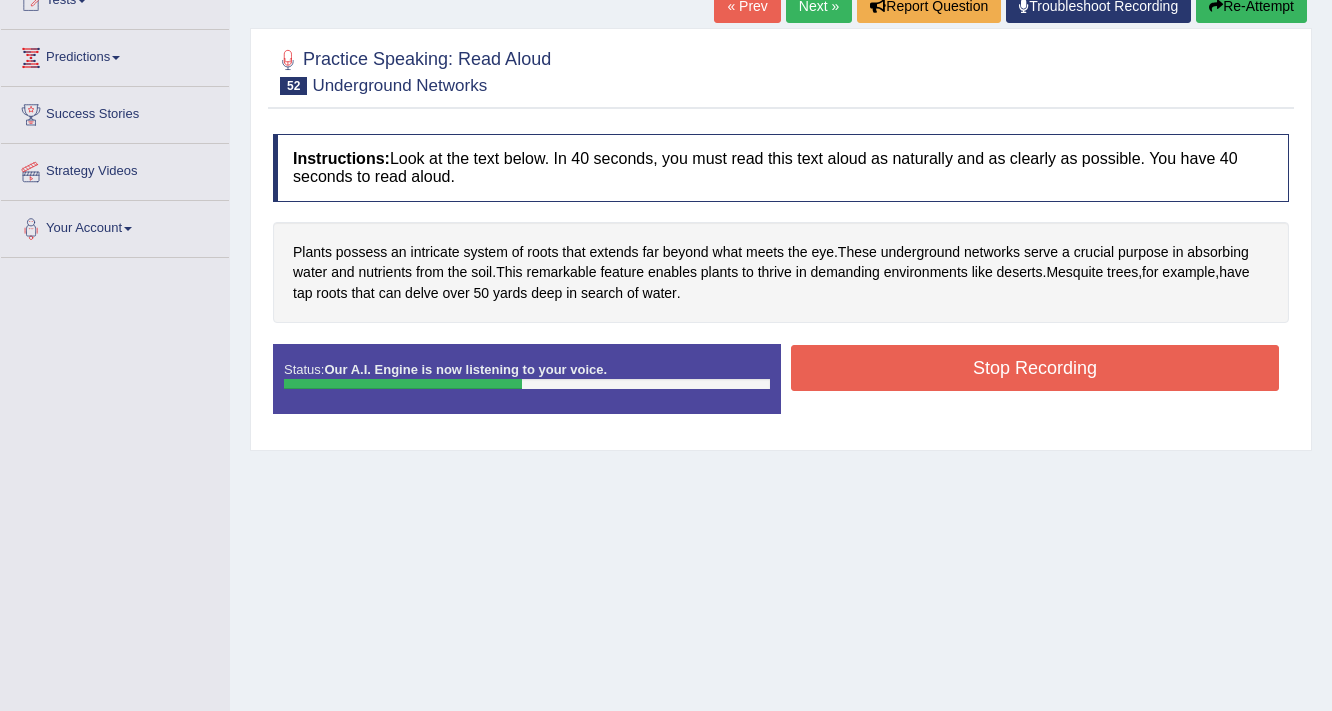 click on "Stop Recording" at bounding box center [1035, 368] 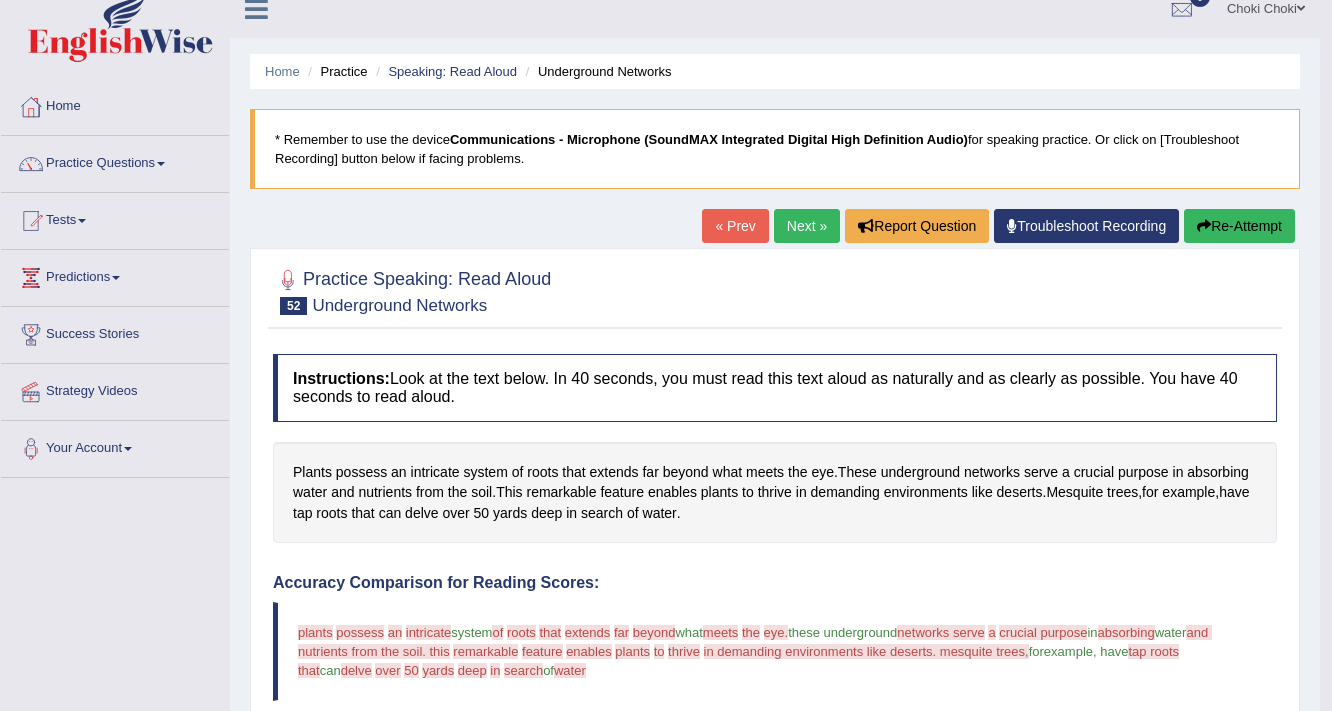 scroll, scrollTop: 0, scrollLeft: 0, axis: both 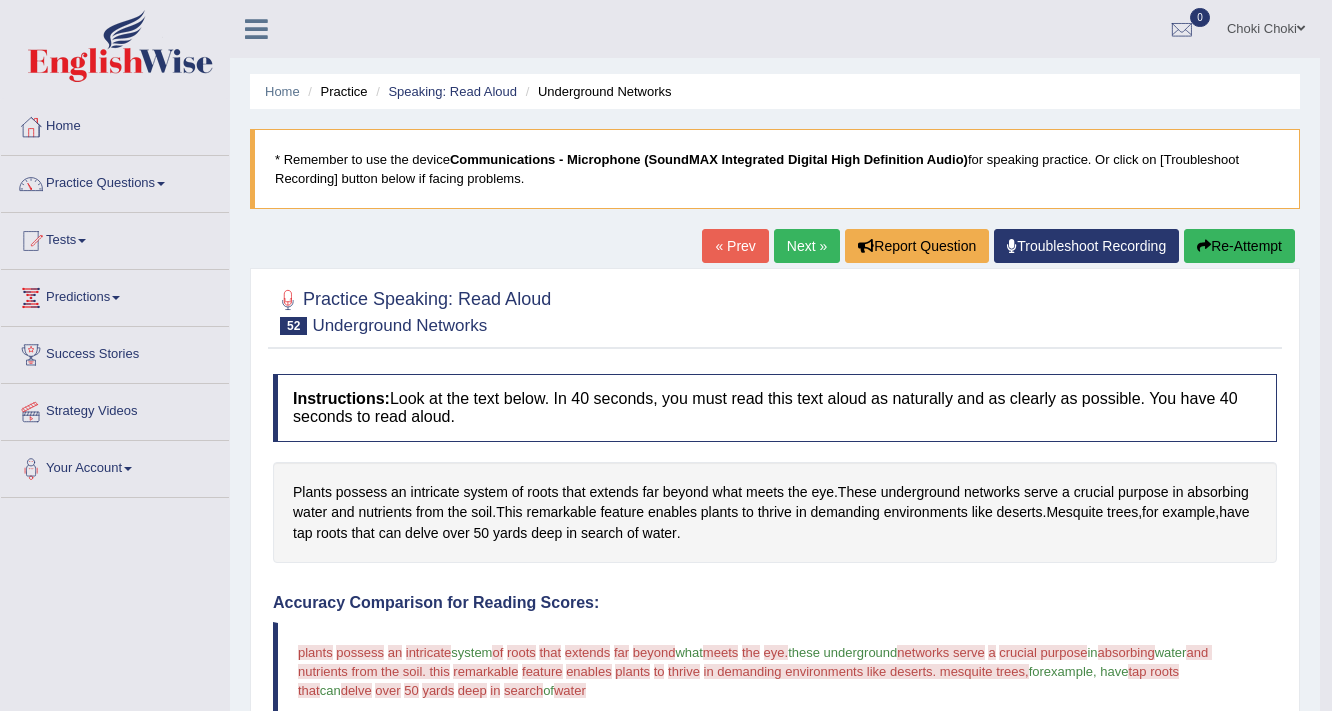 click at bounding box center (1204, 246) 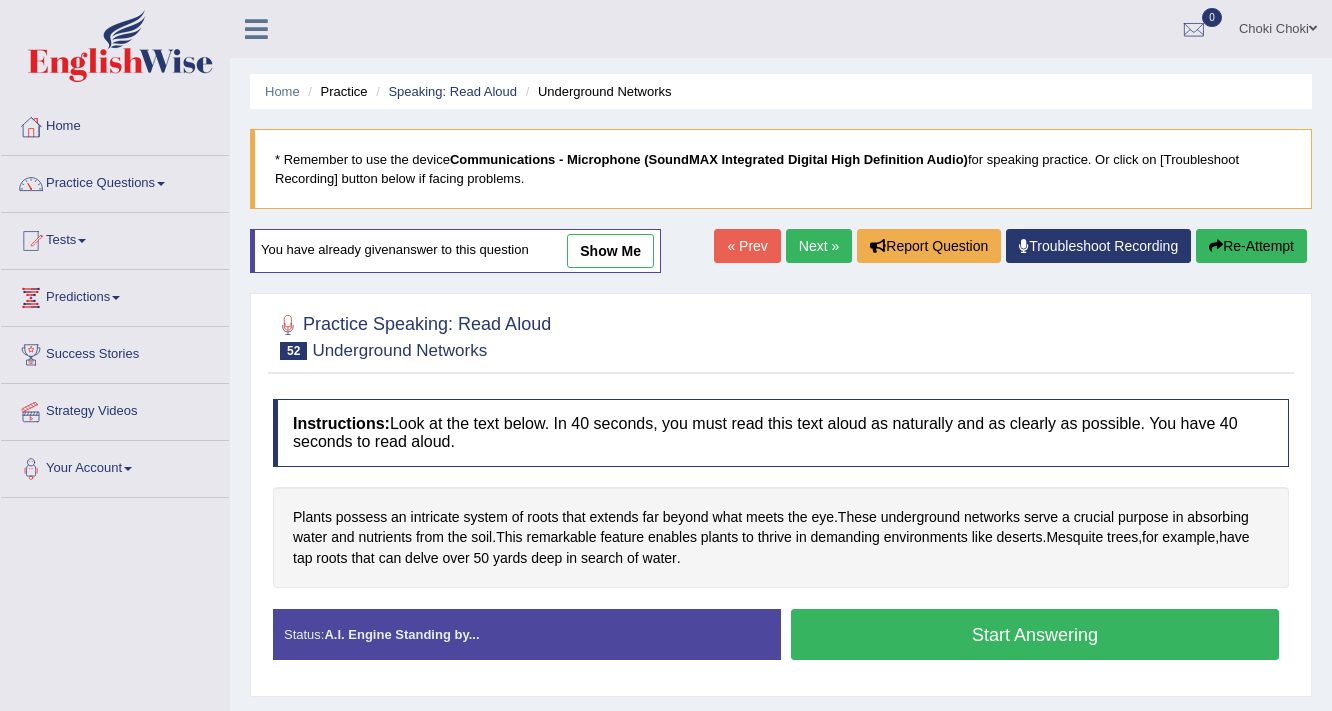 scroll, scrollTop: 0, scrollLeft: 0, axis: both 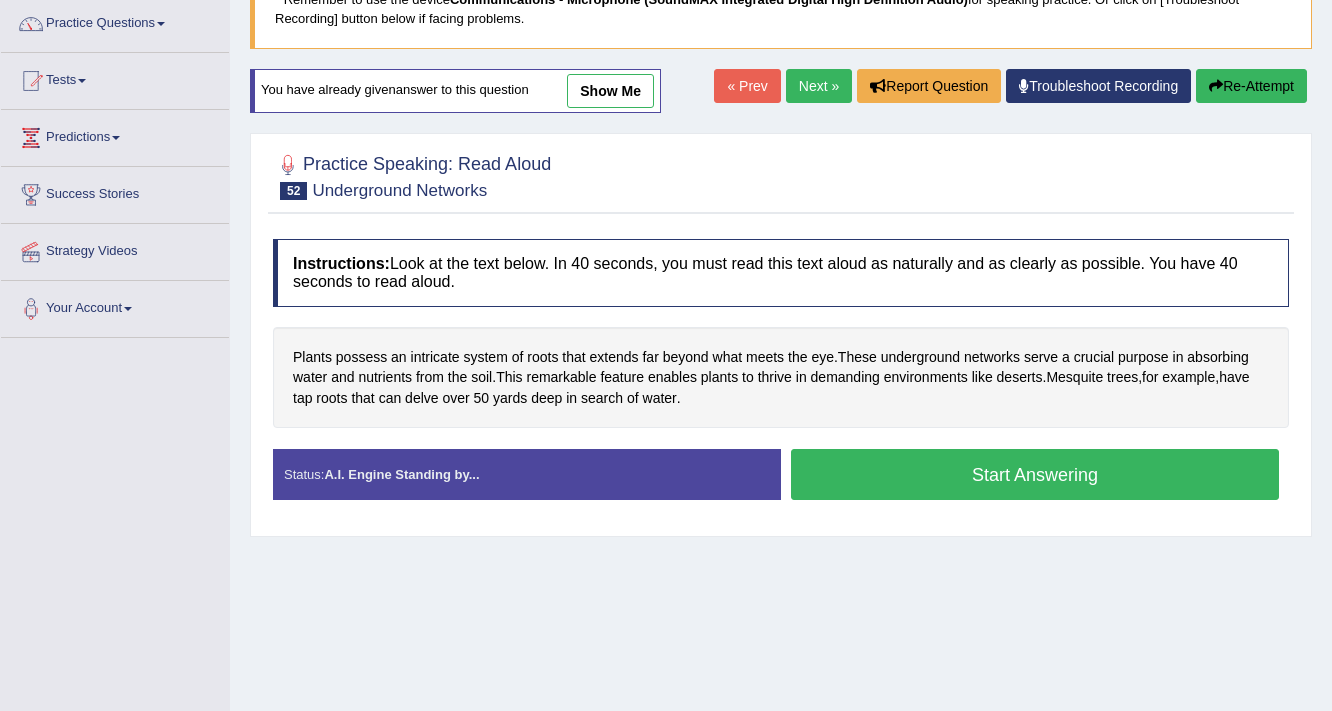 click on "Start Answering" at bounding box center [1035, 474] 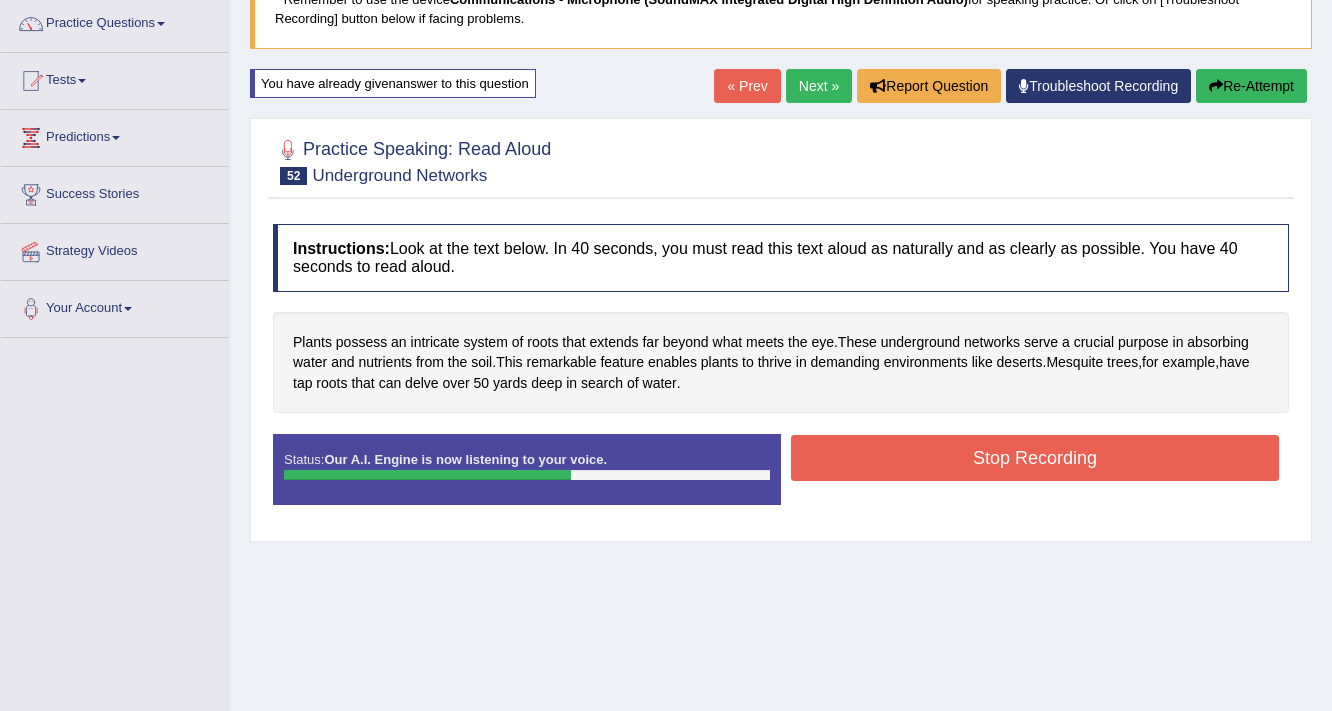 click on "Stop Recording" at bounding box center (1035, 458) 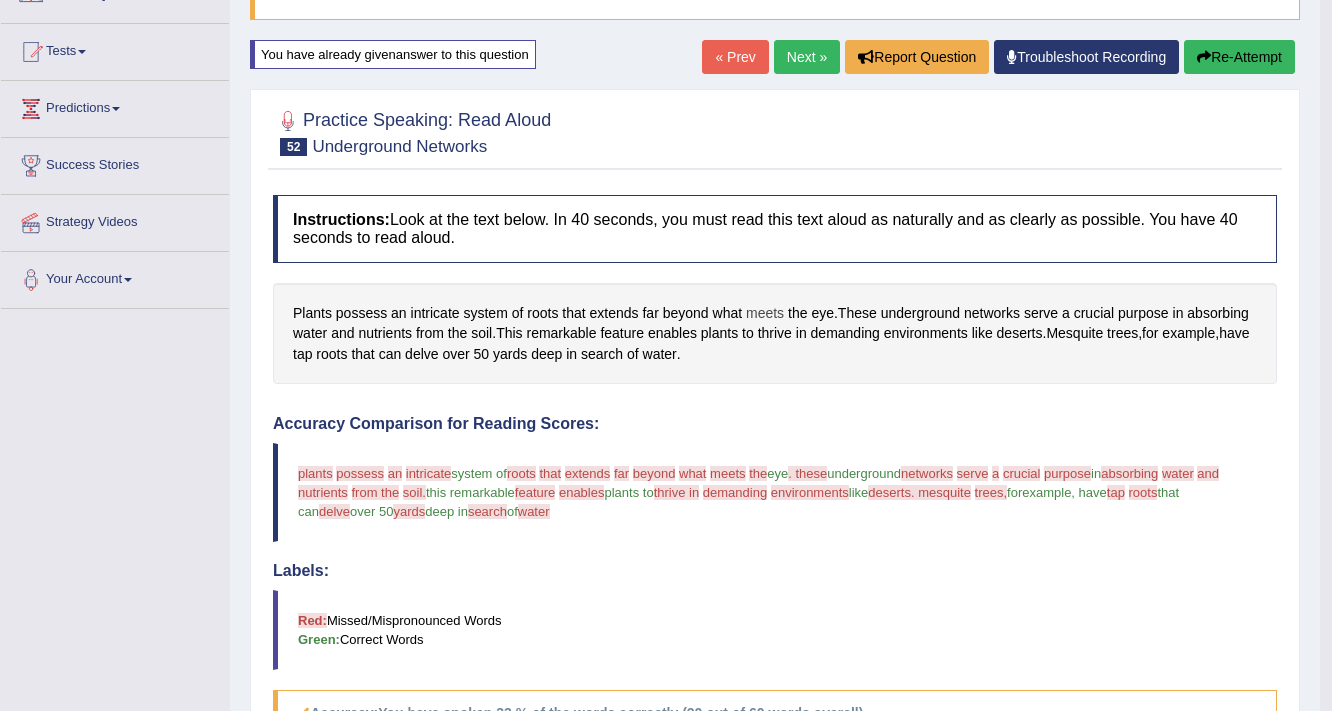 scroll, scrollTop: 160, scrollLeft: 0, axis: vertical 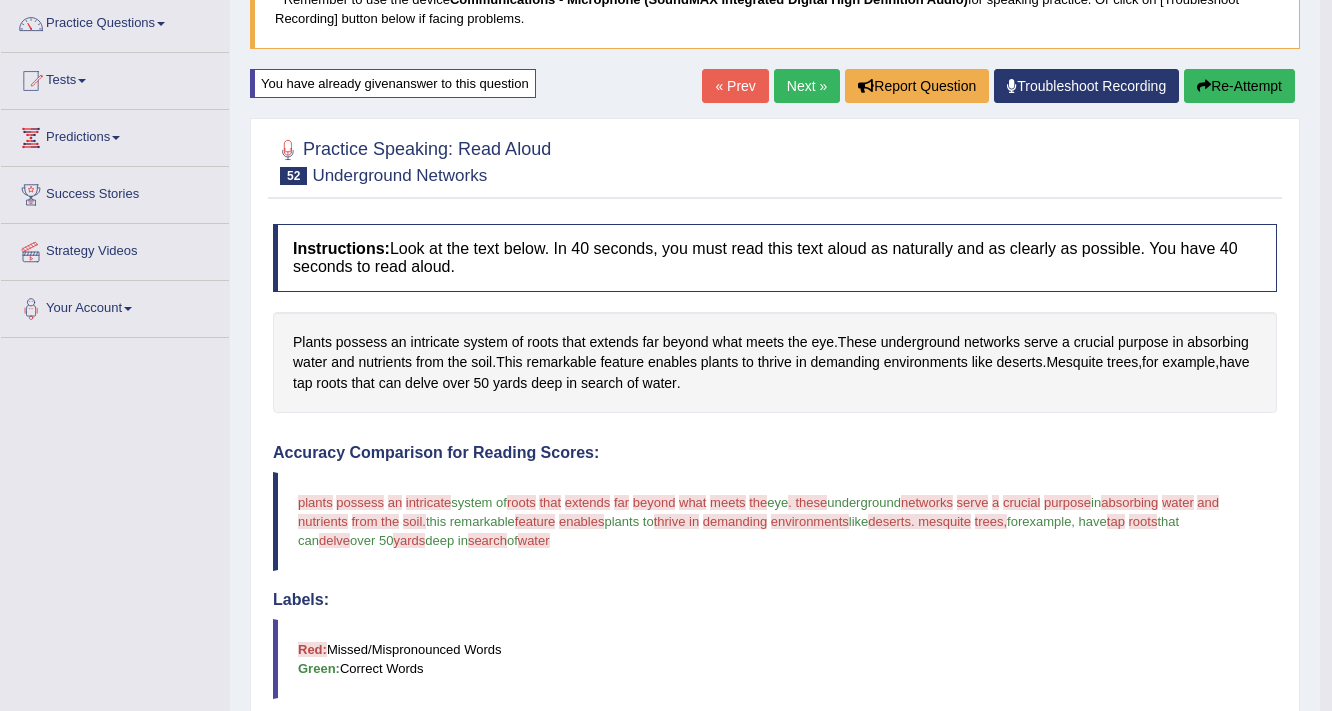 click on "Next »" at bounding box center [807, 86] 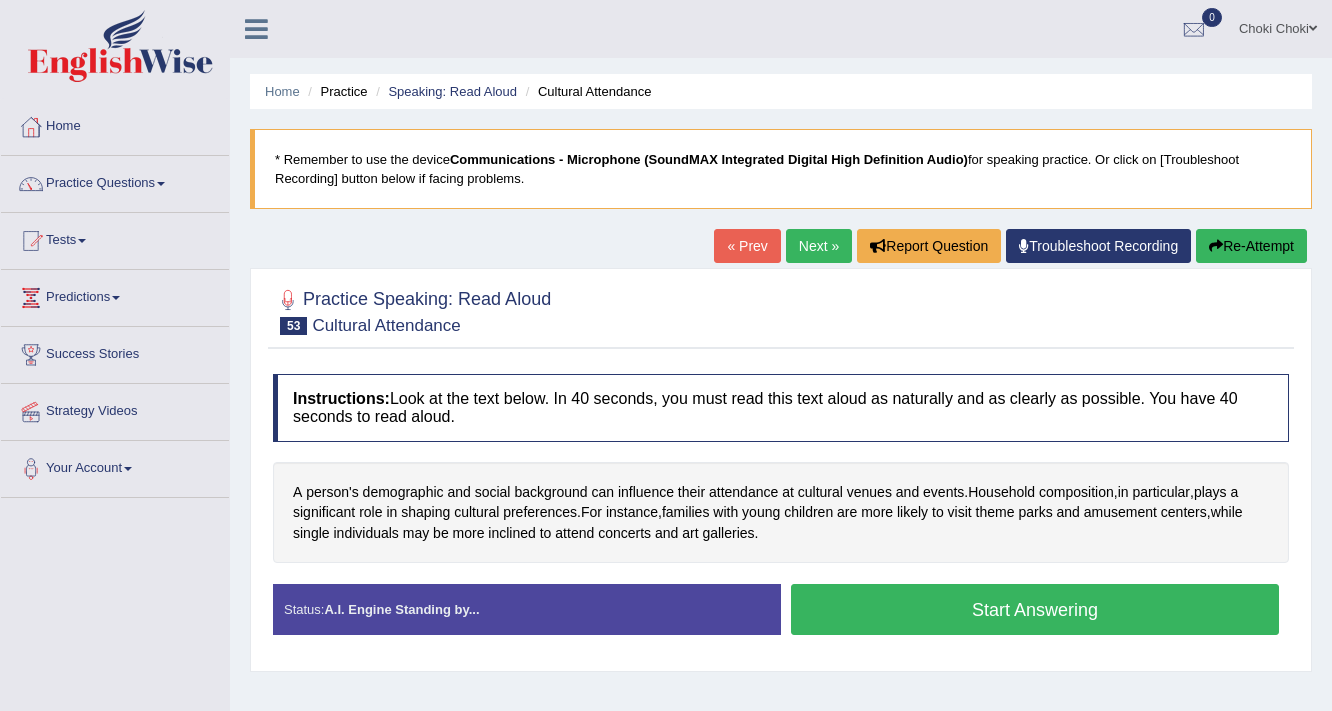 scroll, scrollTop: 0, scrollLeft: 0, axis: both 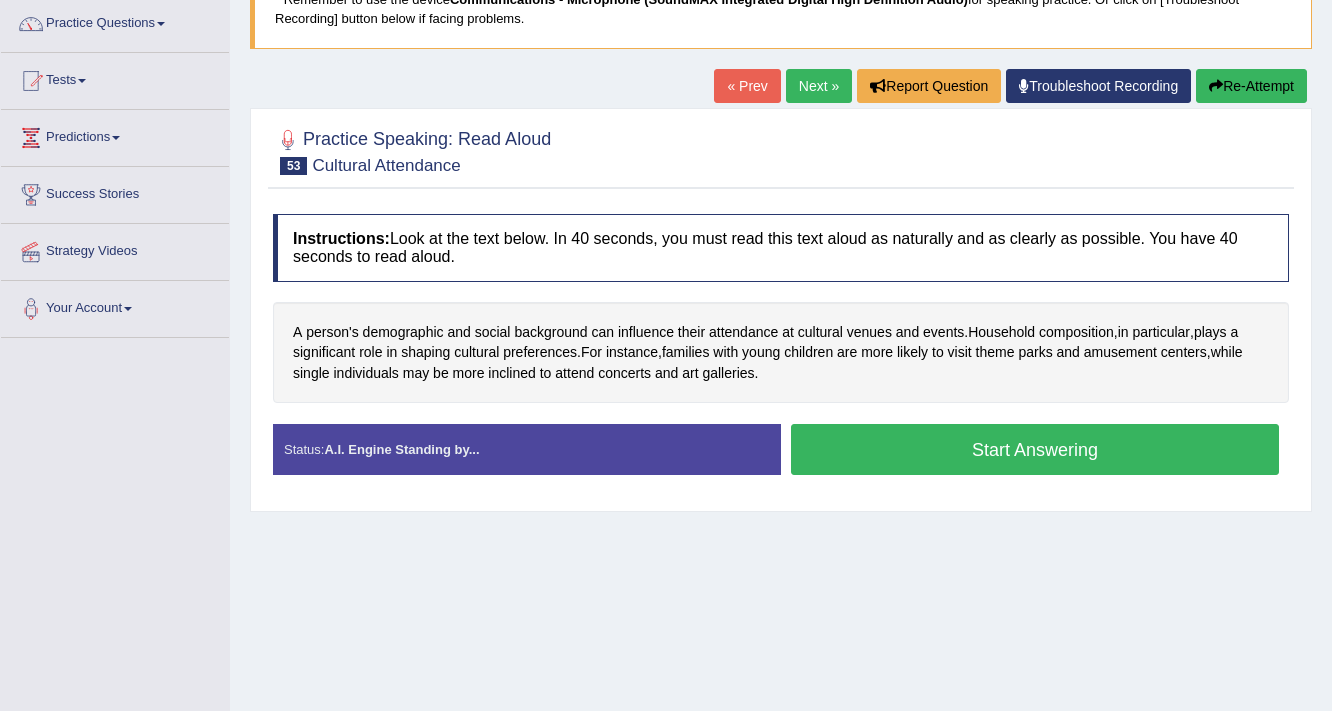 click on "Start Answering" at bounding box center [1035, 449] 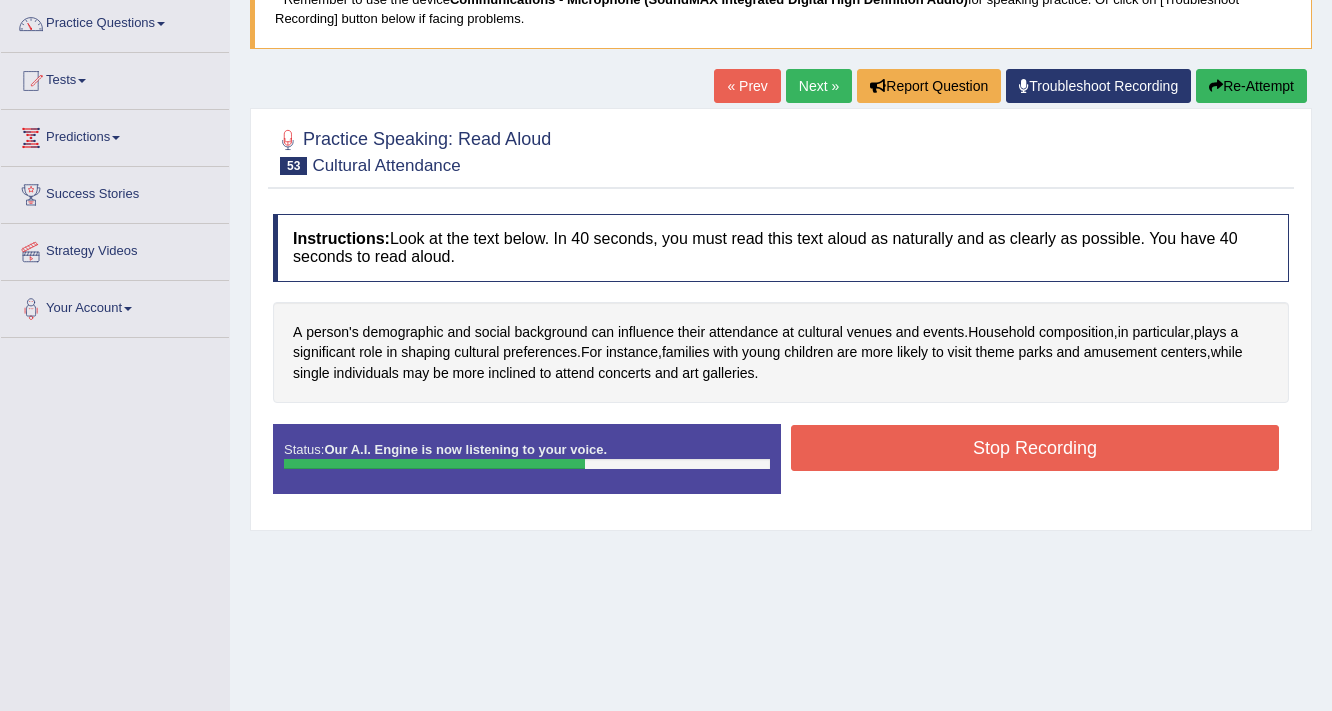 click on "Stop Recording" at bounding box center [1035, 448] 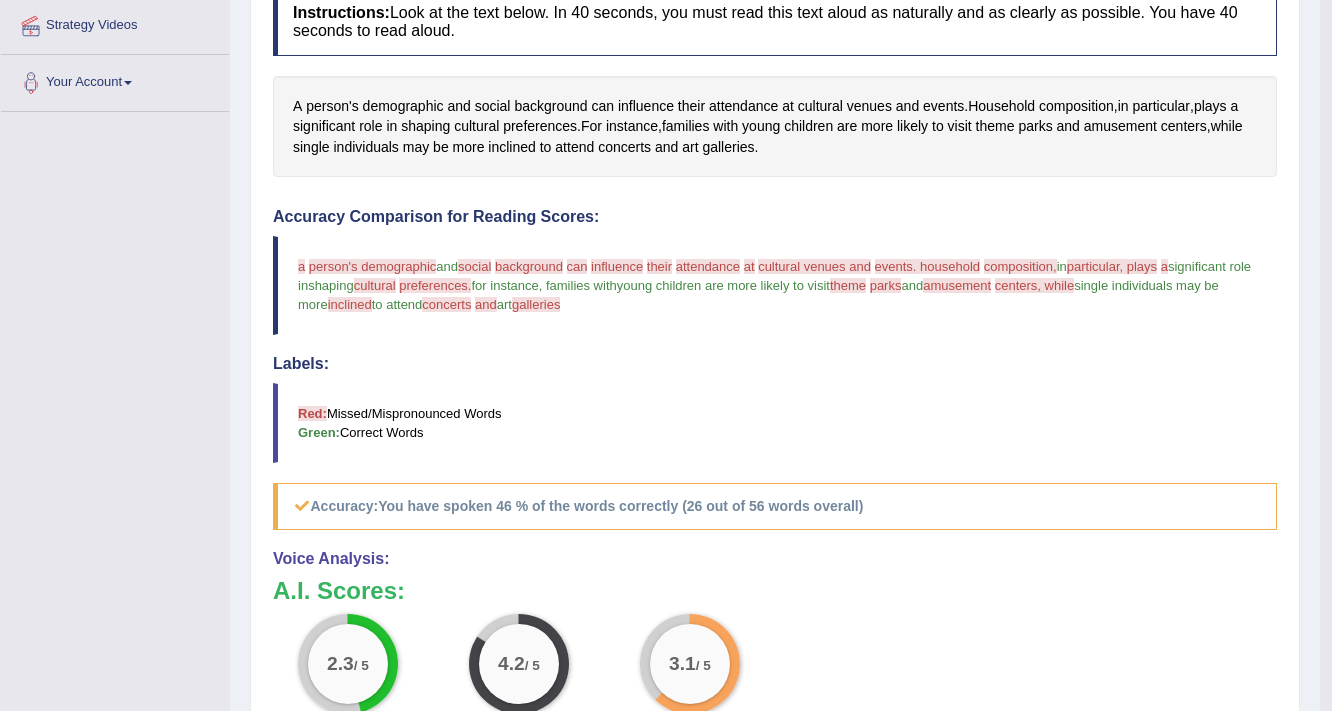 scroll, scrollTop: 160, scrollLeft: 0, axis: vertical 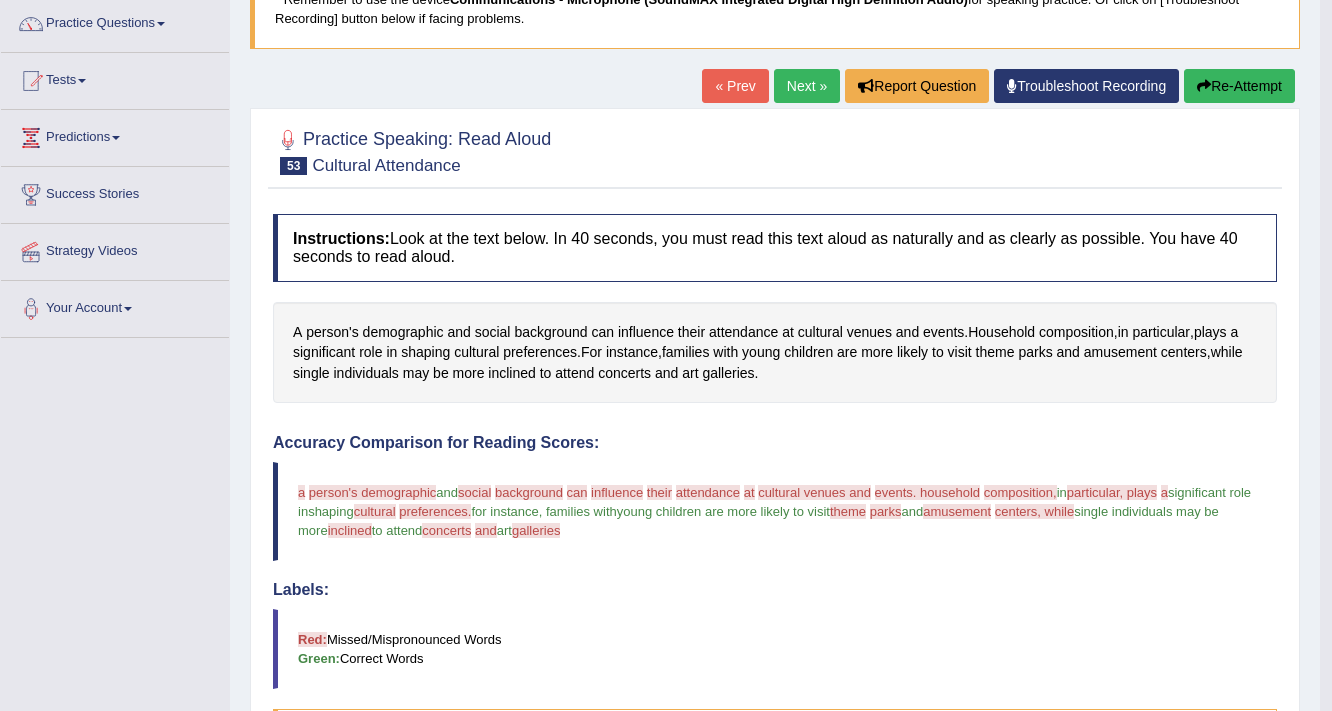 click on "Re-Attempt" at bounding box center [1239, 86] 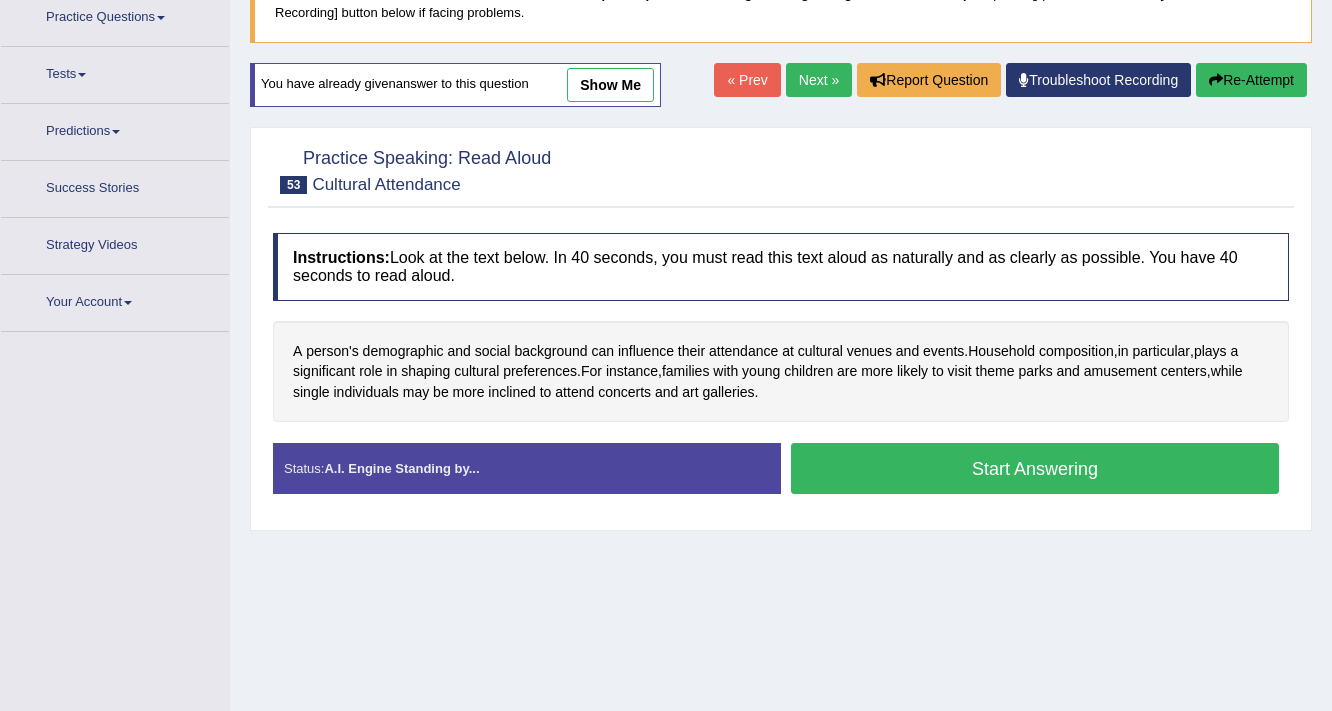 scroll, scrollTop: 0, scrollLeft: 0, axis: both 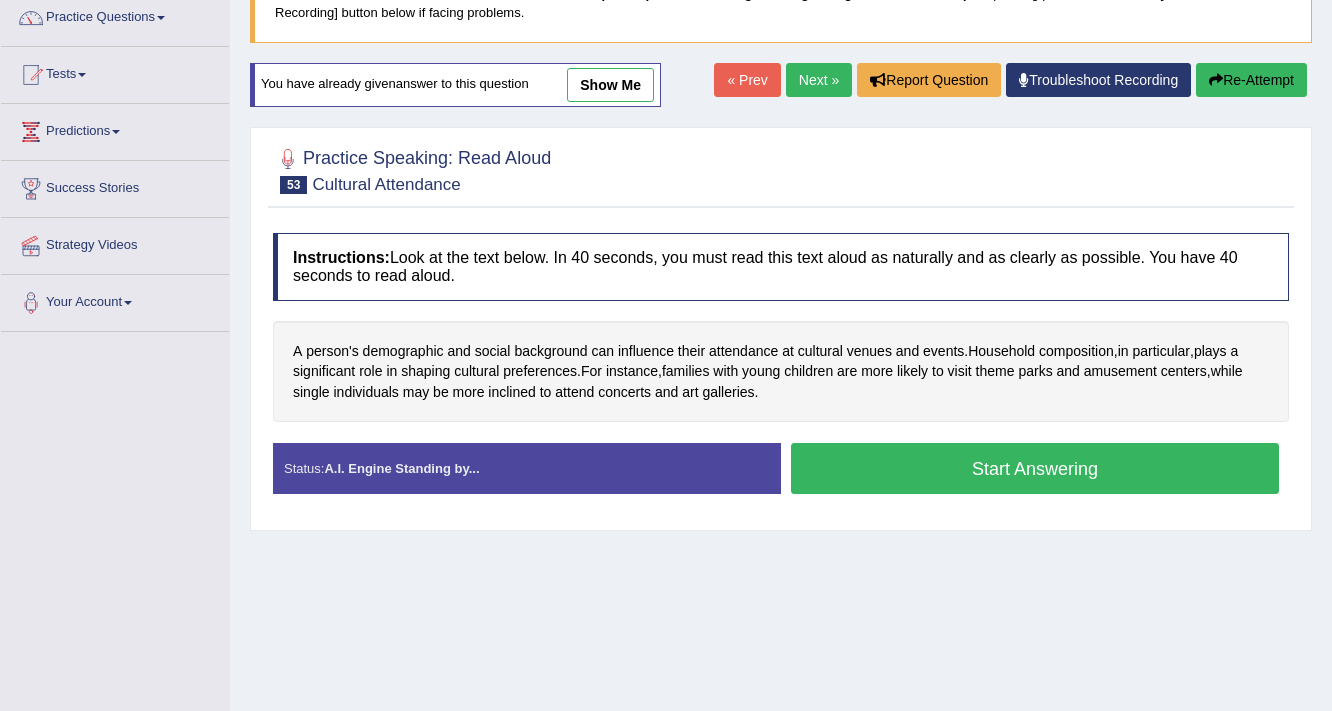click on "Start Answering" at bounding box center (1035, 468) 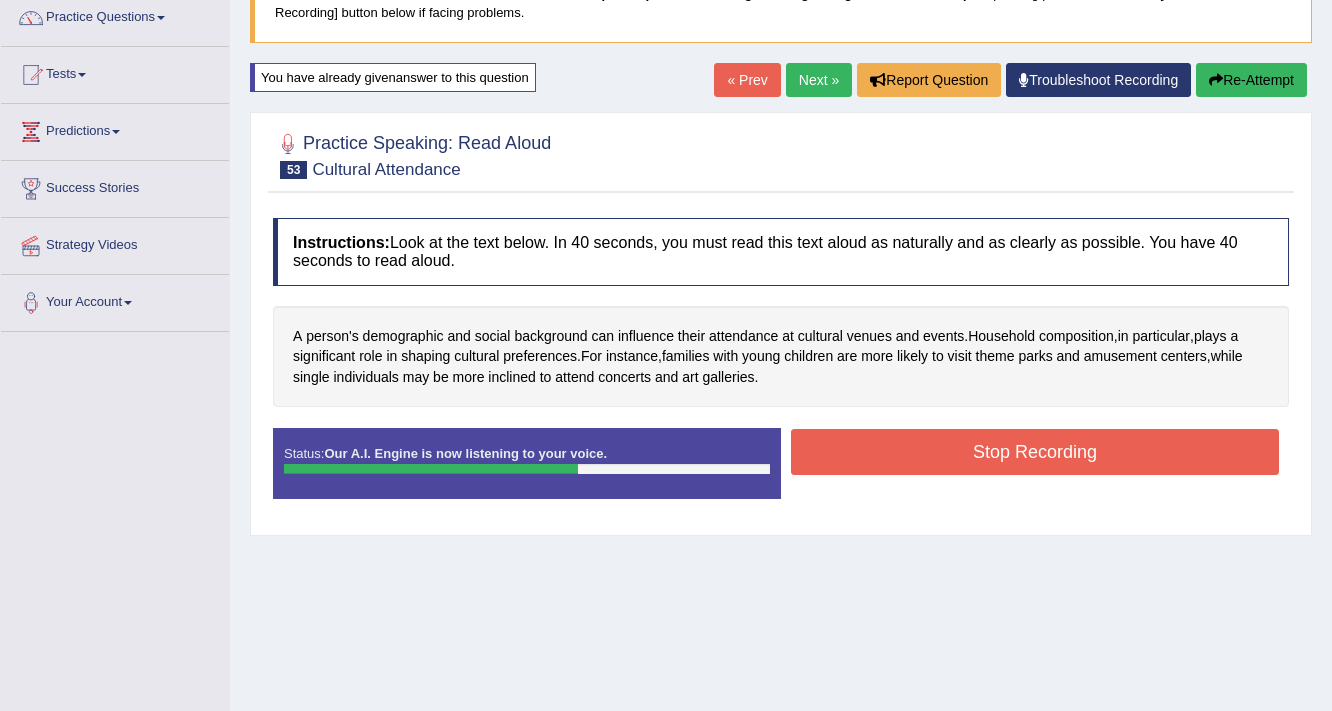 click on "Stop Recording" at bounding box center [1035, 452] 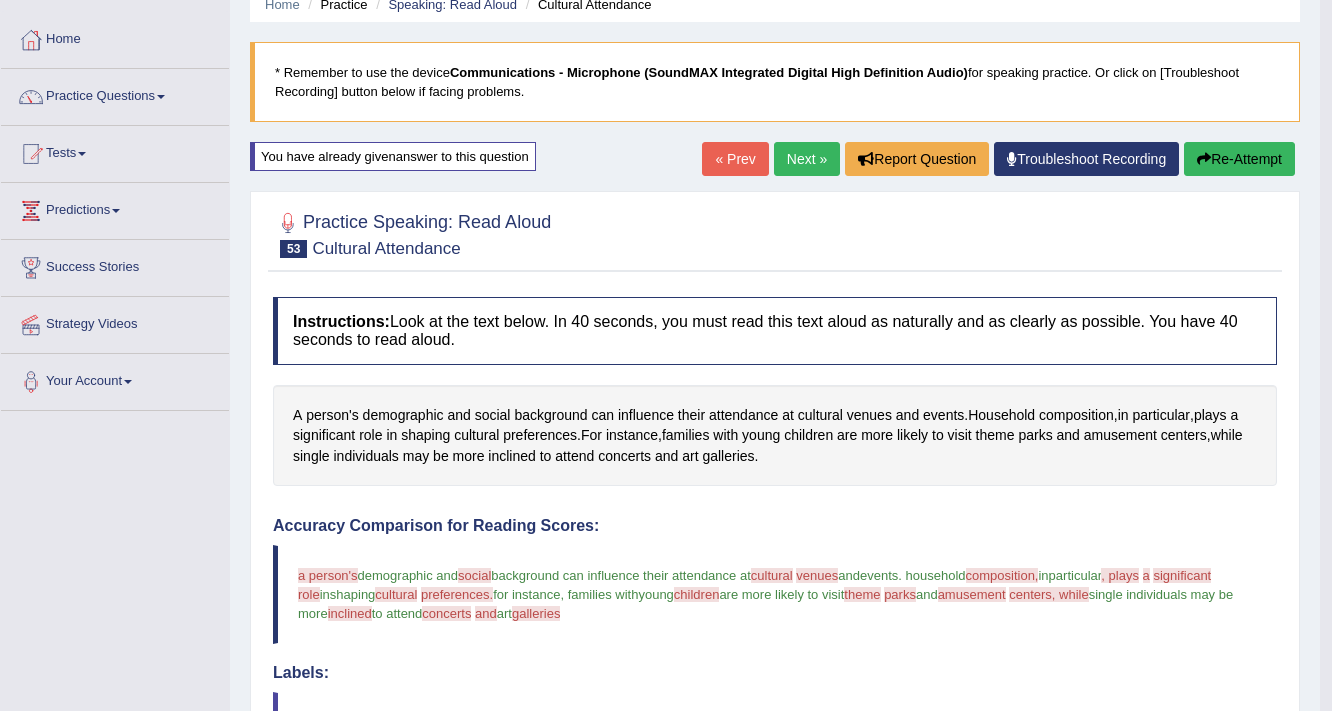 scroll, scrollTop: 86, scrollLeft: 0, axis: vertical 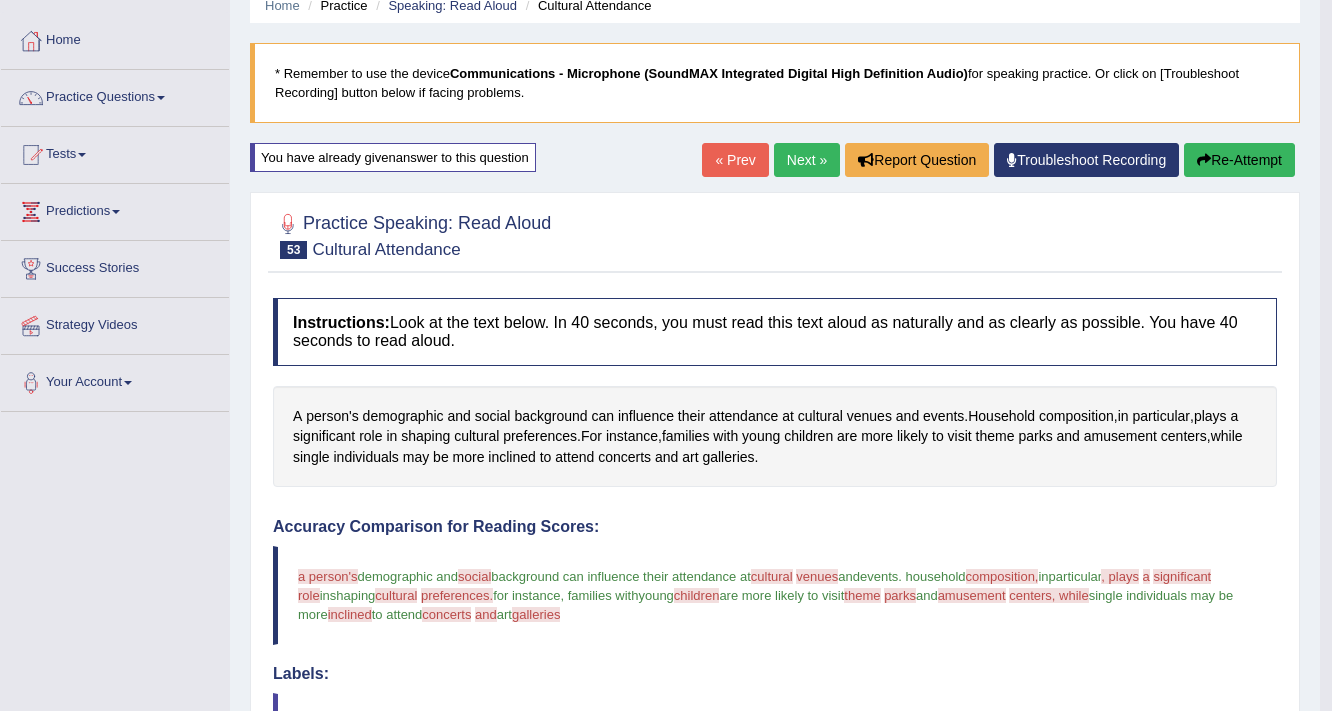 click on "Re-Attempt" at bounding box center [1239, 160] 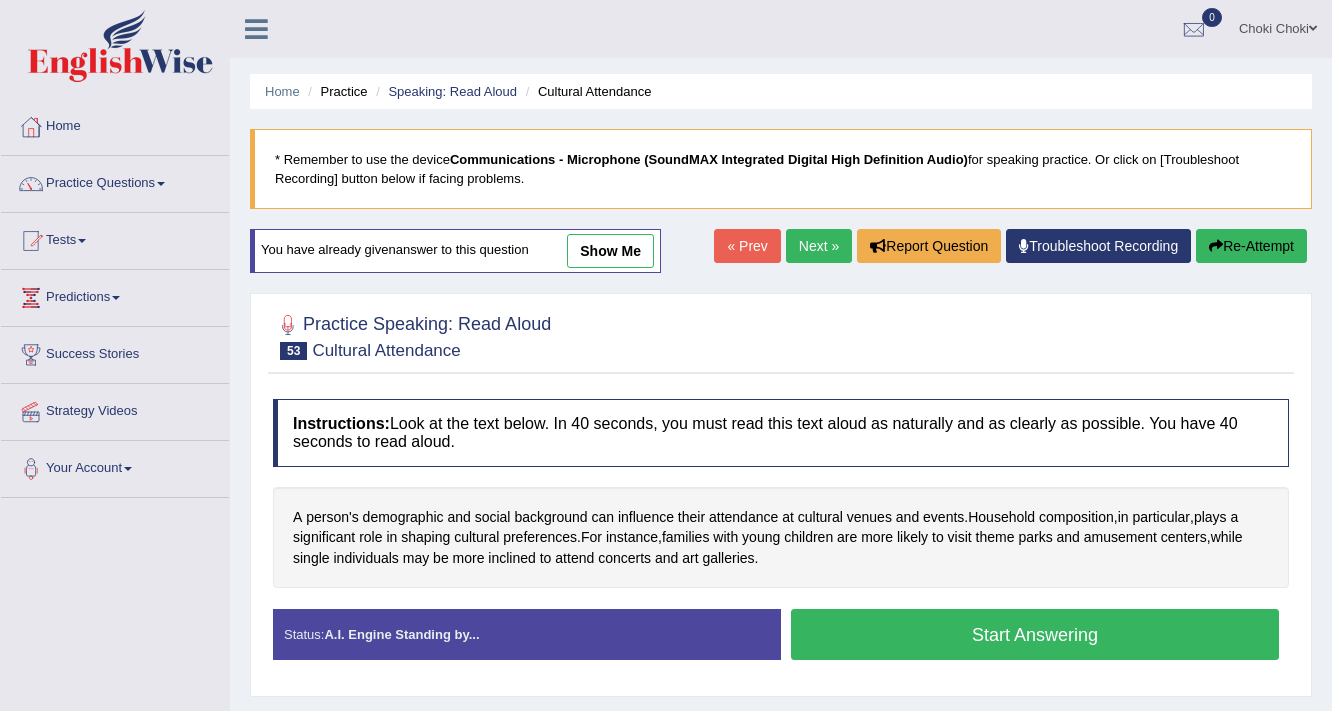 scroll, scrollTop: 284, scrollLeft: 0, axis: vertical 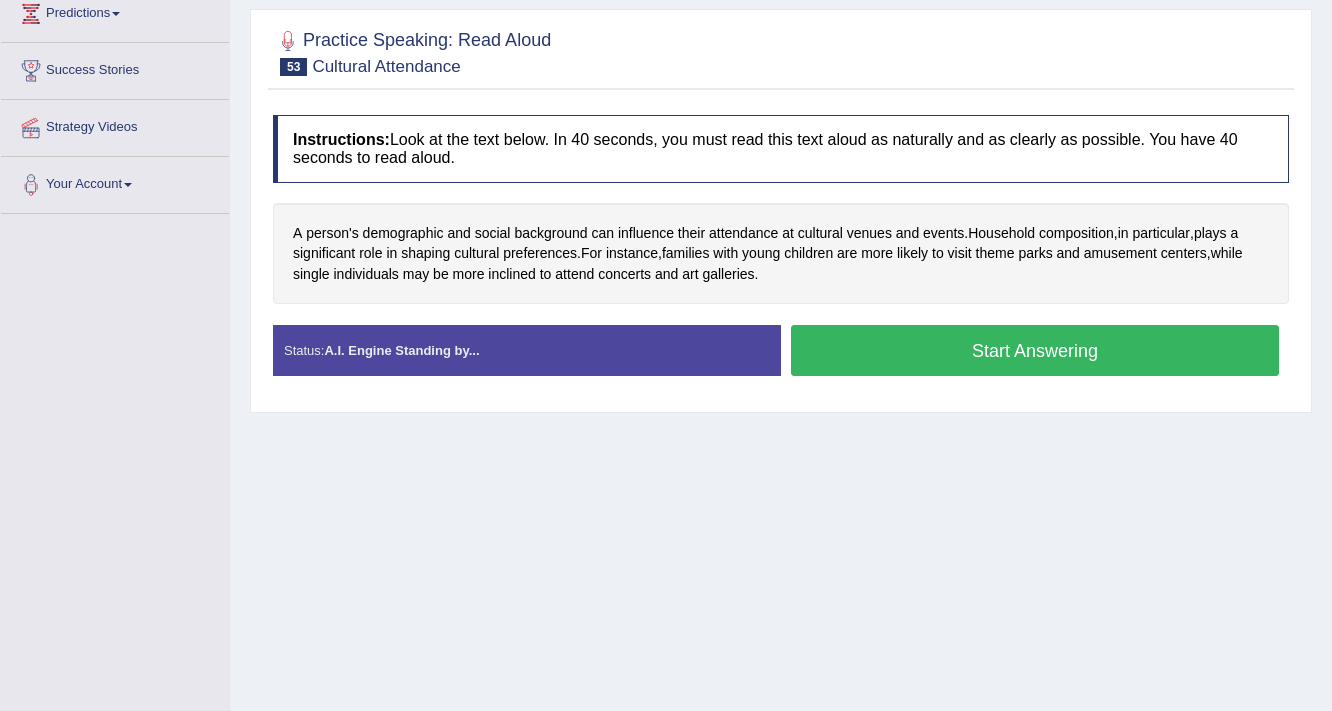 click on "Start Answering" at bounding box center (1035, 350) 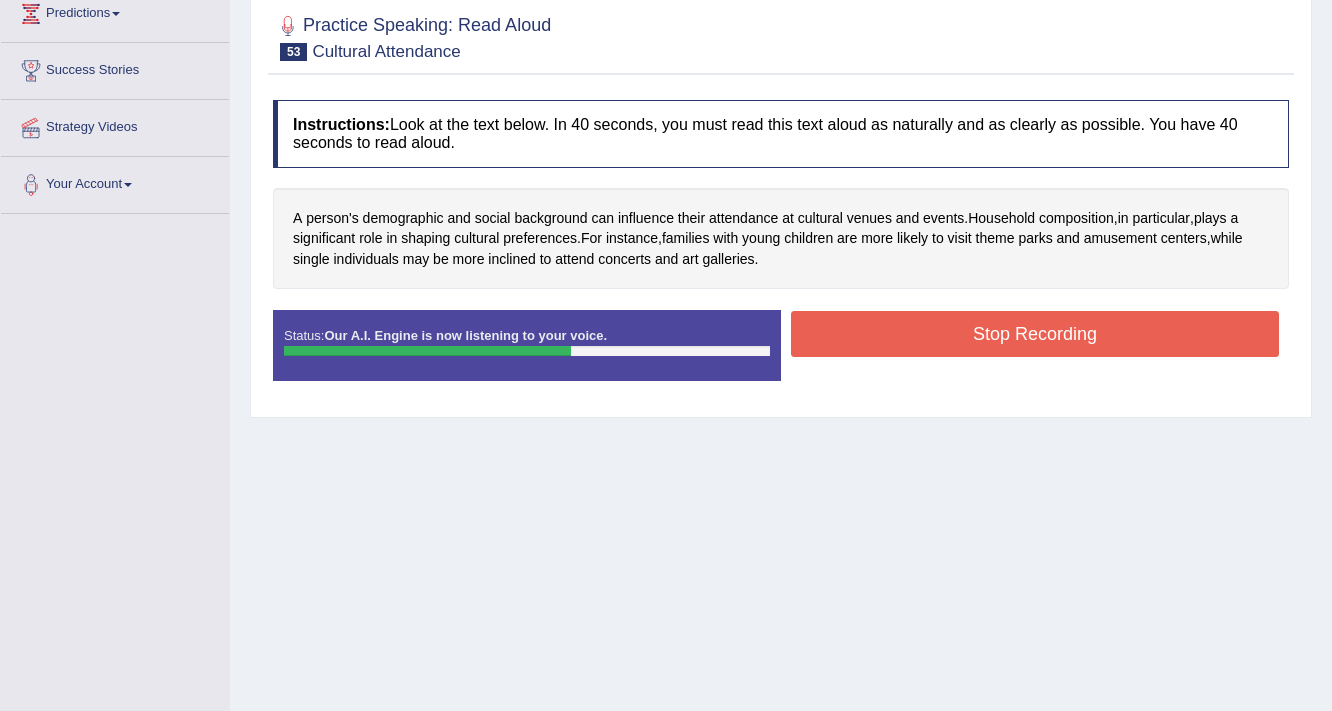 click on "Stop Recording" at bounding box center [1035, 334] 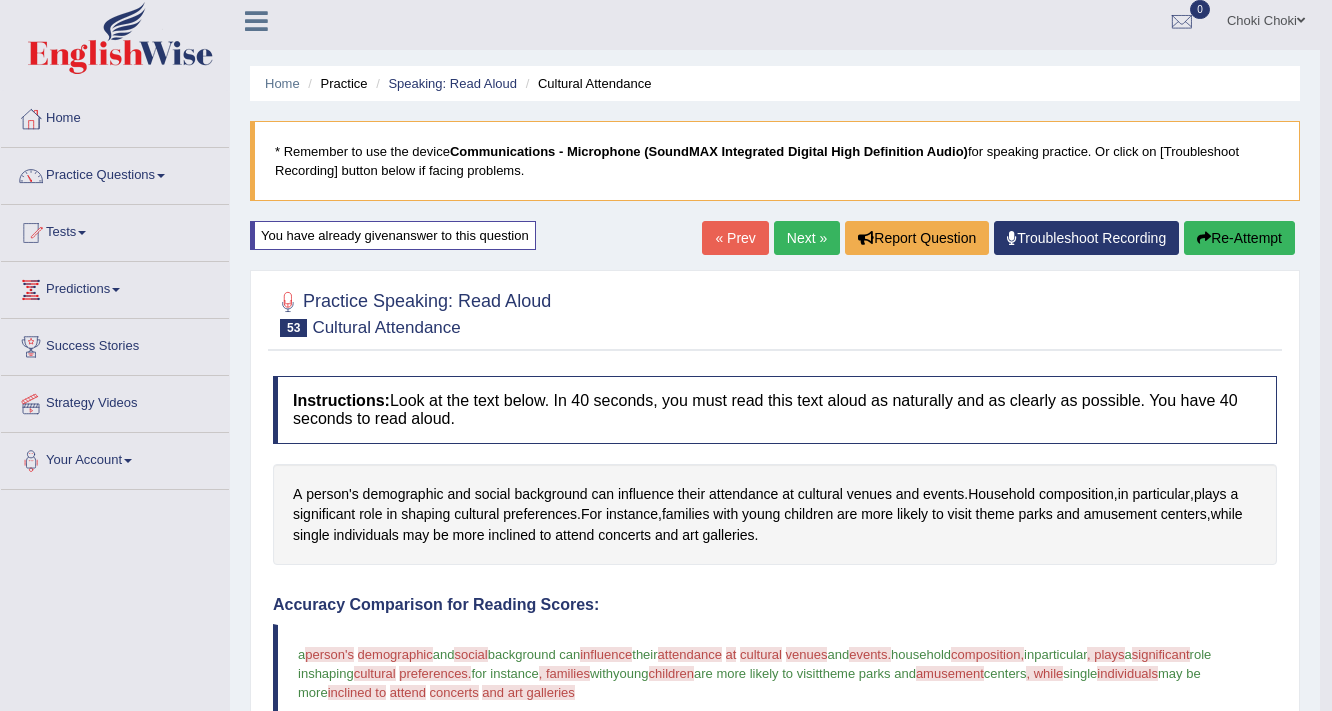 scroll, scrollTop: 0, scrollLeft: 0, axis: both 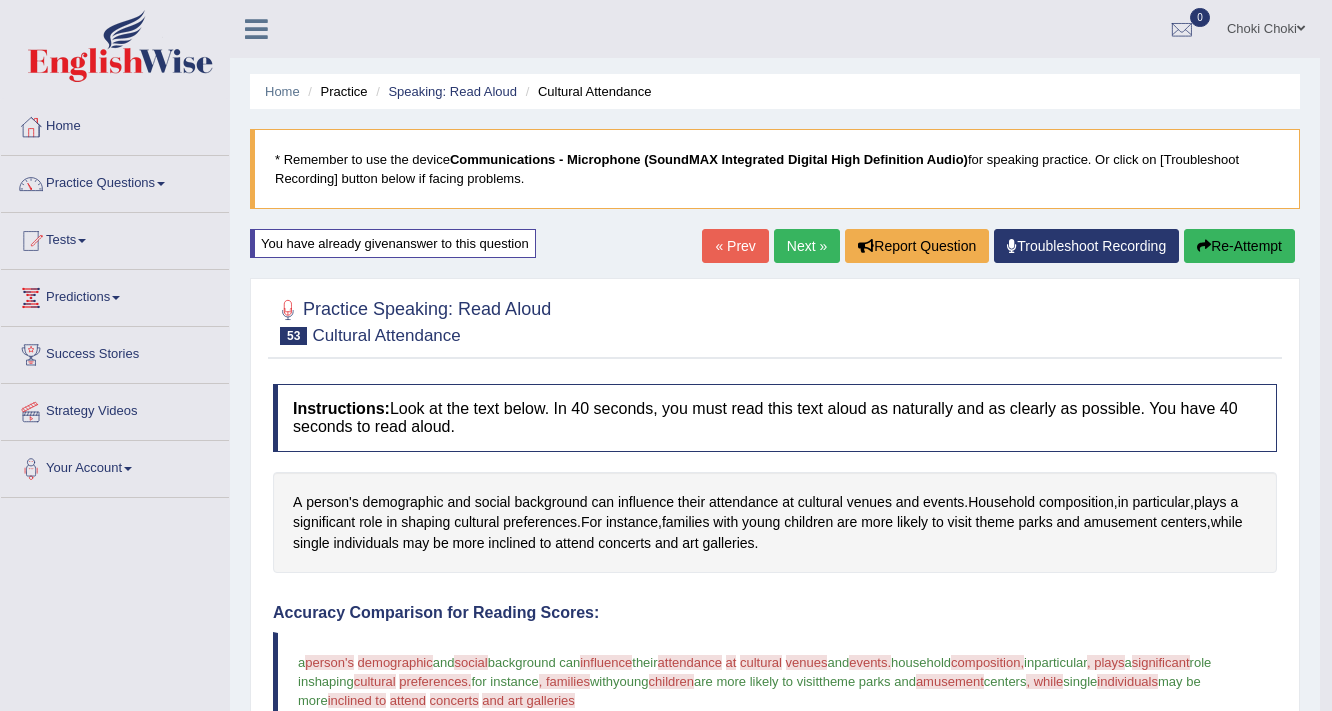 click on "Next »" at bounding box center (807, 246) 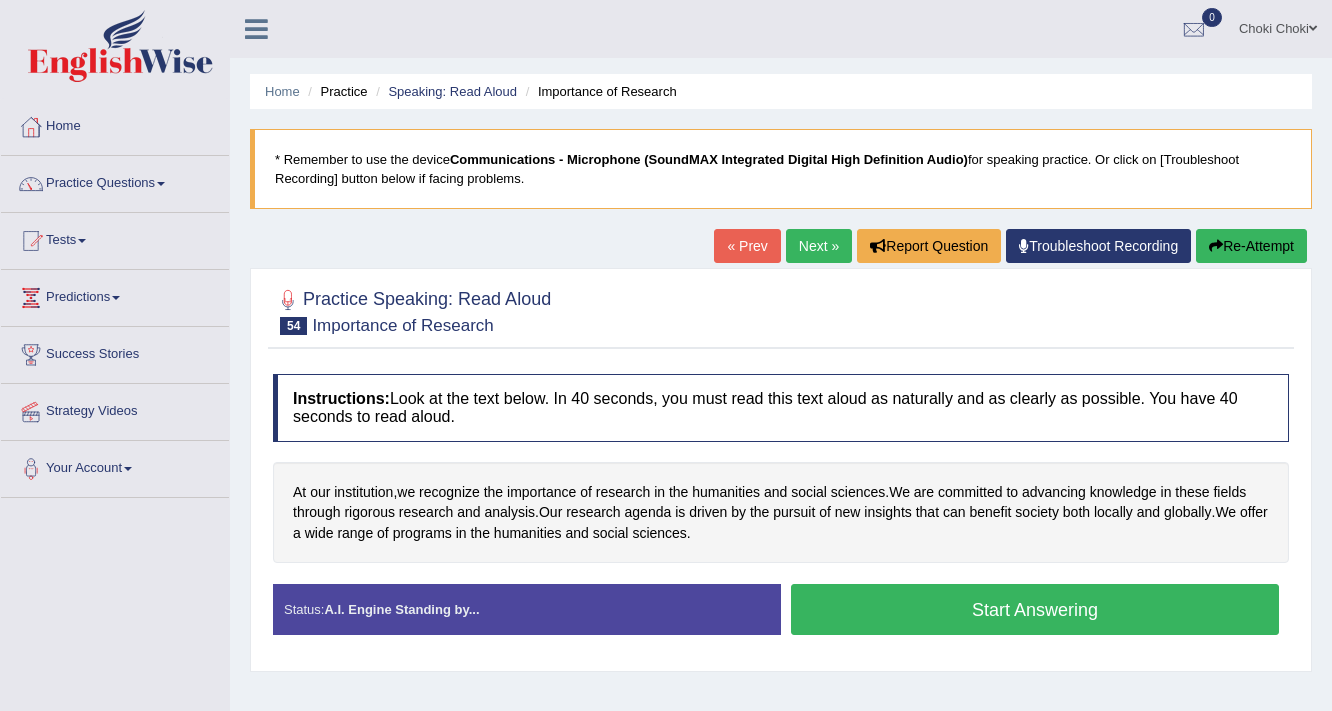 scroll, scrollTop: 0, scrollLeft: 0, axis: both 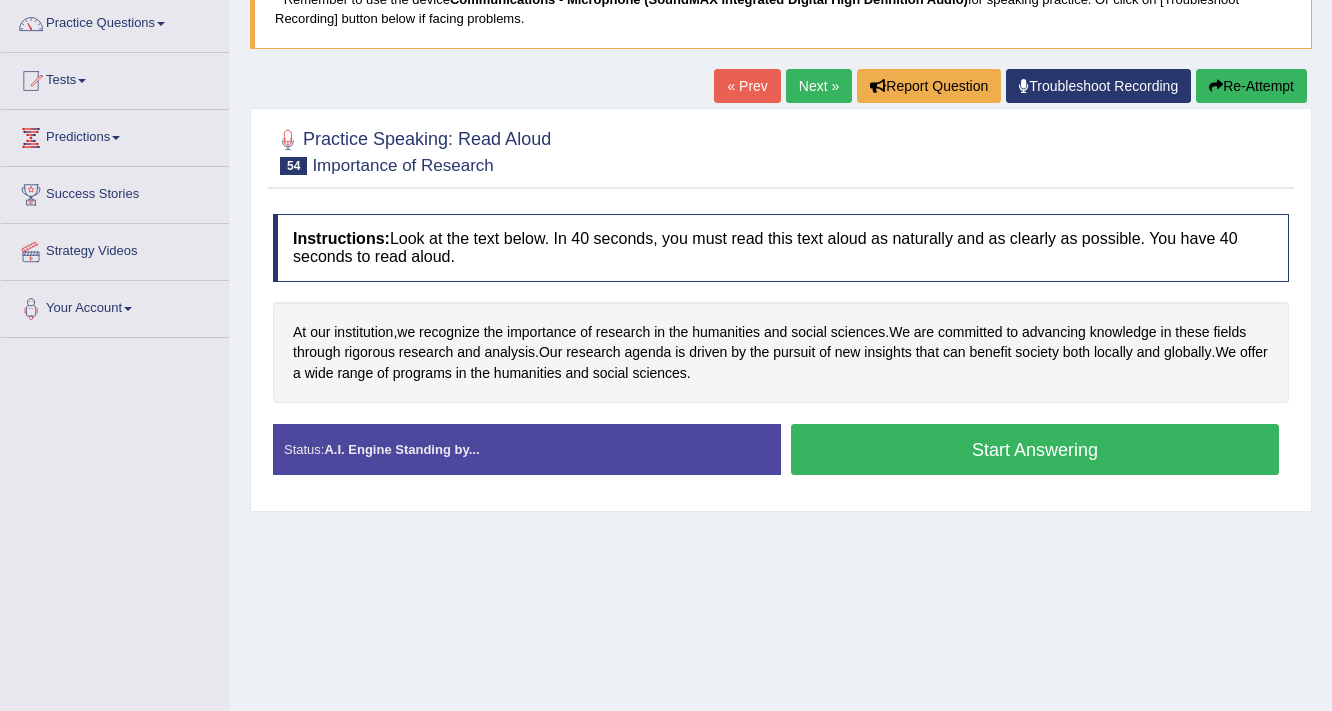 click on "Start Answering" at bounding box center (1035, 449) 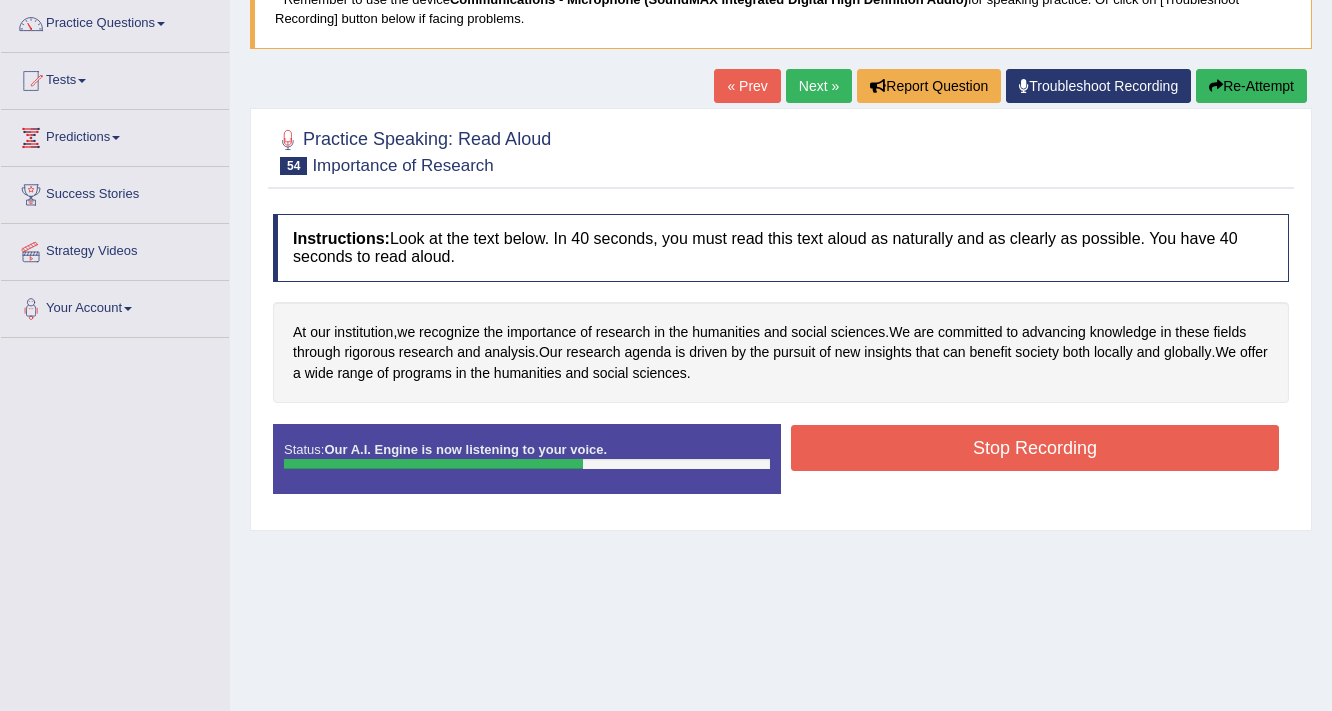 click on "Stop Recording" at bounding box center [1035, 448] 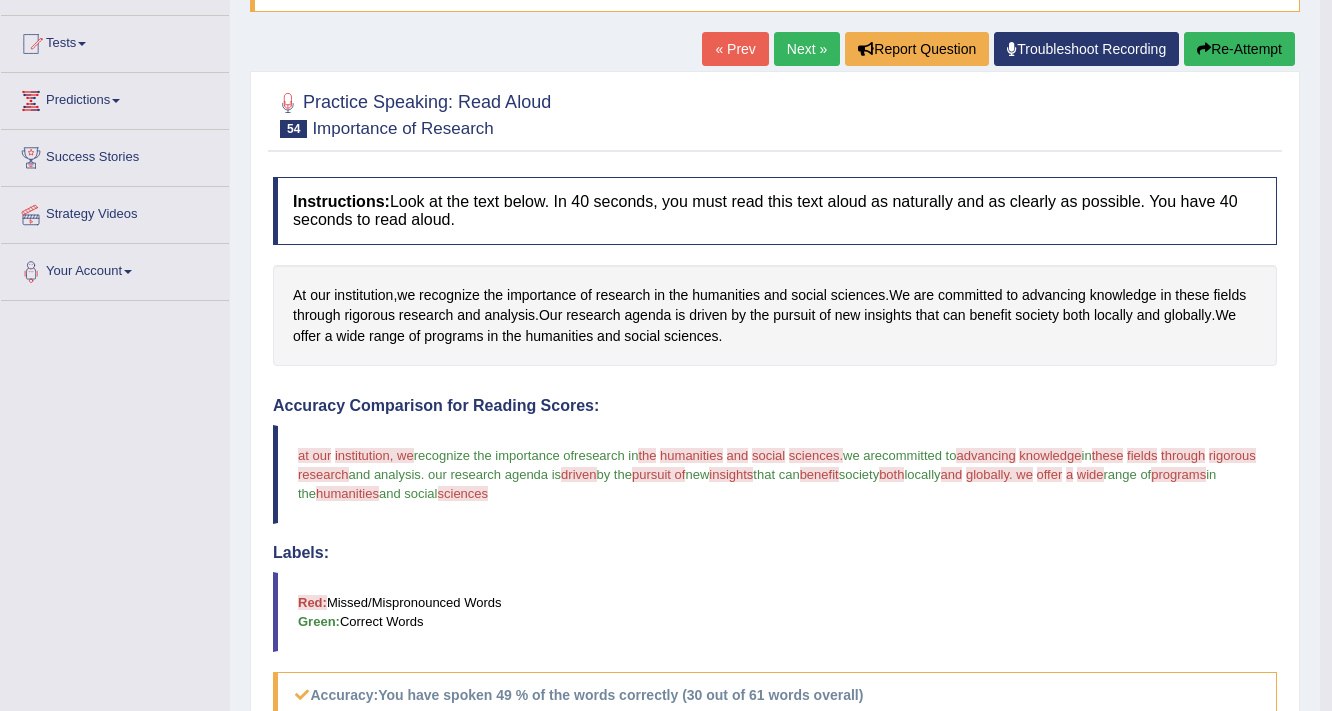 scroll, scrollTop: 160, scrollLeft: 0, axis: vertical 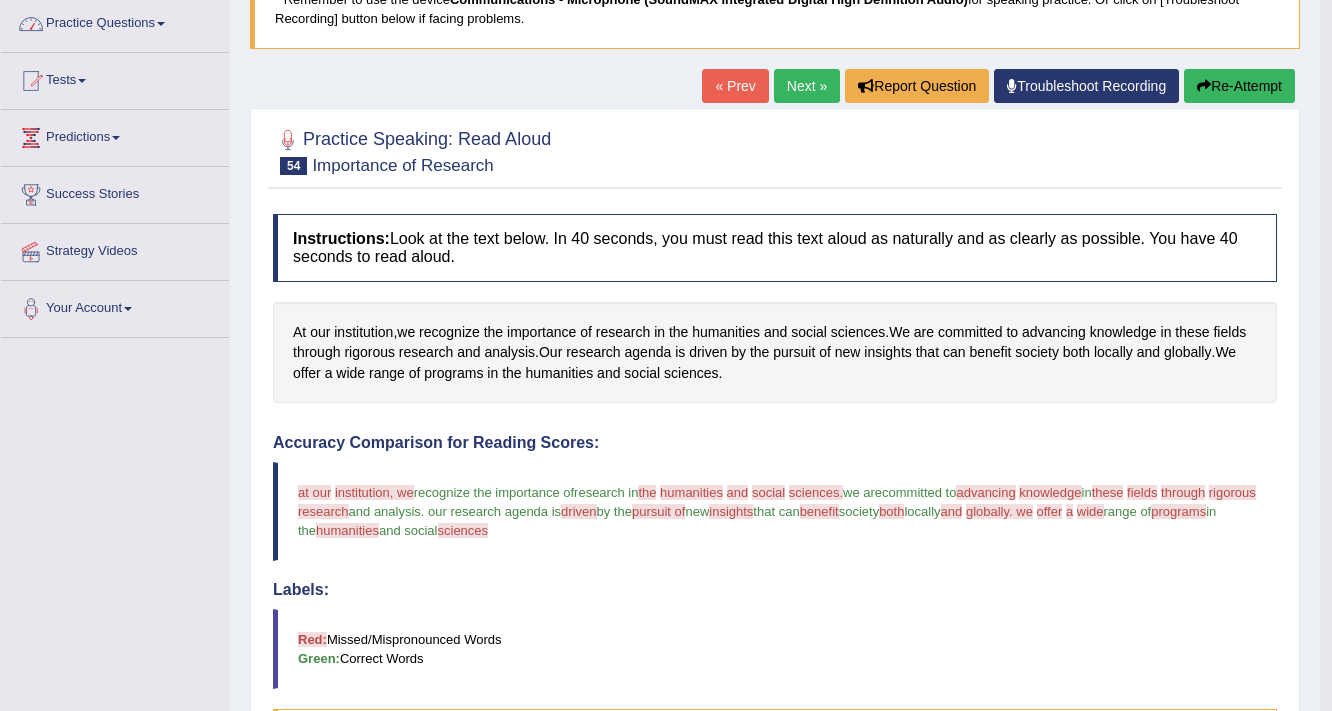 click on "Re-Attempt" at bounding box center (1239, 86) 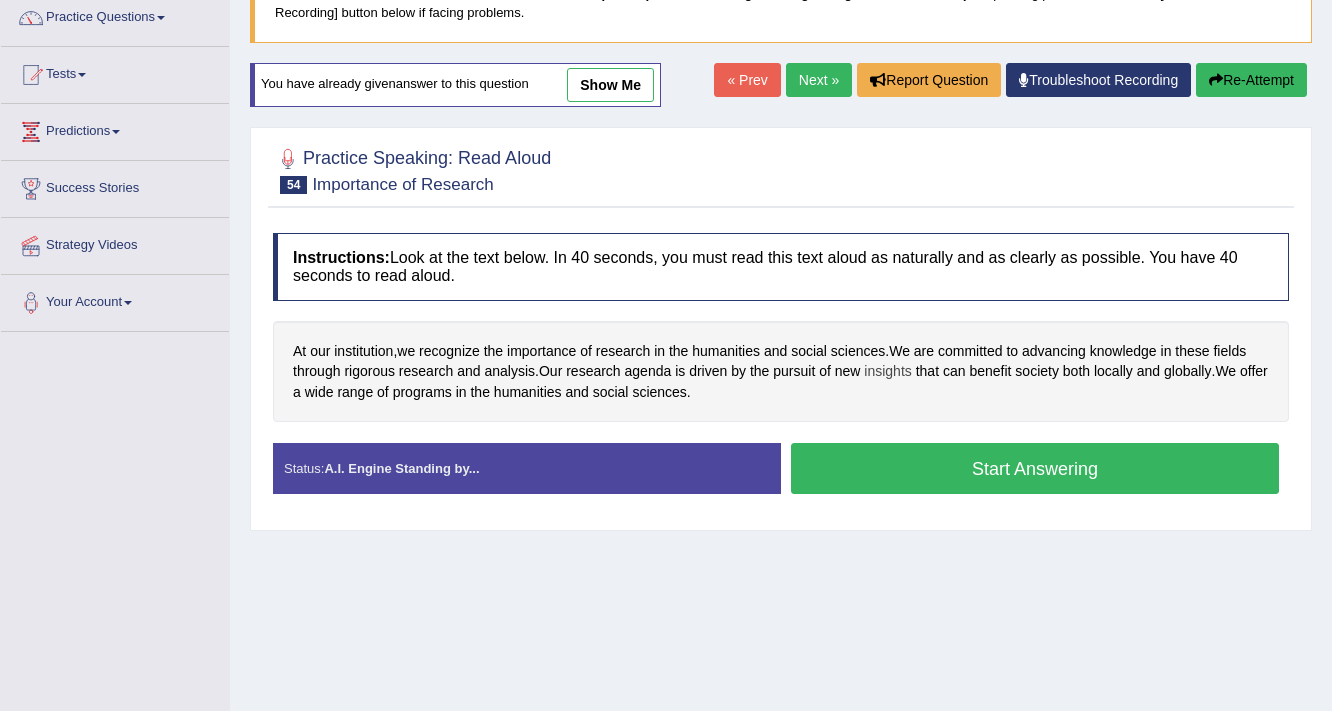 scroll, scrollTop: 166, scrollLeft: 0, axis: vertical 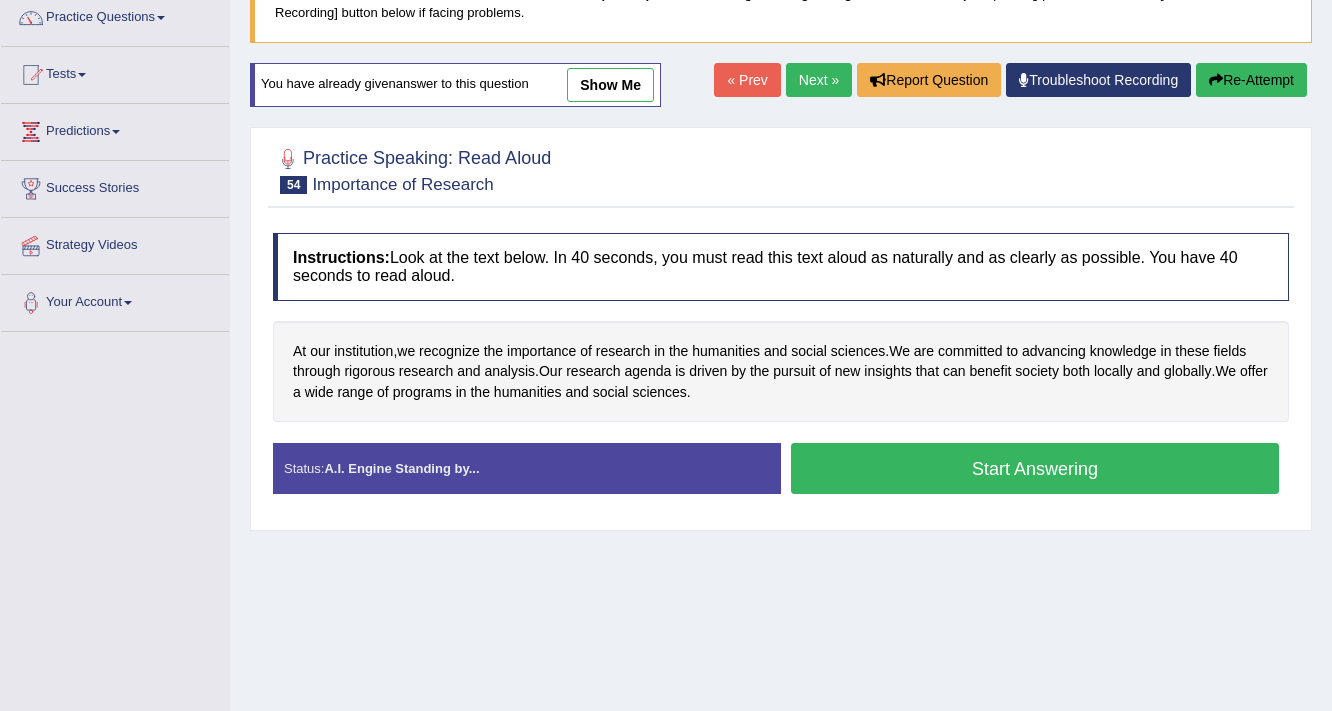 click on "Start Answering" at bounding box center [1035, 468] 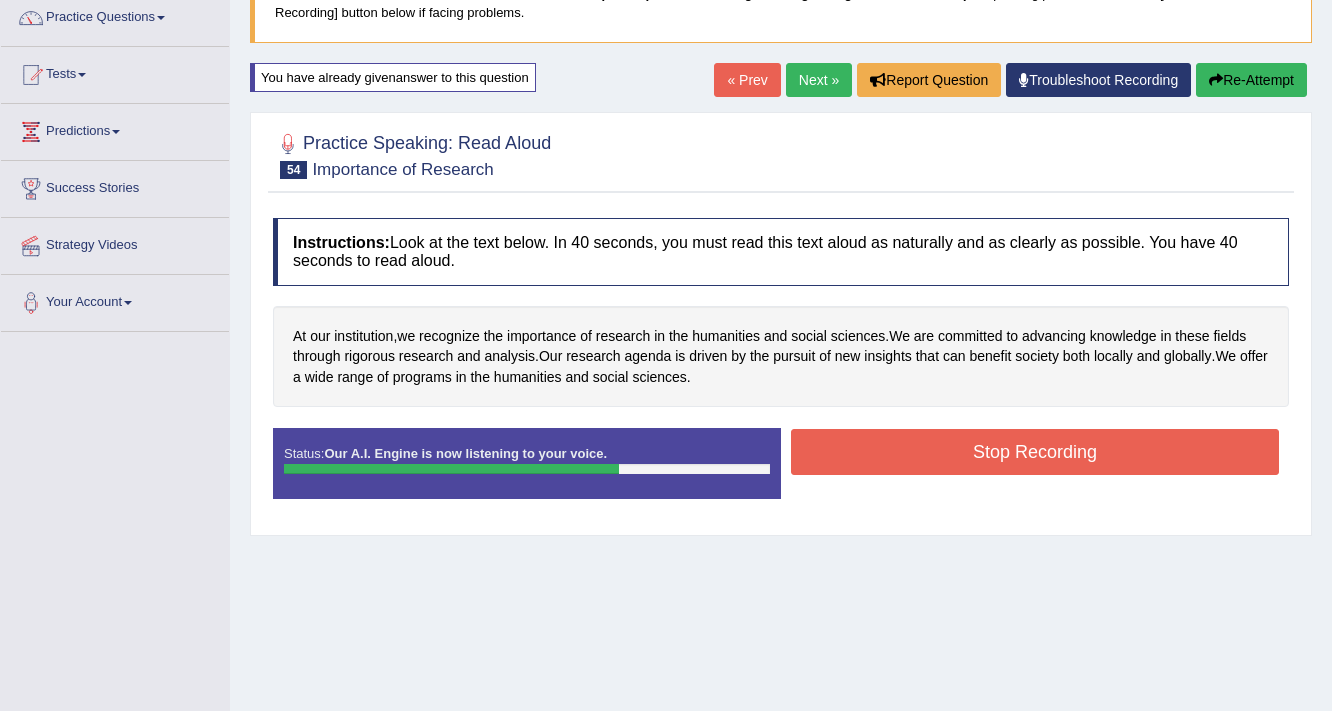 click on "Stop Recording" at bounding box center [1035, 452] 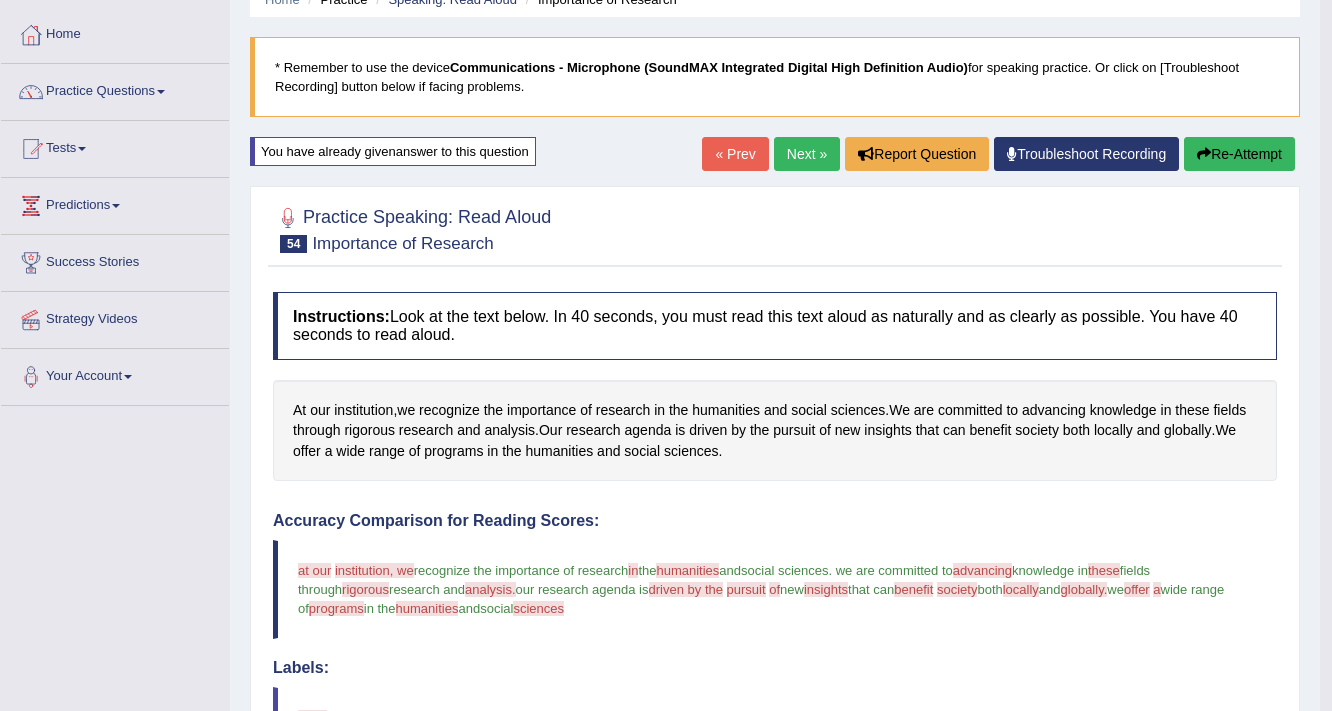 scroll, scrollTop: 86, scrollLeft: 0, axis: vertical 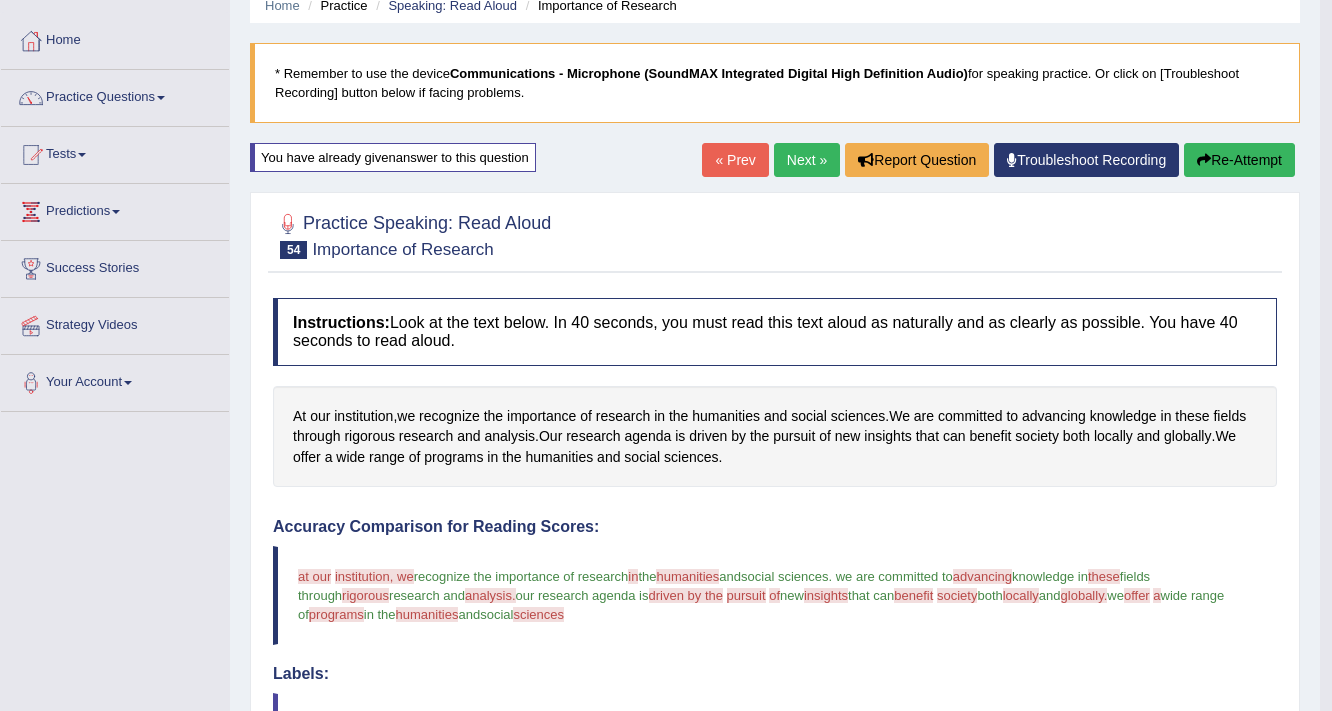 click on "Re-Attempt" at bounding box center (1239, 160) 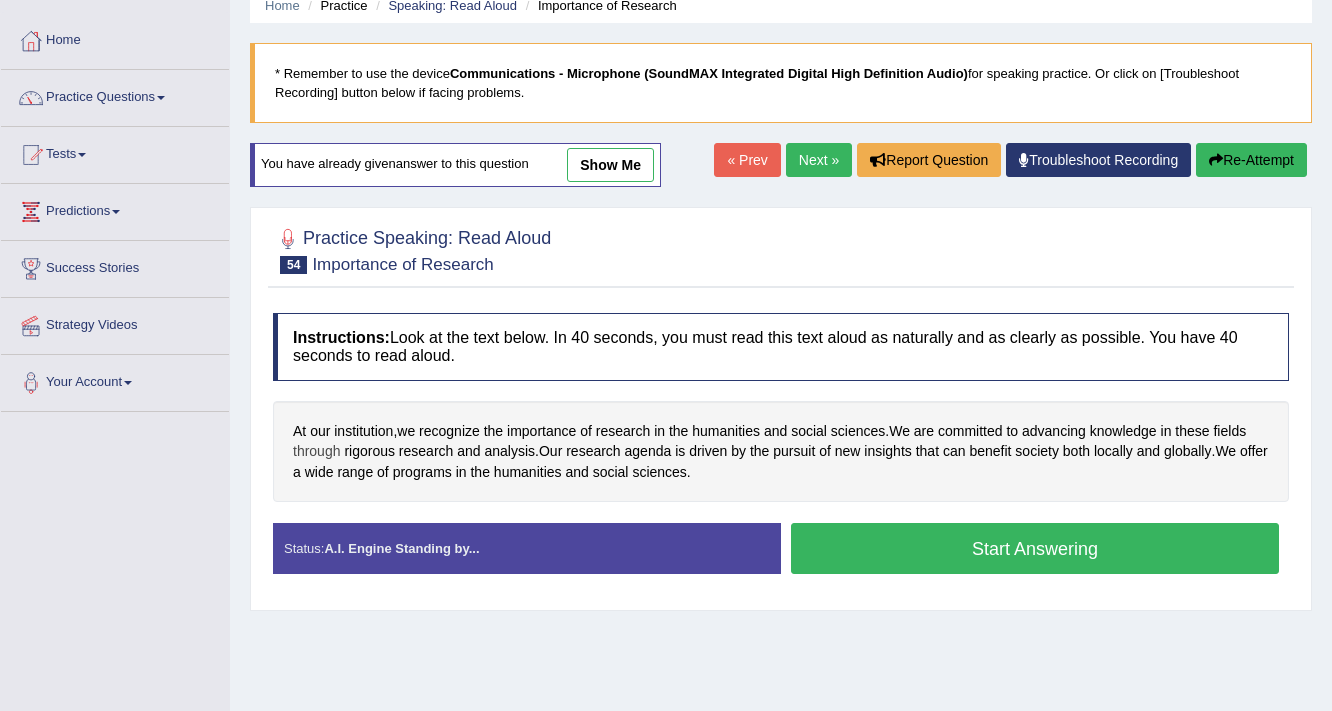 scroll, scrollTop: 86, scrollLeft: 0, axis: vertical 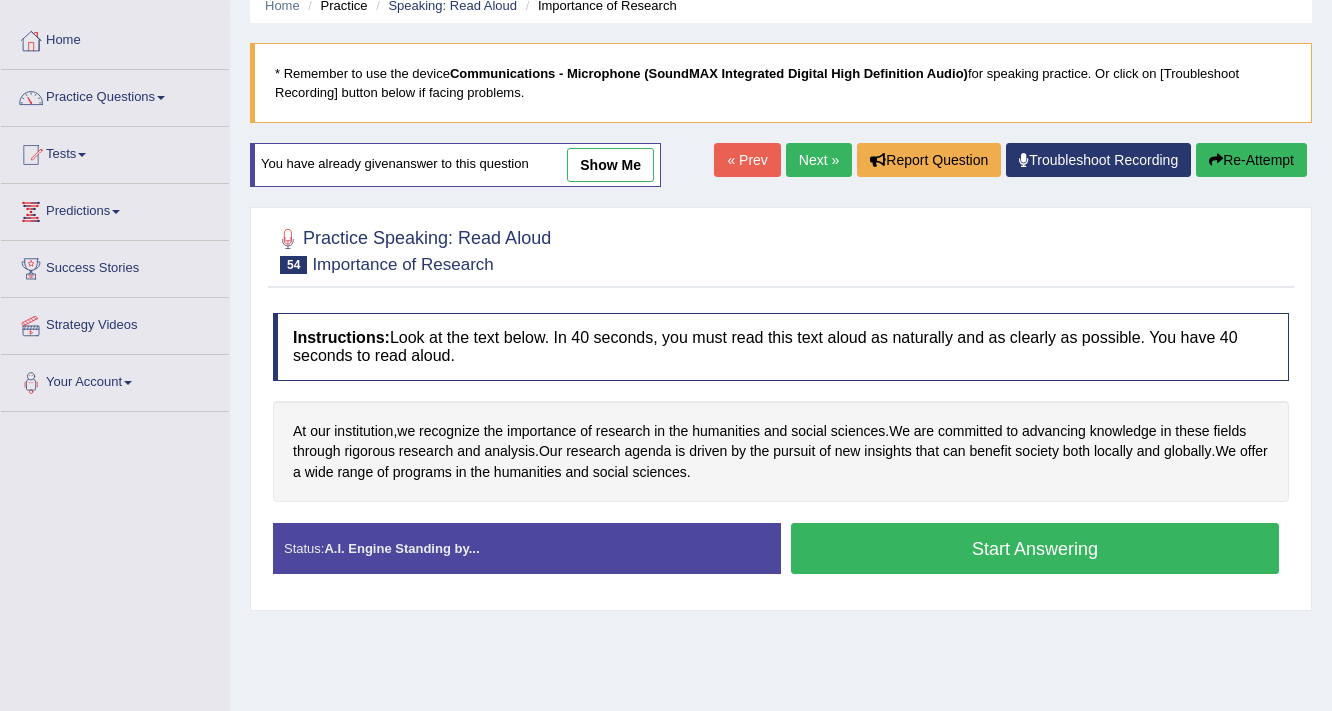 click on "Start Answering" at bounding box center (1035, 548) 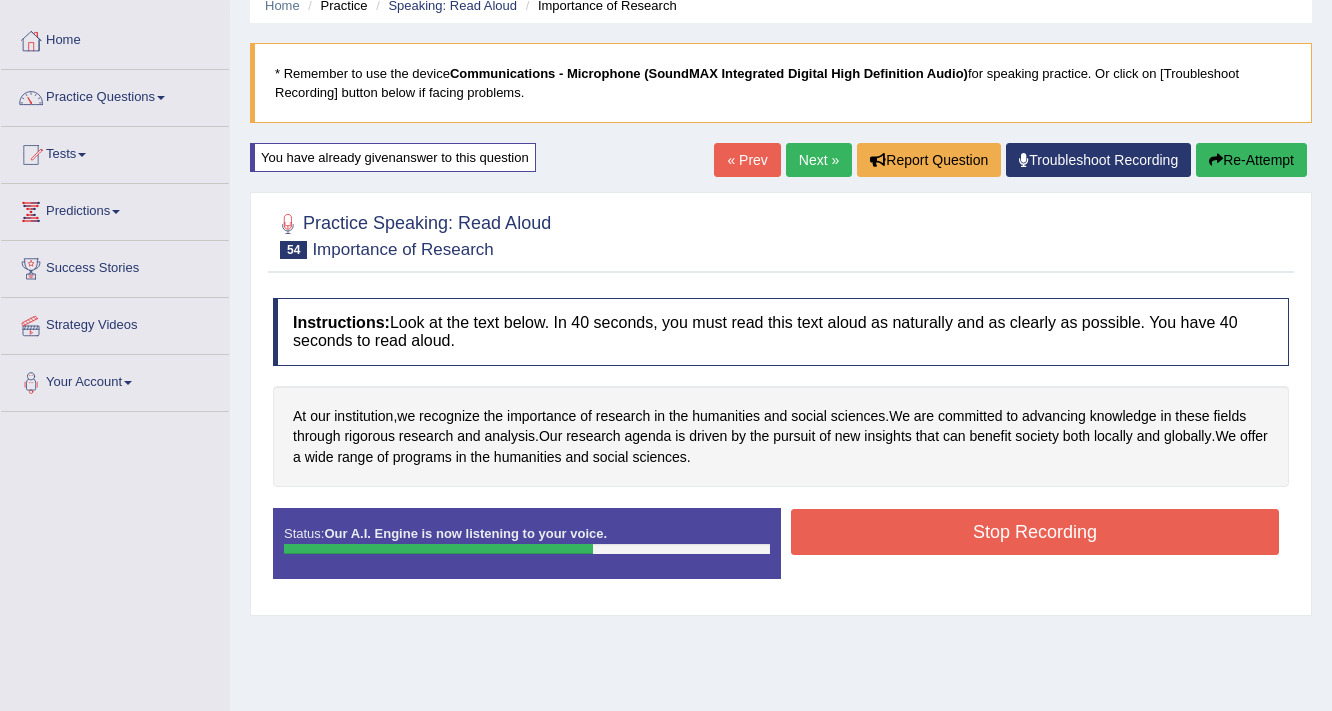 click on "Stop Recording" at bounding box center [1035, 532] 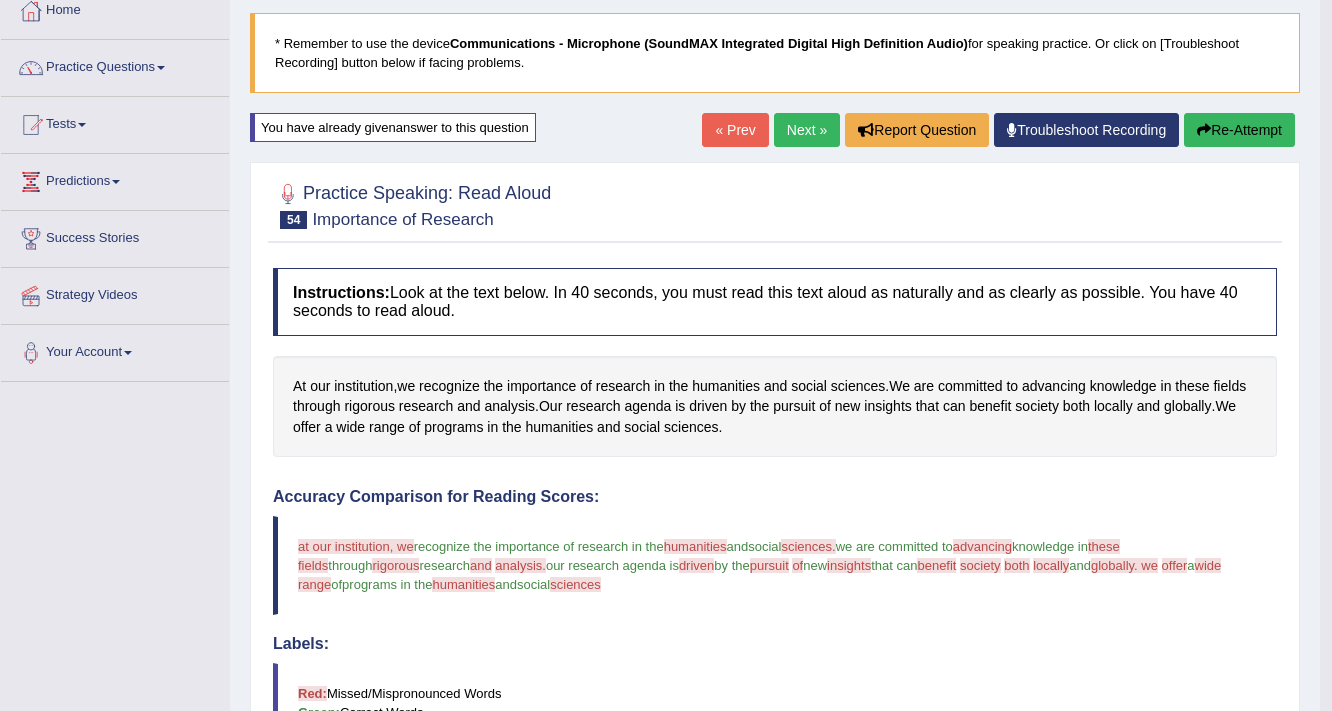 scroll, scrollTop: 86, scrollLeft: 0, axis: vertical 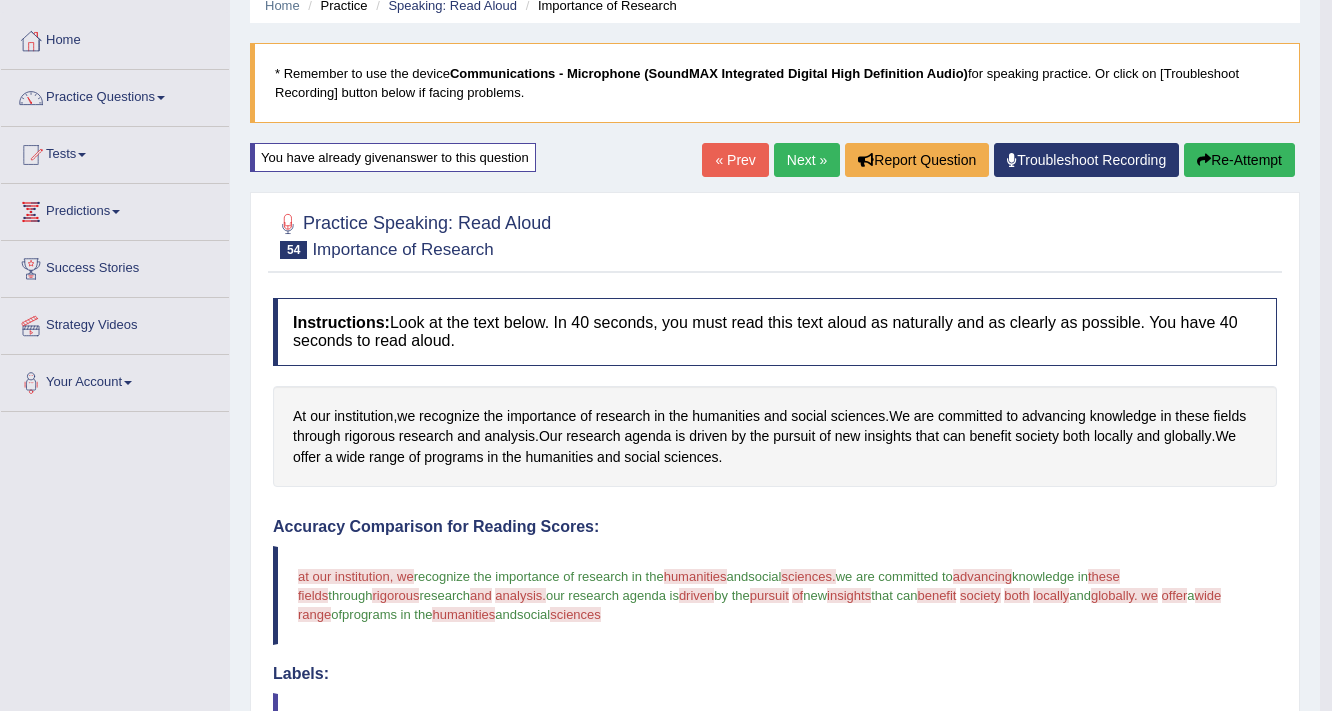 click on "Re-Attempt" at bounding box center (1239, 160) 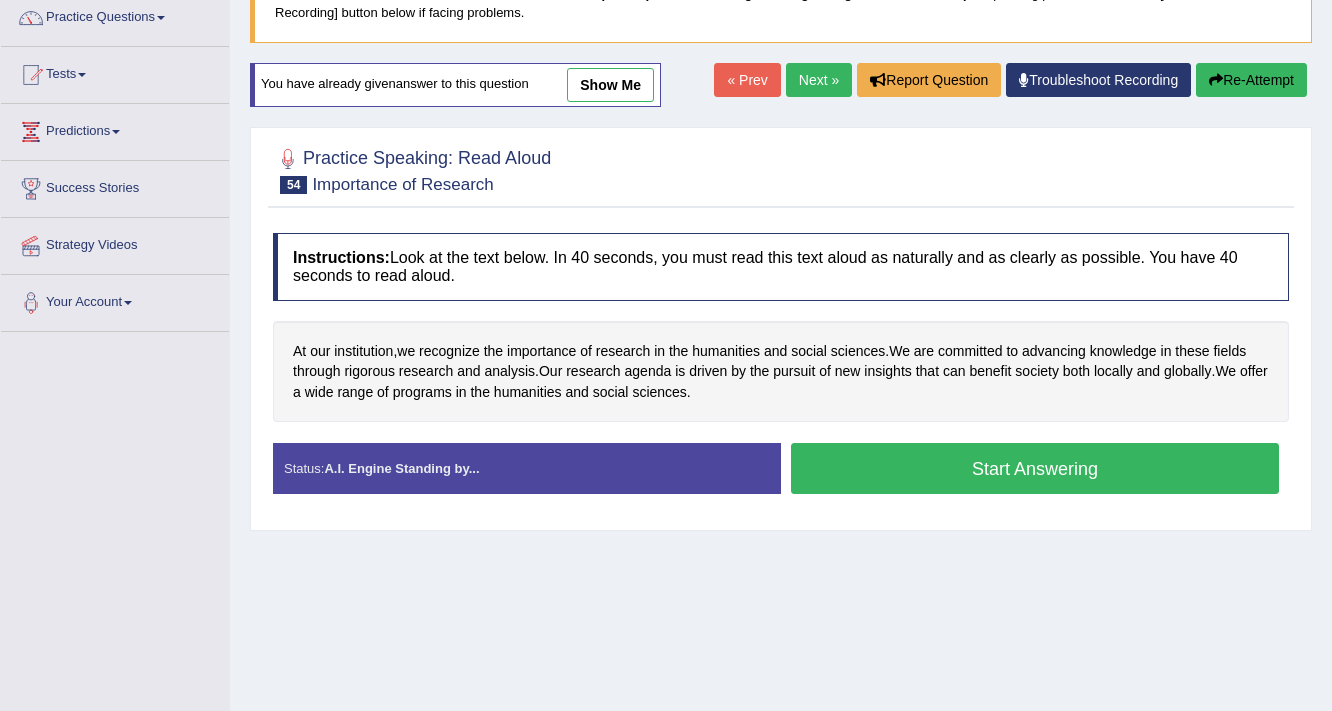scroll, scrollTop: 166, scrollLeft: 0, axis: vertical 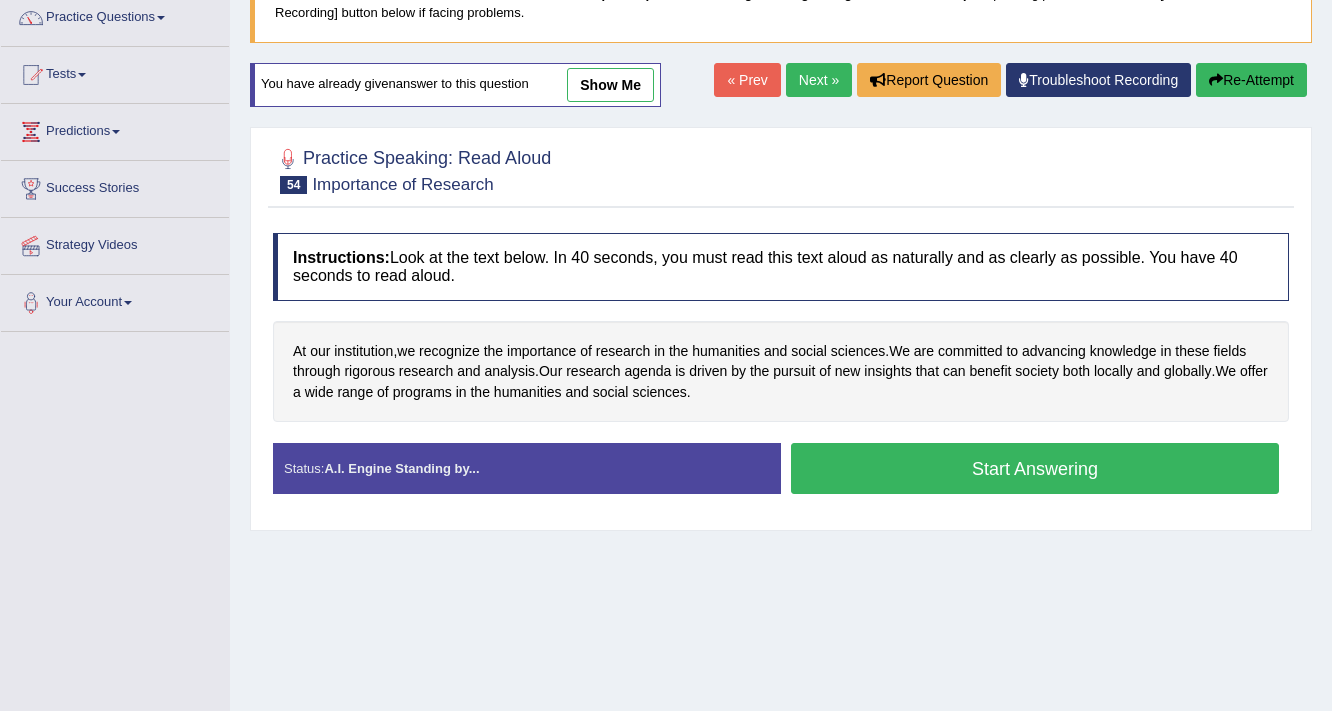 click on "Start Answering" at bounding box center (1035, 468) 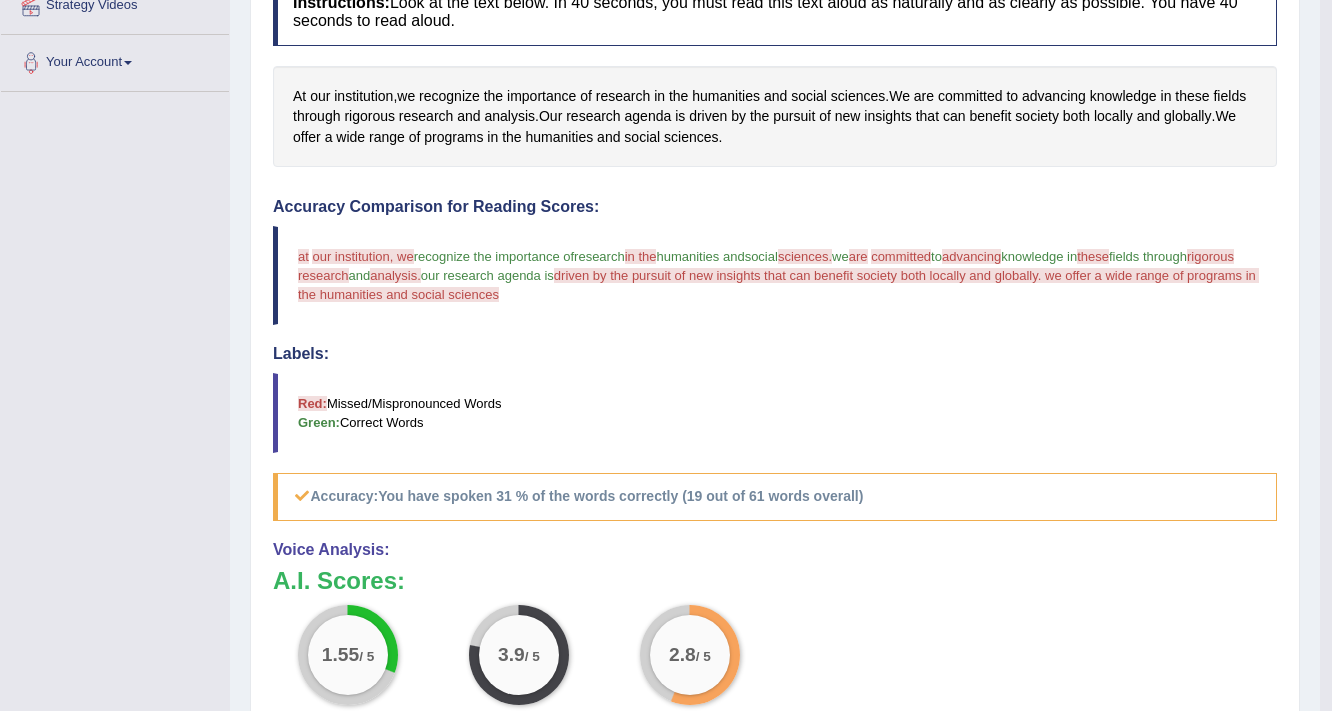 scroll, scrollTop: 86, scrollLeft: 0, axis: vertical 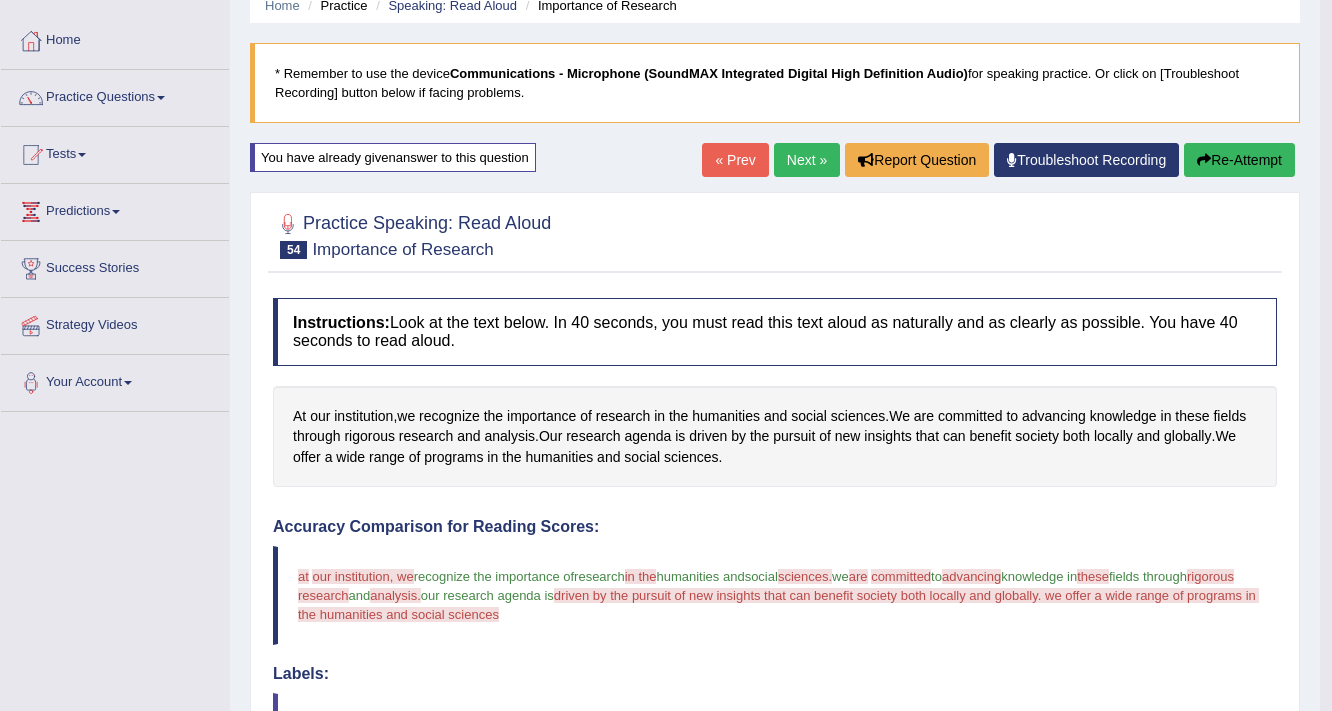 click on "Re-Attempt" at bounding box center [1239, 160] 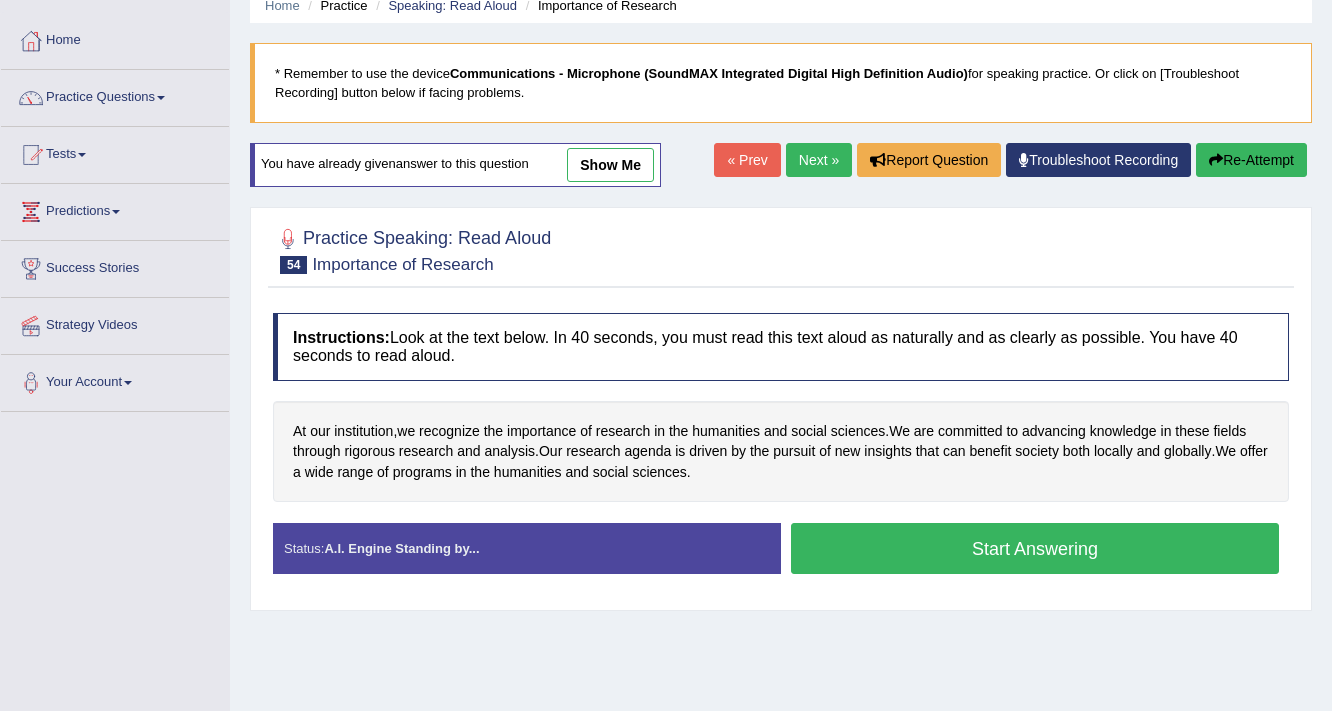 scroll, scrollTop: 86, scrollLeft: 0, axis: vertical 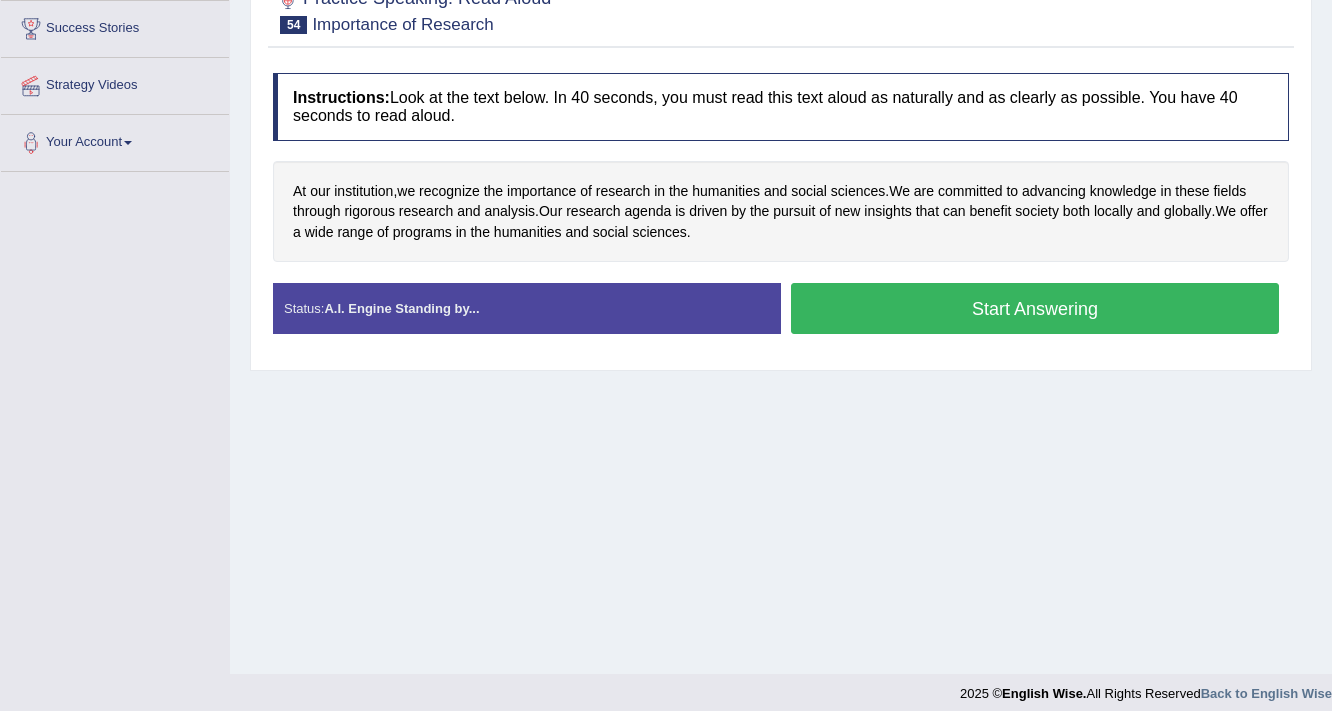 click on "Start Answering" at bounding box center (1035, 308) 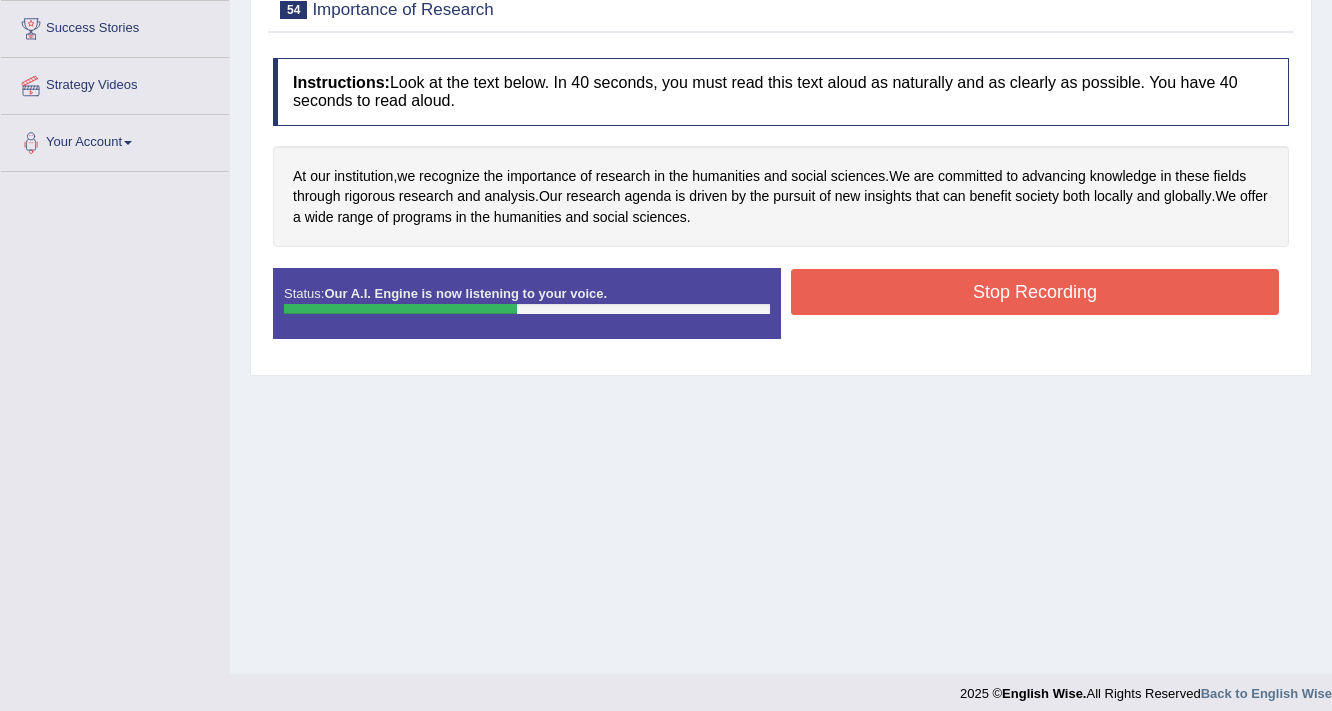 click on "Stop Recording" at bounding box center [1035, 292] 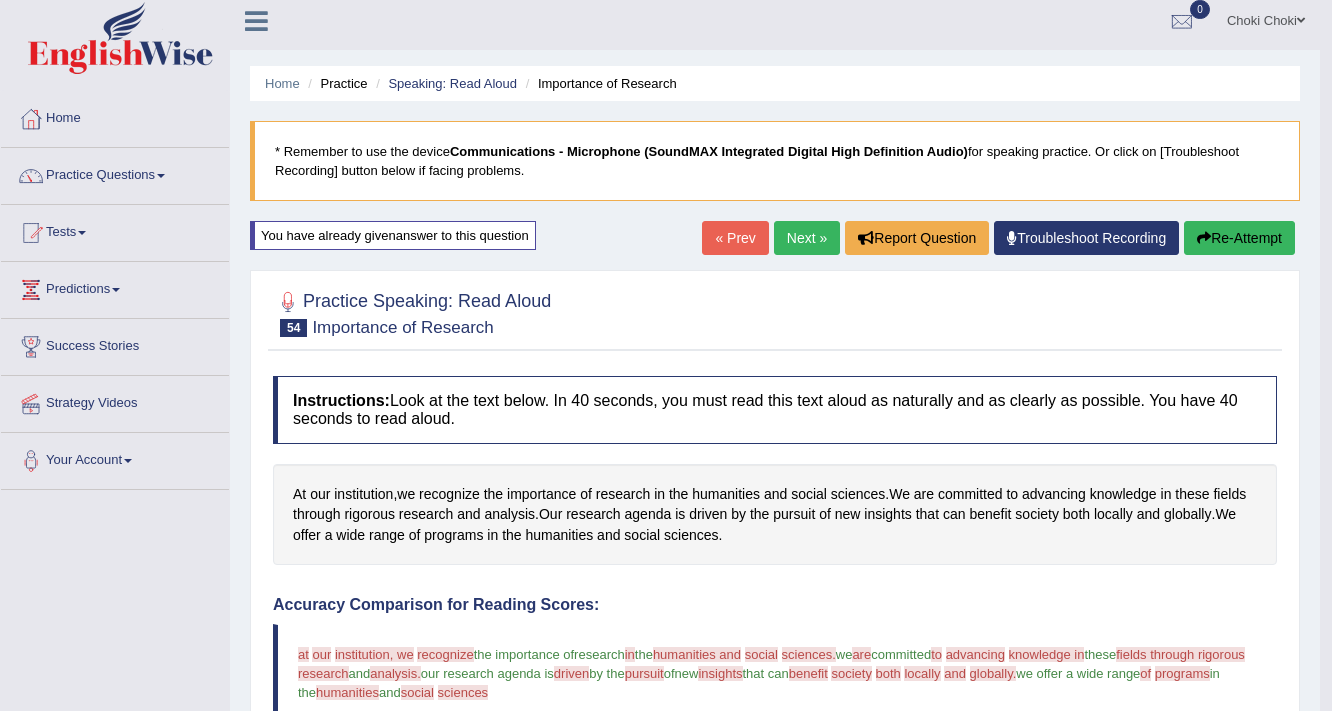 scroll, scrollTop: 6, scrollLeft: 0, axis: vertical 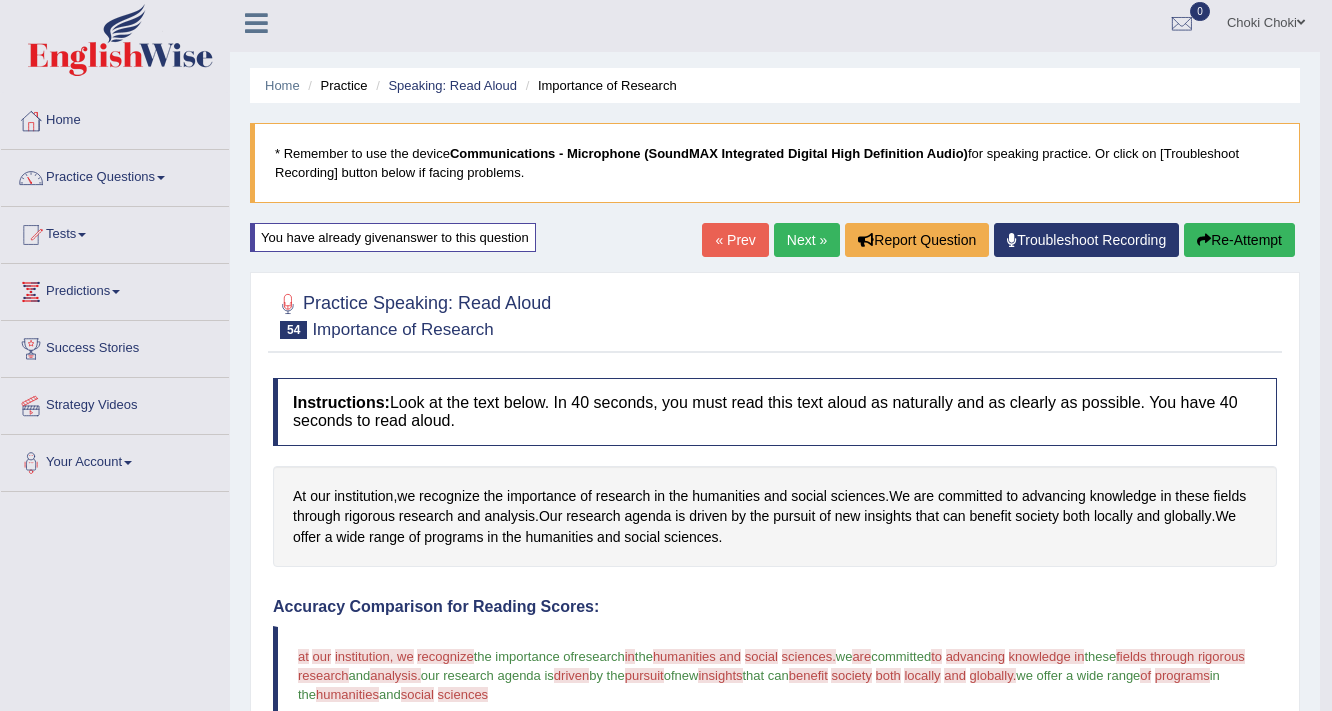 click on "Next »" at bounding box center (807, 240) 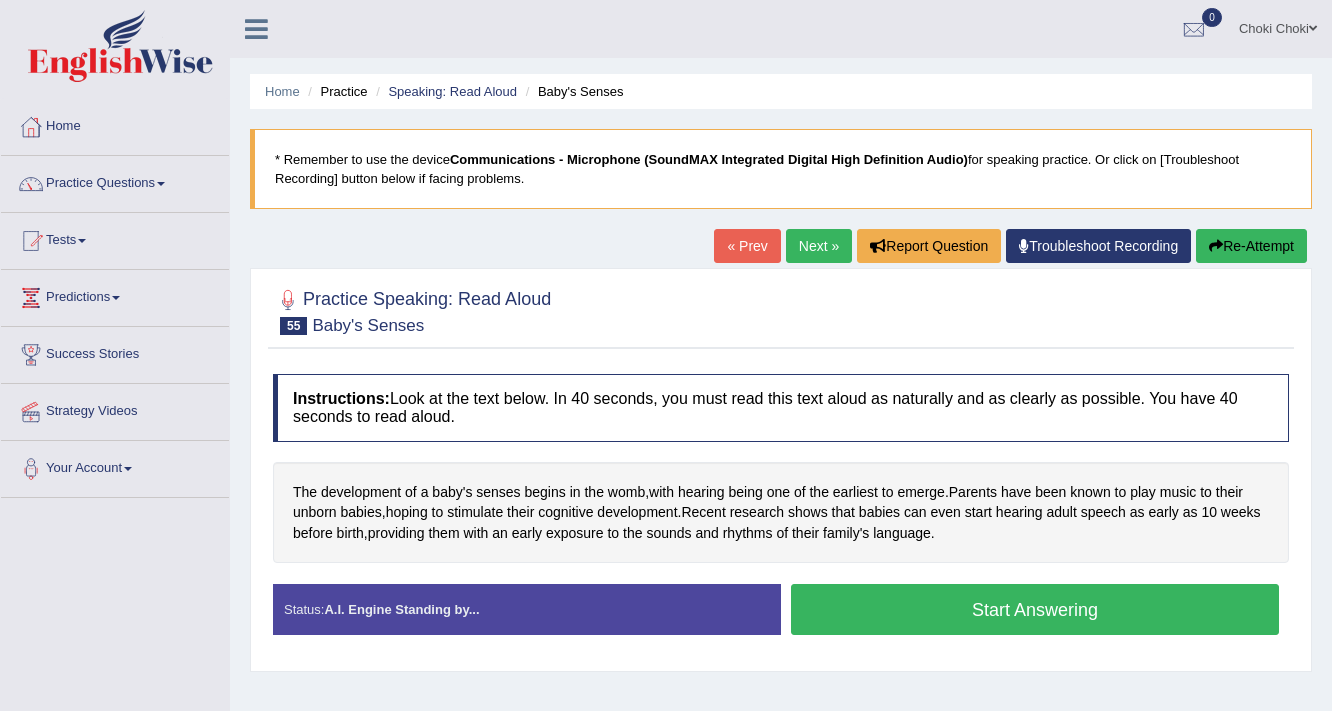 scroll, scrollTop: 0, scrollLeft: 0, axis: both 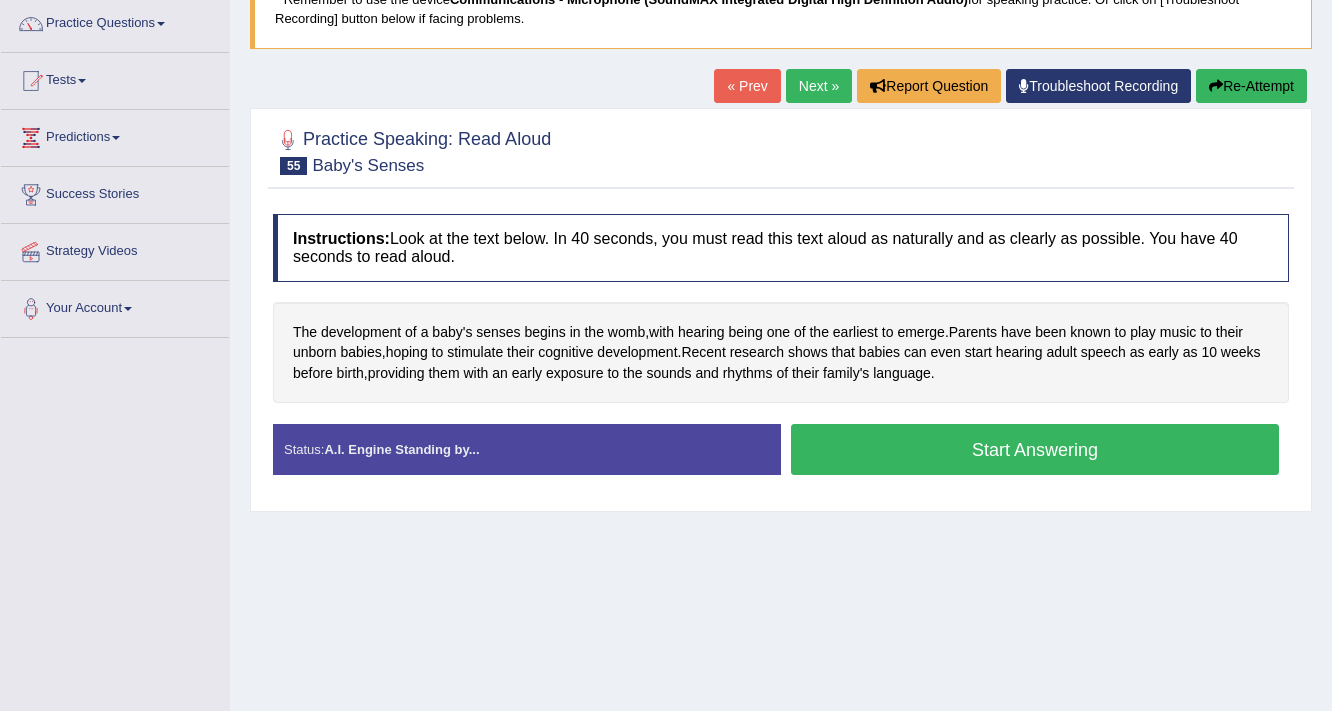click on "Start Answering" at bounding box center [1035, 449] 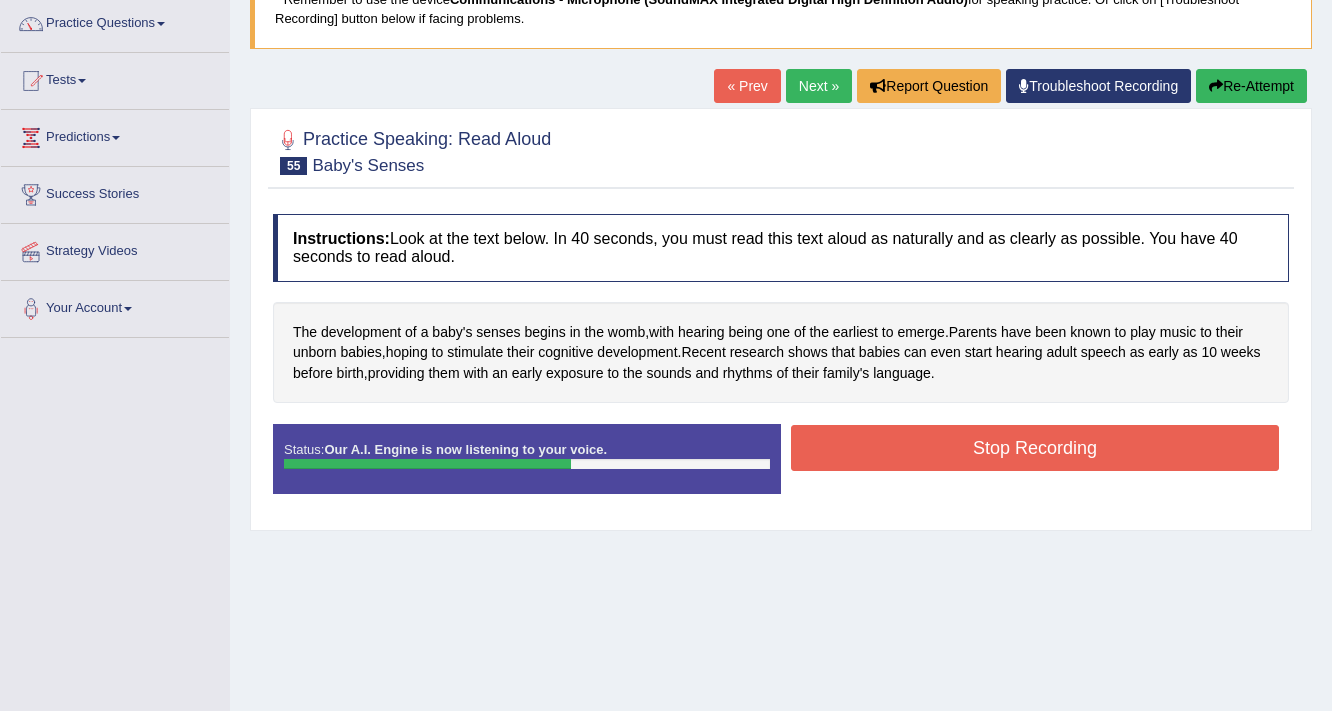 click on "Stop Recording" at bounding box center [1035, 448] 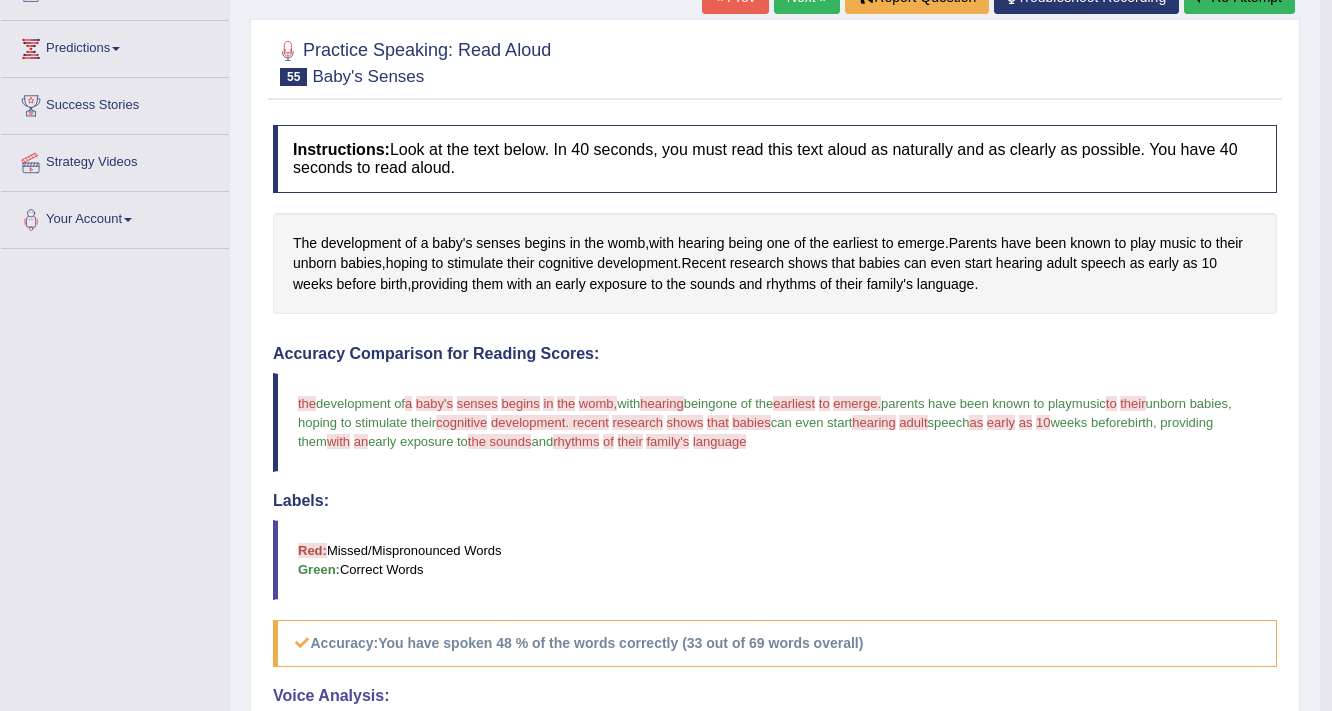 scroll, scrollTop: 240, scrollLeft: 0, axis: vertical 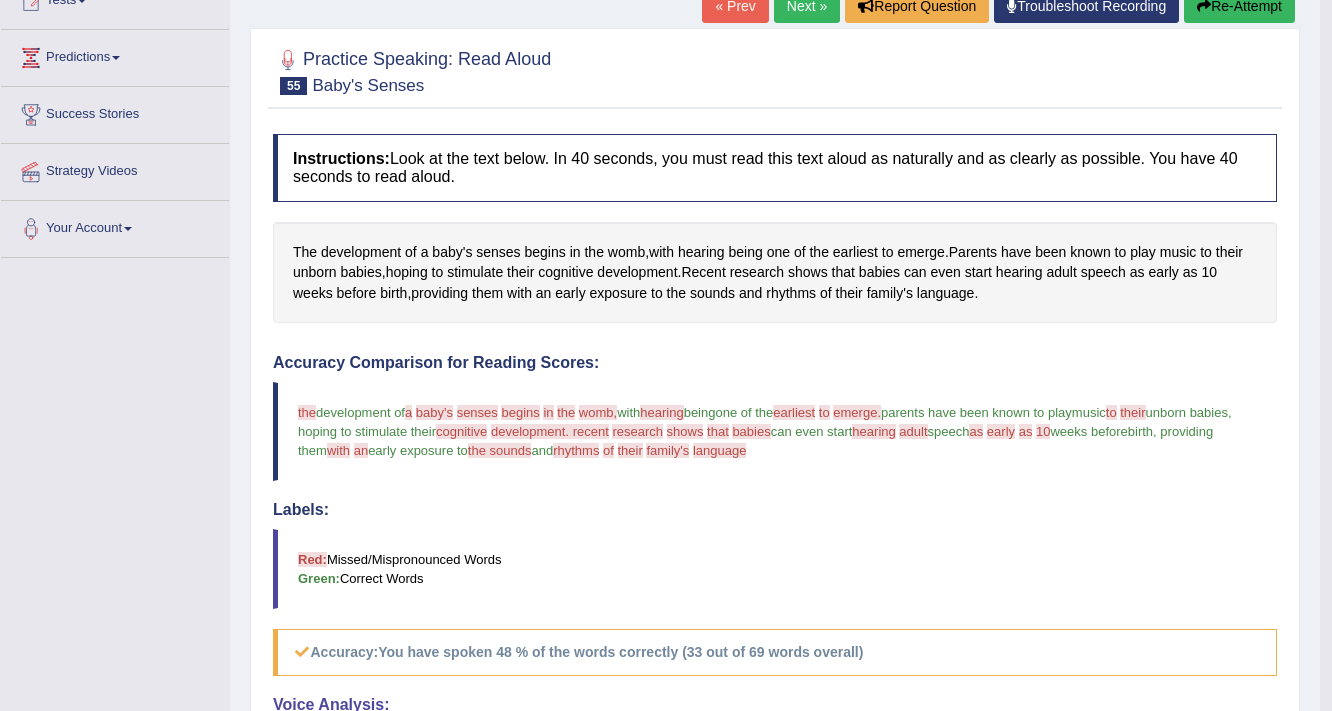 click on "Re-Attempt" at bounding box center (1239, 6) 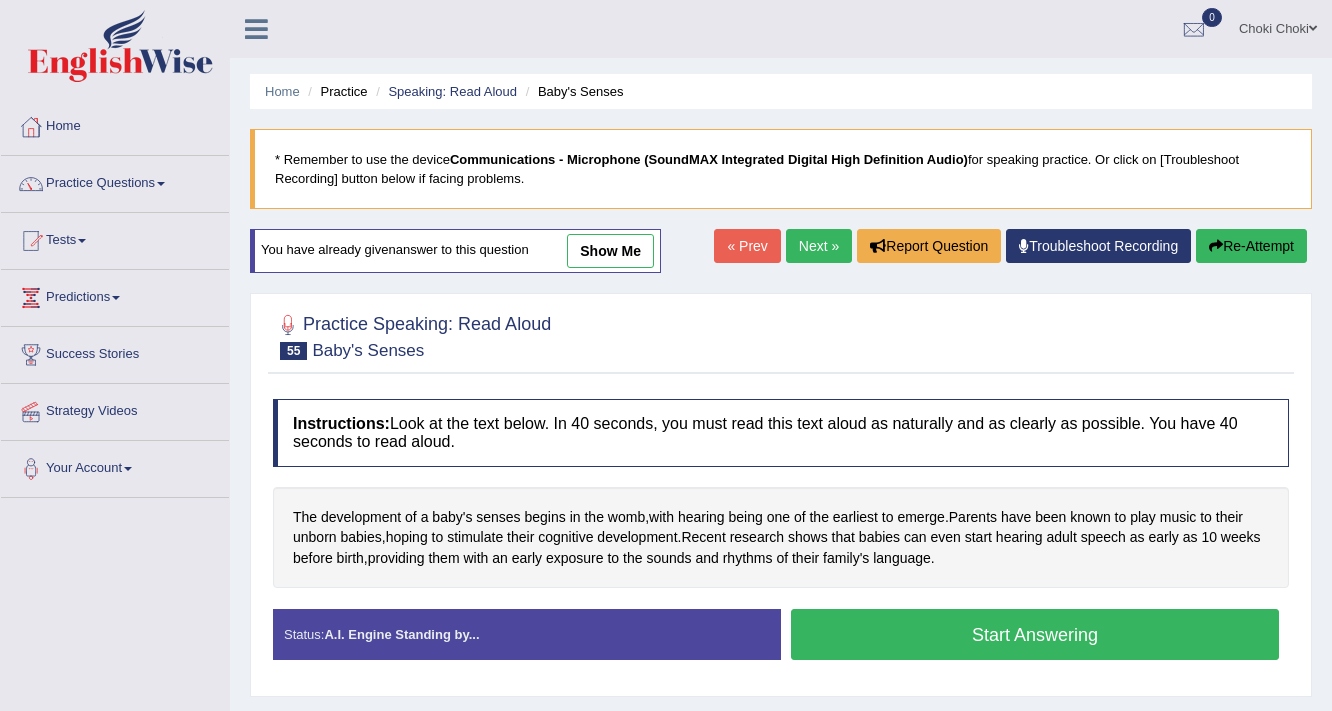 scroll, scrollTop: 240, scrollLeft: 0, axis: vertical 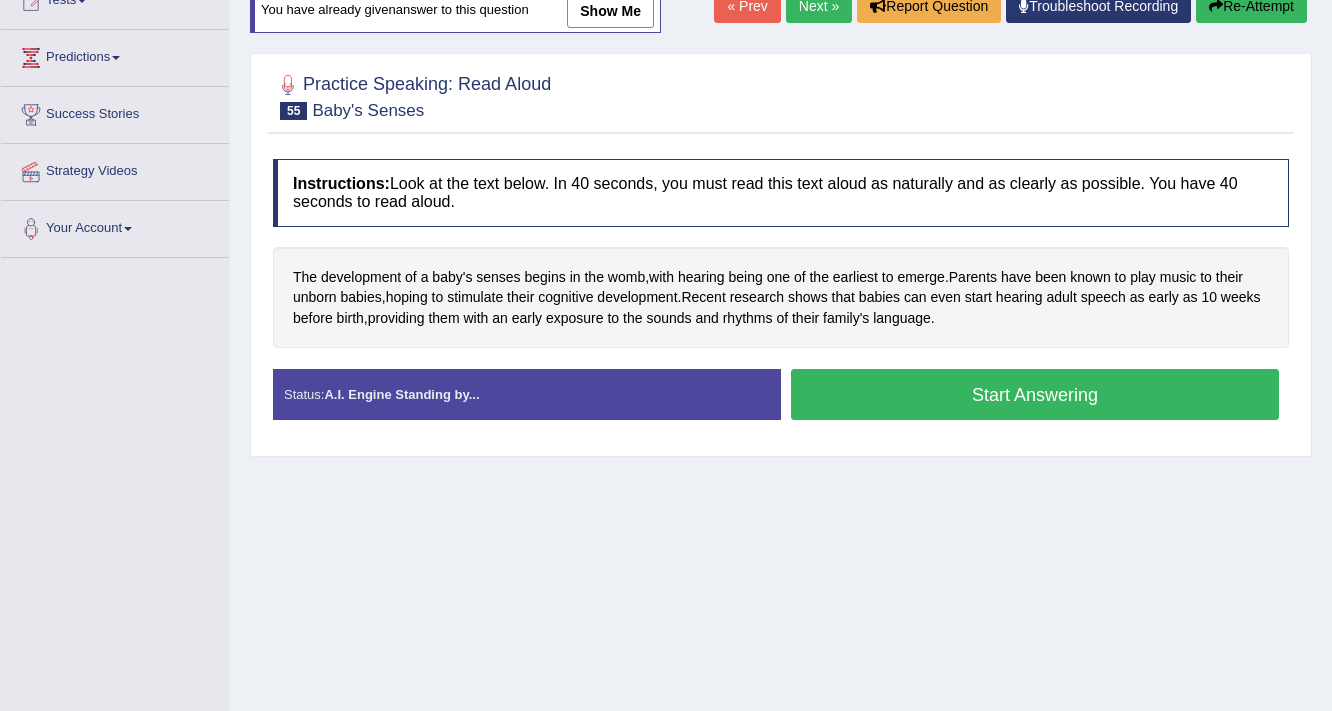 click on "Start Answering" at bounding box center (1035, 394) 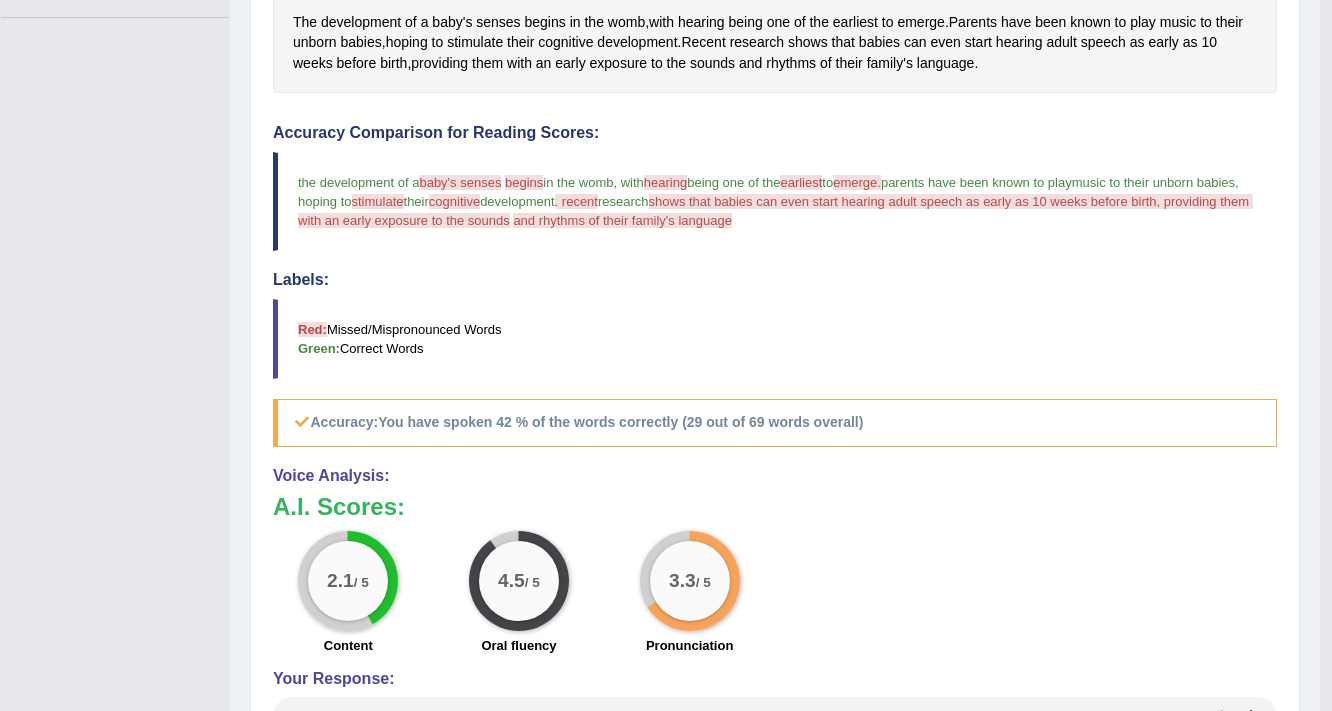 scroll, scrollTop: 160, scrollLeft: 0, axis: vertical 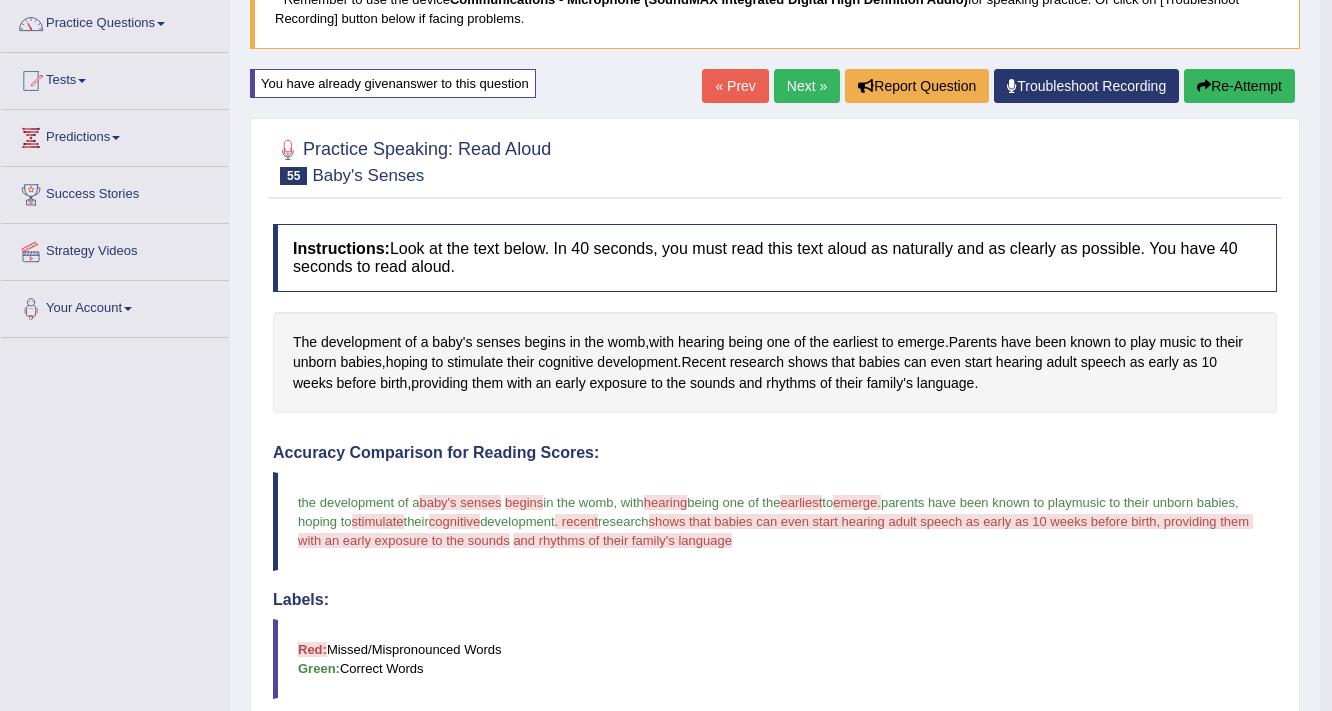 click on "Re-Attempt" at bounding box center [1239, 86] 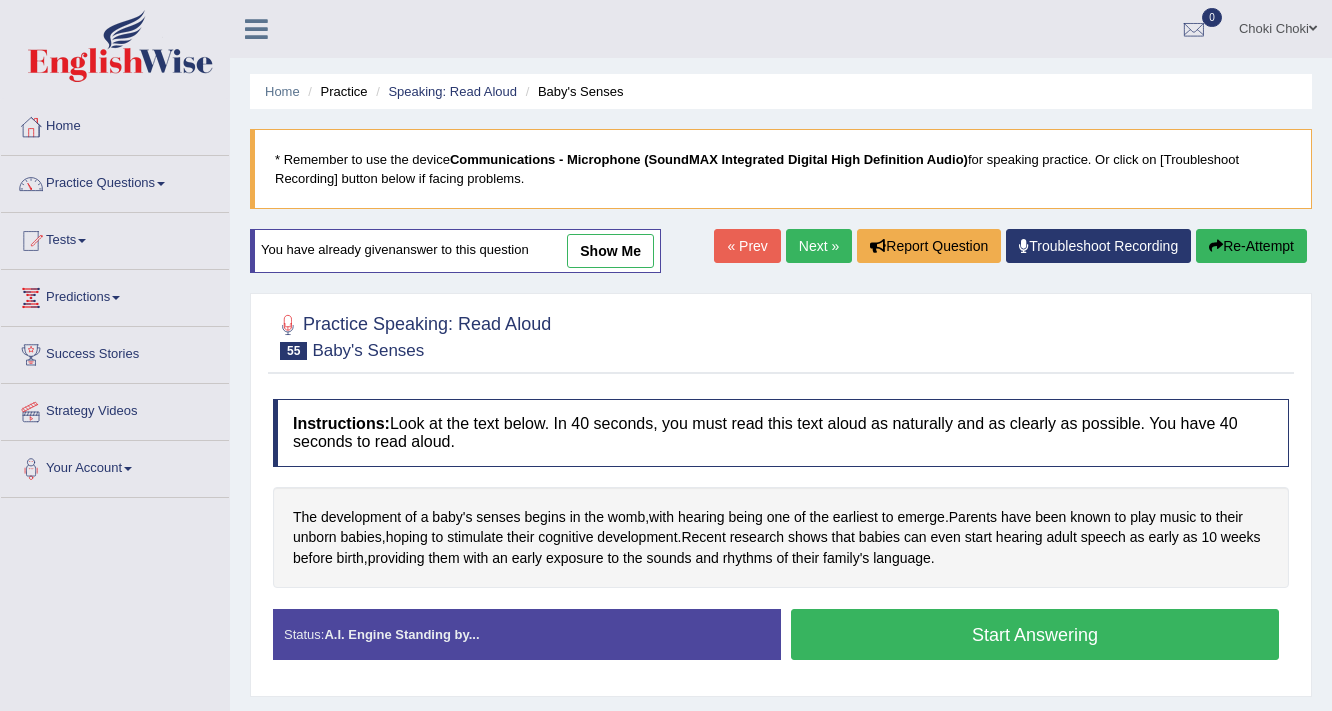 scroll, scrollTop: 166, scrollLeft: 0, axis: vertical 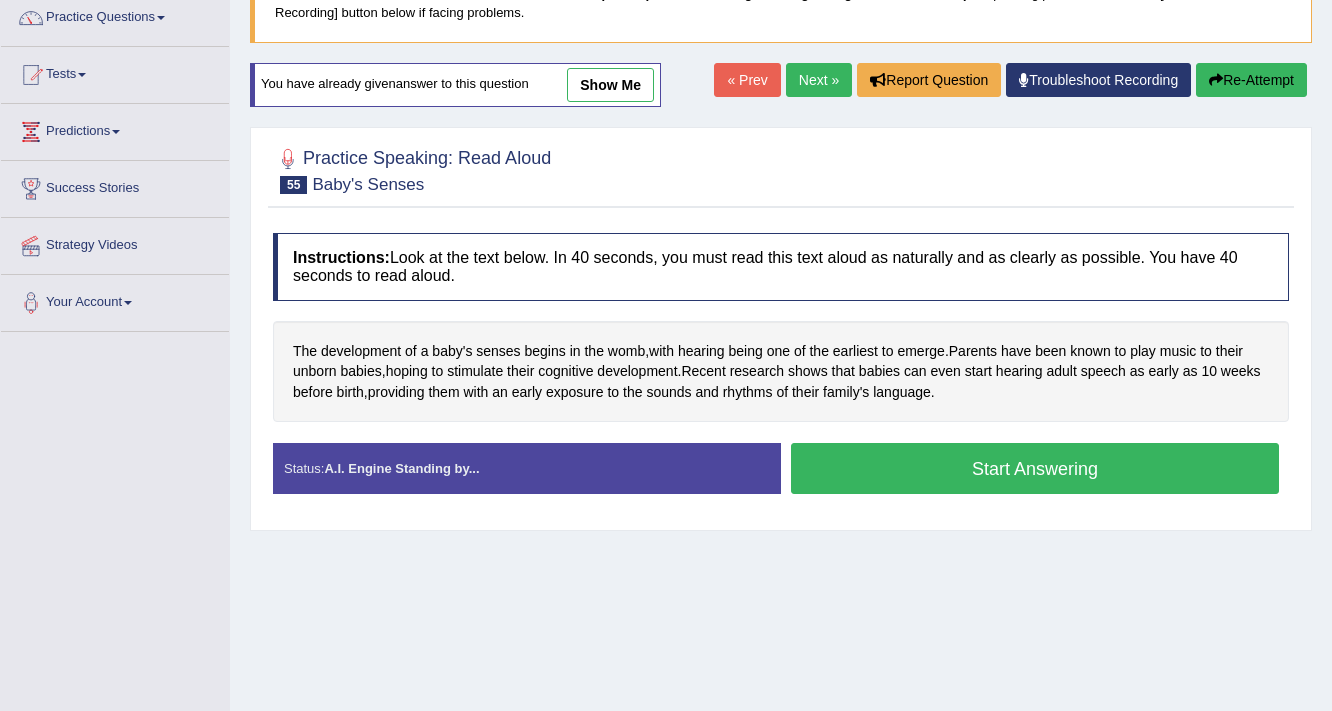 click on "Start Answering" at bounding box center [1035, 468] 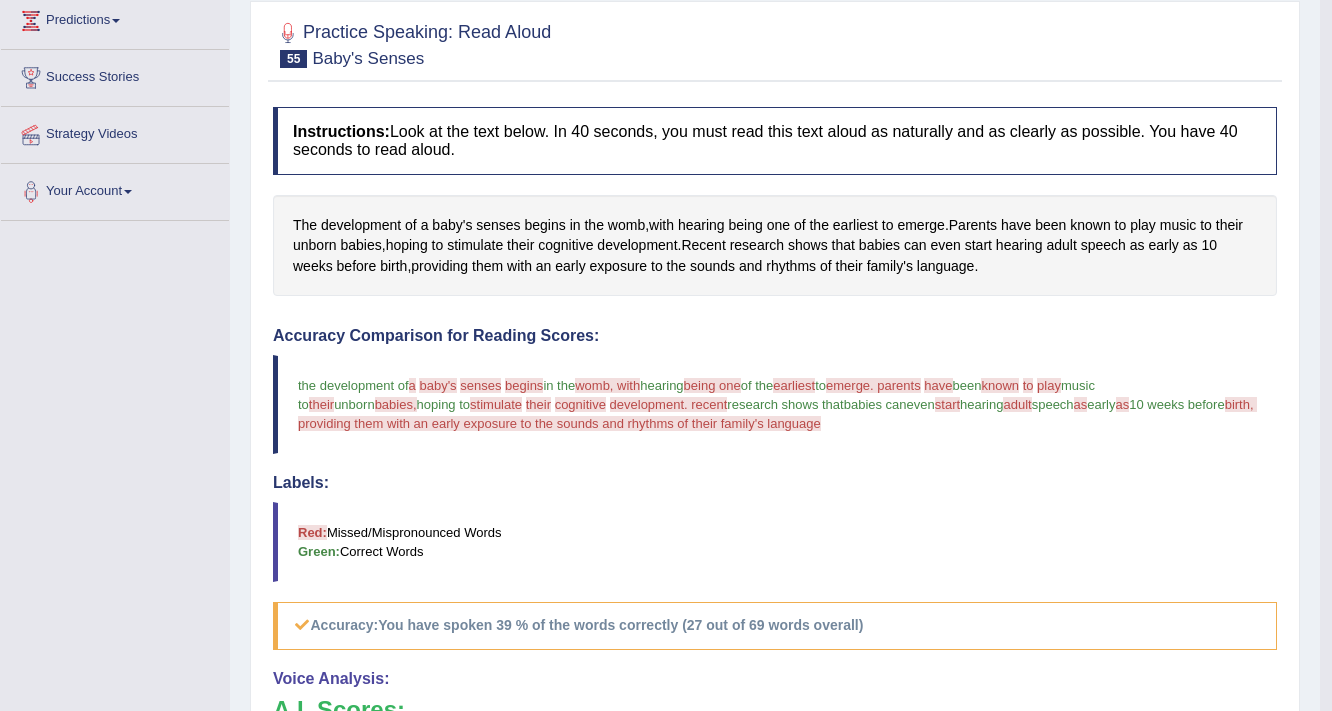 scroll, scrollTop: 80, scrollLeft: 0, axis: vertical 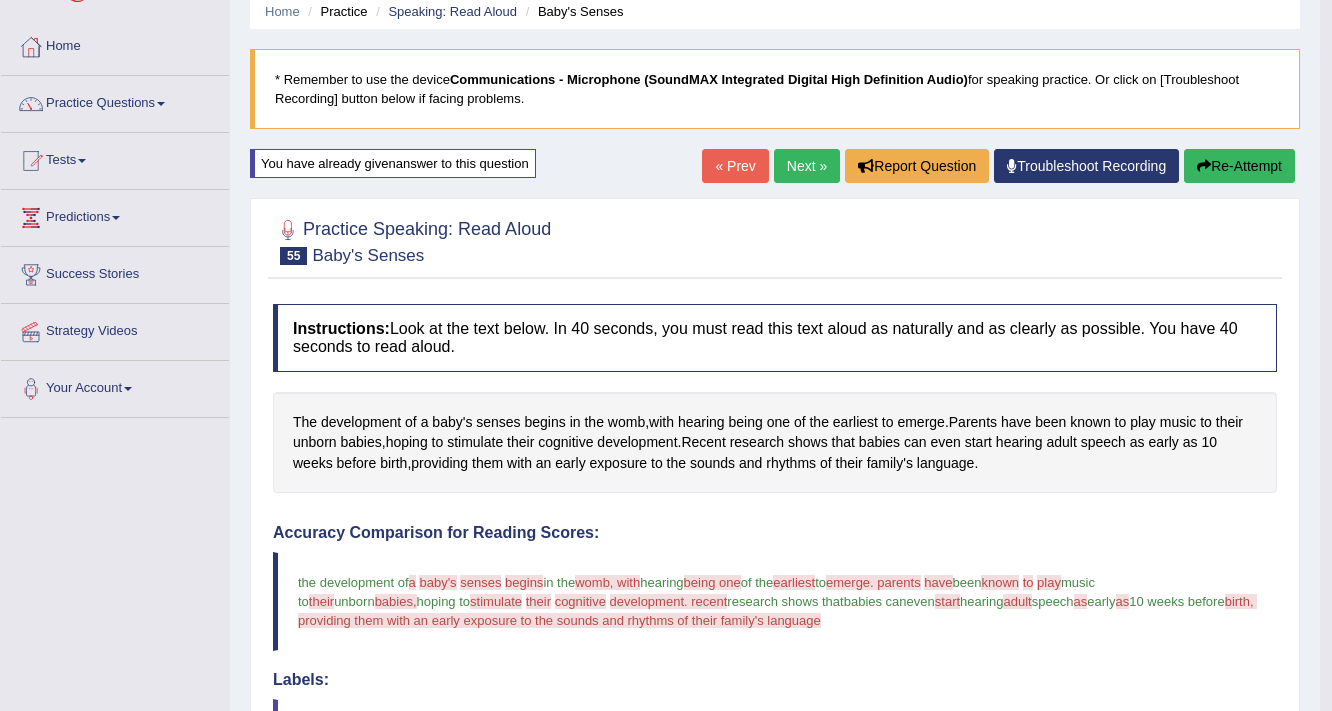 click on "Next »" at bounding box center (807, 166) 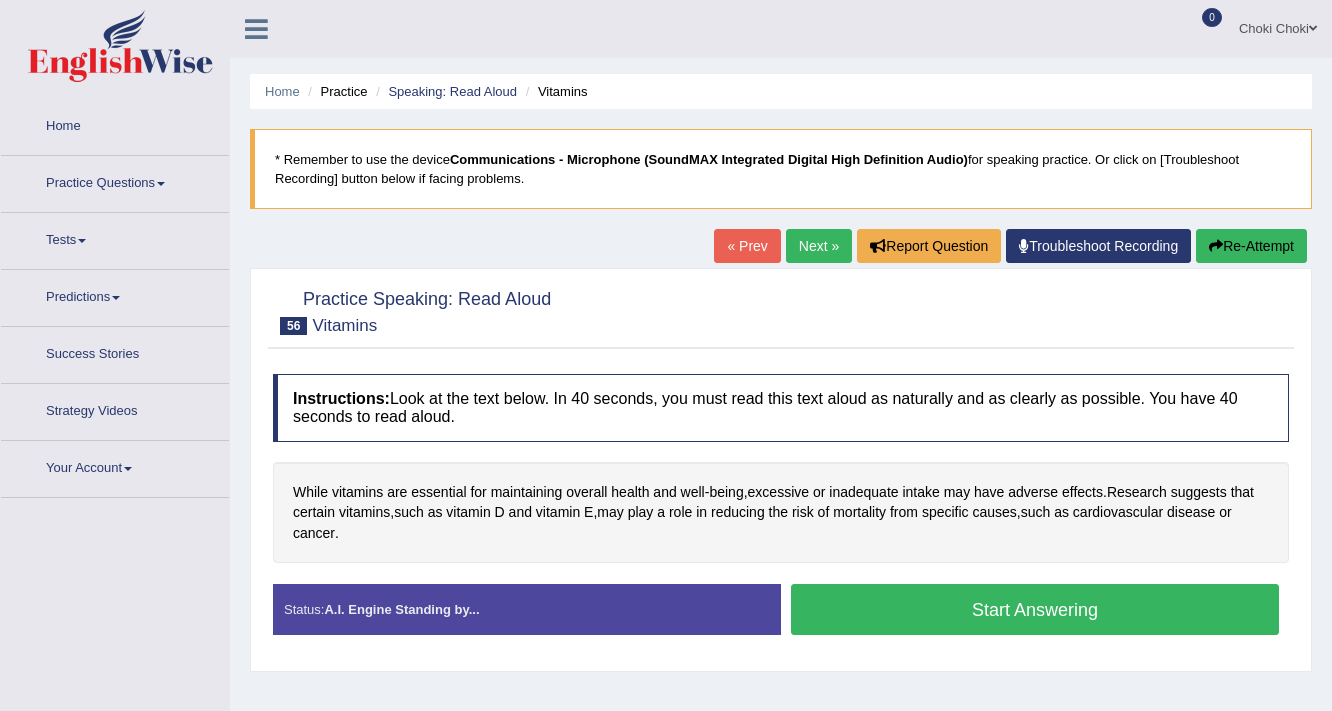 scroll, scrollTop: 0, scrollLeft: 0, axis: both 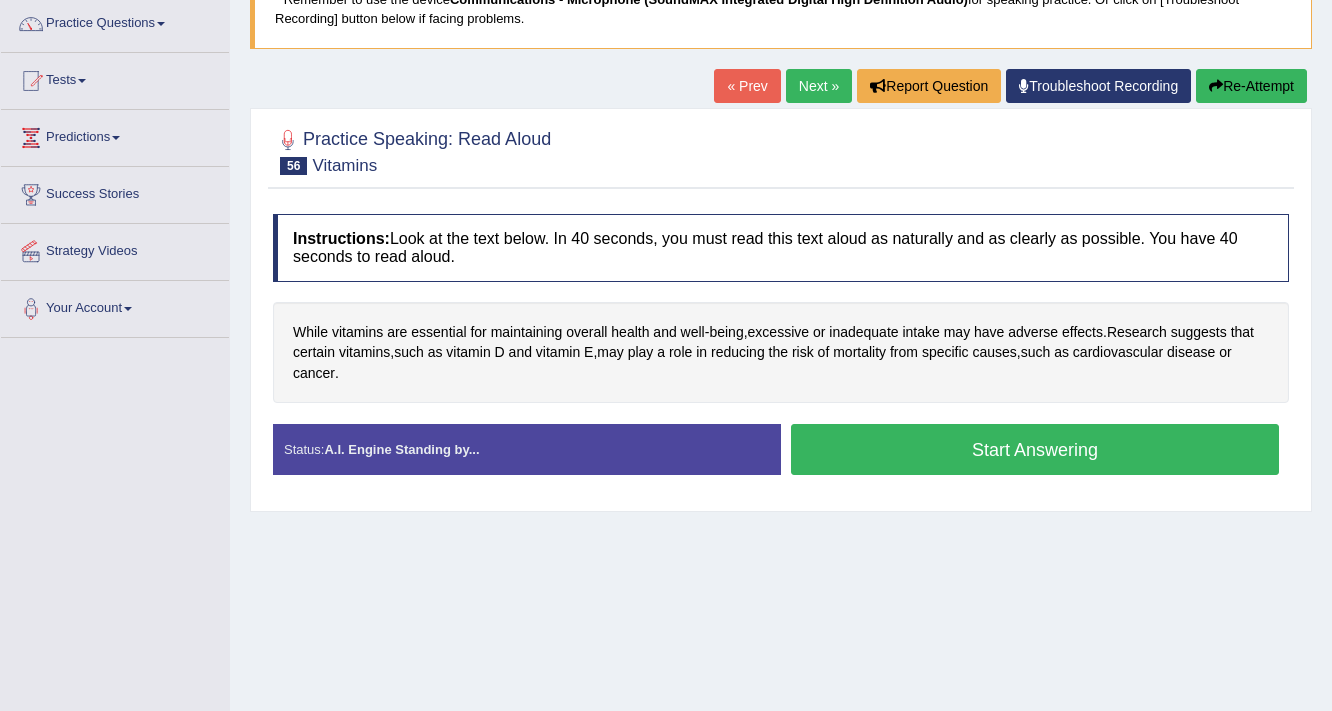 click on "Start Answering" at bounding box center [1035, 449] 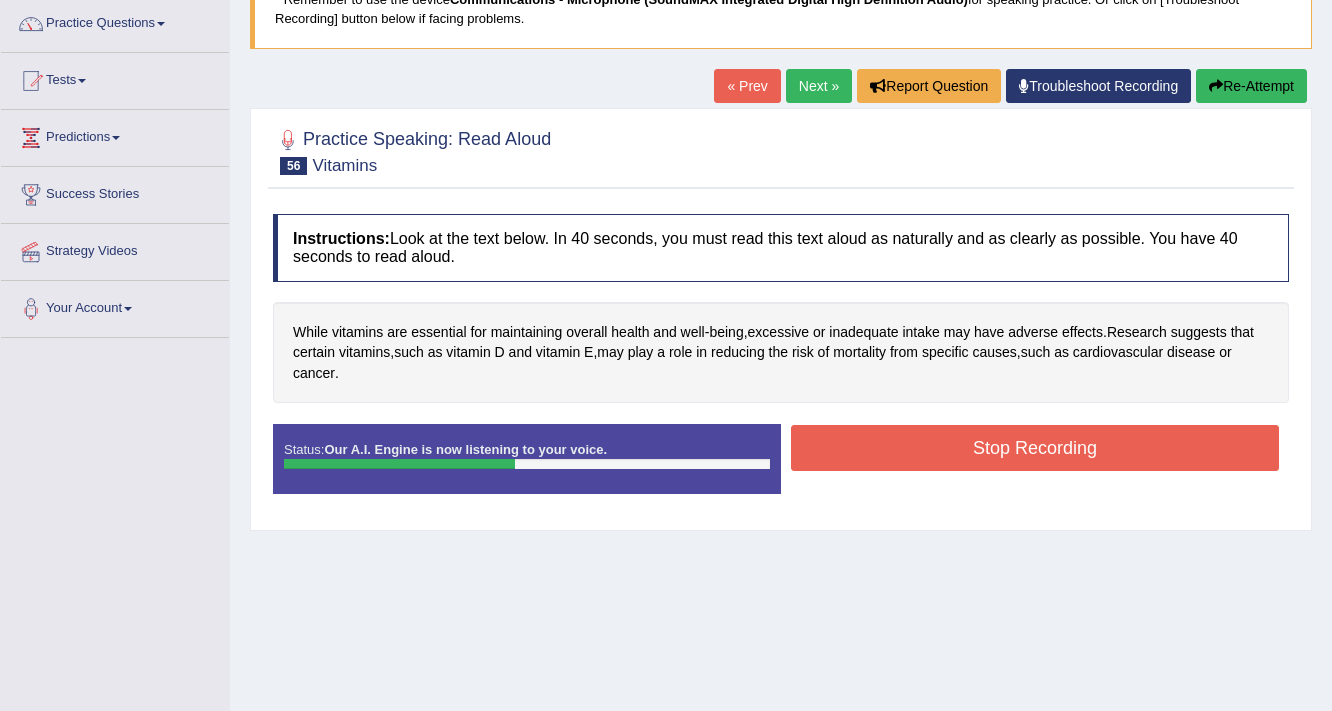 click on "Stop Recording" at bounding box center [1035, 448] 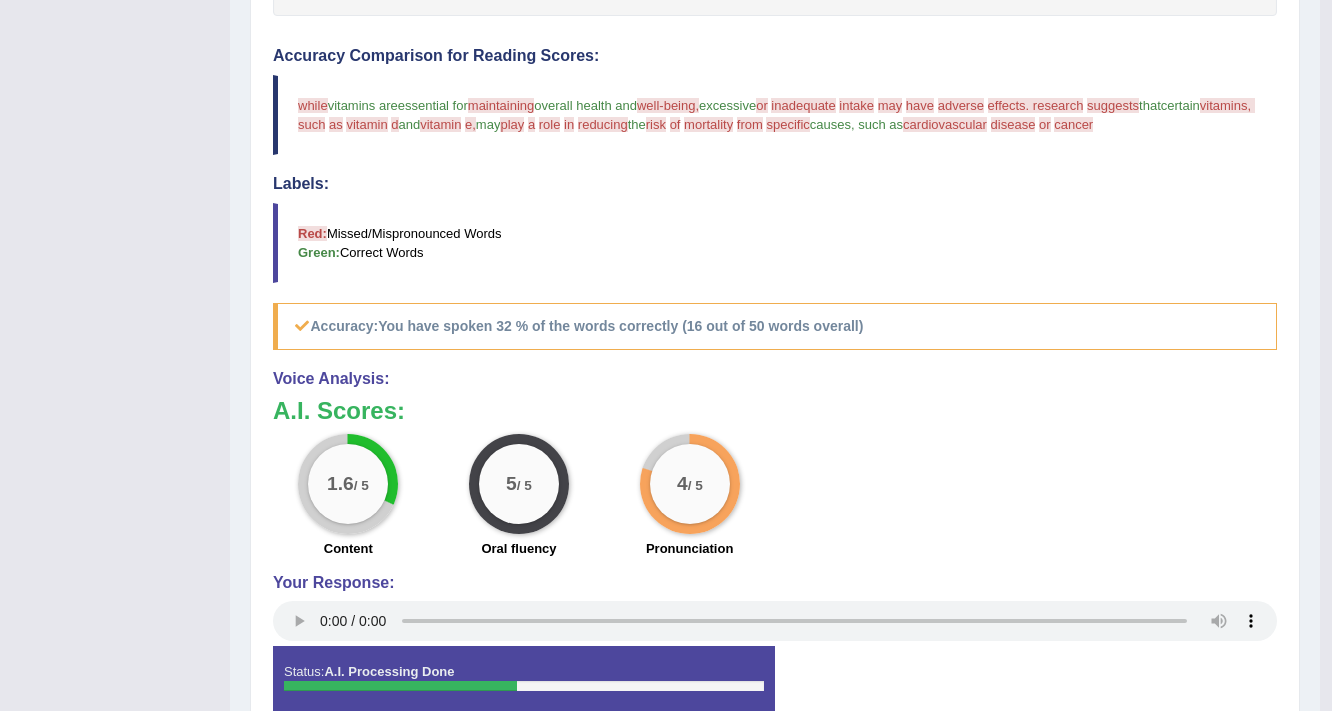 scroll, scrollTop: 560, scrollLeft: 0, axis: vertical 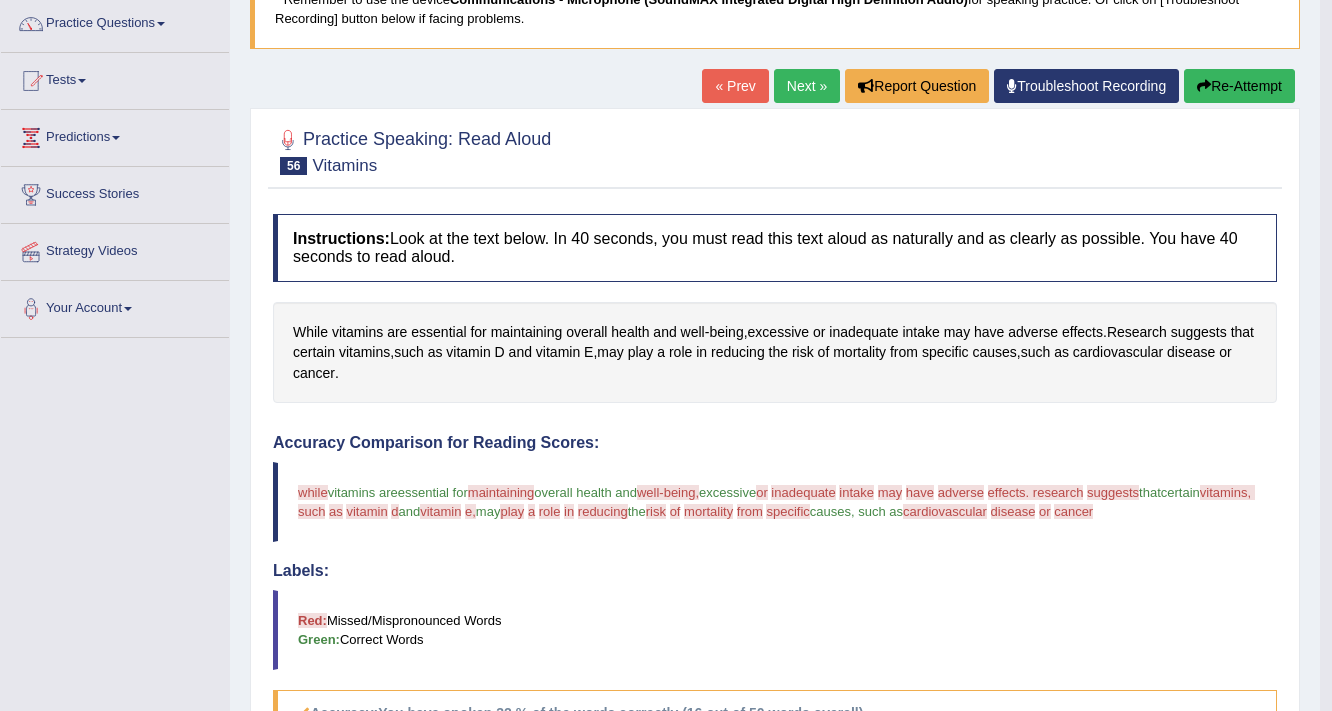 click on "Re-Attempt" at bounding box center [1239, 86] 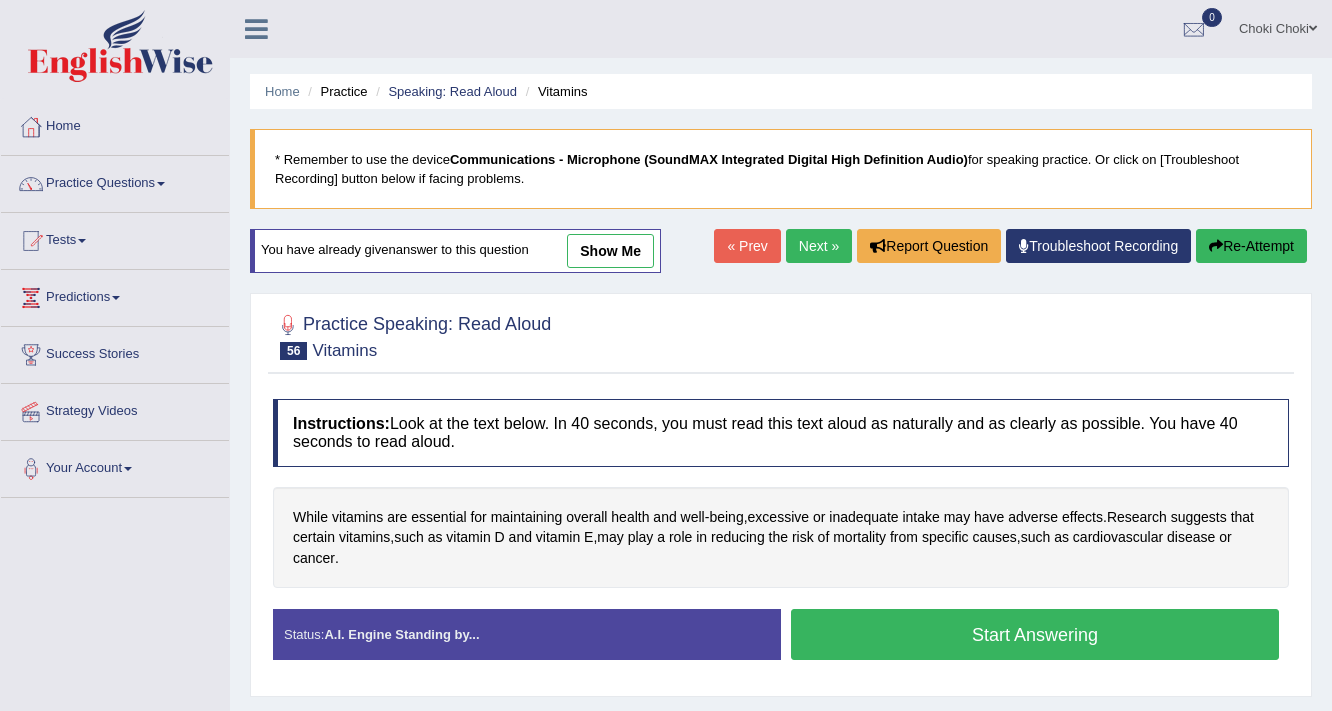 scroll, scrollTop: 166, scrollLeft: 0, axis: vertical 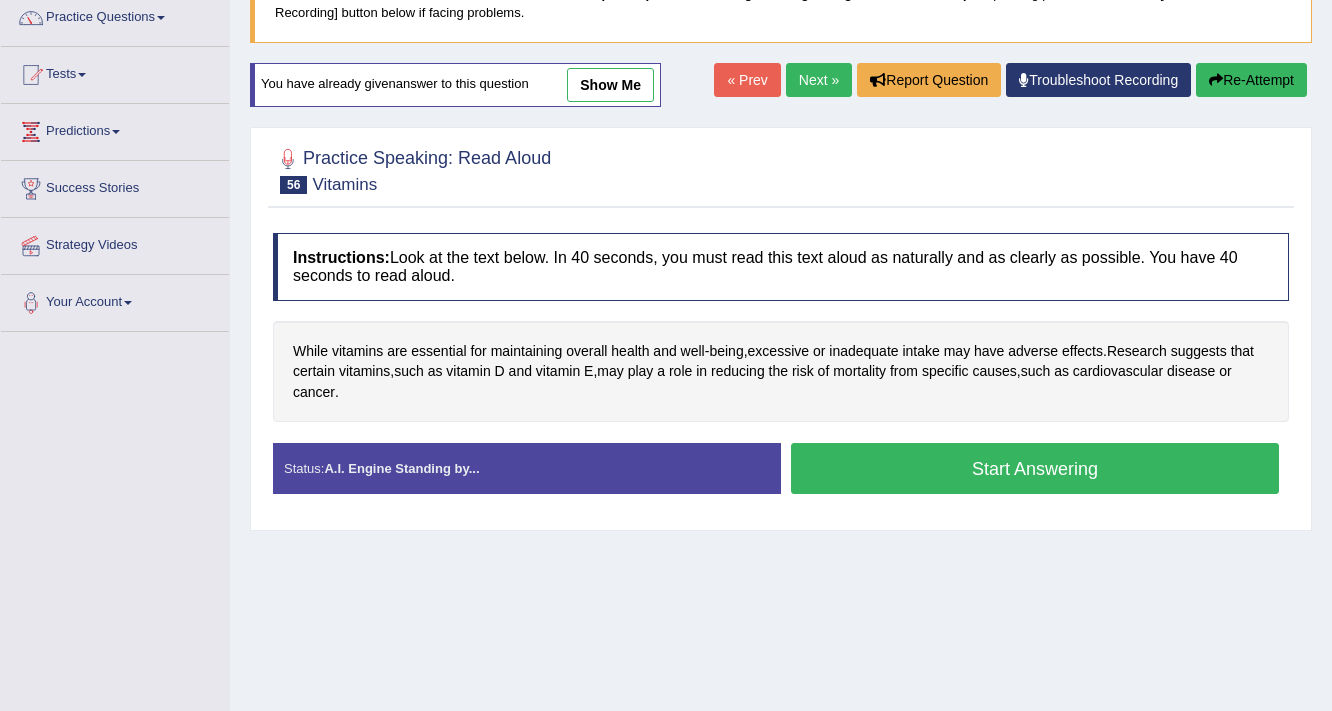 click on "Start Answering" at bounding box center [1035, 468] 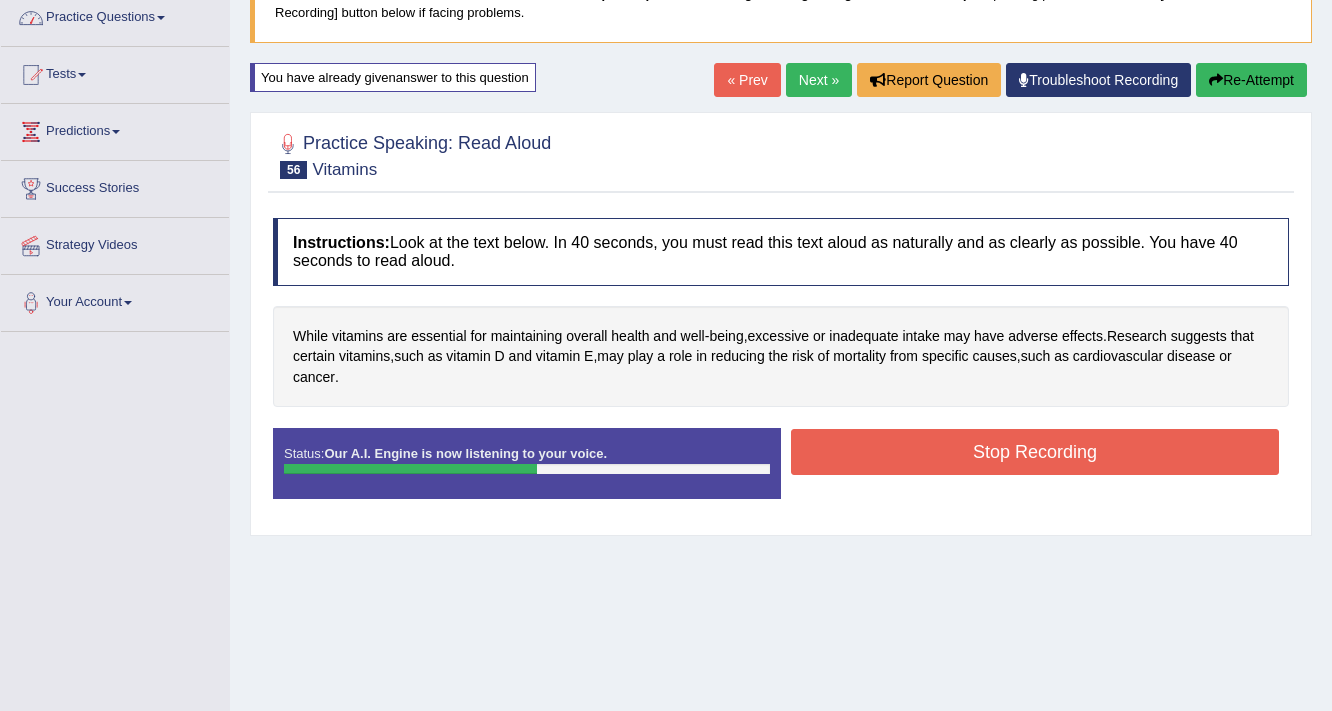 click on "Stop Recording" at bounding box center [1035, 452] 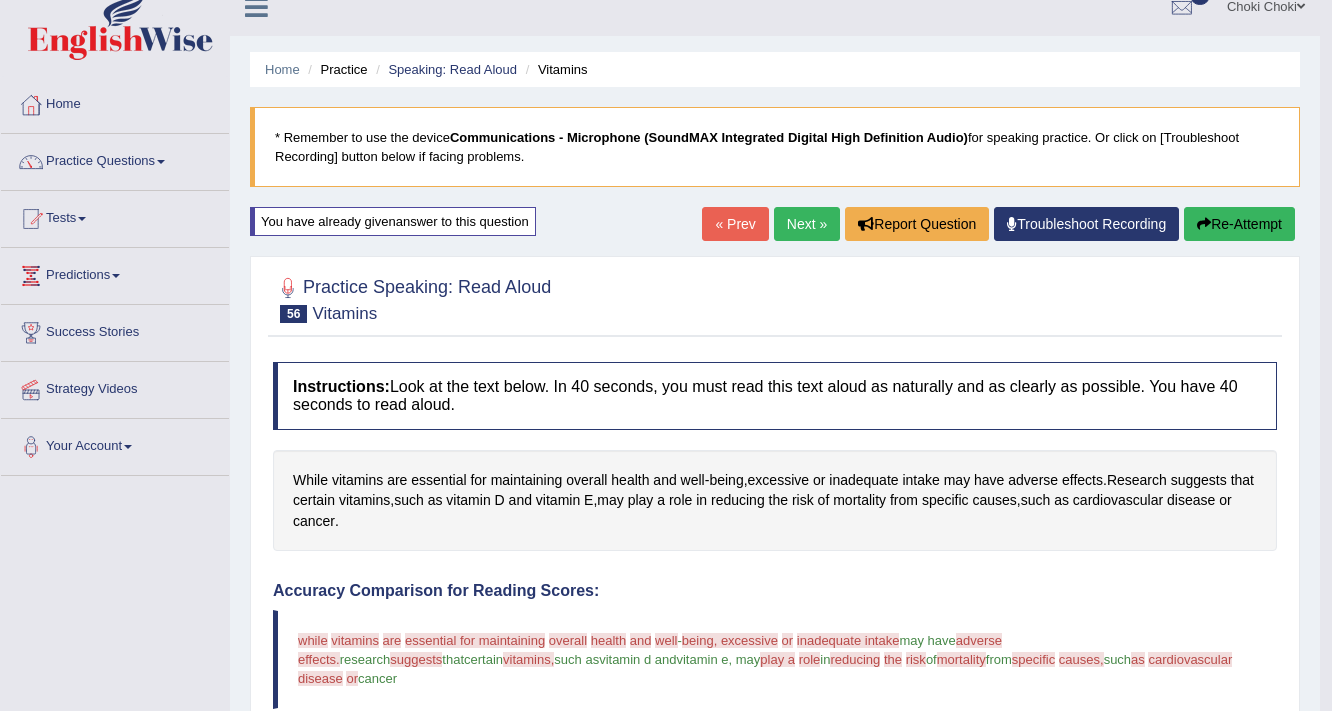 scroll, scrollTop: 6, scrollLeft: 0, axis: vertical 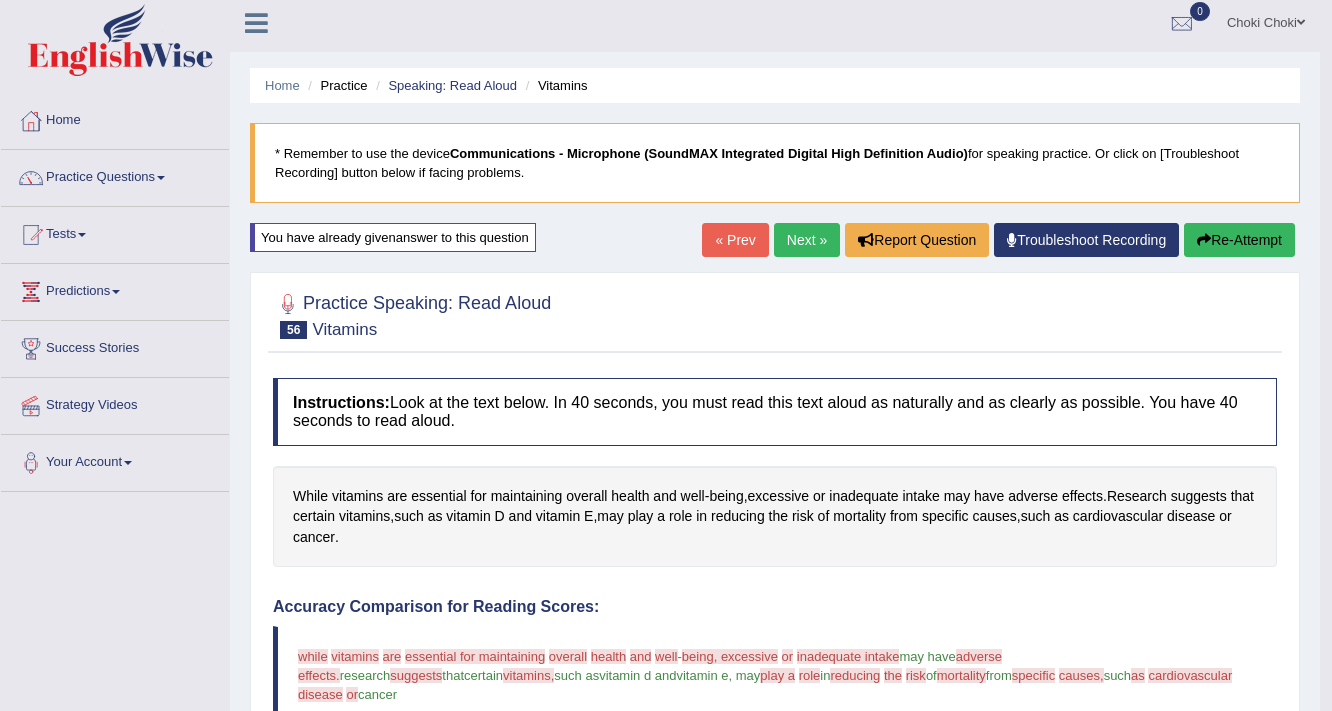 click on "Re-Attempt" at bounding box center (1239, 240) 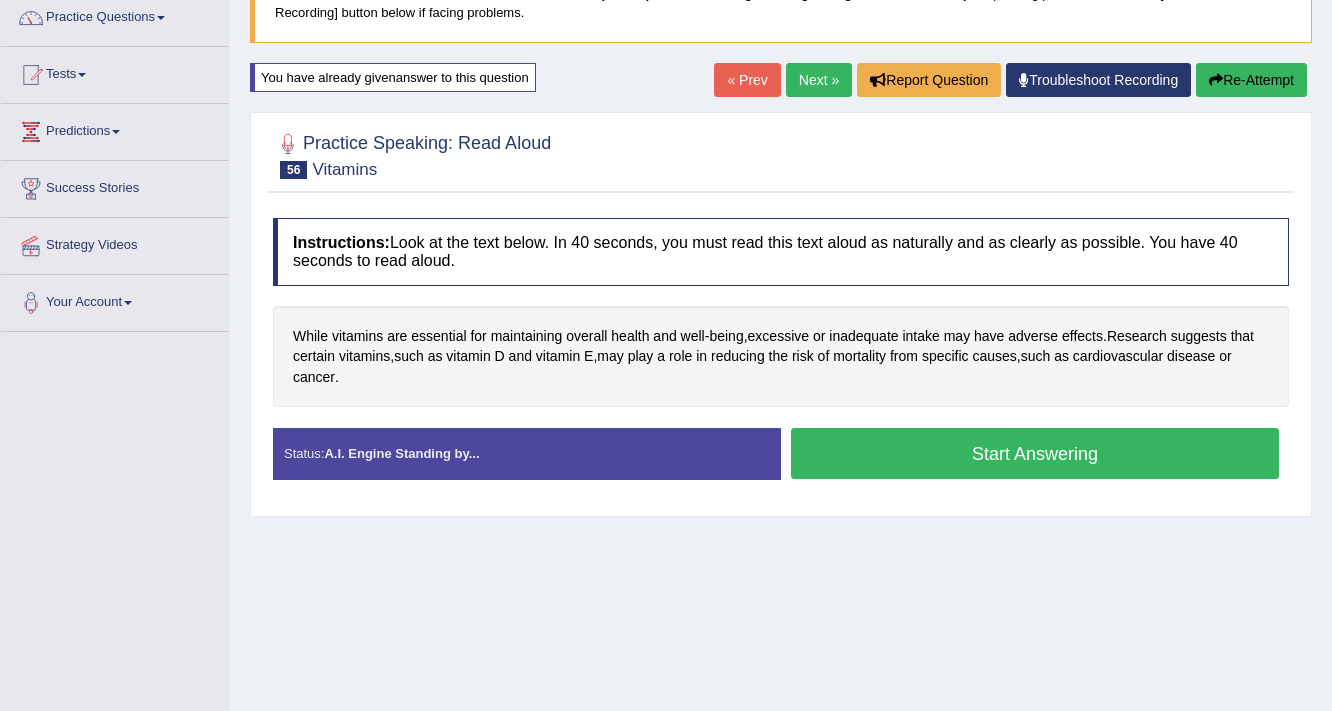 scroll, scrollTop: 166, scrollLeft: 0, axis: vertical 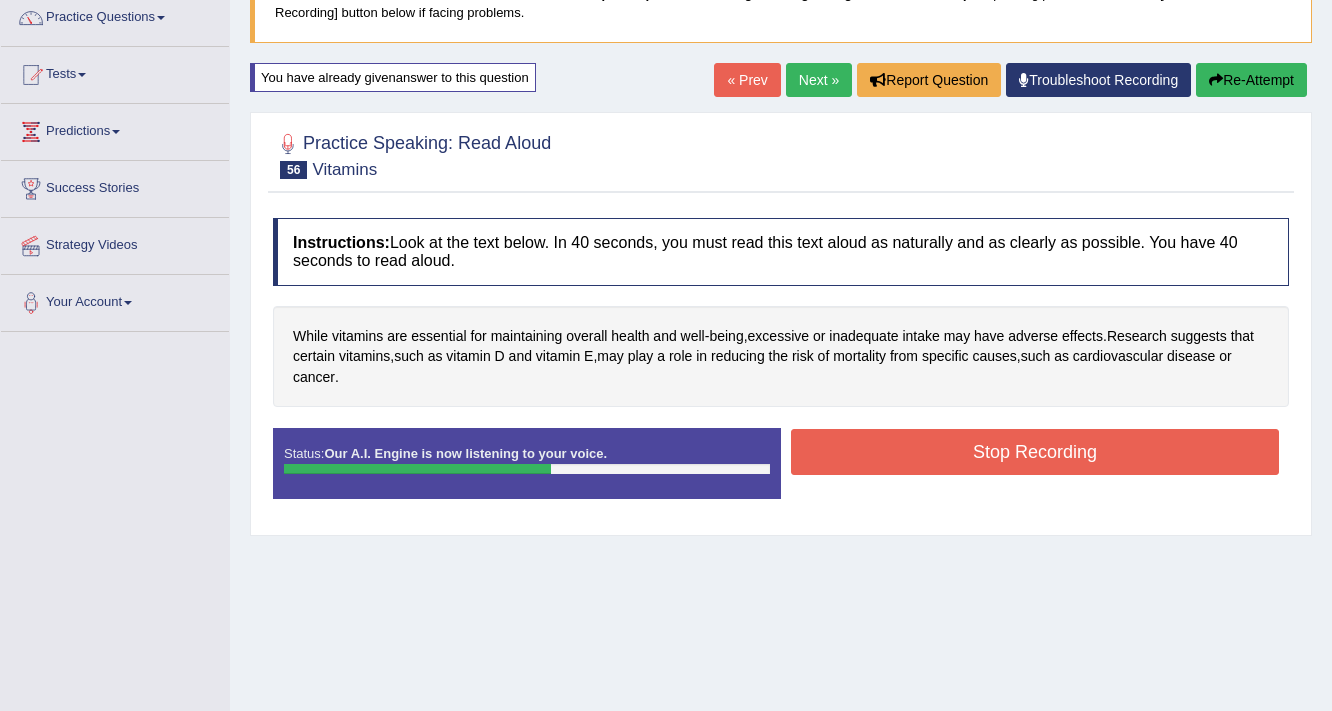 click on "Stop Recording" at bounding box center (1035, 452) 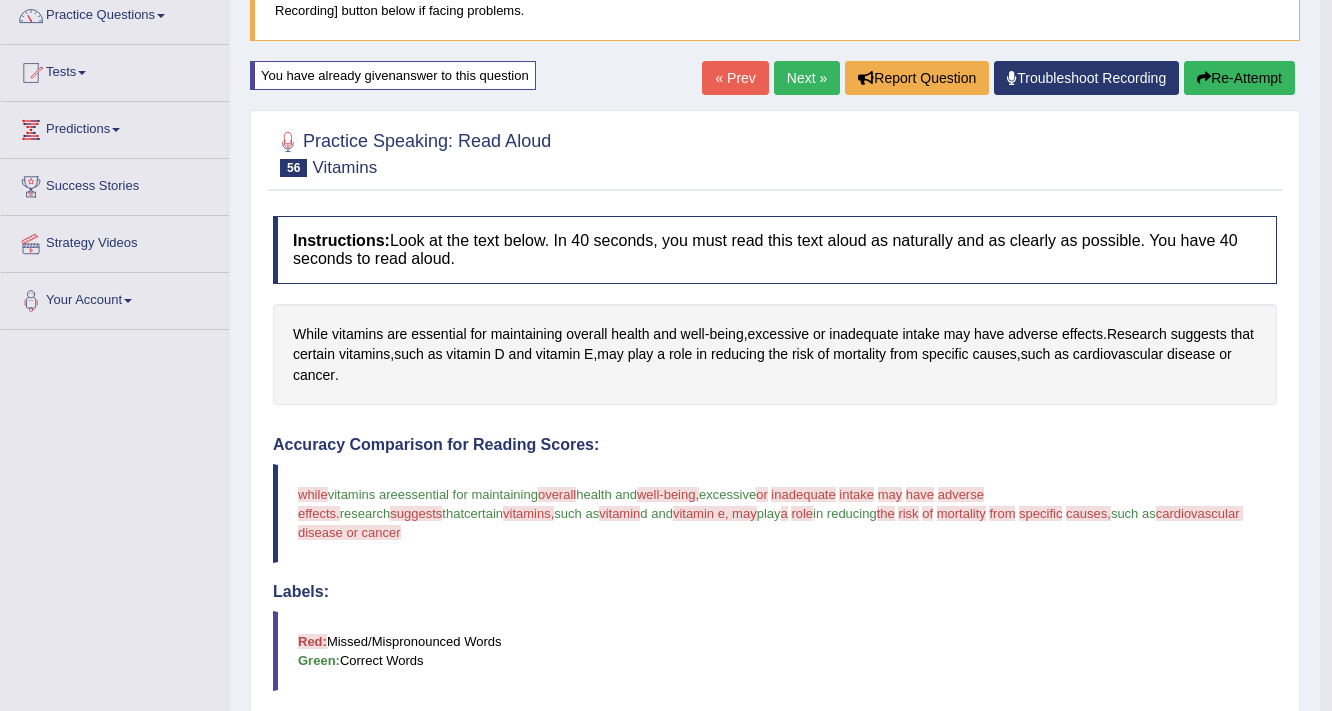 scroll, scrollTop: 166, scrollLeft: 0, axis: vertical 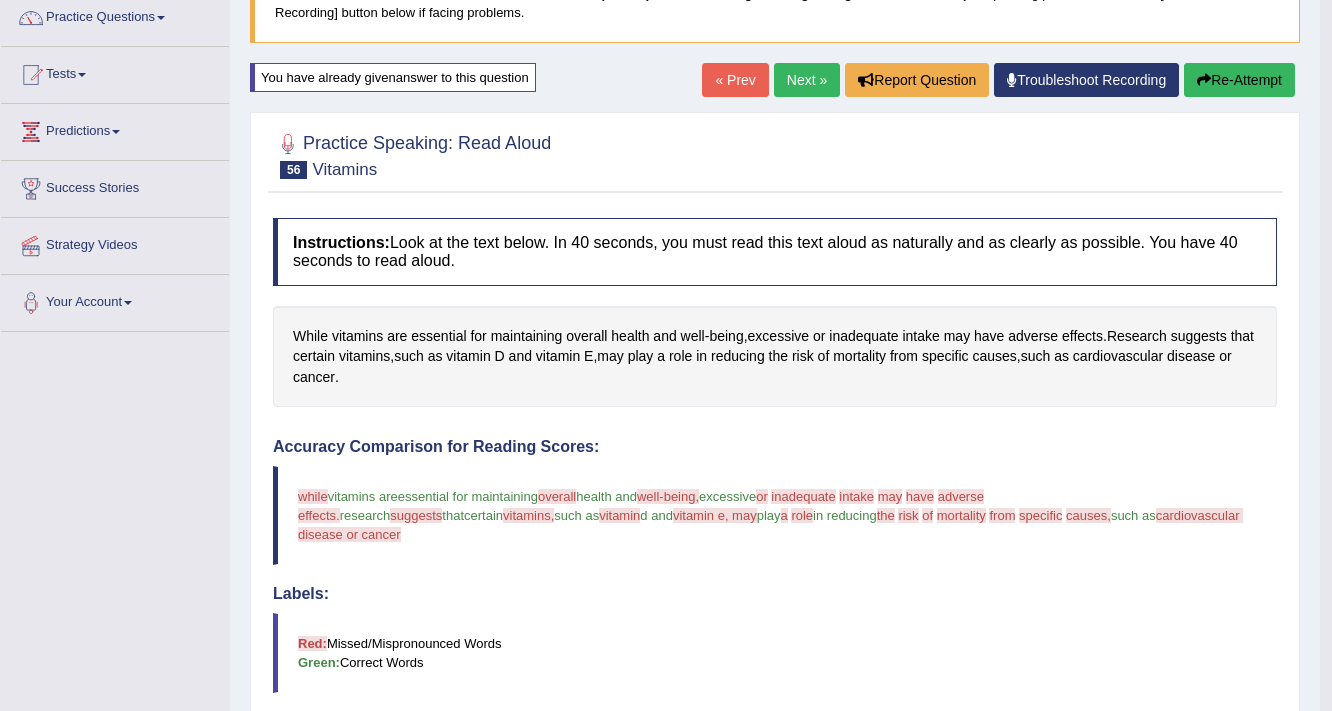 click on "Re-Attempt" at bounding box center (1239, 80) 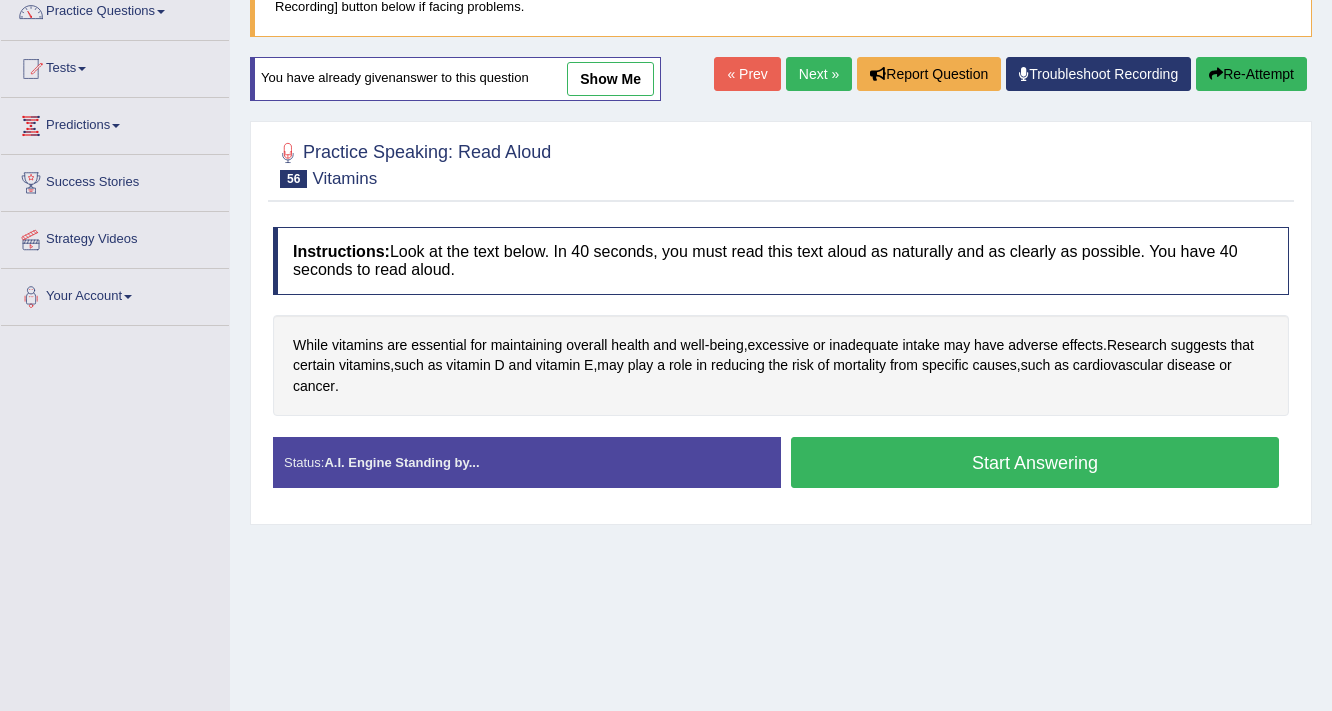 scroll, scrollTop: 172, scrollLeft: 0, axis: vertical 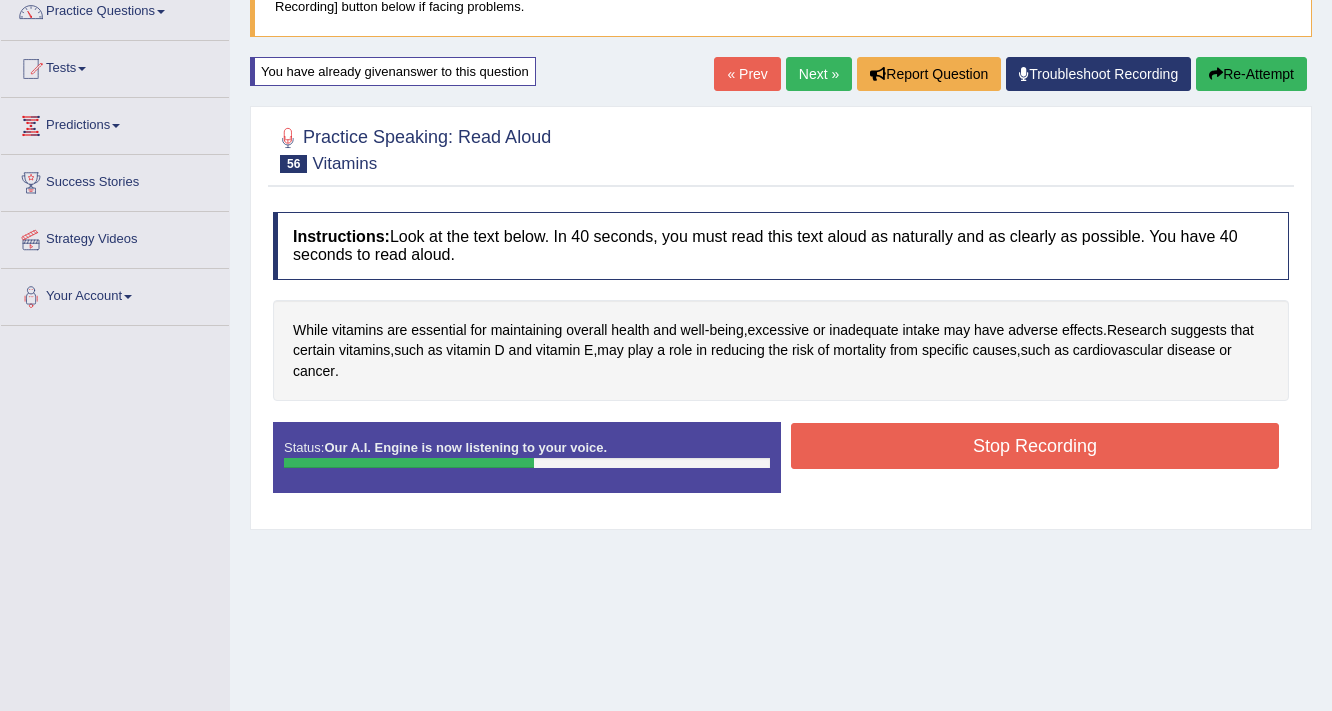 click on "Stop Recording" at bounding box center (1035, 446) 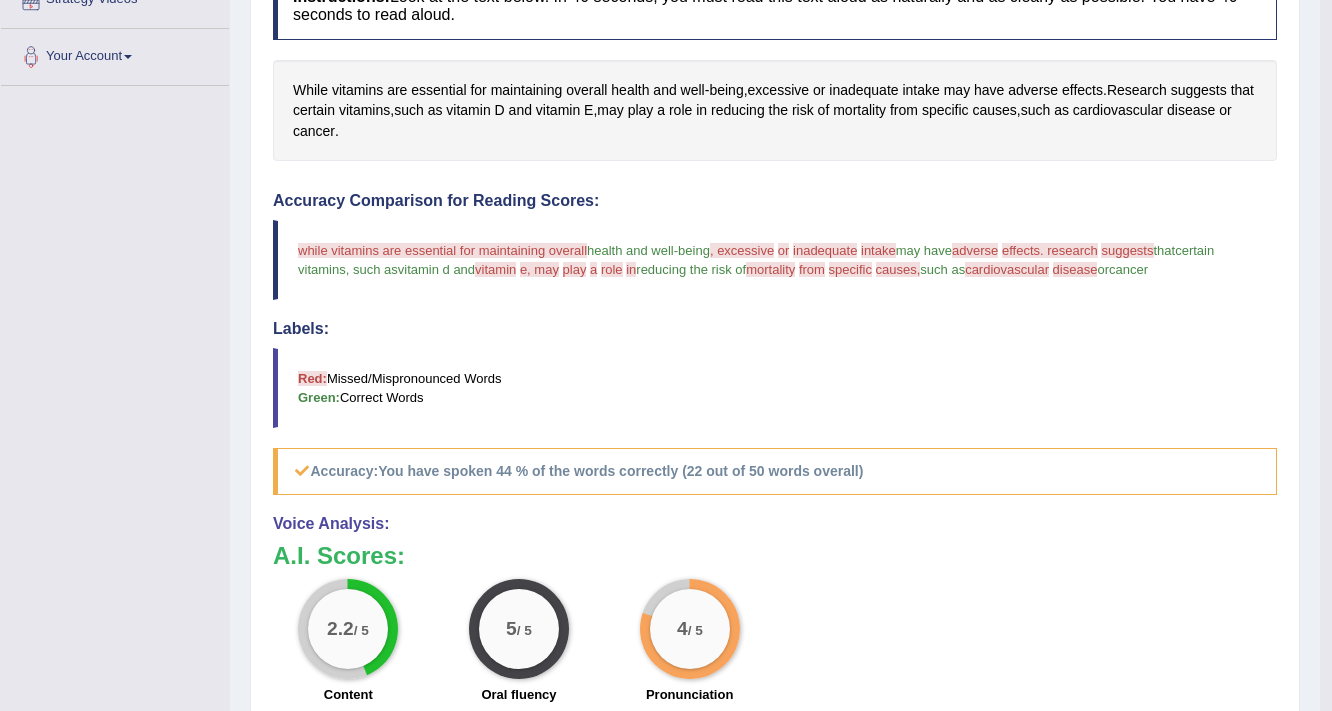 scroll, scrollTop: 92, scrollLeft: 0, axis: vertical 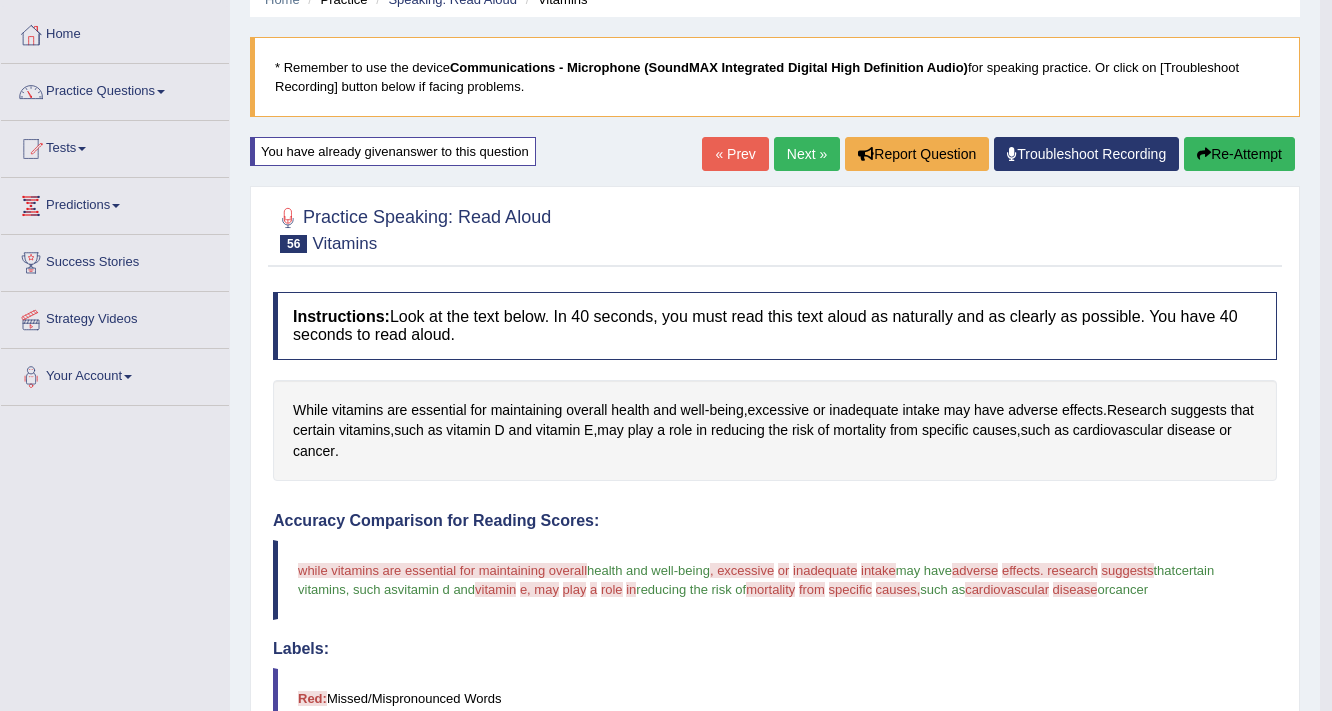click on "Next »" at bounding box center [807, 154] 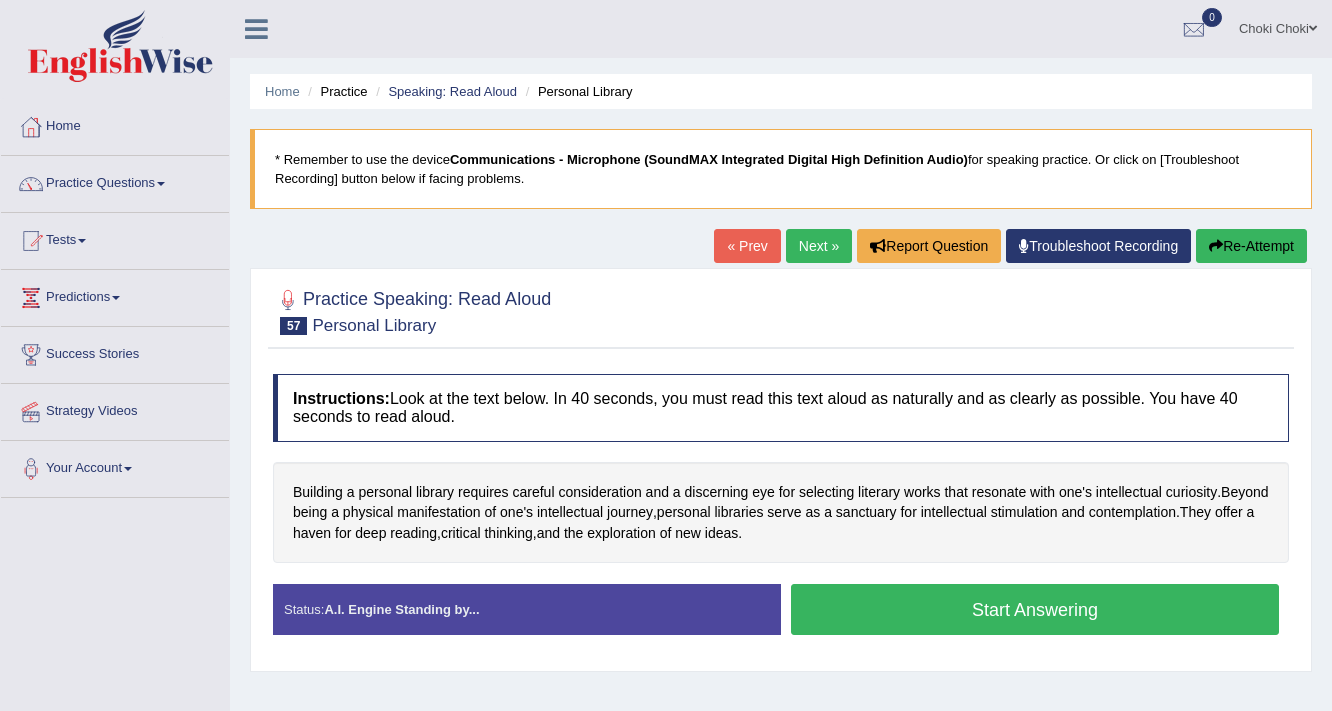 scroll, scrollTop: 80, scrollLeft: 0, axis: vertical 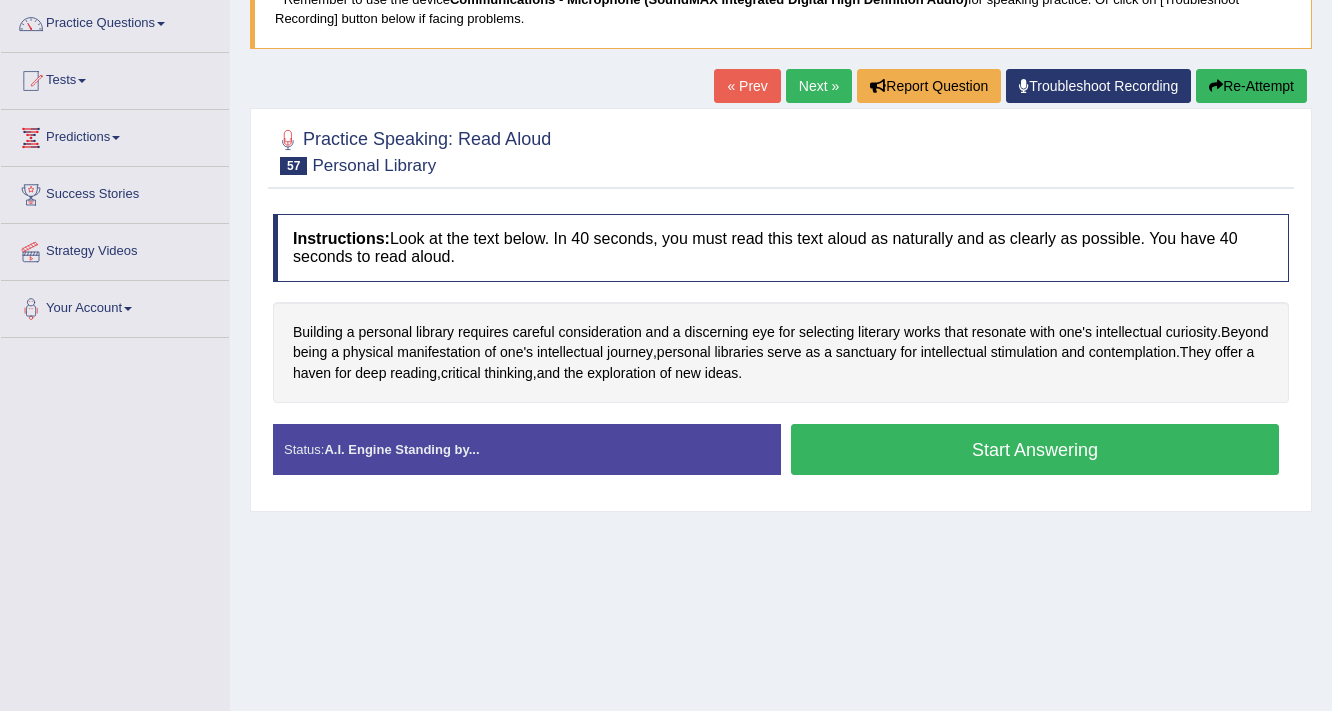 click on "Start Answering" at bounding box center [1035, 449] 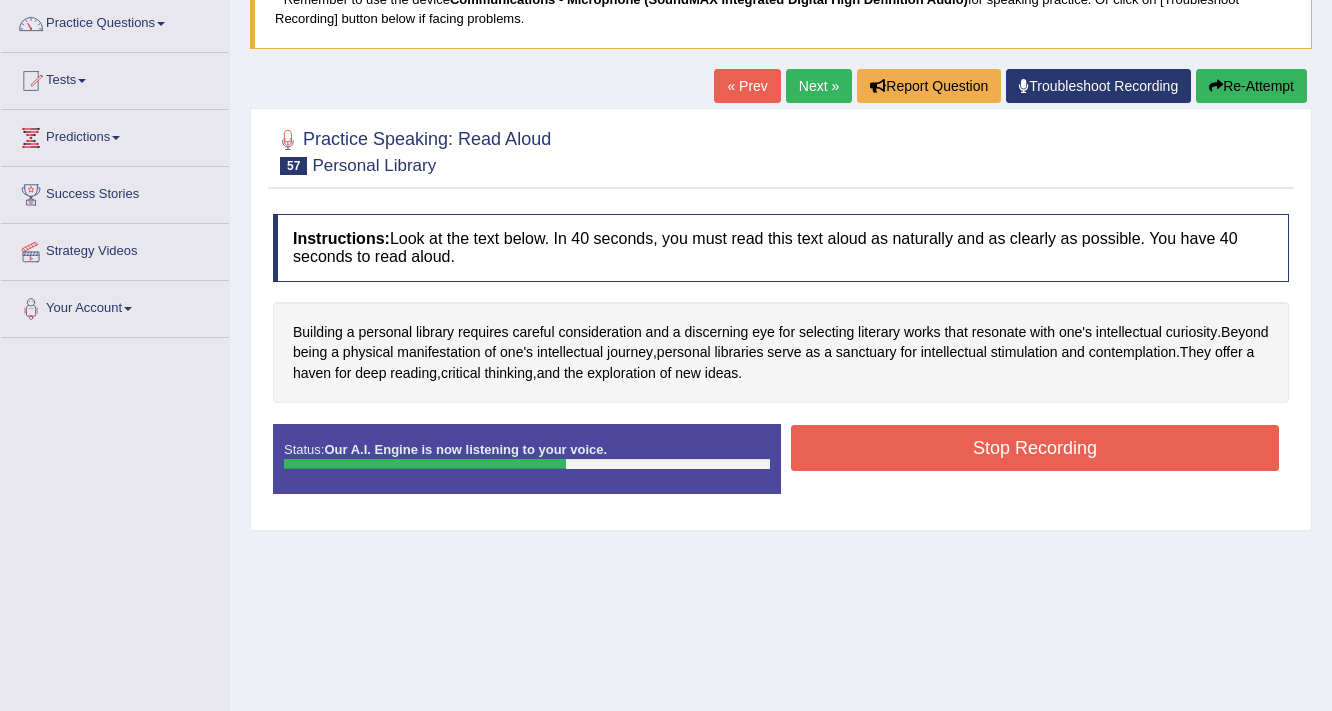 click on "Stop Recording" at bounding box center [1035, 448] 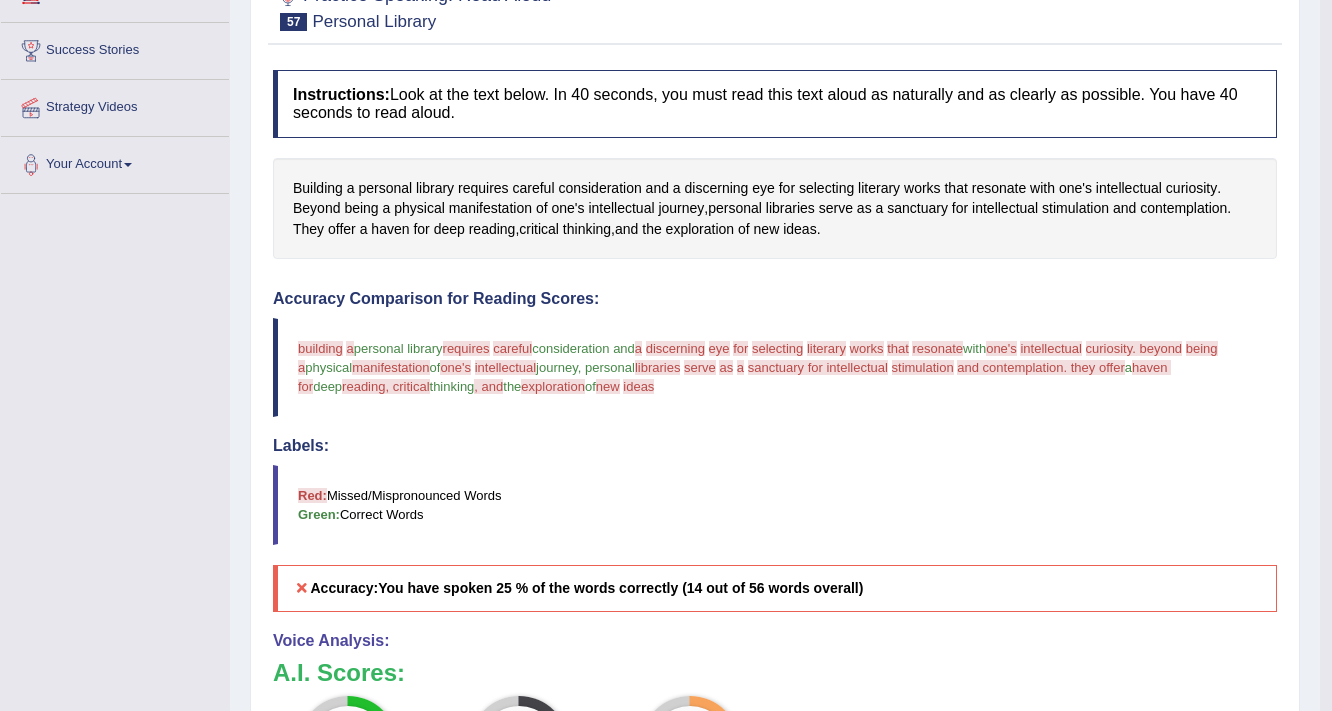 scroll, scrollTop: 80, scrollLeft: 0, axis: vertical 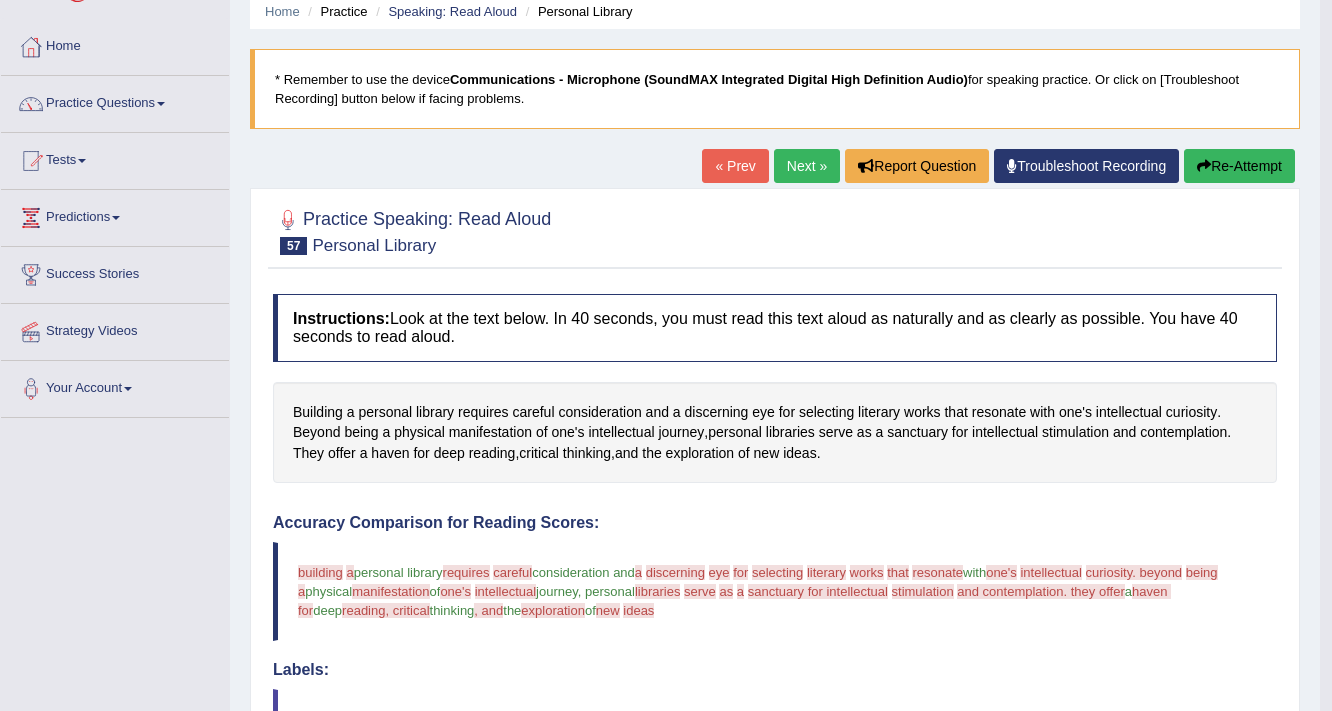 click on "Re-Attempt" at bounding box center [1239, 166] 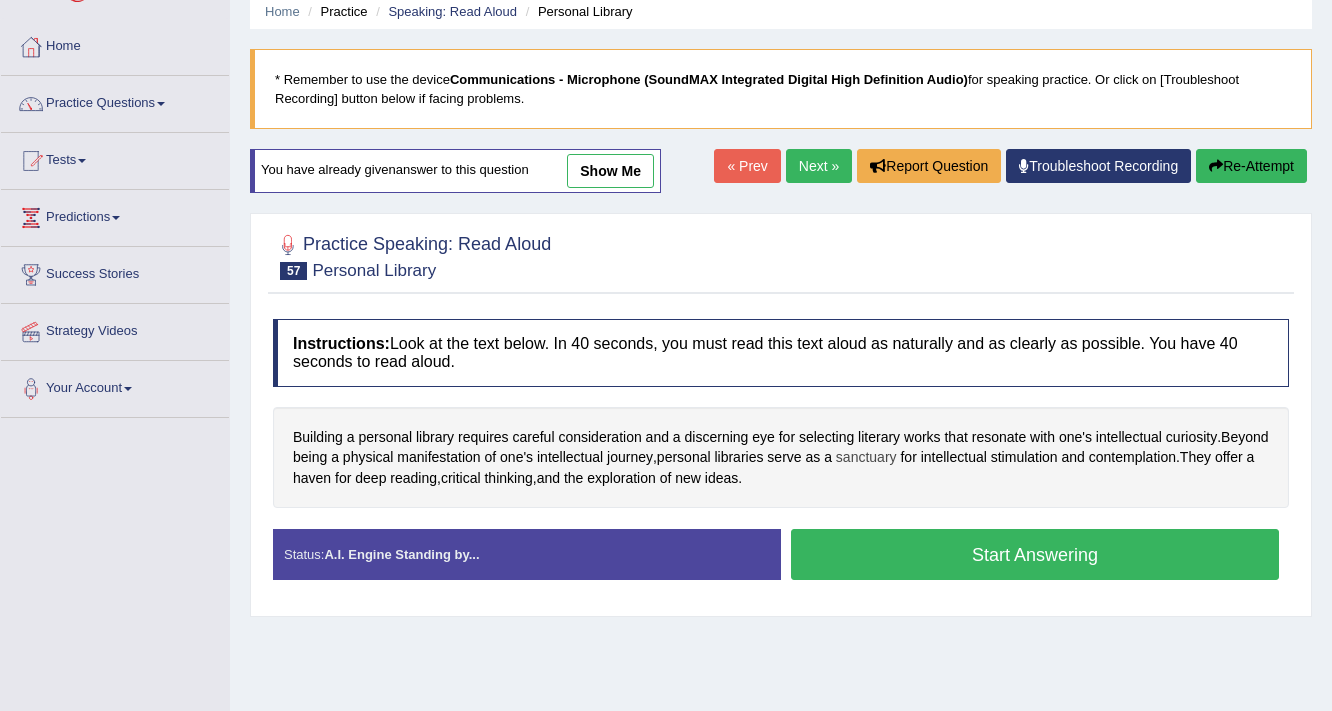 scroll, scrollTop: 124, scrollLeft: 0, axis: vertical 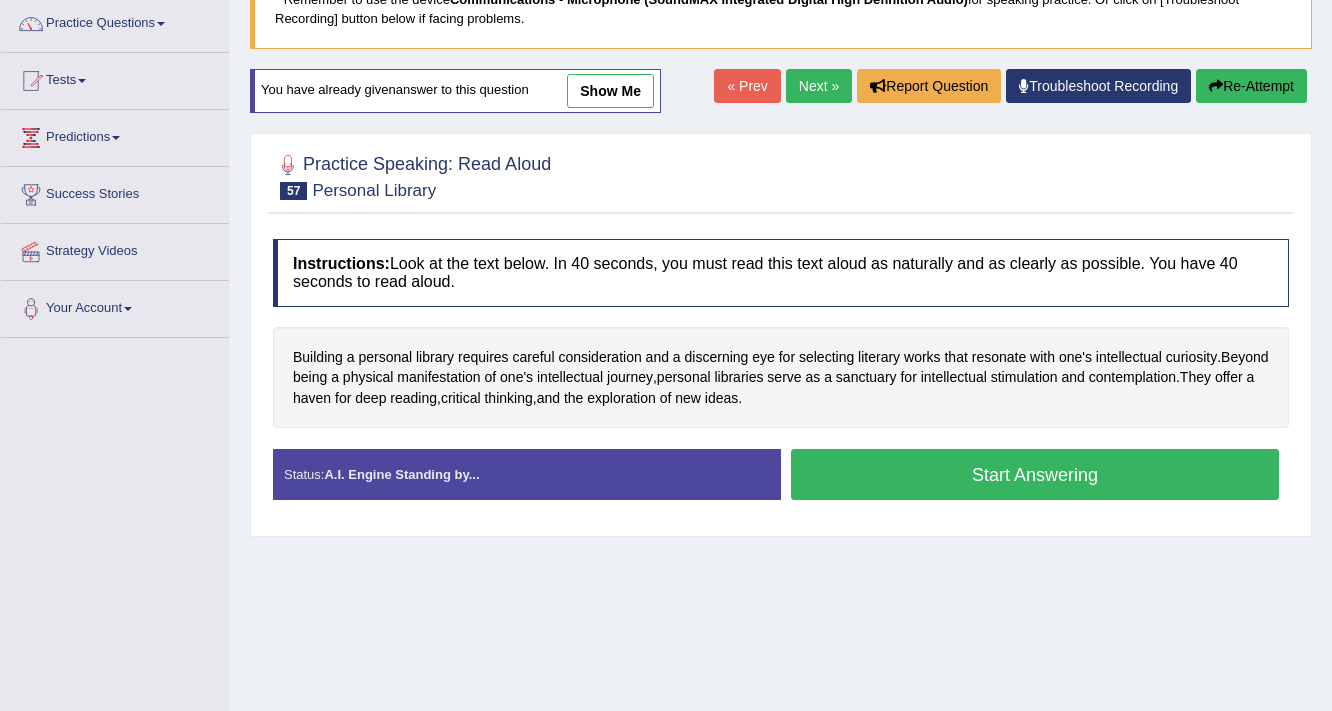 click on "Start Answering" at bounding box center [1035, 474] 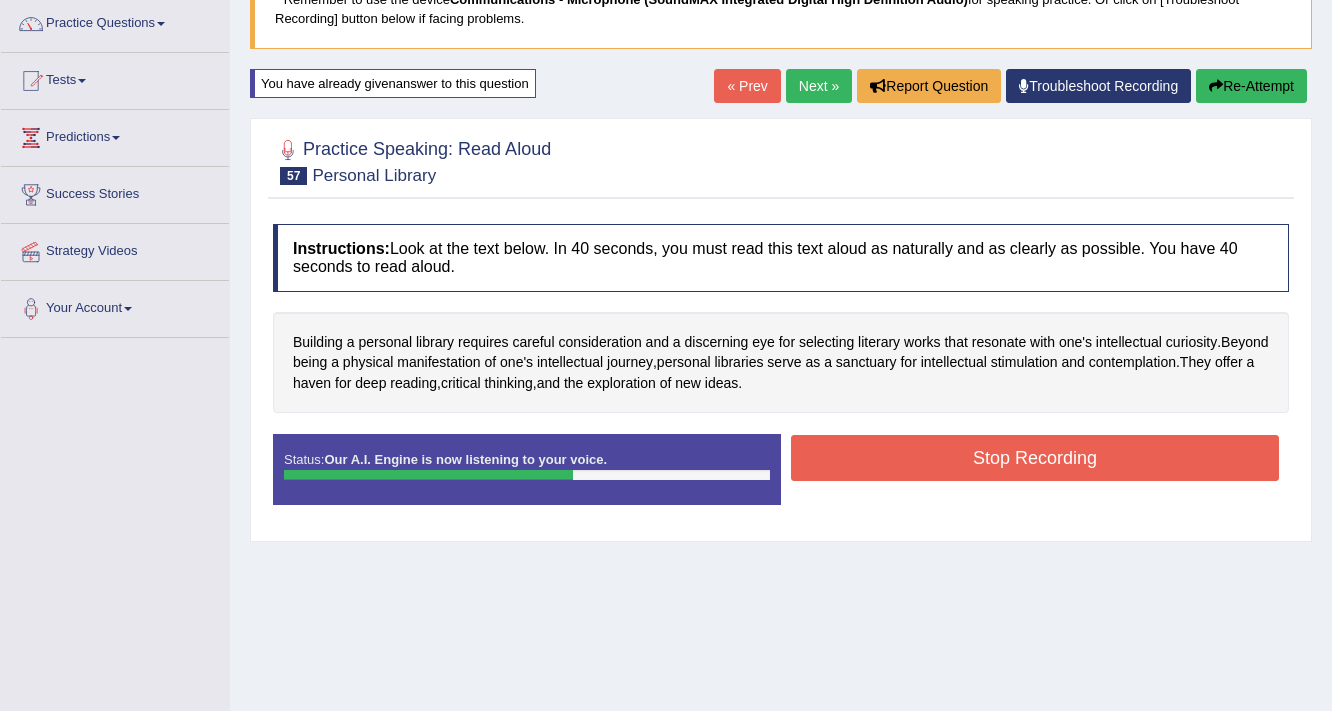 click on "Stop Recording" at bounding box center [1035, 458] 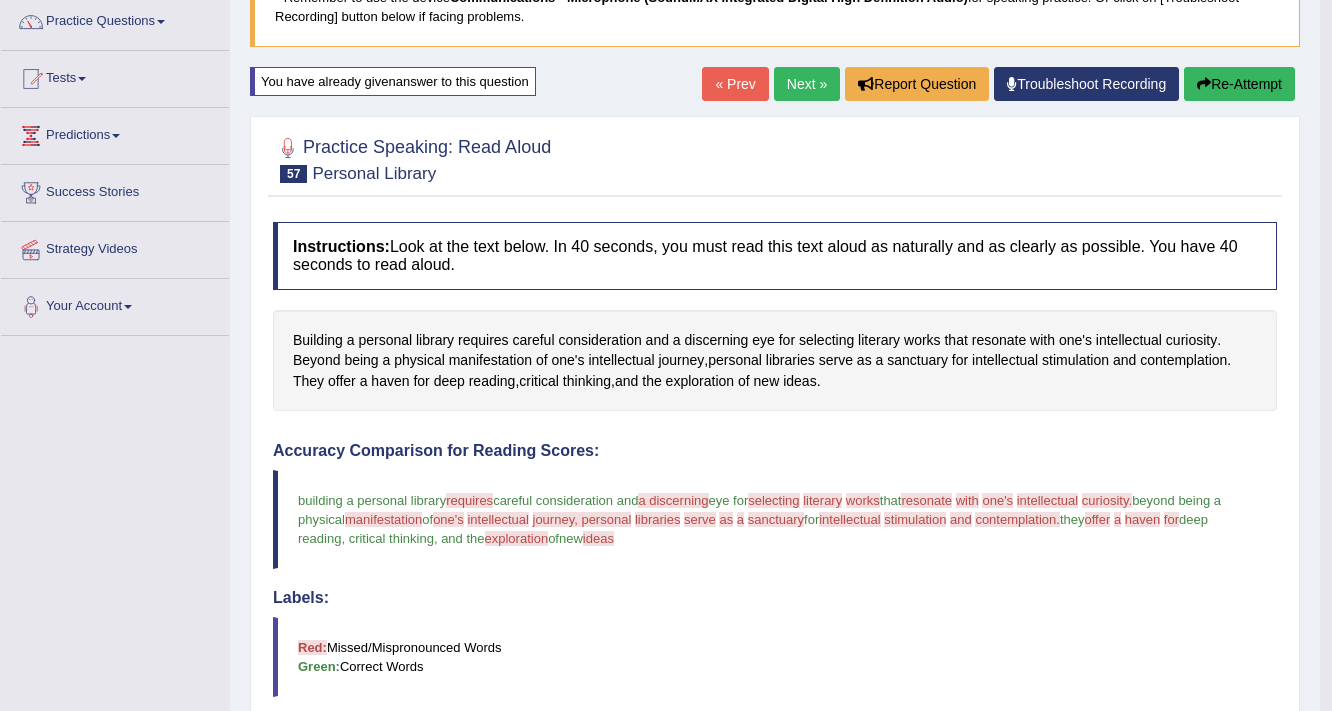 scroll, scrollTop: 160, scrollLeft: 0, axis: vertical 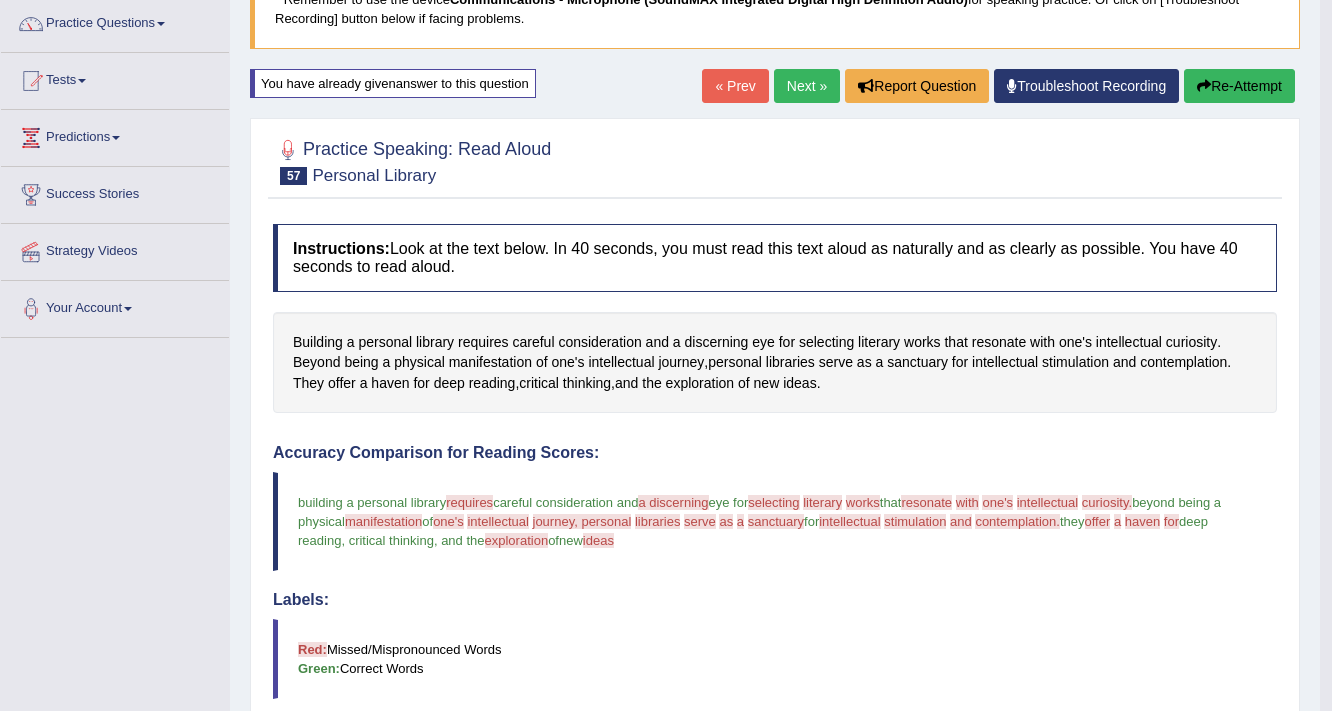 click on "Re-Attempt" at bounding box center (1239, 86) 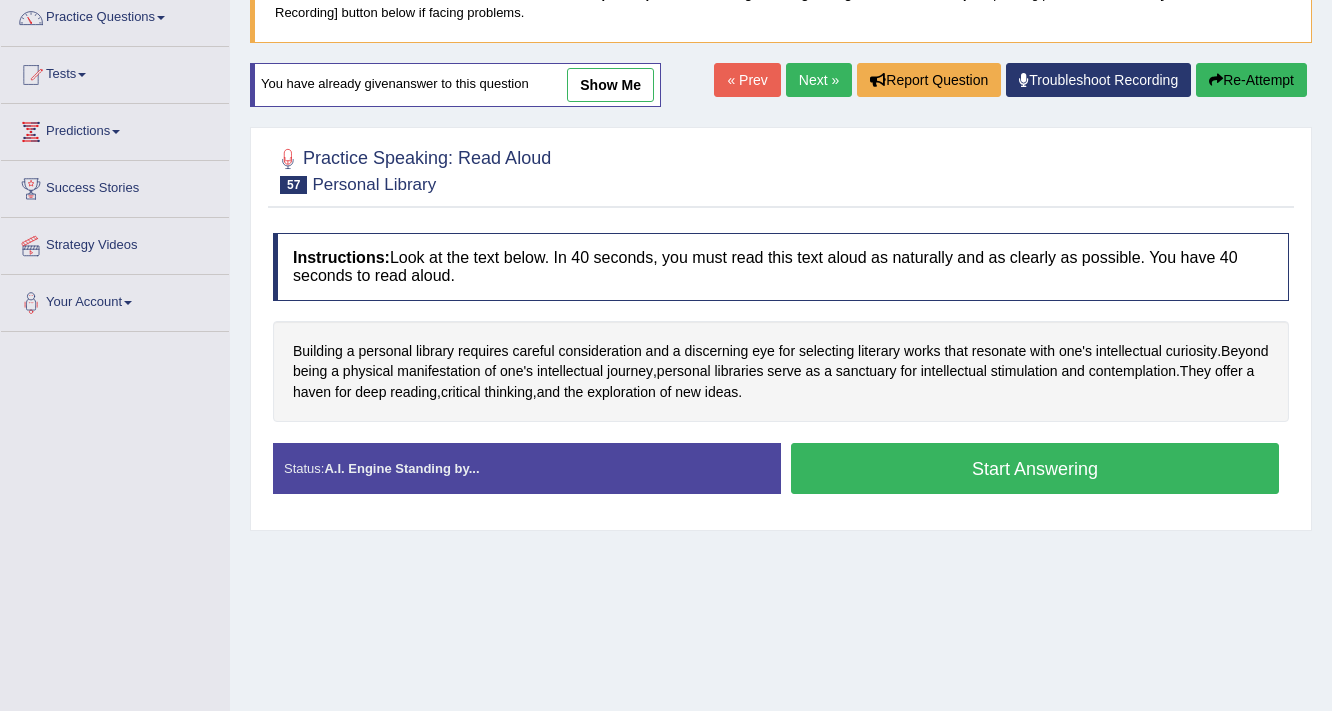 scroll, scrollTop: 166, scrollLeft: 0, axis: vertical 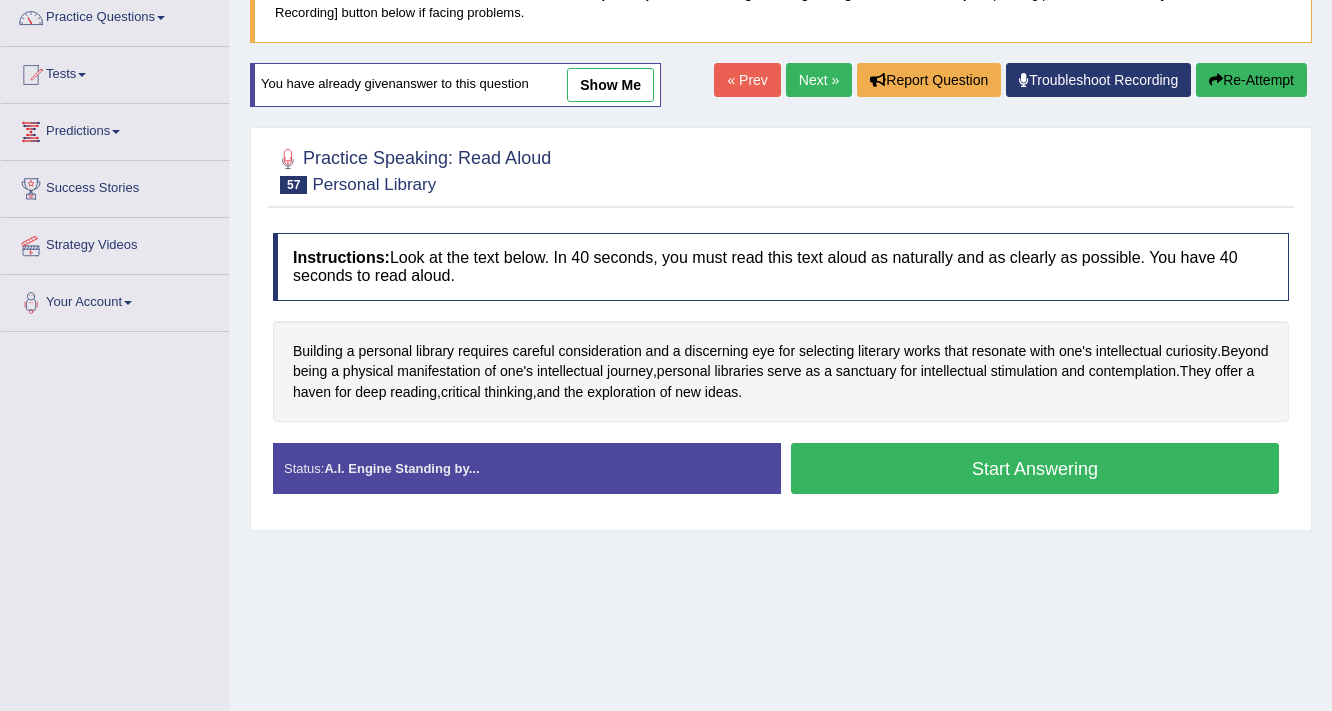 click on "Start Answering" at bounding box center (1035, 468) 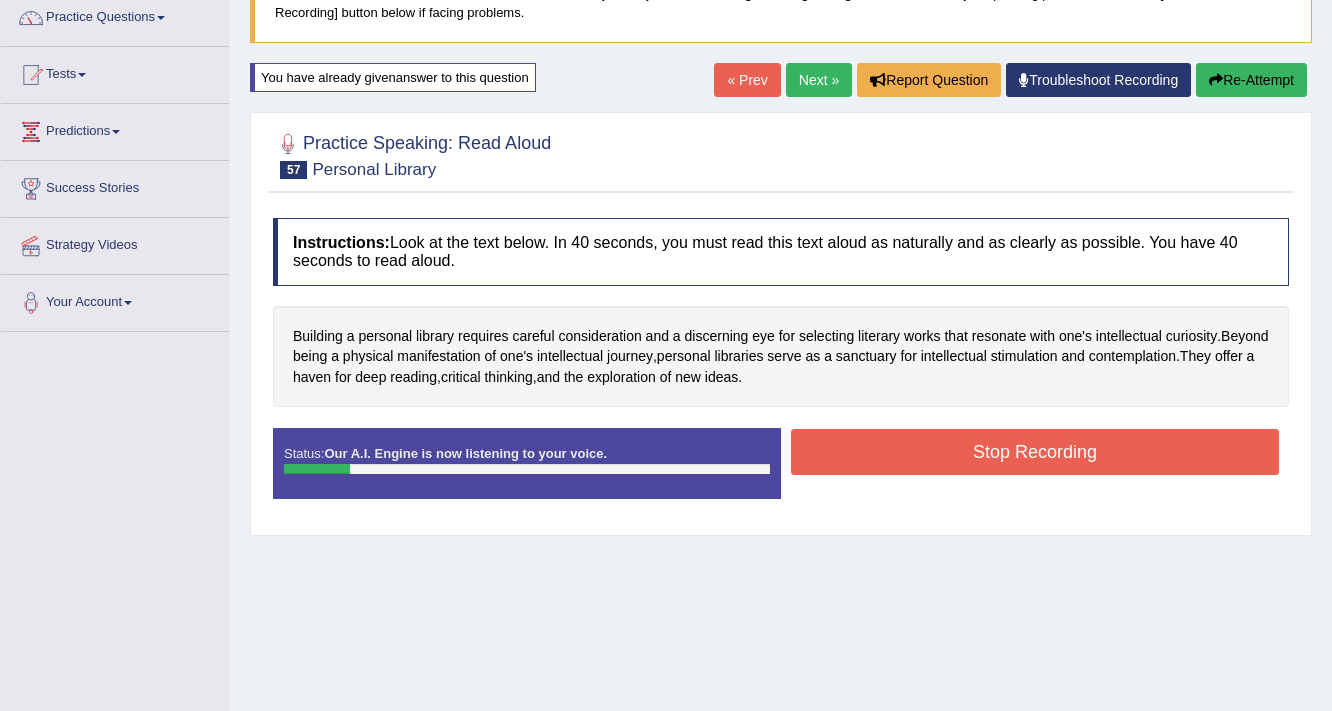 click on "Stop Recording" at bounding box center (1035, 452) 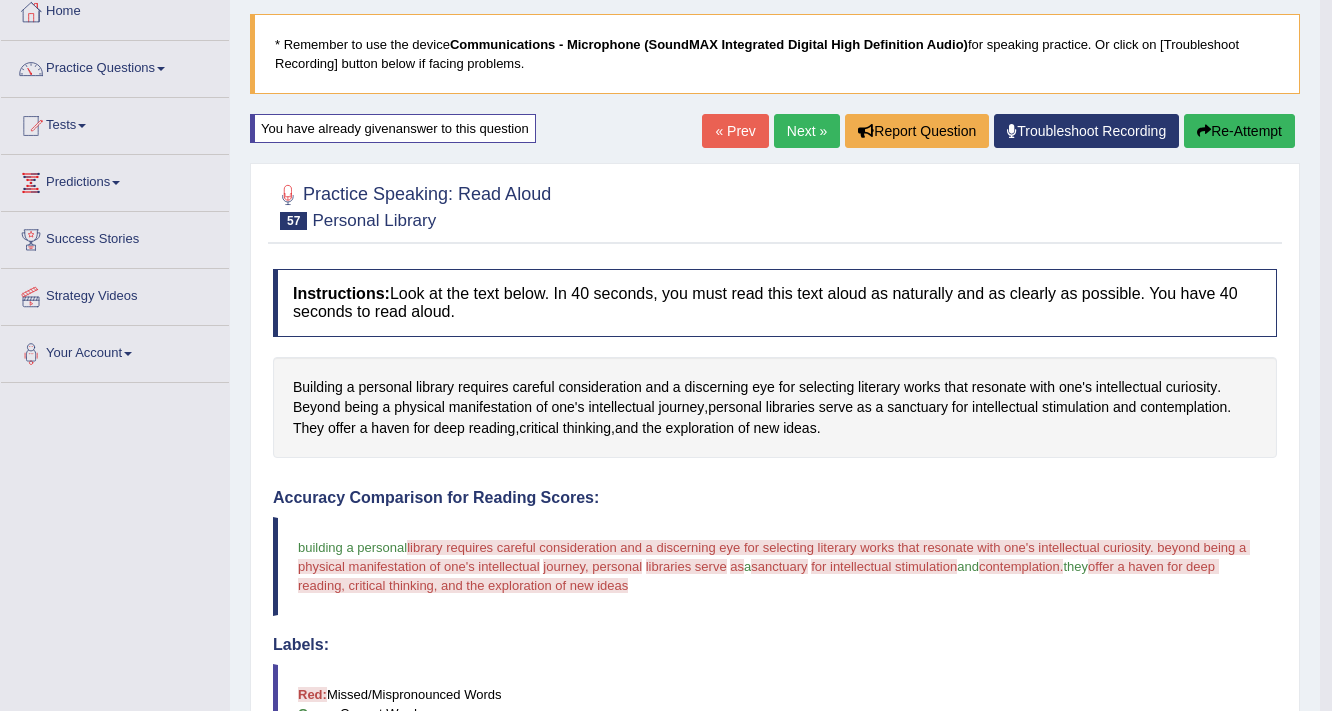 scroll, scrollTop: 86, scrollLeft: 0, axis: vertical 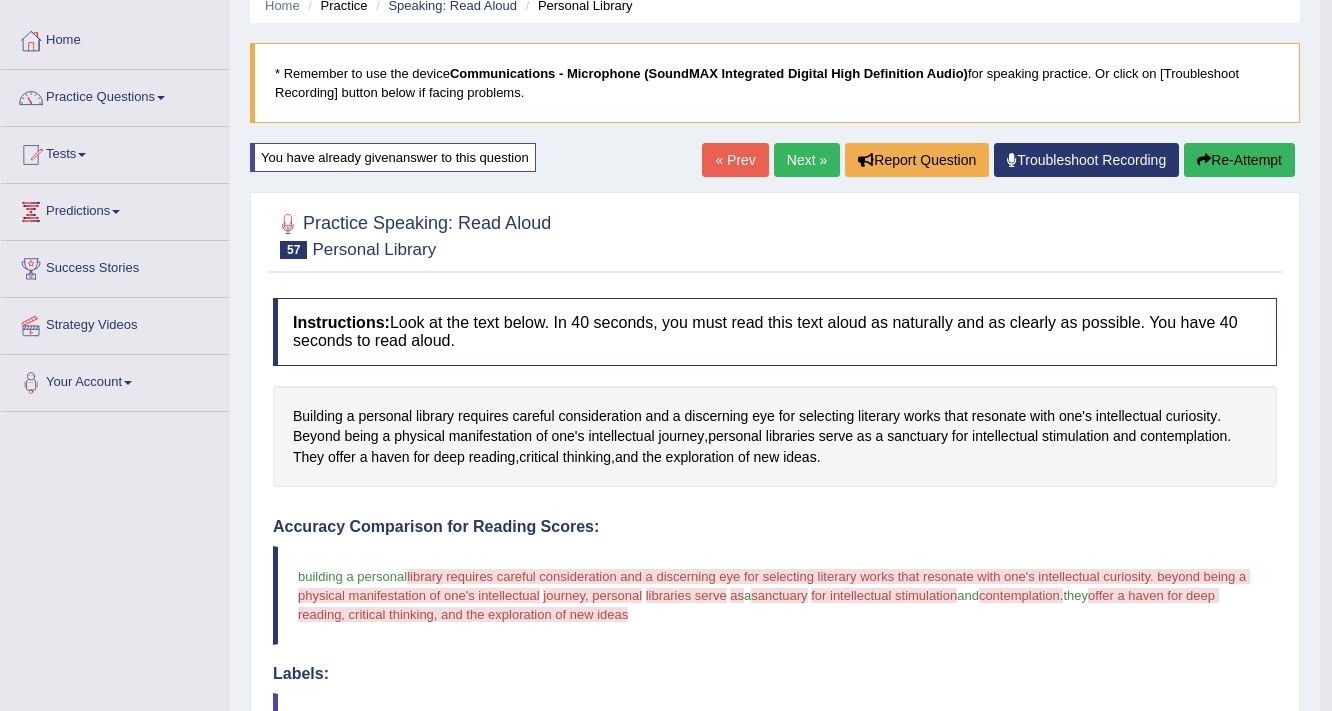 click on "Next »" at bounding box center [807, 160] 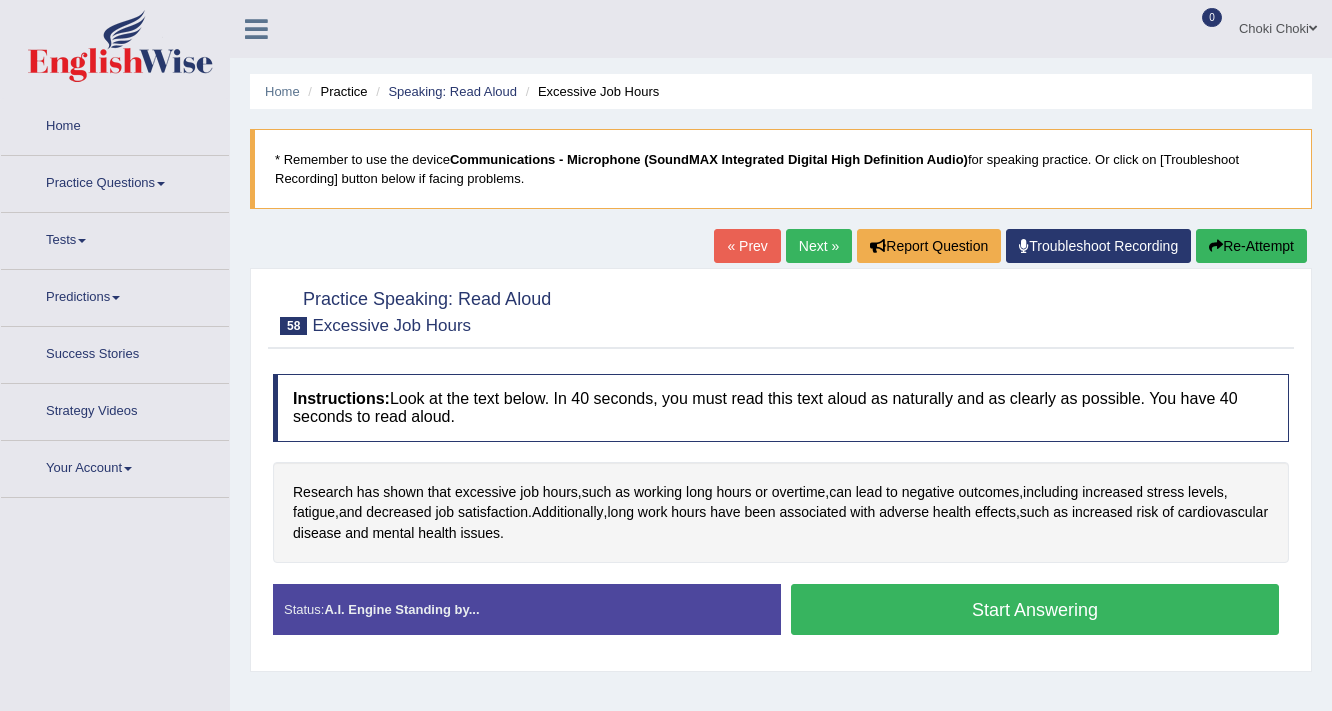 scroll, scrollTop: 0, scrollLeft: 0, axis: both 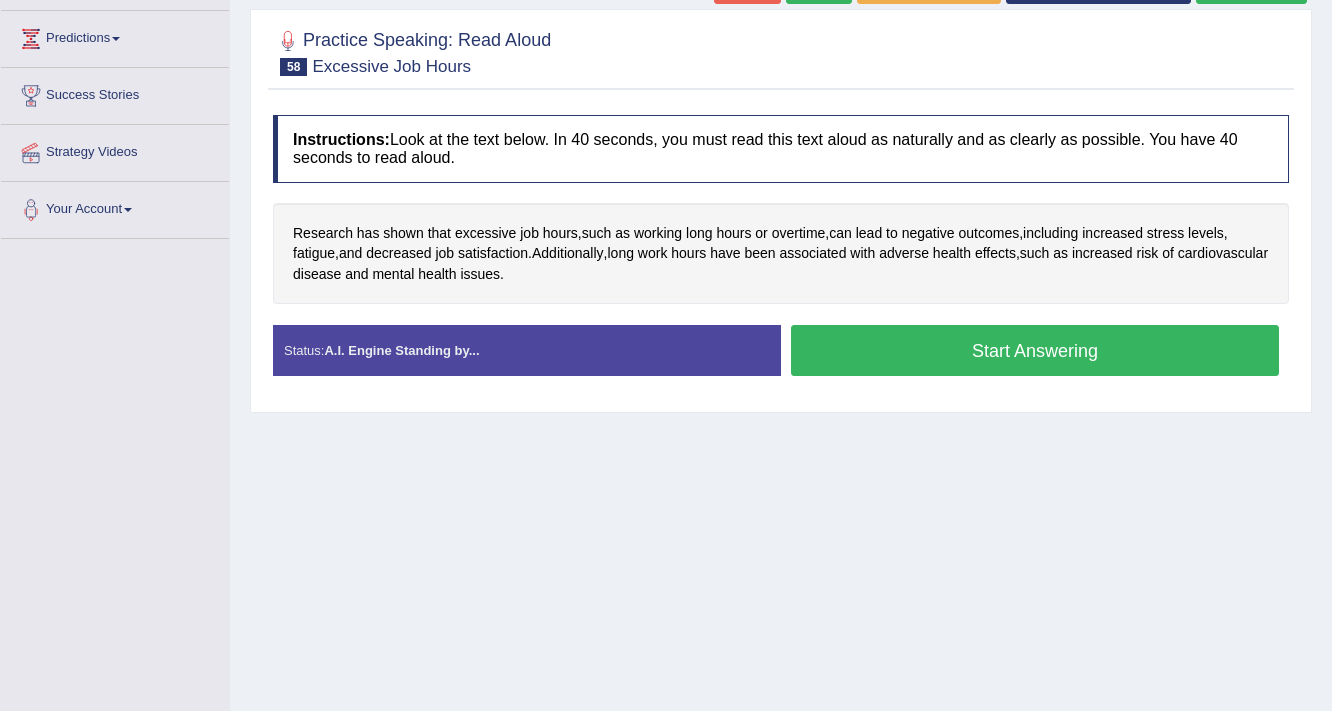 click on "Start Answering" at bounding box center (1035, 350) 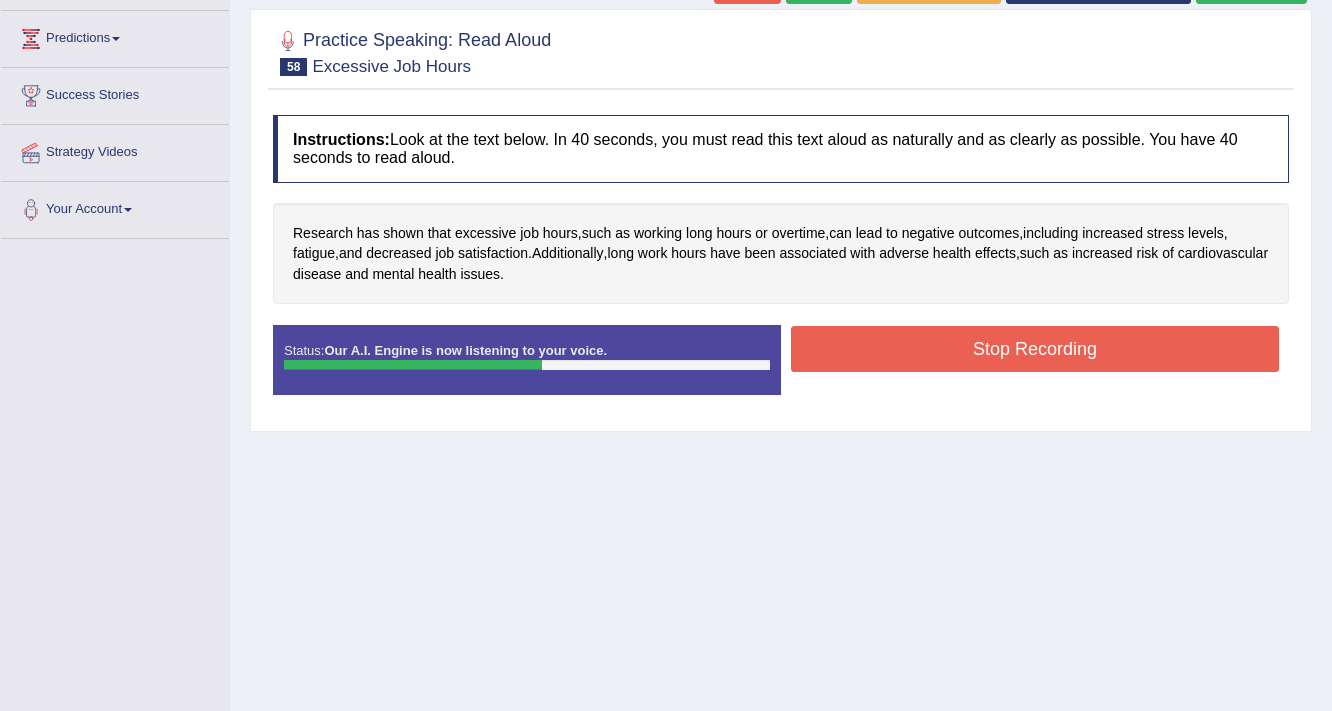 click on "Stop Recording" at bounding box center [1035, 349] 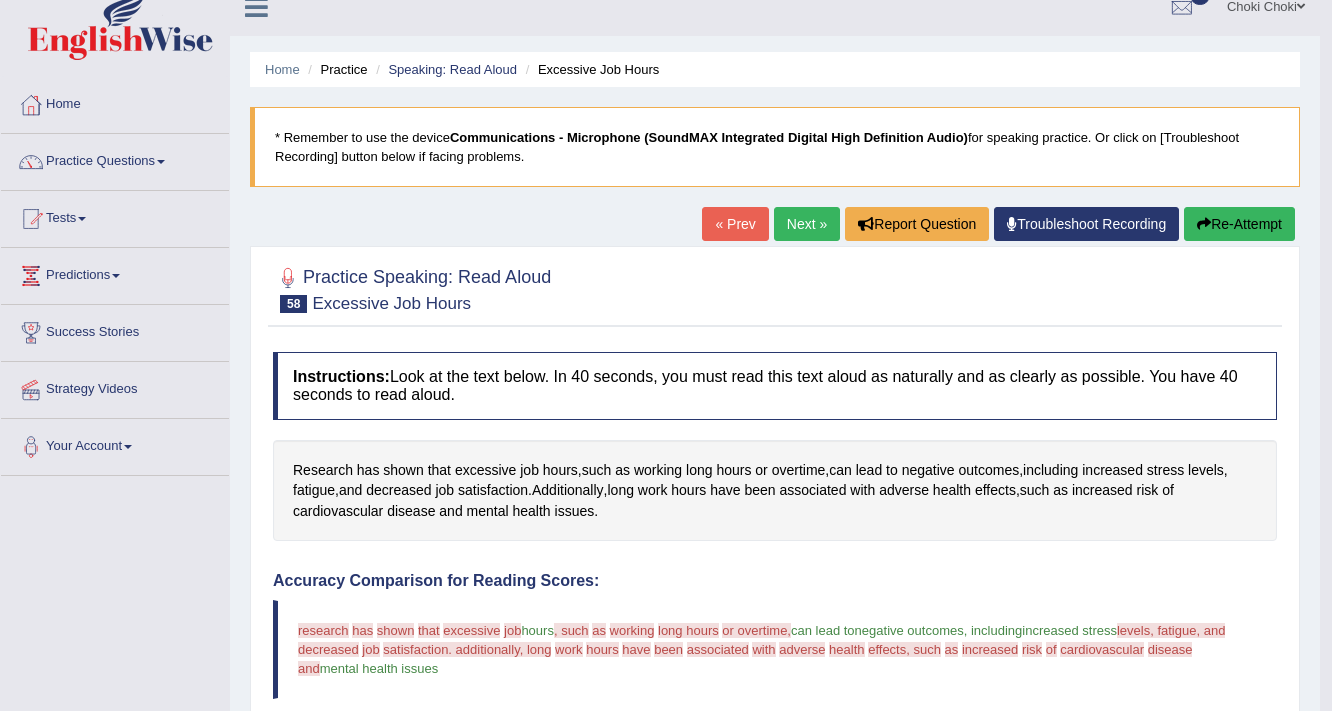scroll, scrollTop: 19, scrollLeft: 0, axis: vertical 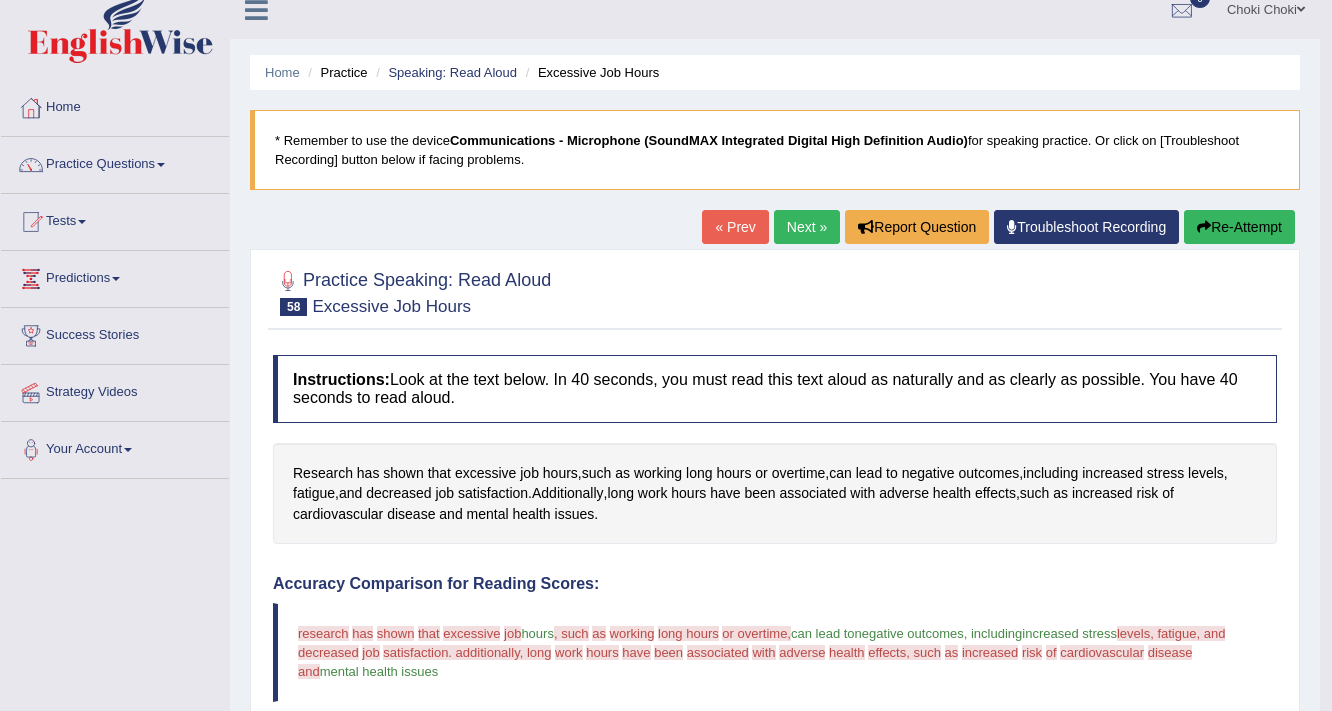 click on "Next »" at bounding box center (807, 227) 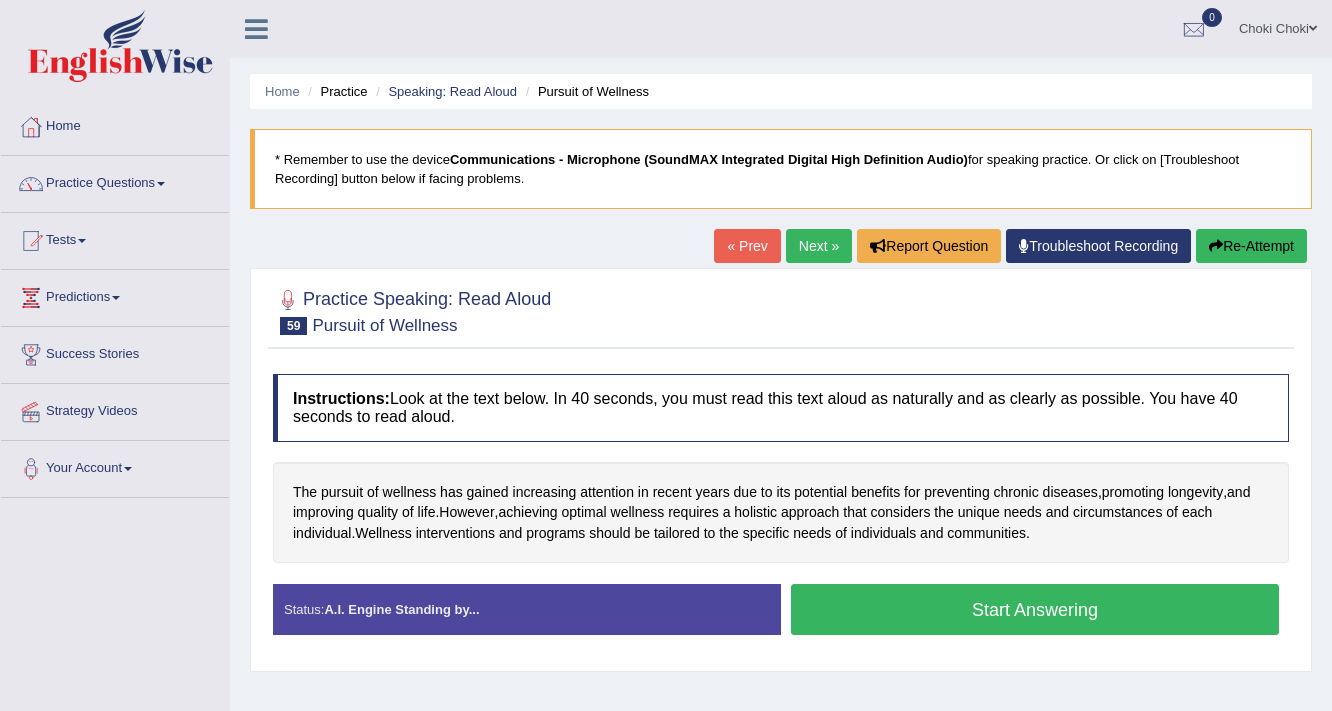 scroll, scrollTop: 160, scrollLeft: 0, axis: vertical 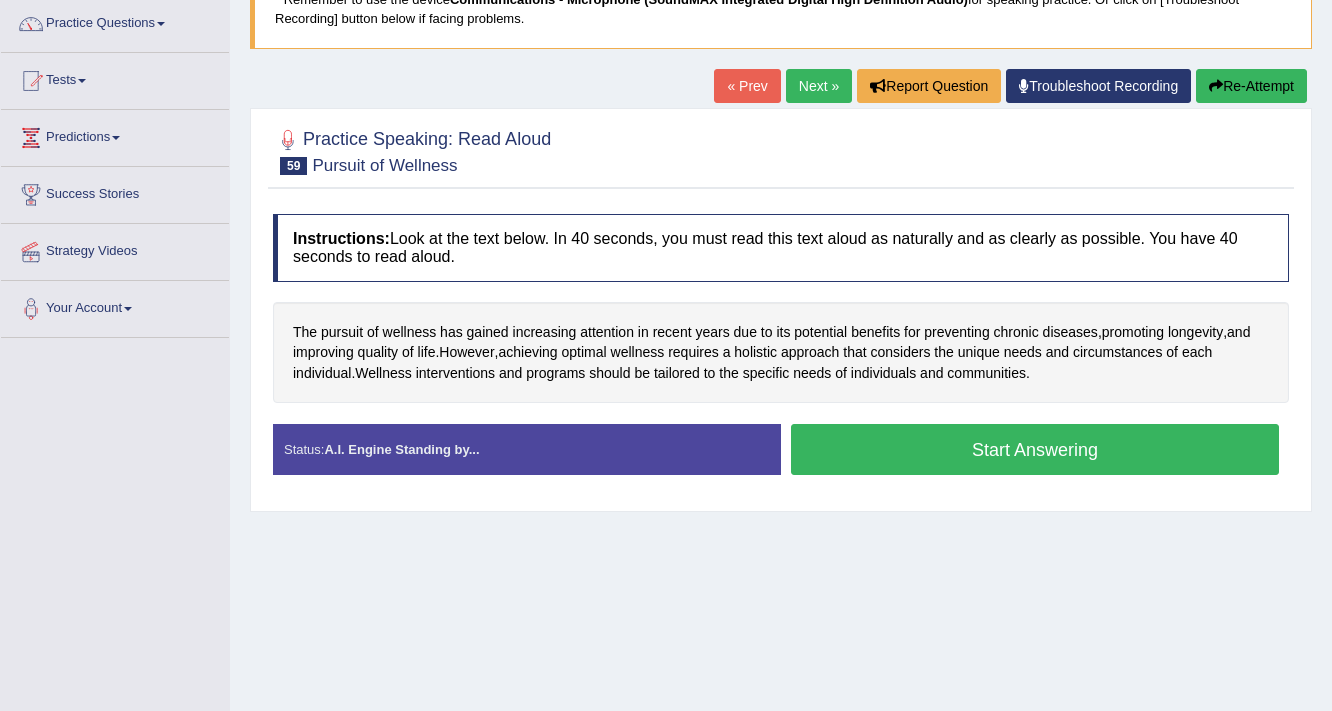 click on "Start Answering" at bounding box center (1035, 449) 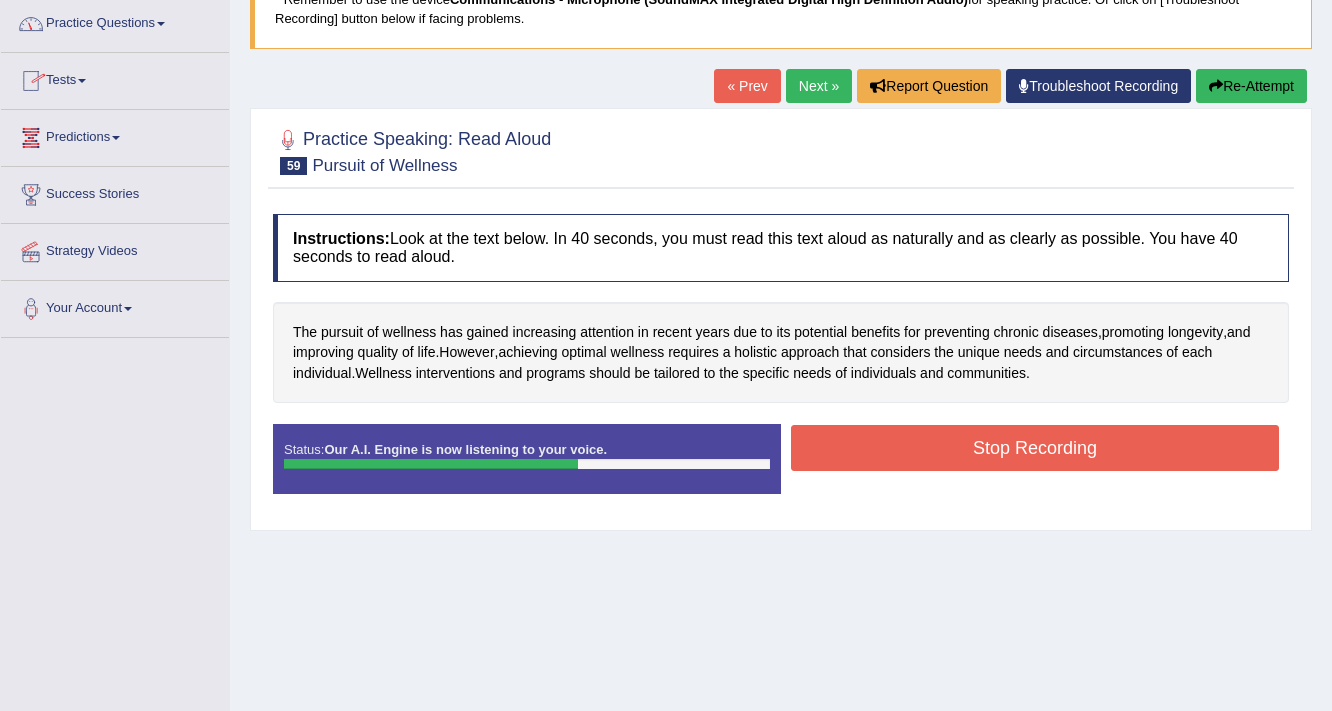 click on "Stop Recording" at bounding box center (1035, 448) 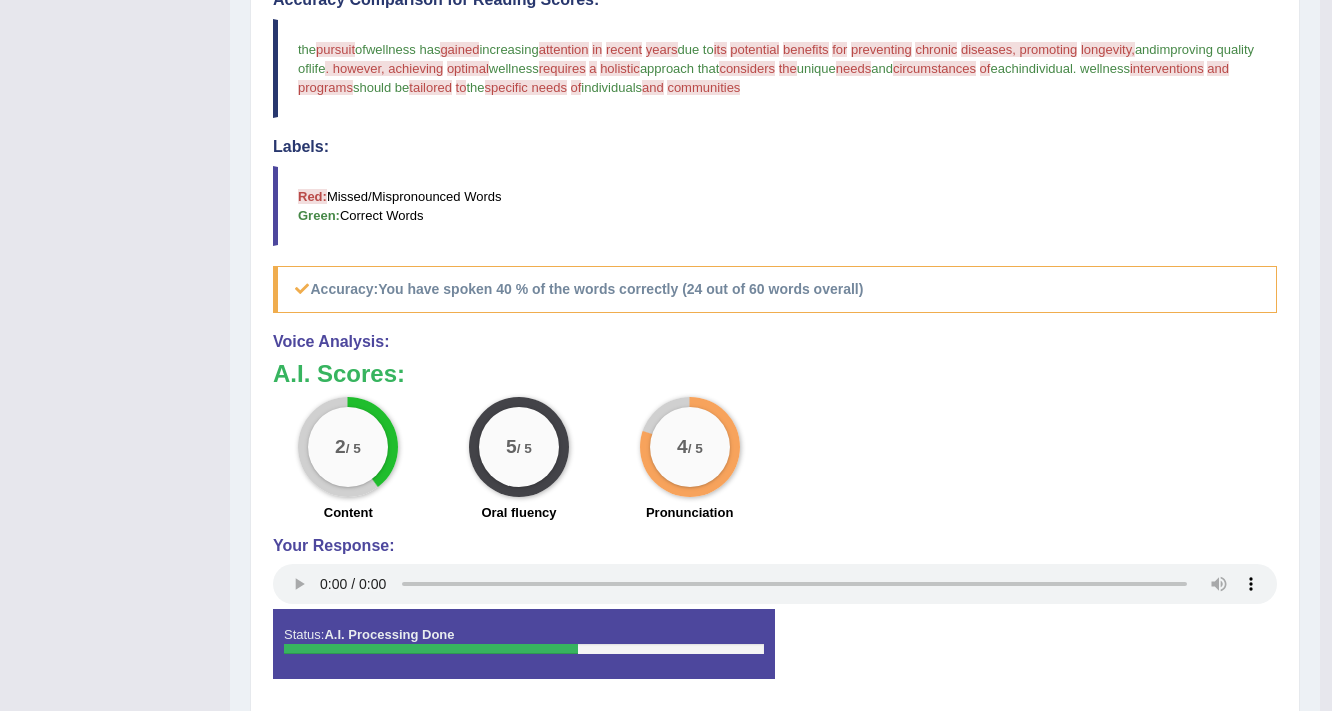 scroll, scrollTop: 640, scrollLeft: 0, axis: vertical 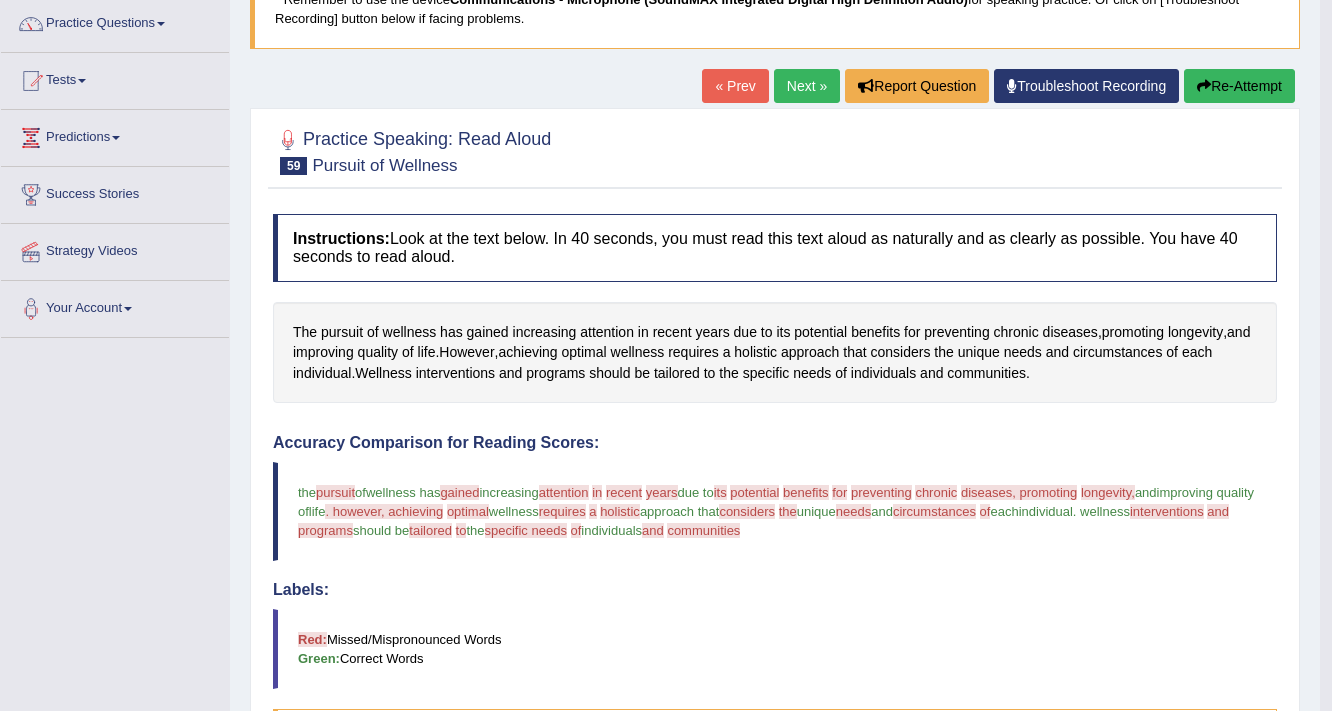 click on "Re-Attempt" at bounding box center [1239, 86] 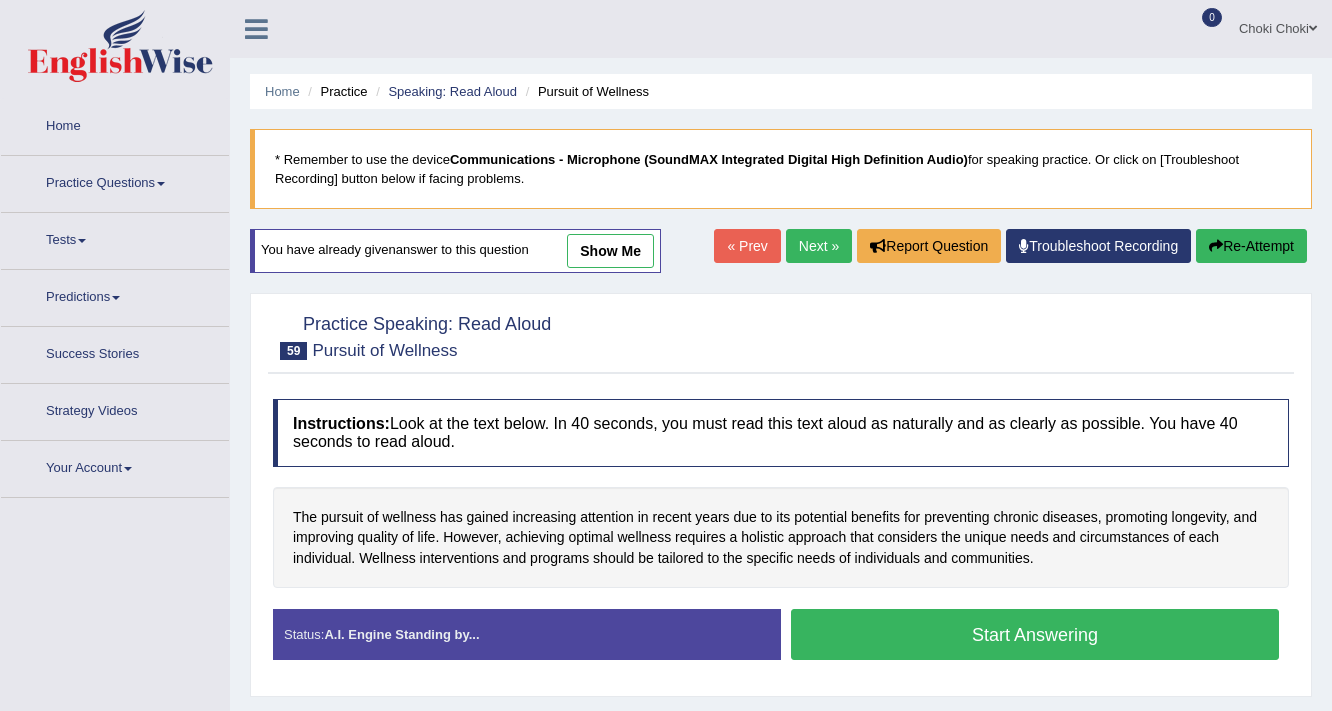 click on "Start Answering" at bounding box center (1035, 634) 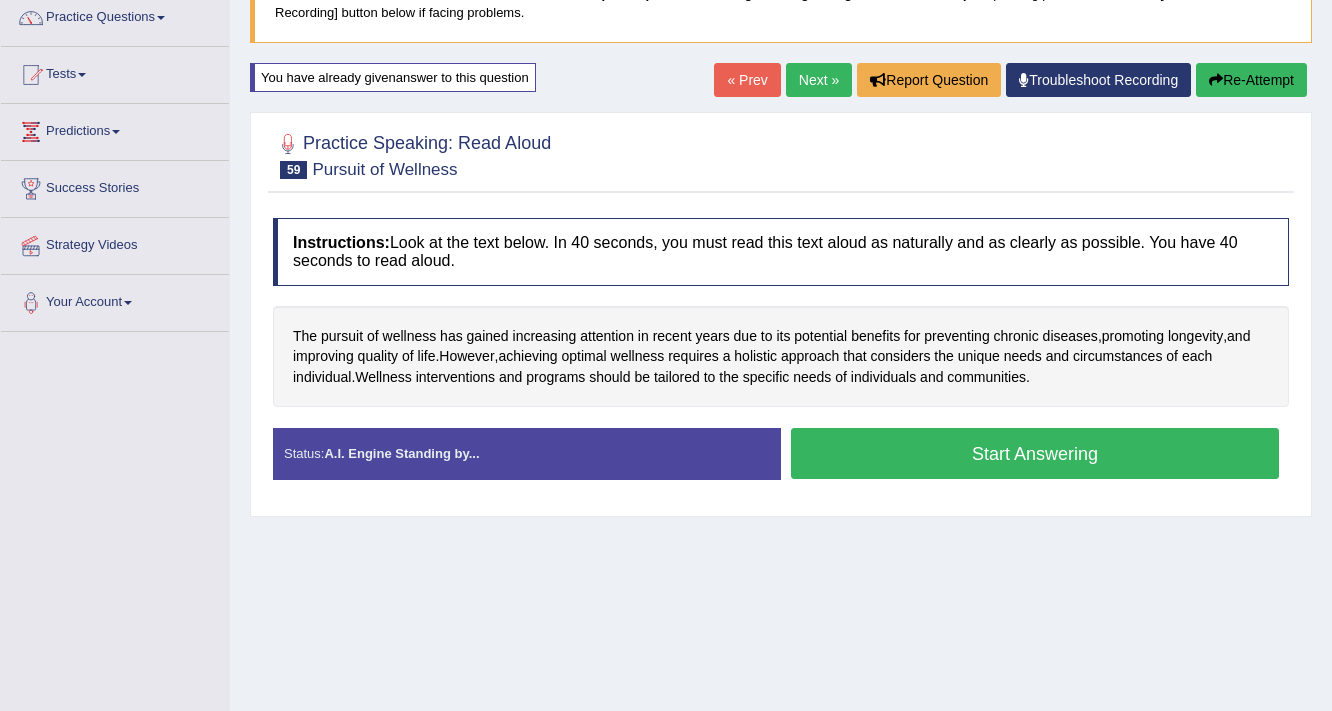 scroll, scrollTop: 160, scrollLeft: 0, axis: vertical 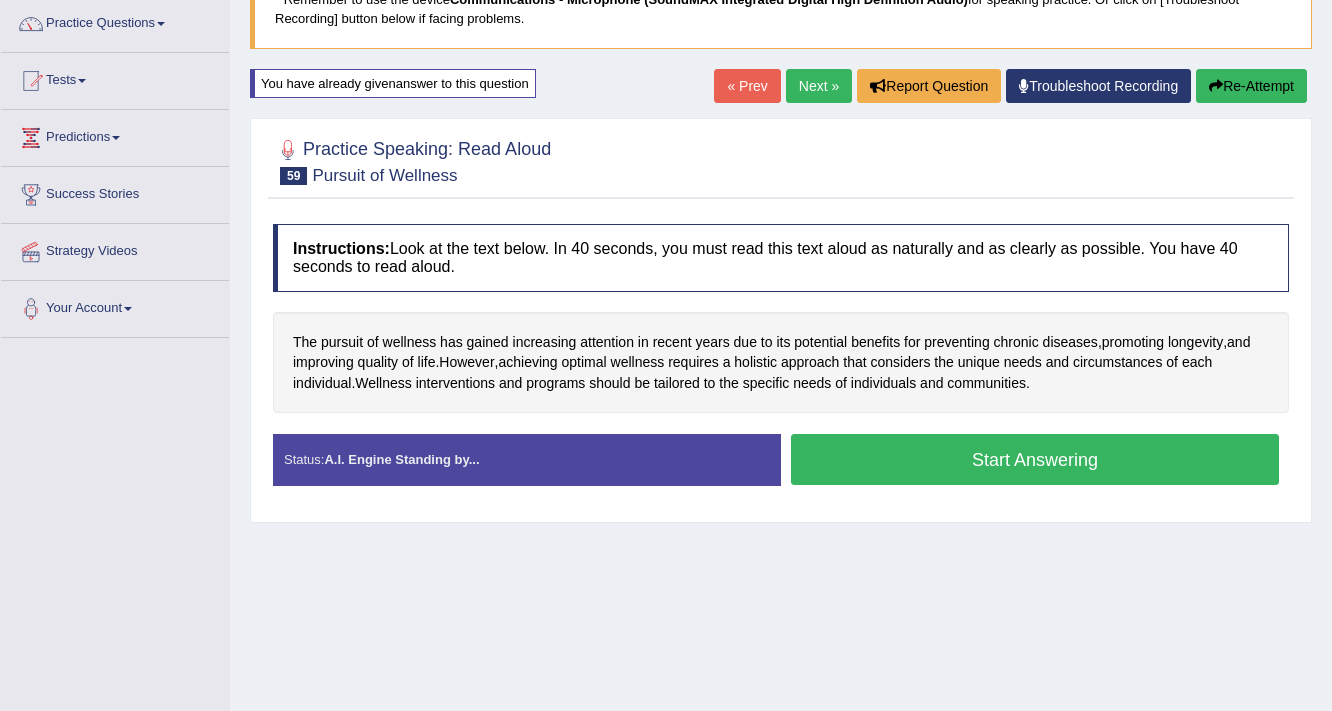 click on "Start Answering" at bounding box center [1035, 459] 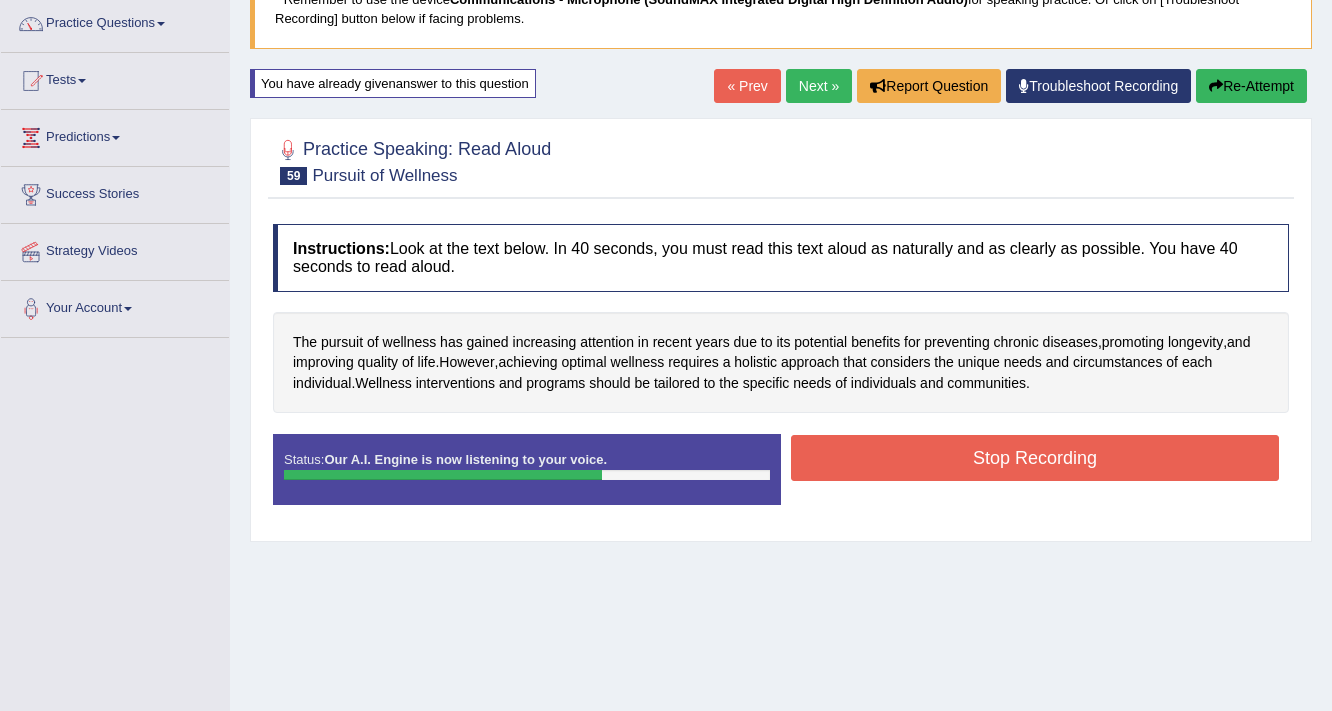 click on "Stop Recording" at bounding box center (1035, 458) 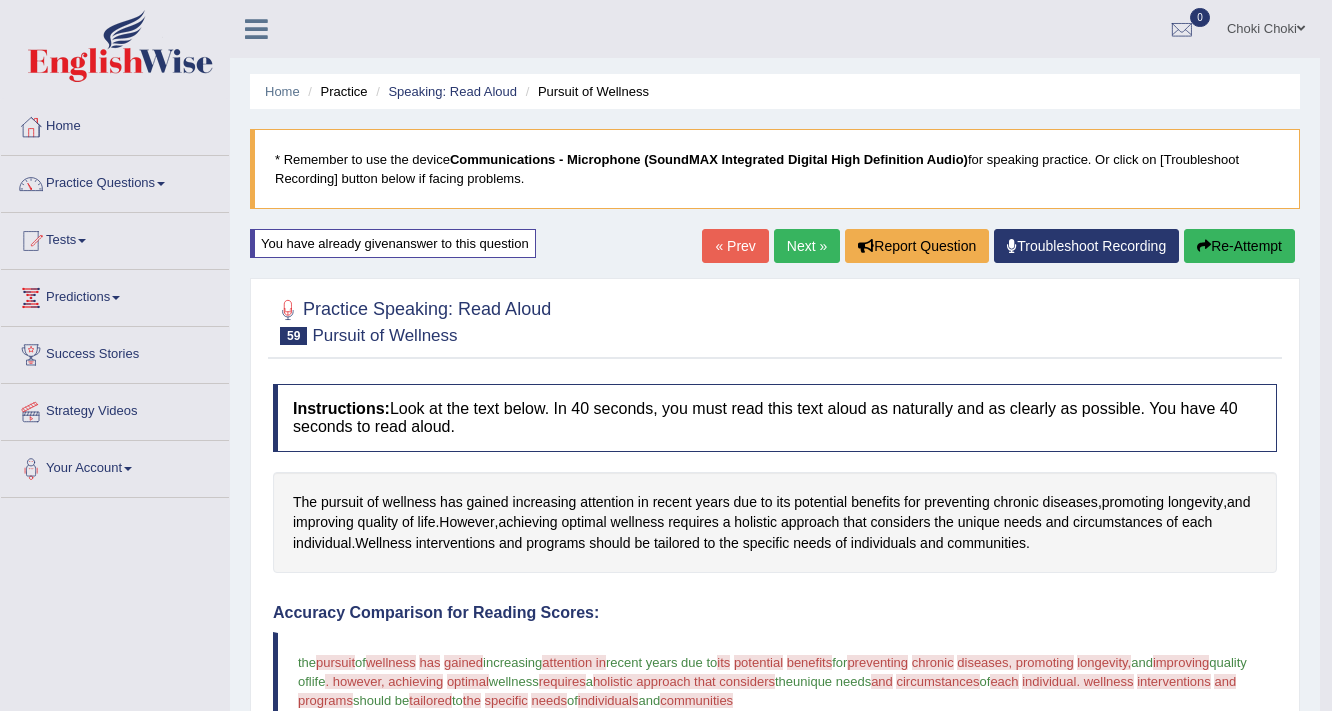 scroll, scrollTop: 0, scrollLeft: 0, axis: both 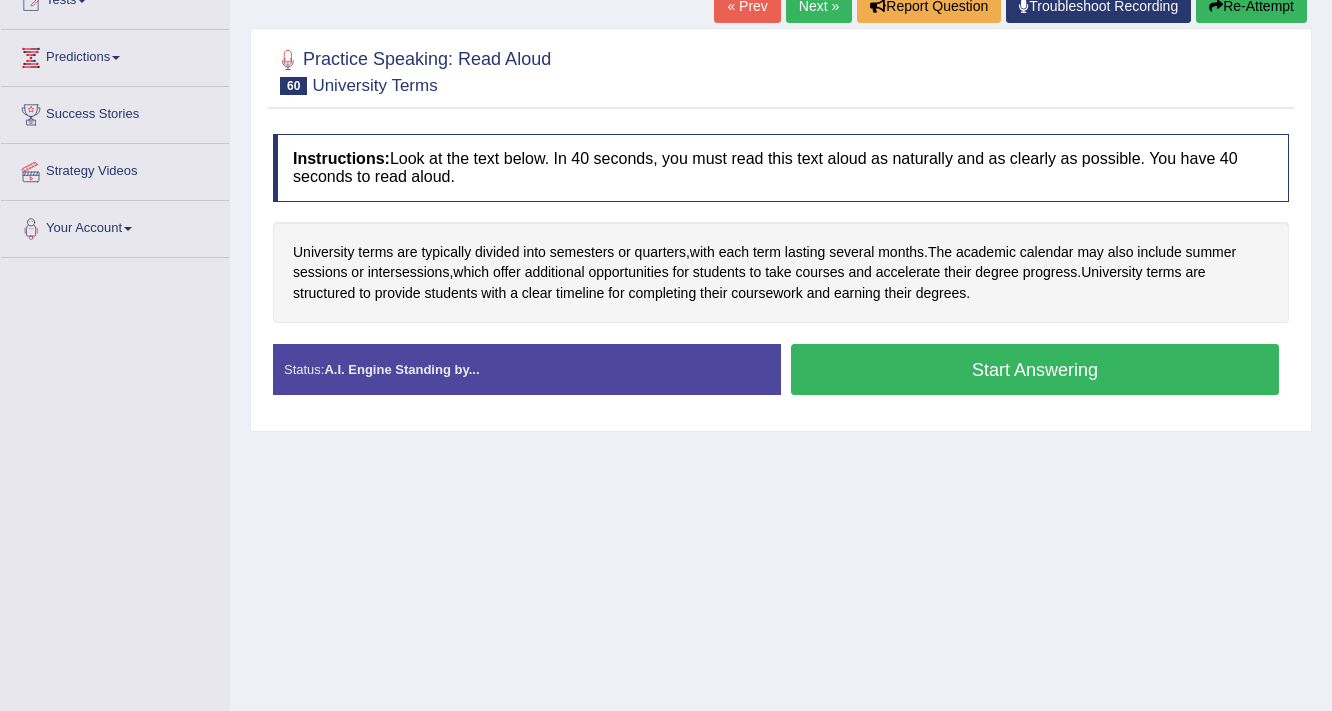 click on "Start Answering" at bounding box center (1035, 369) 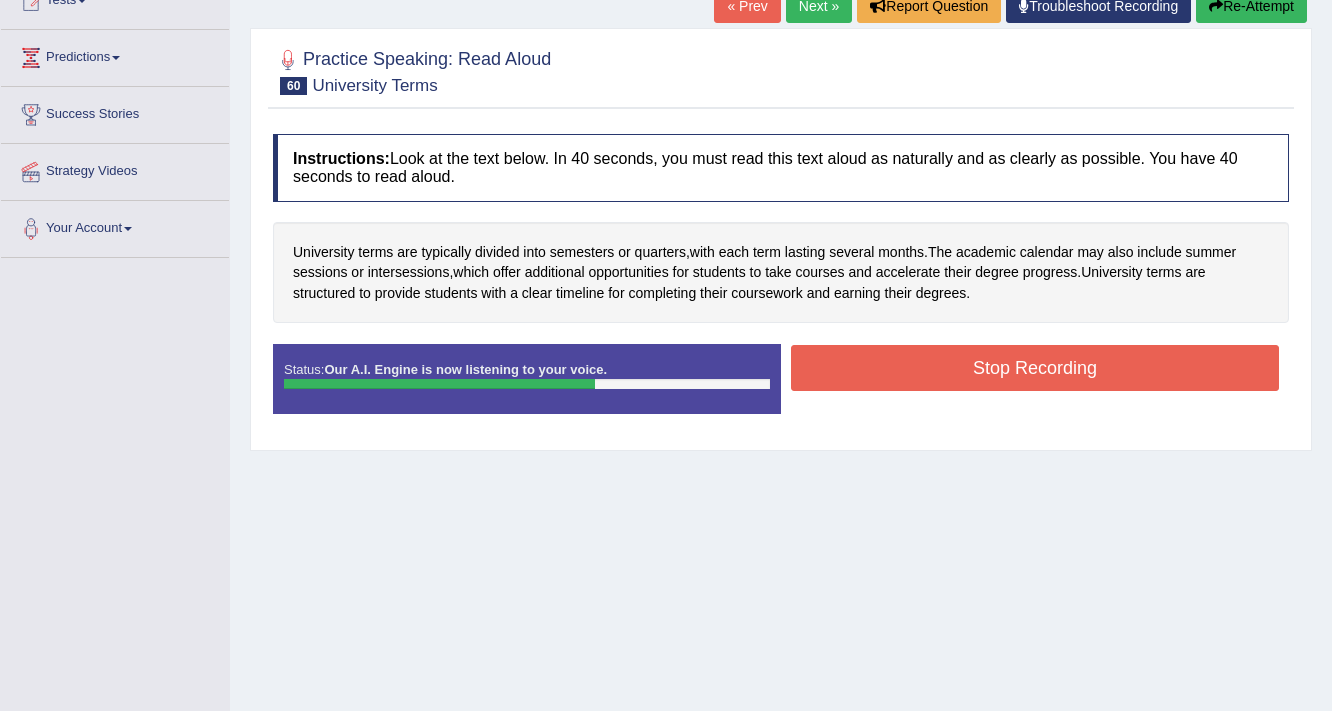 click on "Stop Recording" at bounding box center (1035, 368) 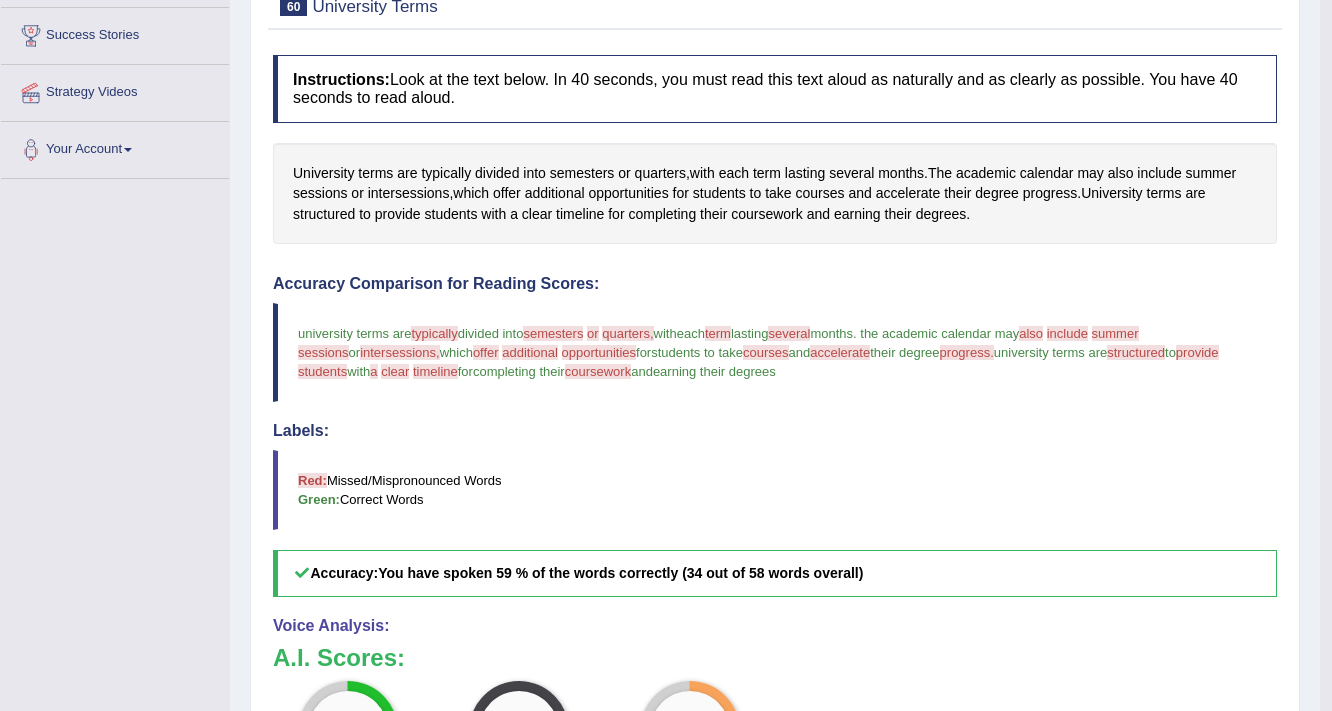 scroll, scrollTop: 240, scrollLeft: 0, axis: vertical 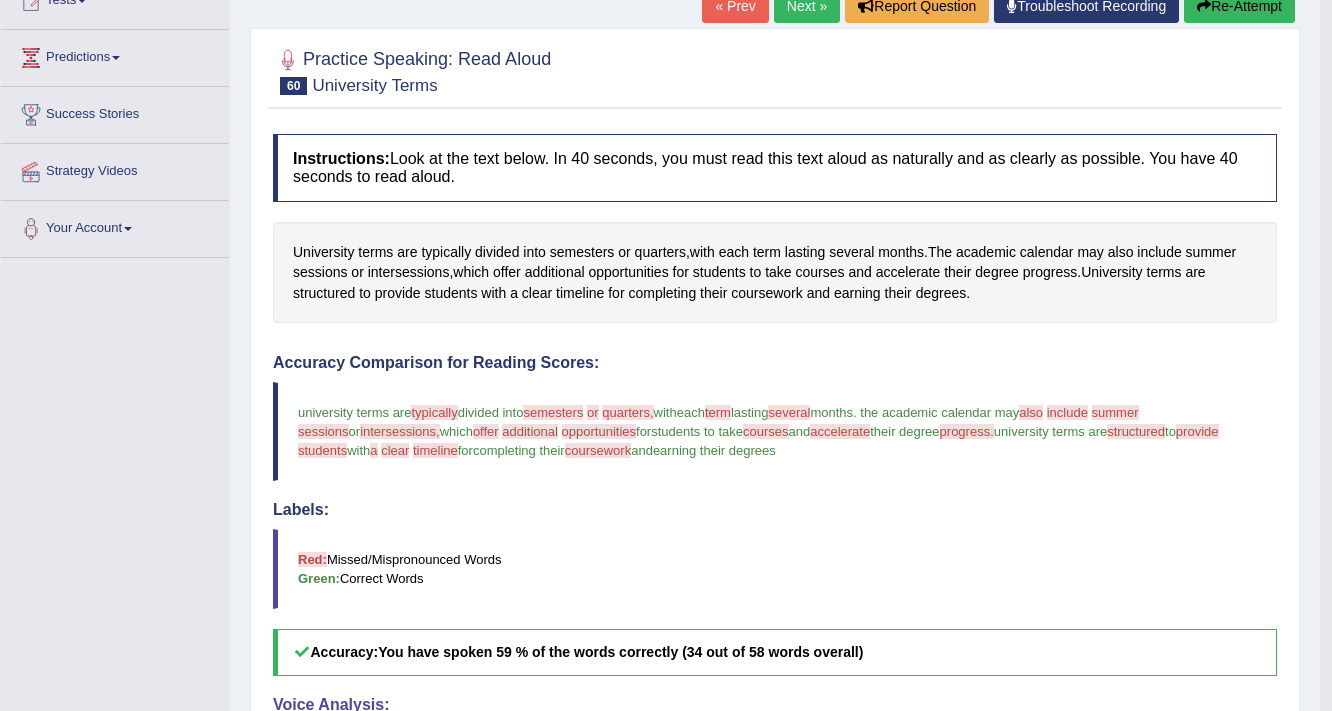 click on "Re-Attempt" at bounding box center [1239, 6] 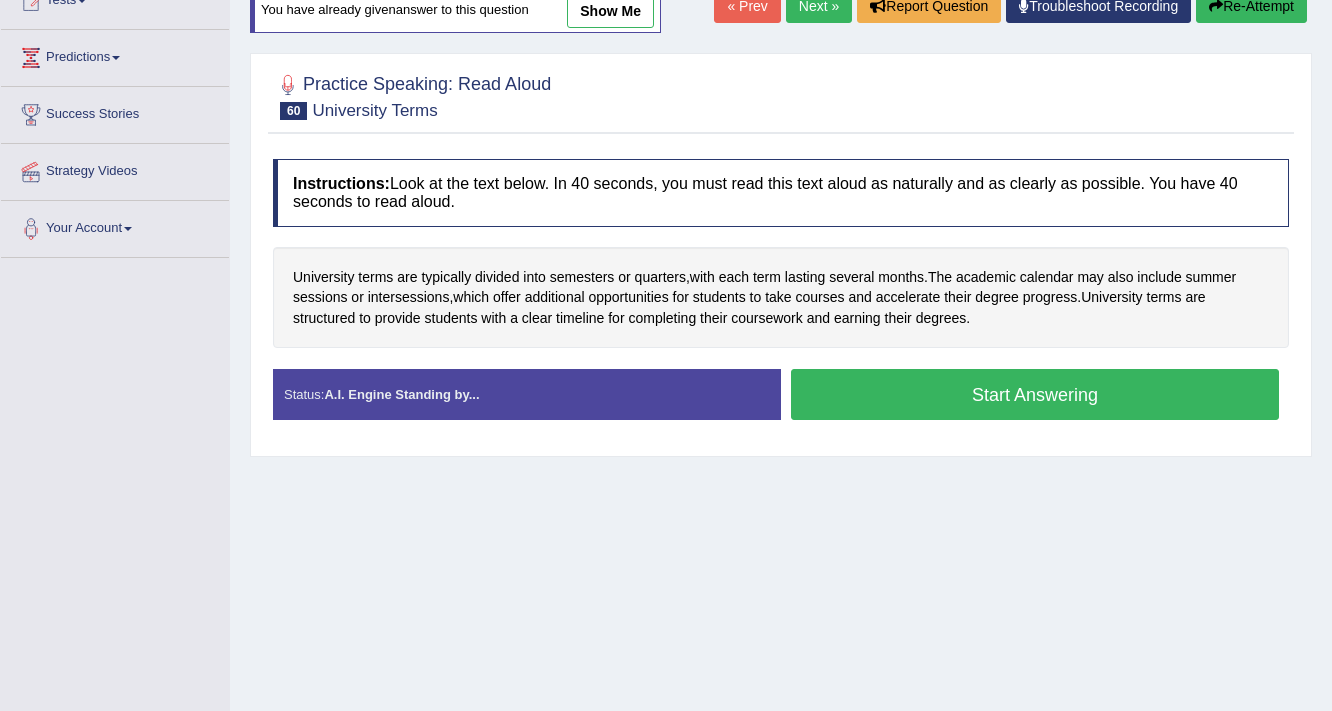 scroll, scrollTop: 240, scrollLeft: 0, axis: vertical 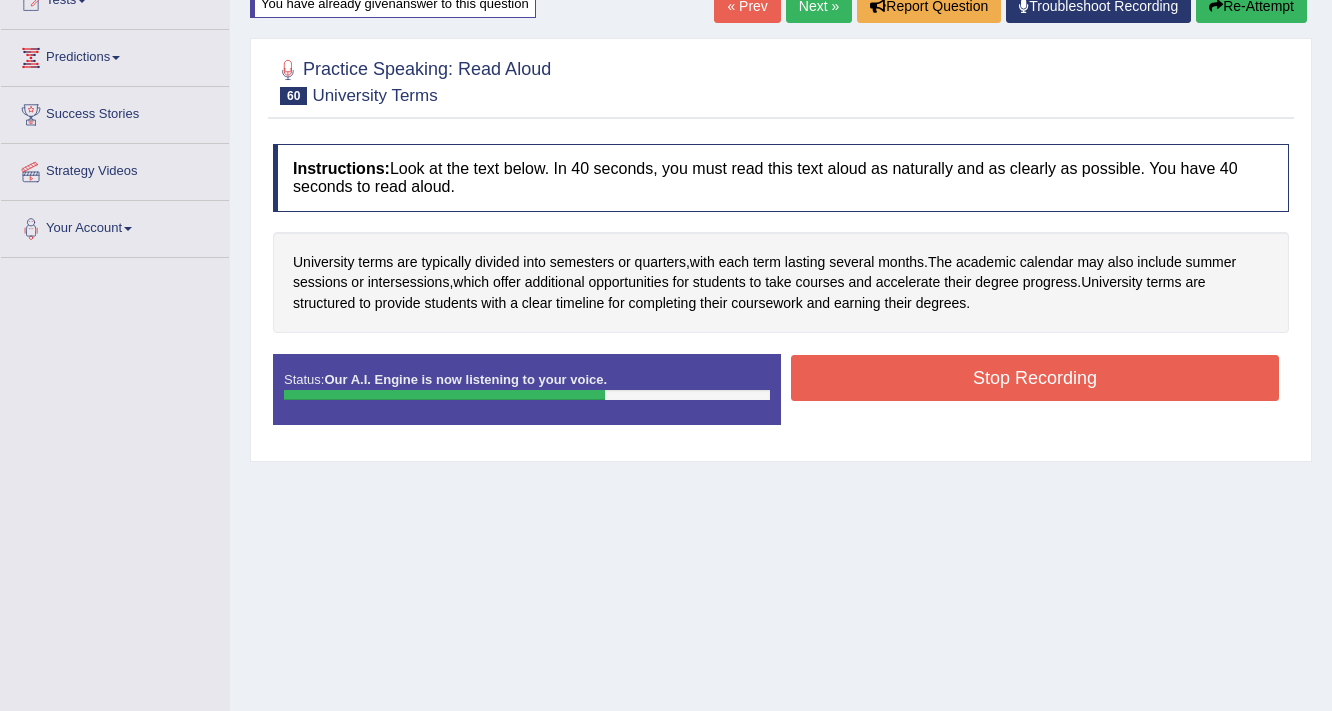 click on "Stop Recording" at bounding box center [1035, 378] 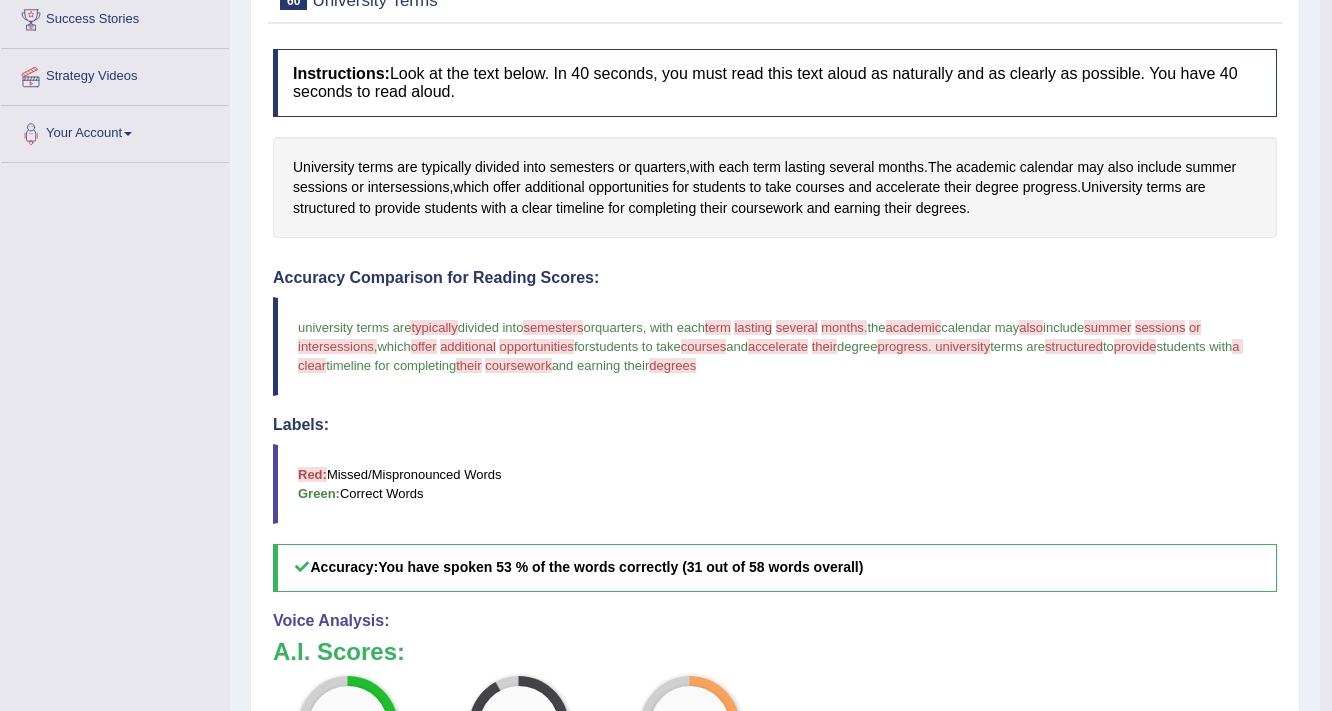 scroll, scrollTop: 240, scrollLeft: 0, axis: vertical 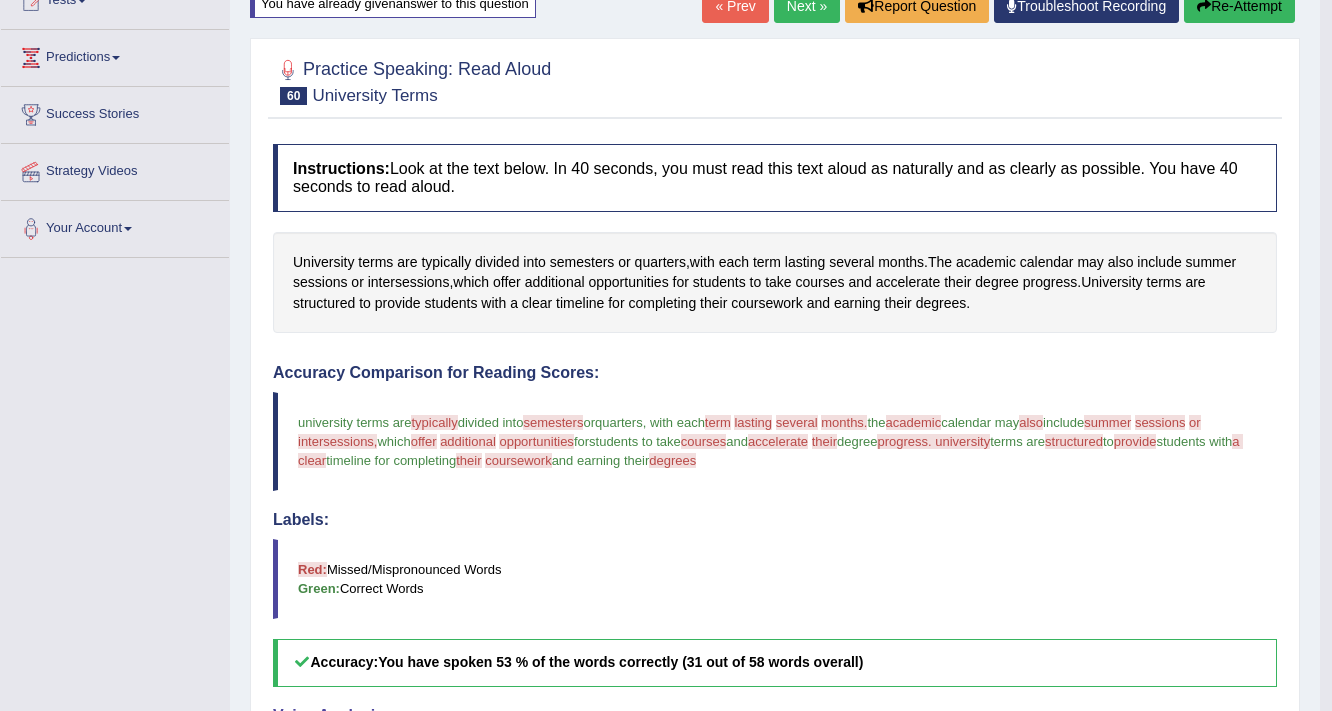 click on "Re-Attempt" at bounding box center (1239, 6) 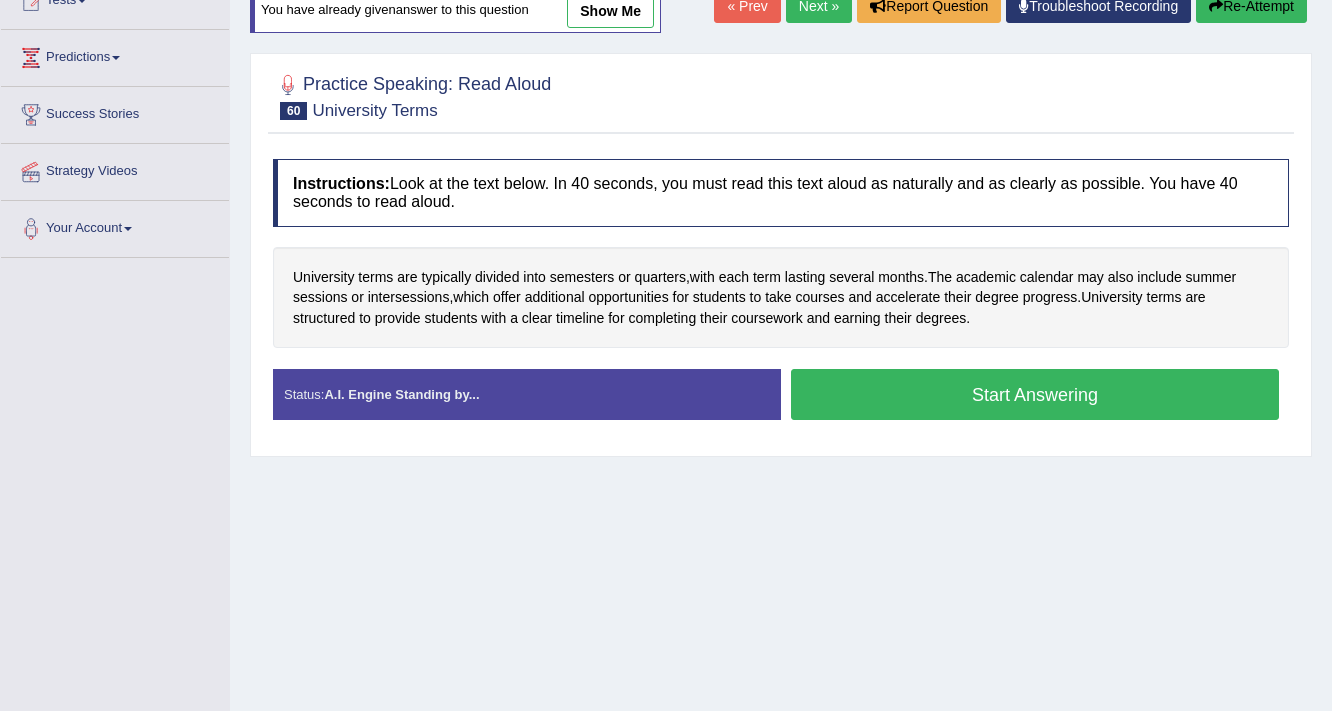 scroll, scrollTop: 240, scrollLeft: 0, axis: vertical 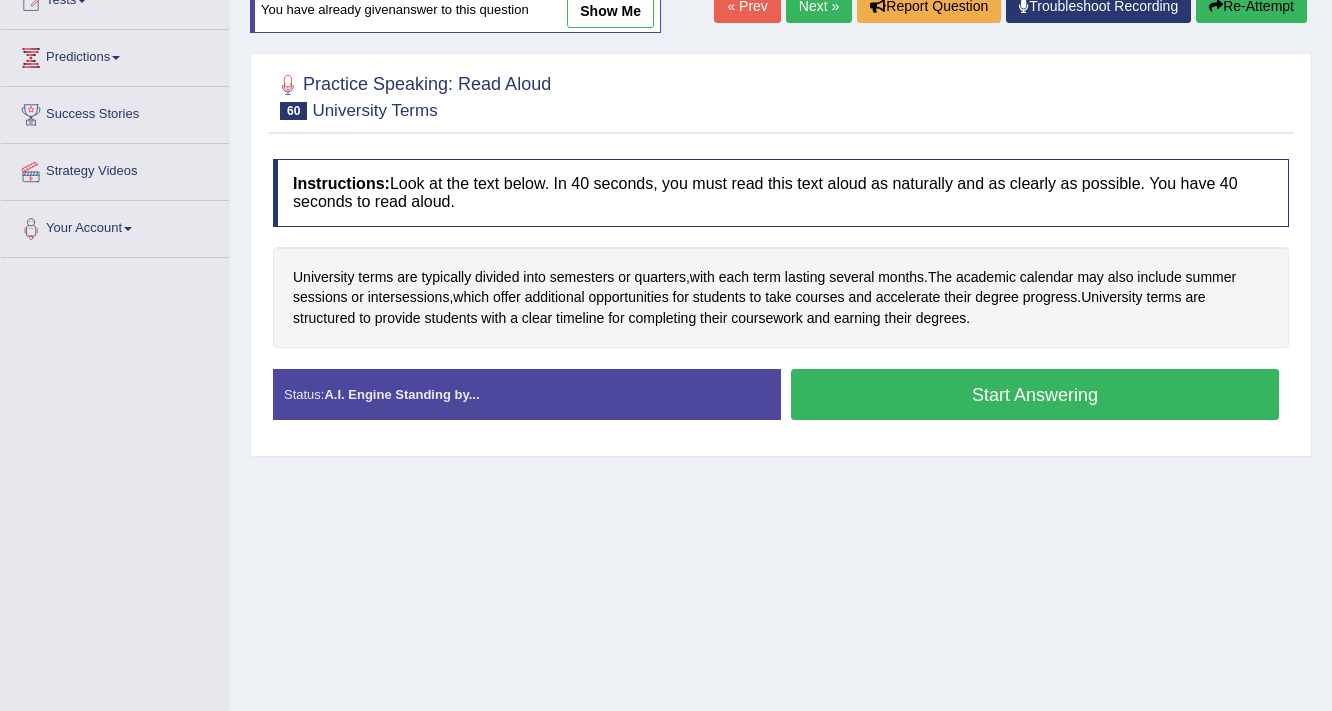 click on "Start Answering" at bounding box center [1035, 394] 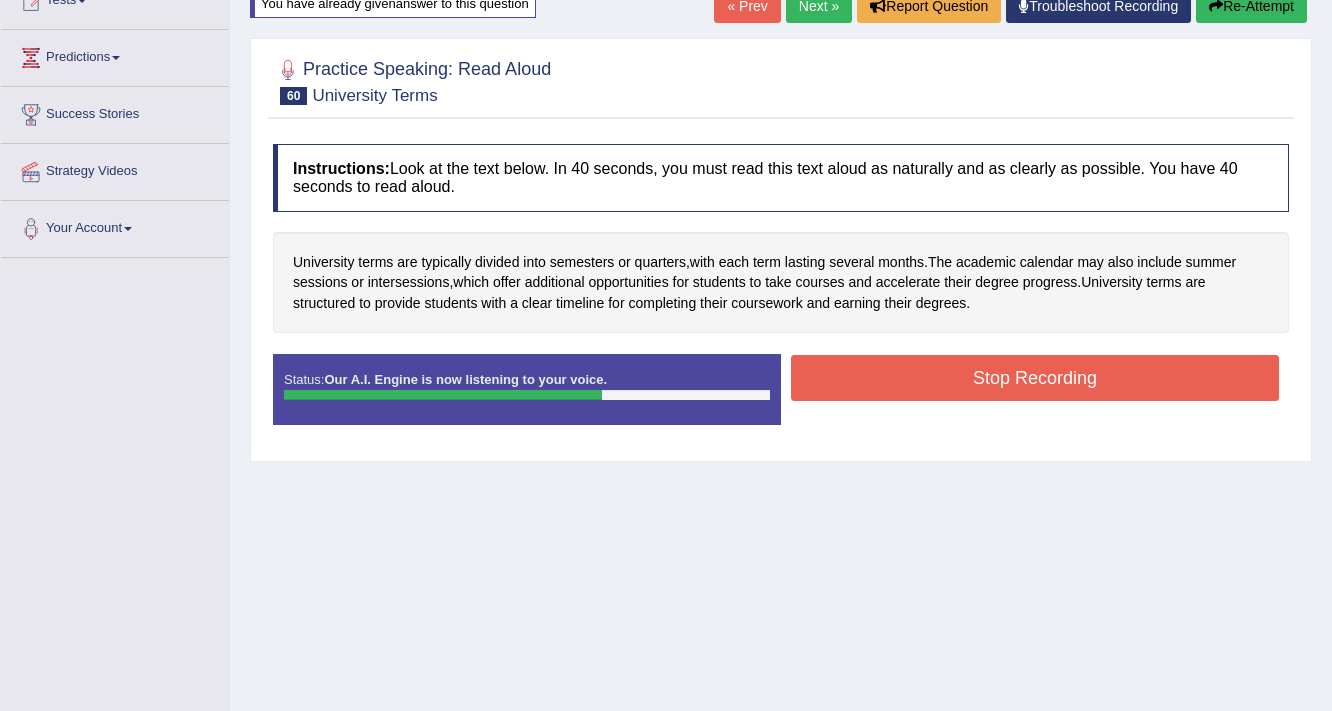 click on "Stop Recording" at bounding box center (1035, 378) 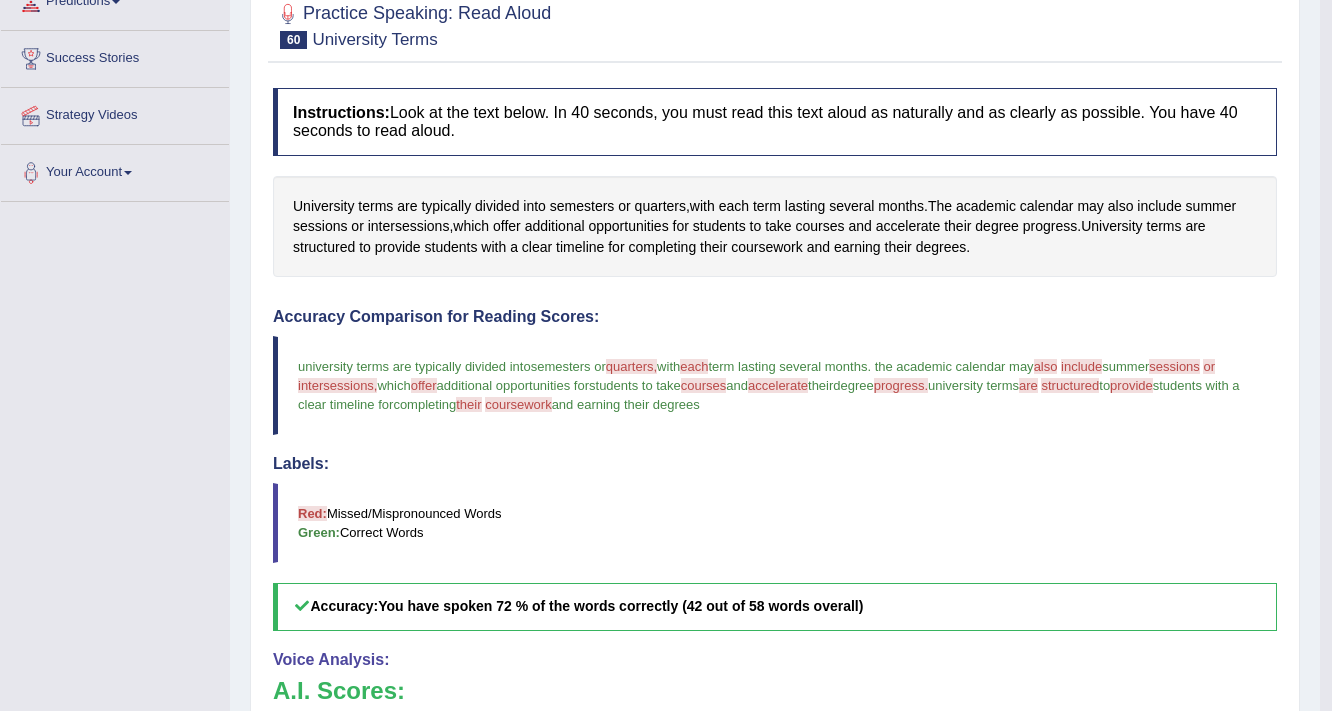 scroll, scrollTop: 240, scrollLeft: 0, axis: vertical 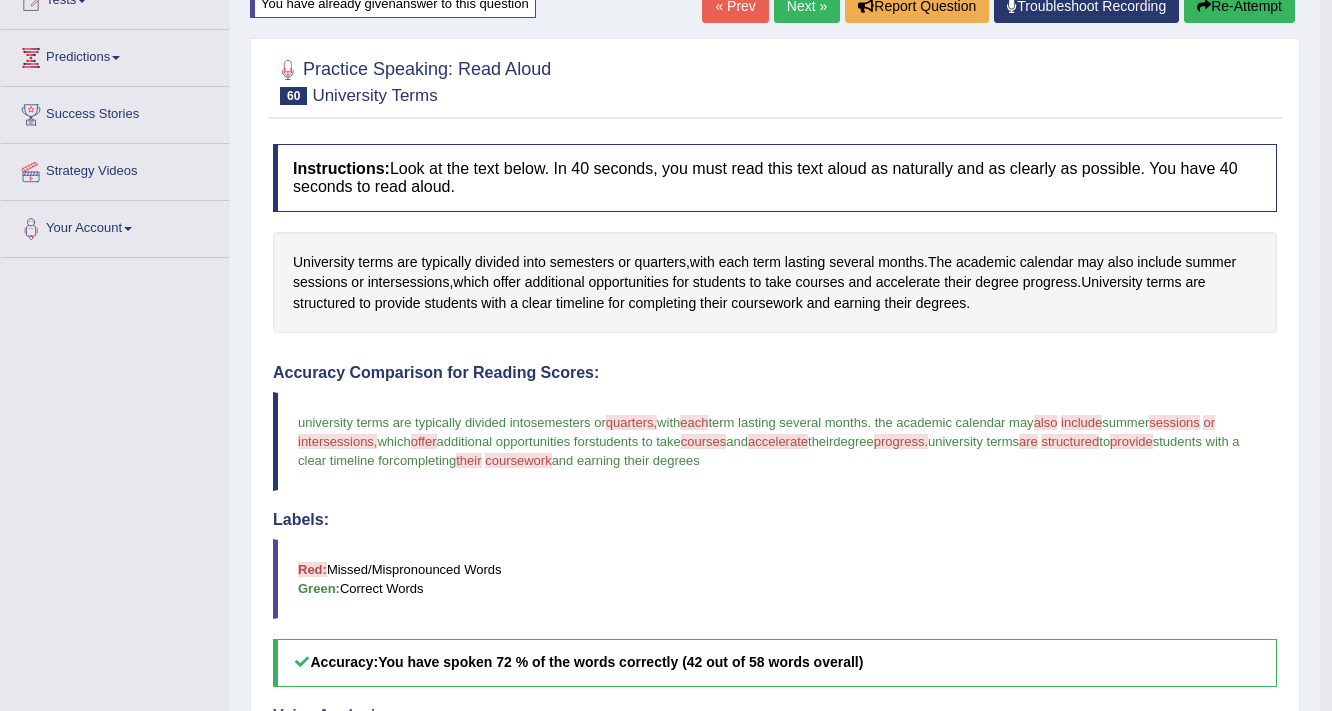 click on "Next »" at bounding box center [807, 6] 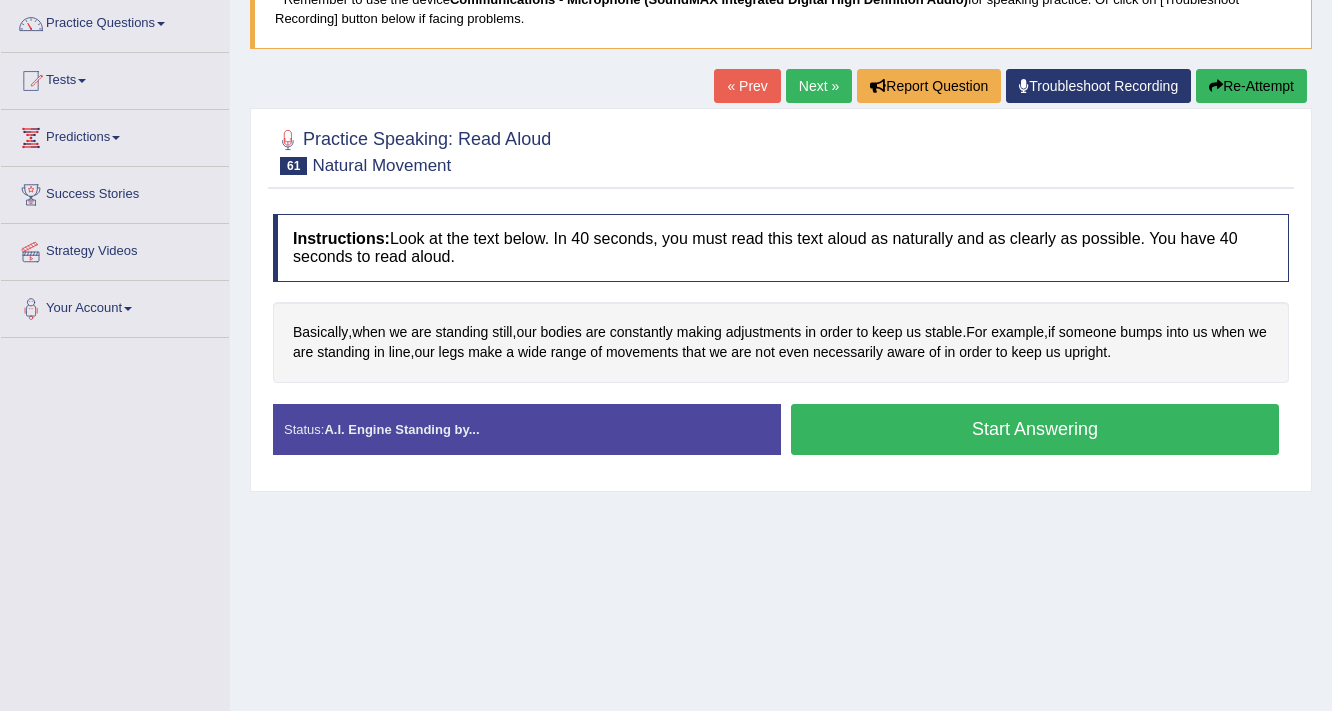 scroll, scrollTop: 160, scrollLeft: 0, axis: vertical 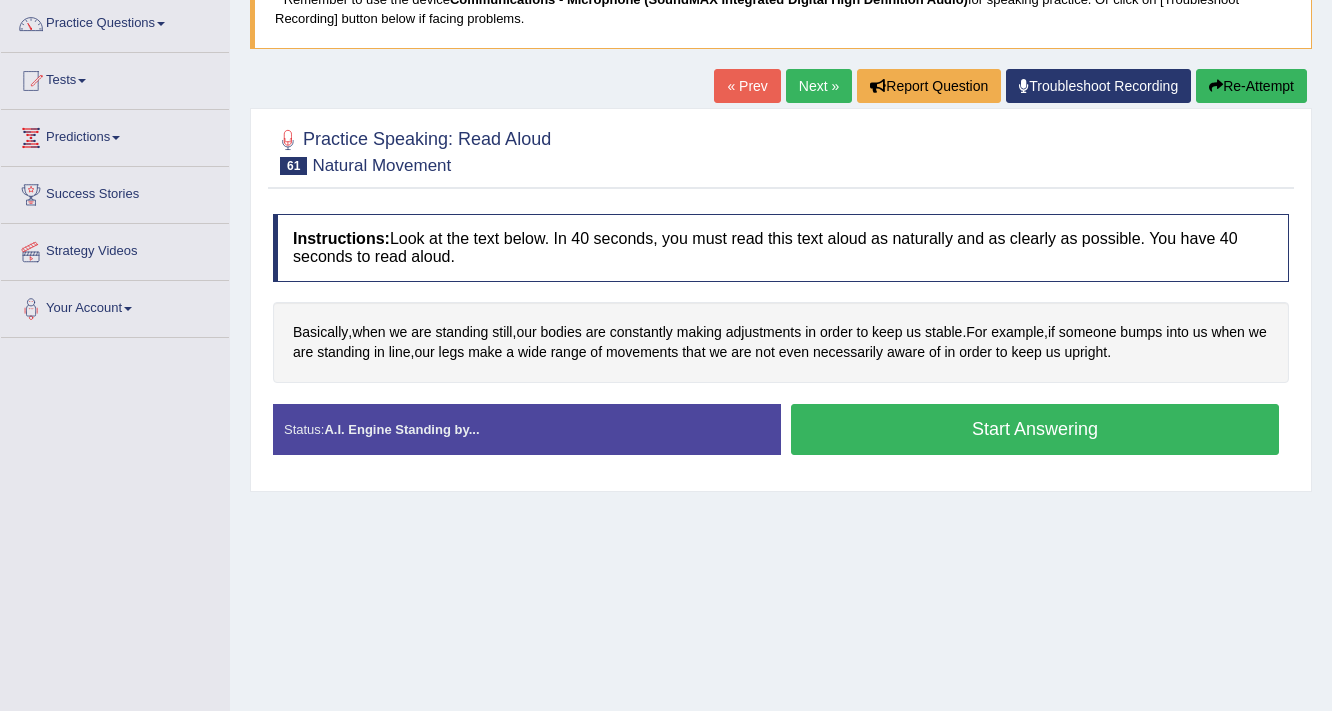 click on "Start Answering" at bounding box center [1035, 429] 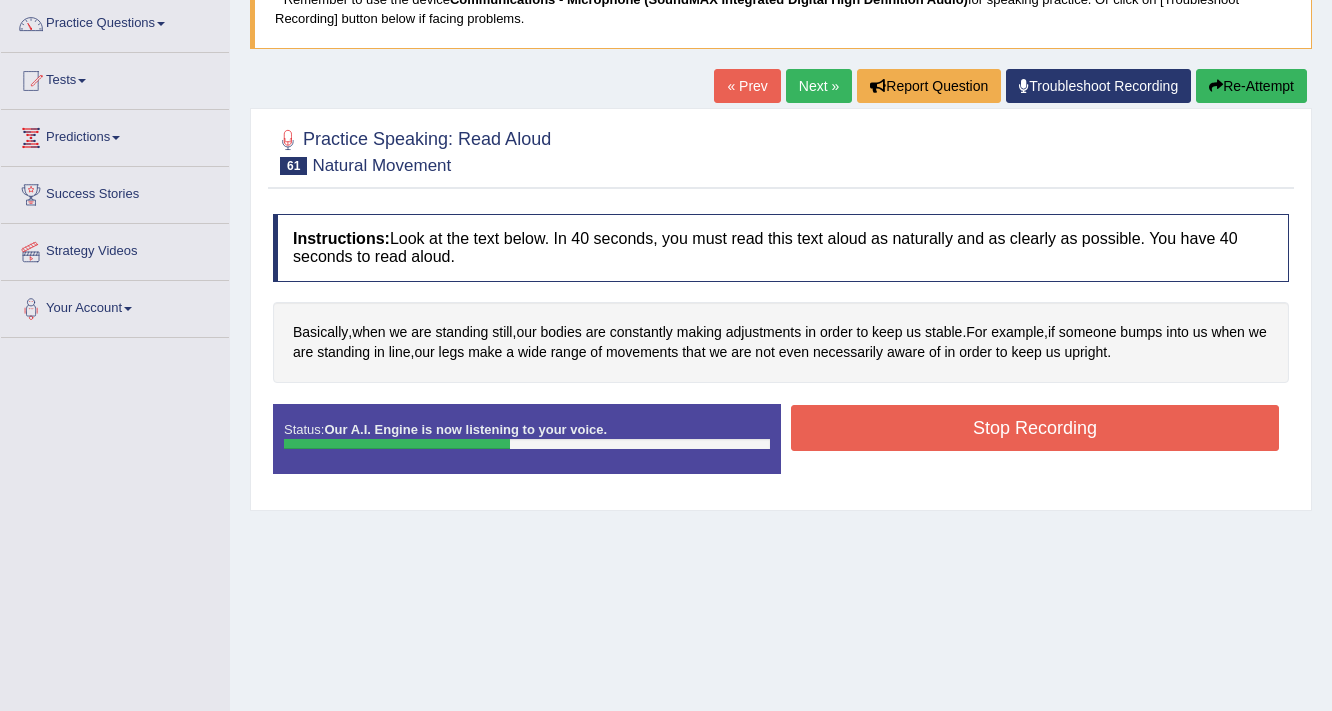 click on "Stop Recording" at bounding box center [1035, 428] 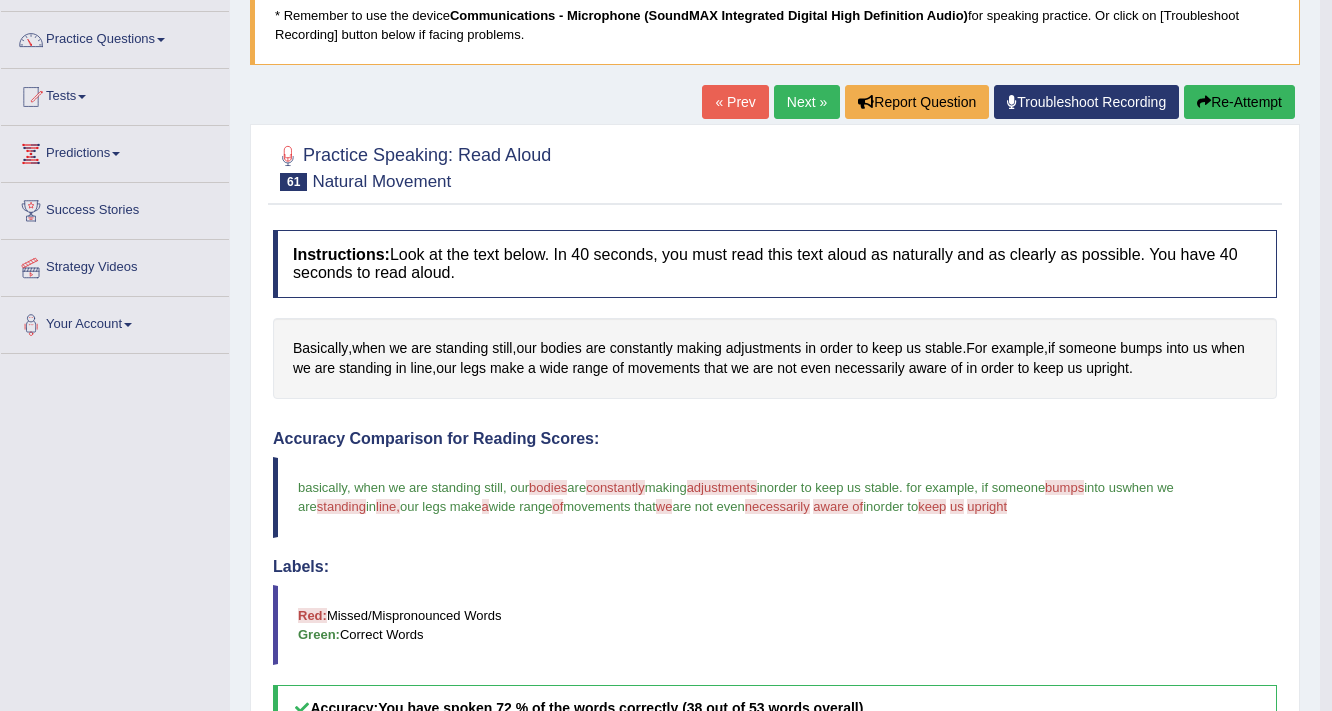 scroll, scrollTop: 80, scrollLeft: 0, axis: vertical 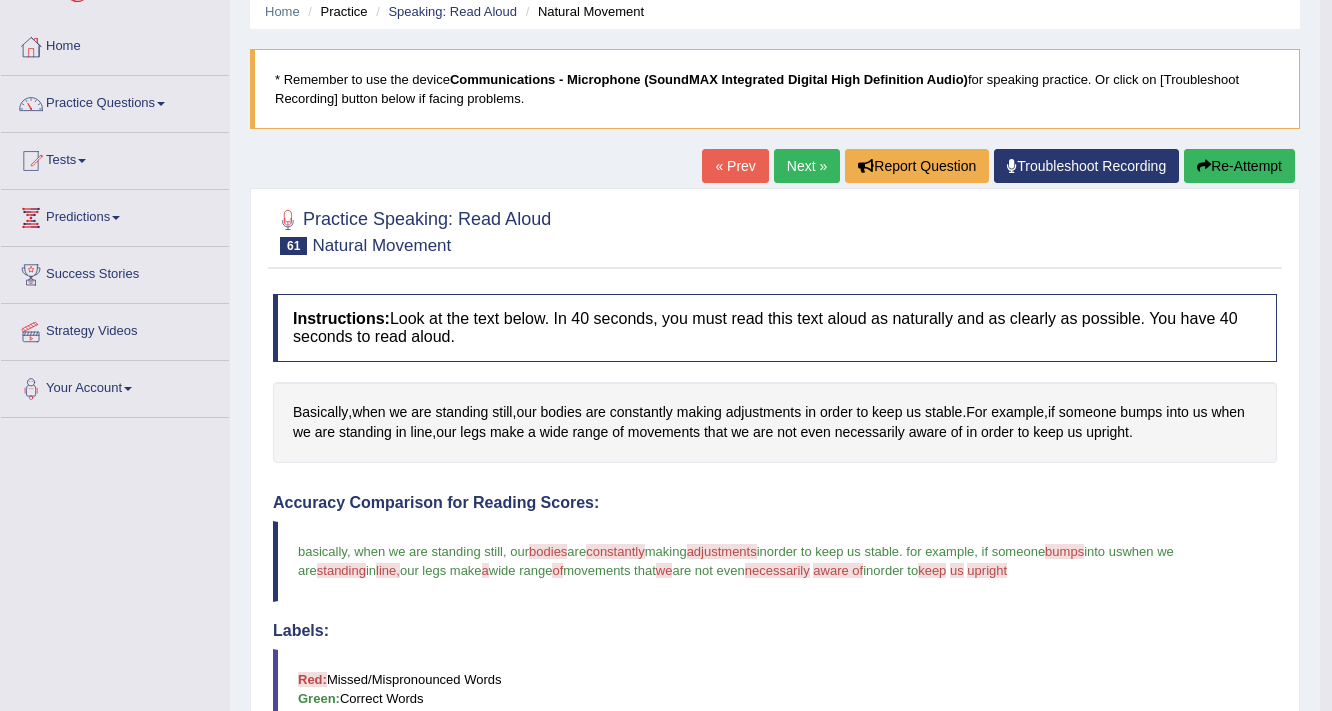 click on "Re-Attempt" at bounding box center [1239, 166] 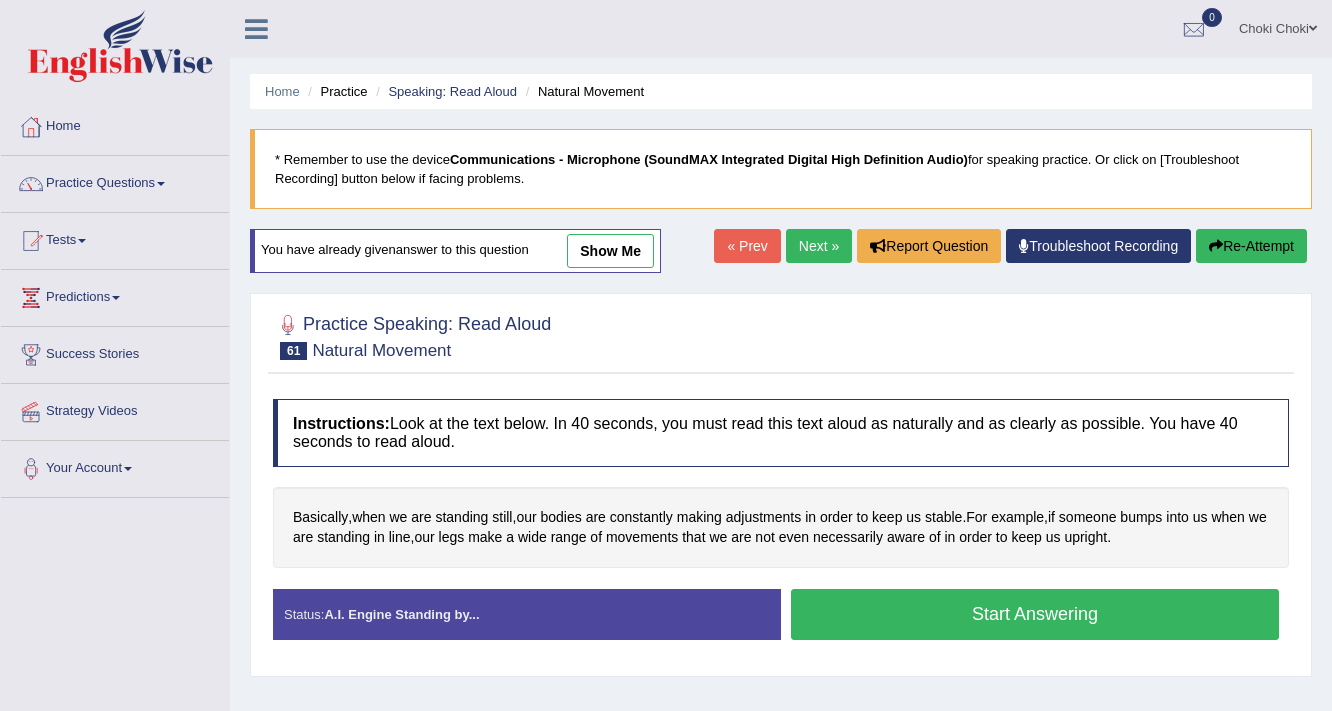 scroll, scrollTop: 80, scrollLeft: 0, axis: vertical 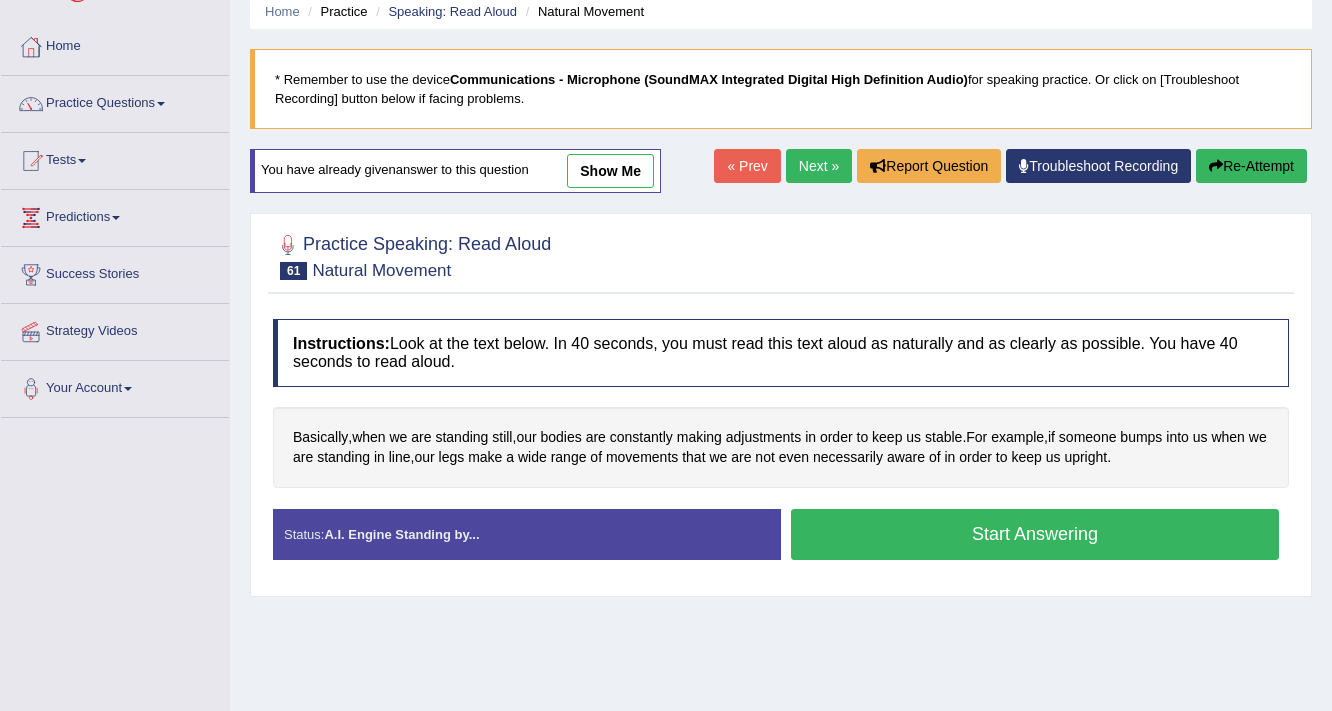 click on "Start Answering" at bounding box center (1035, 534) 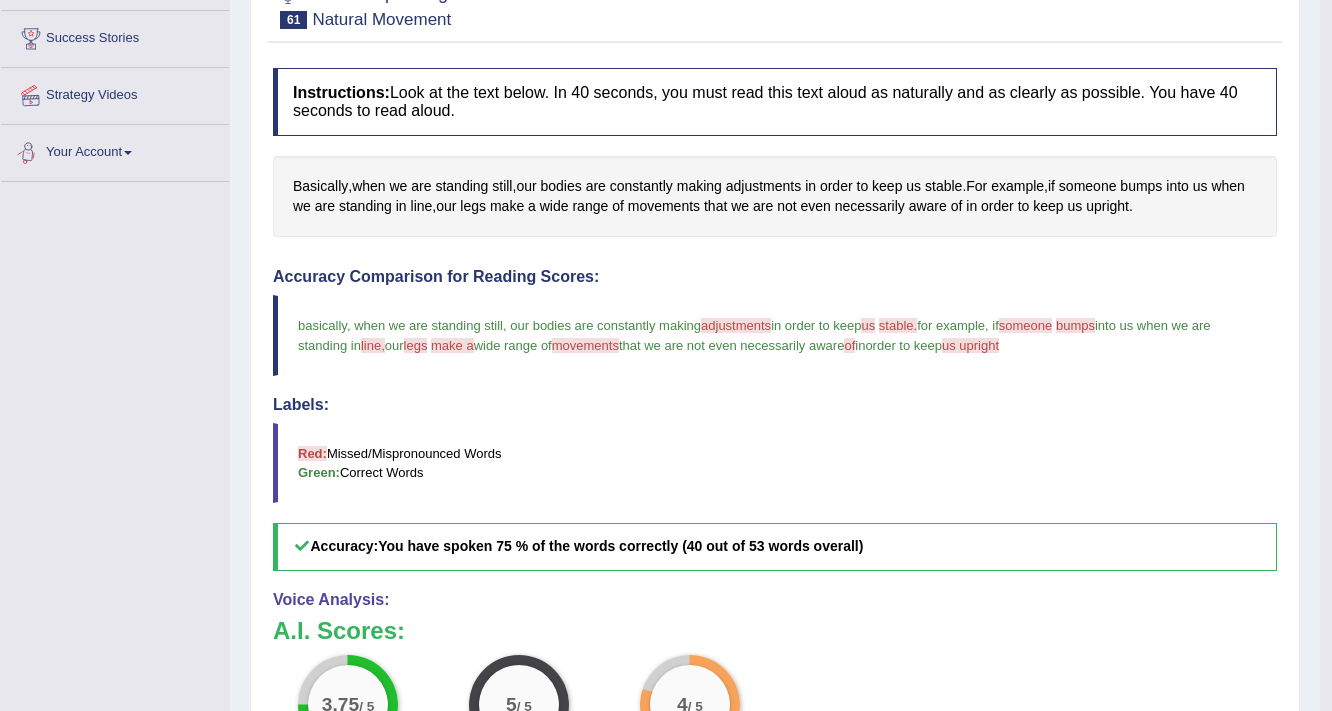 scroll, scrollTop: 160, scrollLeft: 0, axis: vertical 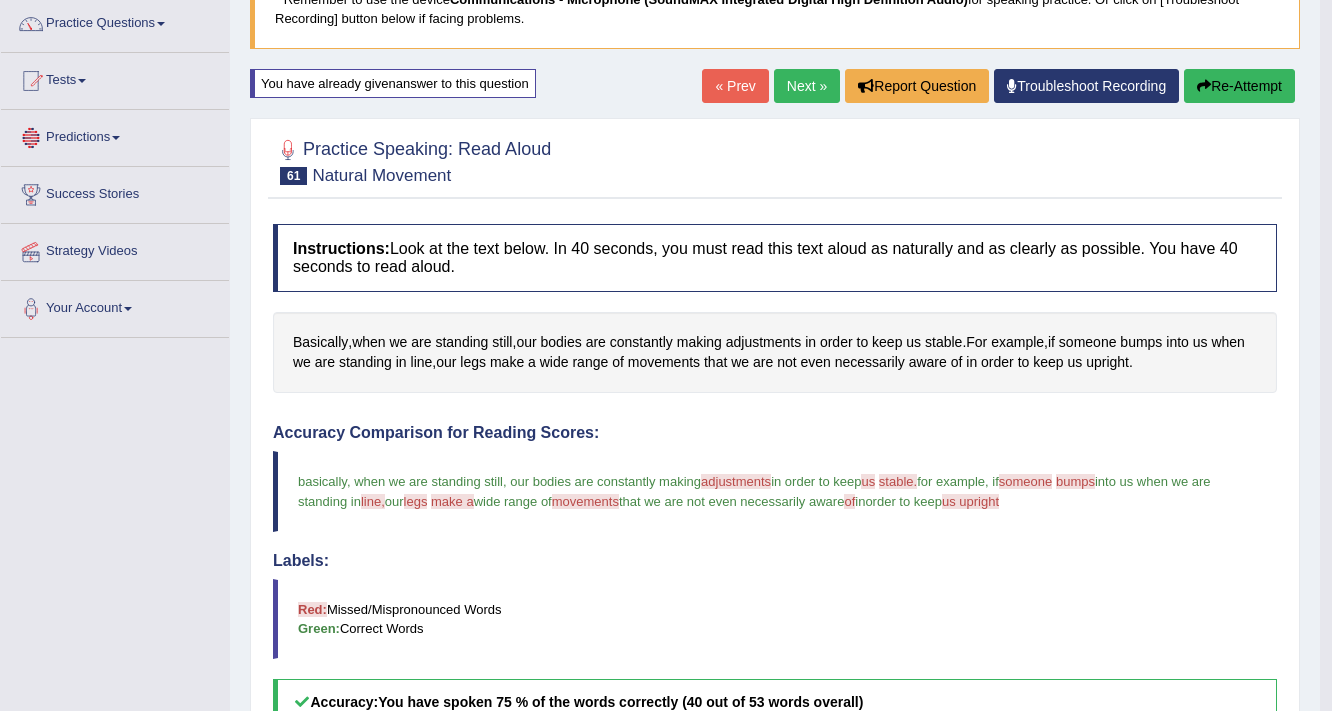 click on "Next »" at bounding box center [807, 86] 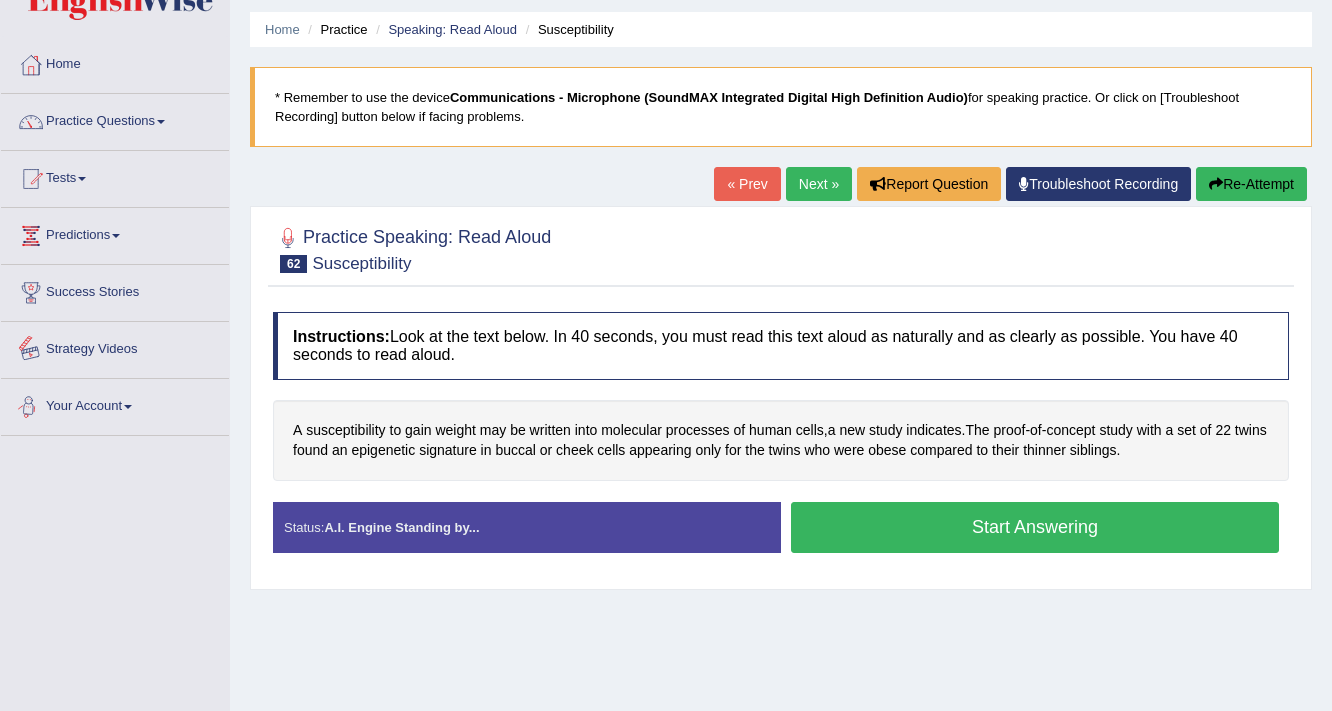 scroll, scrollTop: 160, scrollLeft: 0, axis: vertical 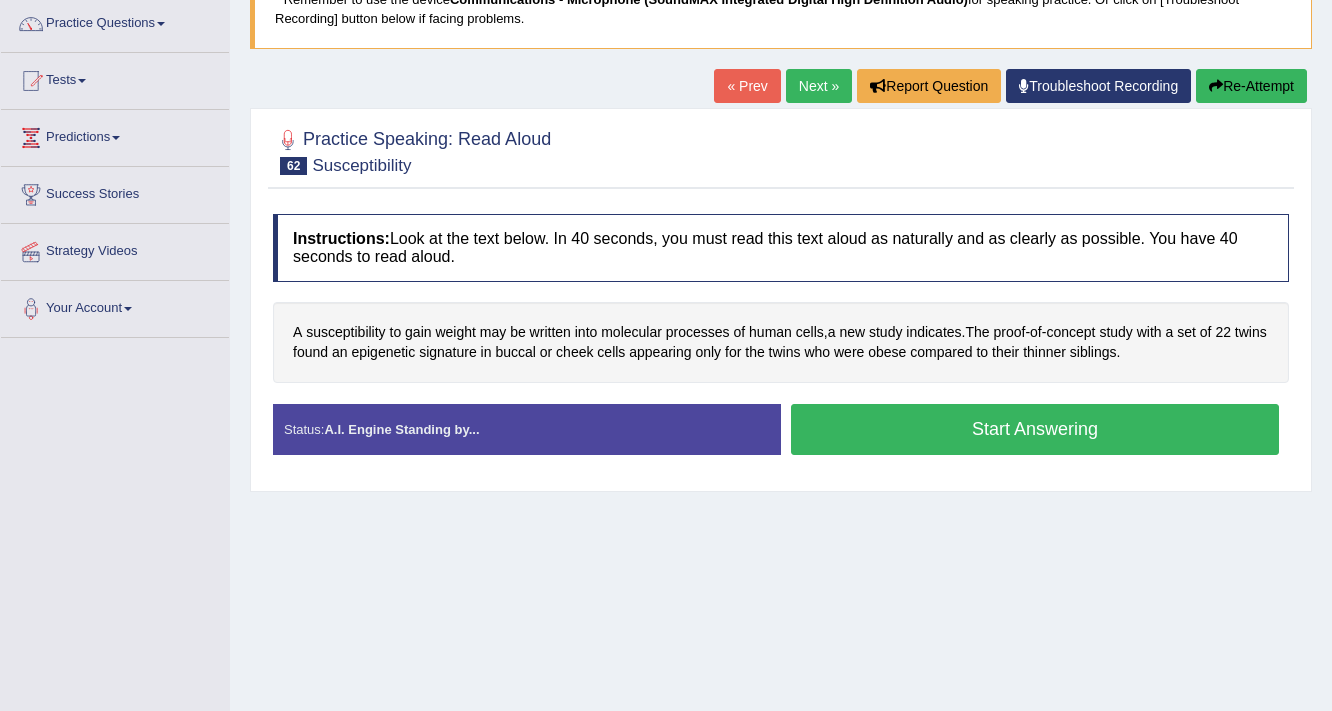 click on "Start Answering" at bounding box center [1035, 429] 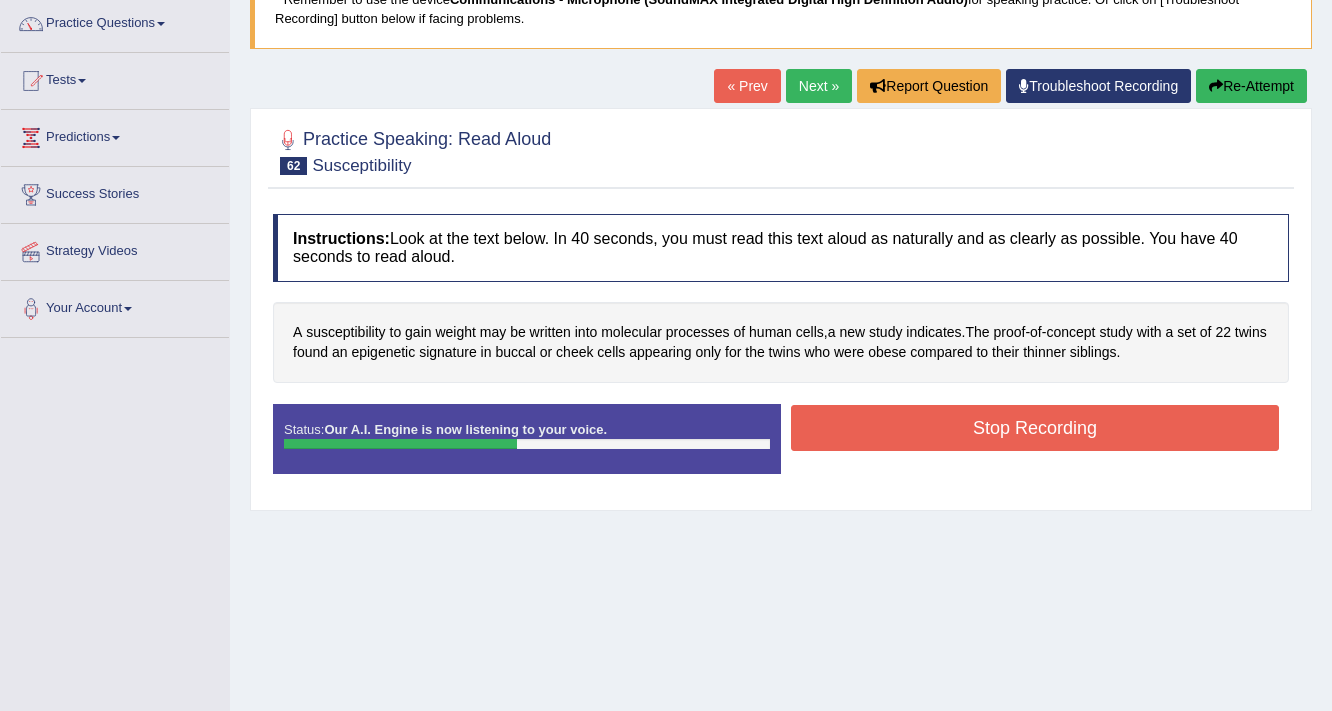 click on "Stop Recording" at bounding box center (1035, 428) 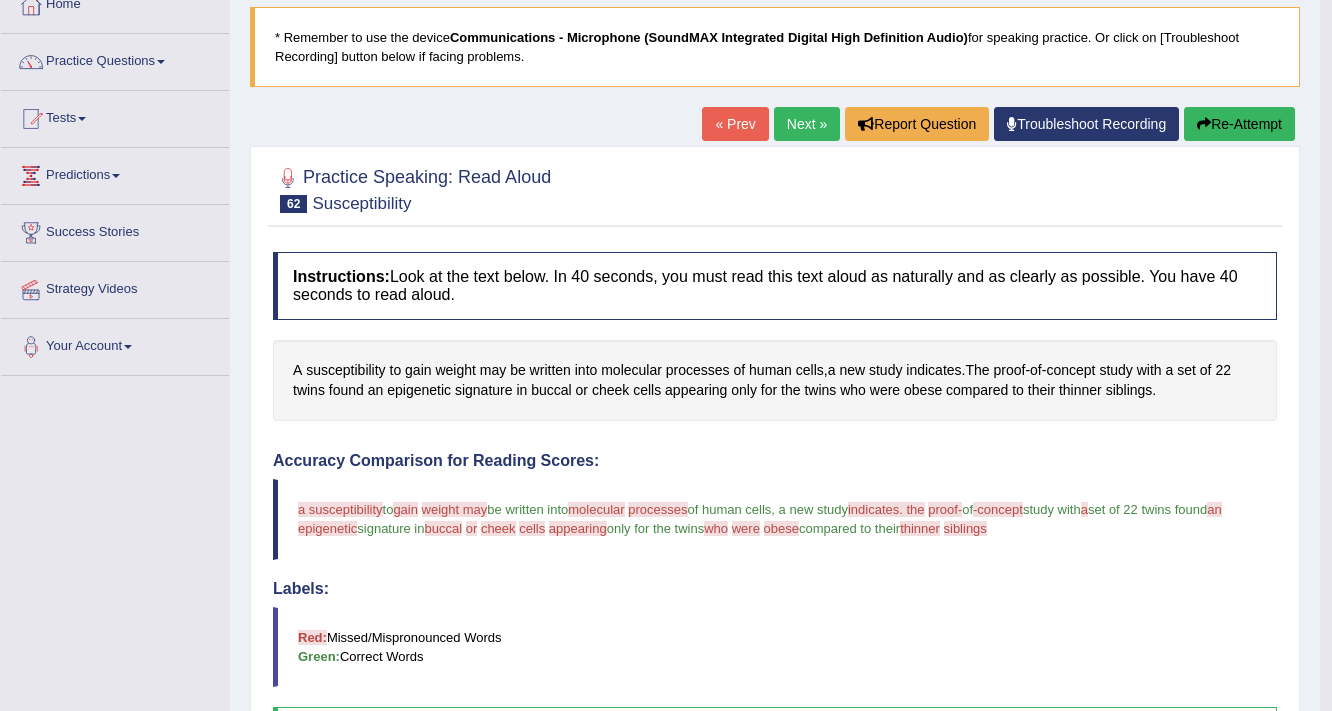 scroll, scrollTop: 80, scrollLeft: 0, axis: vertical 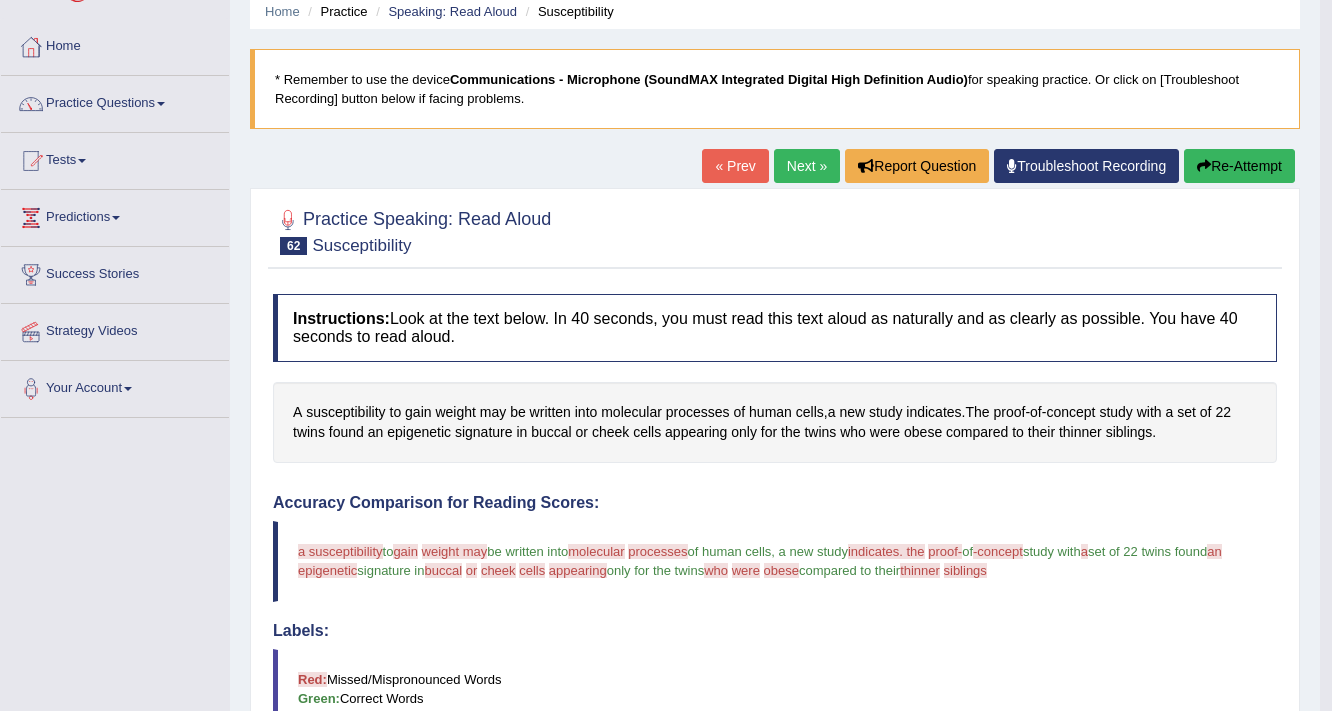 click on "Re-Attempt" at bounding box center (1239, 166) 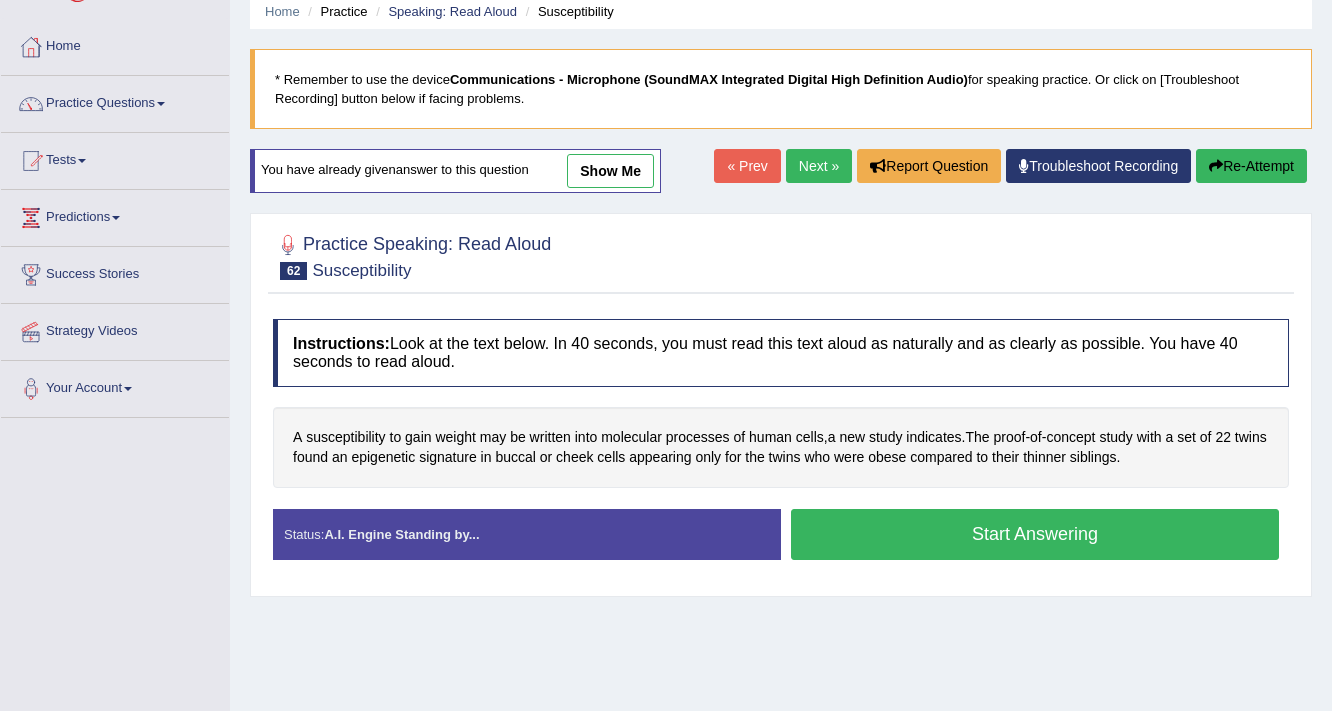 scroll, scrollTop: 0, scrollLeft: 0, axis: both 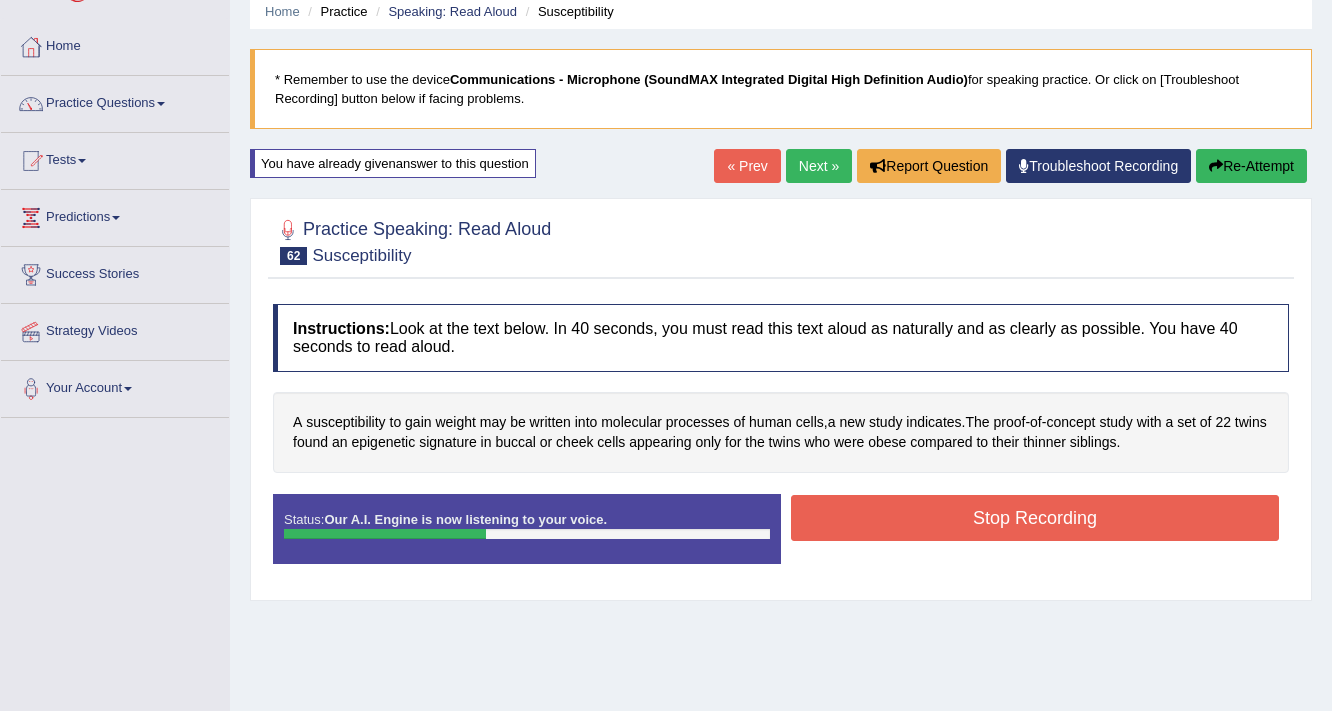 click on "Stop Recording" at bounding box center (1035, 518) 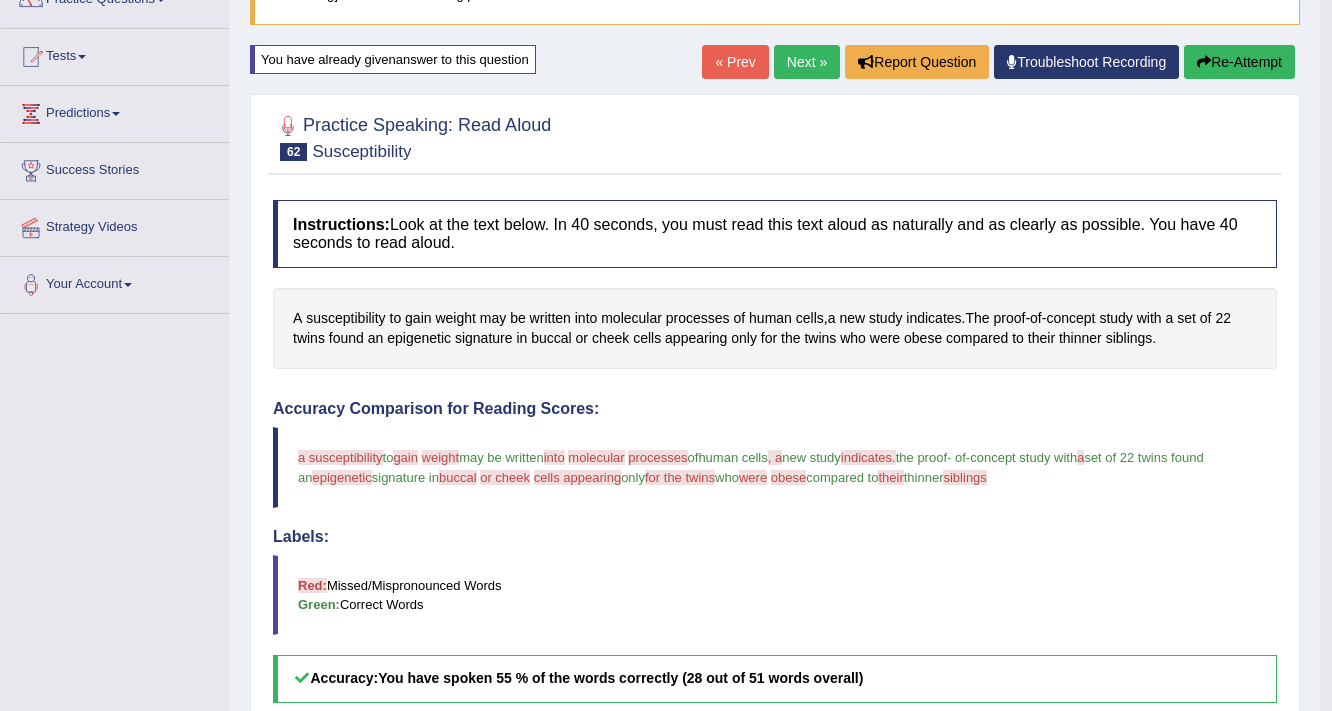 scroll, scrollTop: 160, scrollLeft: 0, axis: vertical 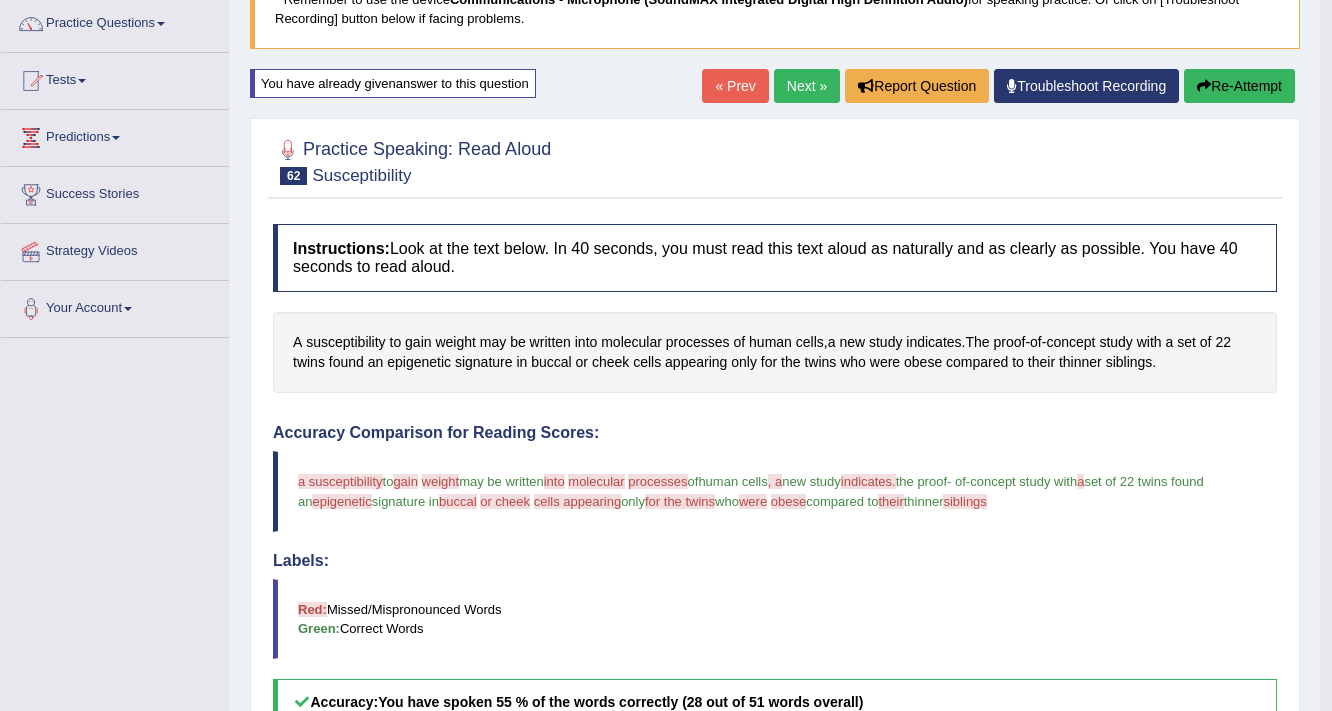 click on "Re-Attempt" at bounding box center (1239, 86) 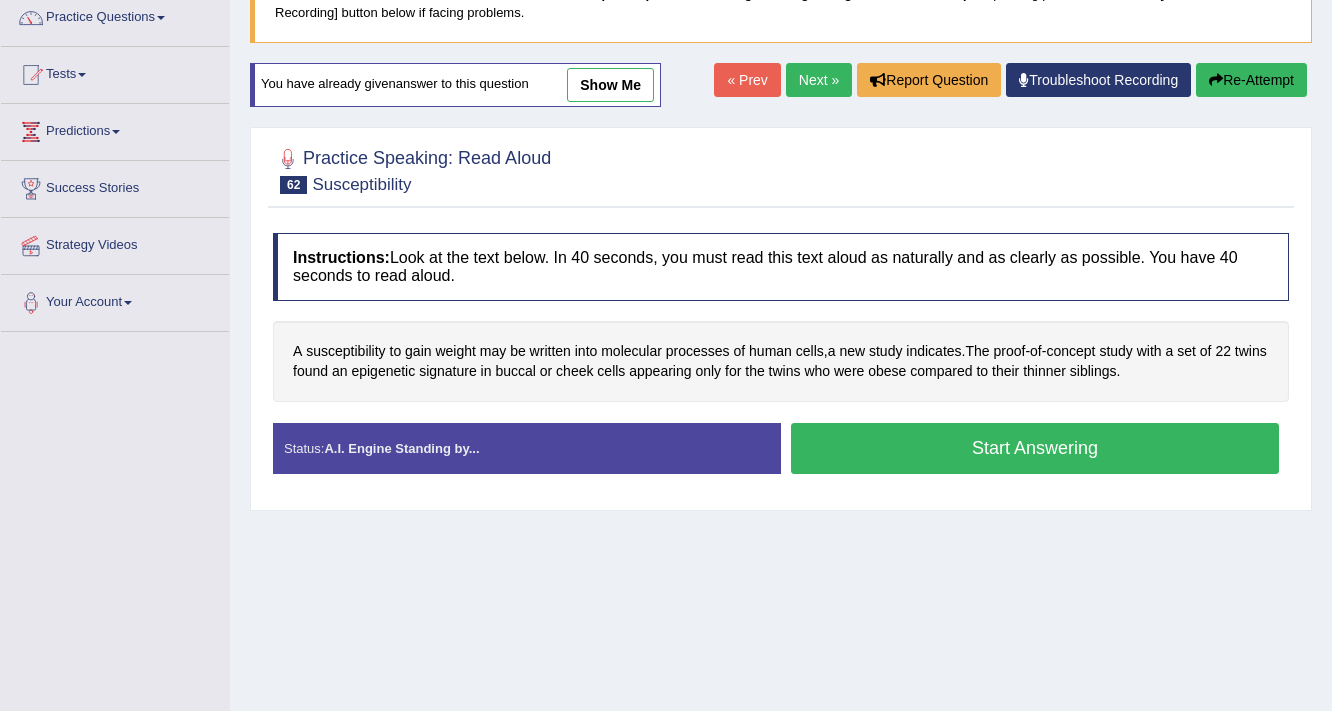 scroll, scrollTop: 166, scrollLeft: 0, axis: vertical 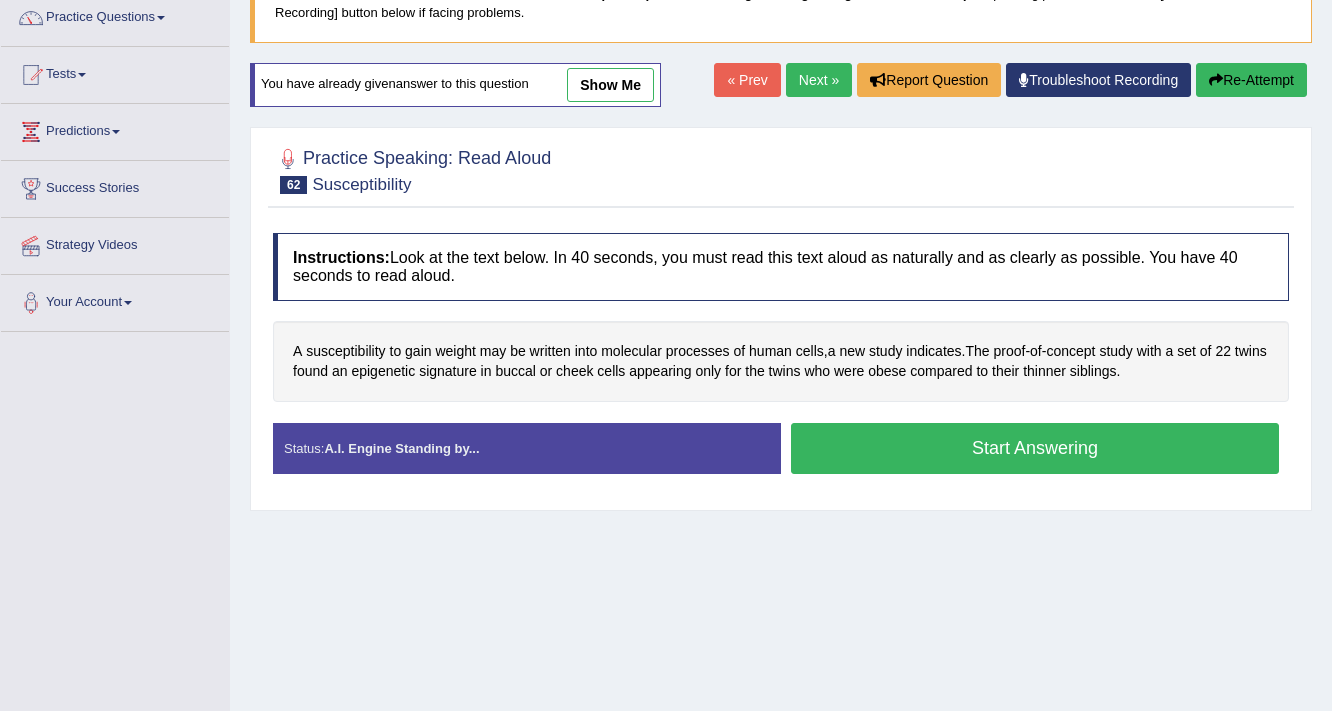 click on "Start Answering" at bounding box center [1035, 448] 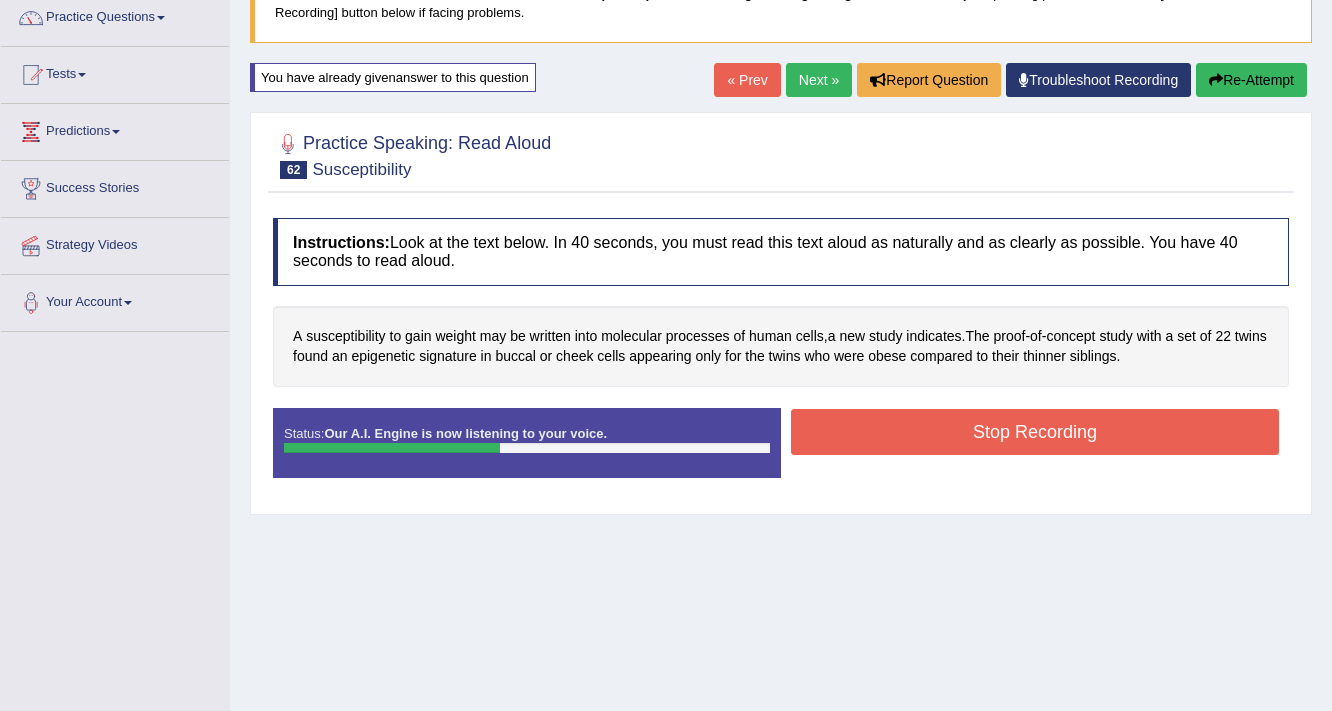 click on "Stop Recording" at bounding box center [1035, 432] 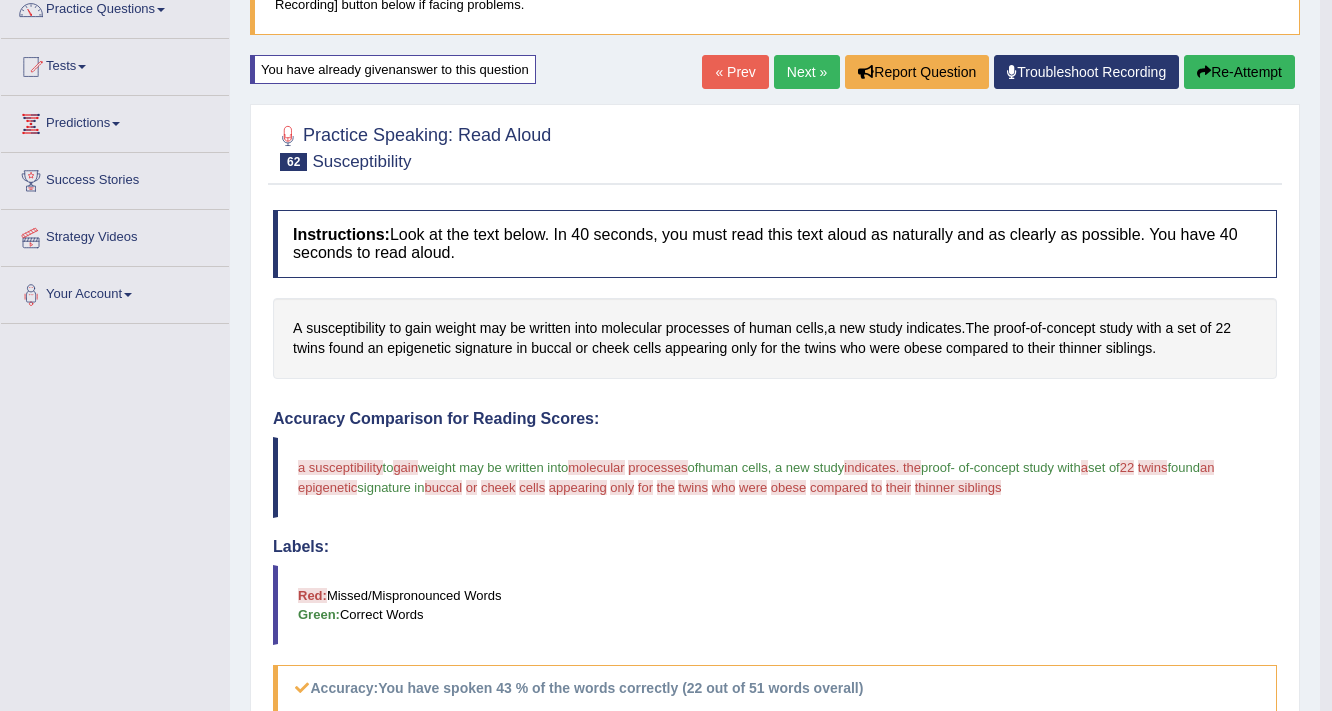 scroll, scrollTop: 166, scrollLeft: 0, axis: vertical 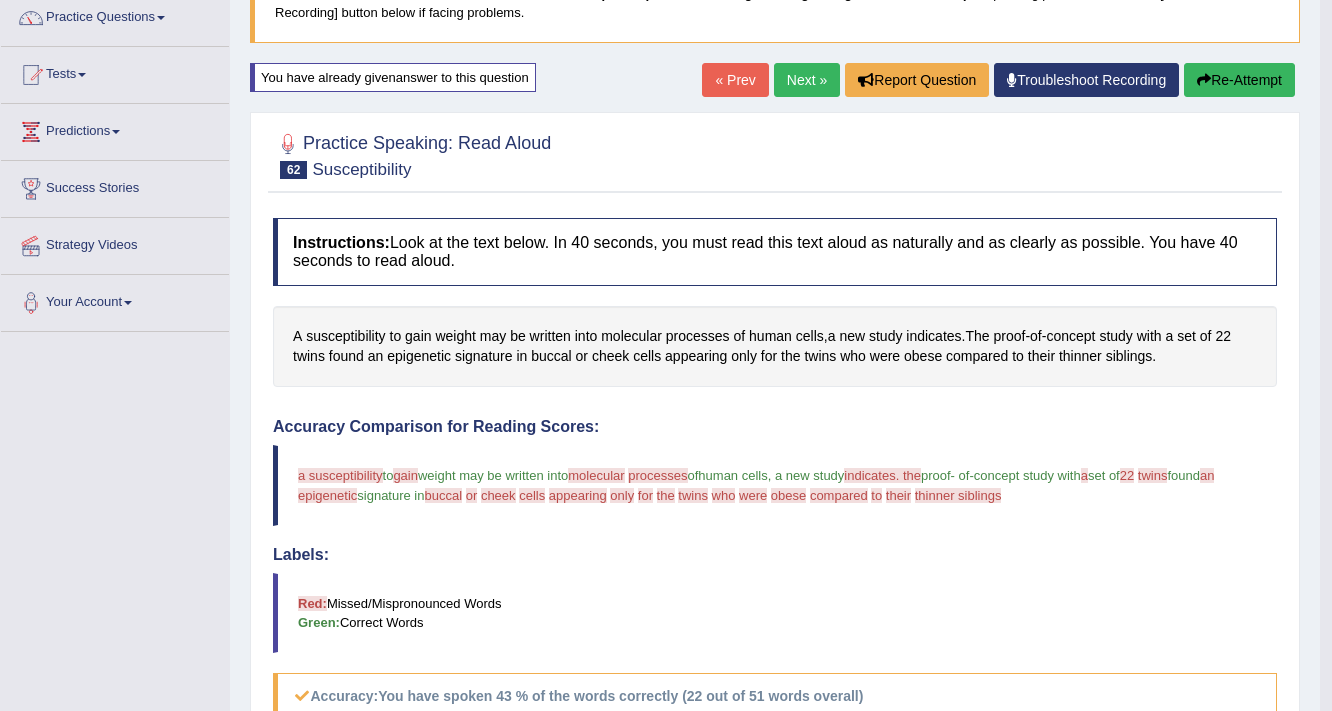 click on "Next »" at bounding box center (807, 80) 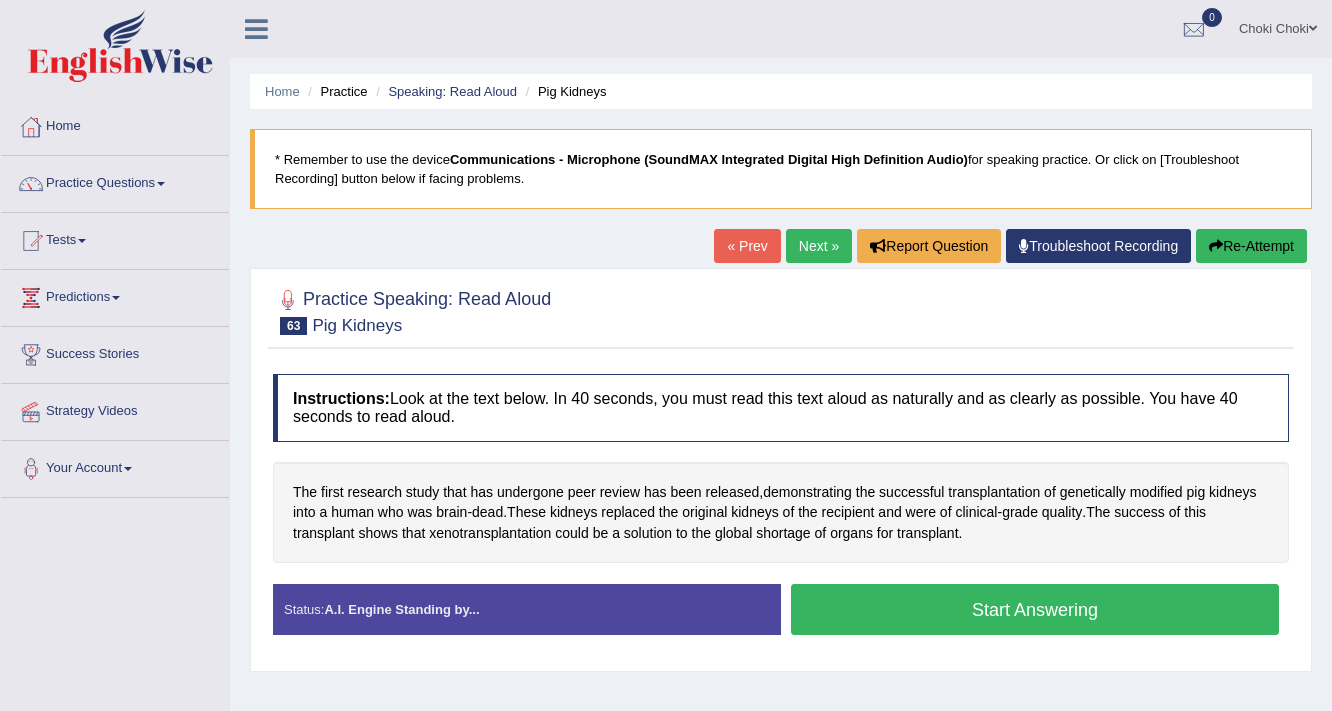 scroll, scrollTop: 4, scrollLeft: 0, axis: vertical 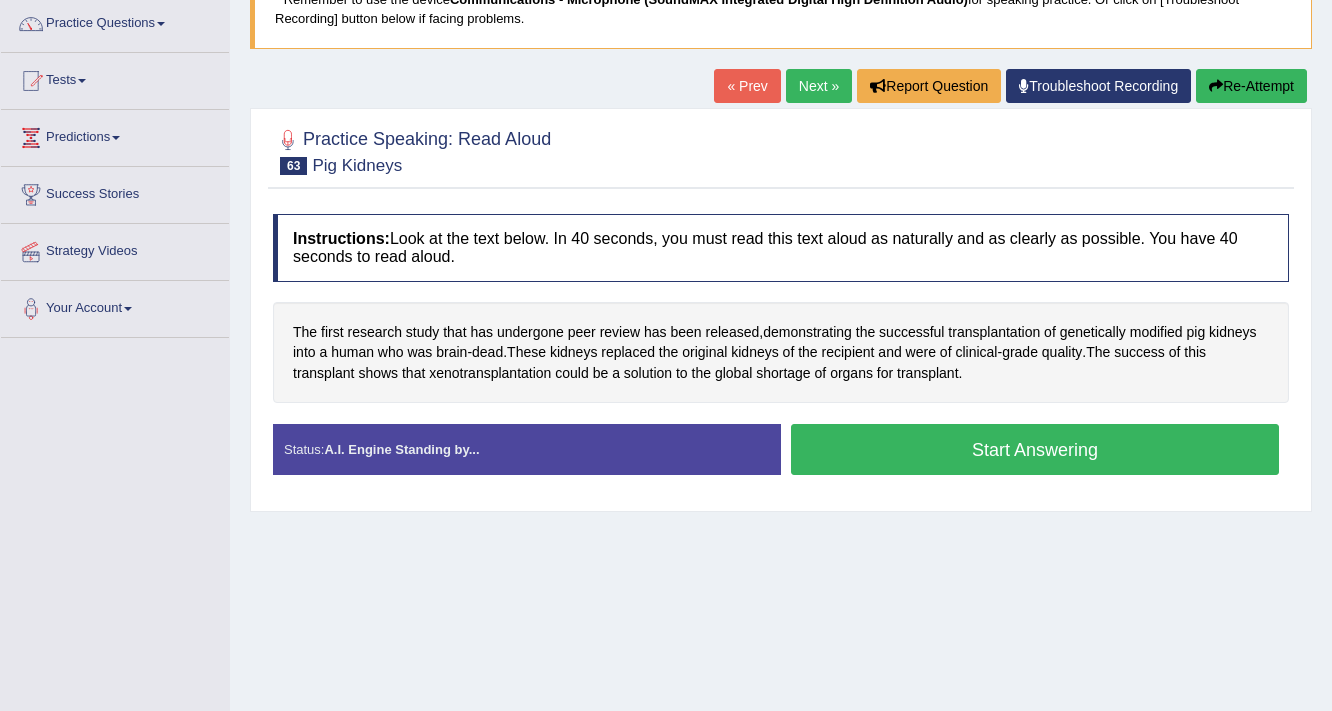 click on "Start Answering" at bounding box center [1035, 449] 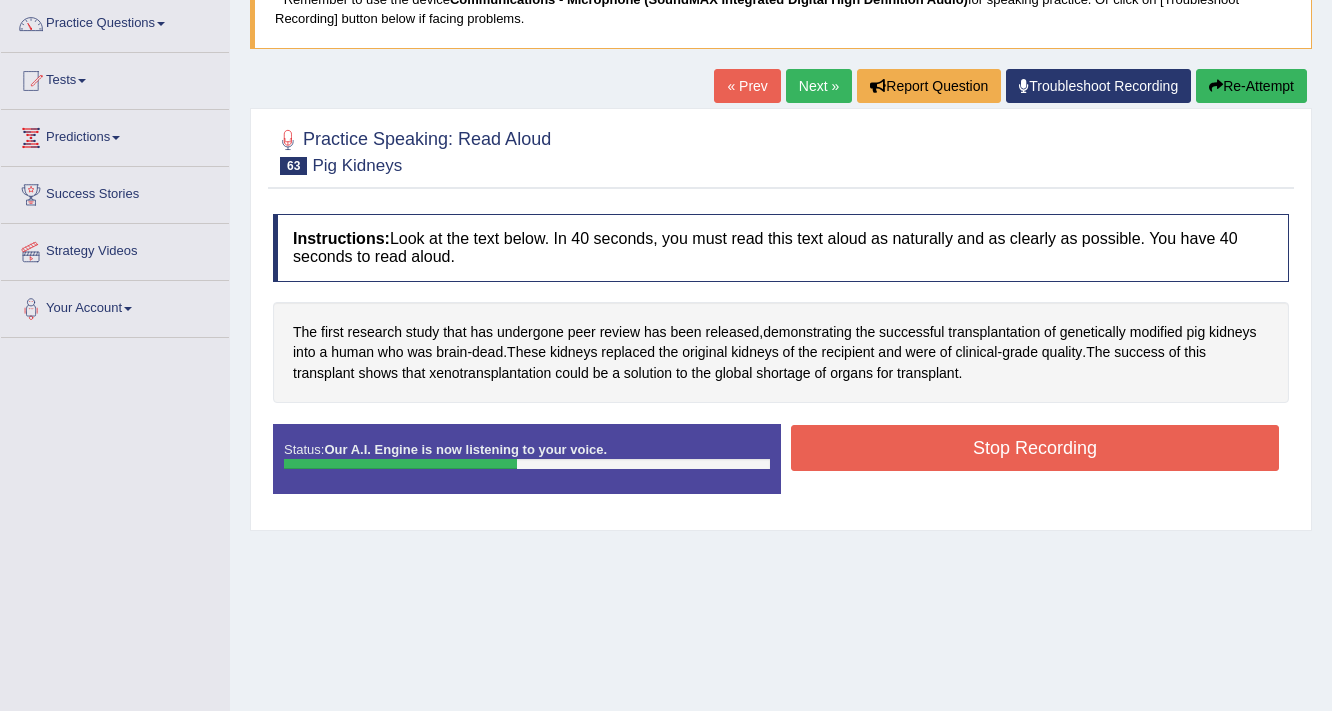 click on "Stop Recording" at bounding box center (1035, 448) 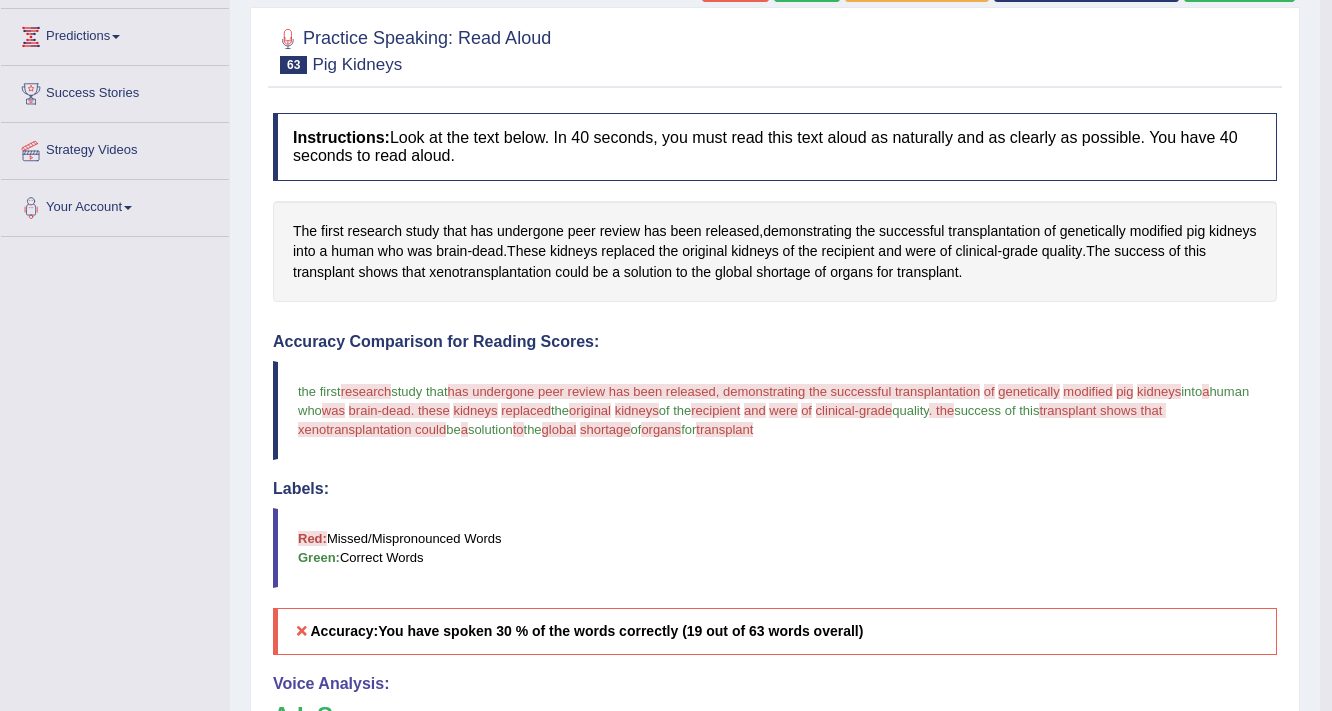 scroll, scrollTop: 80, scrollLeft: 0, axis: vertical 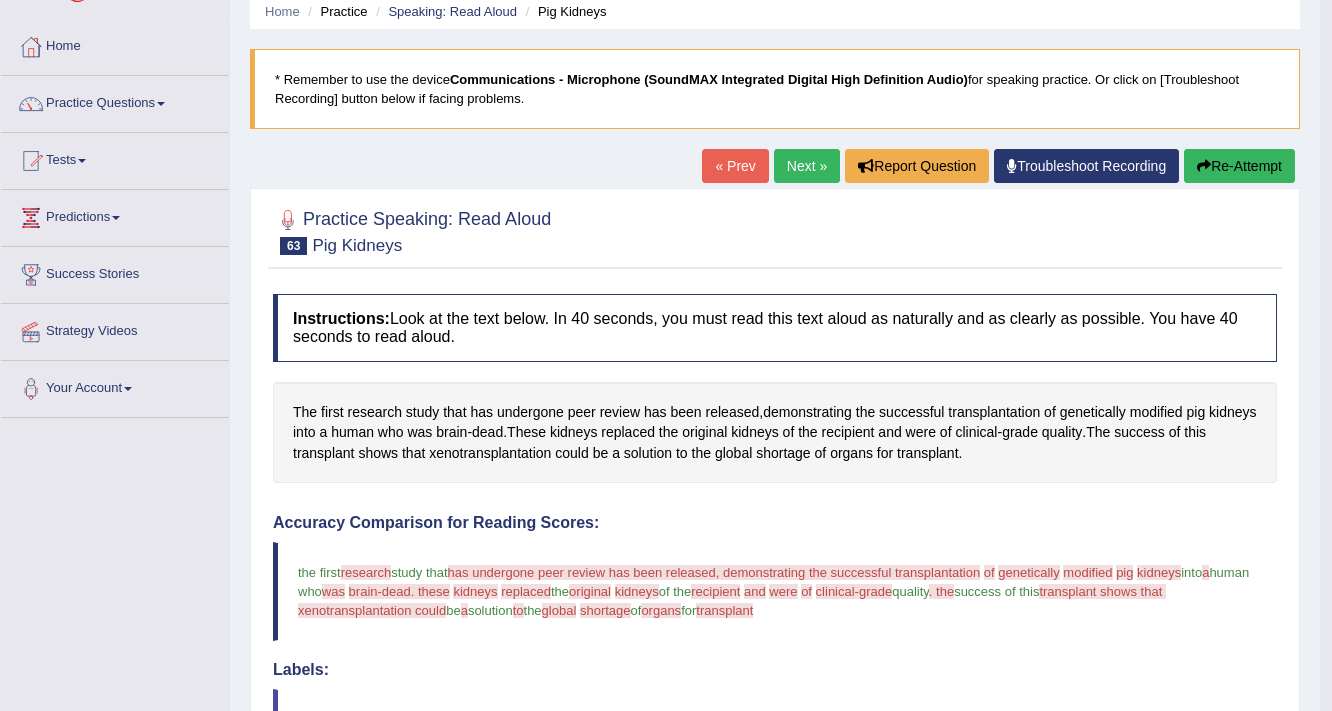click on "Re-Attempt" at bounding box center (1239, 166) 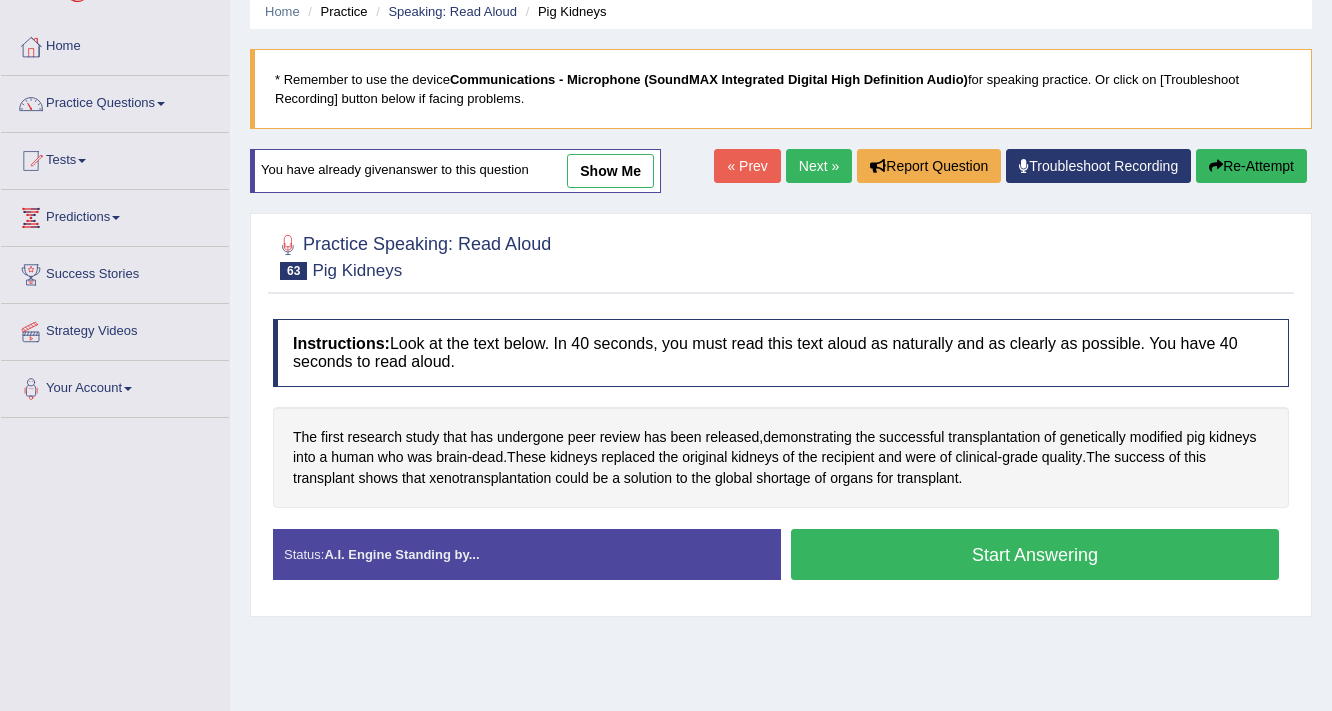 scroll, scrollTop: 80, scrollLeft: 0, axis: vertical 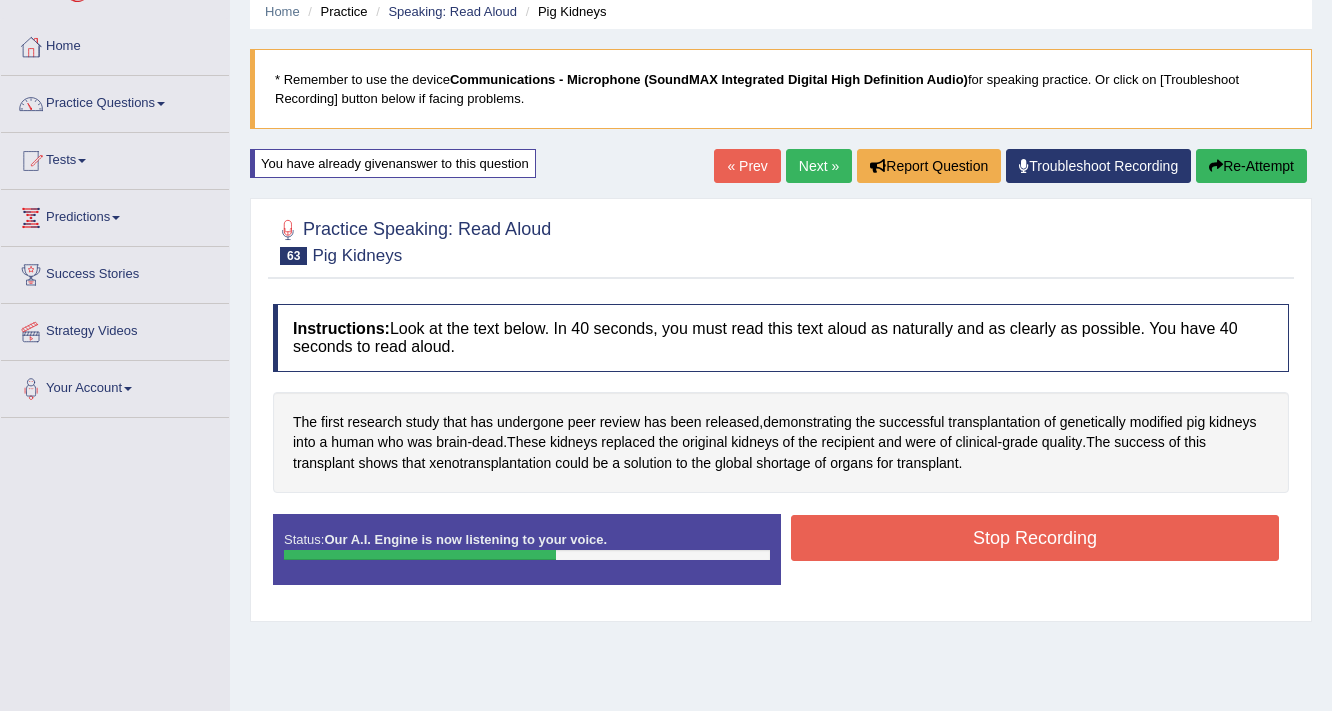 click on "Stop Recording" at bounding box center (1035, 538) 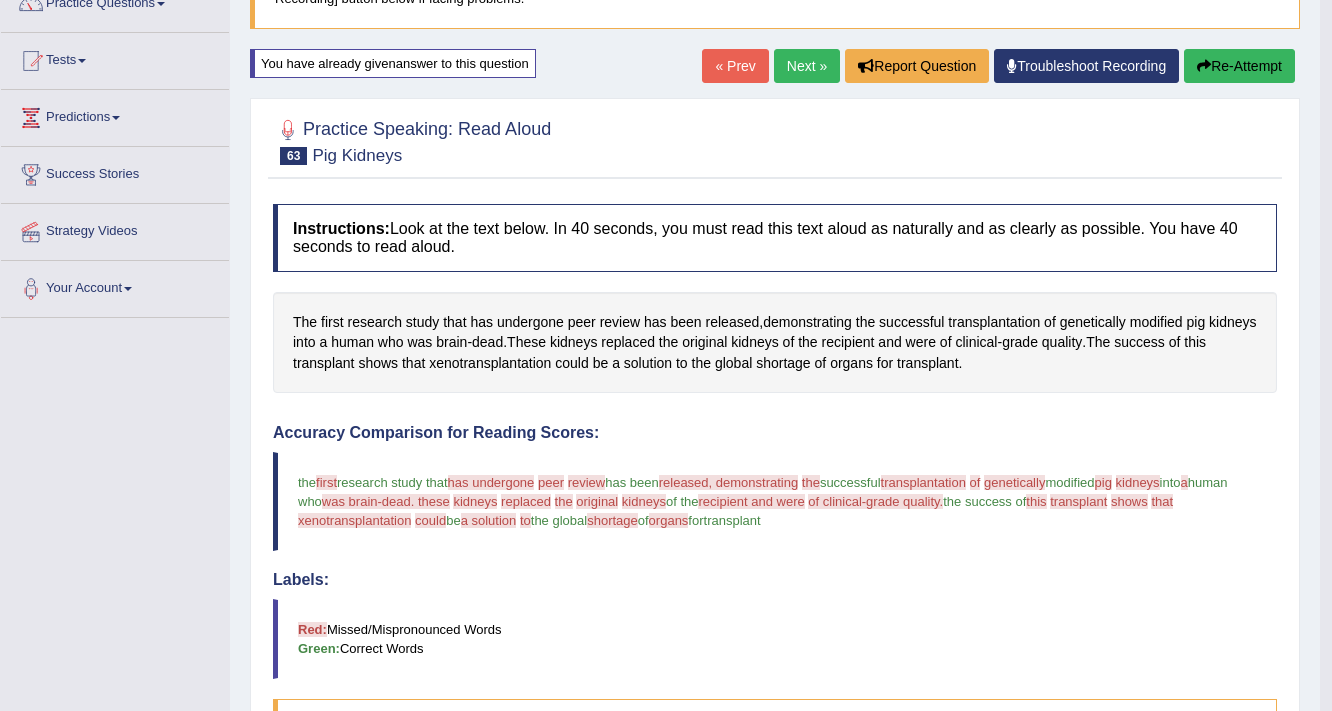 scroll, scrollTop: 160, scrollLeft: 0, axis: vertical 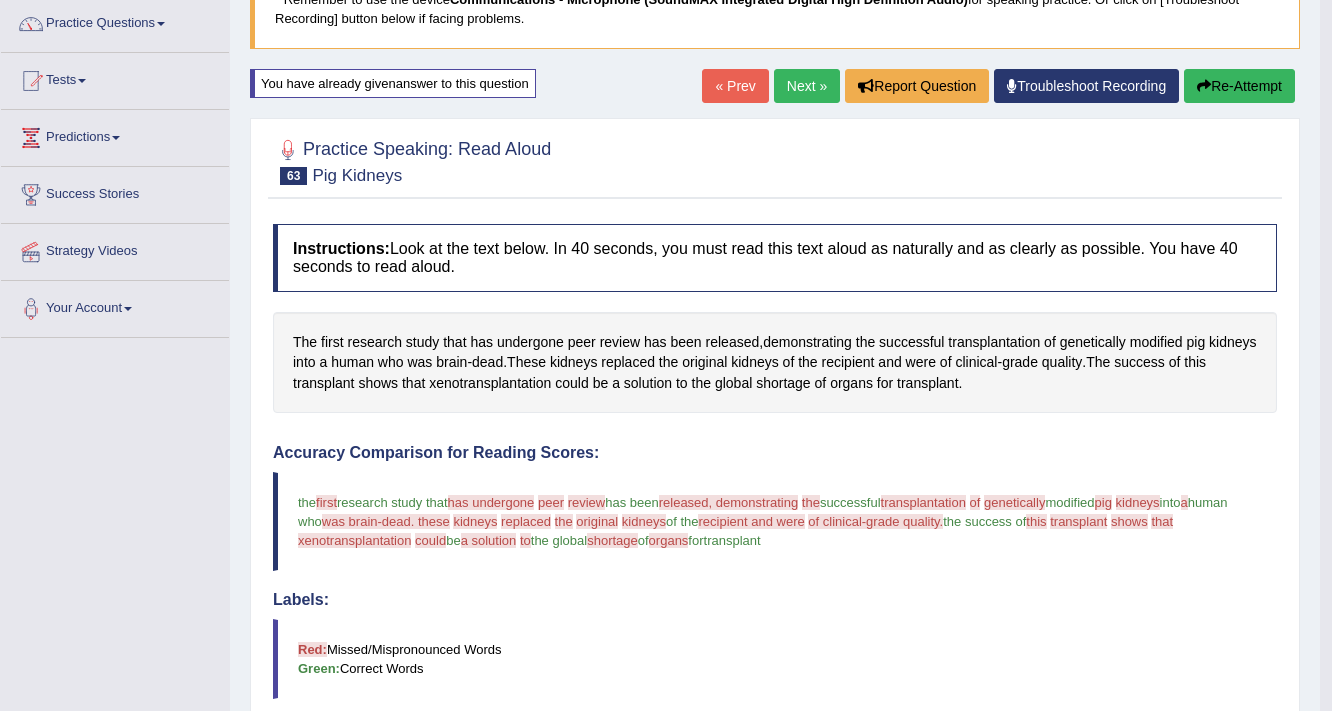 click on "Re-Attempt" at bounding box center [1239, 86] 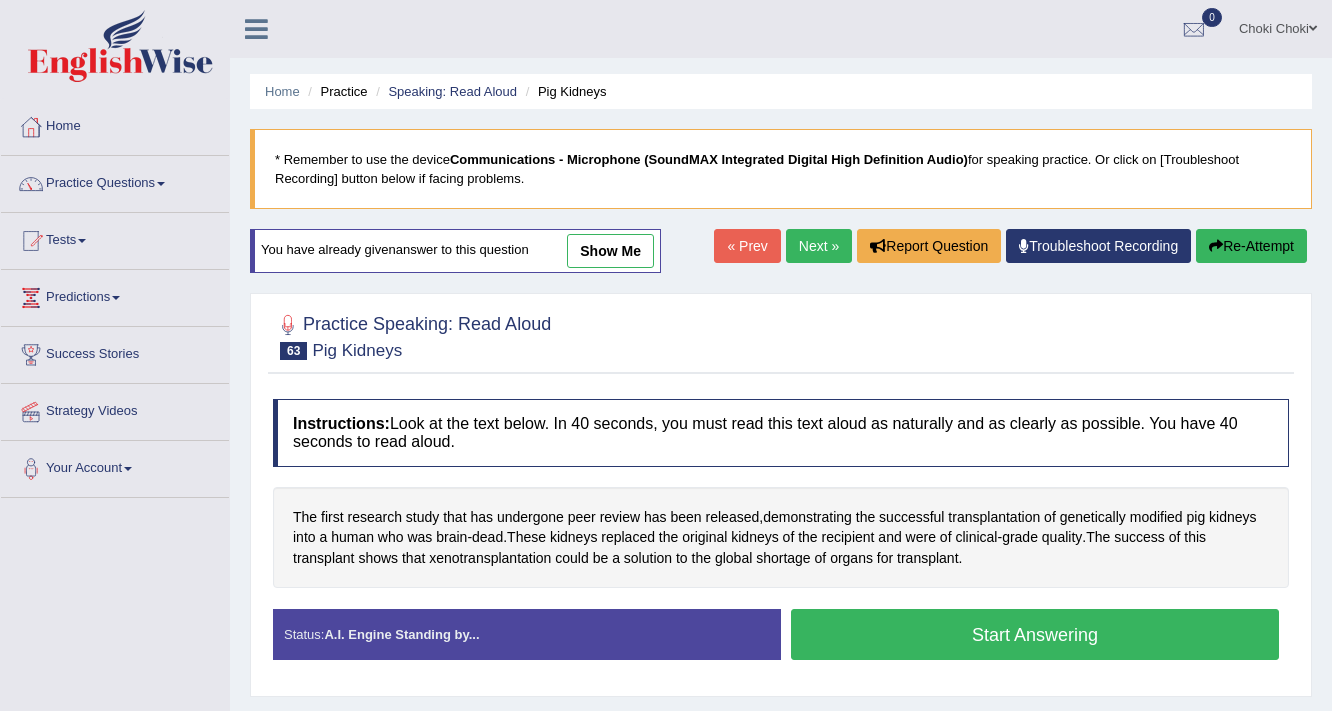 scroll, scrollTop: 166, scrollLeft: 0, axis: vertical 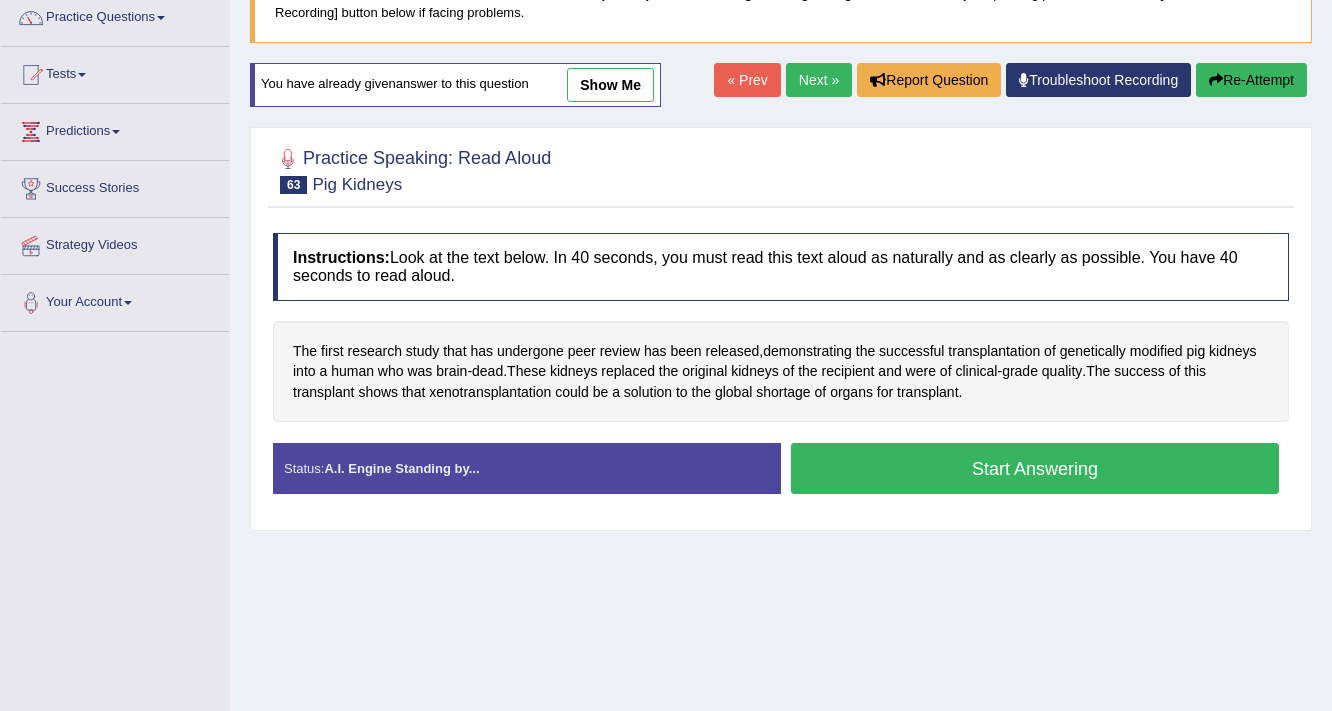 click on "Start Answering" at bounding box center (1035, 468) 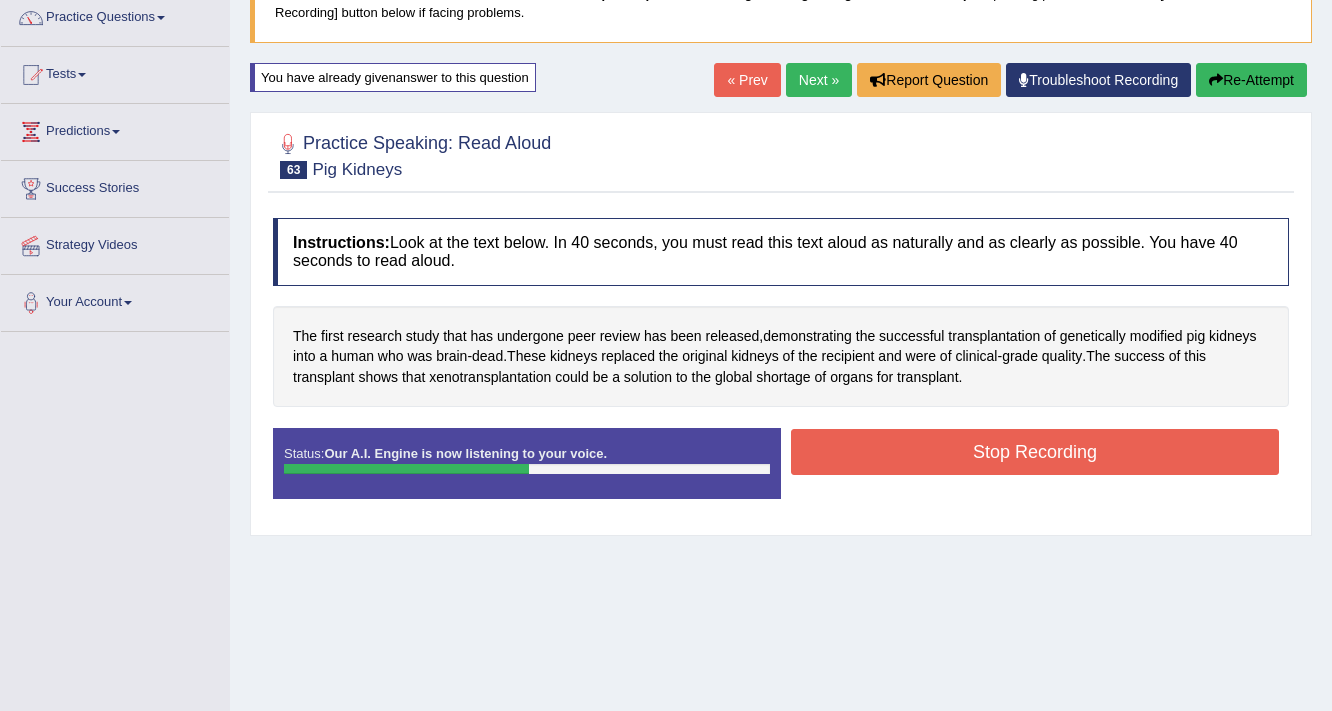 click on "Stop Recording" at bounding box center (1035, 452) 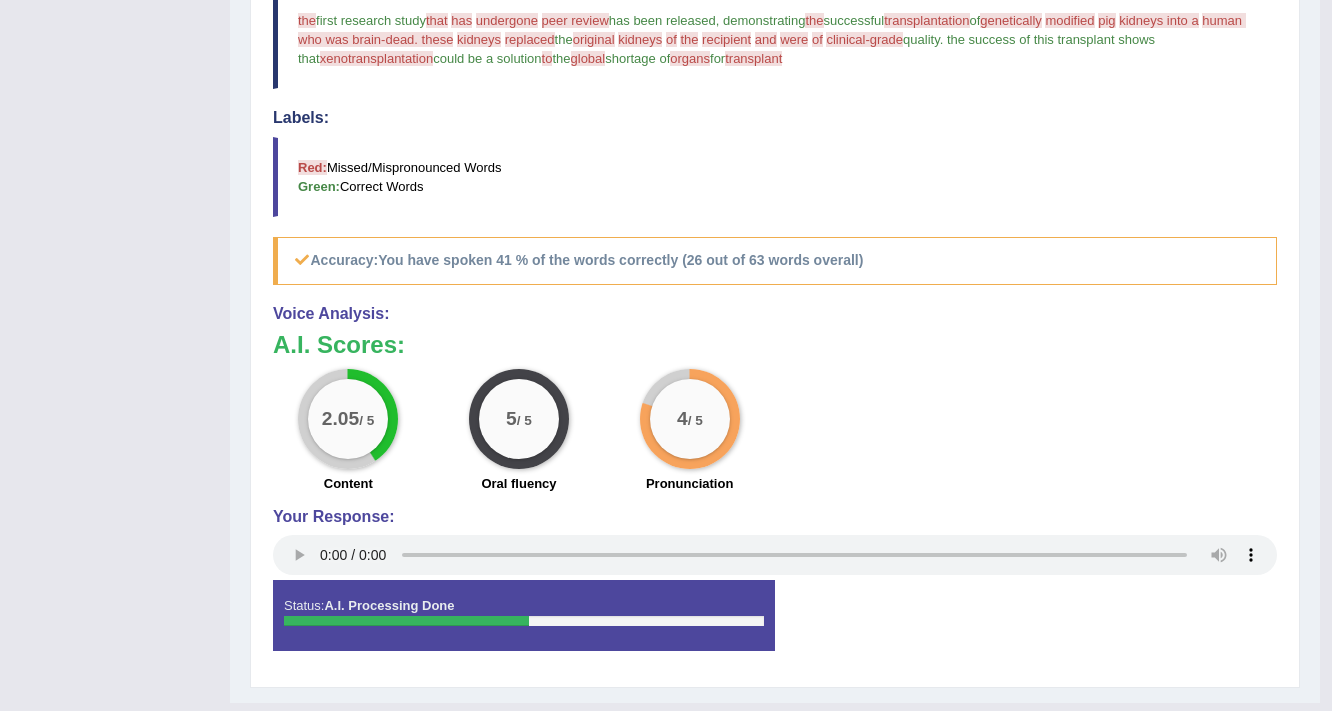 scroll, scrollTop: 646, scrollLeft: 0, axis: vertical 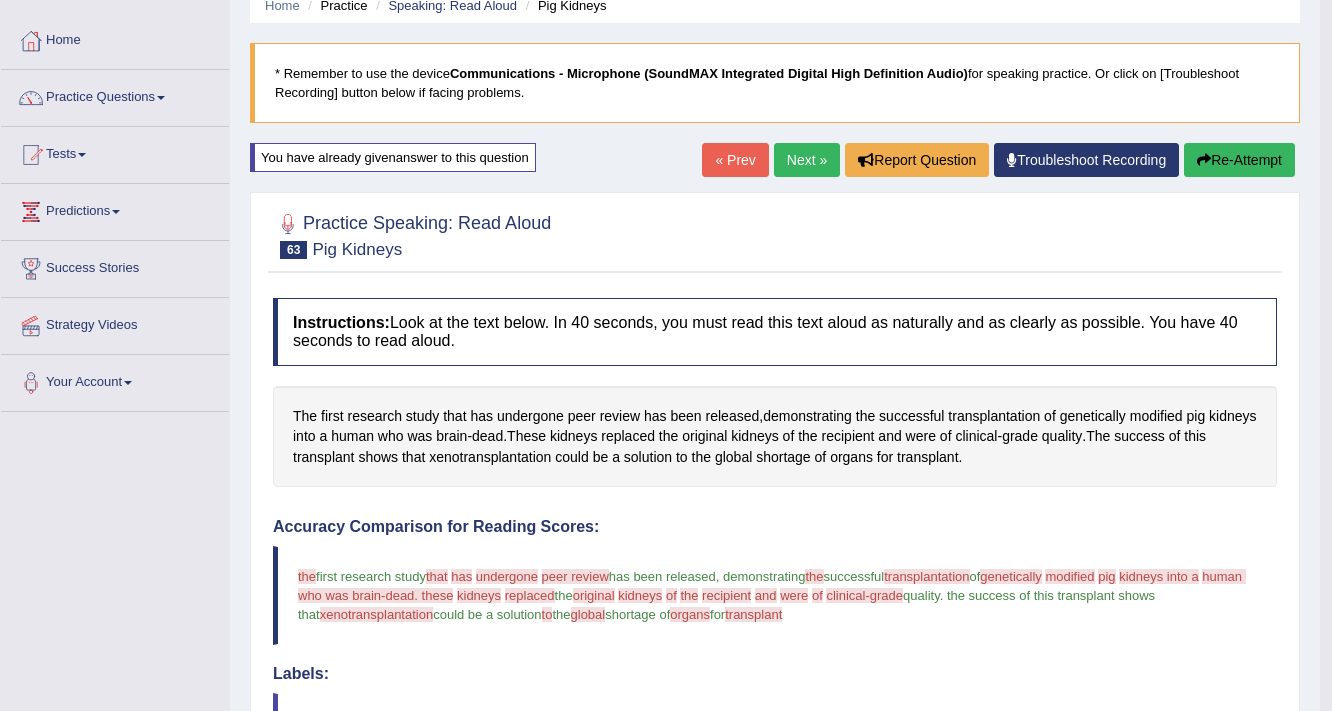 click on "Next »" at bounding box center (807, 160) 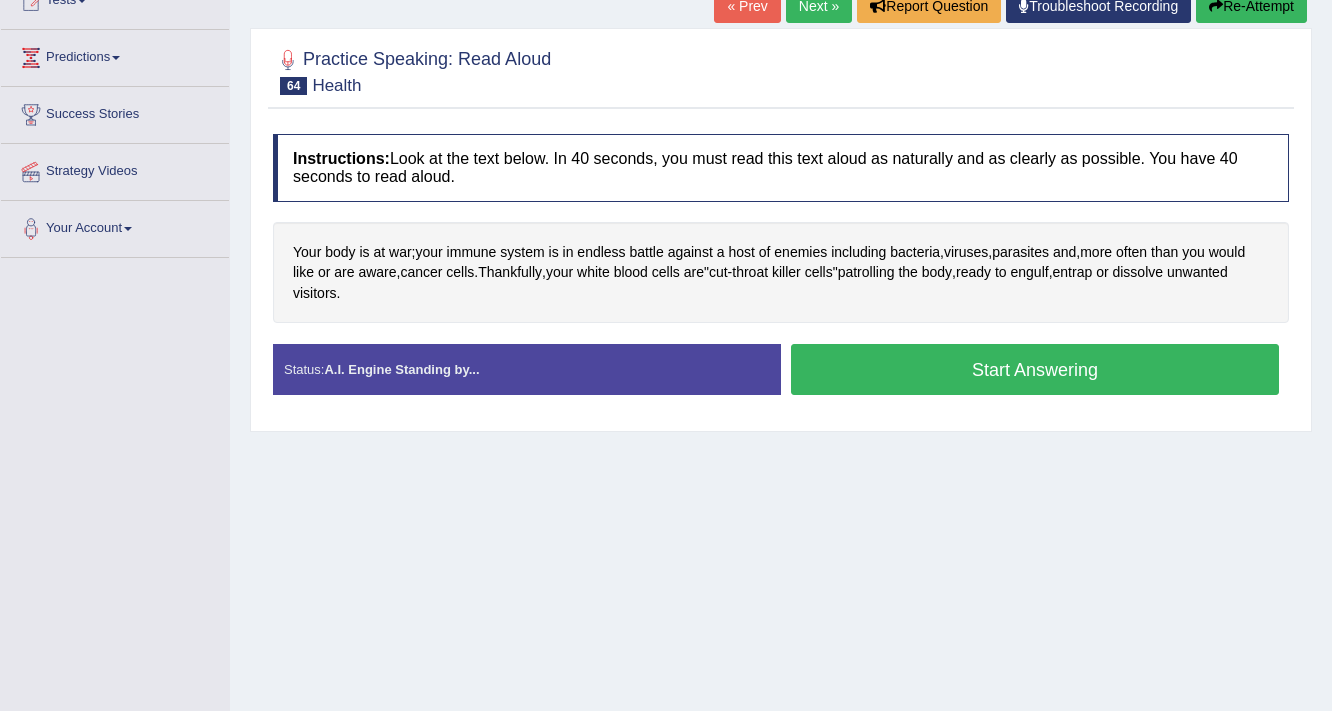 click on "Start Answering" at bounding box center (1035, 369) 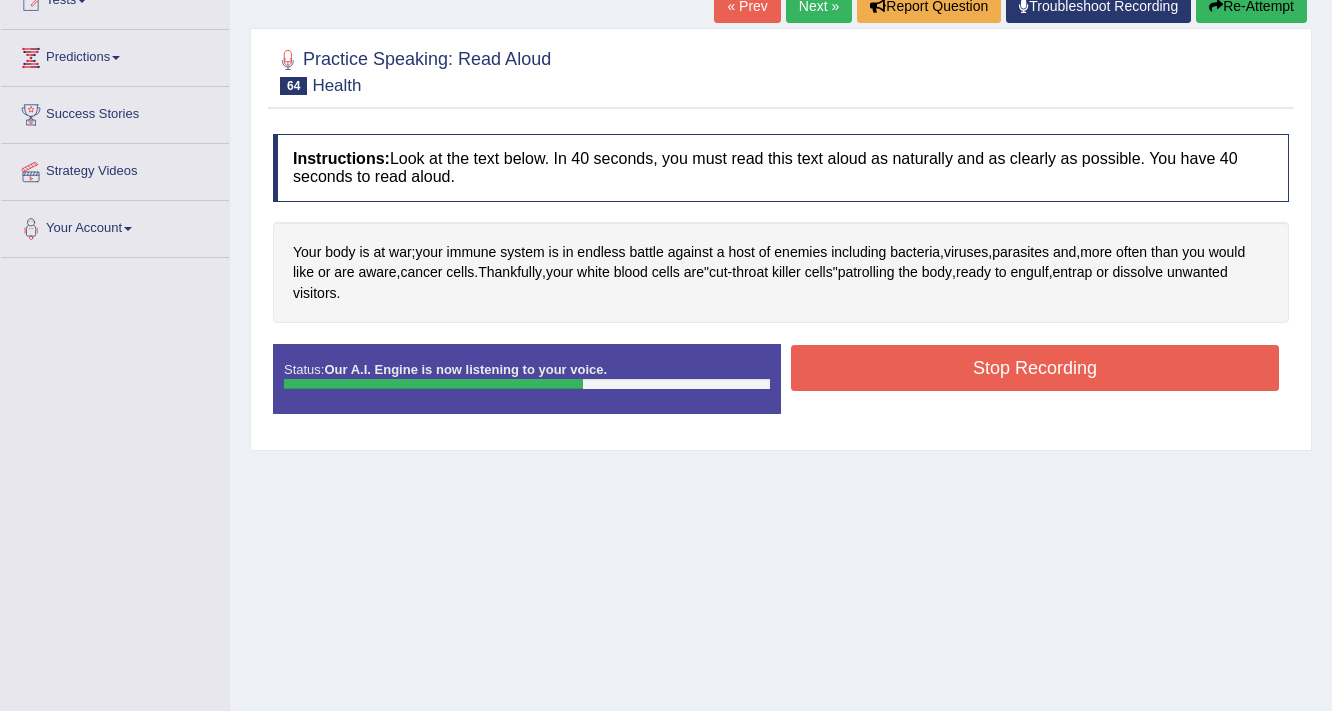 click on "Stop Recording" at bounding box center [1035, 368] 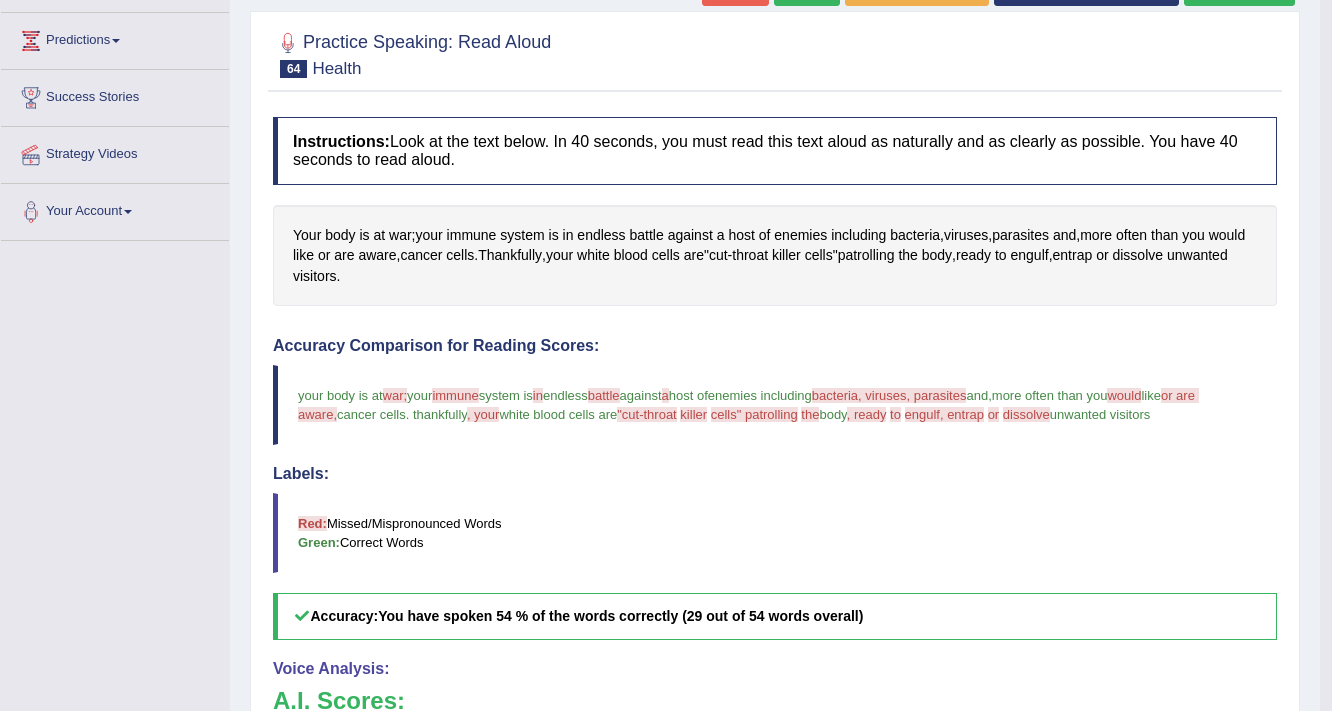 scroll, scrollTop: 240, scrollLeft: 0, axis: vertical 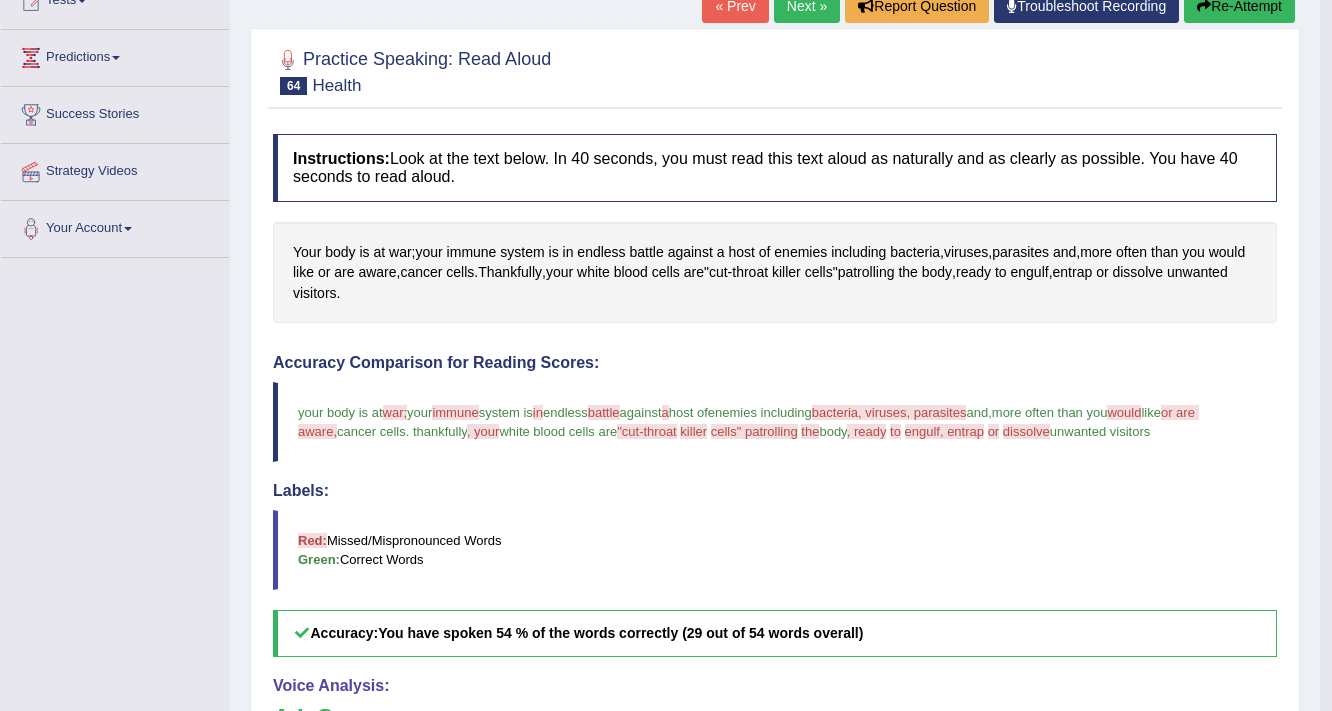 click on "Re-Attempt" at bounding box center (1239, 6) 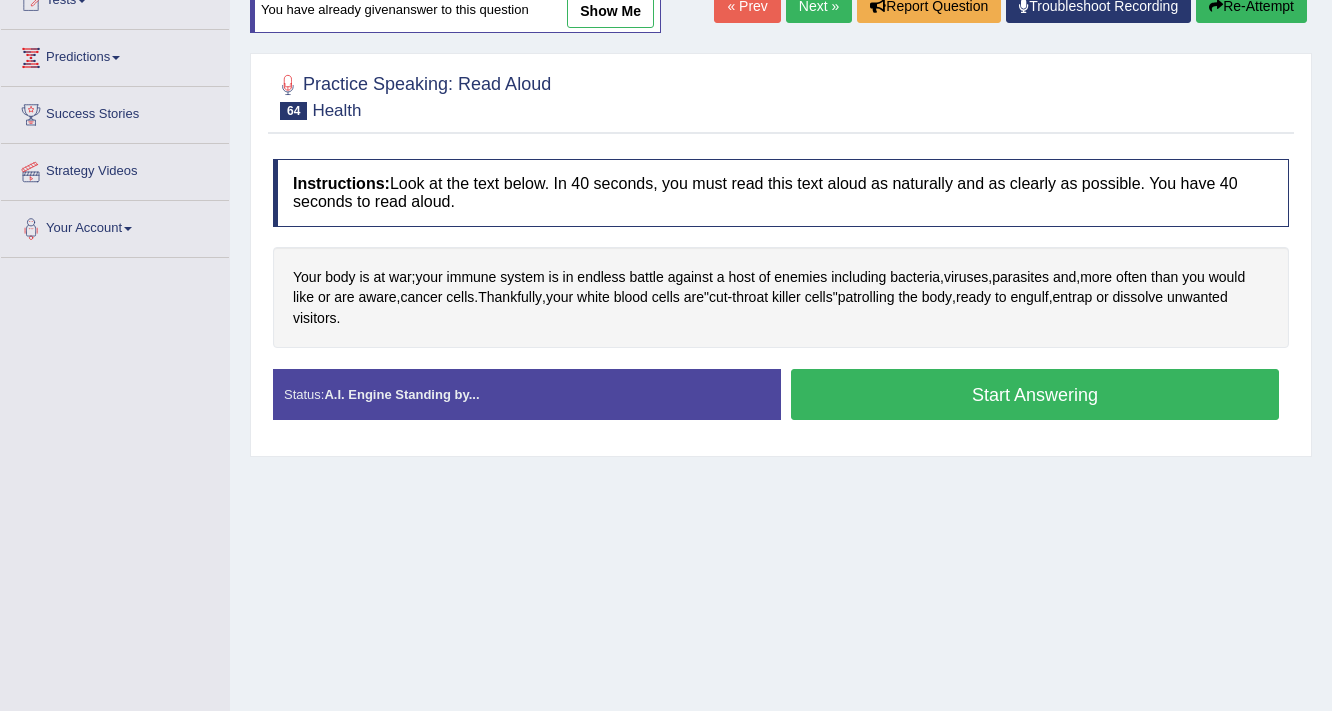 scroll, scrollTop: 240, scrollLeft: 0, axis: vertical 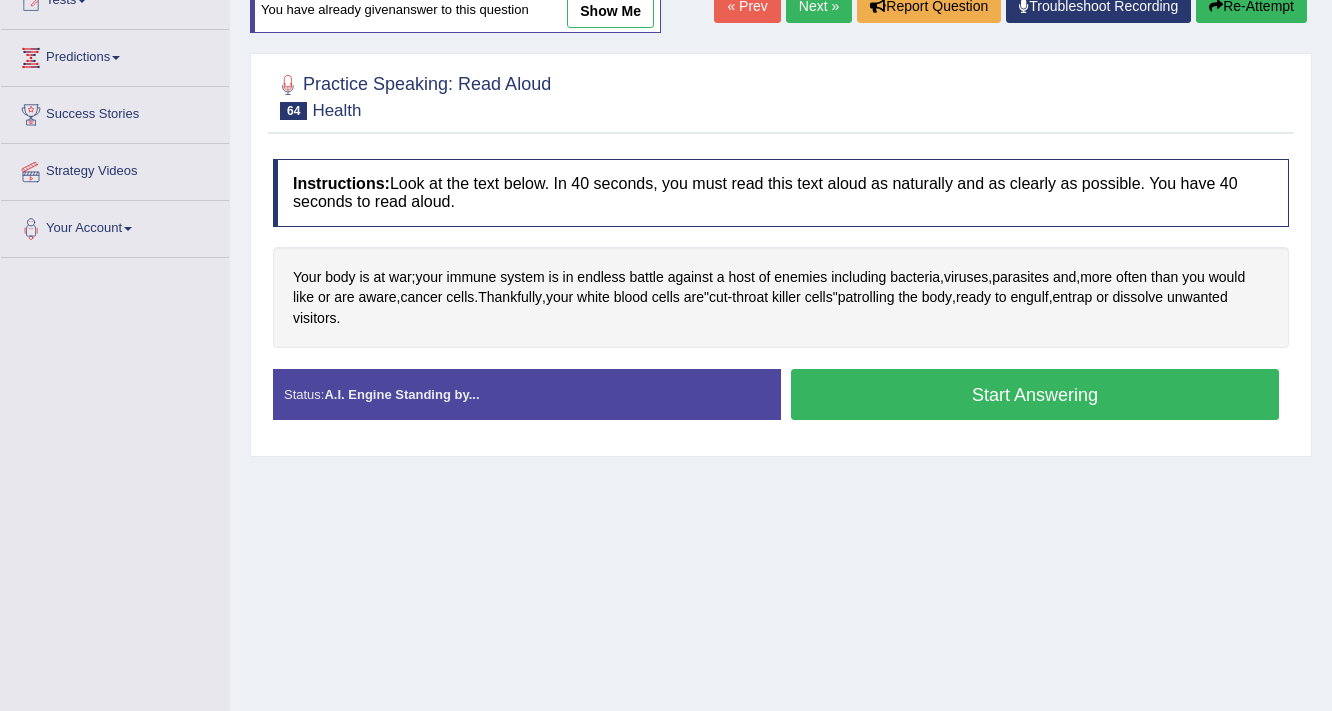 click on "Start Answering" at bounding box center [1035, 394] 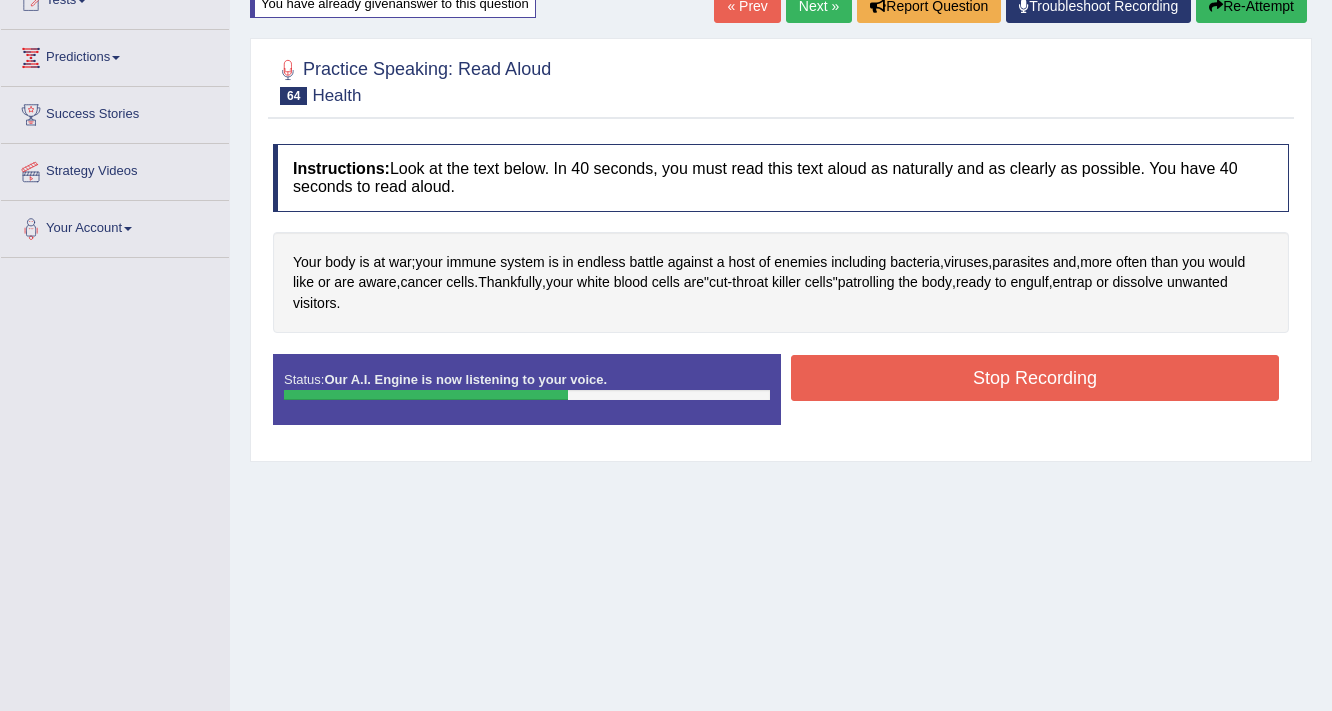 click on "Stop Recording" at bounding box center [1035, 378] 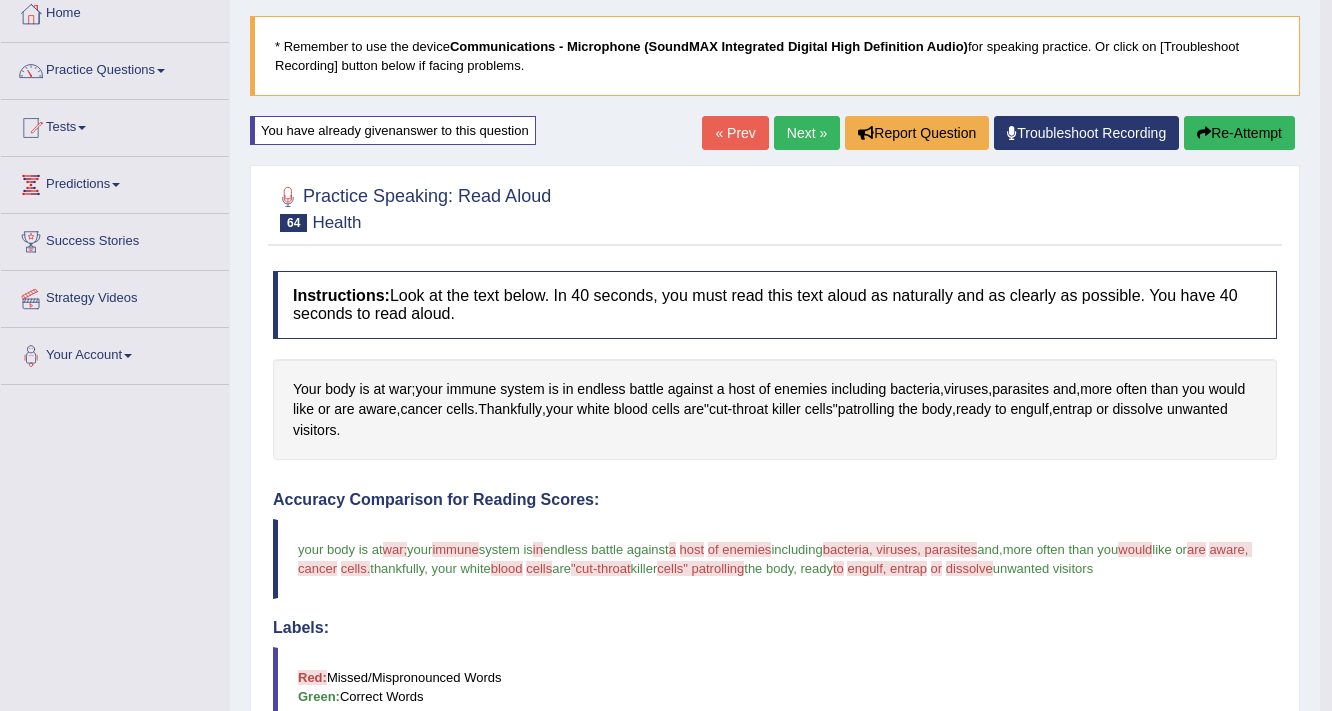 scroll, scrollTop: 80, scrollLeft: 0, axis: vertical 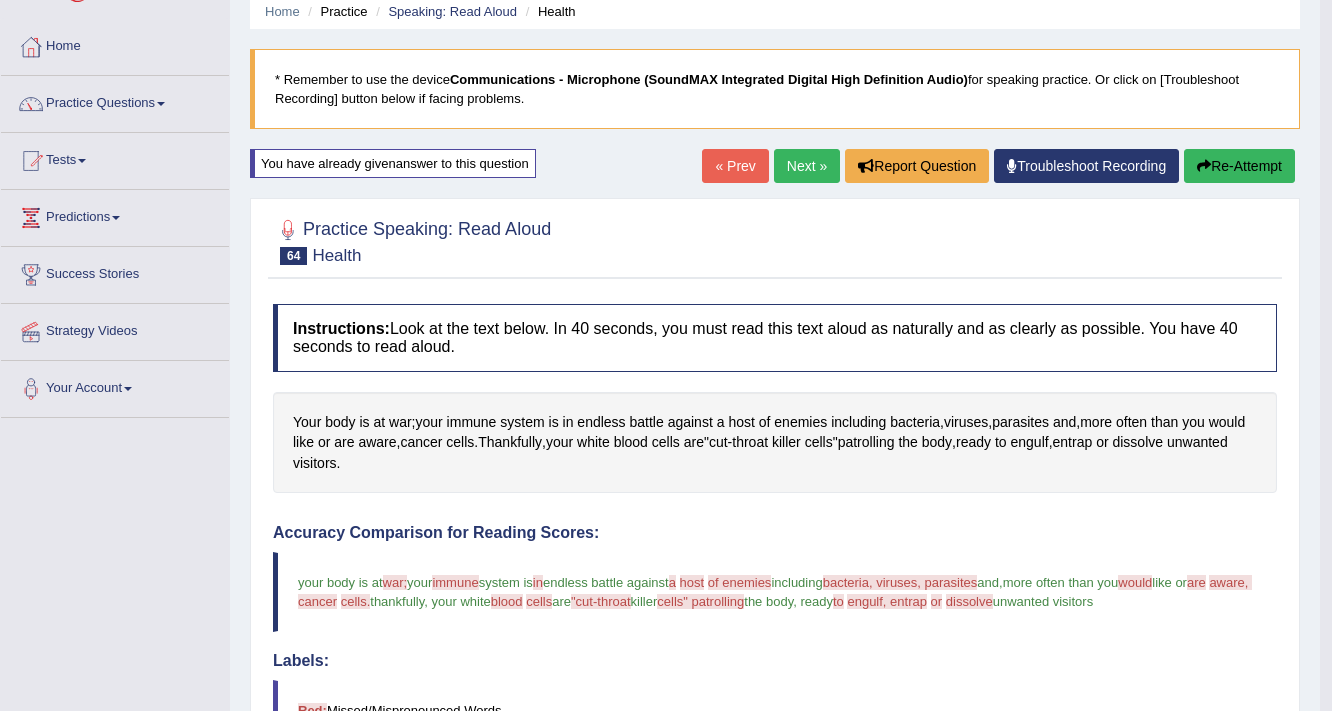 click at bounding box center (1204, 166) 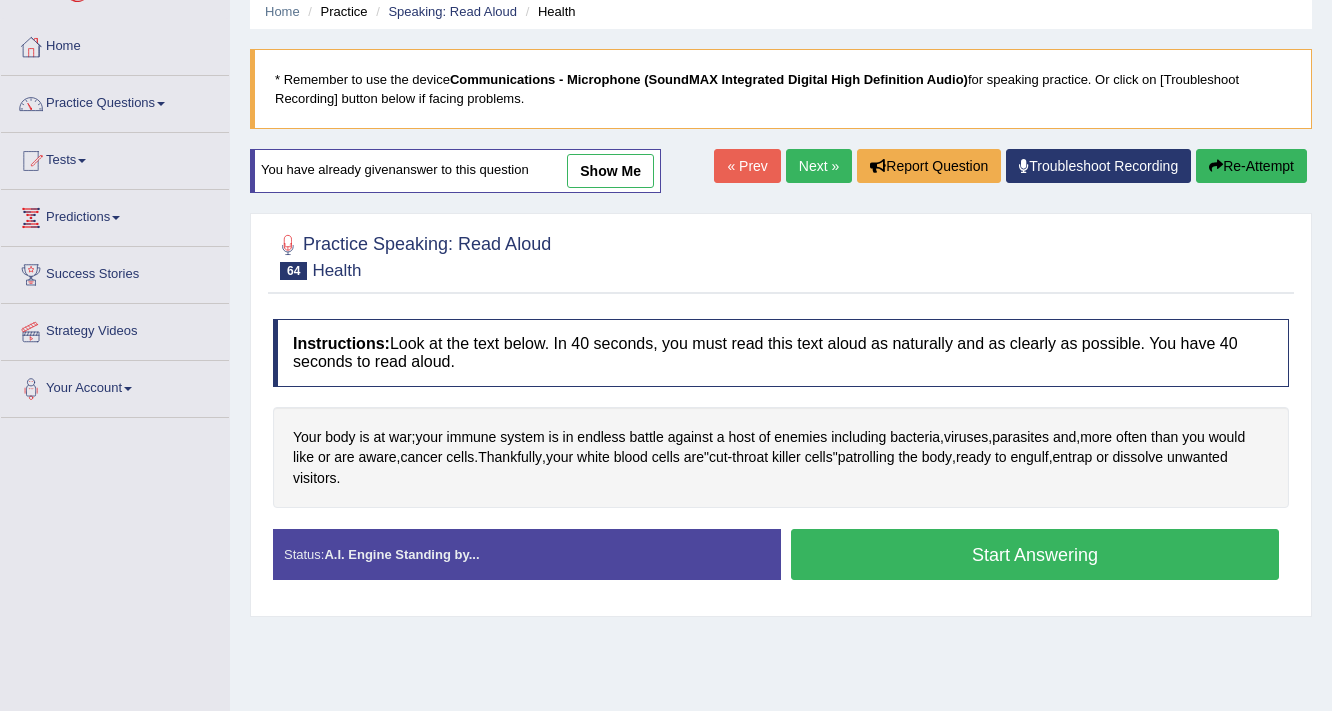 scroll, scrollTop: 80, scrollLeft: 0, axis: vertical 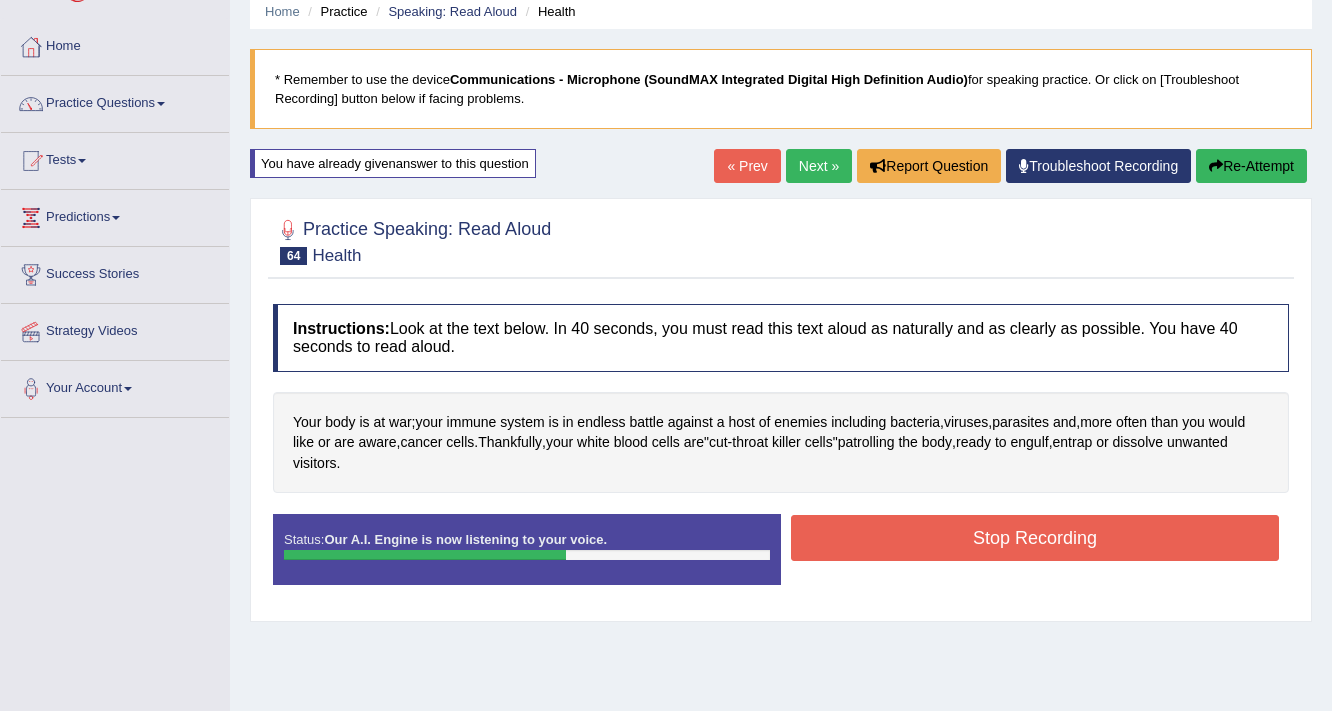 click on "Stop Recording" at bounding box center (1035, 538) 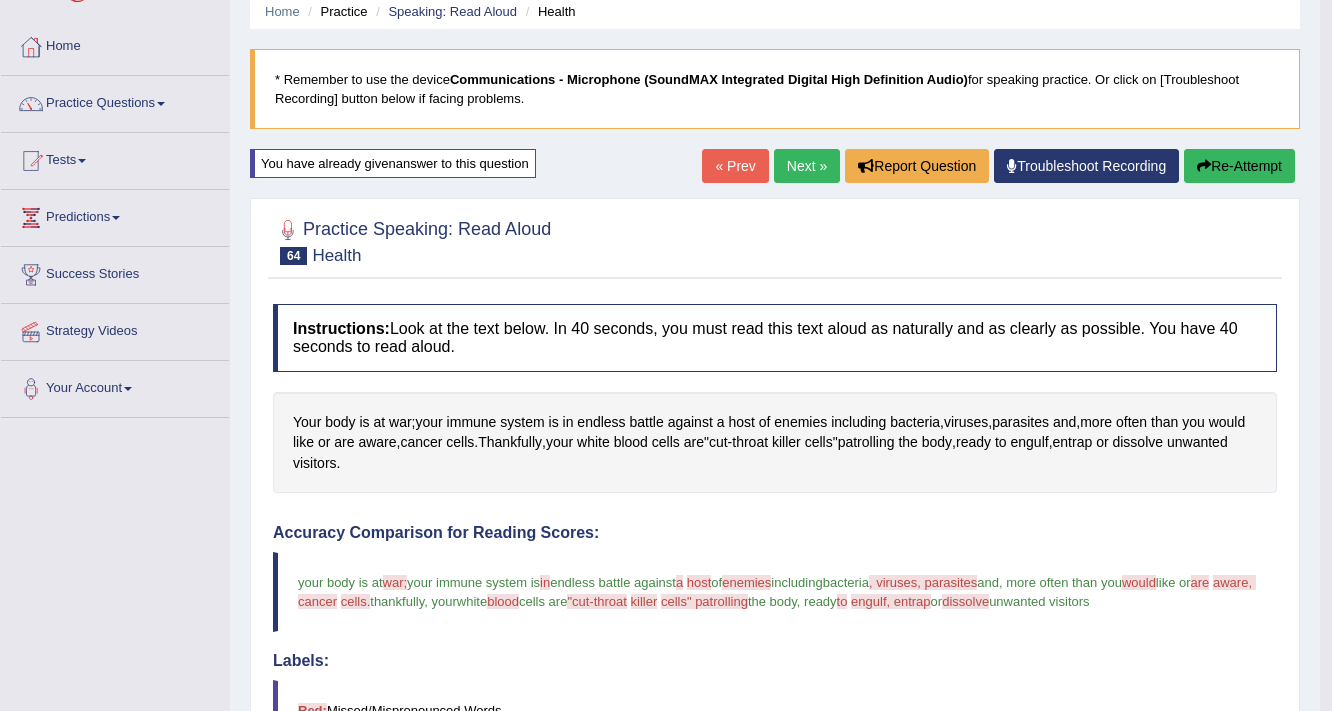 scroll, scrollTop: 80, scrollLeft: 0, axis: vertical 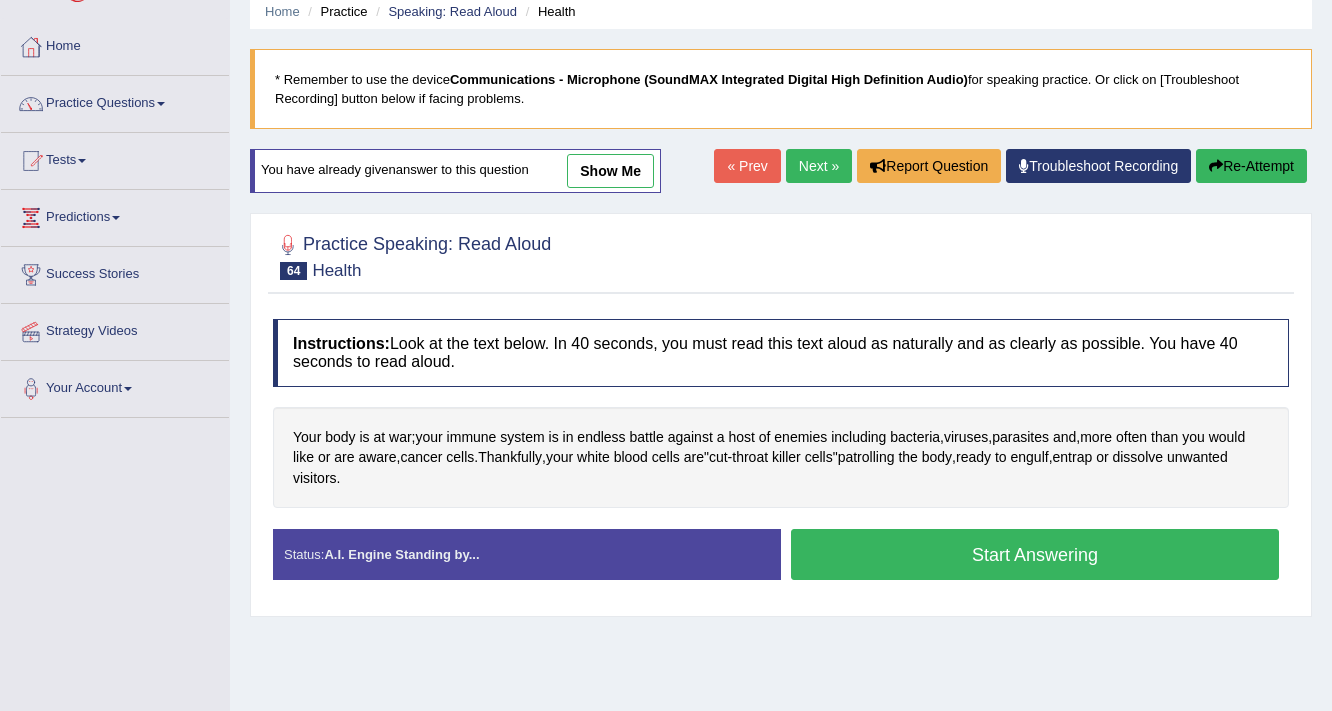 click on "Start Answering" at bounding box center [1035, 554] 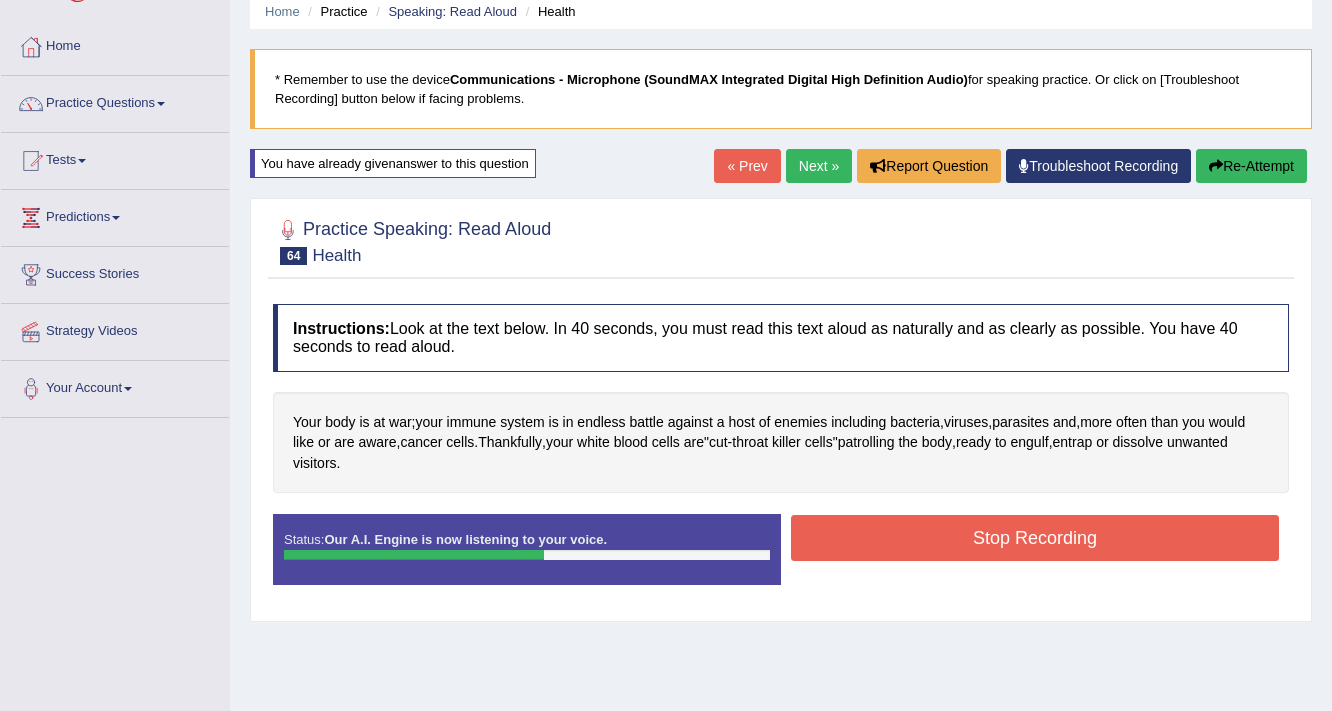 click on "Stop Recording" at bounding box center (1035, 538) 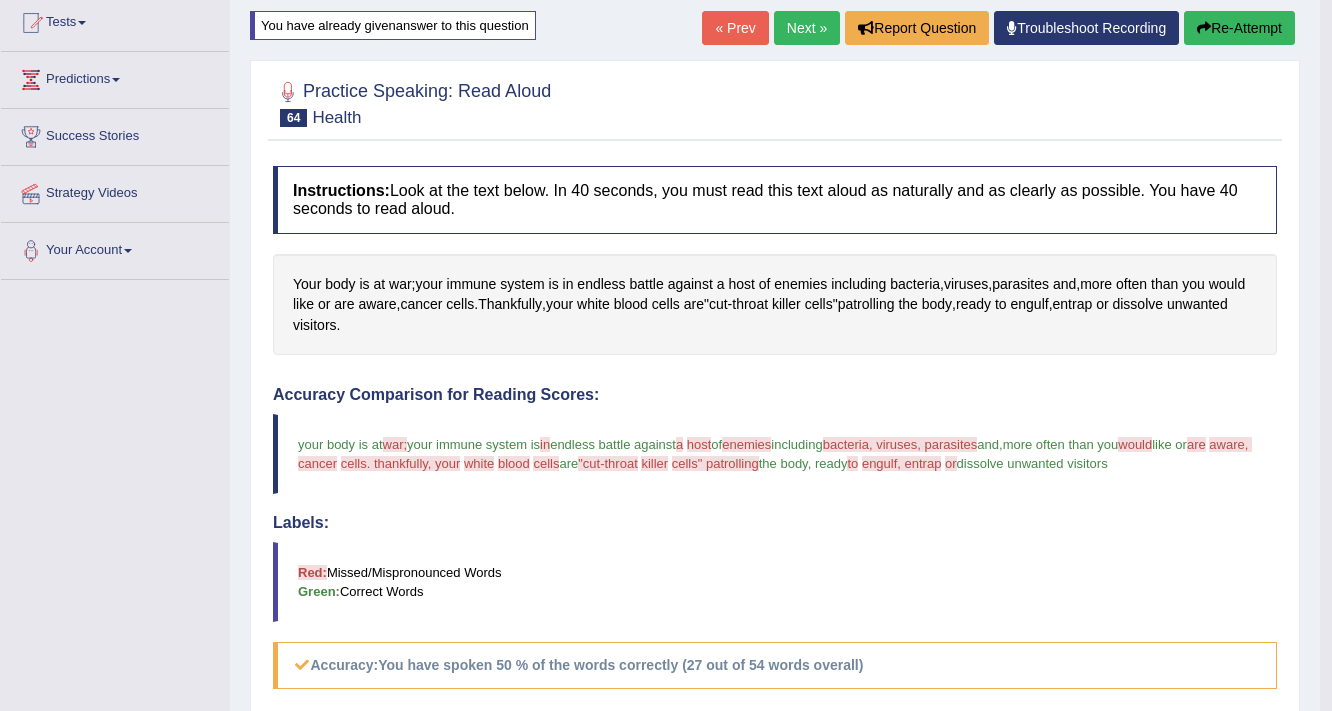 scroll, scrollTop: 160, scrollLeft: 0, axis: vertical 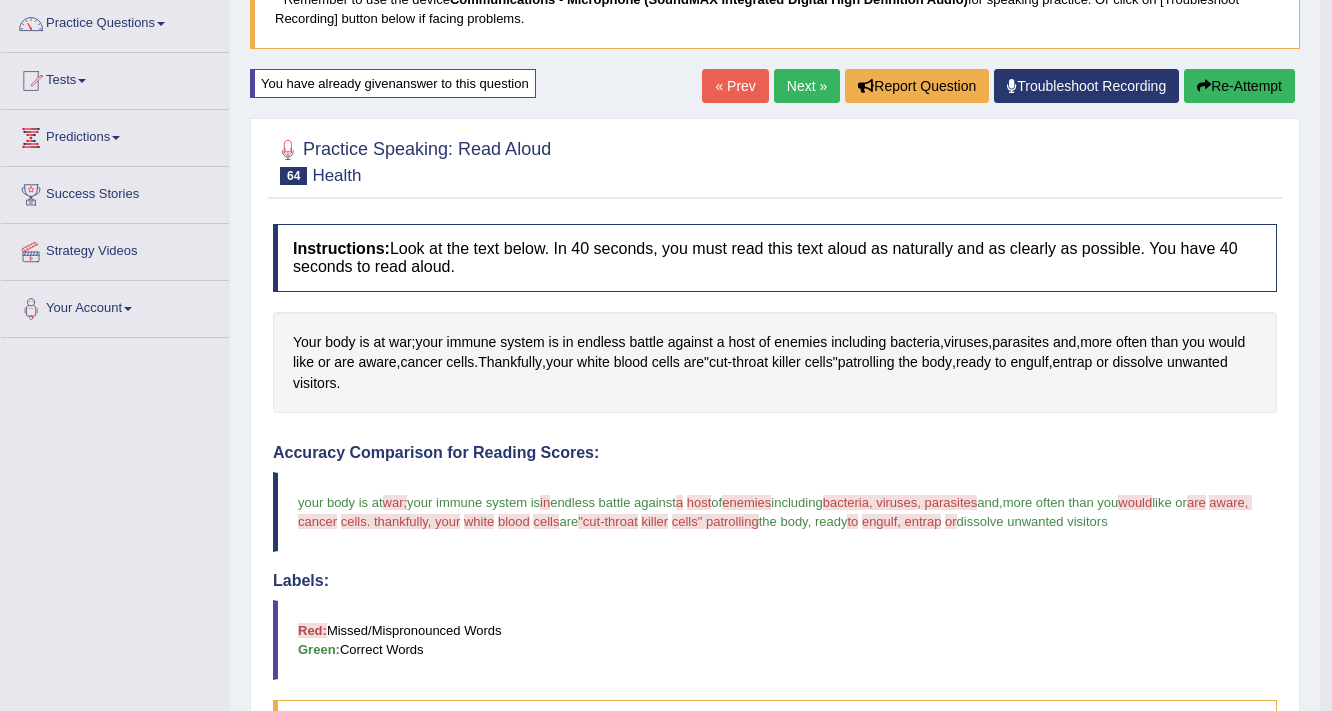 click at bounding box center (1204, 86) 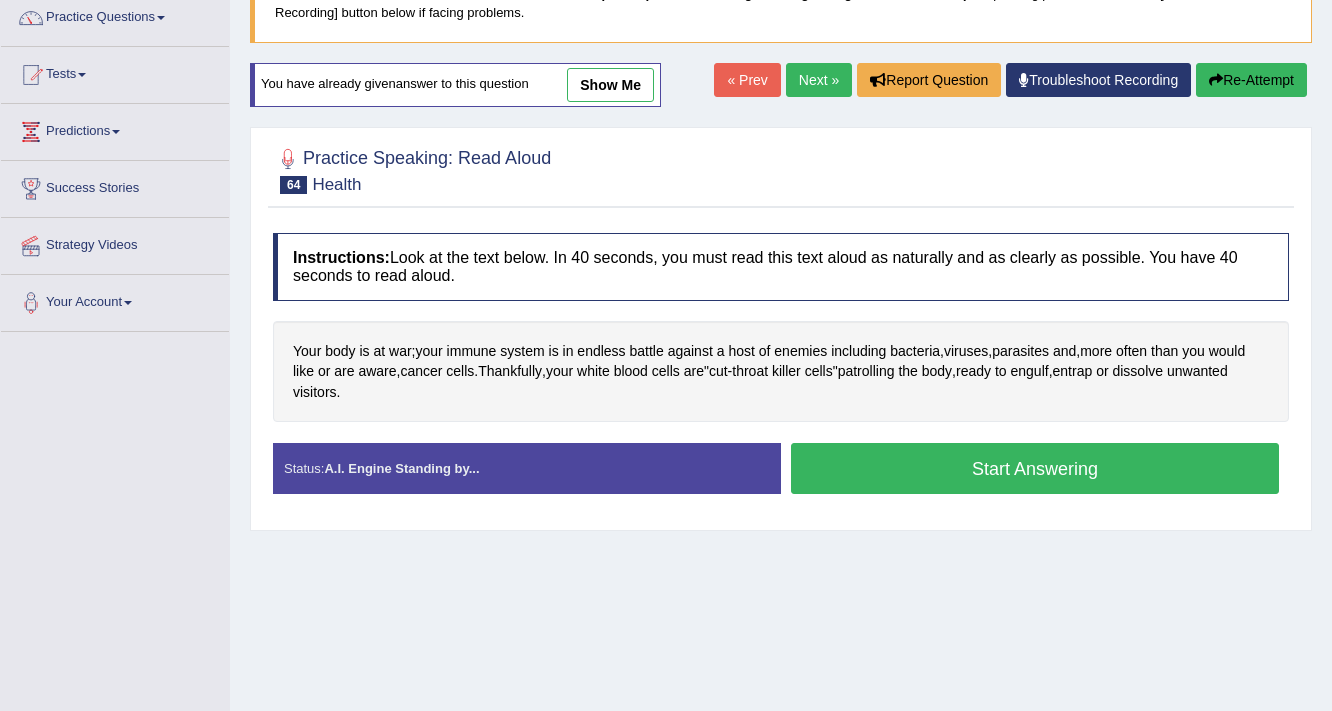 click on "Start Answering" at bounding box center [1035, 468] 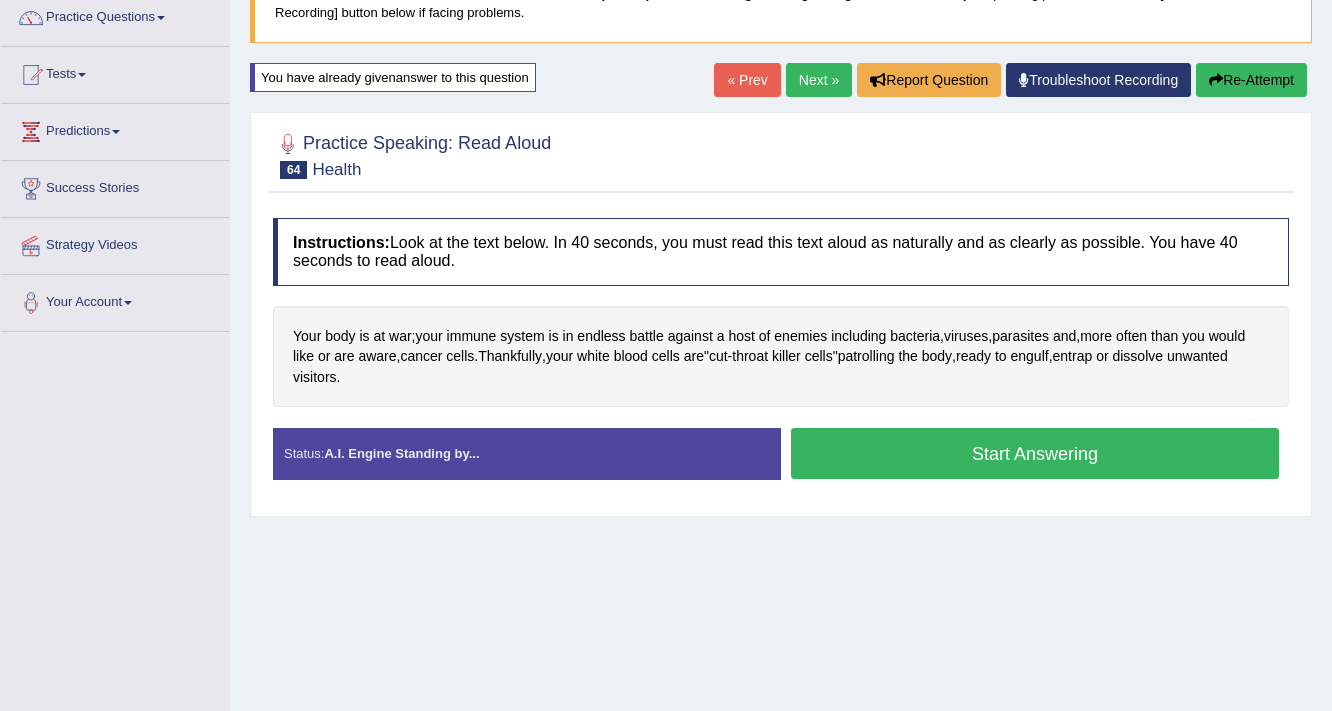 scroll, scrollTop: 0, scrollLeft: 0, axis: both 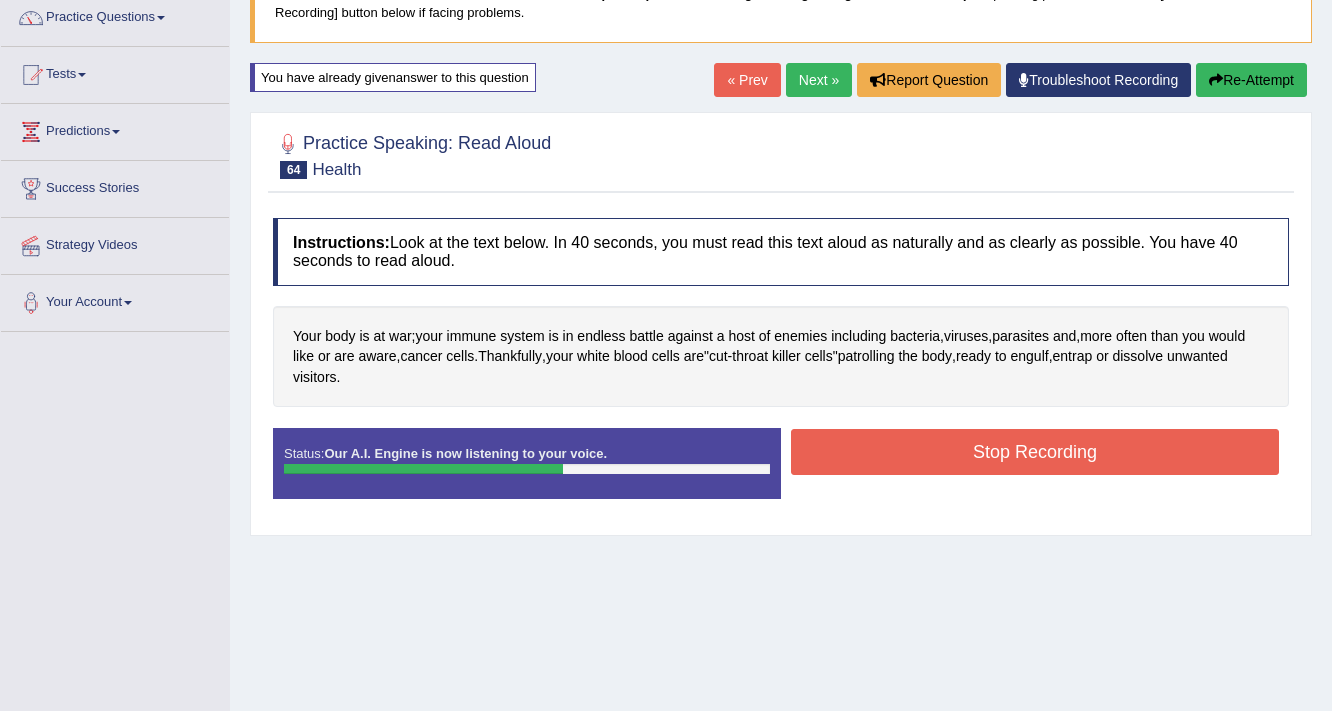 click on "Stop Recording" at bounding box center (1035, 452) 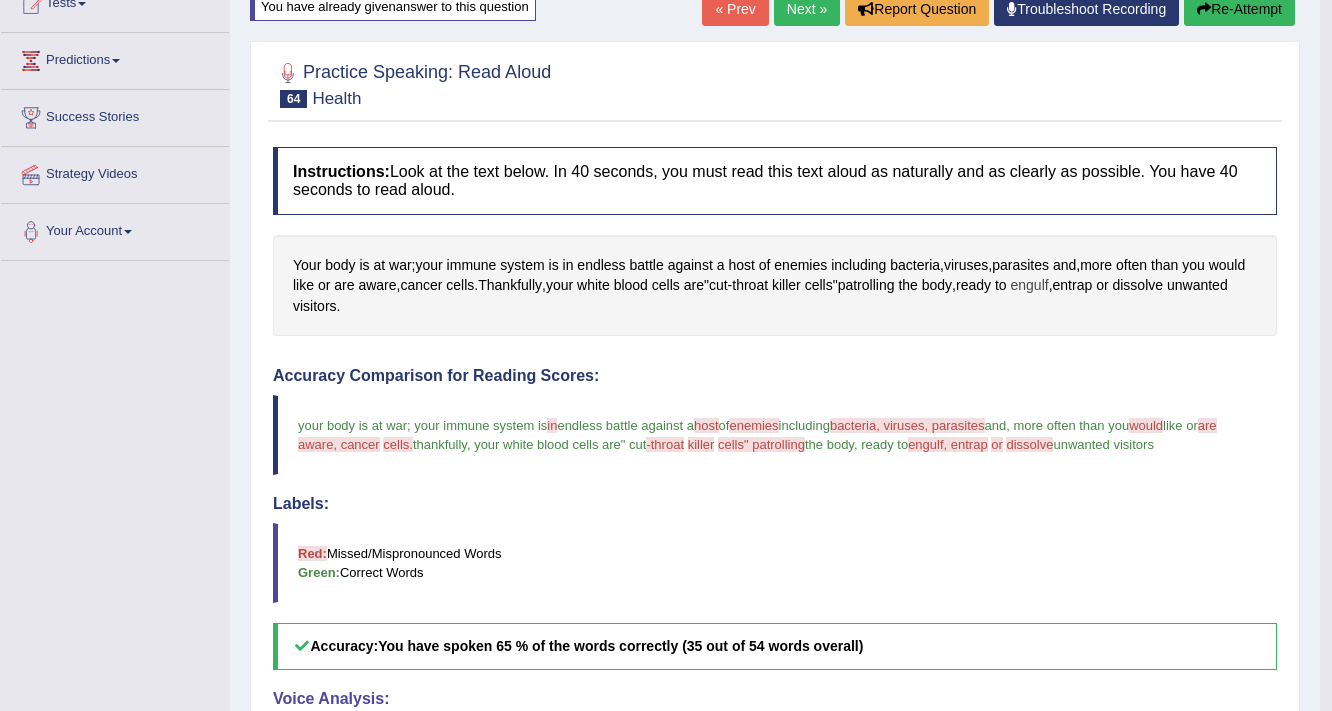 scroll, scrollTop: 86, scrollLeft: 0, axis: vertical 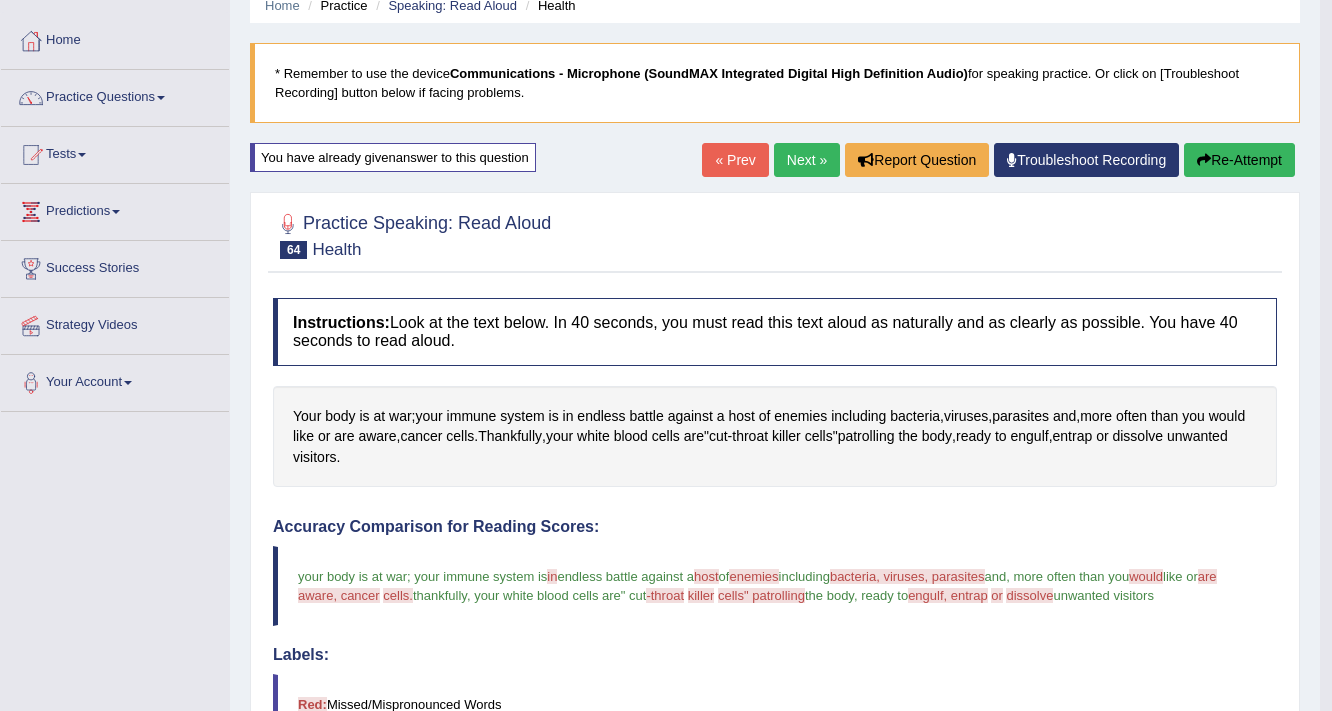 click on "Next »" at bounding box center [807, 160] 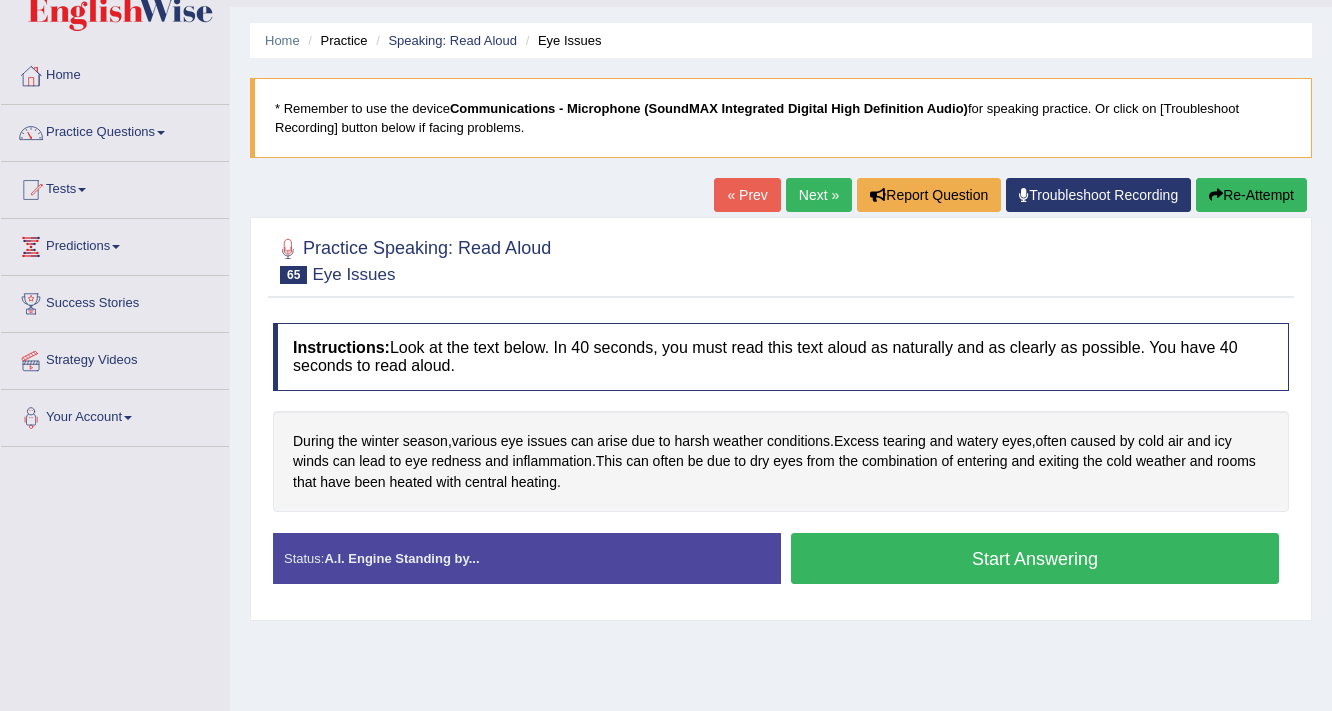 scroll, scrollTop: 240, scrollLeft: 0, axis: vertical 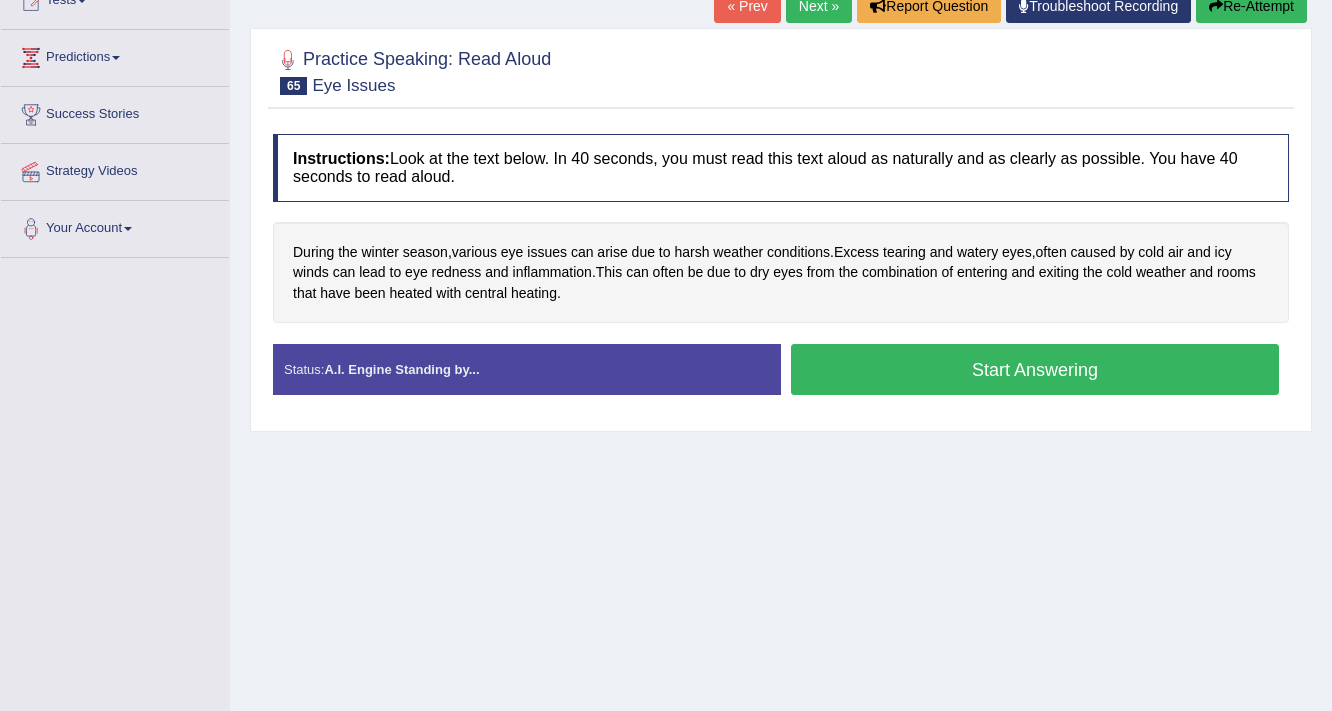 click on "Start Answering" at bounding box center [1035, 369] 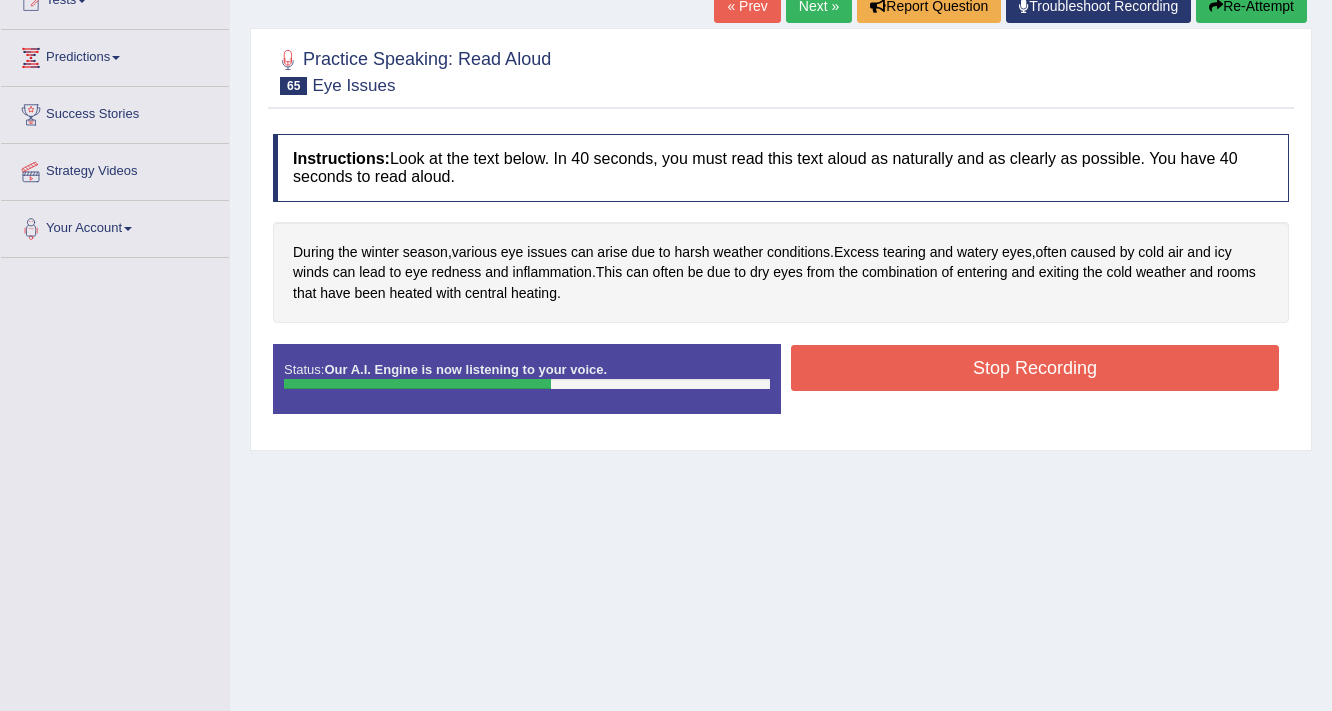 click on "Stop Recording" at bounding box center (1035, 368) 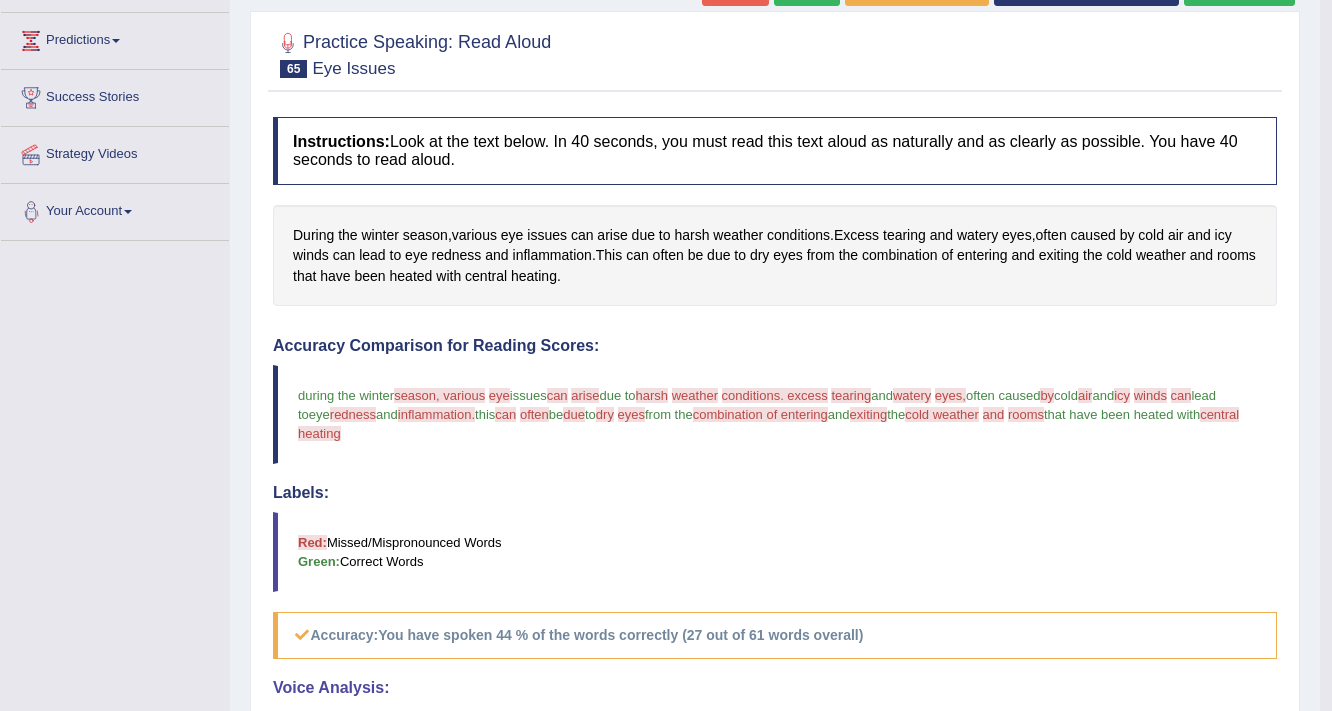 scroll, scrollTop: 80, scrollLeft: 0, axis: vertical 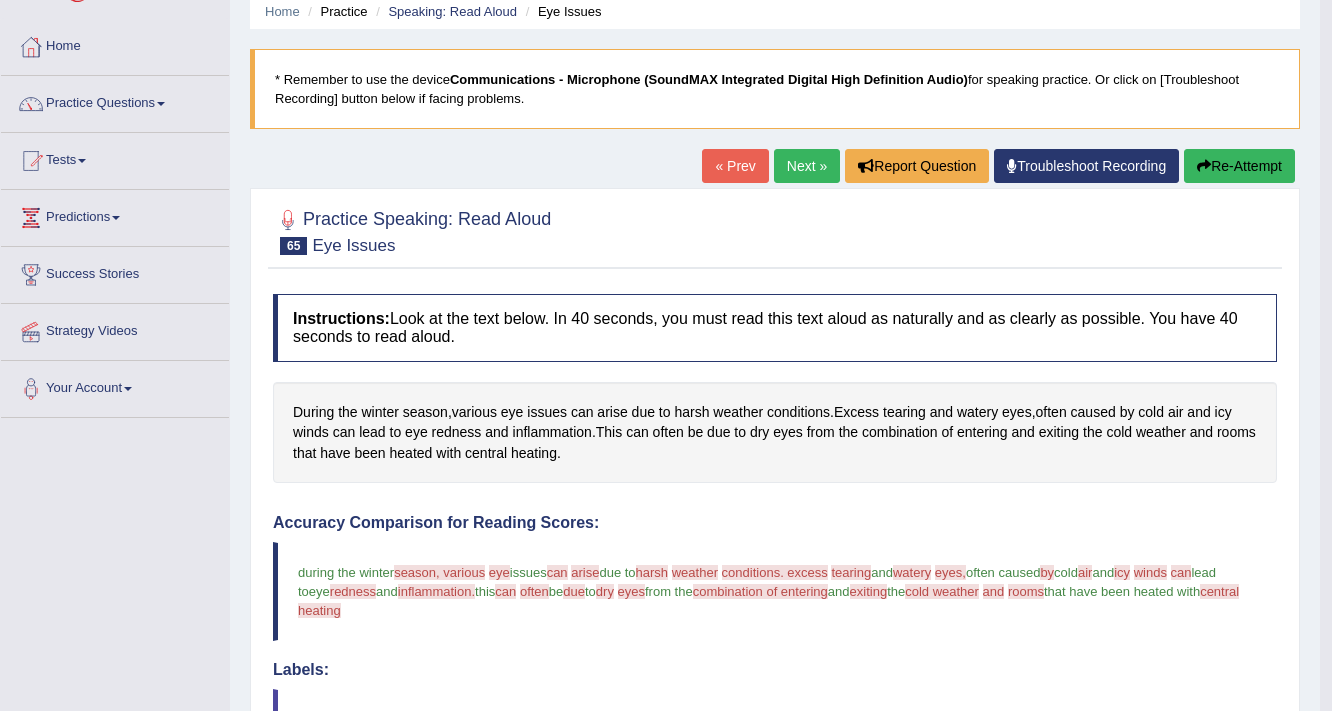 click on "Re-Attempt" at bounding box center (1239, 166) 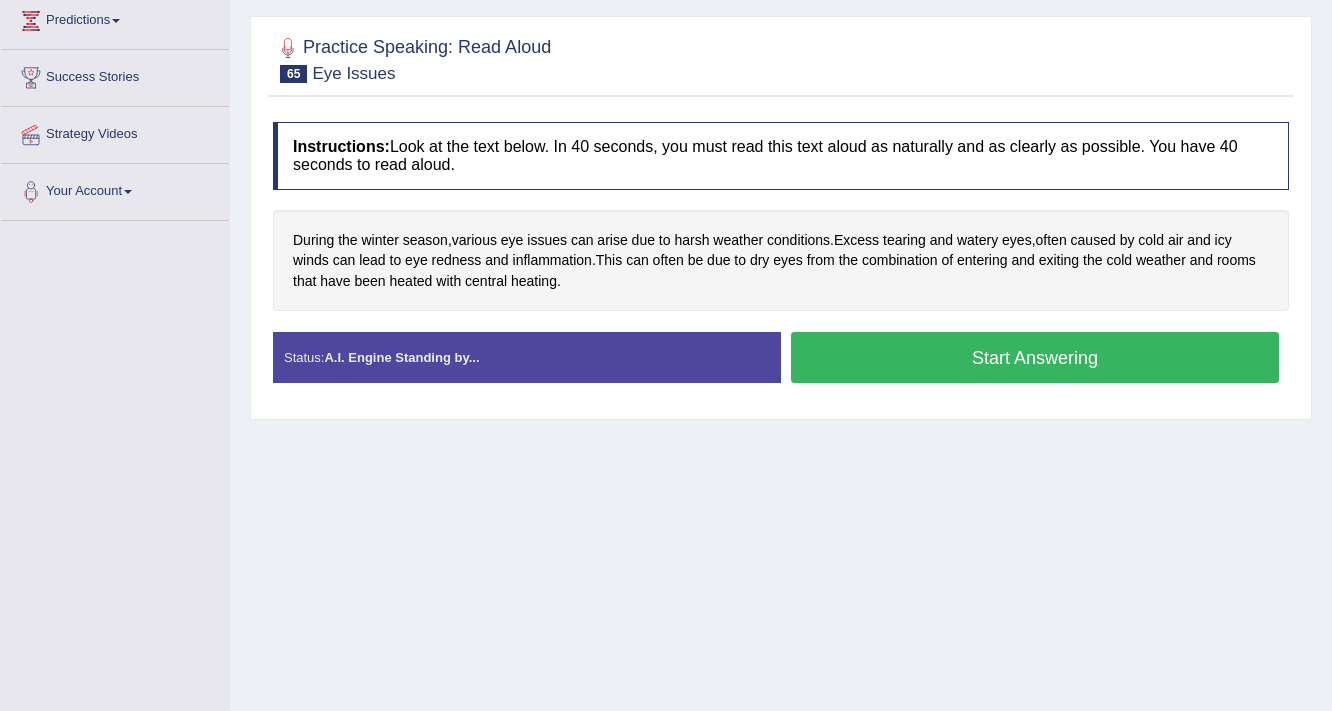 scroll, scrollTop: 277, scrollLeft: 0, axis: vertical 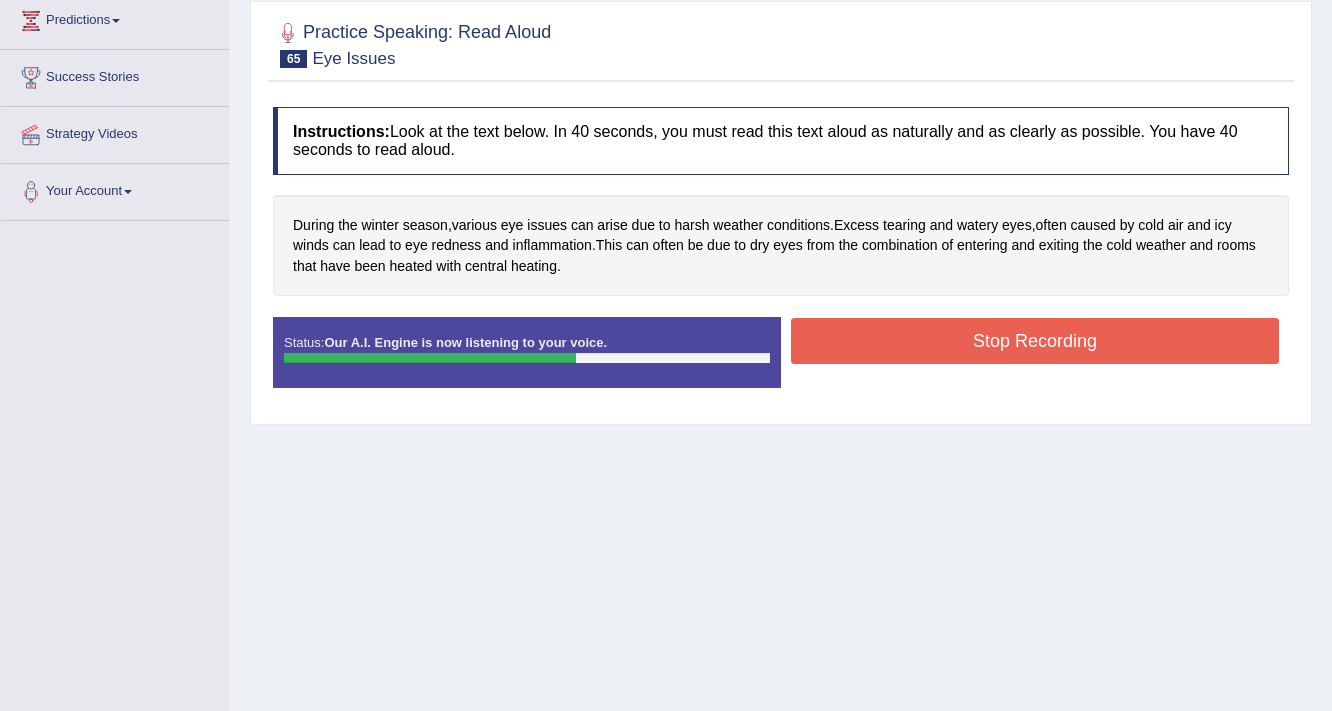 click on "Stop Recording" at bounding box center (1035, 341) 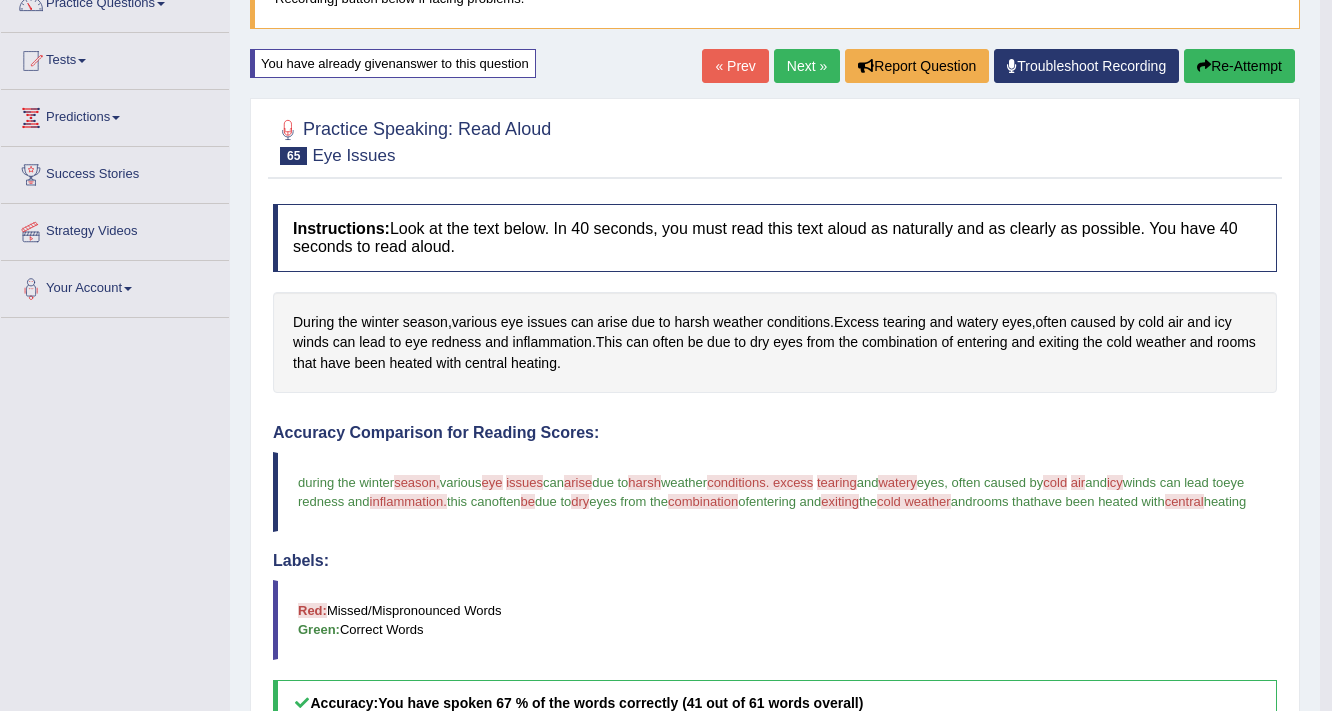 scroll, scrollTop: 37, scrollLeft: 0, axis: vertical 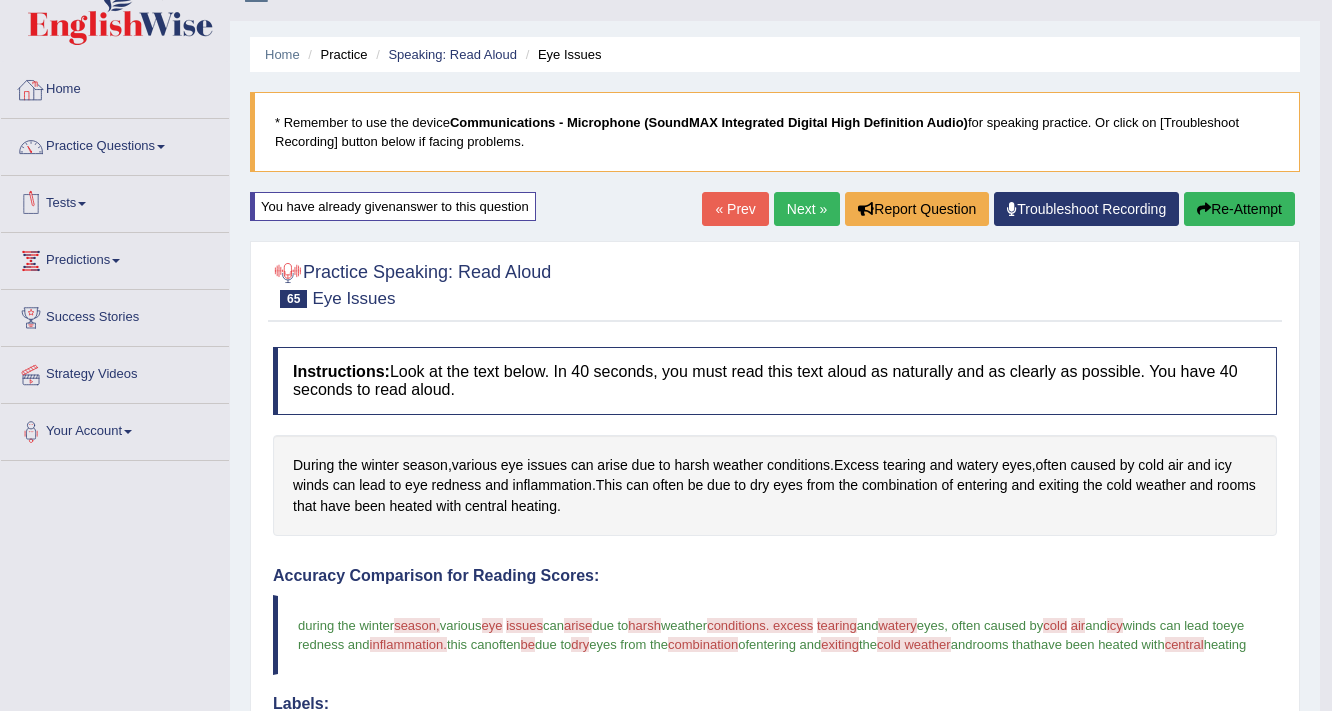 click on "Re-Attempt" at bounding box center [1239, 209] 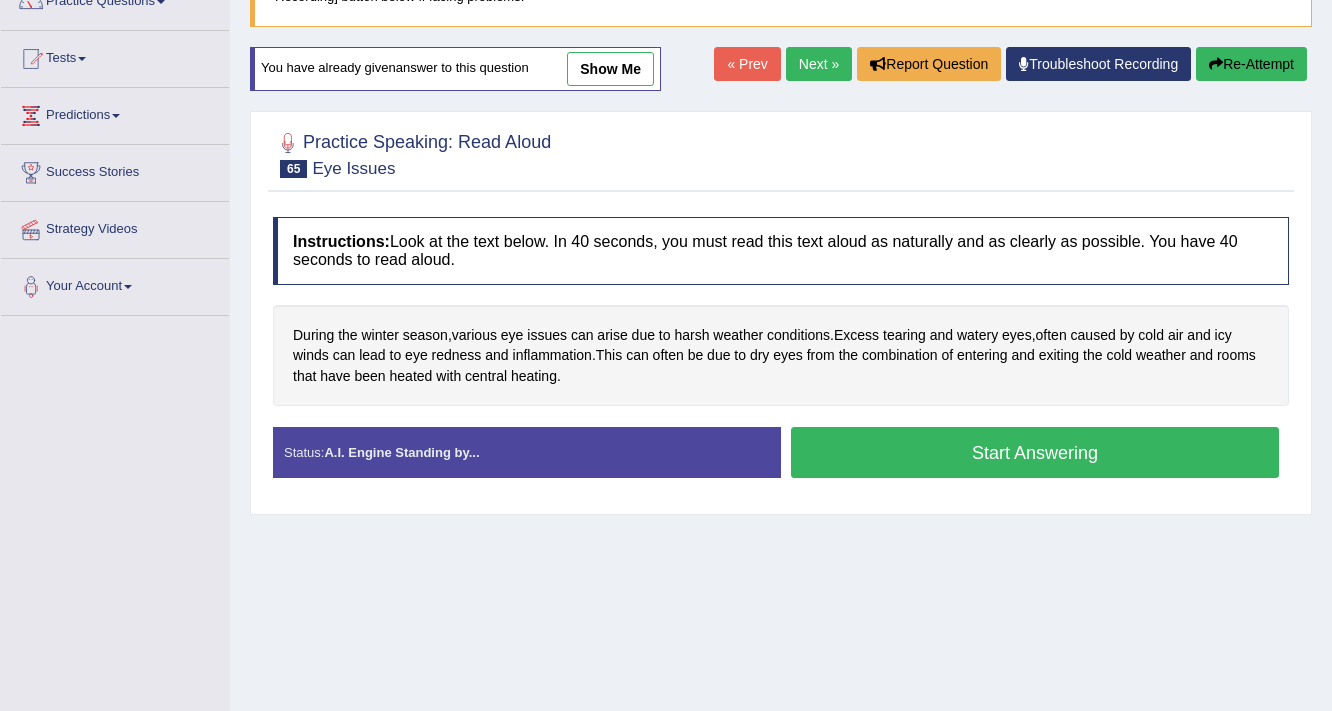 scroll, scrollTop: 197, scrollLeft: 0, axis: vertical 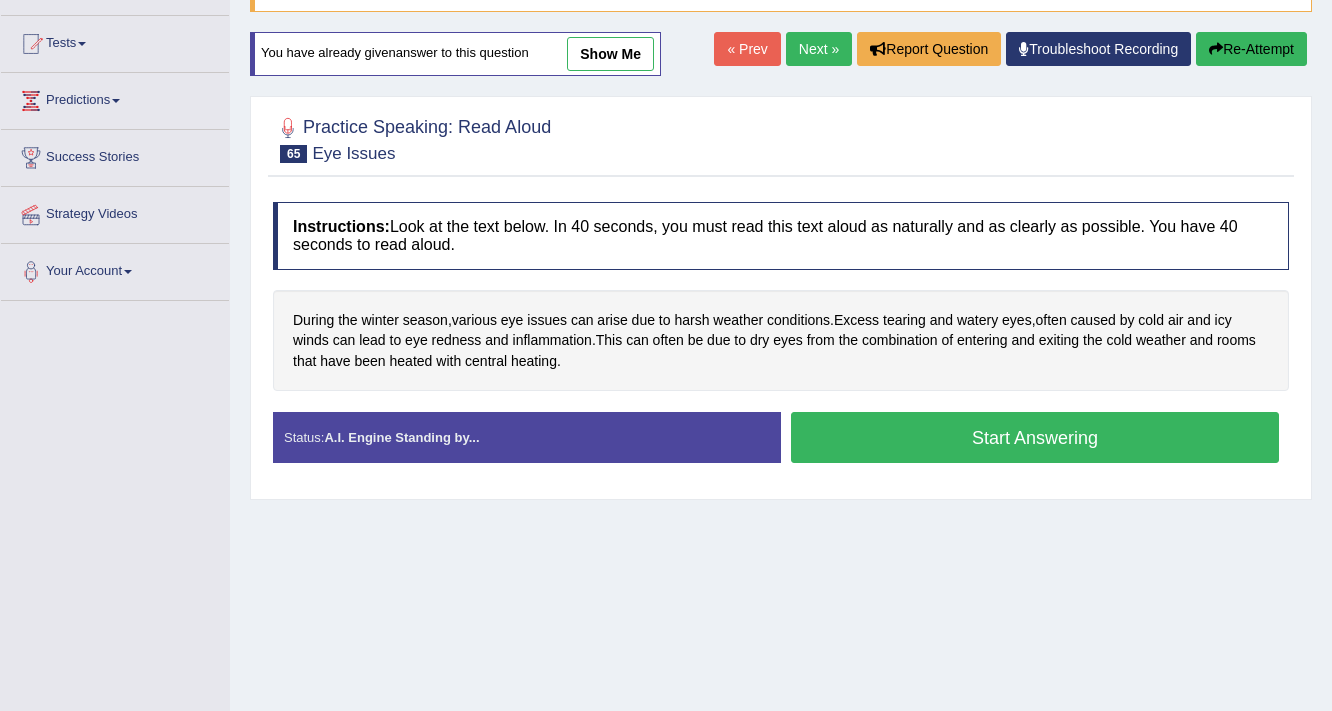 click on "Start Answering" at bounding box center (1035, 437) 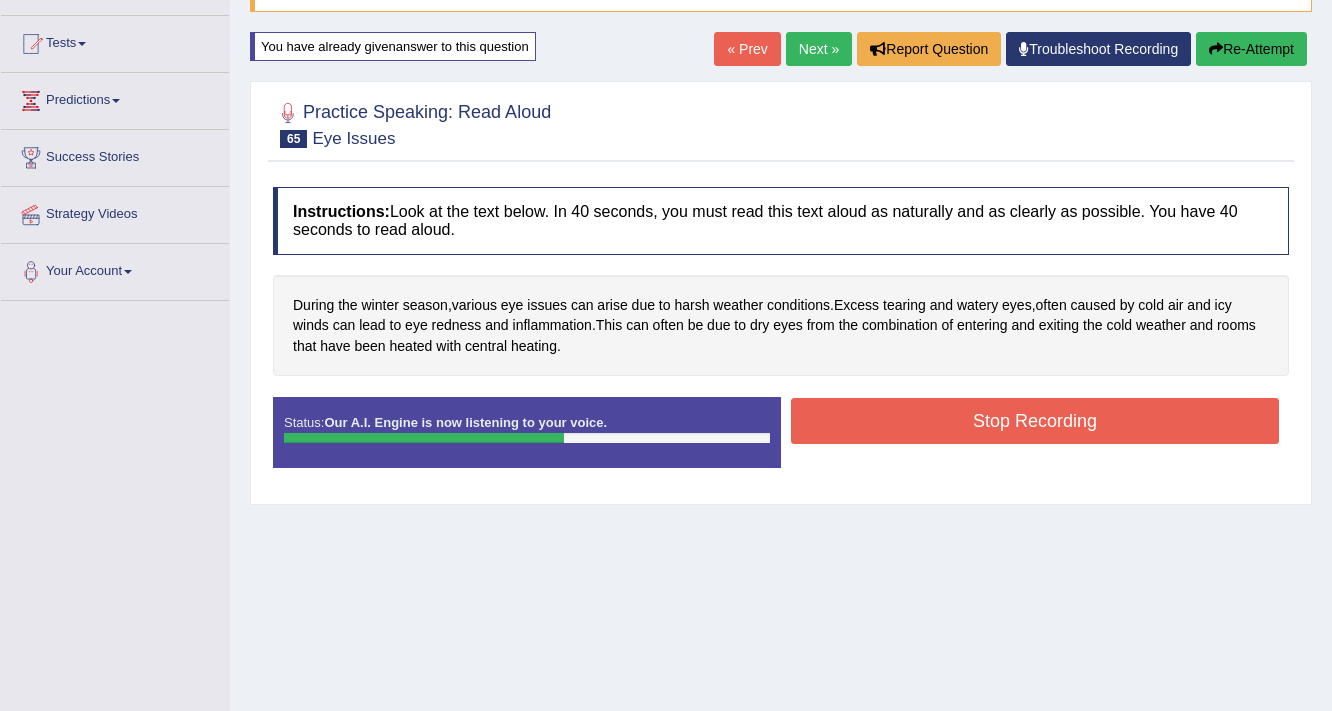 click on "Stop Recording" at bounding box center [1035, 421] 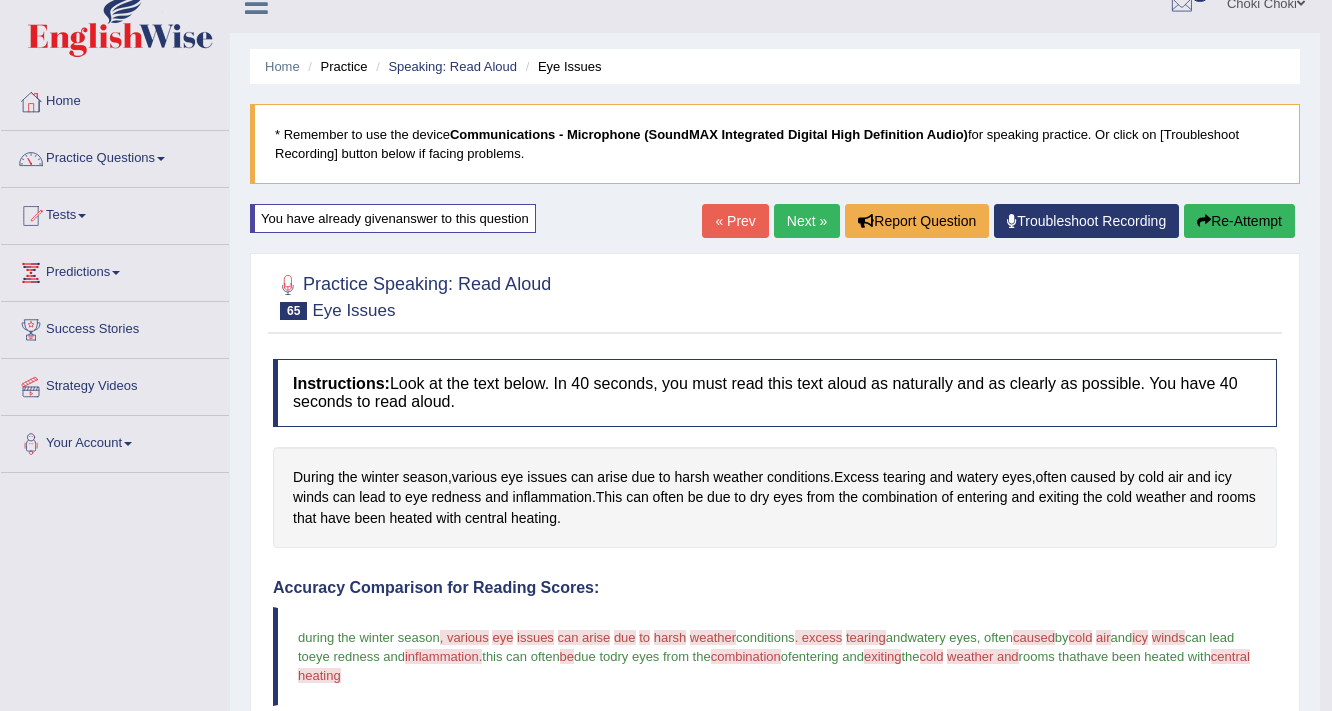 scroll, scrollTop: 0, scrollLeft: 0, axis: both 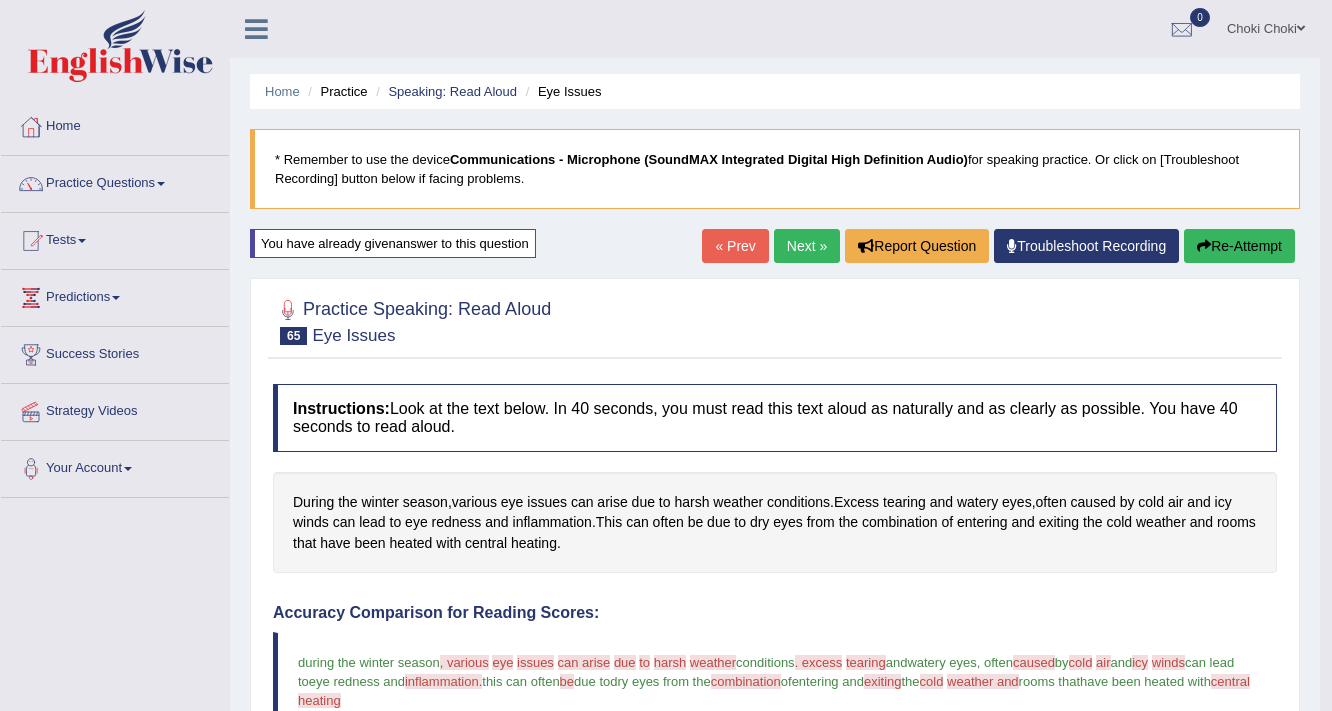 click at bounding box center (1204, 246) 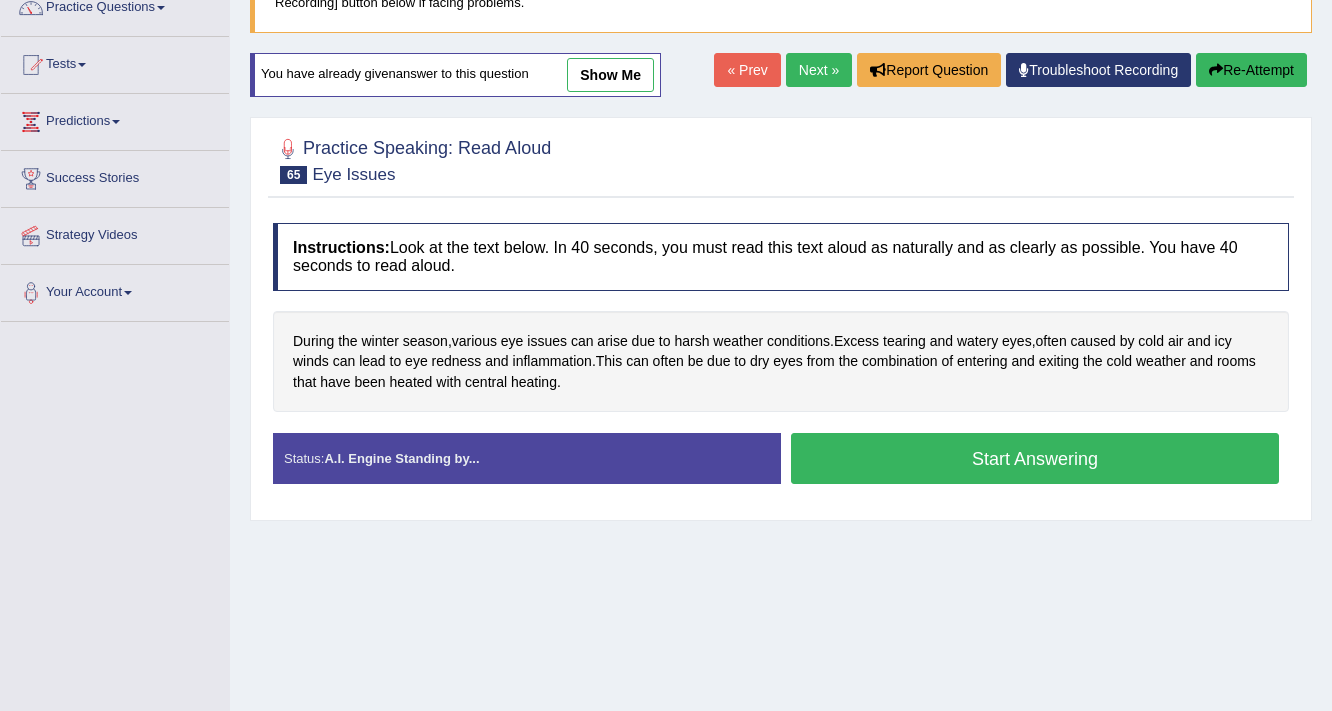 scroll, scrollTop: 176, scrollLeft: 0, axis: vertical 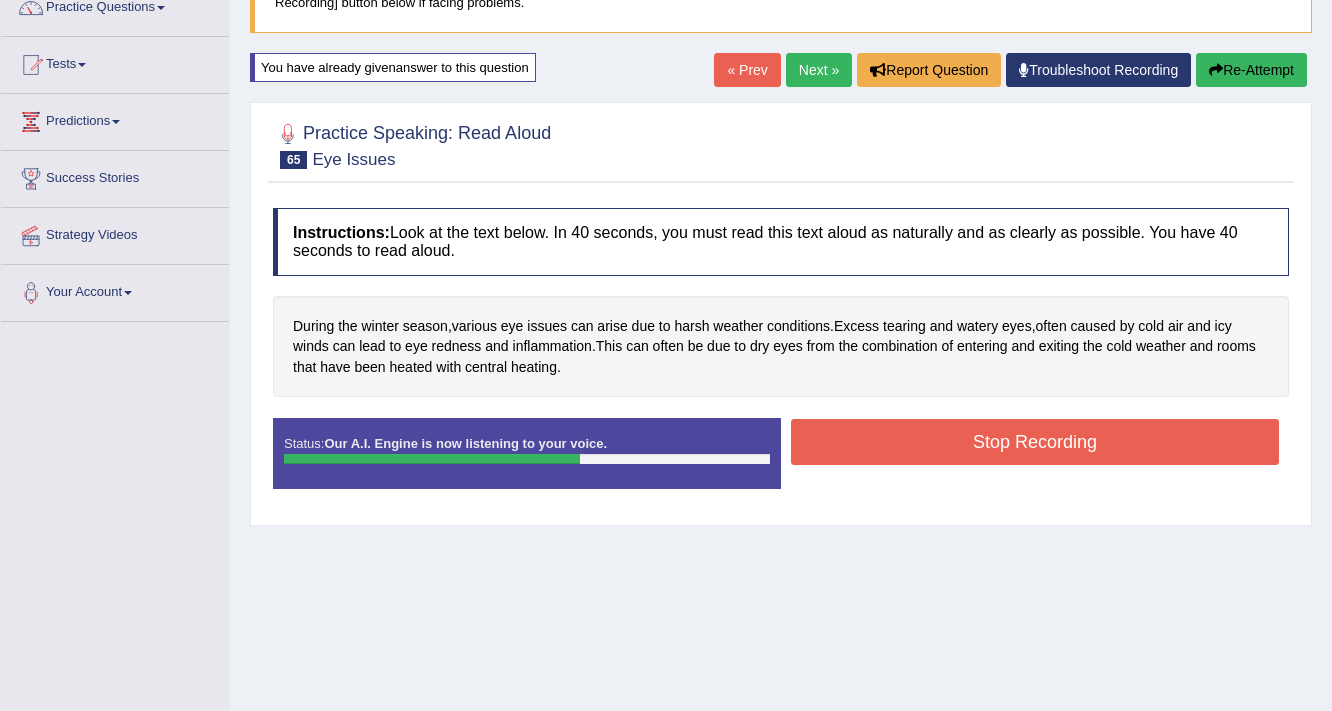 click on "Stop Recording" at bounding box center (1035, 442) 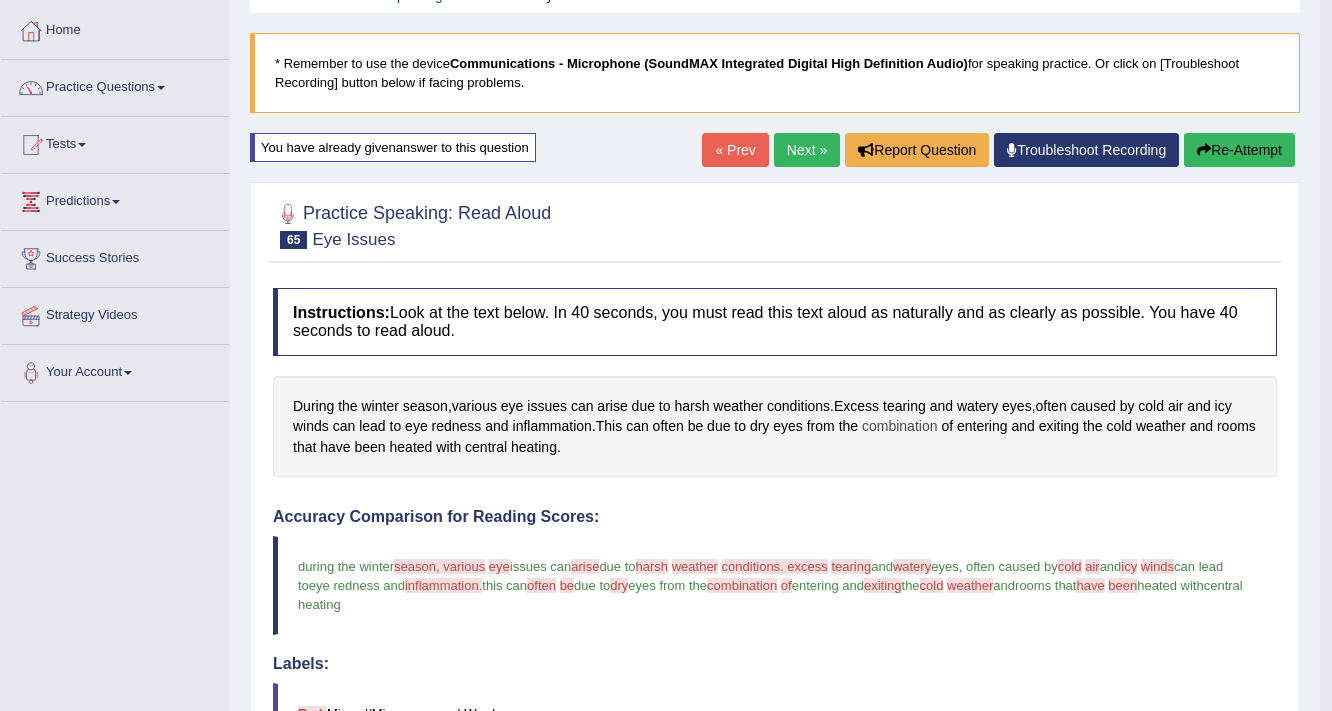 scroll, scrollTop: 96, scrollLeft: 0, axis: vertical 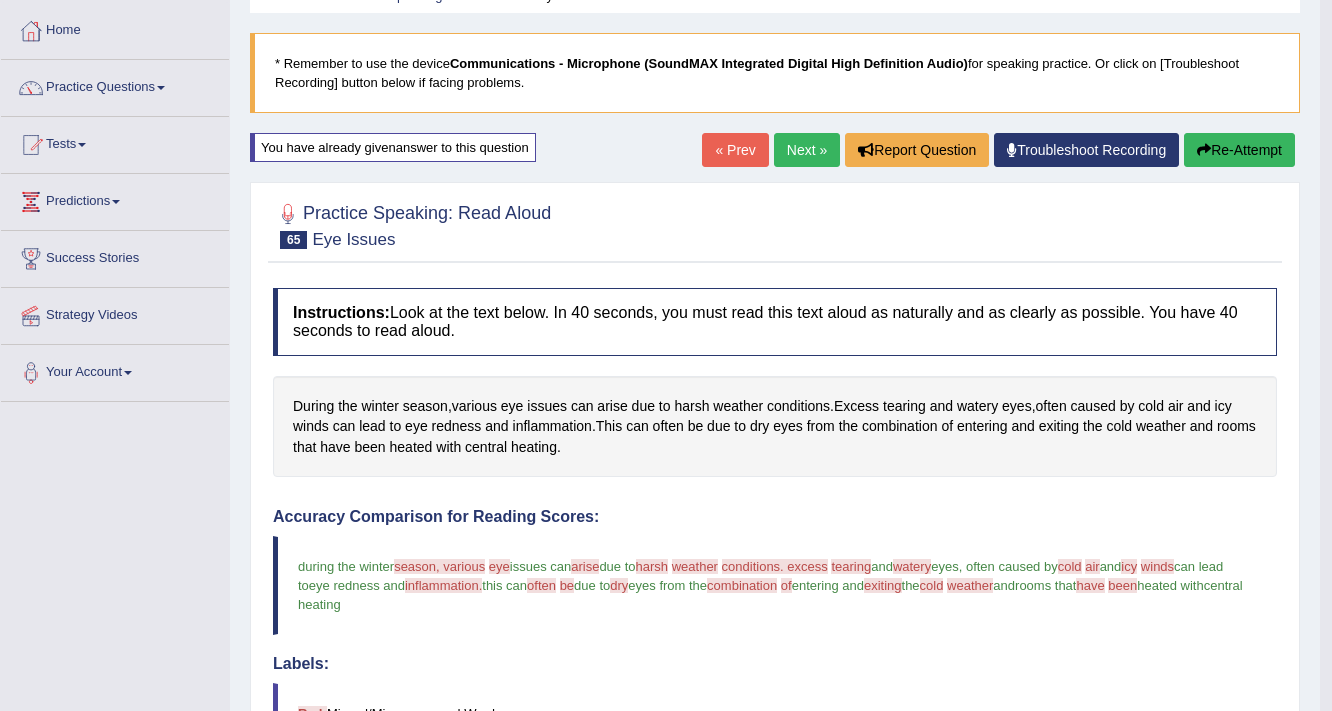 click on "Next »" at bounding box center (807, 150) 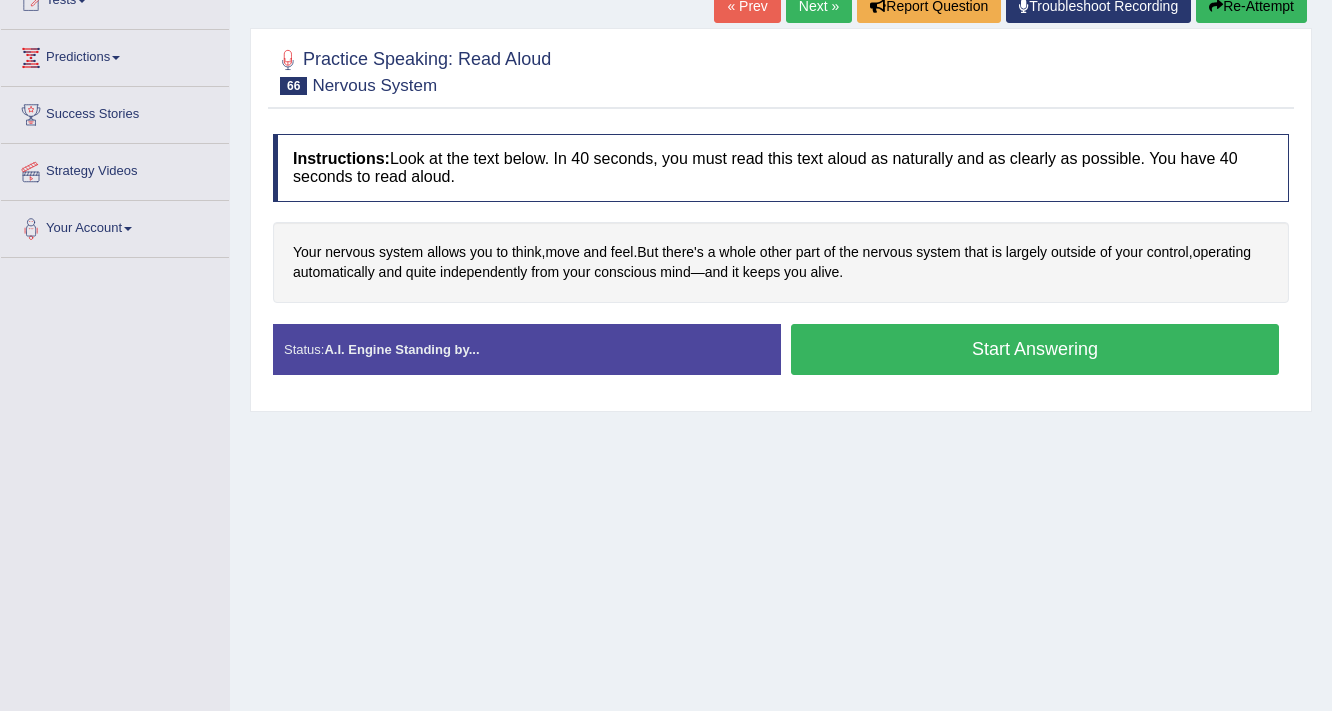 scroll, scrollTop: 0, scrollLeft: 0, axis: both 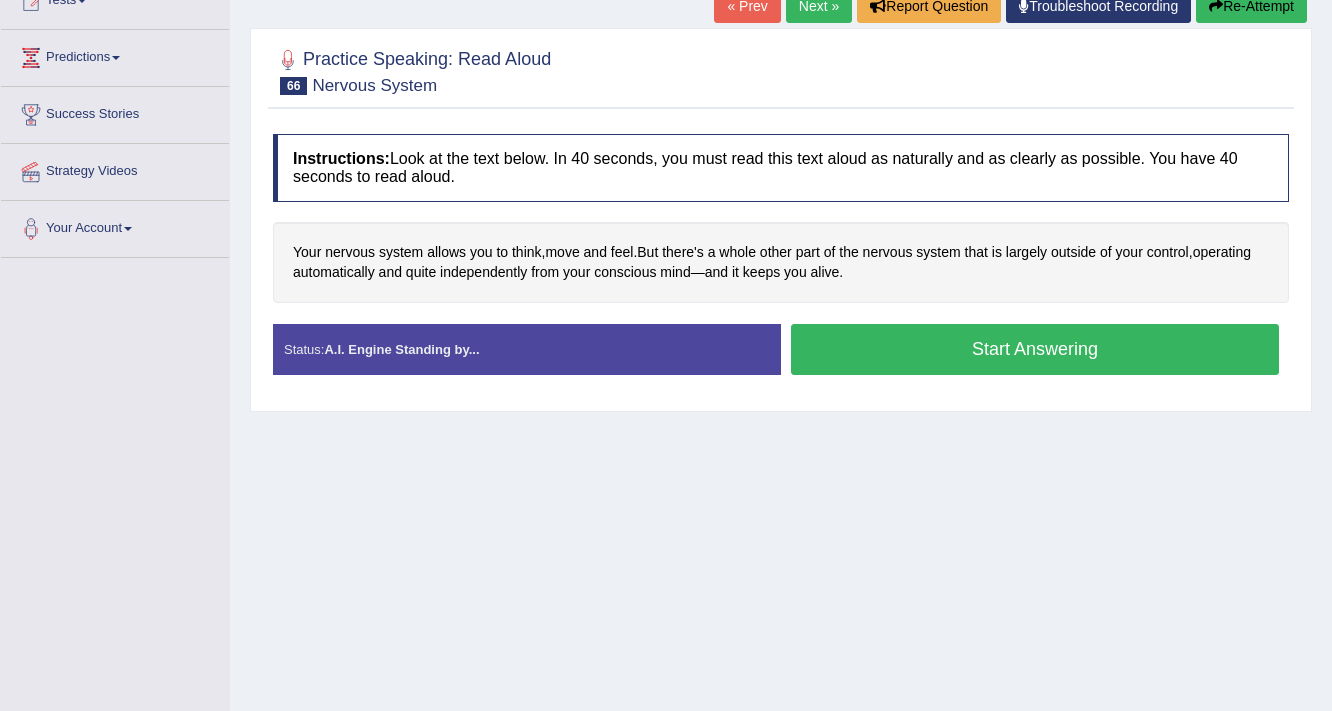 click on "Start Answering" at bounding box center [1035, 349] 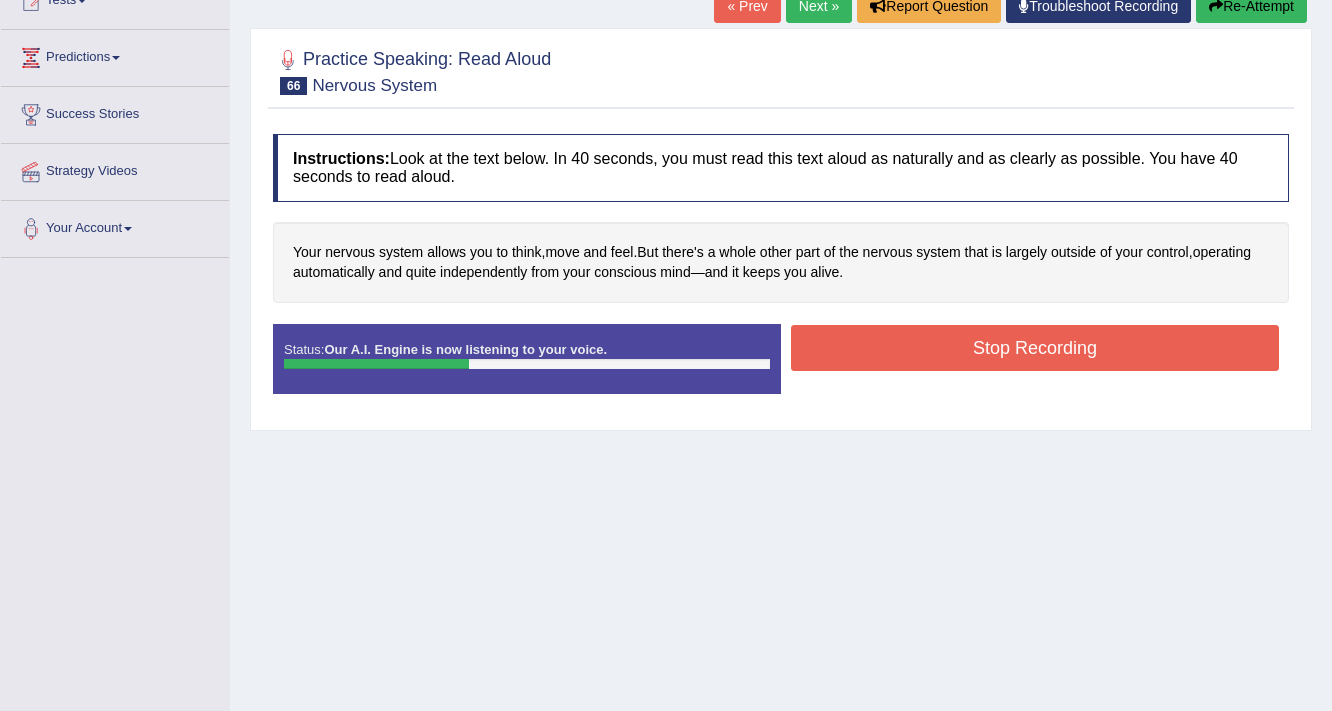 click on "Stop Recording" at bounding box center (1035, 348) 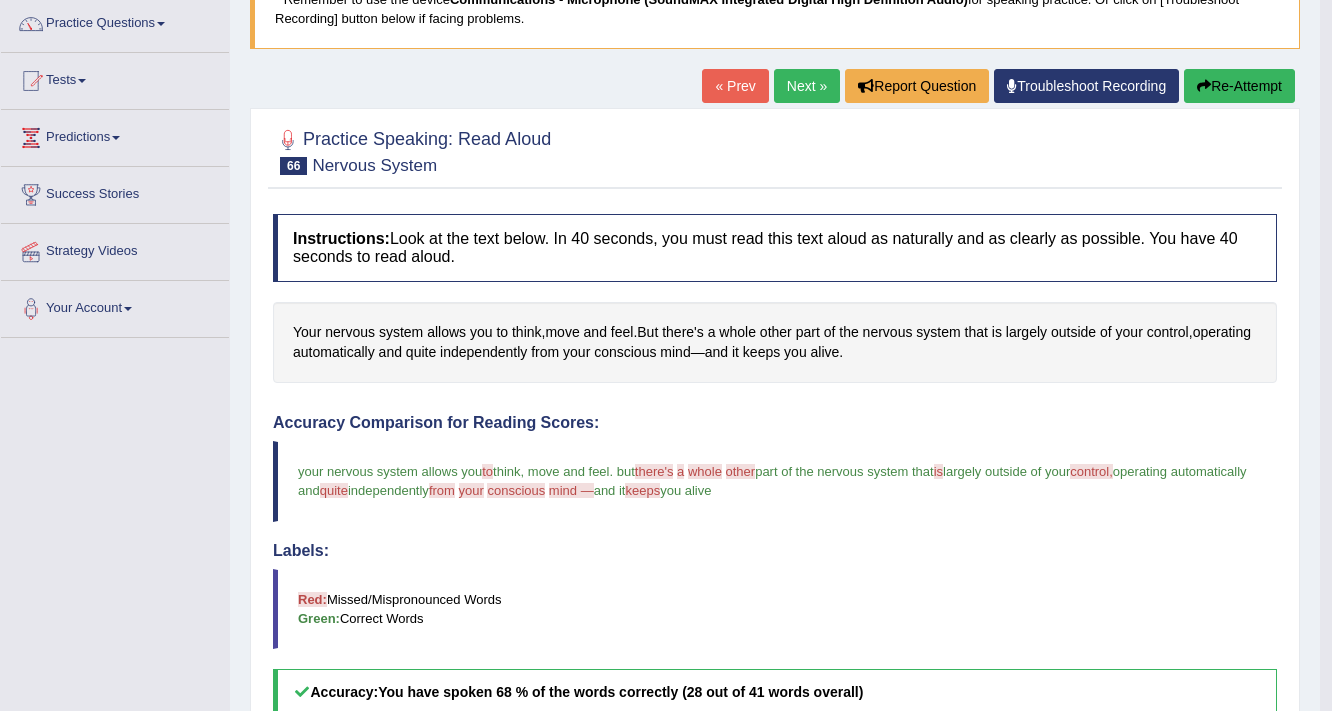 scroll, scrollTop: 160, scrollLeft: 0, axis: vertical 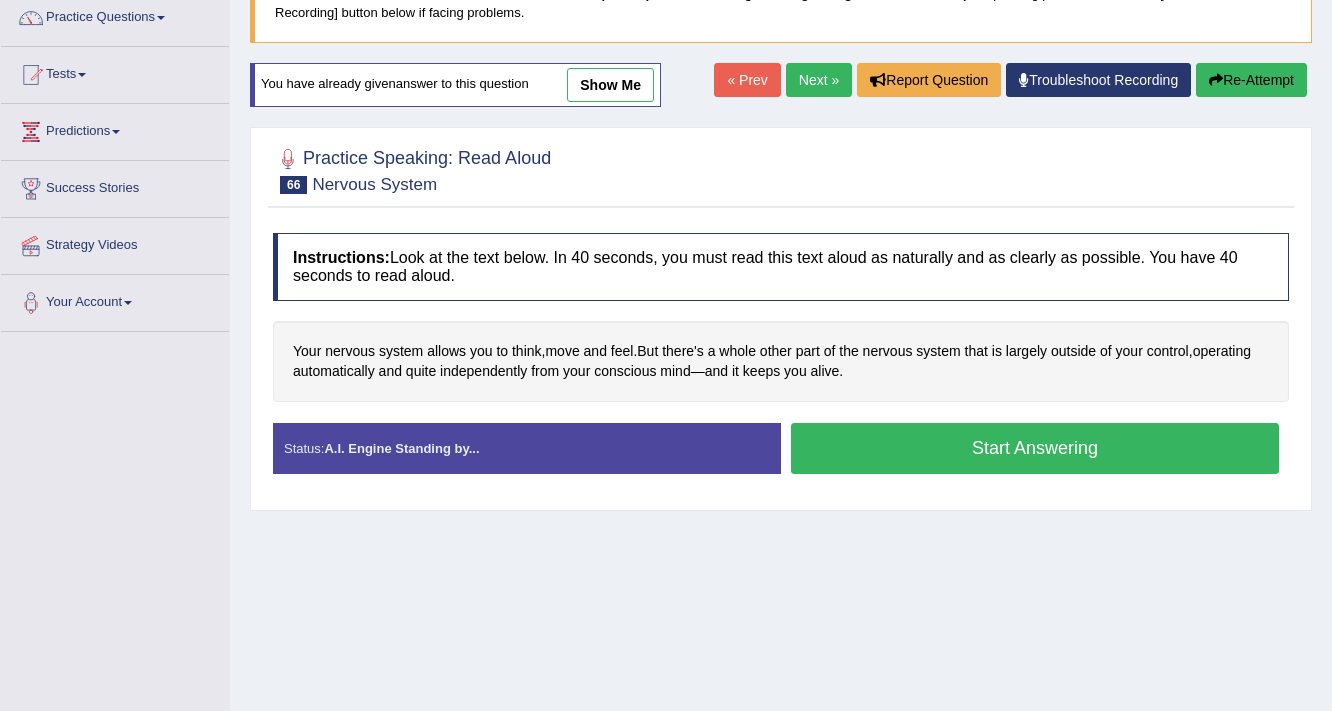 click on "Start Answering" at bounding box center (1035, 448) 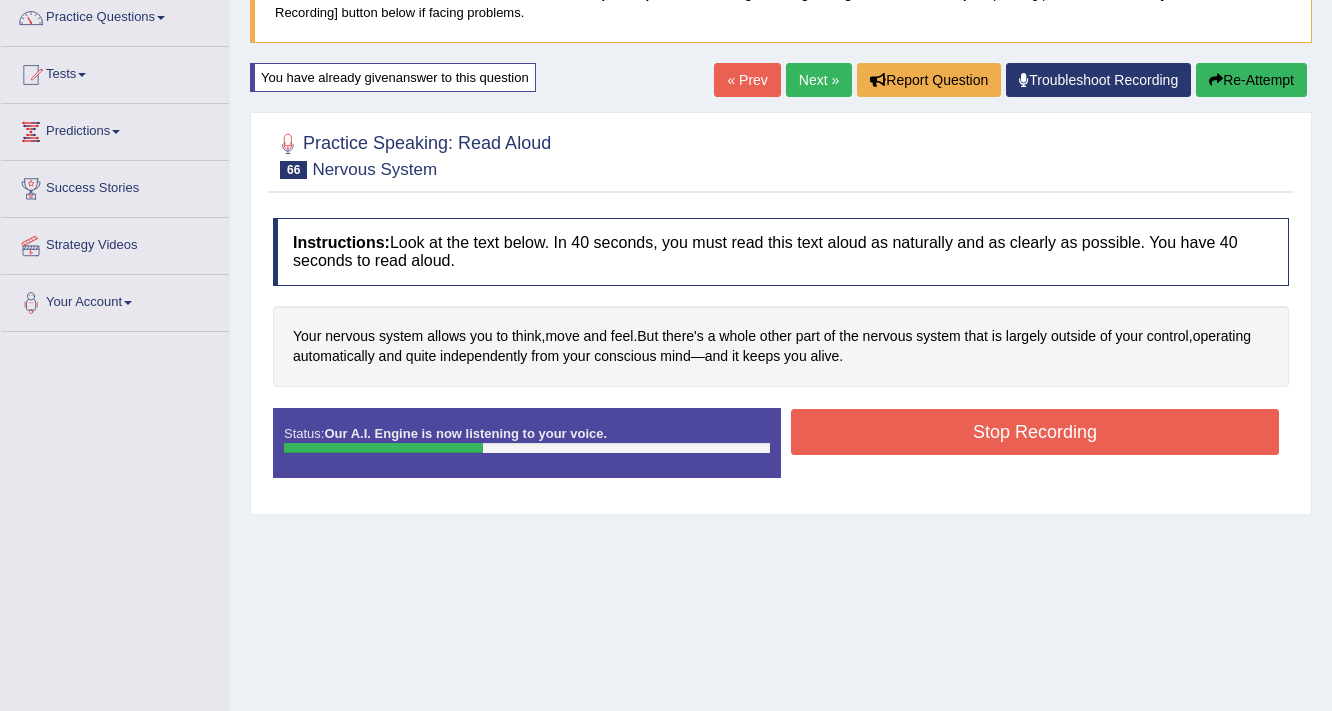 click on "Stop Recording" at bounding box center [1035, 432] 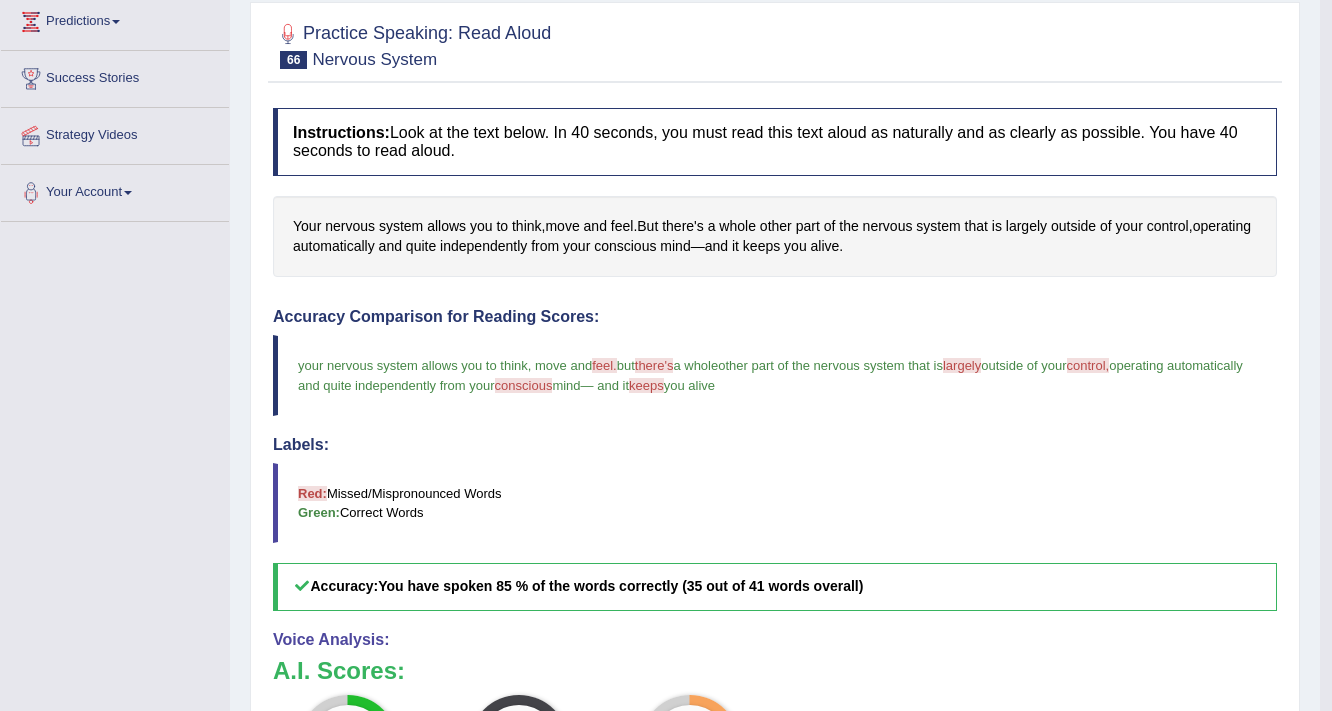 scroll, scrollTop: 246, scrollLeft: 0, axis: vertical 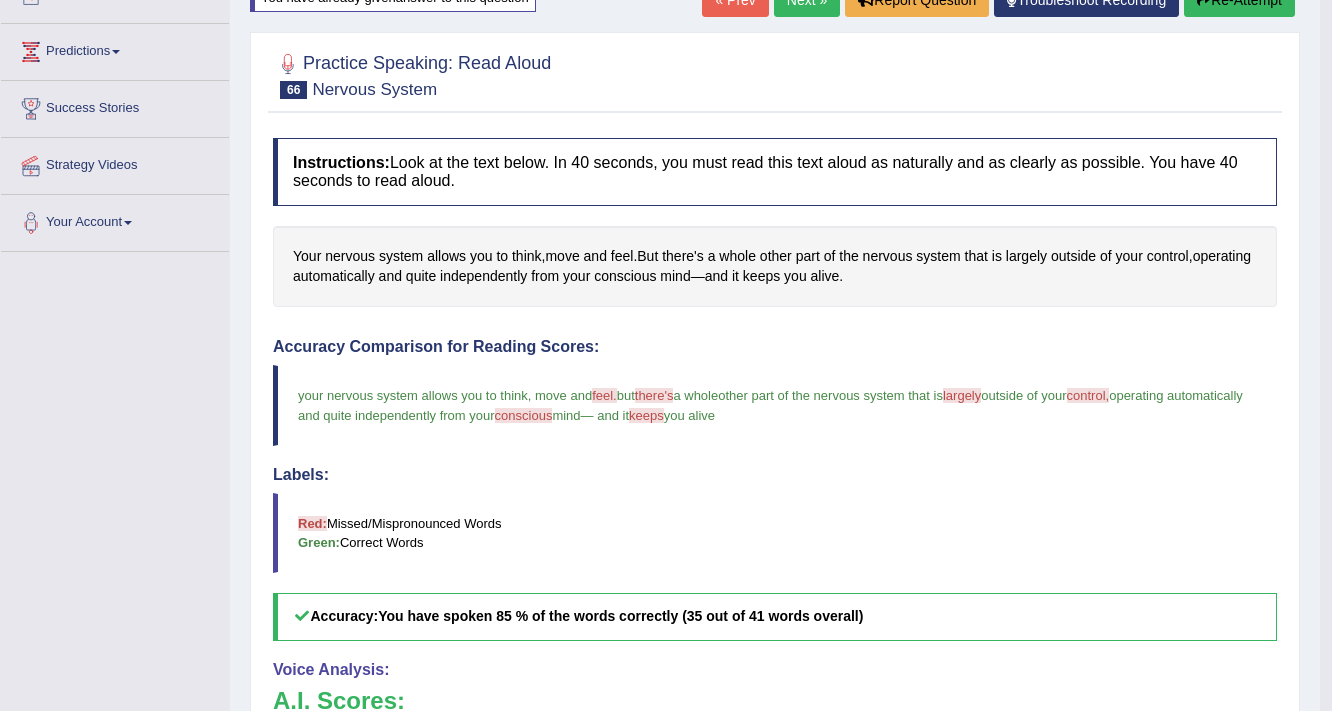 click on "Next »" at bounding box center (807, 0) 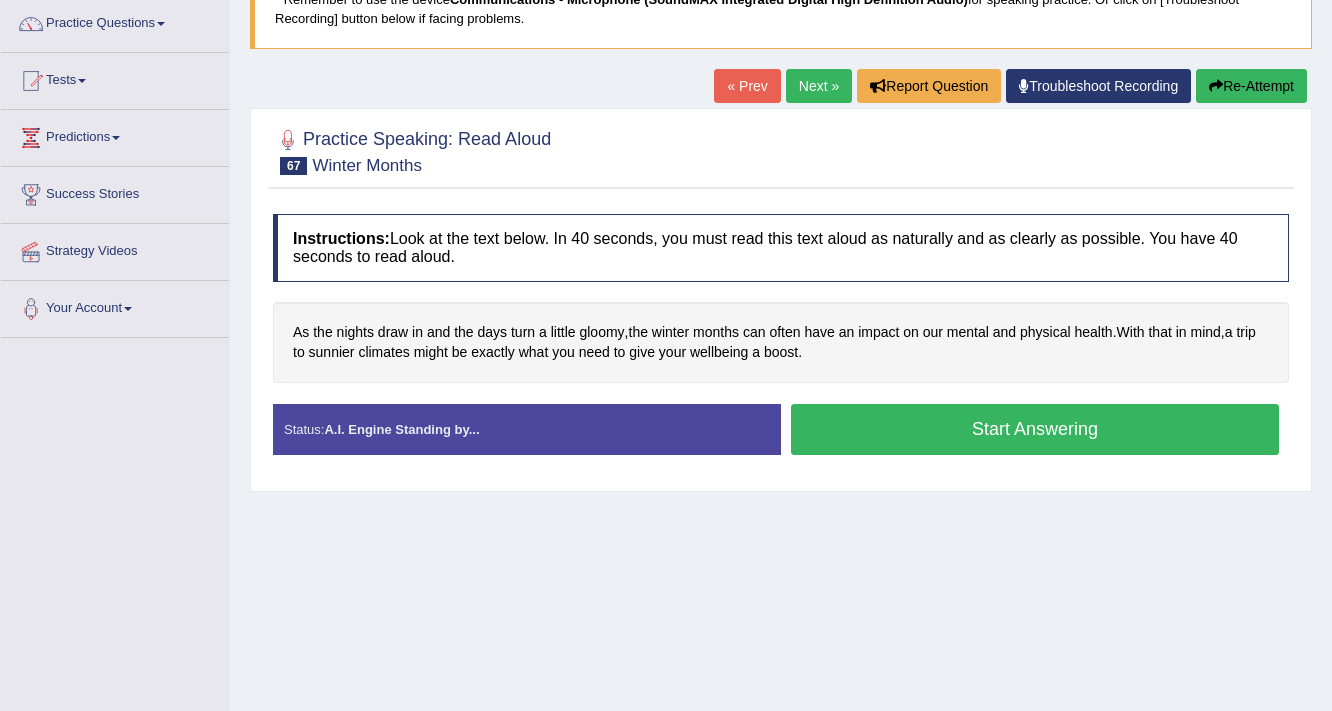 scroll, scrollTop: 160, scrollLeft: 0, axis: vertical 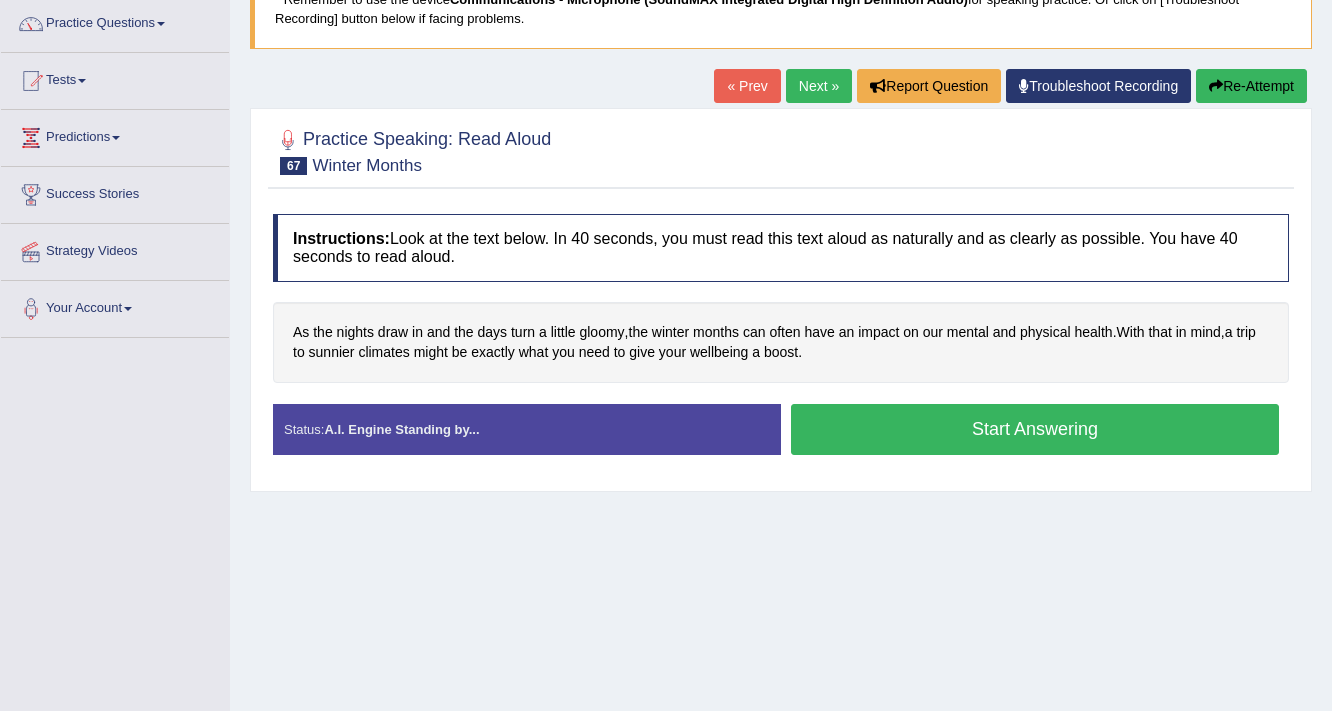 click on "Start Answering" at bounding box center [1035, 429] 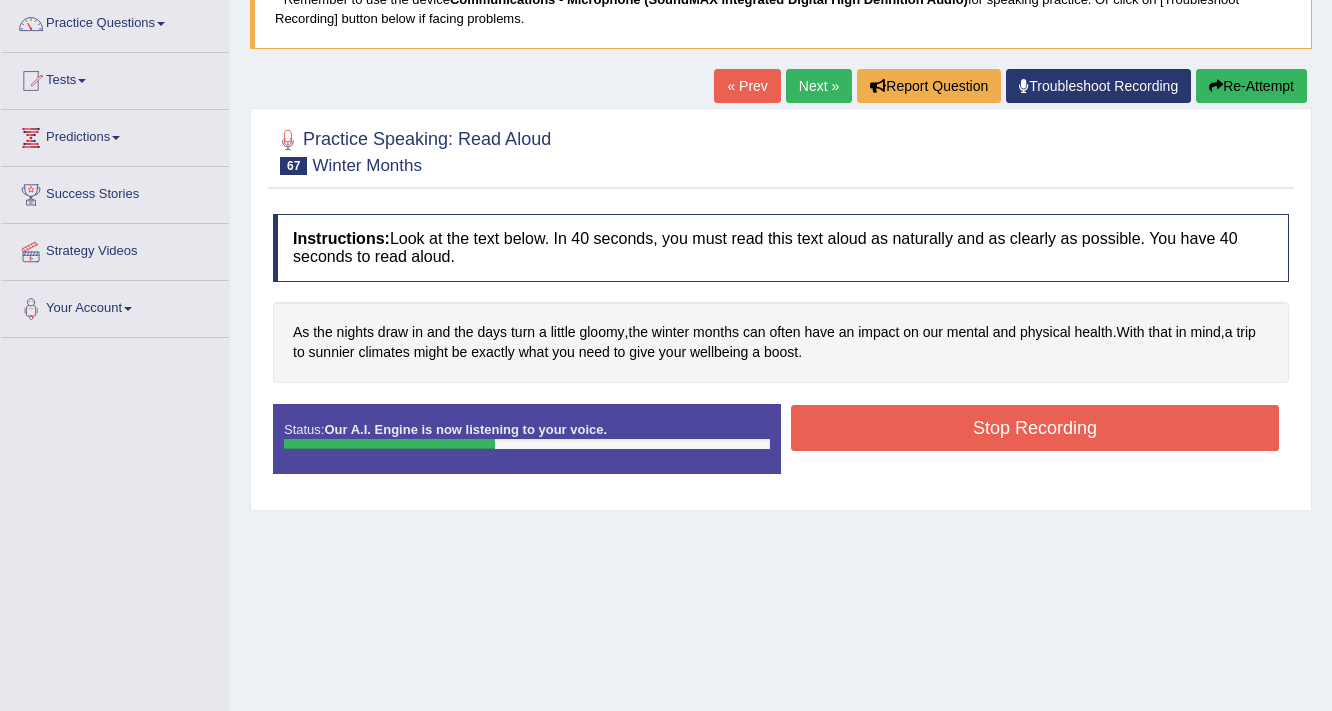 click on "Stop Recording" at bounding box center (1035, 428) 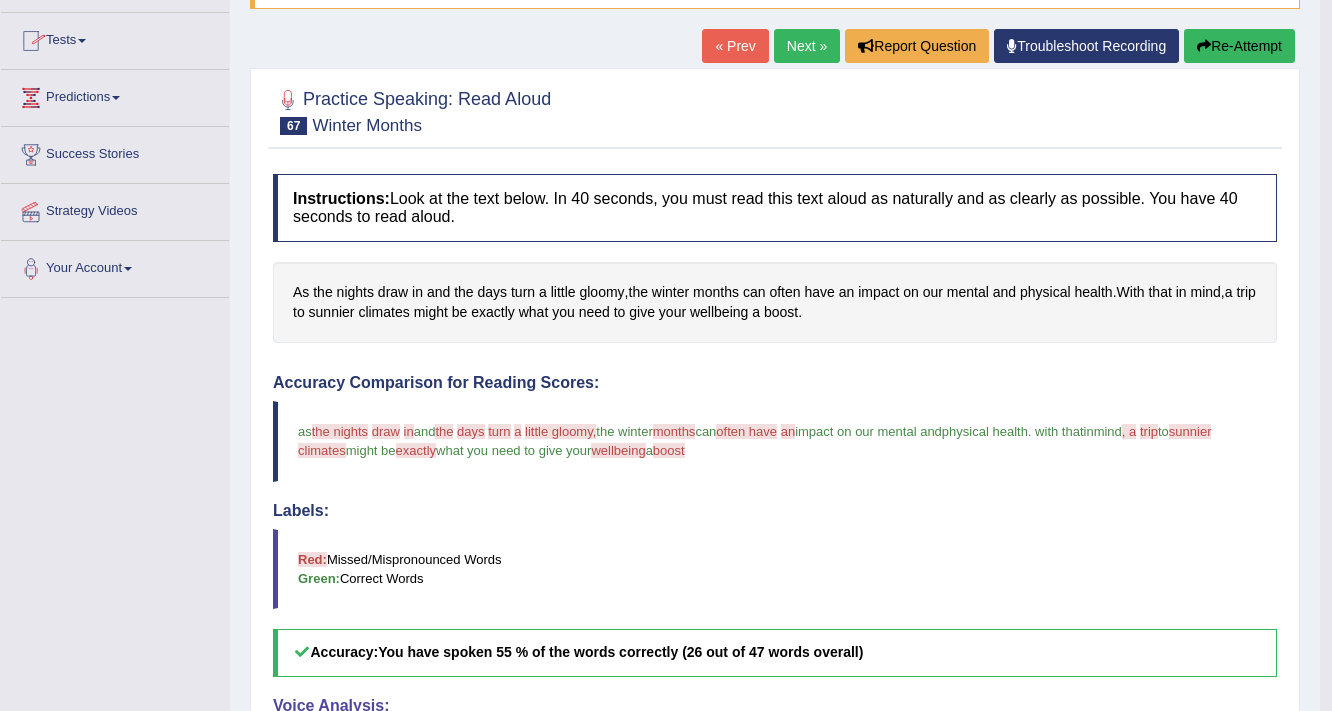 scroll, scrollTop: 0, scrollLeft: 0, axis: both 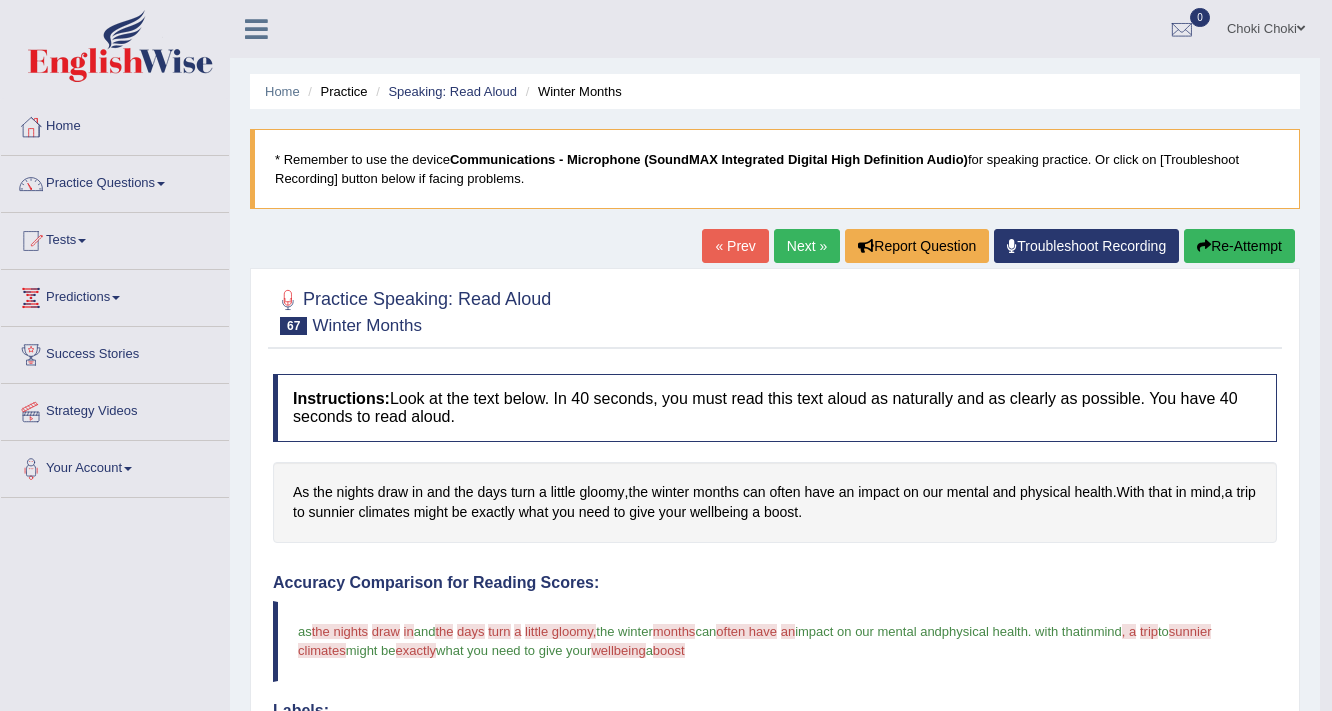 click on "Re-Attempt" at bounding box center [1239, 246] 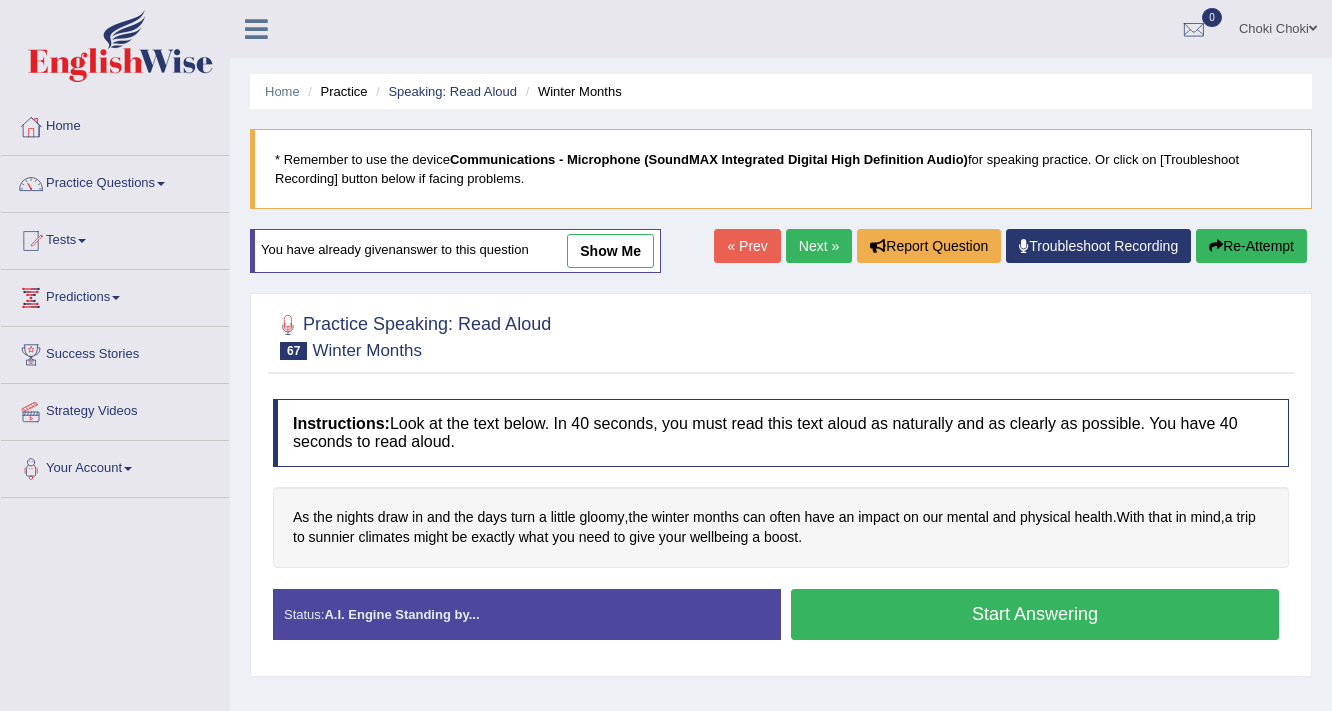 scroll, scrollTop: 0, scrollLeft: 0, axis: both 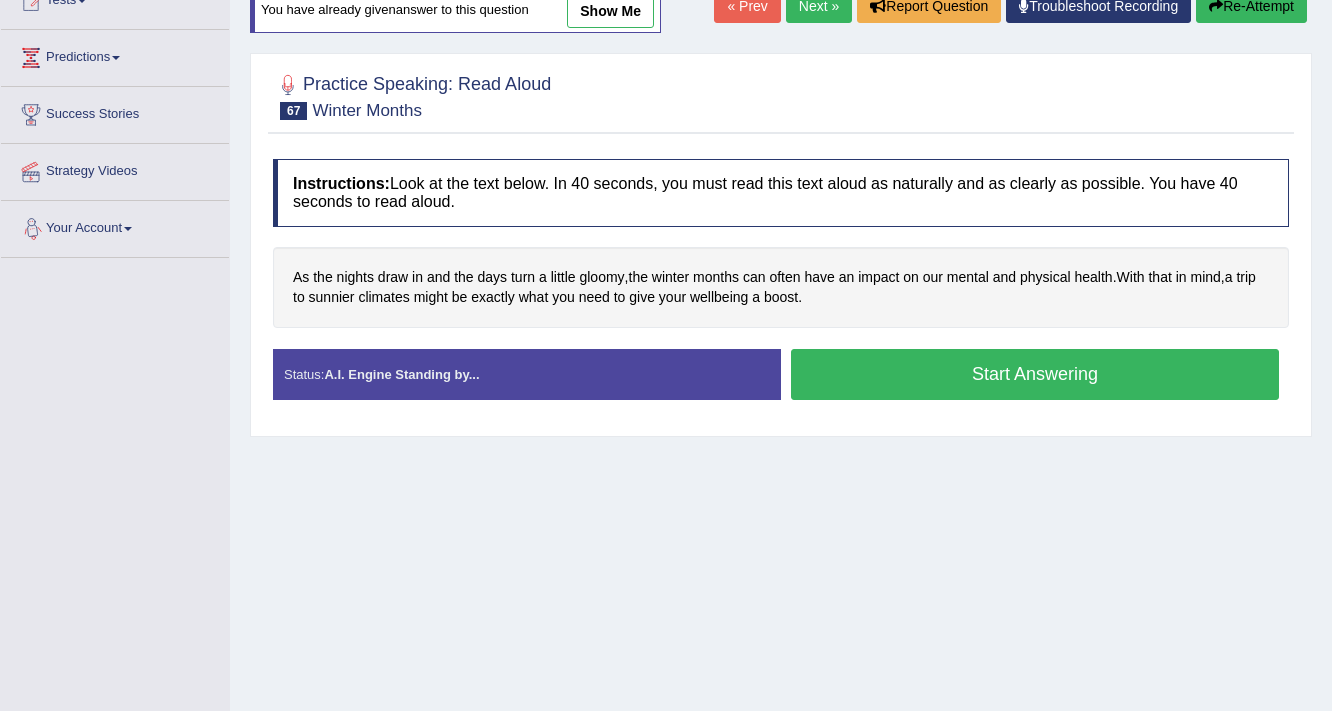 click on "Start Answering" at bounding box center (1035, 374) 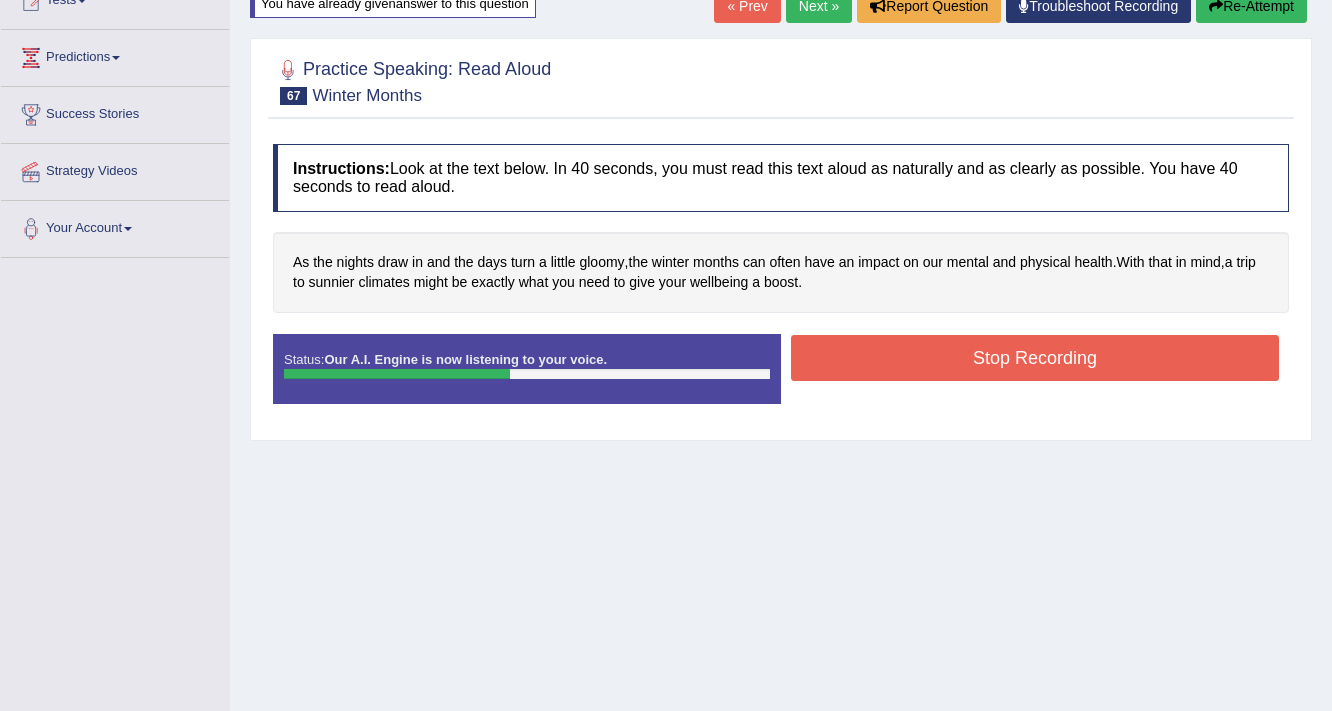 click on "Stop Recording" at bounding box center (1035, 358) 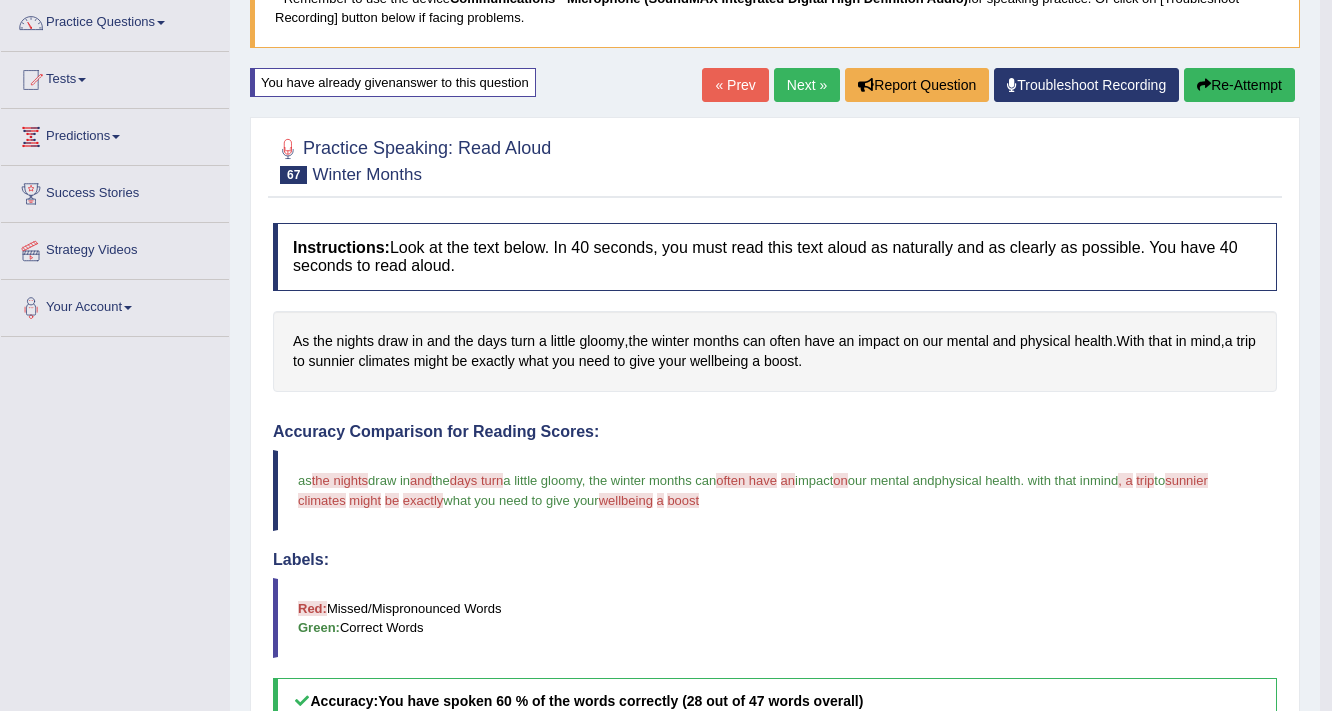 scroll, scrollTop: 160, scrollLeft: 0, axis: vertical 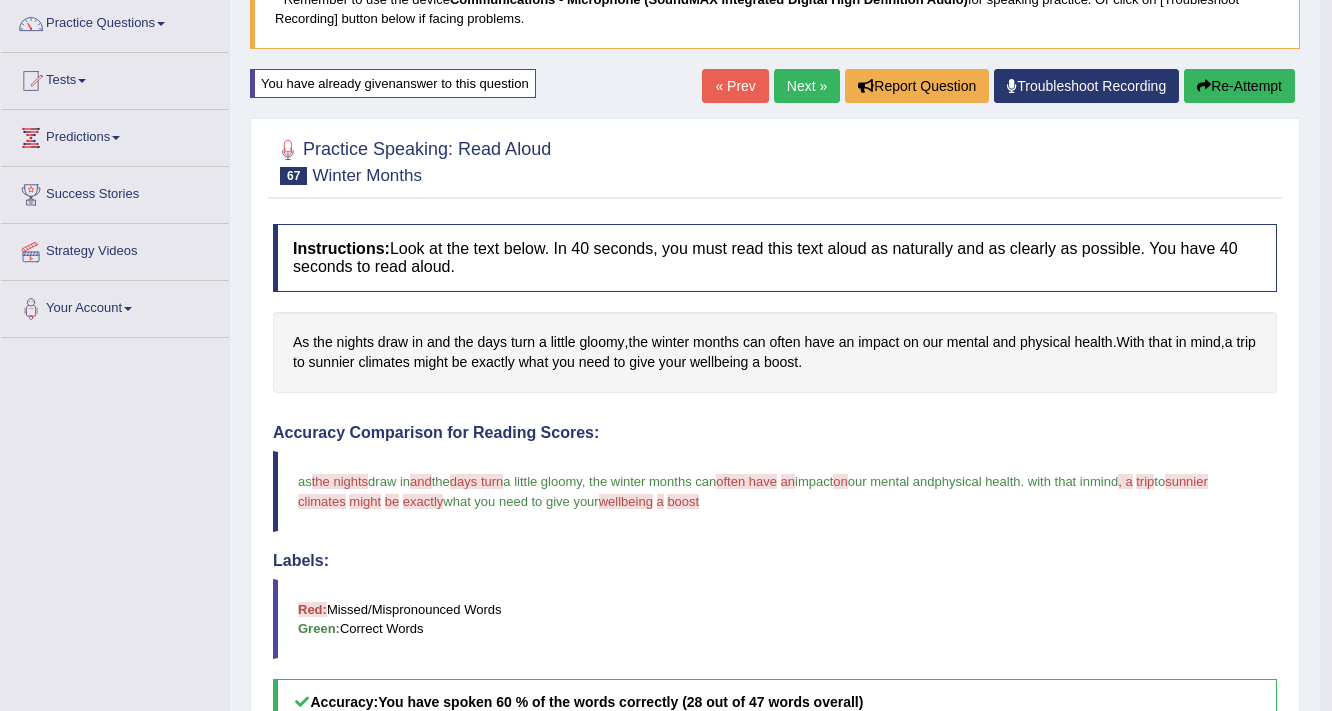 click on "Re-Attempt" at bounding box center (1239, 86) 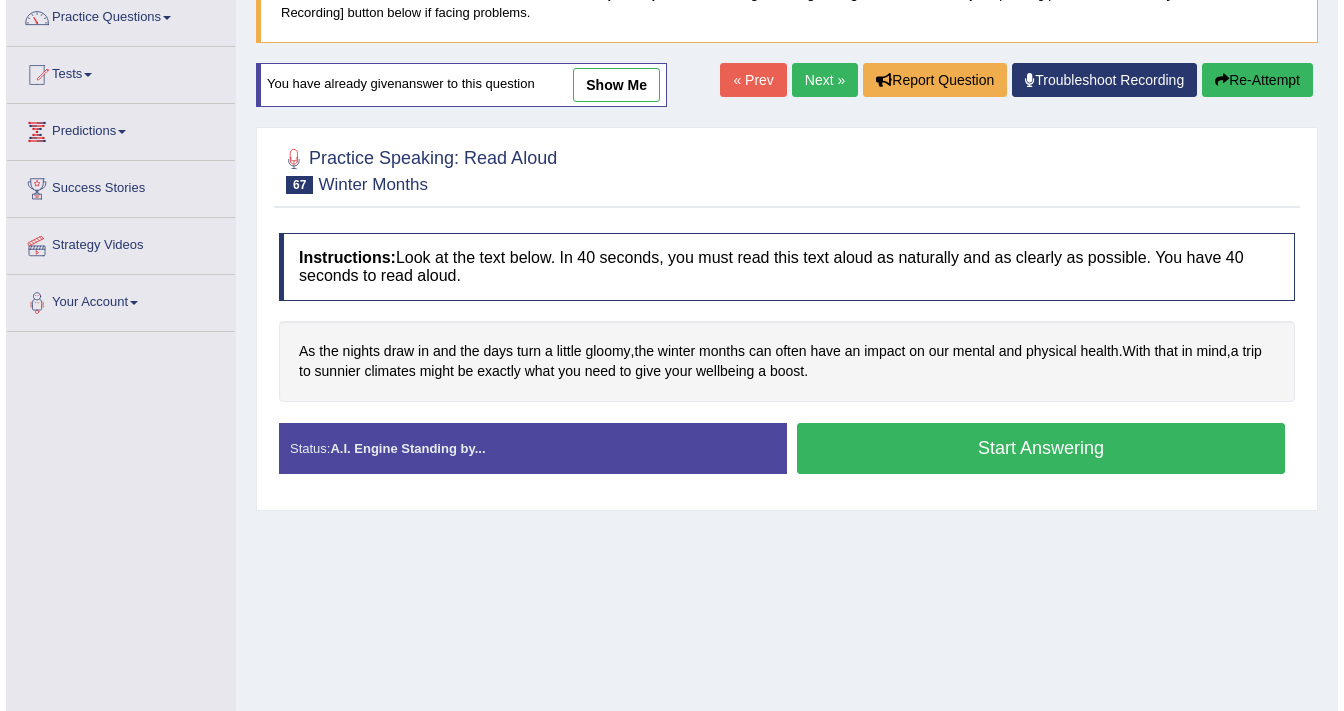 scroll, scrollTop: 0, scrollLeft: 0, axis: both 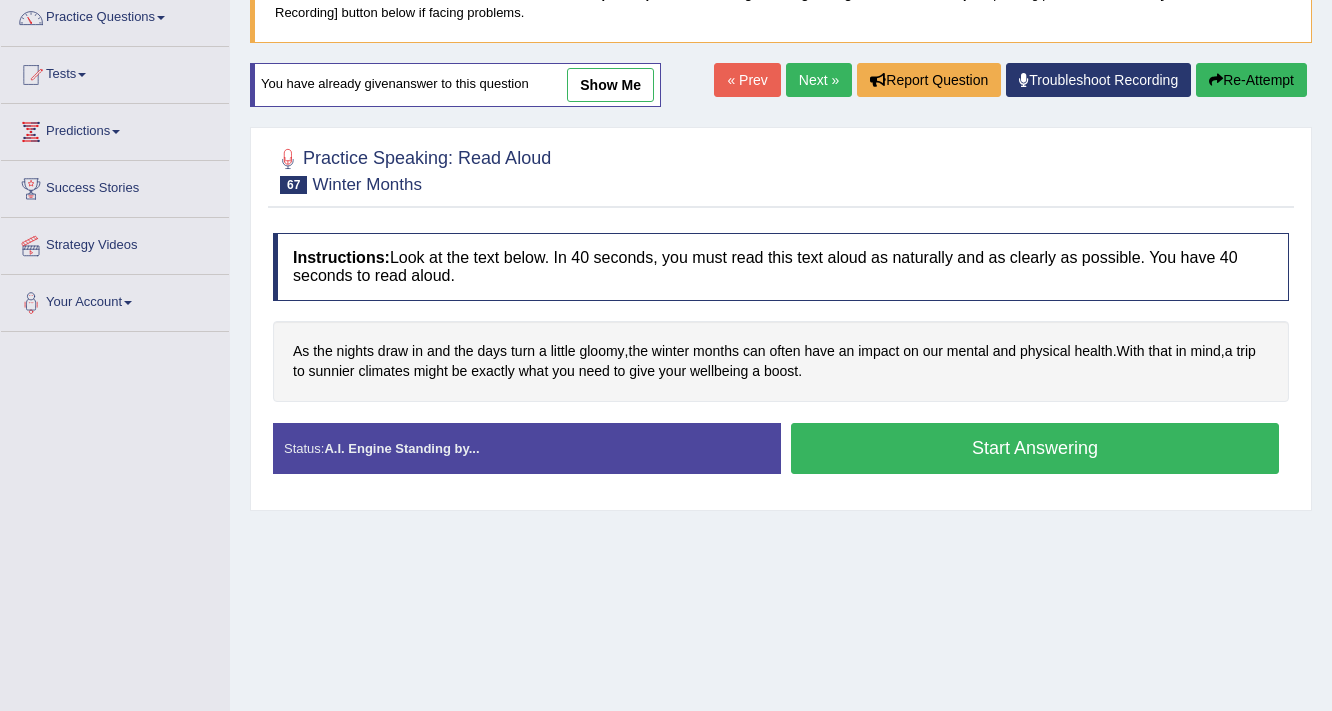 click on "Start Answering" at bounding box center [1035, 448] 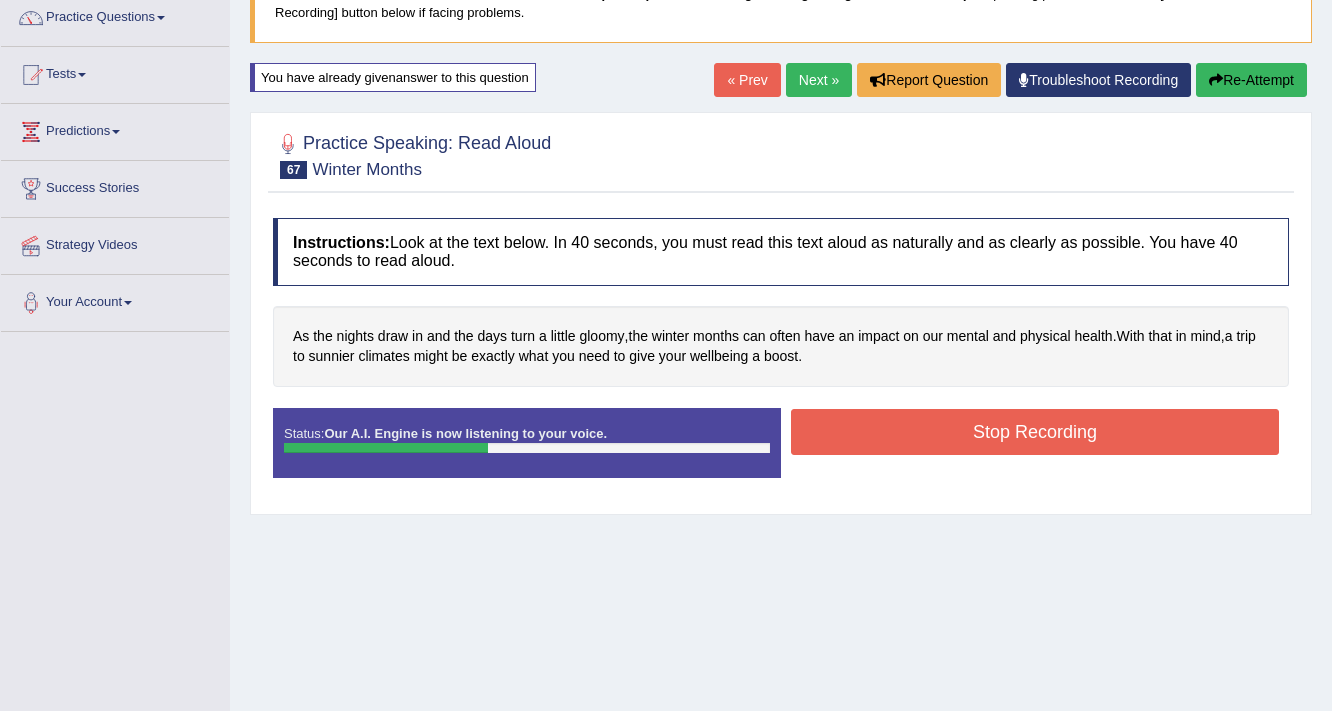 click on "Stop Recording" at bounding box center [1035, 432] 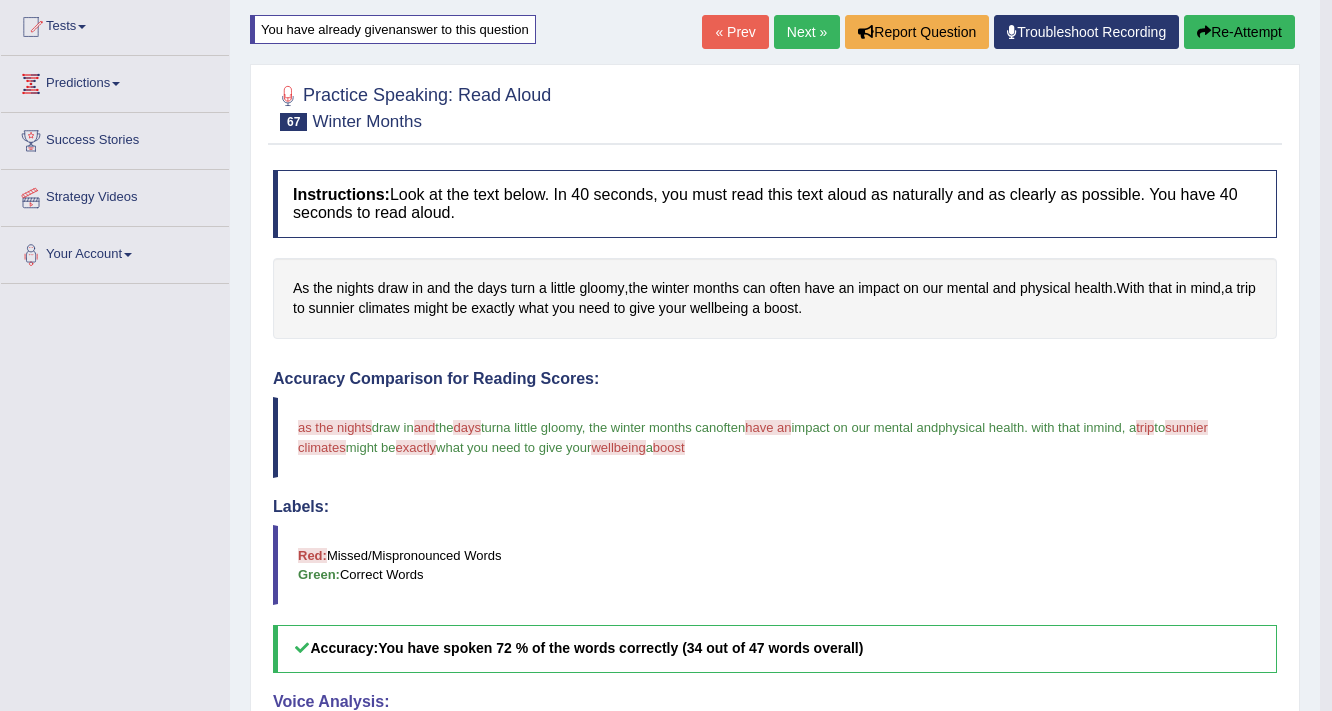 scroll, scrollTop: 6, scrollLeft: 0, axis: vertical 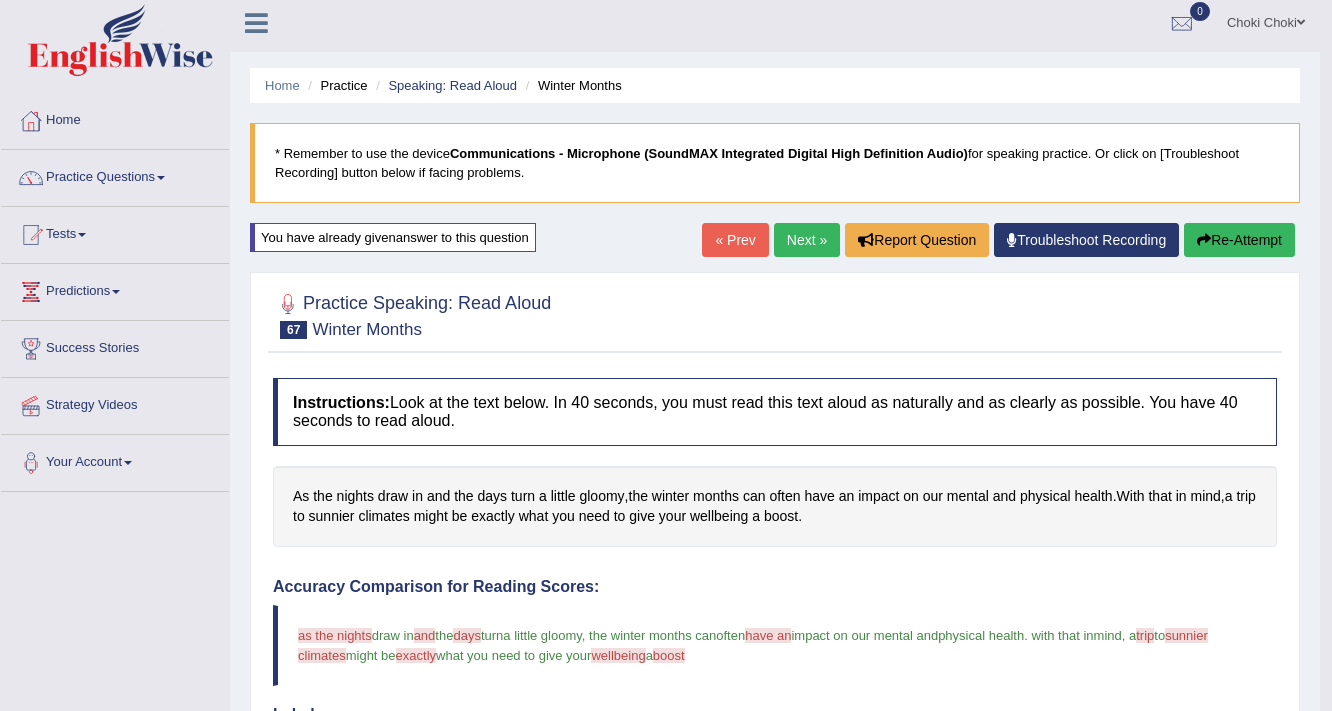 click on "Next »" at bounding box center [807, 240] 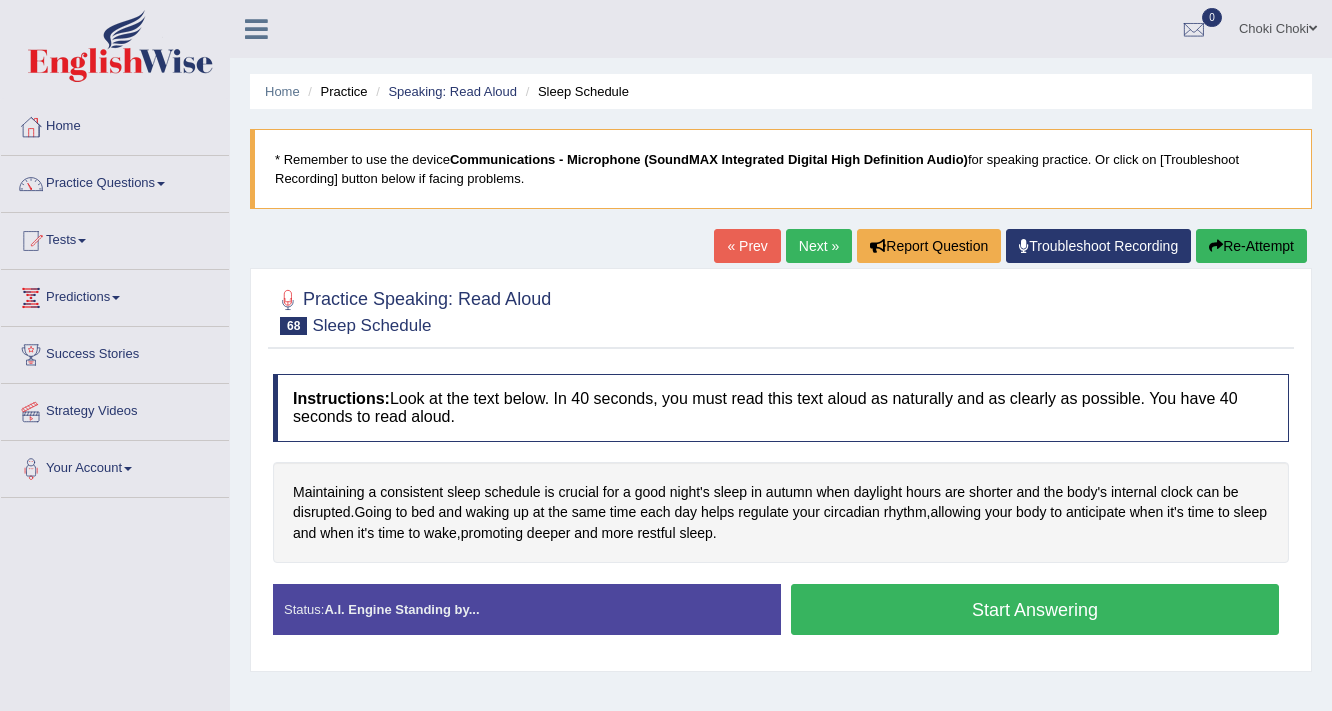 scroll, scrollTop: 0, scrollLeft: 0, axis: both 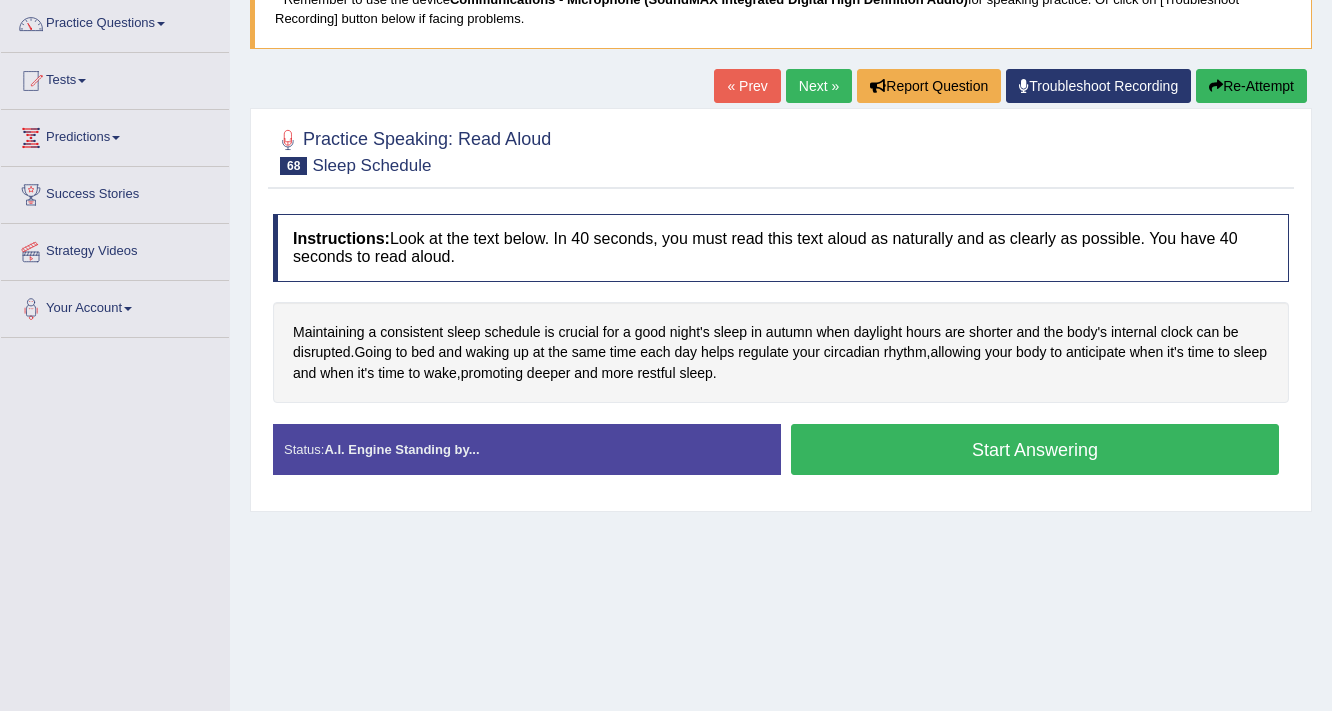 click on "Start Answering" at bounding box center (1035, 449) 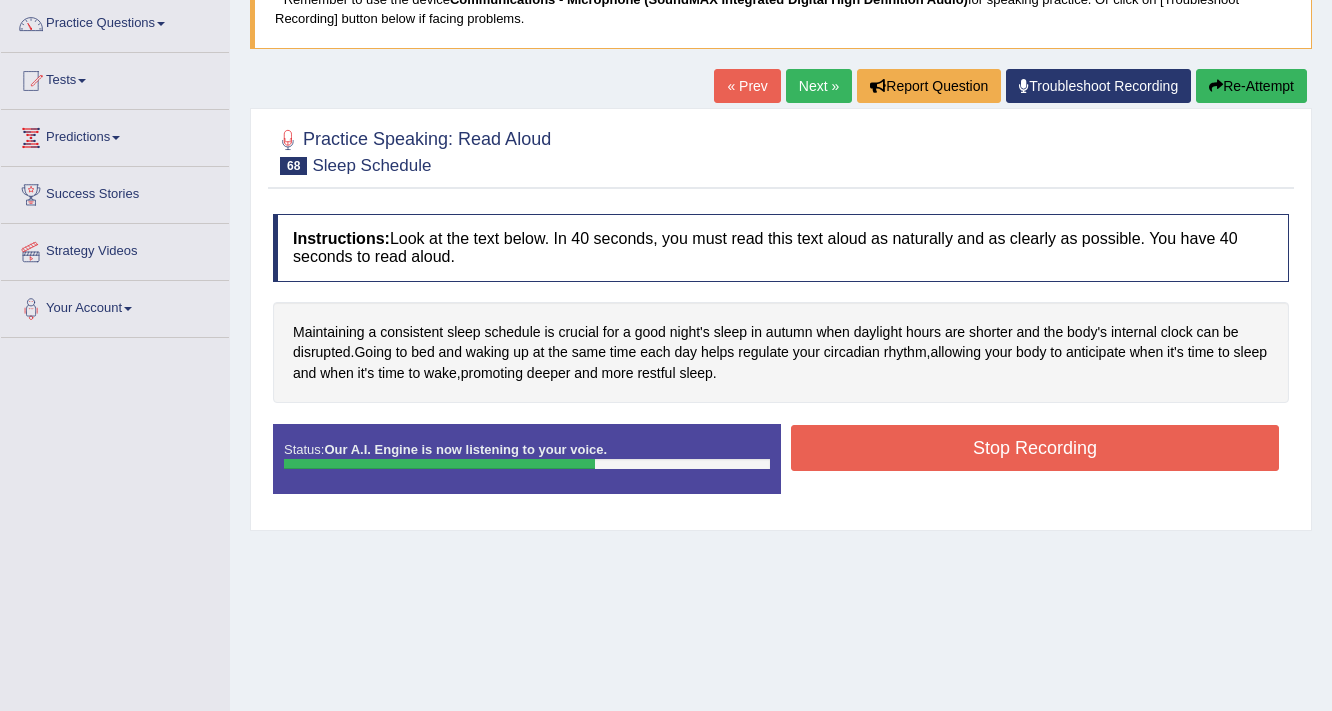 click on "Stop Recording" at bounding box center (1035, 448) 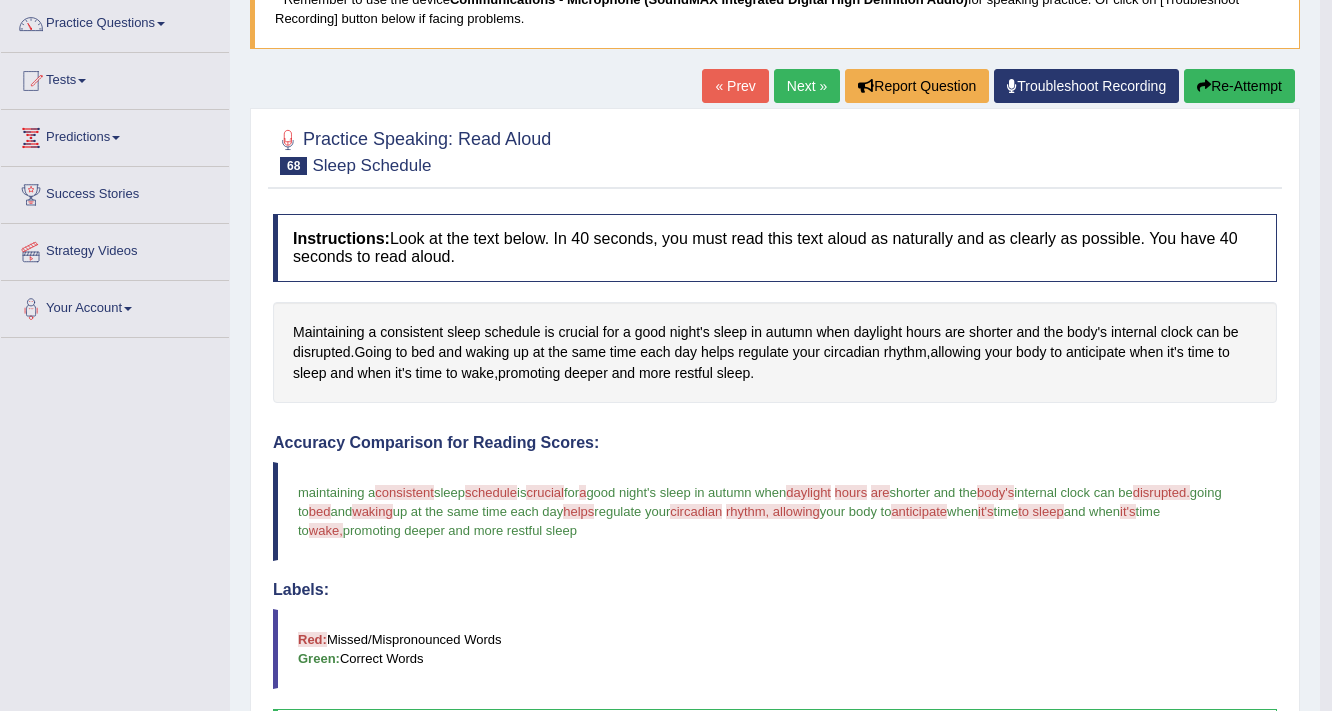 scroll, scrollTop: 160, scrollLeft: 0, axis: vertical 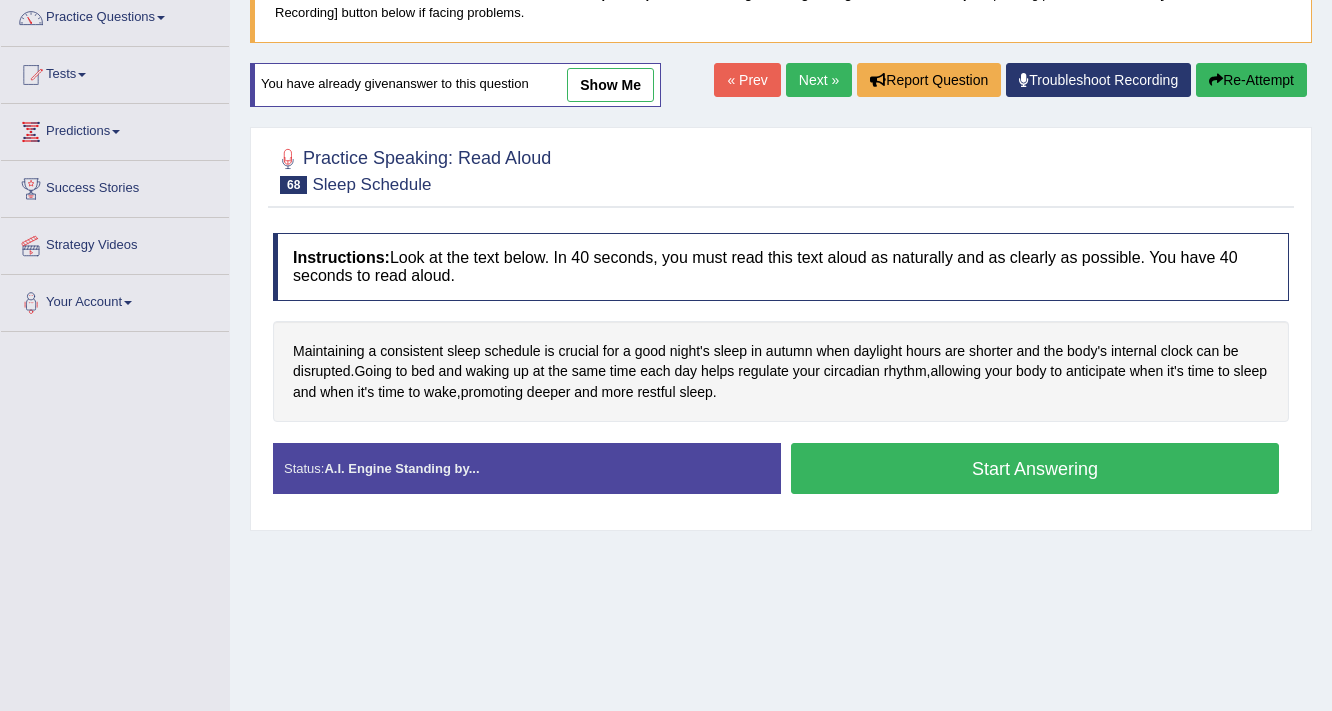 click on "Start Answering" at bounding box center (1035, 468) 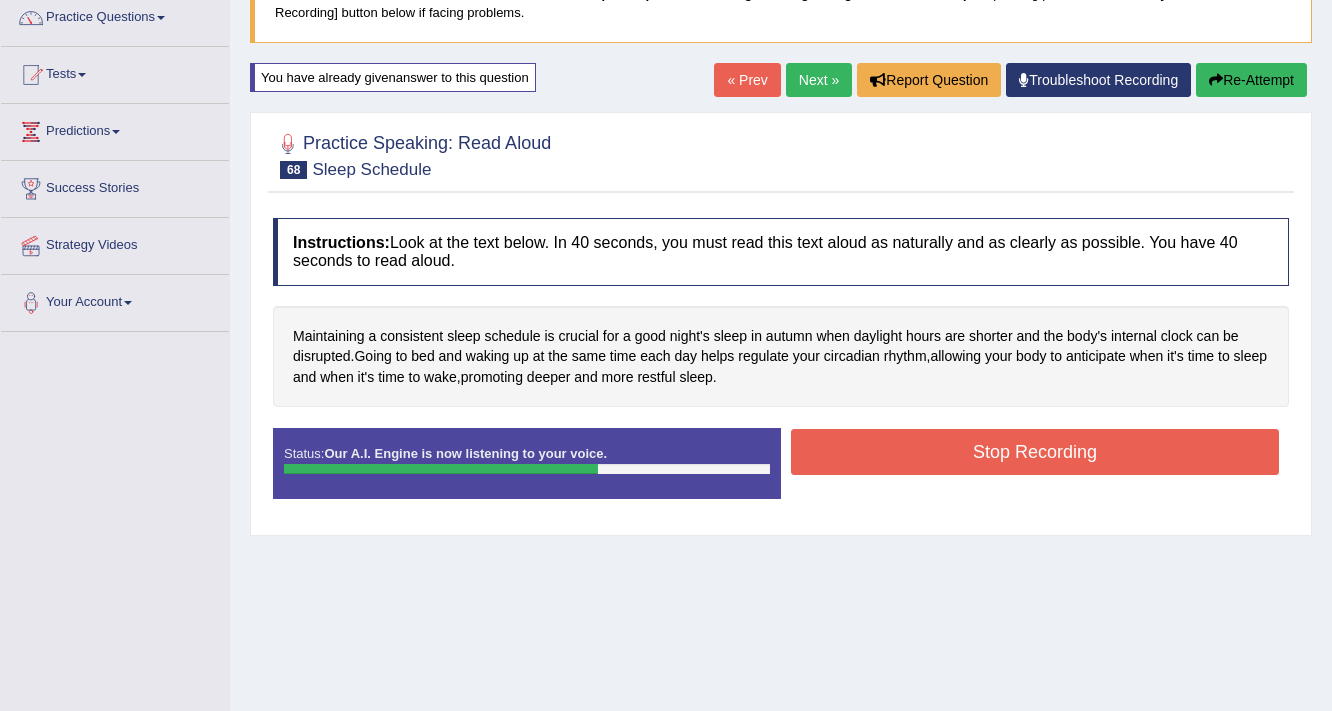 click on "Stop Recording" at bounding box center (1035, 452) 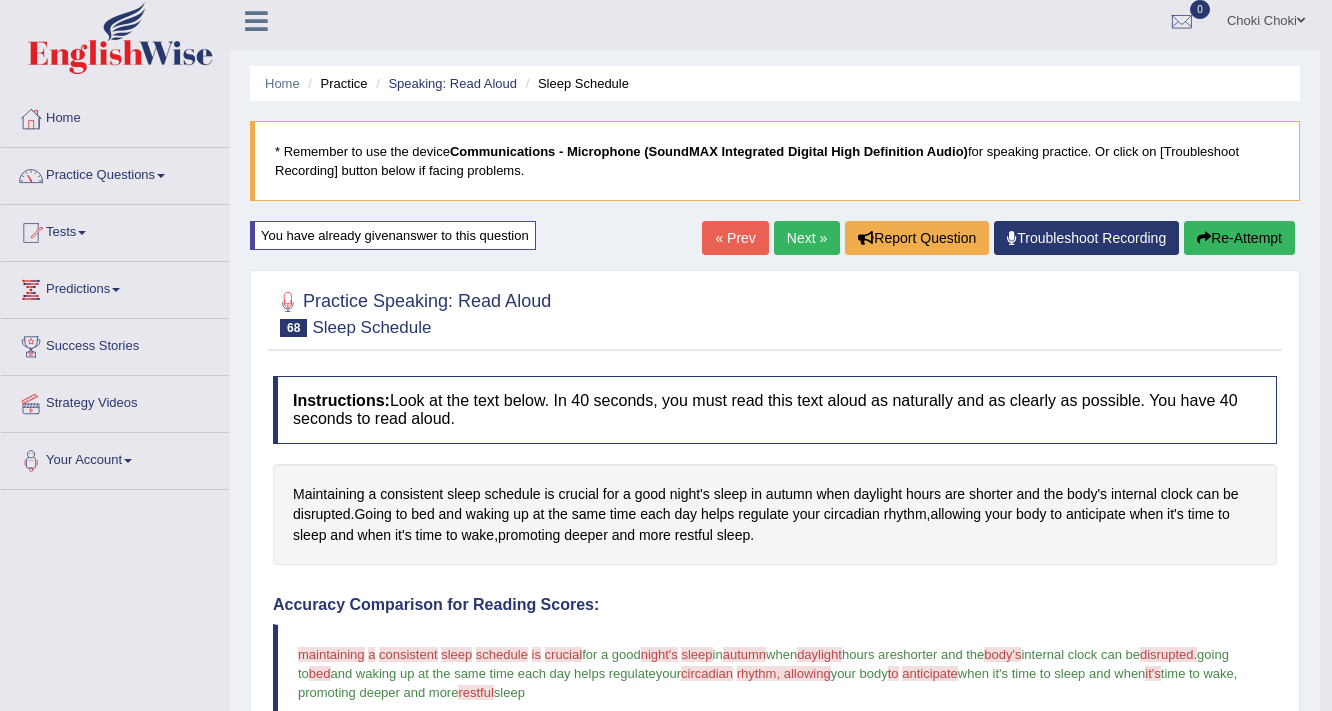 scroll, scrollTop: 6, scrollLeft: 0, axis: vertical 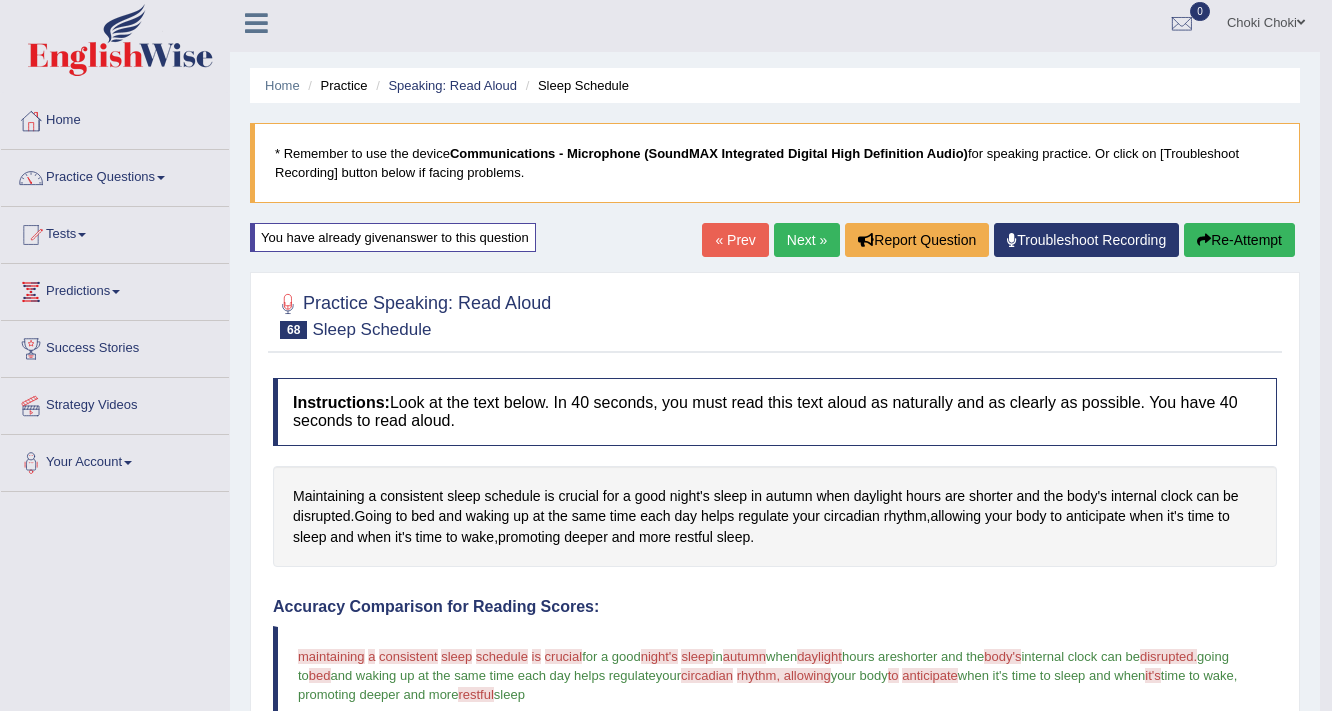 click on "Re-Attempt" at bounding box center (1239, 240) 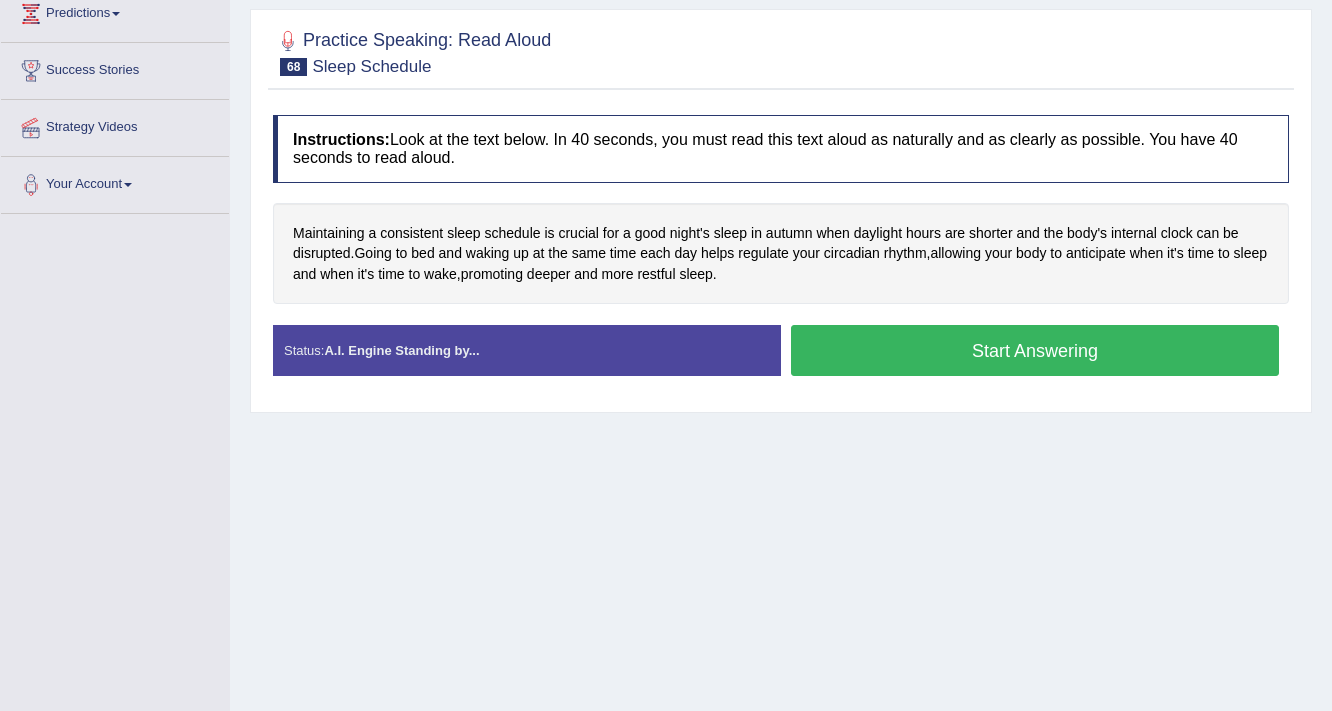 scroll, scrollTop: 284, scrollLeft: 0, axis: vertical 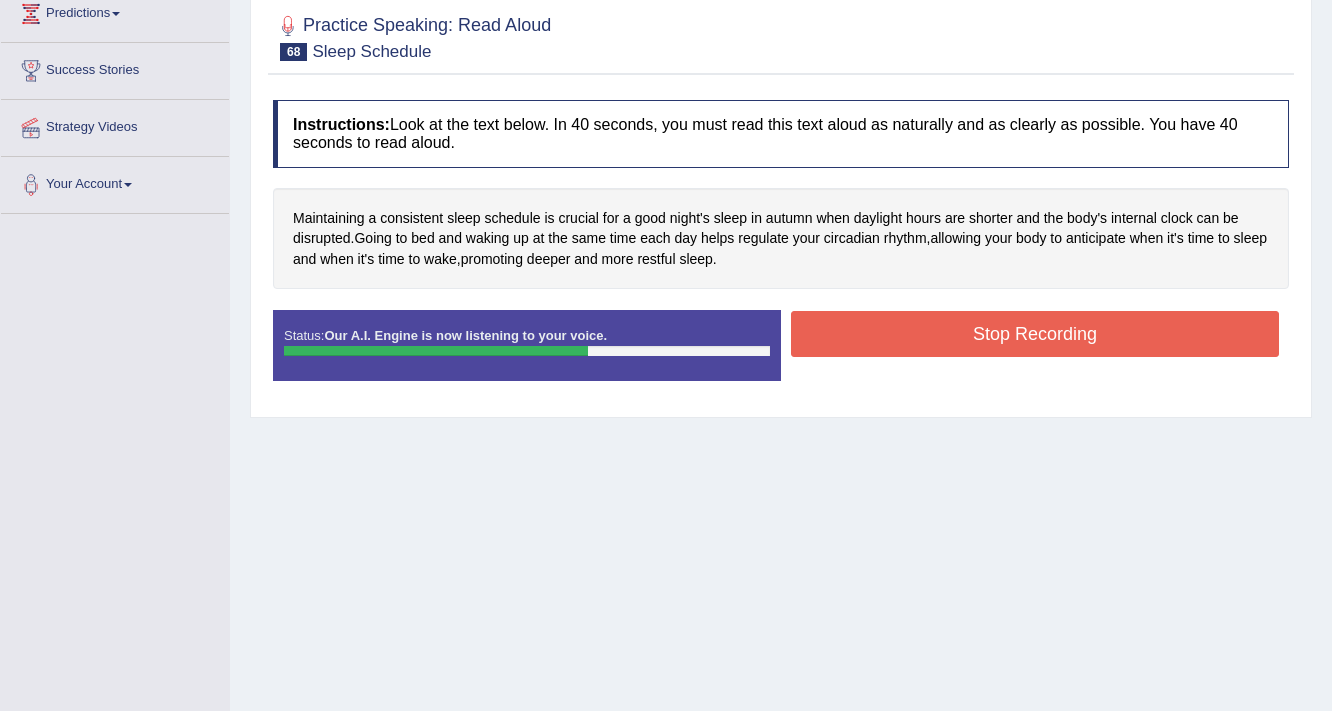 click on "Stop Recording" at bounding box center [1035, 334] 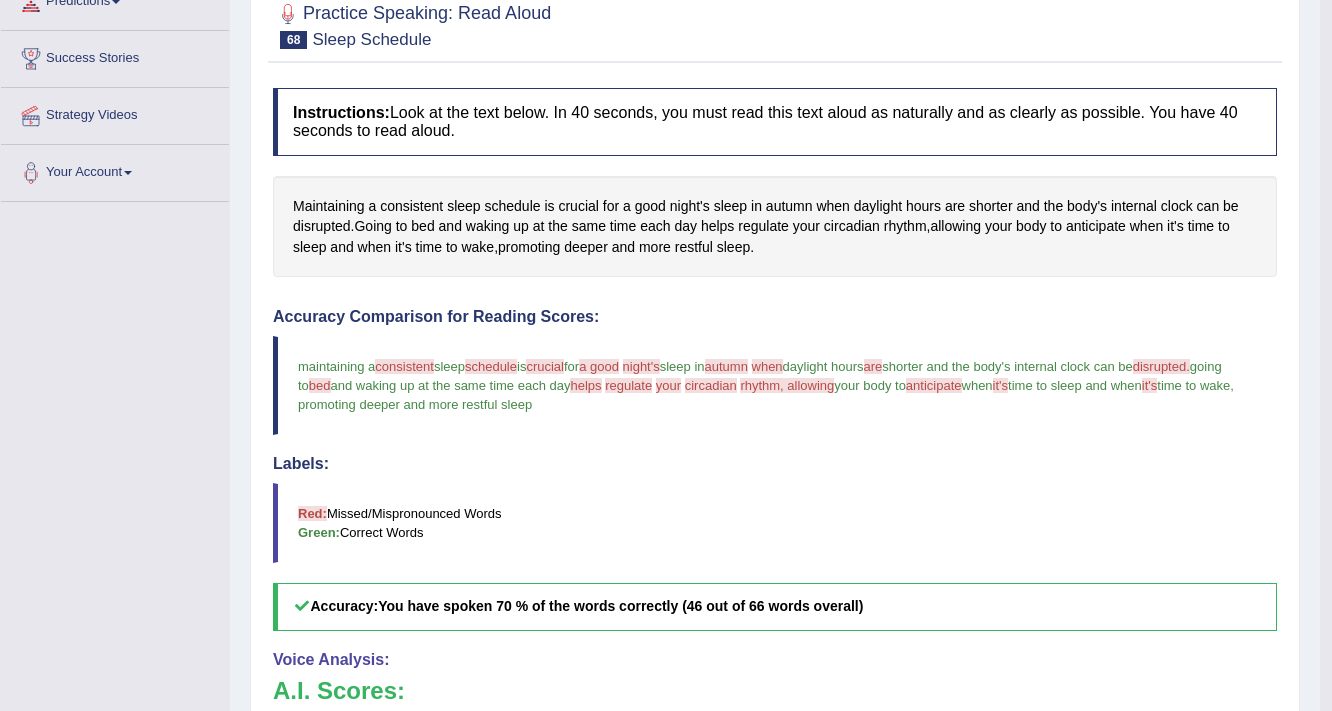 scroll, scrollTop: 204, scrollLeft: 0, axis: vertical 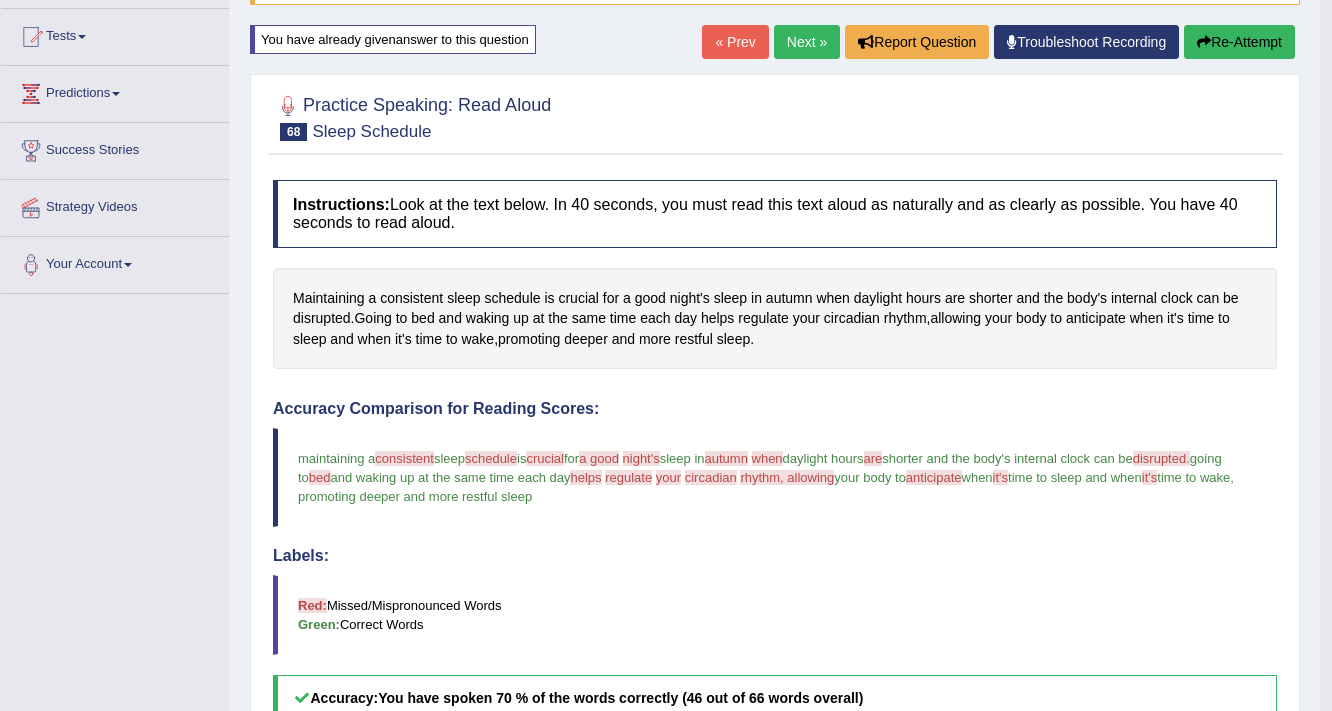 click on "Next »" at bounding box center [807, 42] 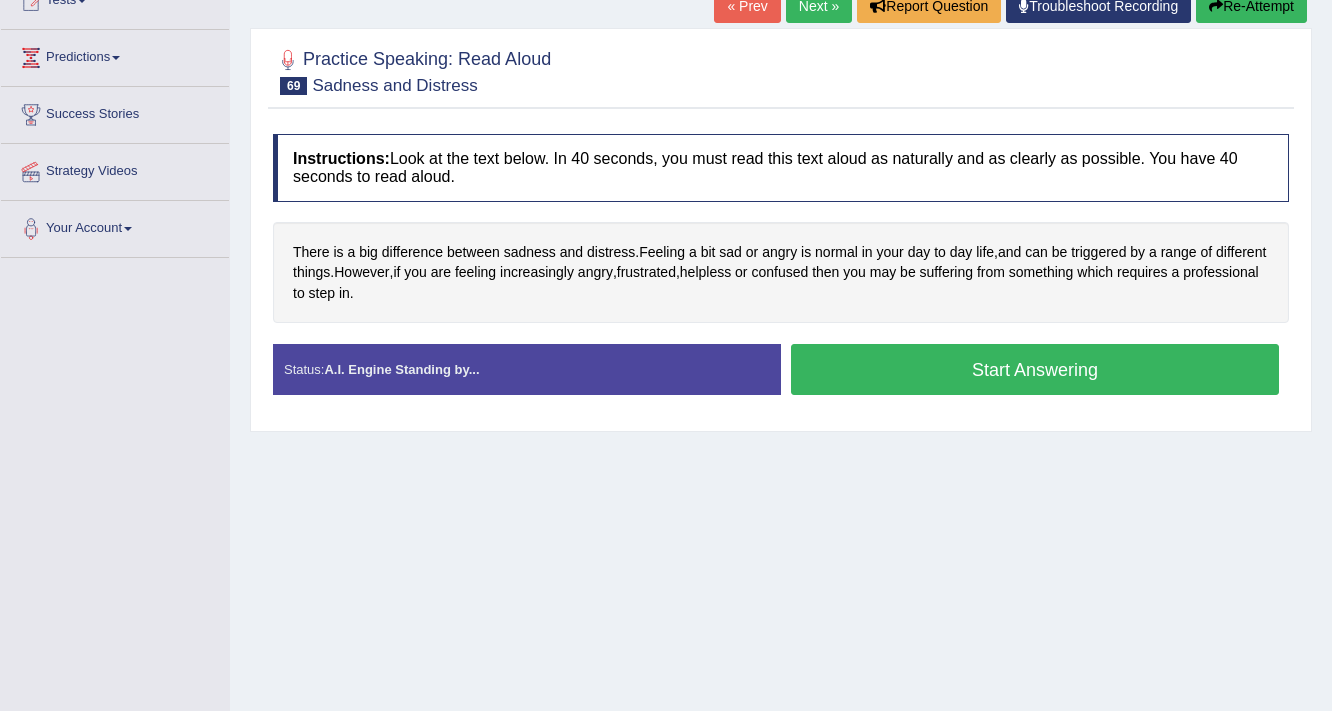 scroll, scrollTop: 240, scrollLeft: 0, axis: vertical 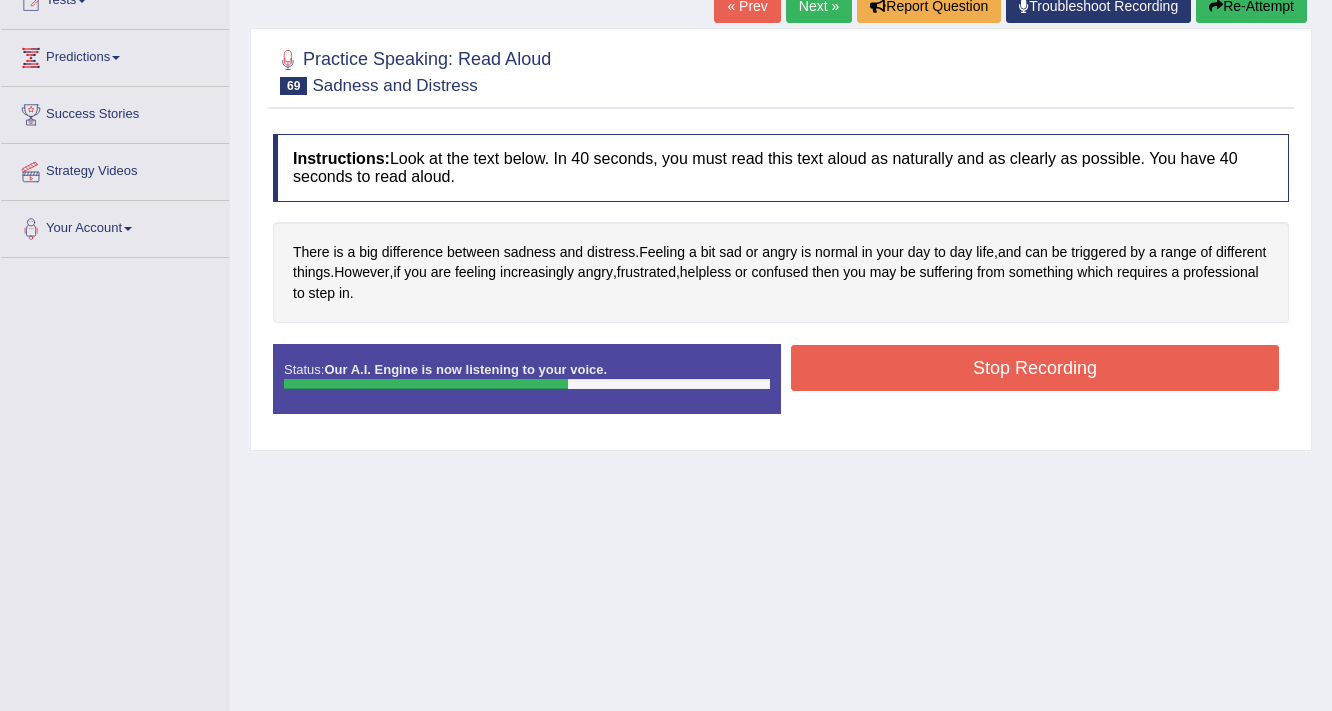 click on "Stop Recording" at bounding box center (1035, 368) 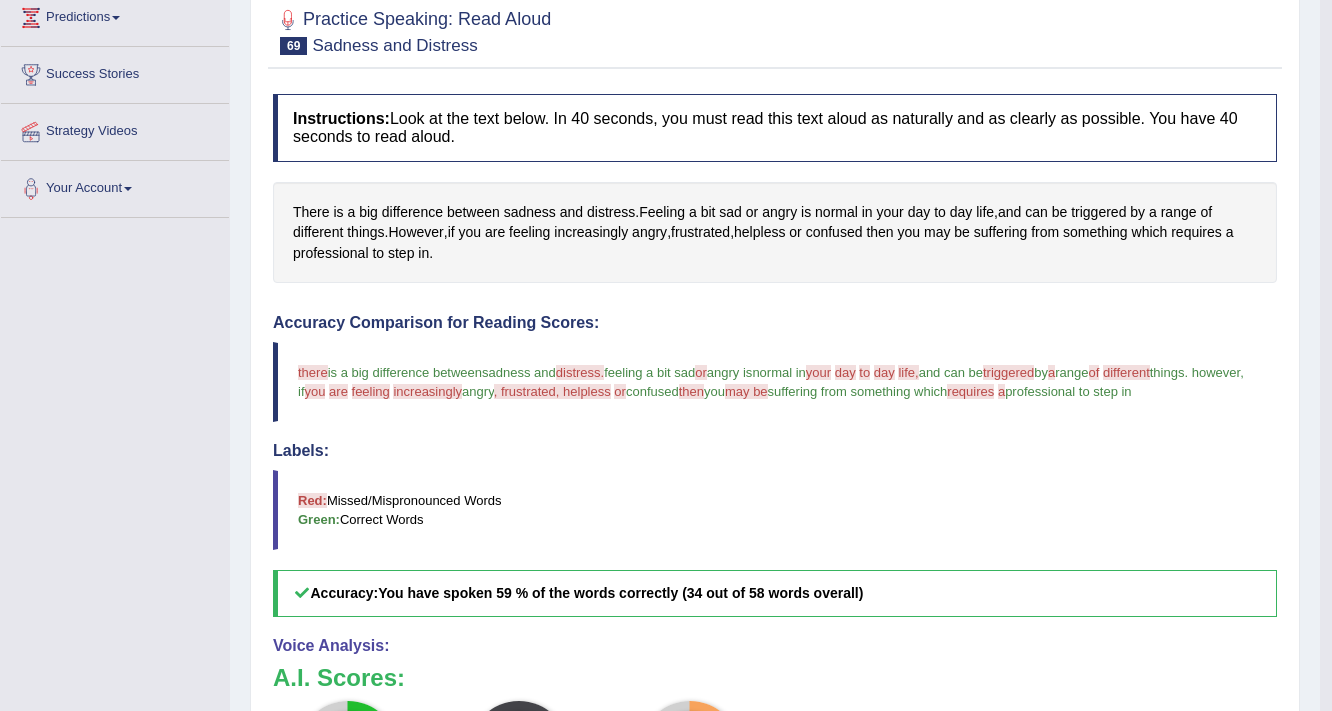 scroll, scrollTop: 160, scrollLeft: 0, axis: vertical 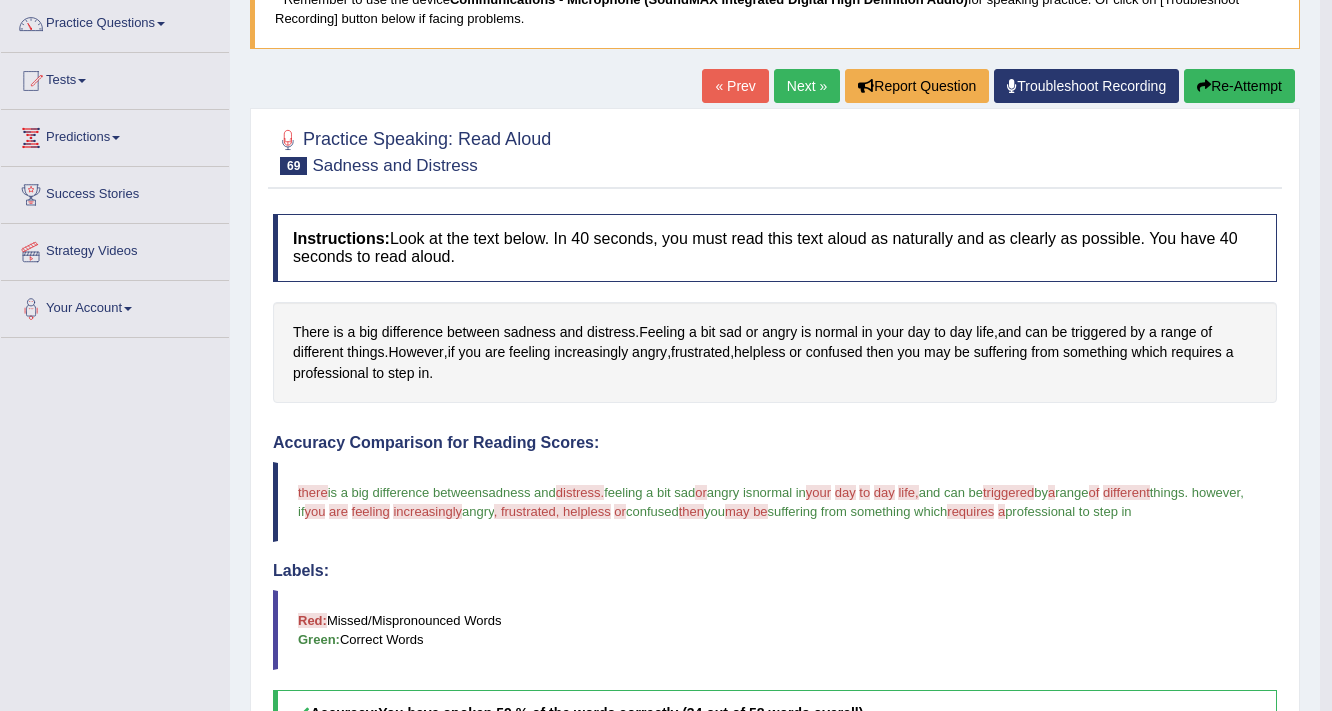 click on "Re-Attempt" at bounding box center [1239, 86] 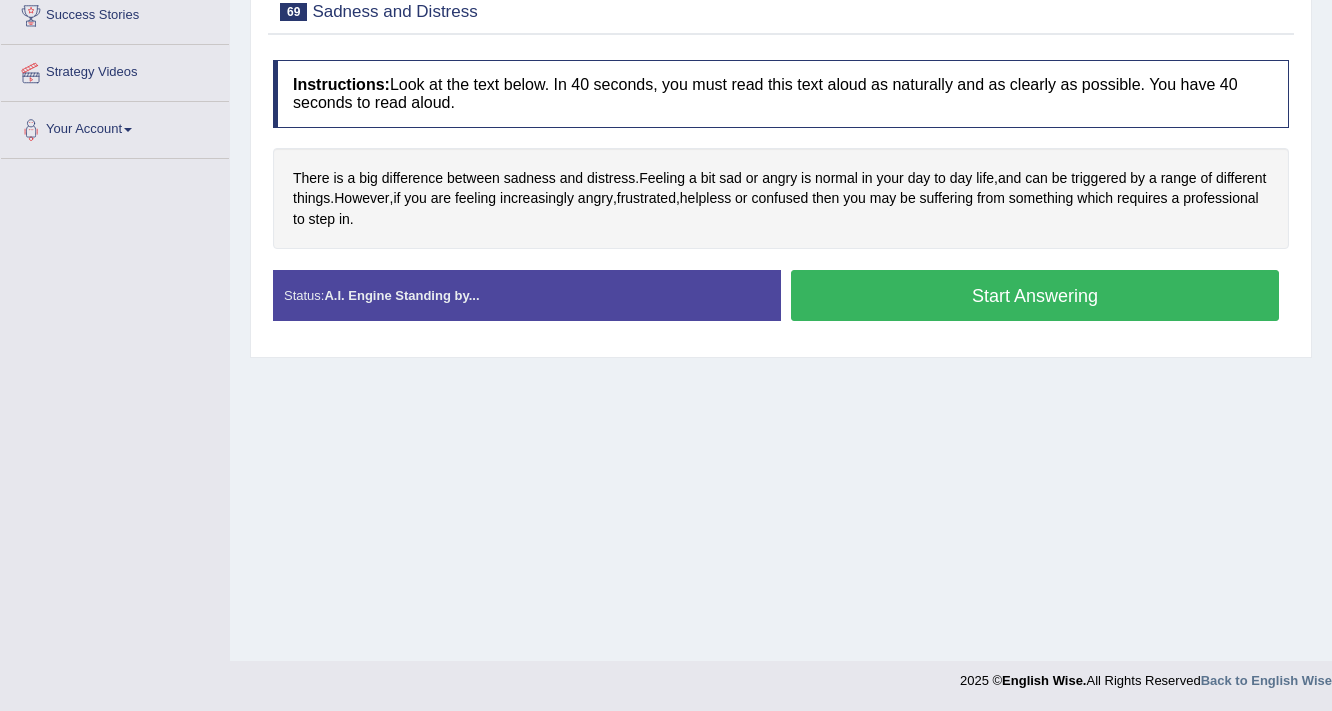 click on "Start Answering" at bounding box center (1035, 295) 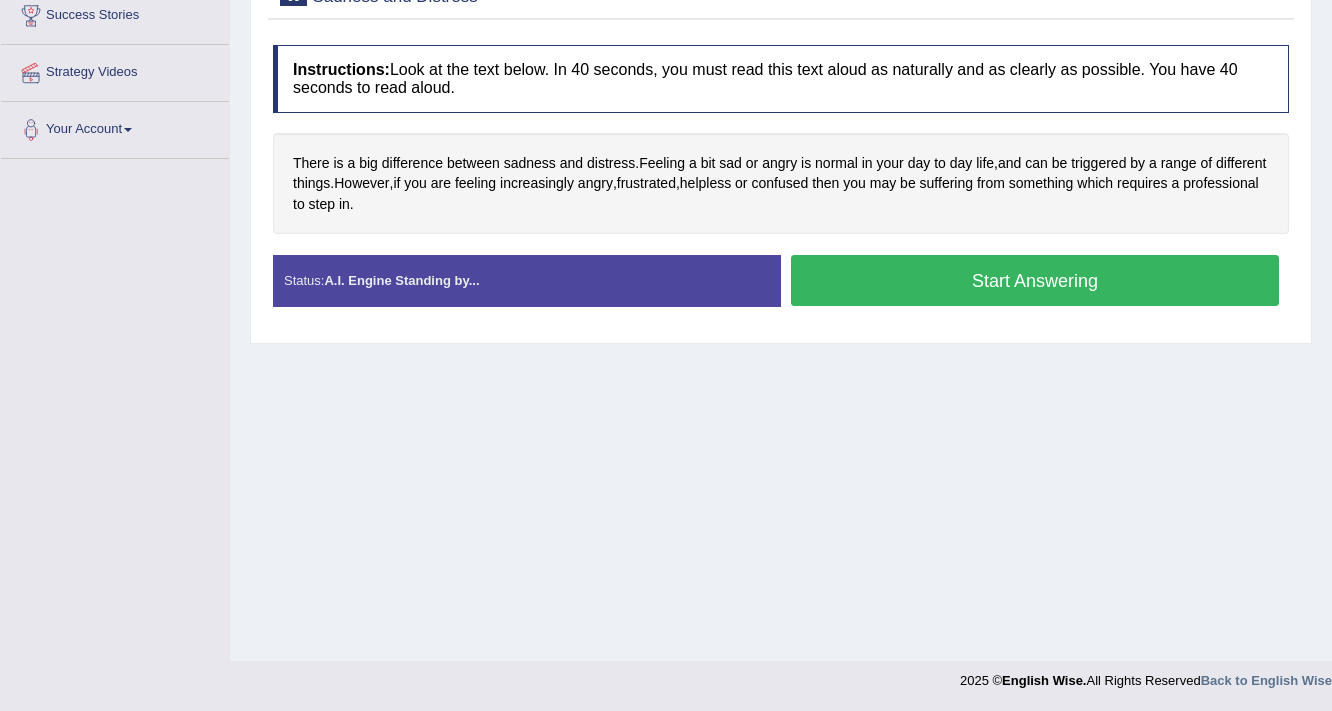 scroll, scrollTop: 339, scrollLeft: 0, axis: vertical 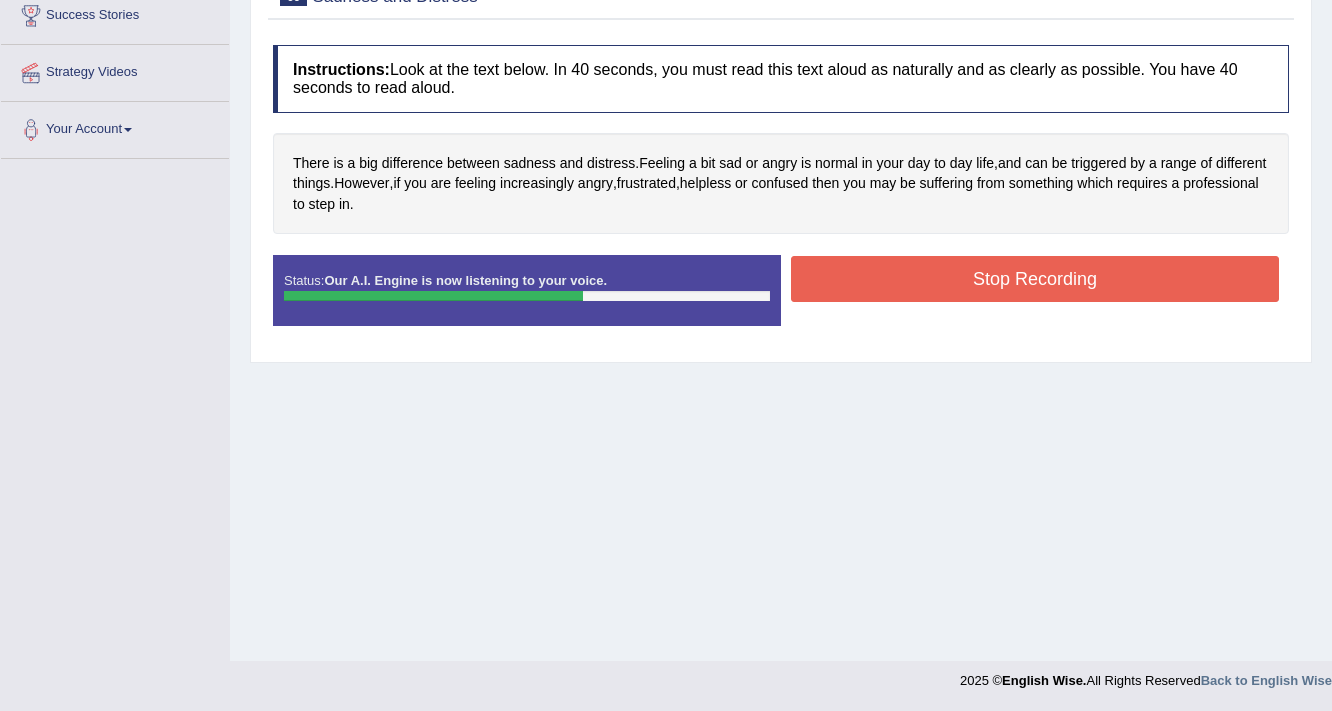 click on "Stop Recording" at bounding box center (1035, 279) 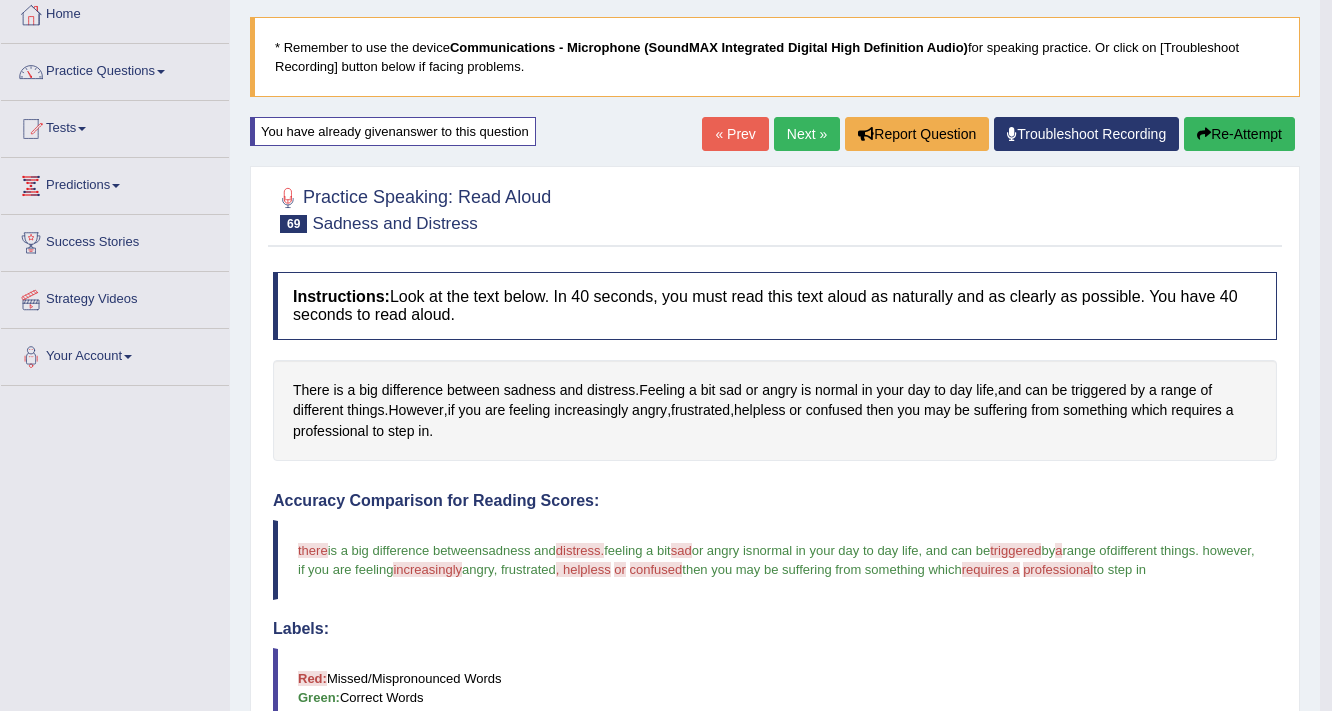 scroll, scrollTop: 99, scrollLeft: 0, axis: vertical 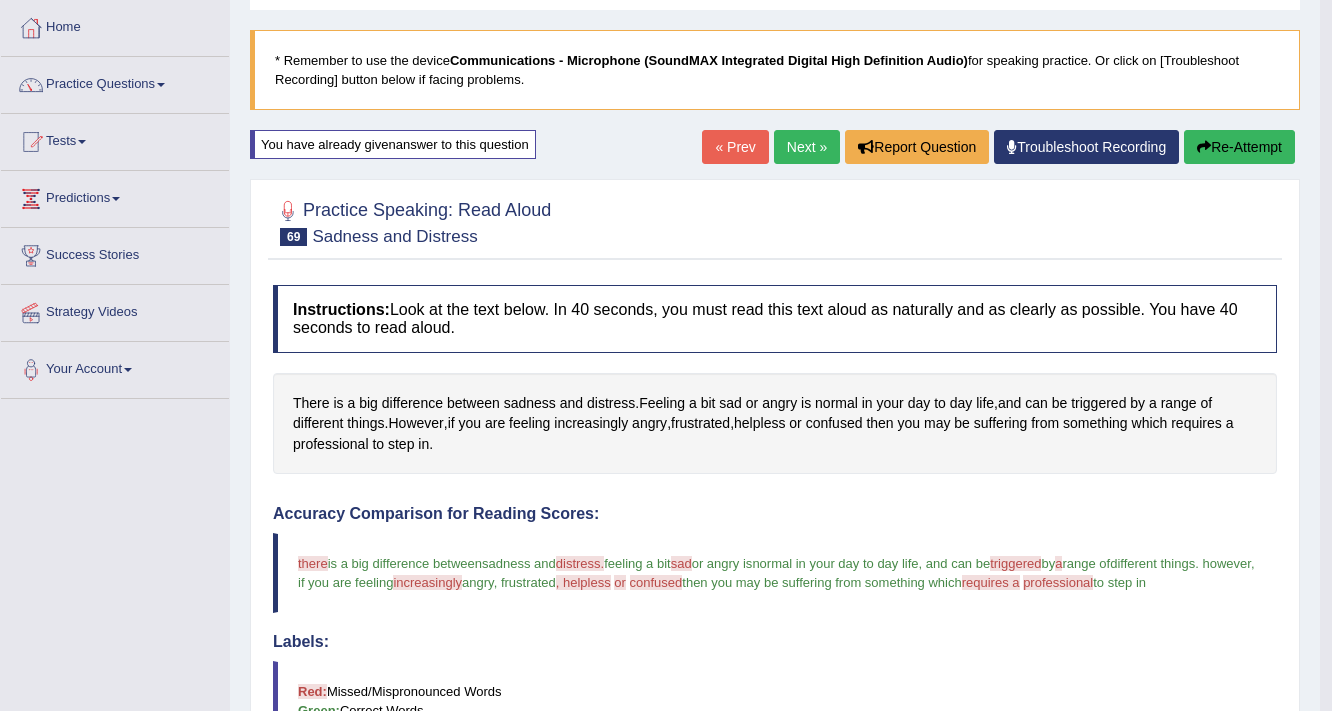 click on "Re-Attempt" at bounding box center [1239, 147] 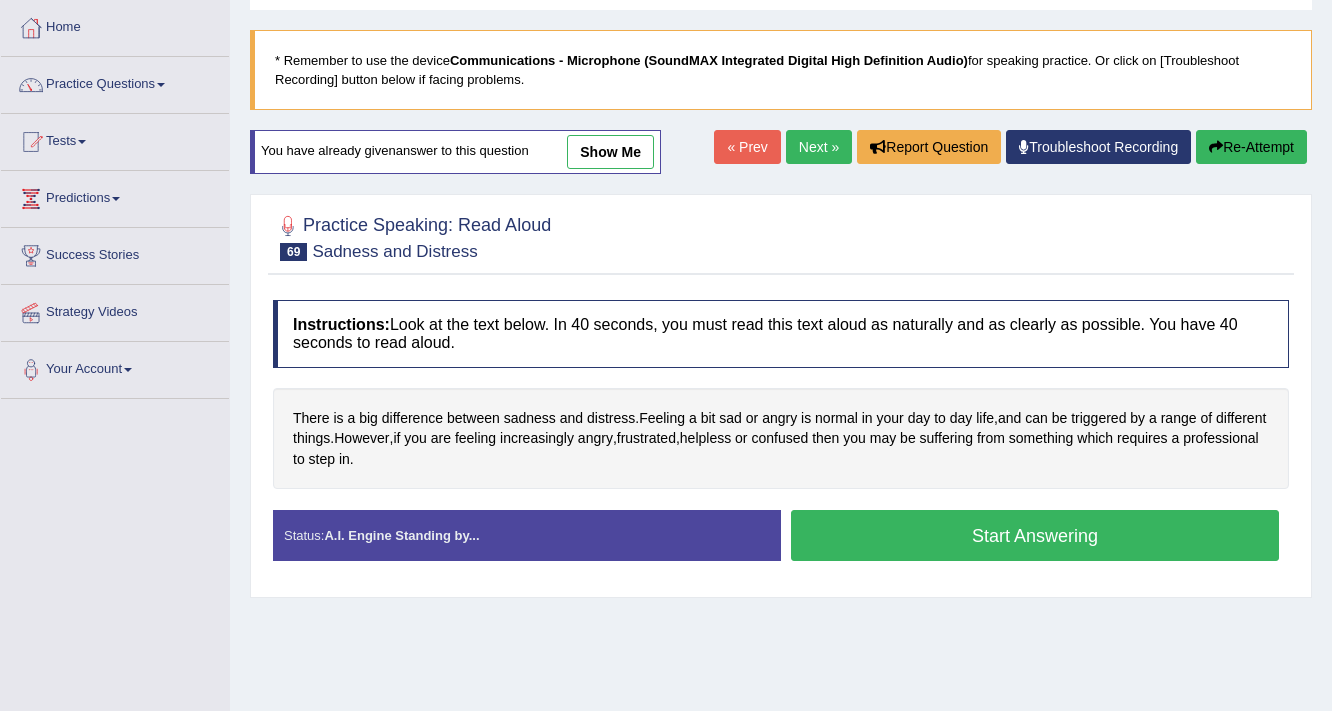 scroll, scrollTop: 99, scrollLeft: 0, axis: vertical 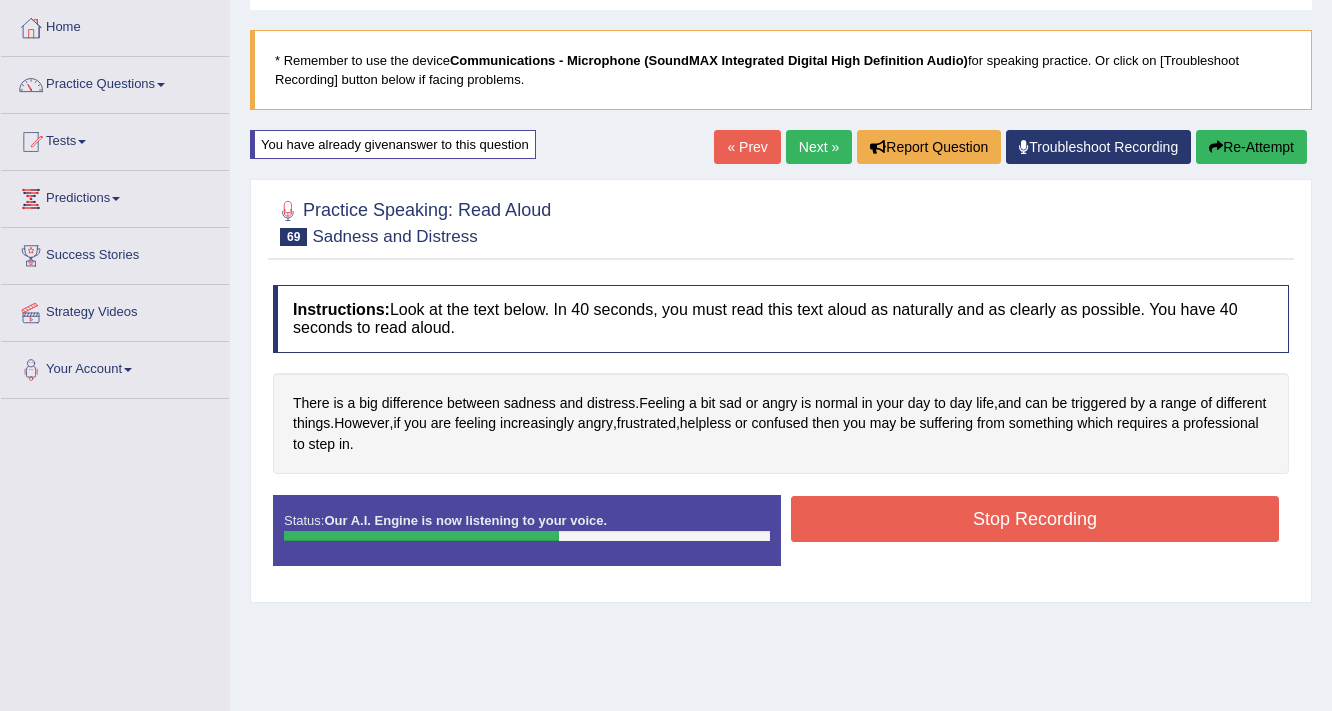 click on "Stop Recording" at bounding box center [1035, 519] 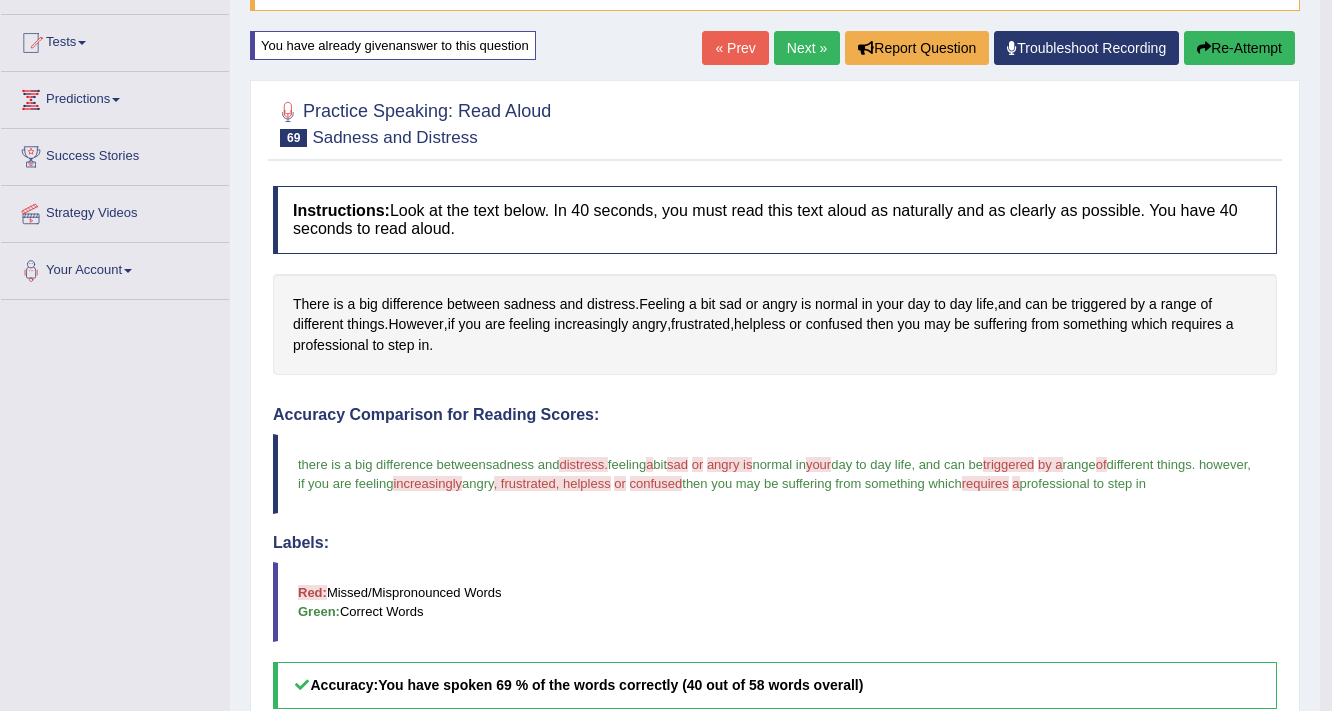 scroll, scrollTop: 179, scrollLeft: 0, axis: vertical 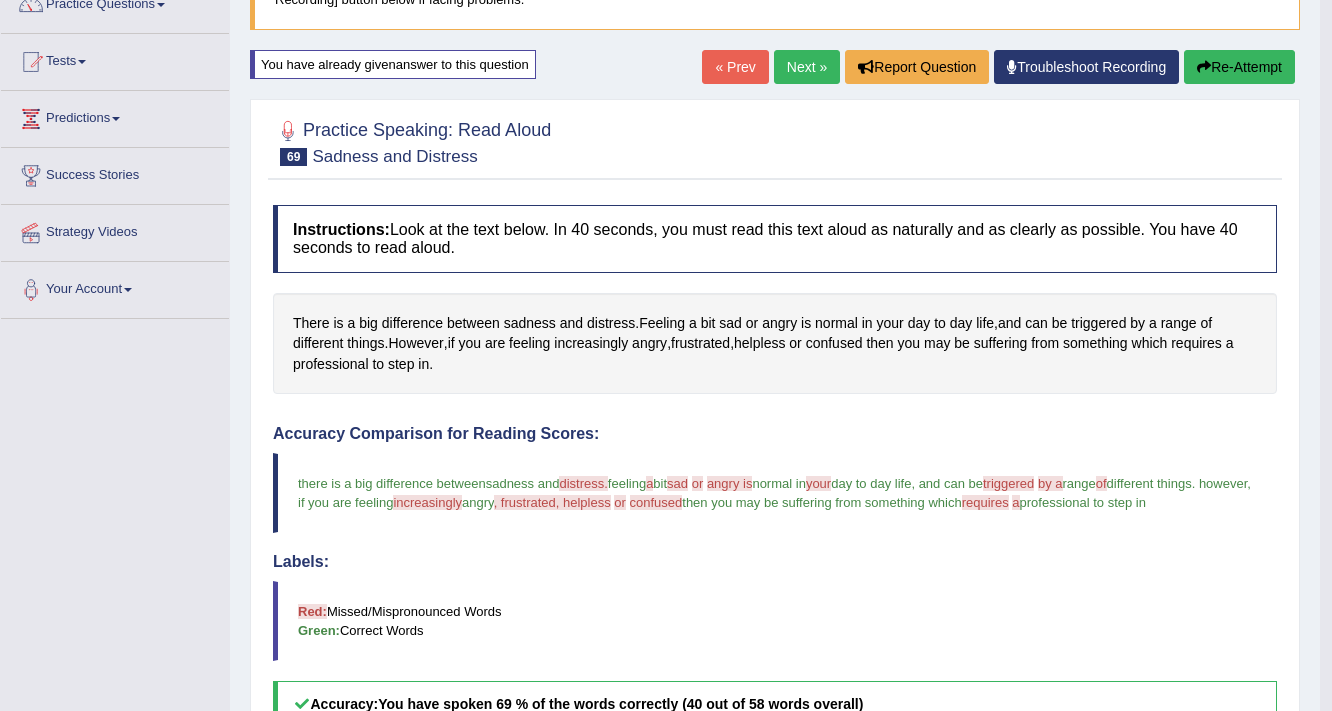 click on "Re-Attempt" at bounding box center [1239, 67] 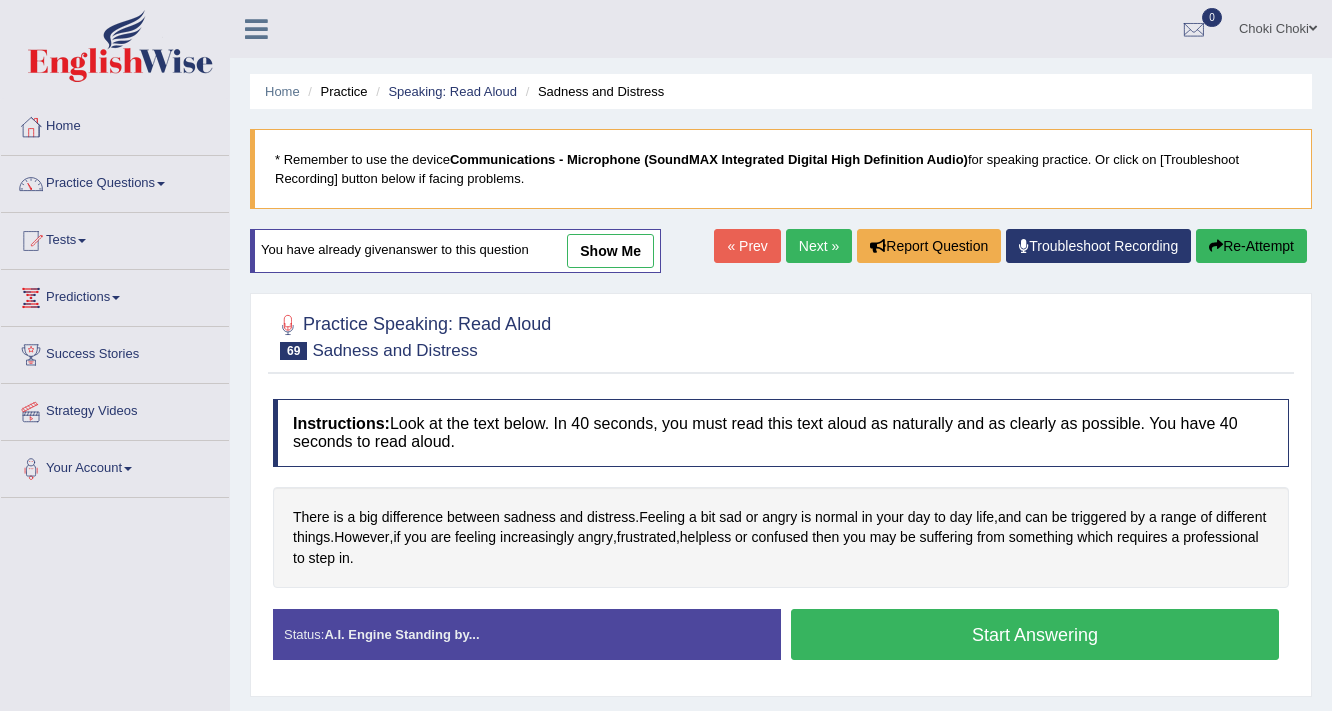 scroll, scrollTop: 179, scrollLeft: 0, axis: vertical 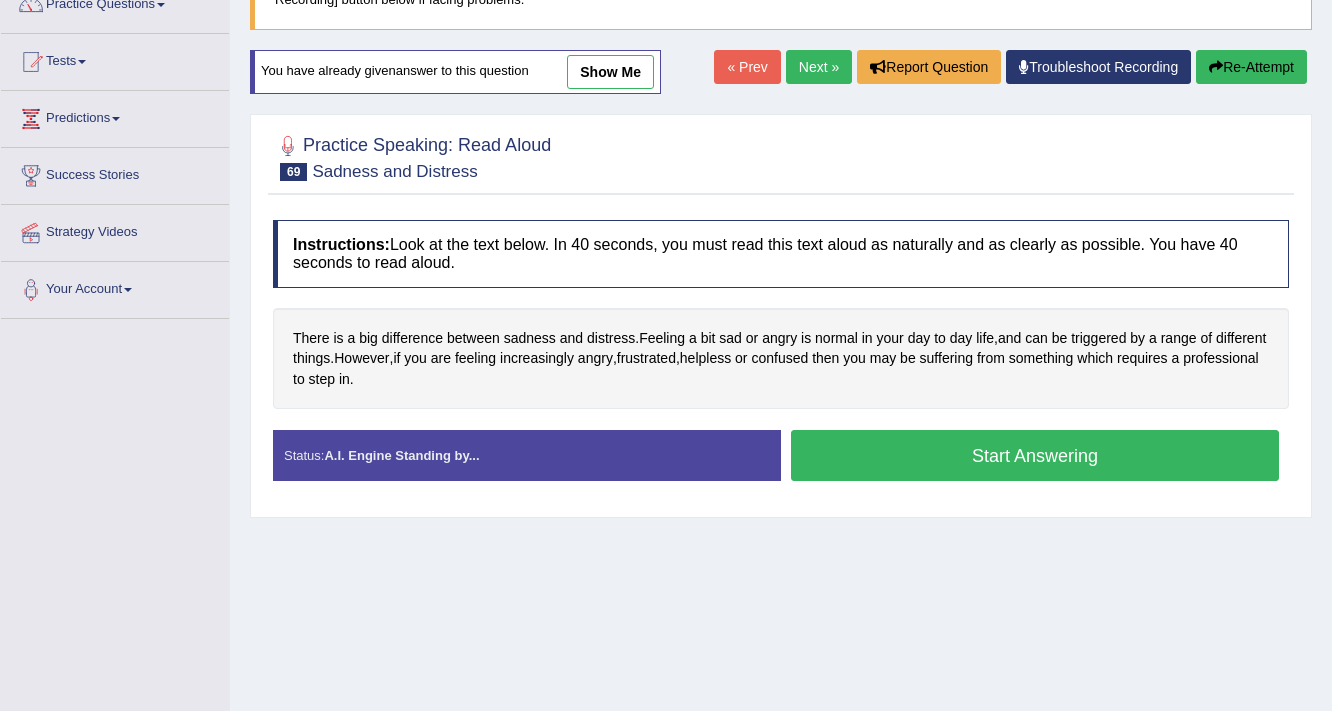 click on "Start Answering" at bounding box center [1035, 455] 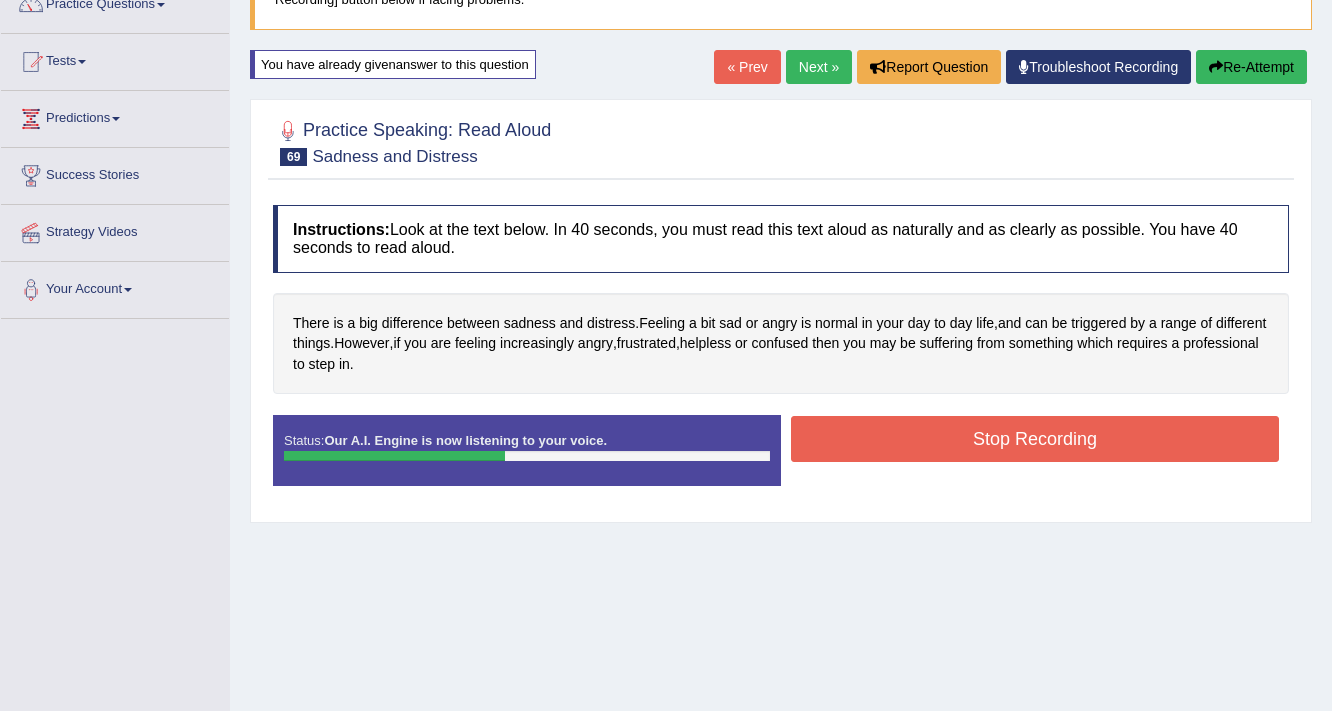 click on "Stop Recording" at bounding box center [1035, 439] 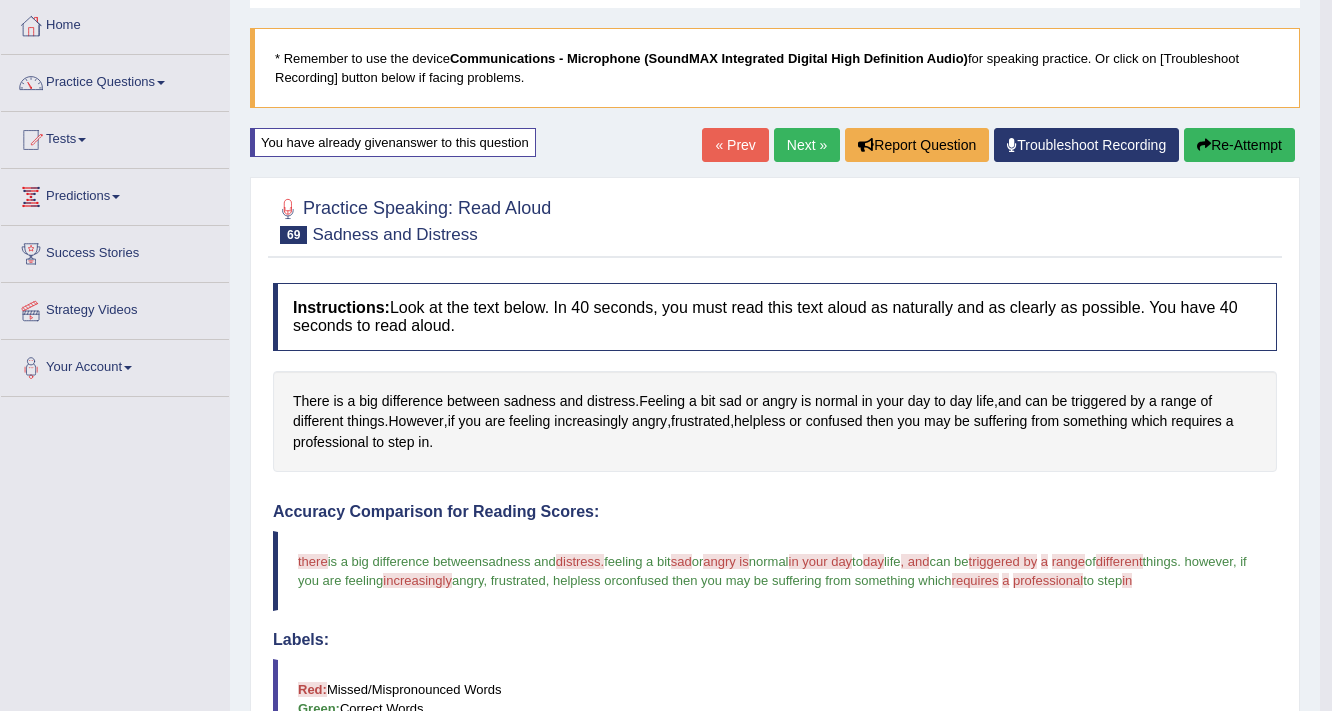 scroll, scrollTop: 99, scrollLeft: 0, axis: vertical 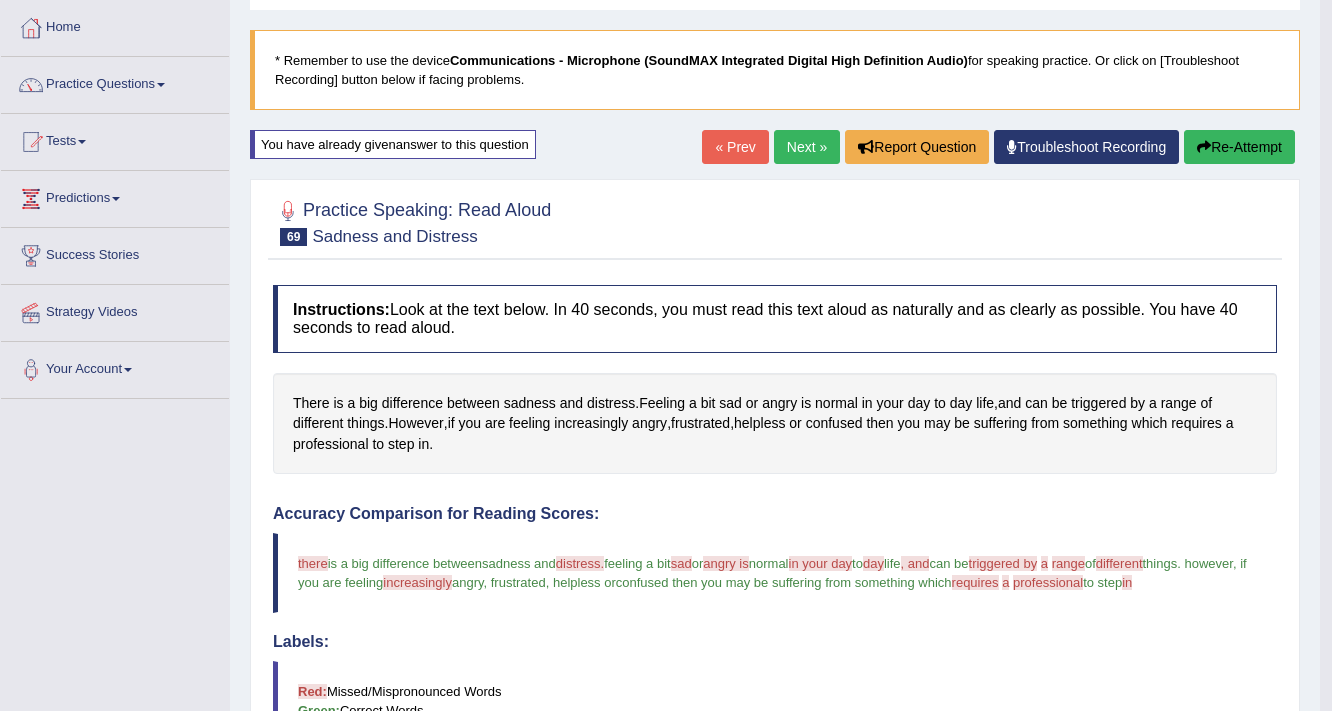 click on "Next »" at bounding box center (807, 147) 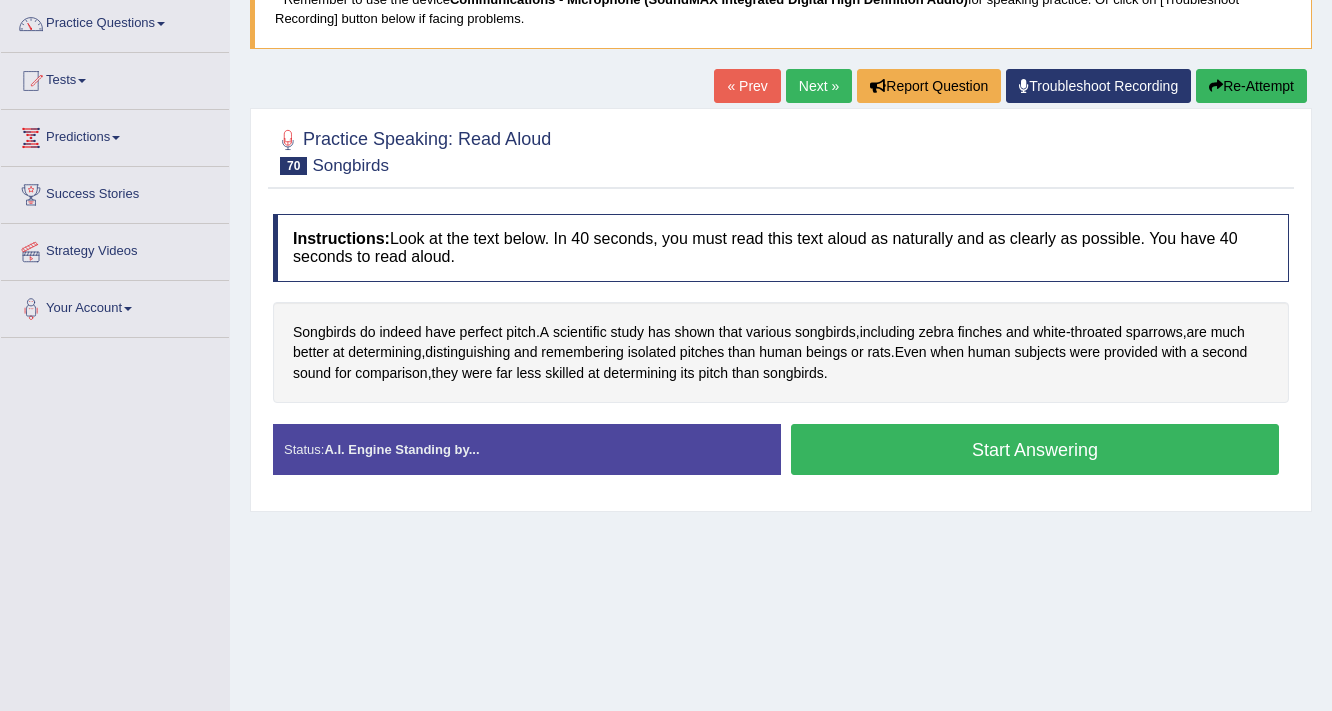 scroll, scrollTop: 160, scrollLeft: 0, axis: vertical 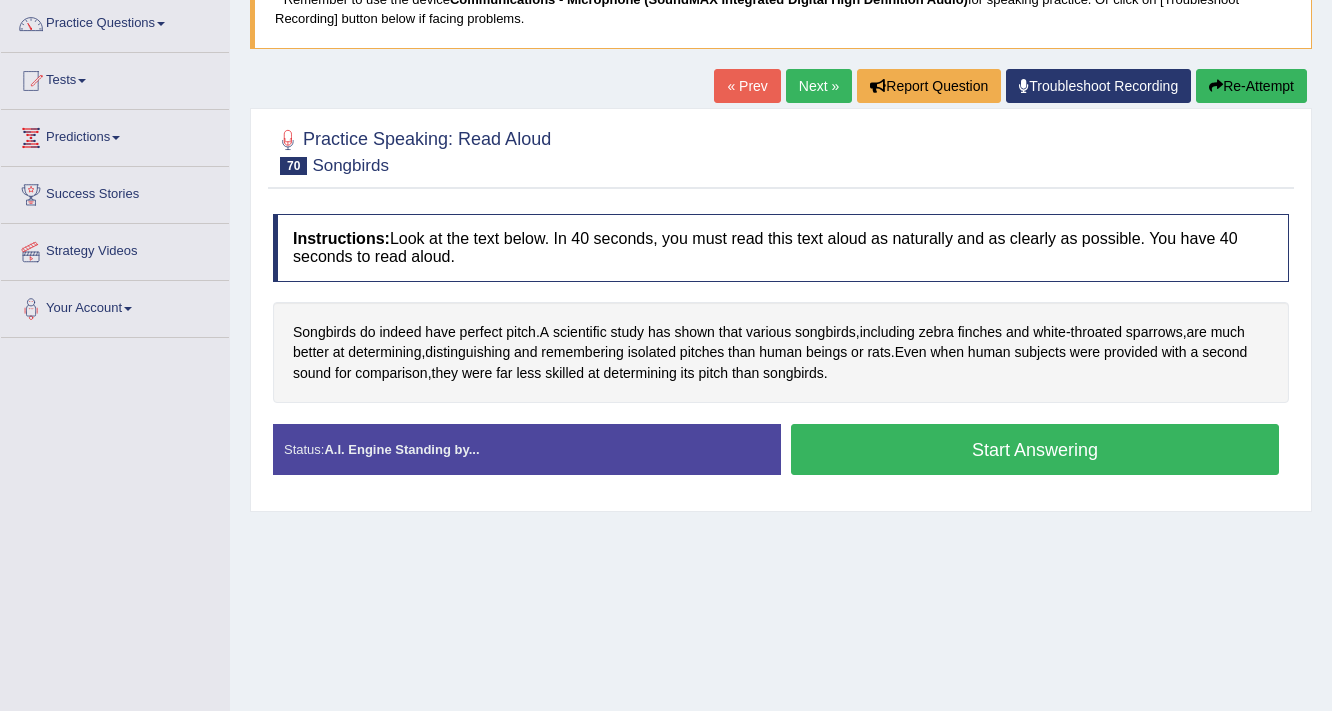 click on "Start Answering" at bounding box center [1035, 449] 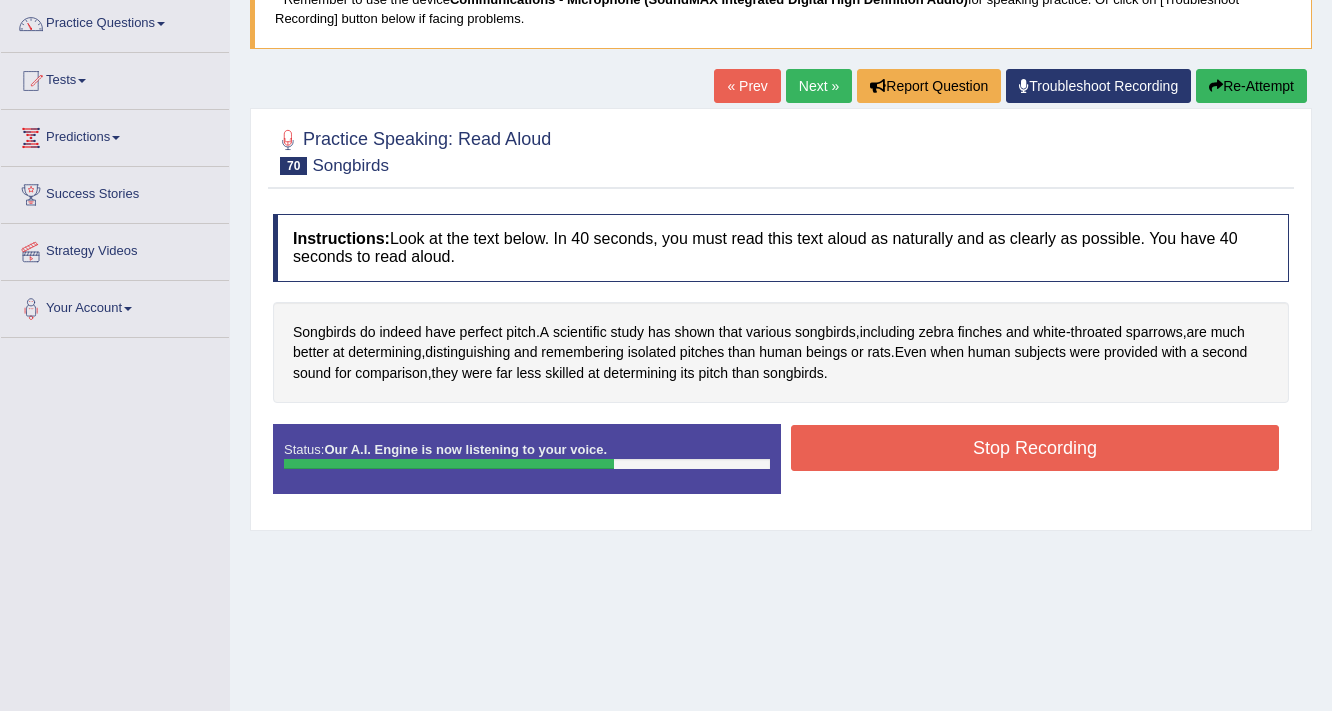 click on "Stop Recording" at bounding box center [1035, 448] 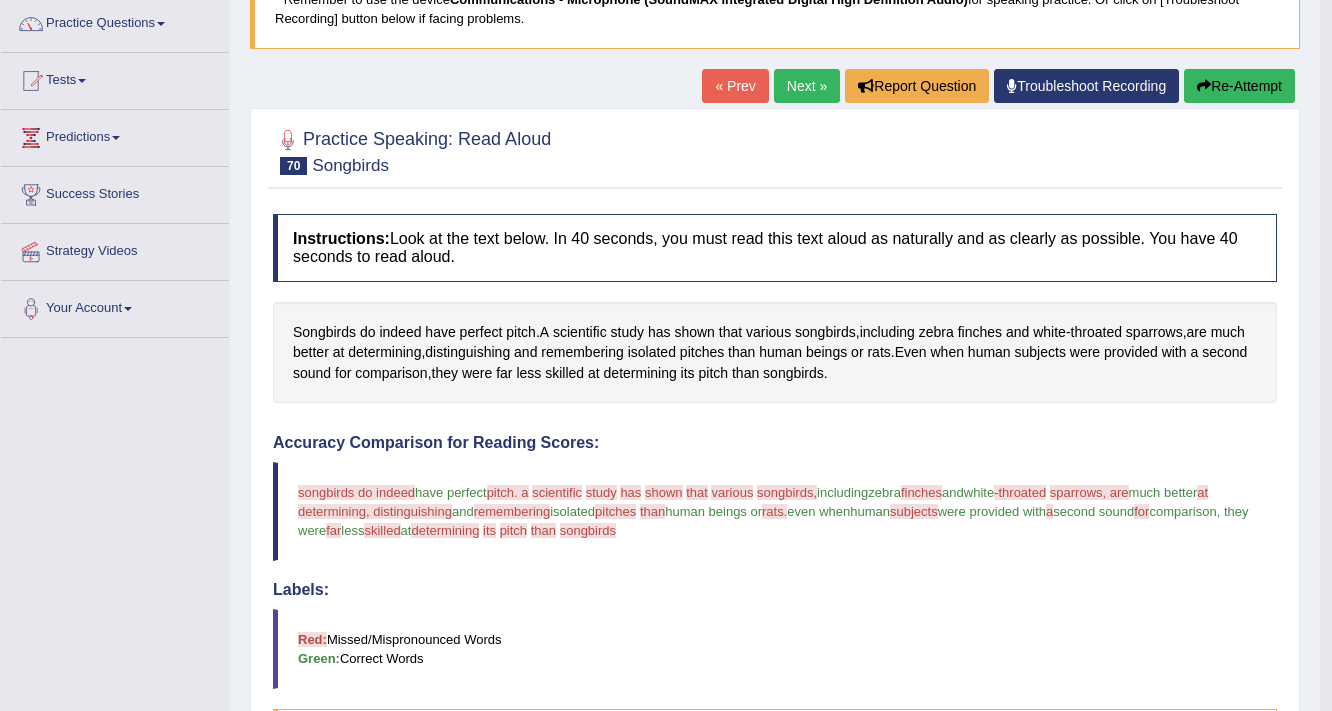 scroll, scrollTop: 160, scrollLeft: 0, axis: vertical 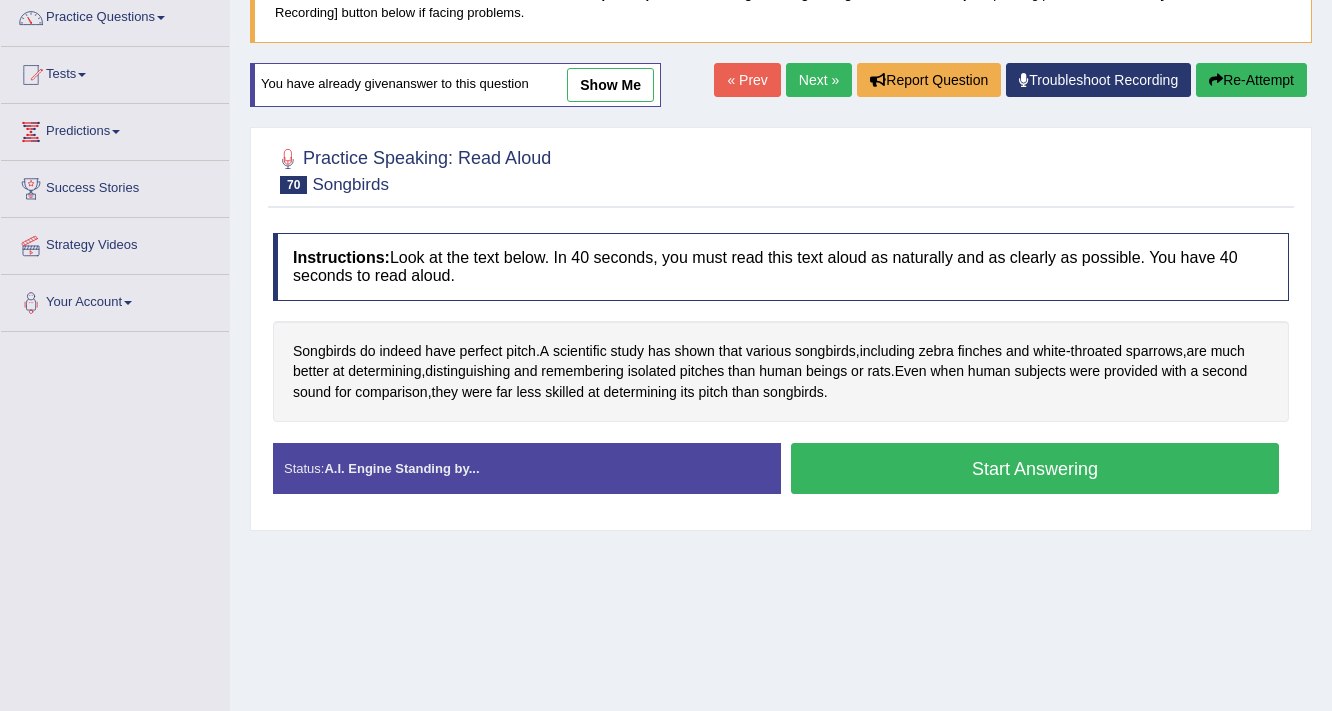 click on "Start Answering" at bounding box center (1035, 468) 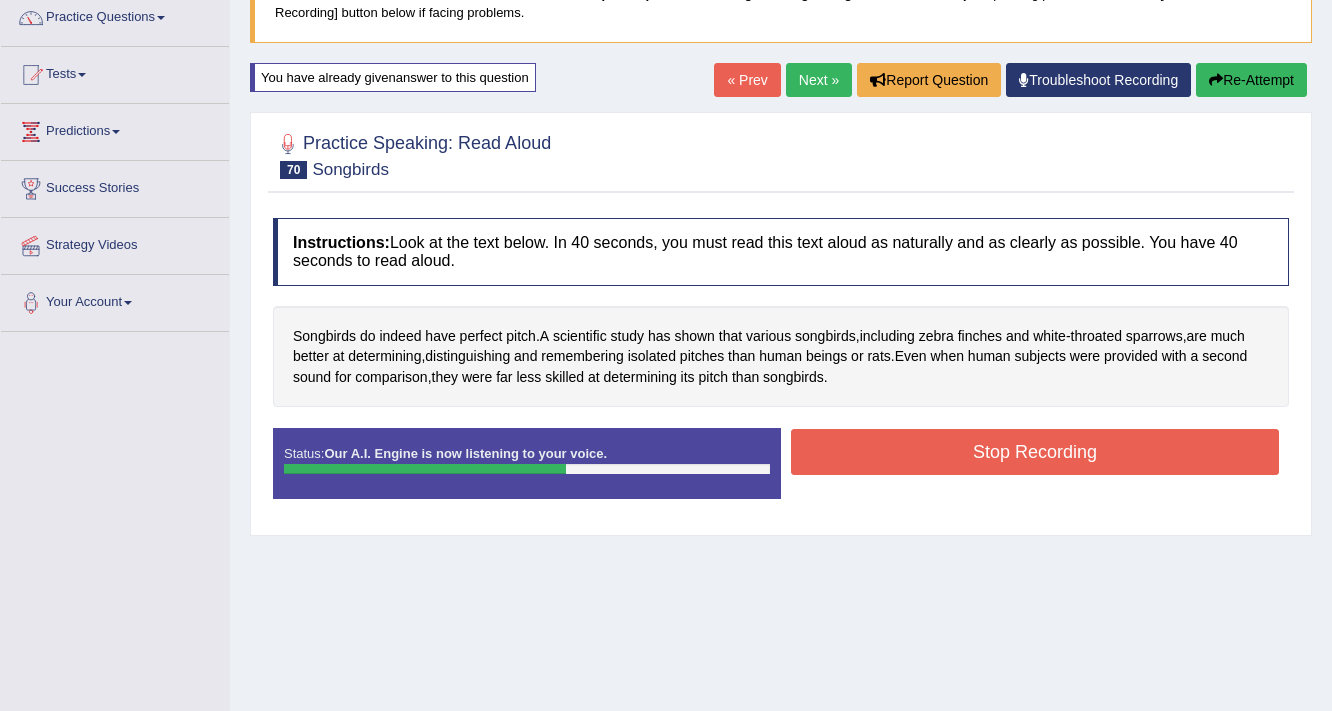 click on "Stop Recording" at bounding box center (1035, 452) 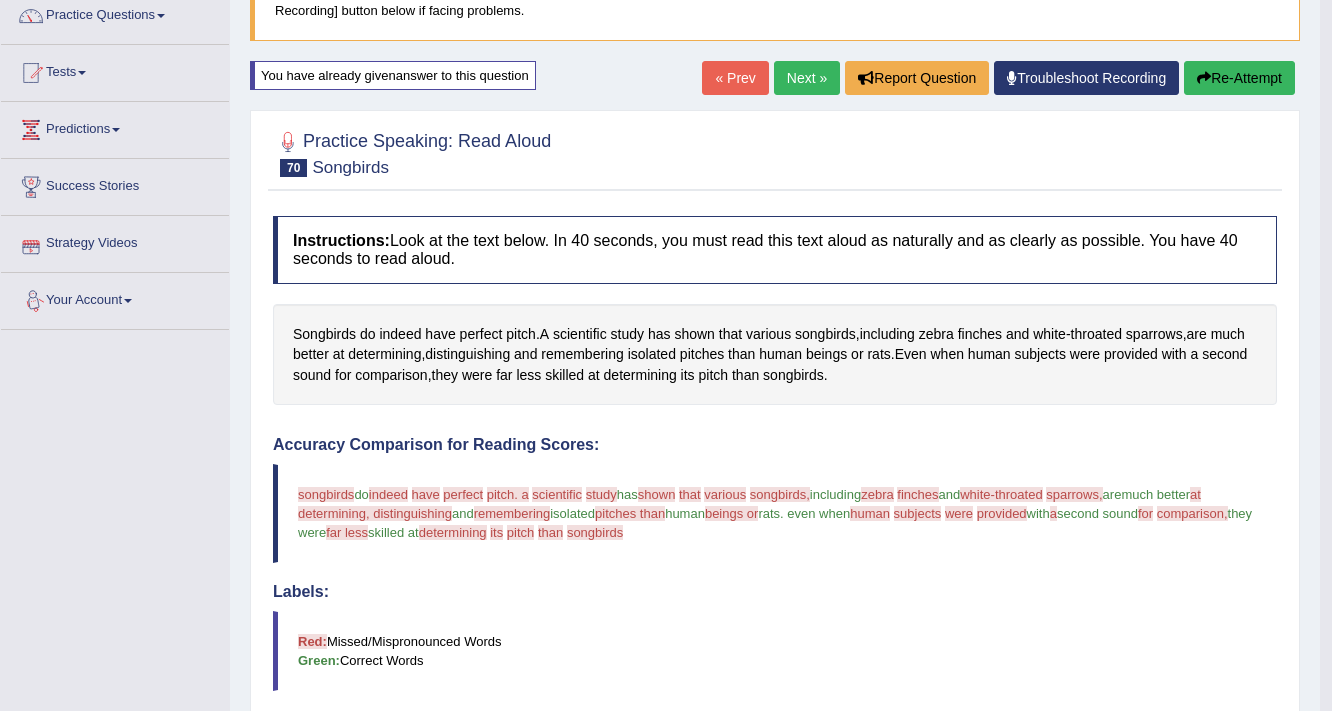 scroll, scrollTop: 166, scrollLeft: 0, axis: vertical 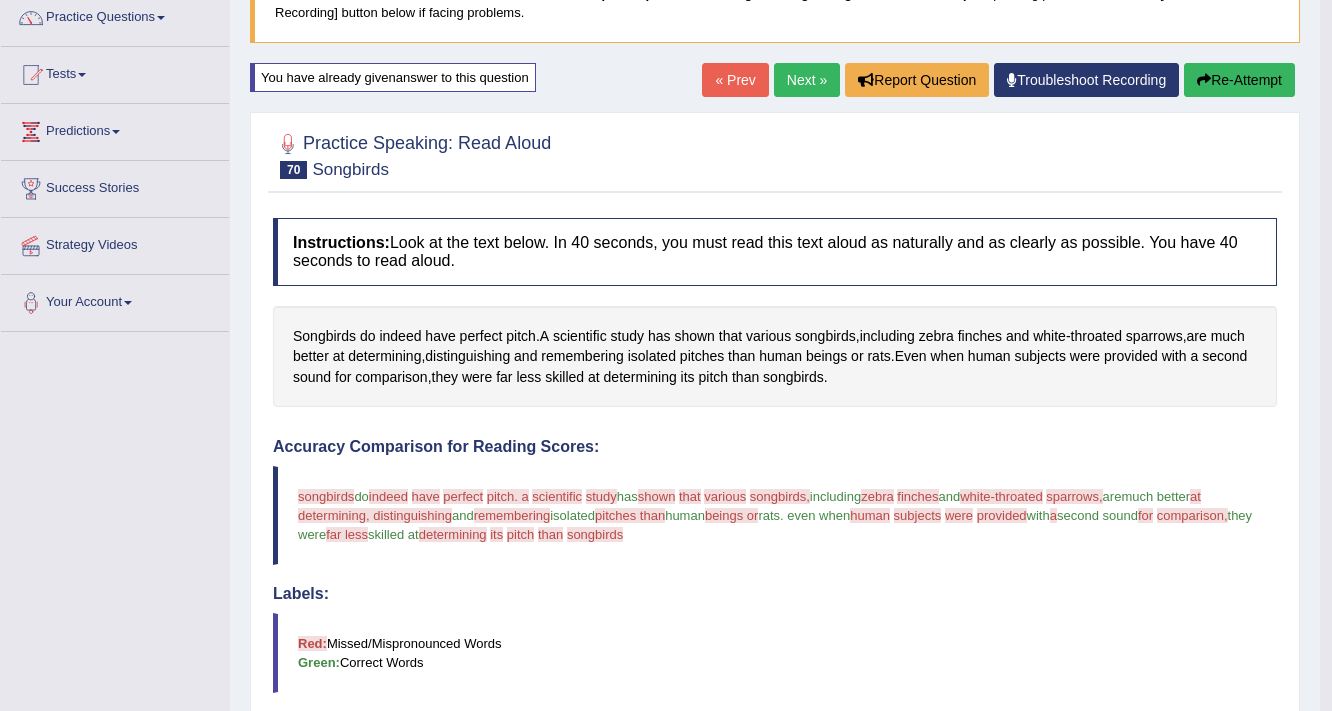 click on "Next »" at bounding box center (807, 80) 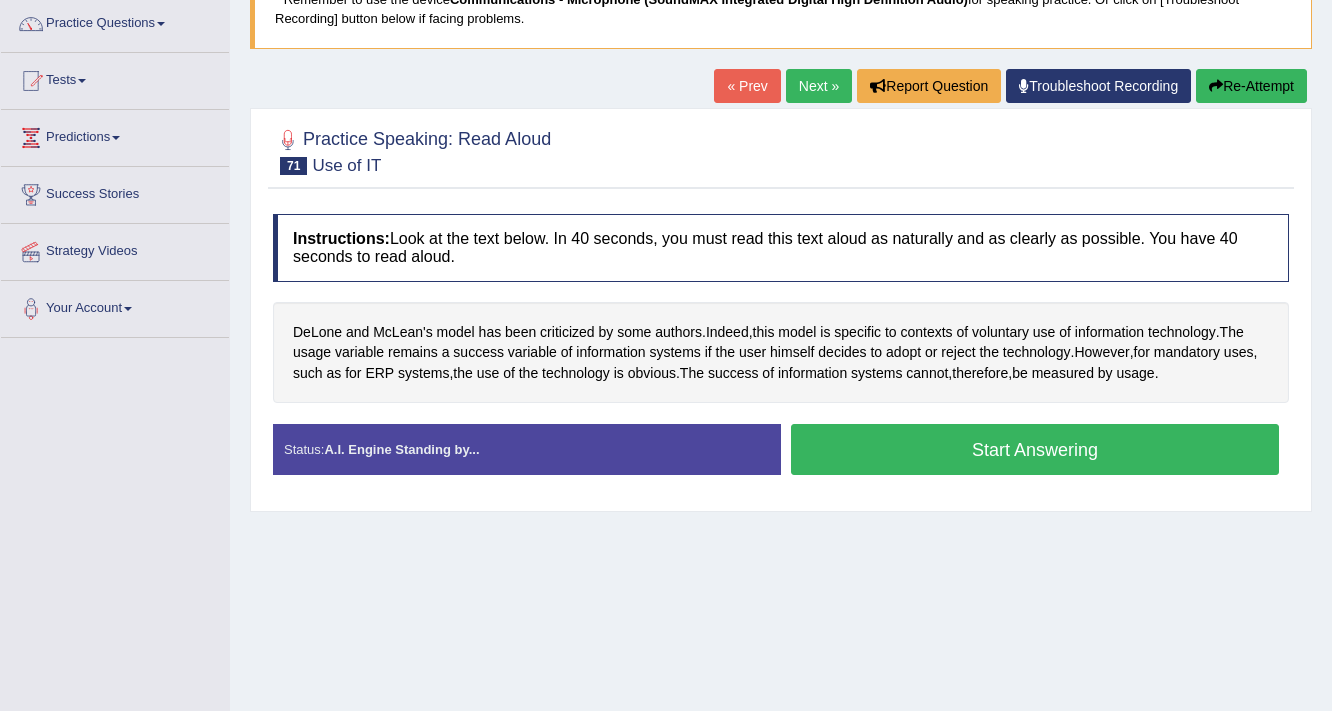 scroll, scrollTop: 160, scrollLeft: 0, axis: vertical 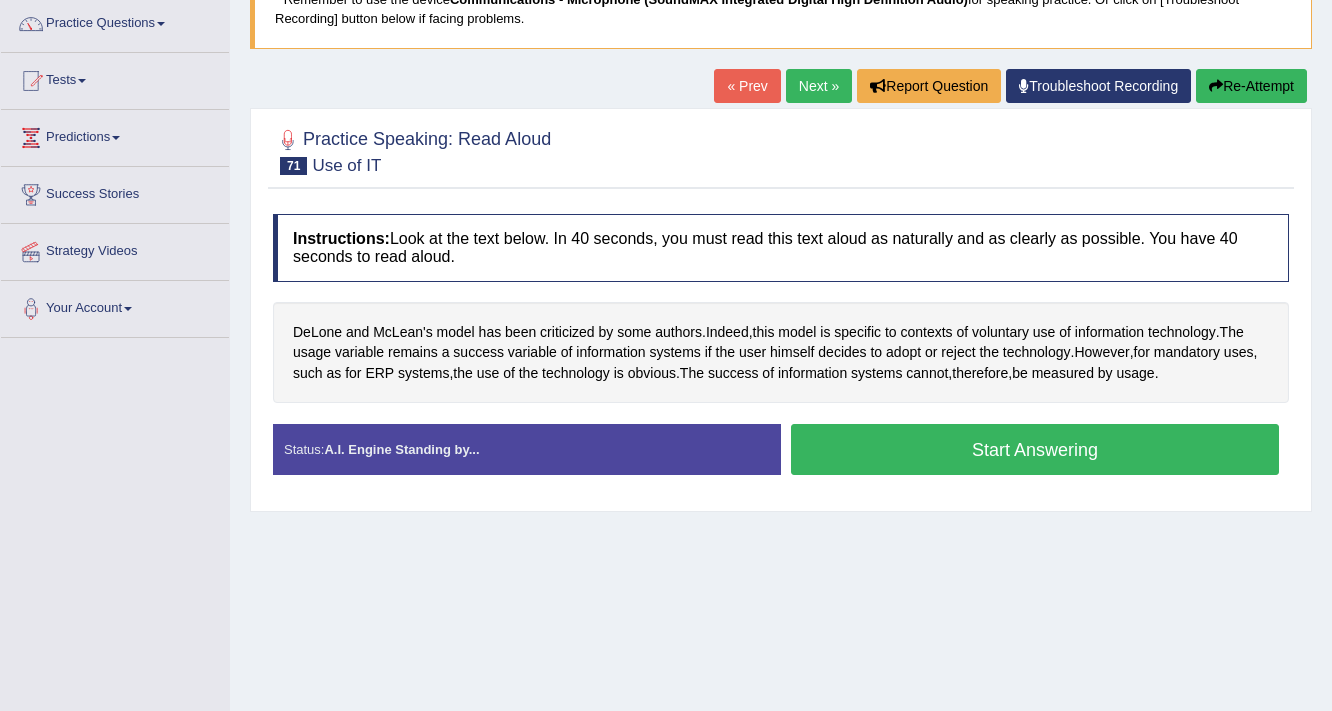 click on "Start Answering" at bounding box center (1035, 452) 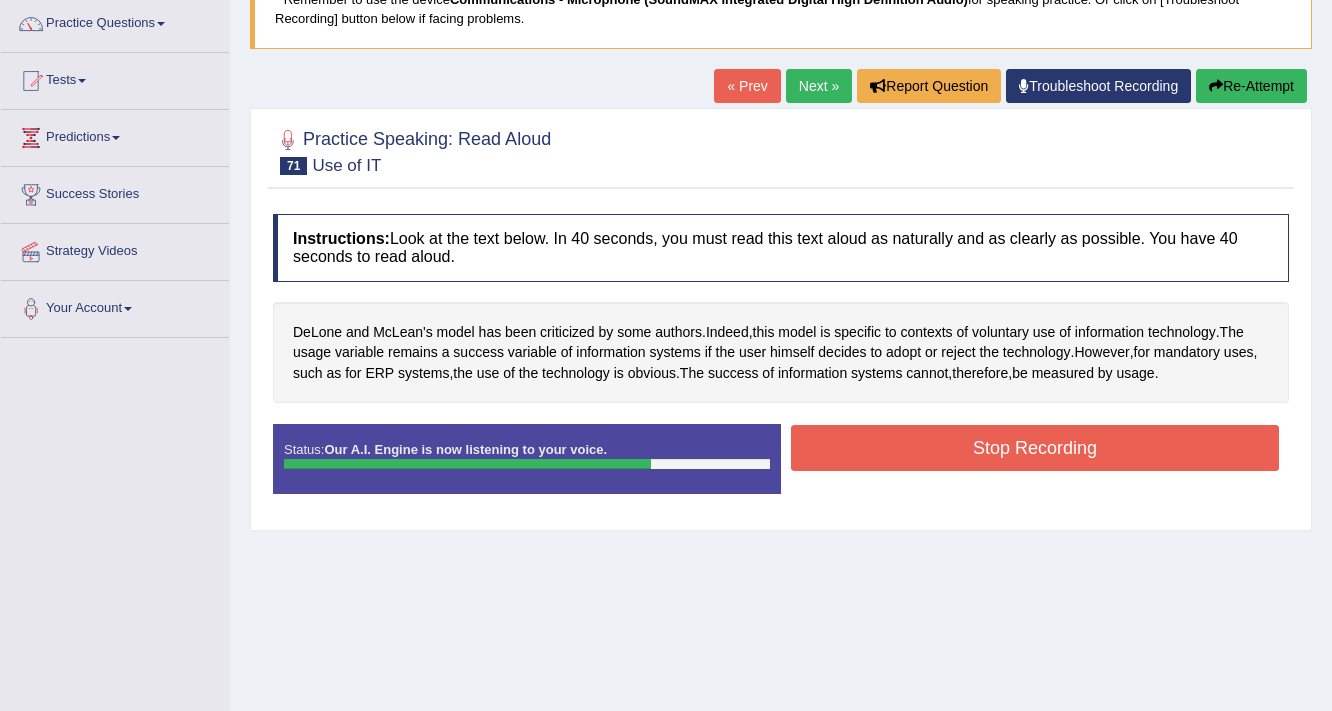 click on "Stop Recording" at bounding box center (1035, 448) 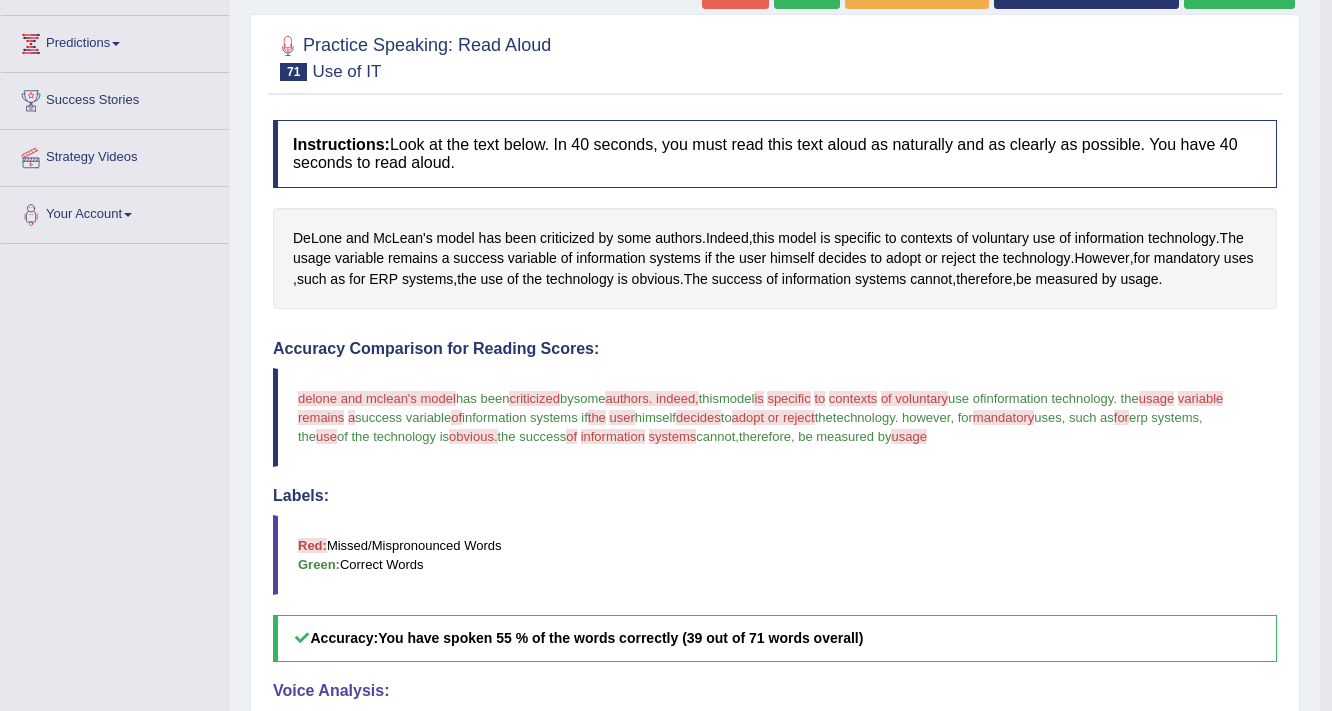 scroll, scrollTop: 240, scrollLeft: 0, axis: vertical 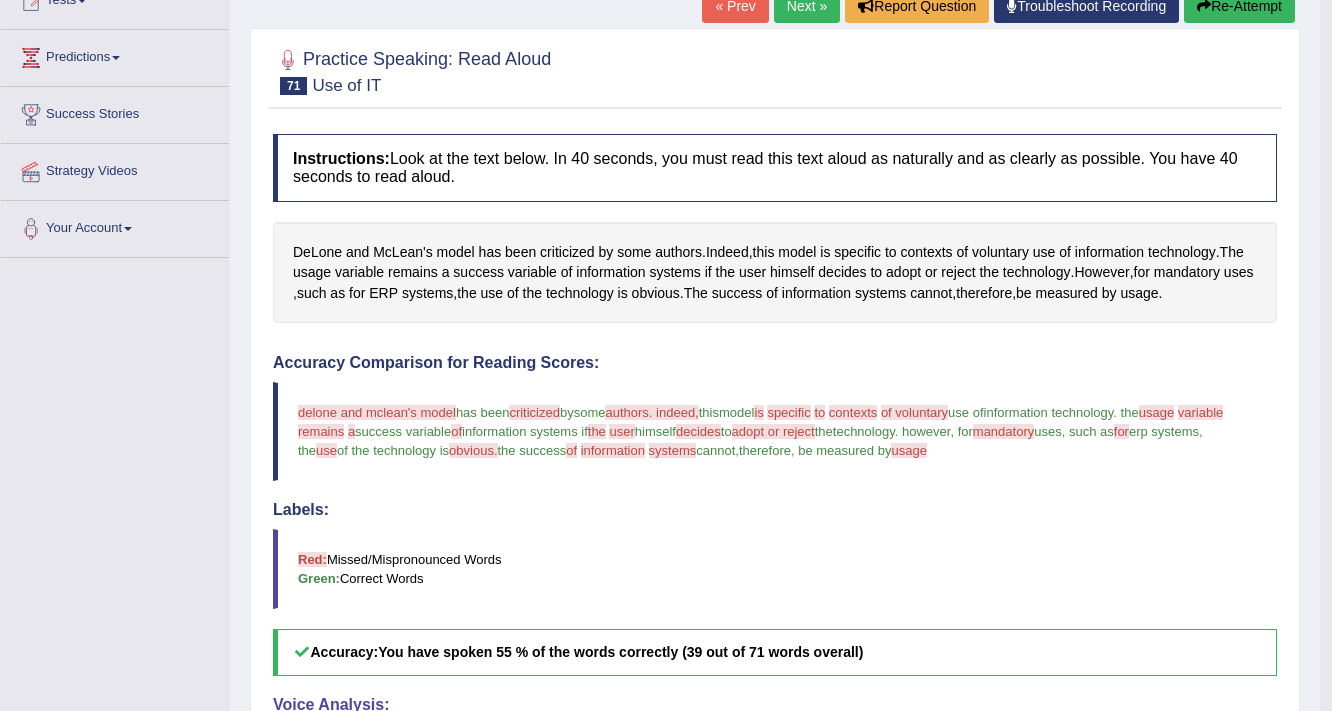 click on "Re-Attempt" at bounding box center (1239, 6) 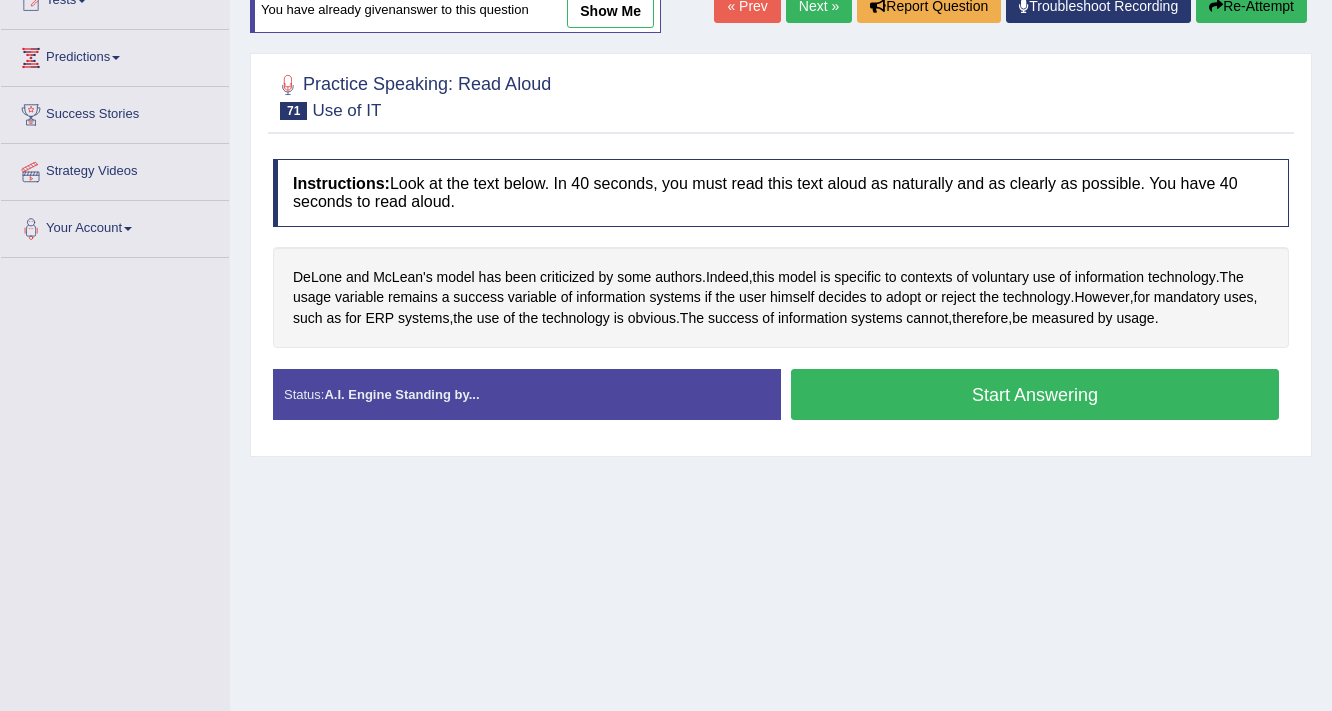 scroll, scrollTop: 240, scrollLeft: 0, axis: vertical 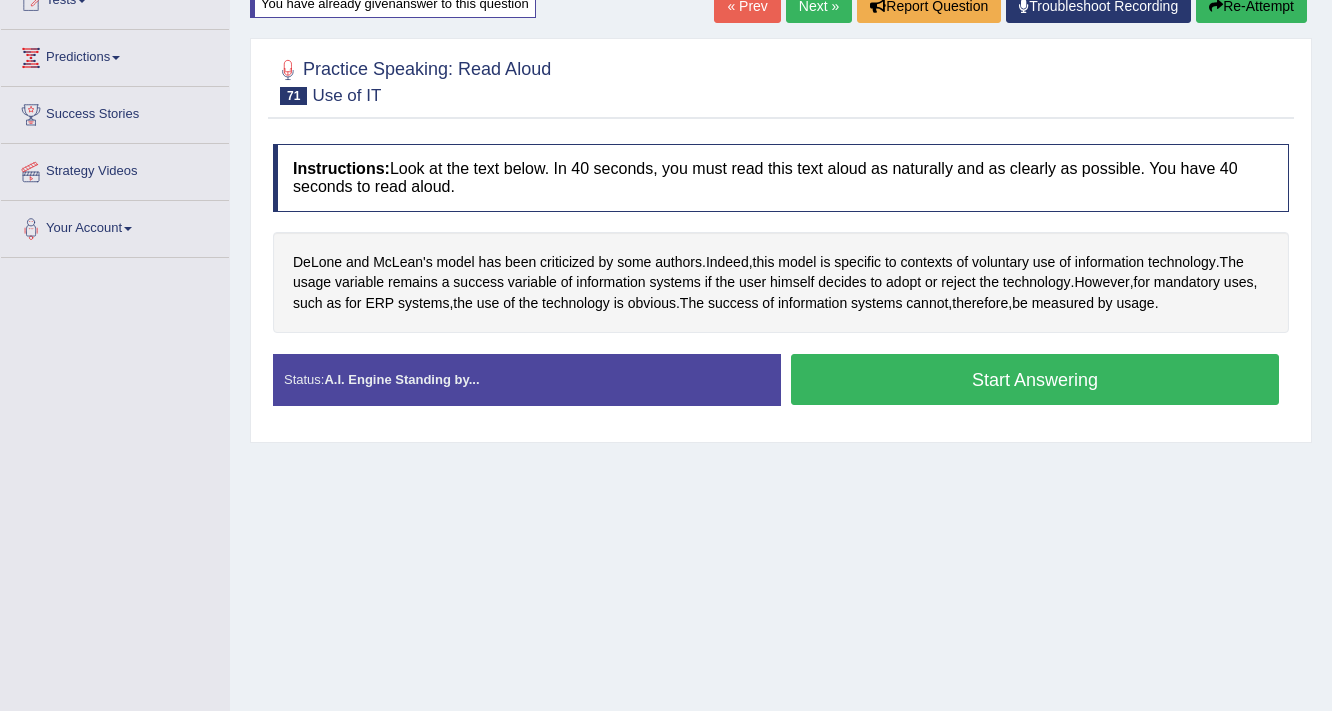 click on "Start Answering" at bounding box center [1035, 379] 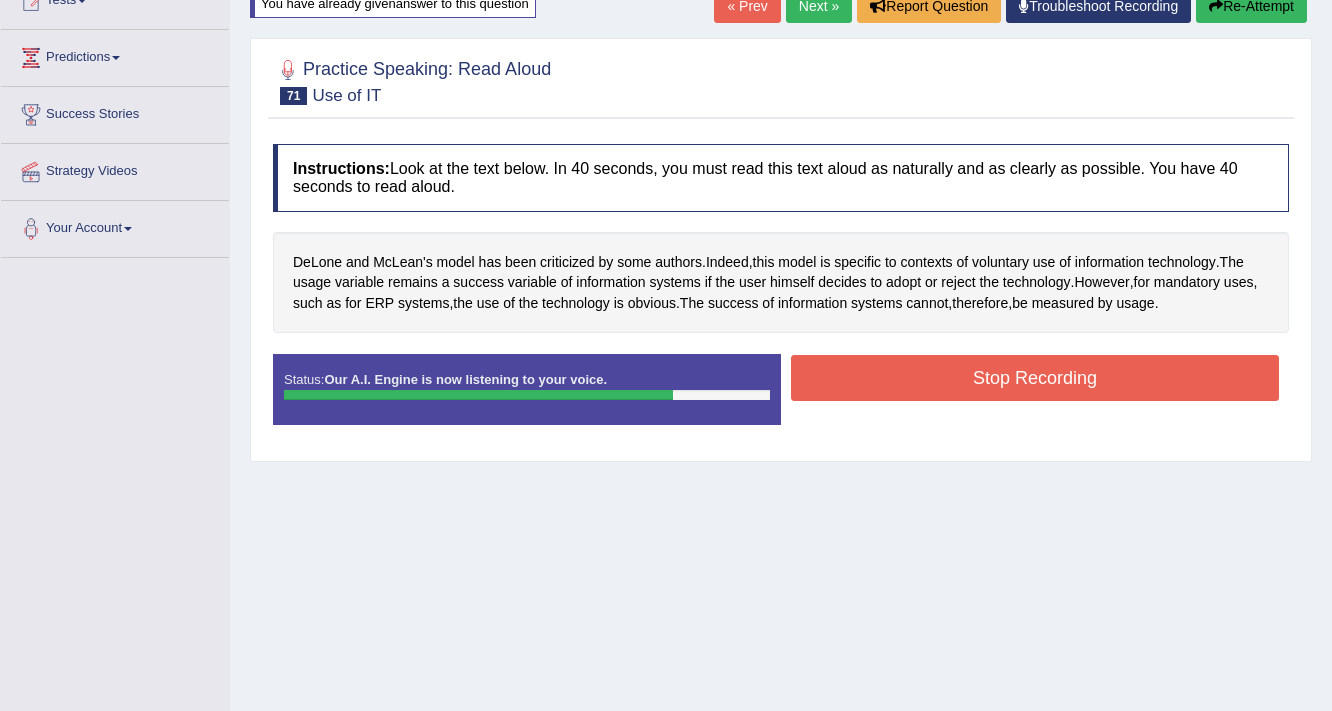 click on "Stop Recording" at bounding box center (1035, 378) 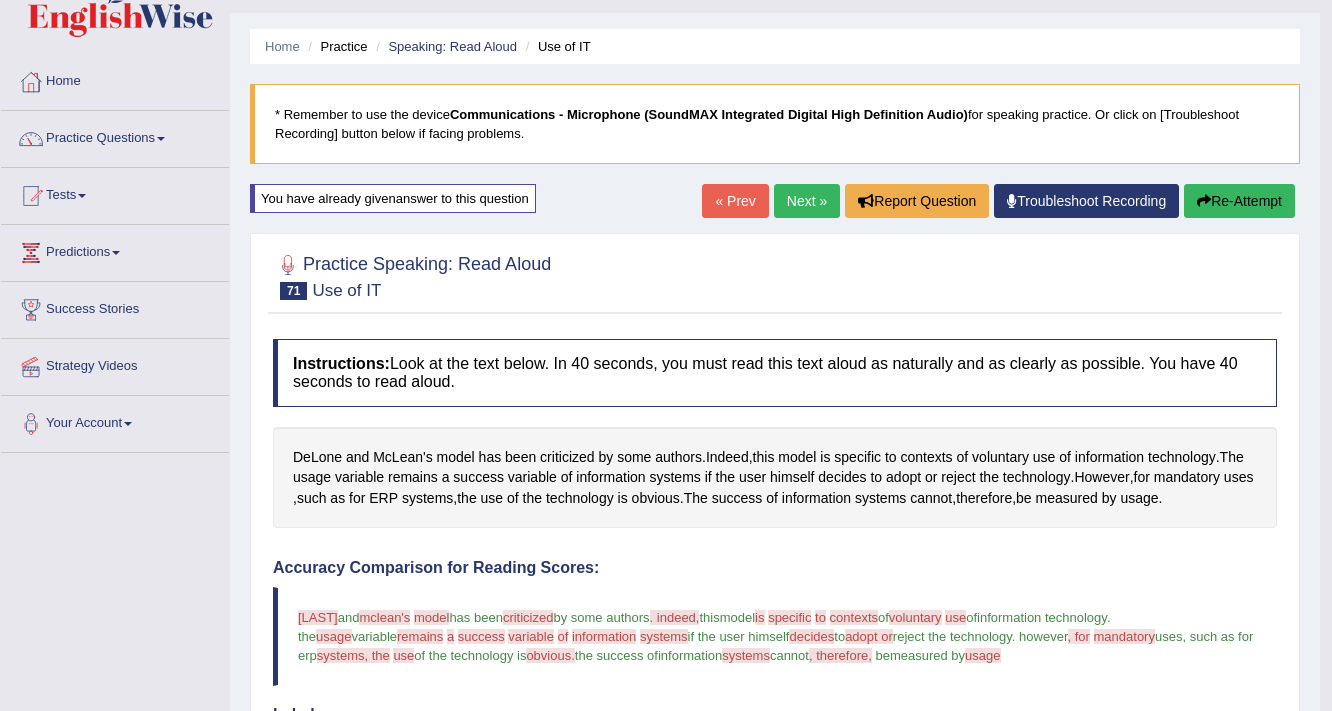 scroll, scrollTop: 0, scrollLeft: 0, axis: both 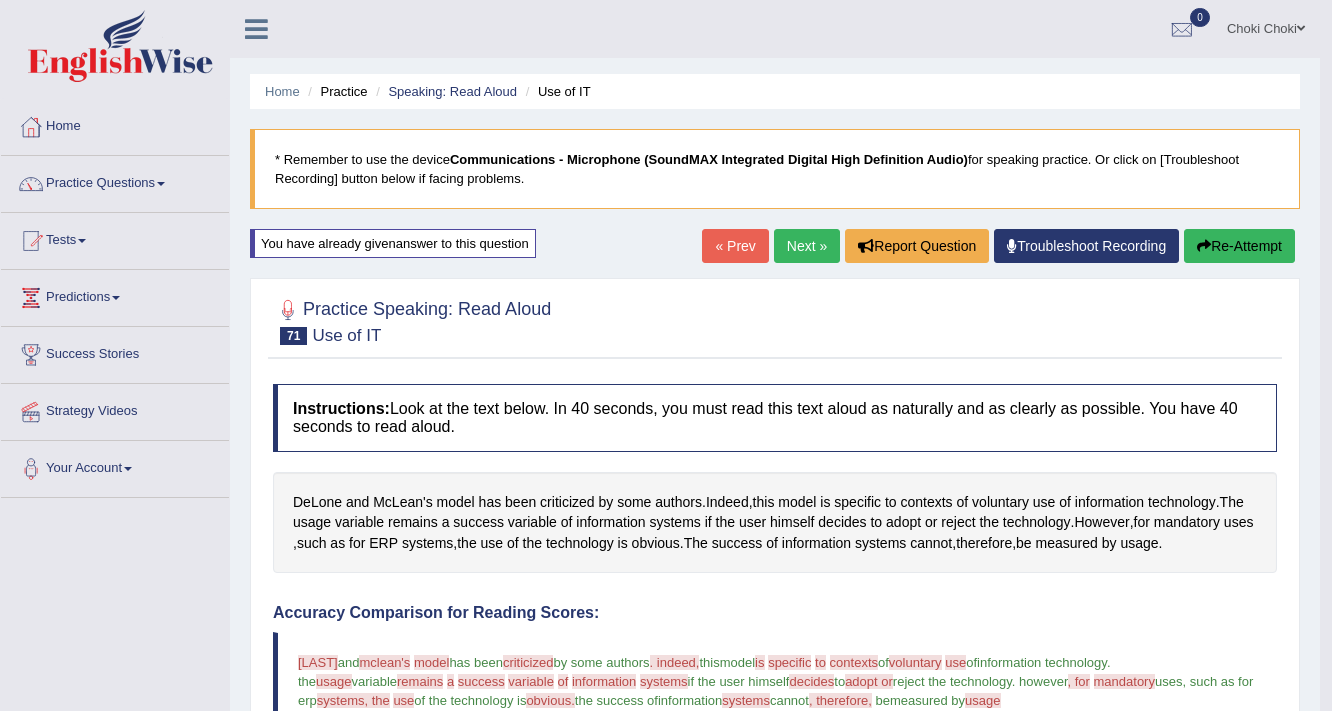 click on "Re-Attempt" at bounding box center [1239, 246] 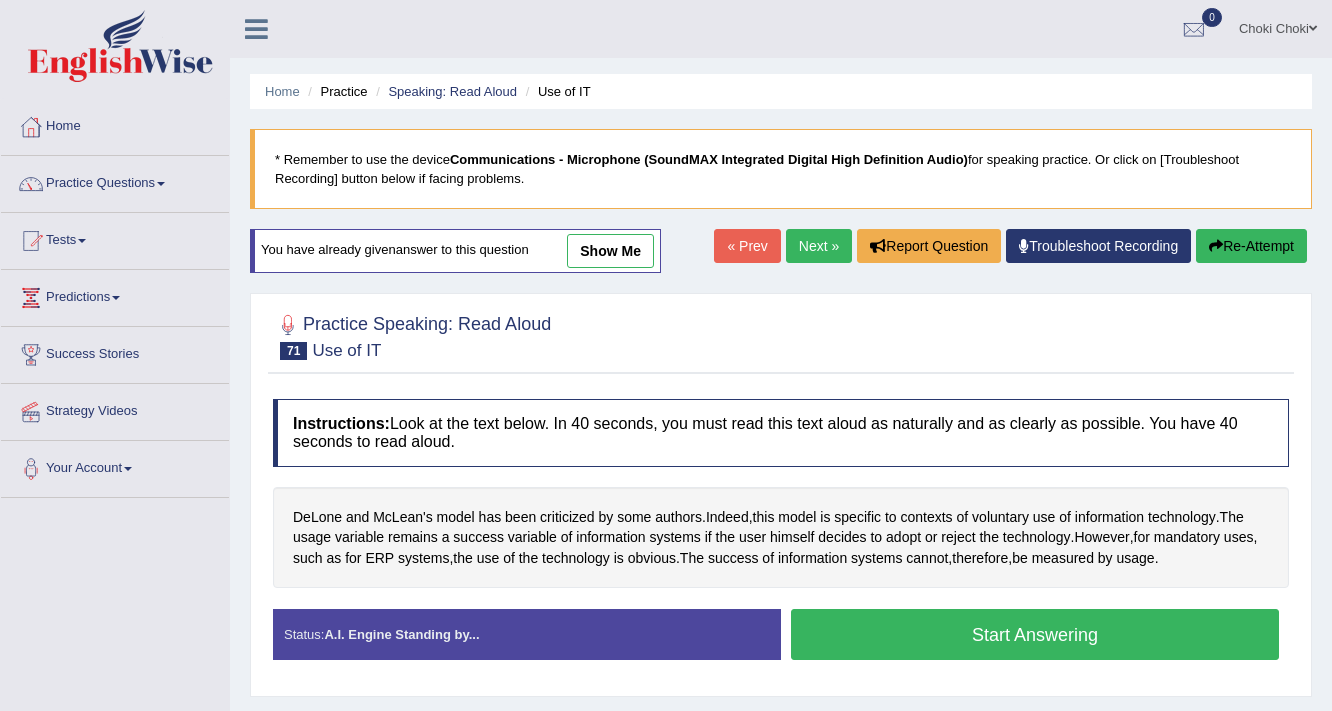 scroll, scrollTop: 277, scrollLeft: 0, axis: vertical 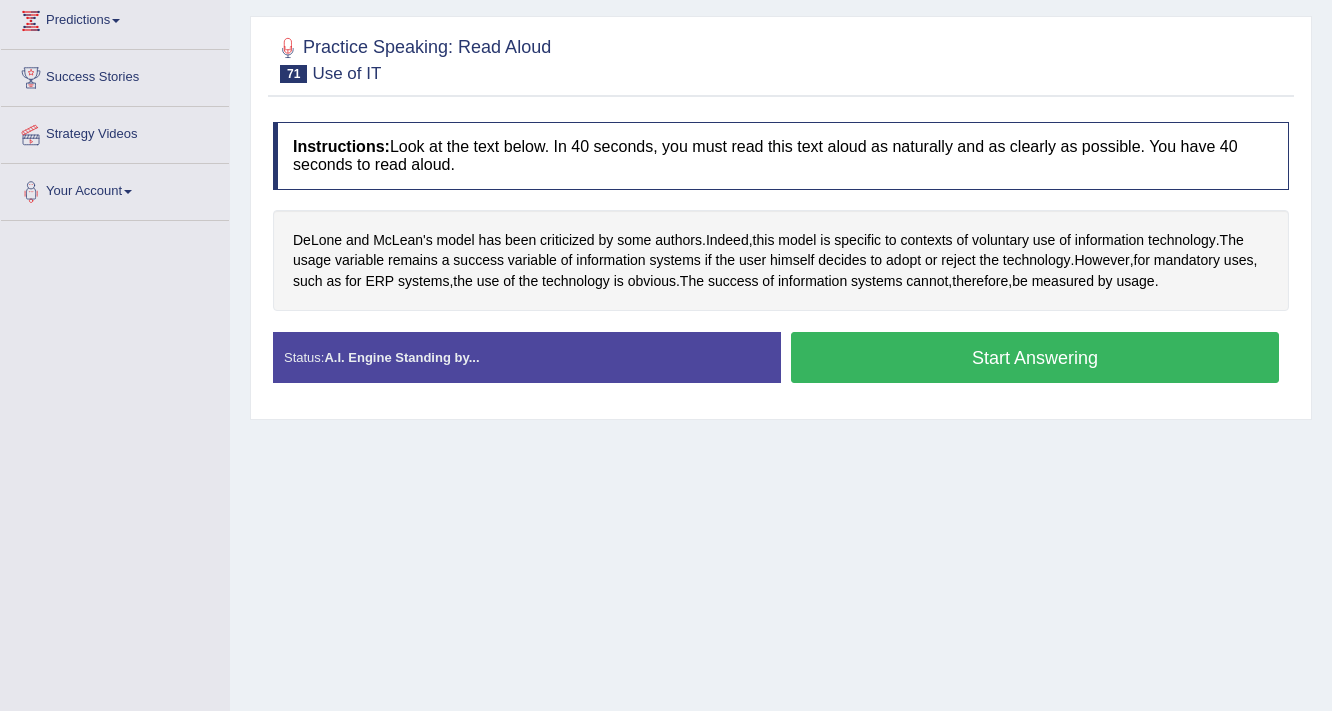 click on "Start Answering" at bounding box center [1035, 357] 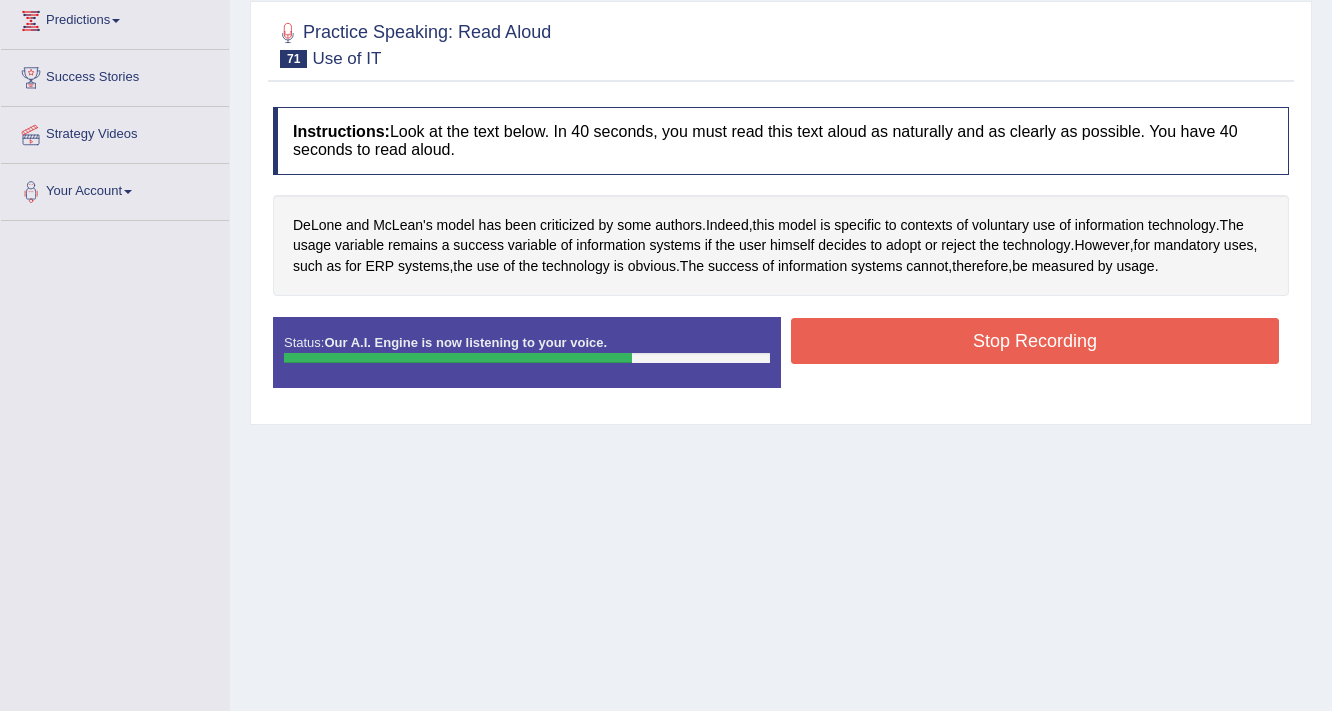 click on "Stop Recording" at bounding box center (1035, 341) 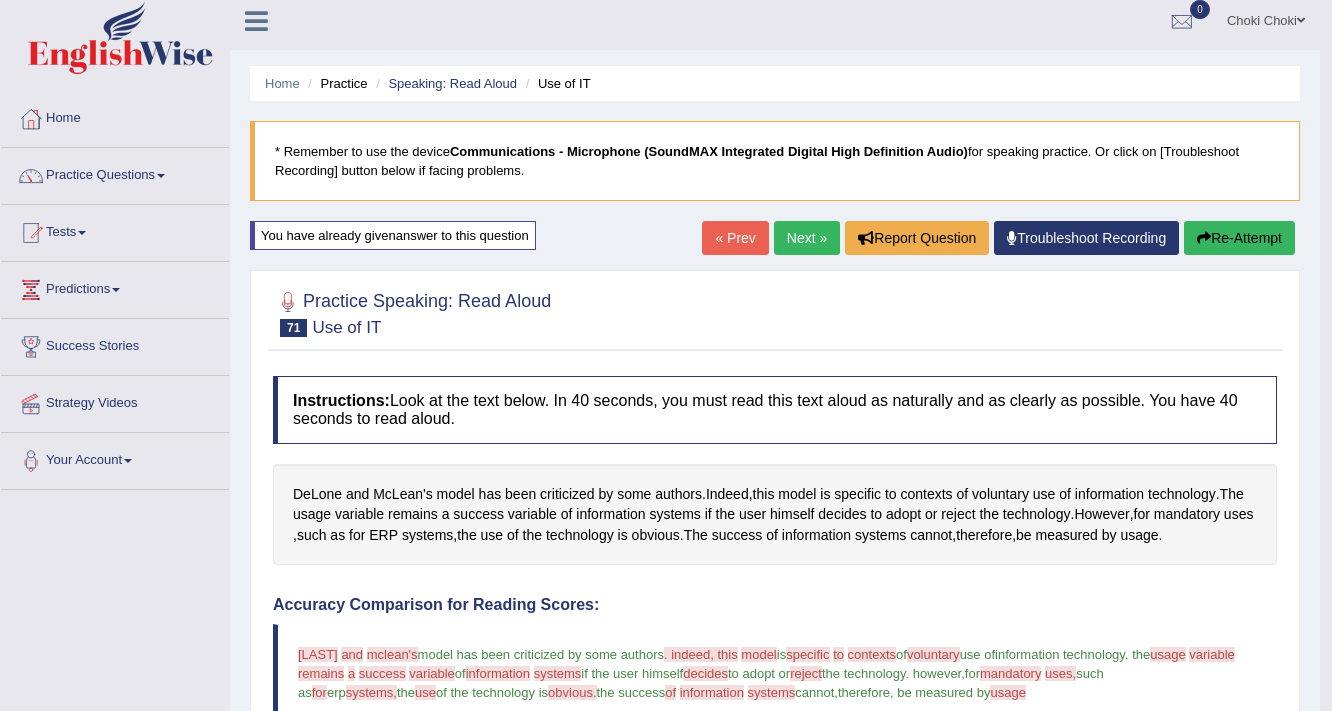 scroll, scrollTop: 0, scrollLeft: 0, axis: both 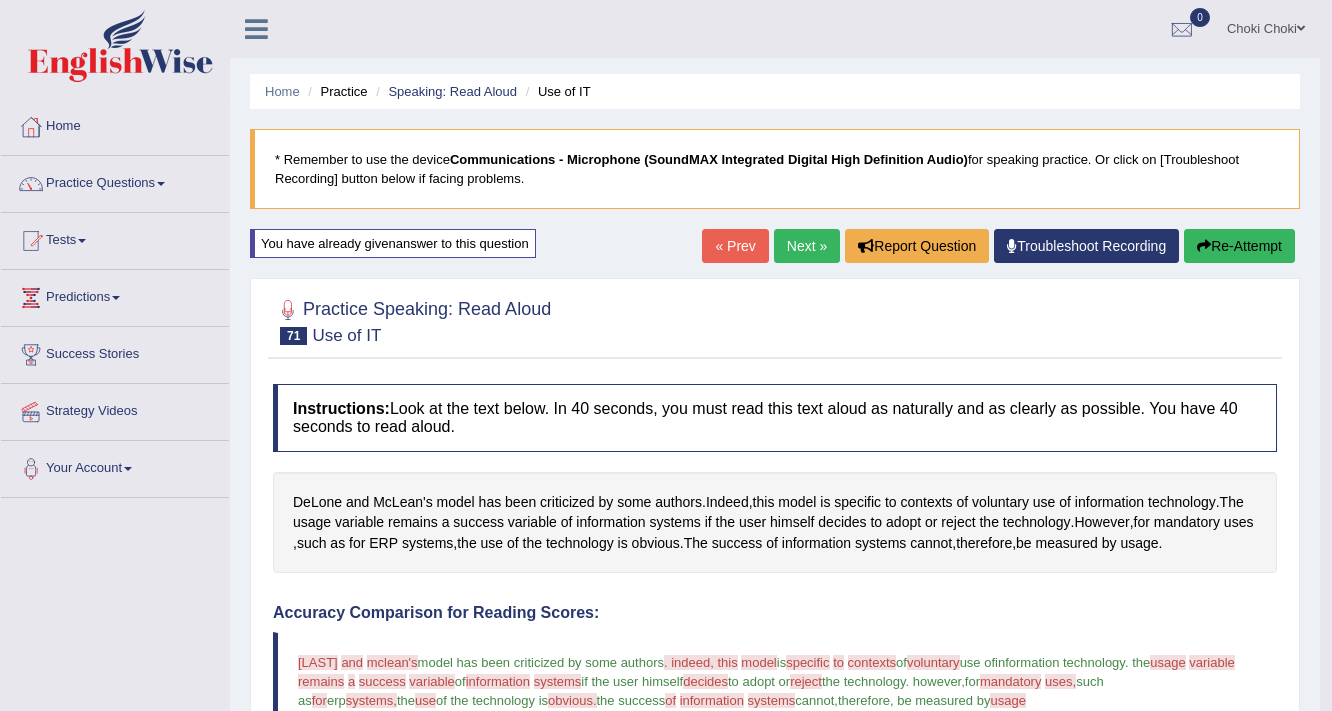 click on "Next »" at bounding box center [807, 246] 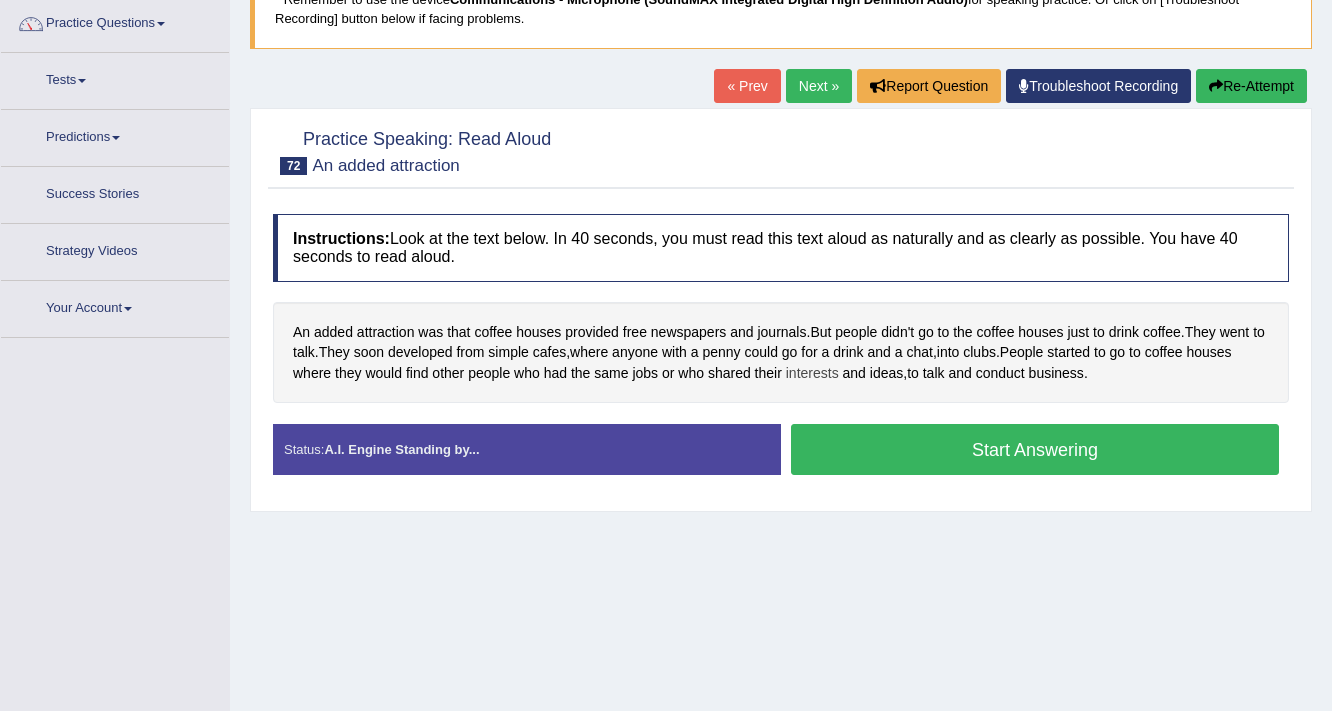 scroll, scrollTop: 160, scrollLeft: 0, axis: vertical 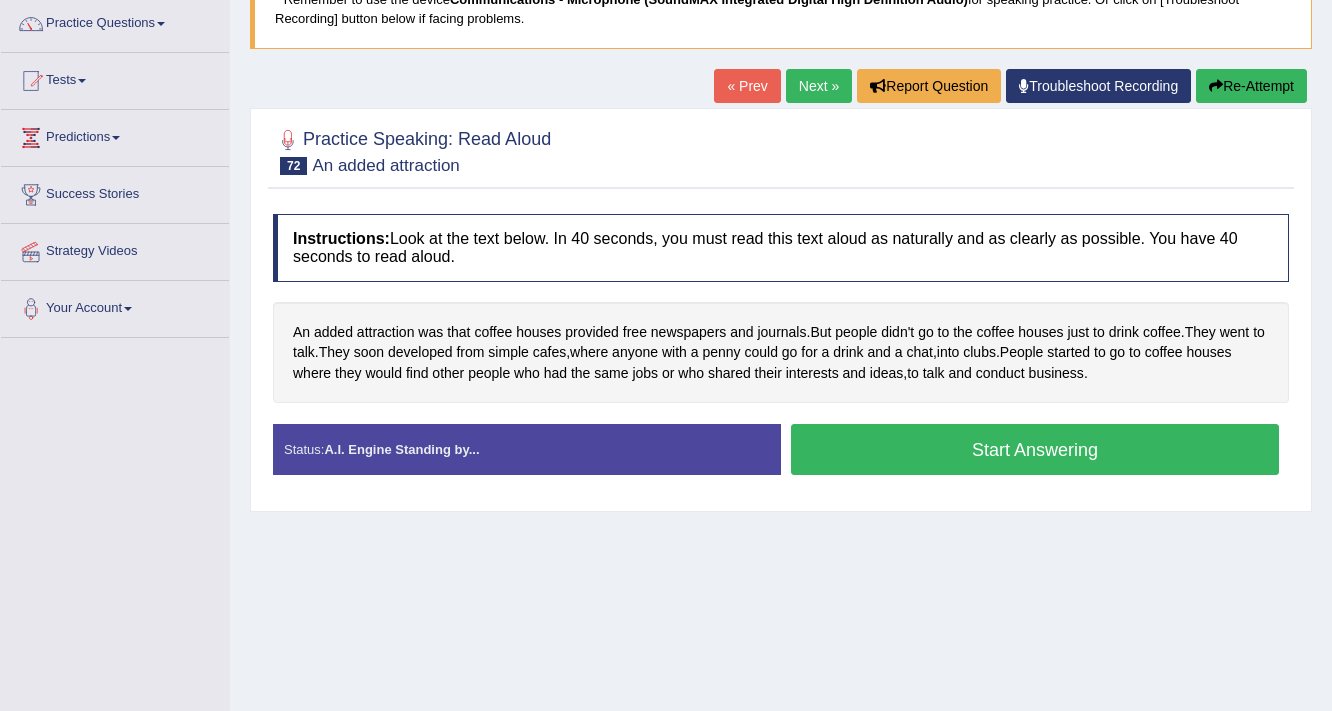 click on "Start Answering" at bounding box center (1035, 449) 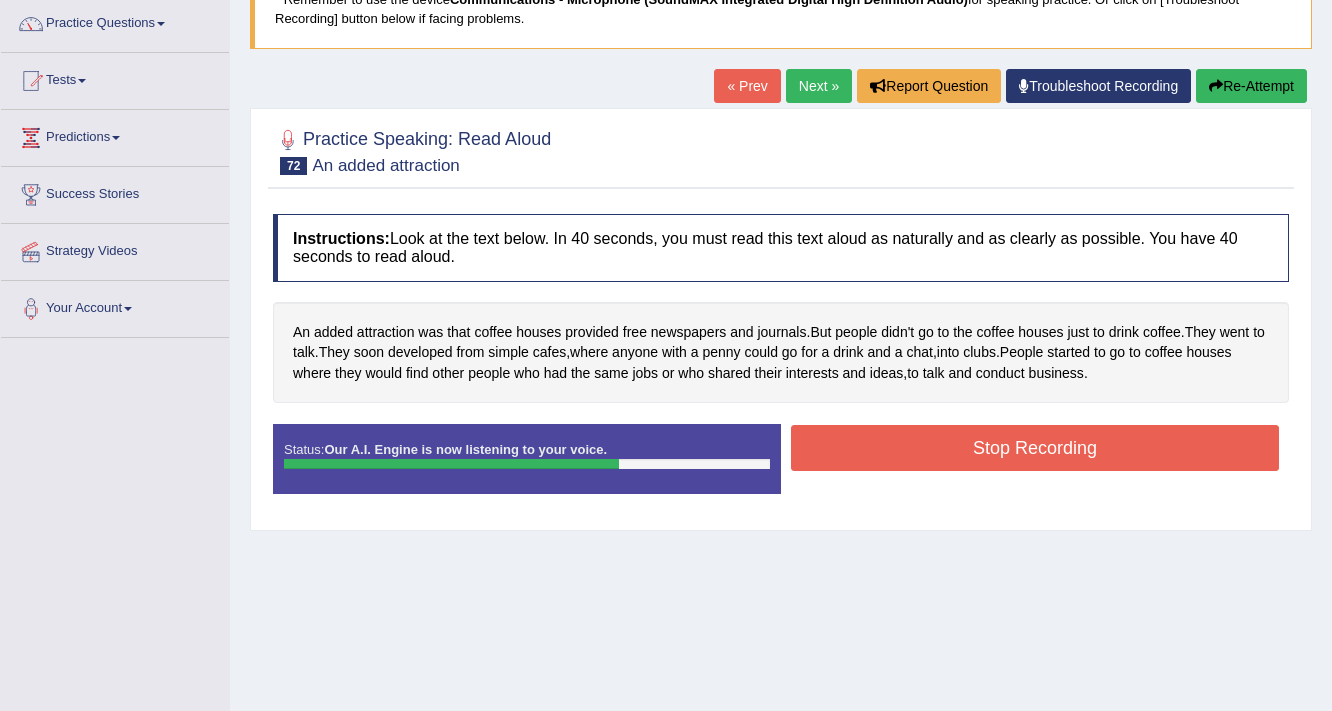 click on "Stop Recording" at bounding box center (1035, 448) 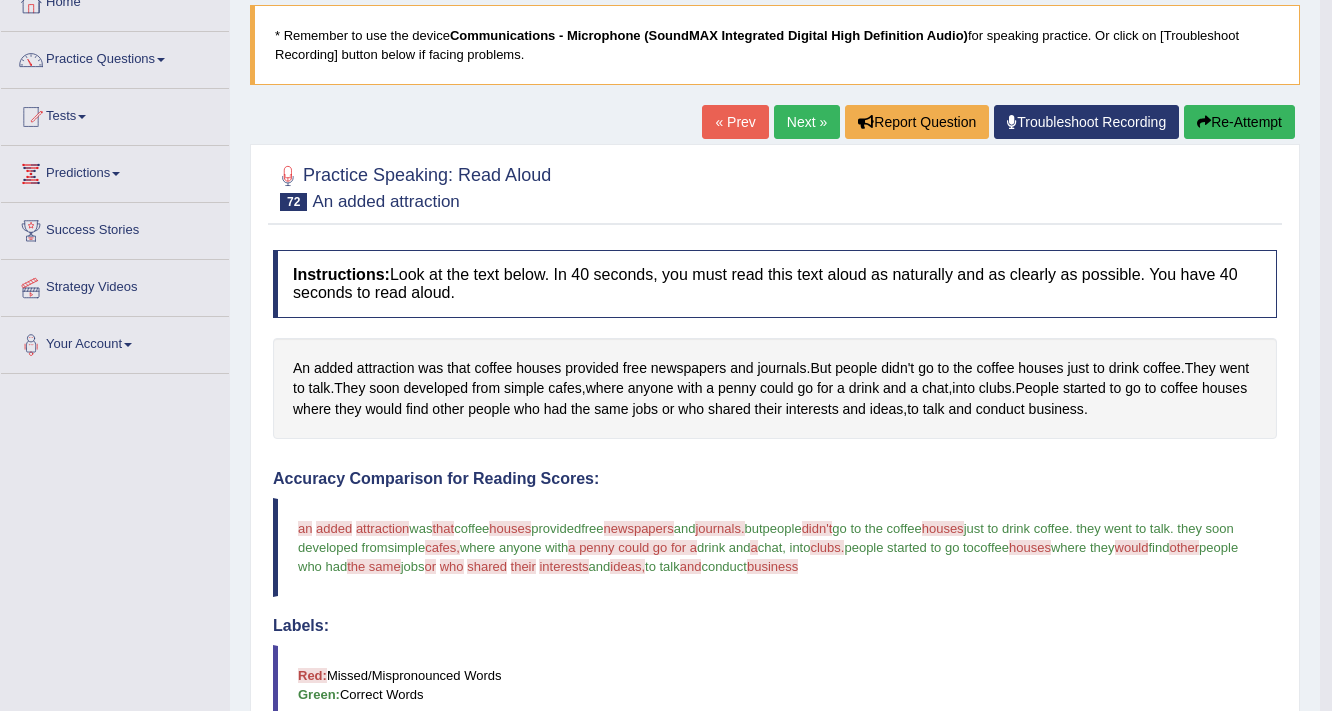 scroll, scrollTop: 80, scrollLeft: 0, axis: vertical 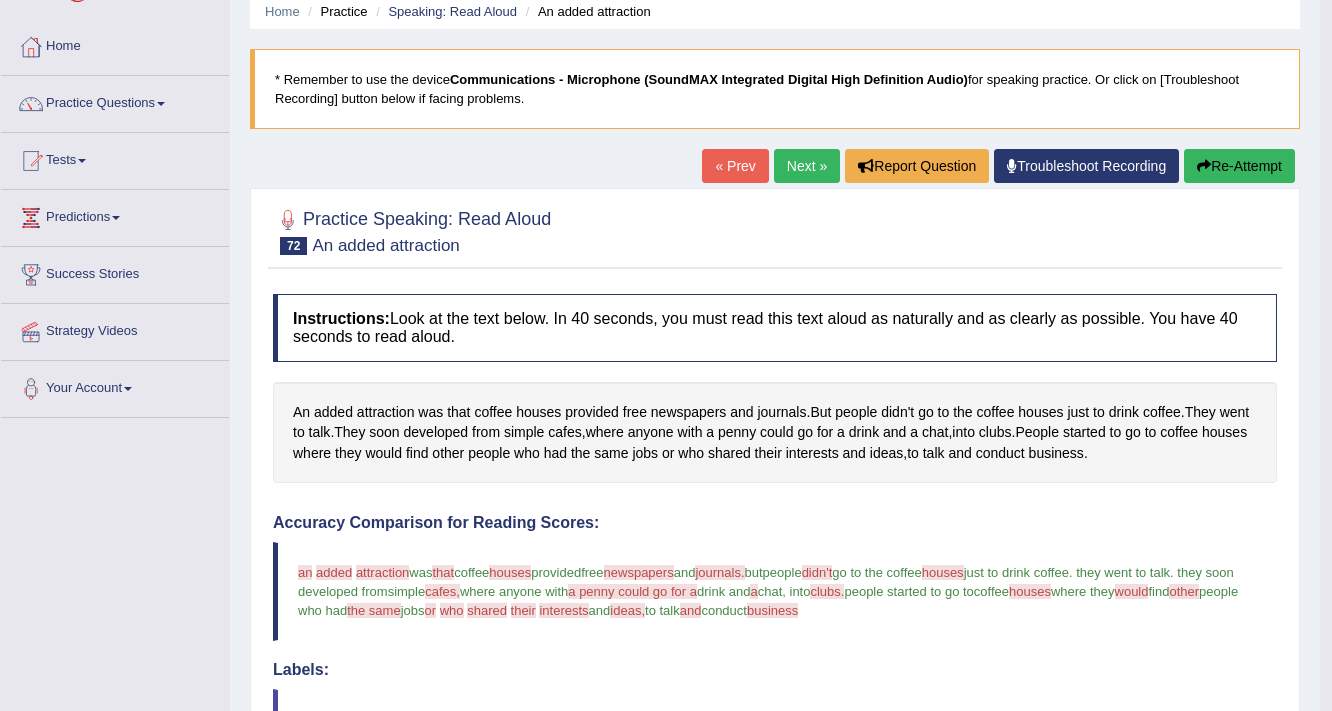 click on "Re-Attempt" at bounding box center [1239, 166] 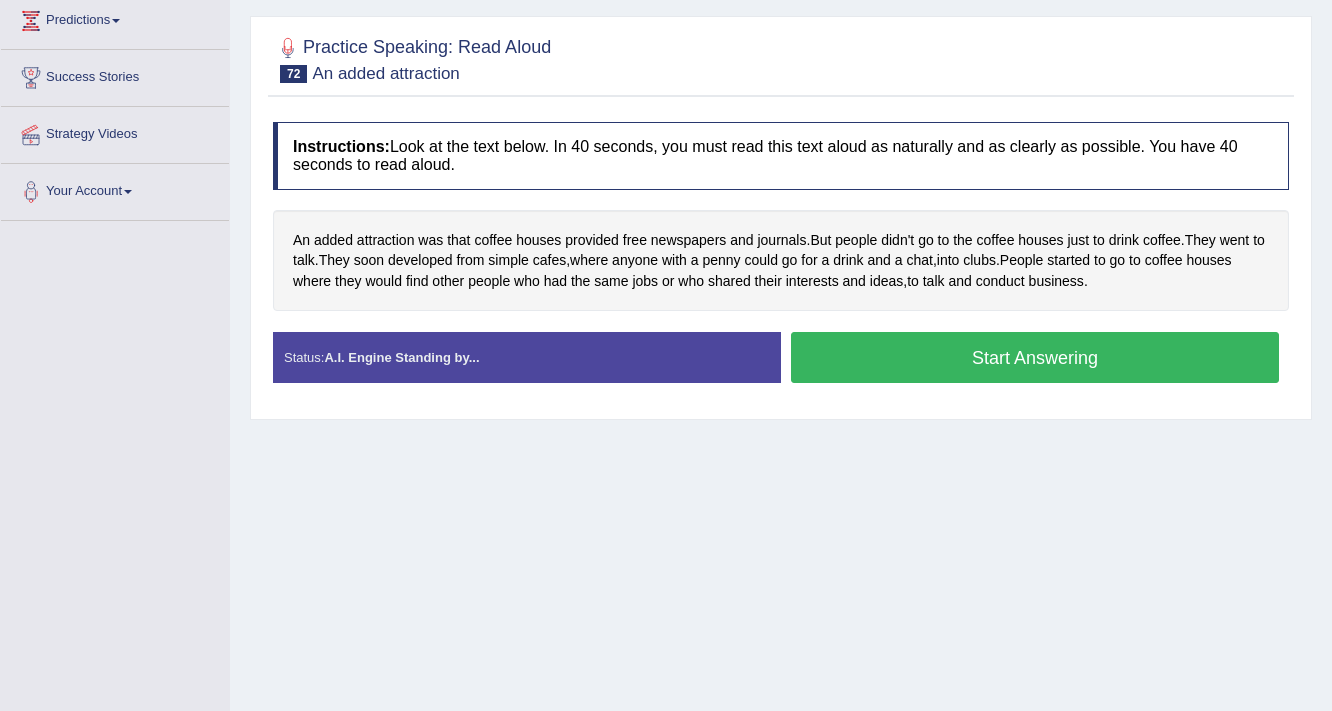 scroll, scrollTop: 277, scrollLeft: 0, axis: vertical 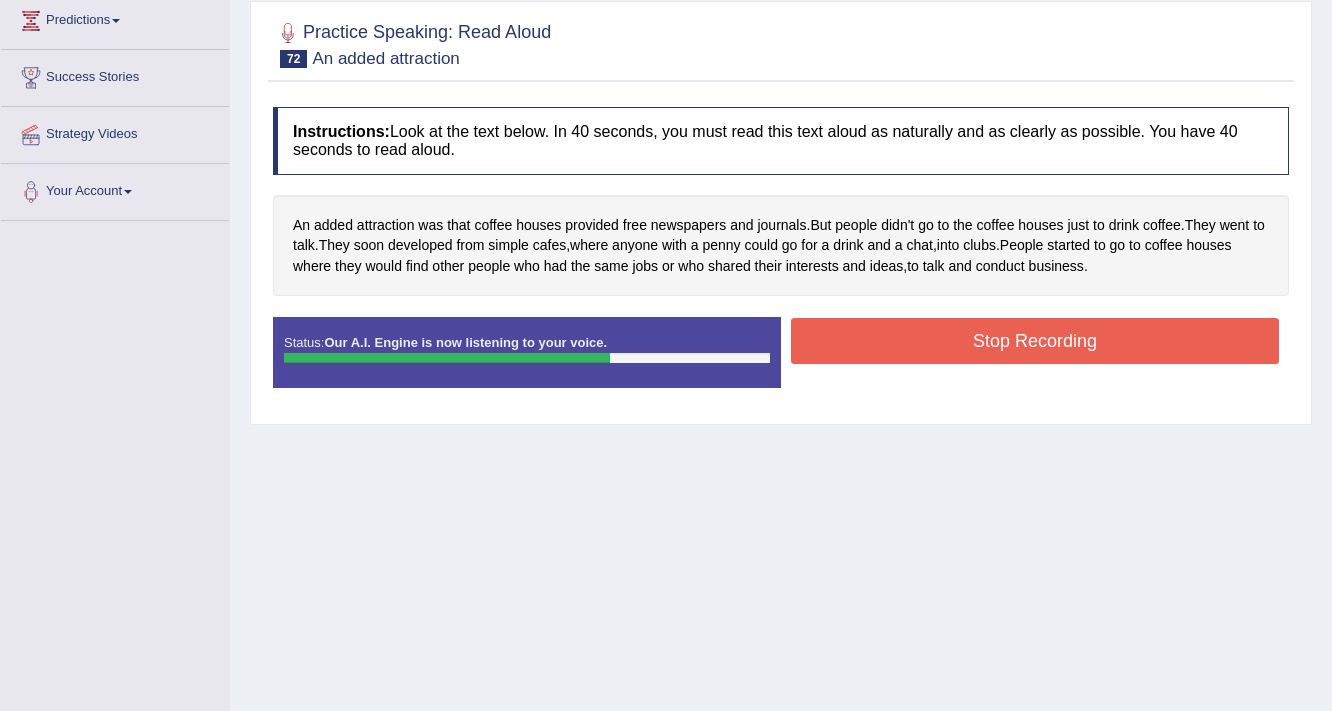 click on "Stop Recording" at bounding box center [1035, 341] 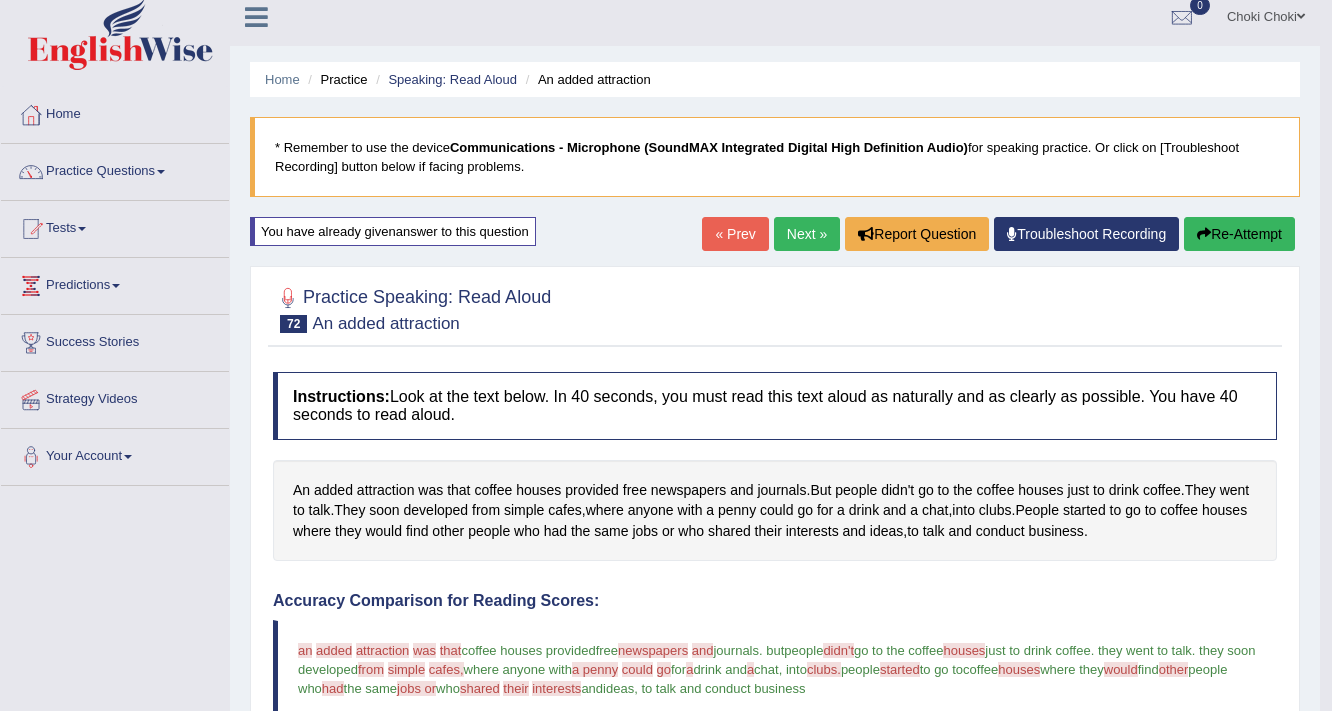 scroll, scrollTop: 0, scrollLeft: 0, axis: both 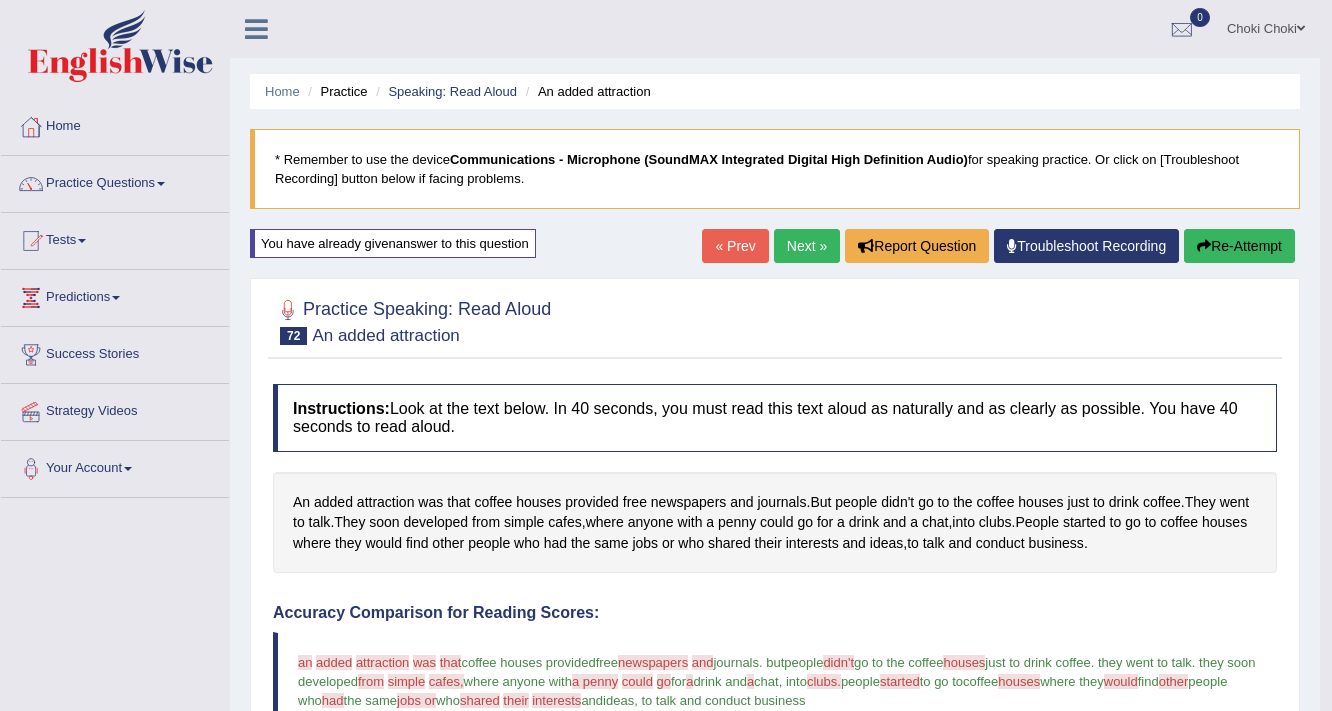 click on "Choki Choki" at bounding box center (1266, 26) 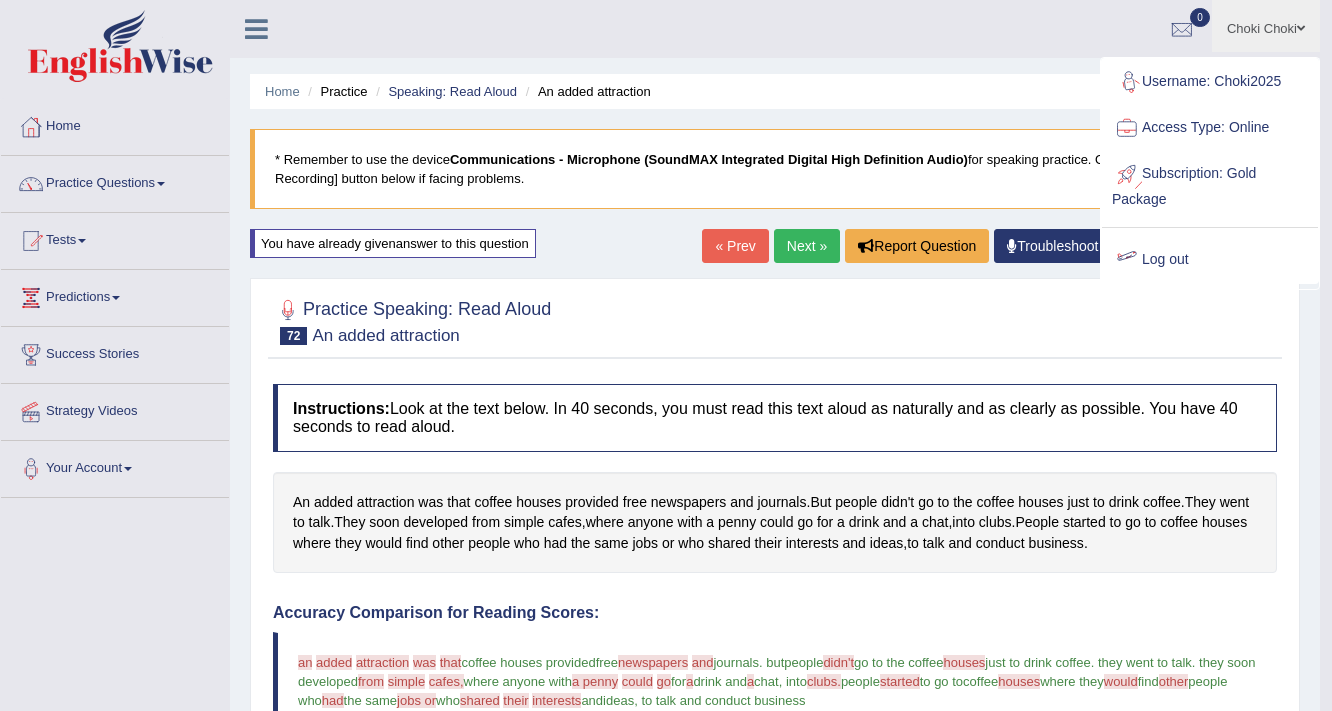 click on "Log out" at bounding box center [1210, 260] 